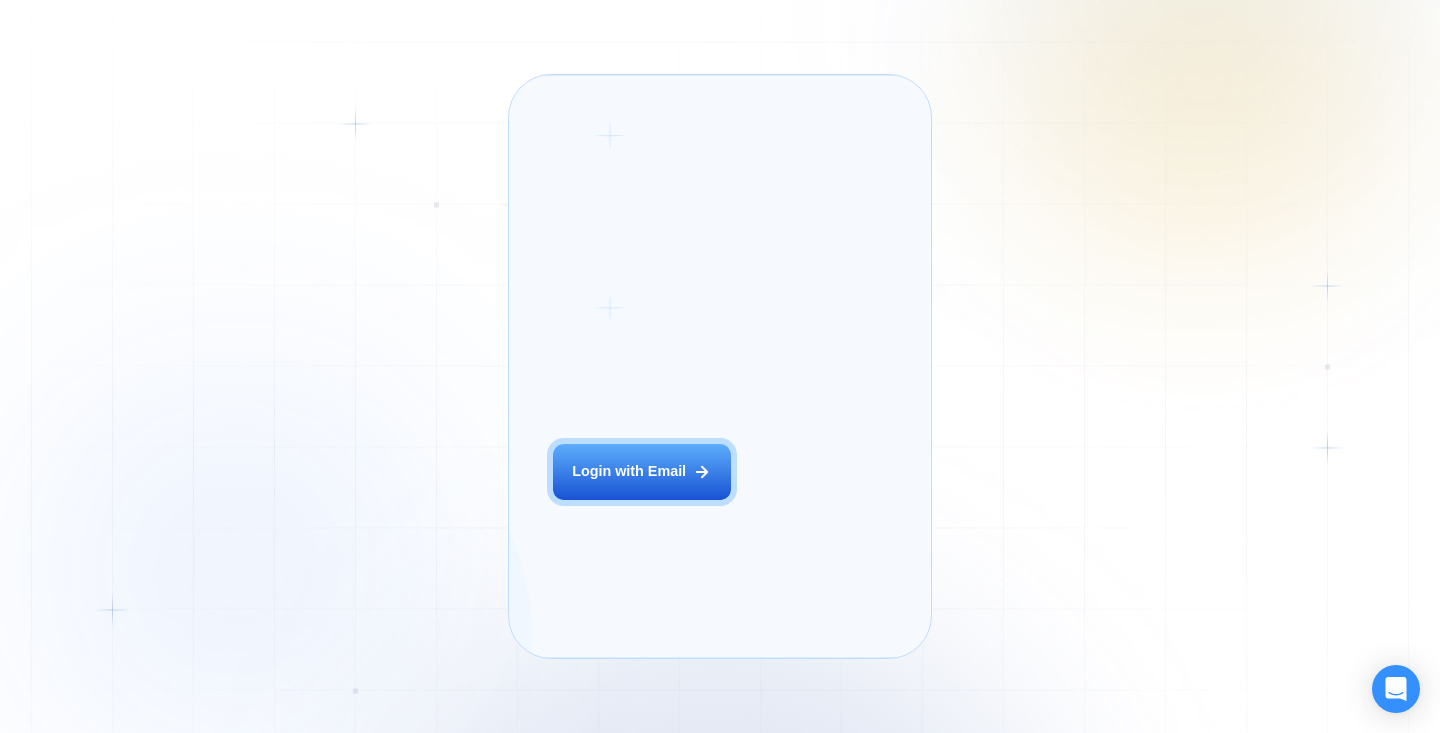scroll, scrollTop: 0, scrollLeft: 0, axis: both 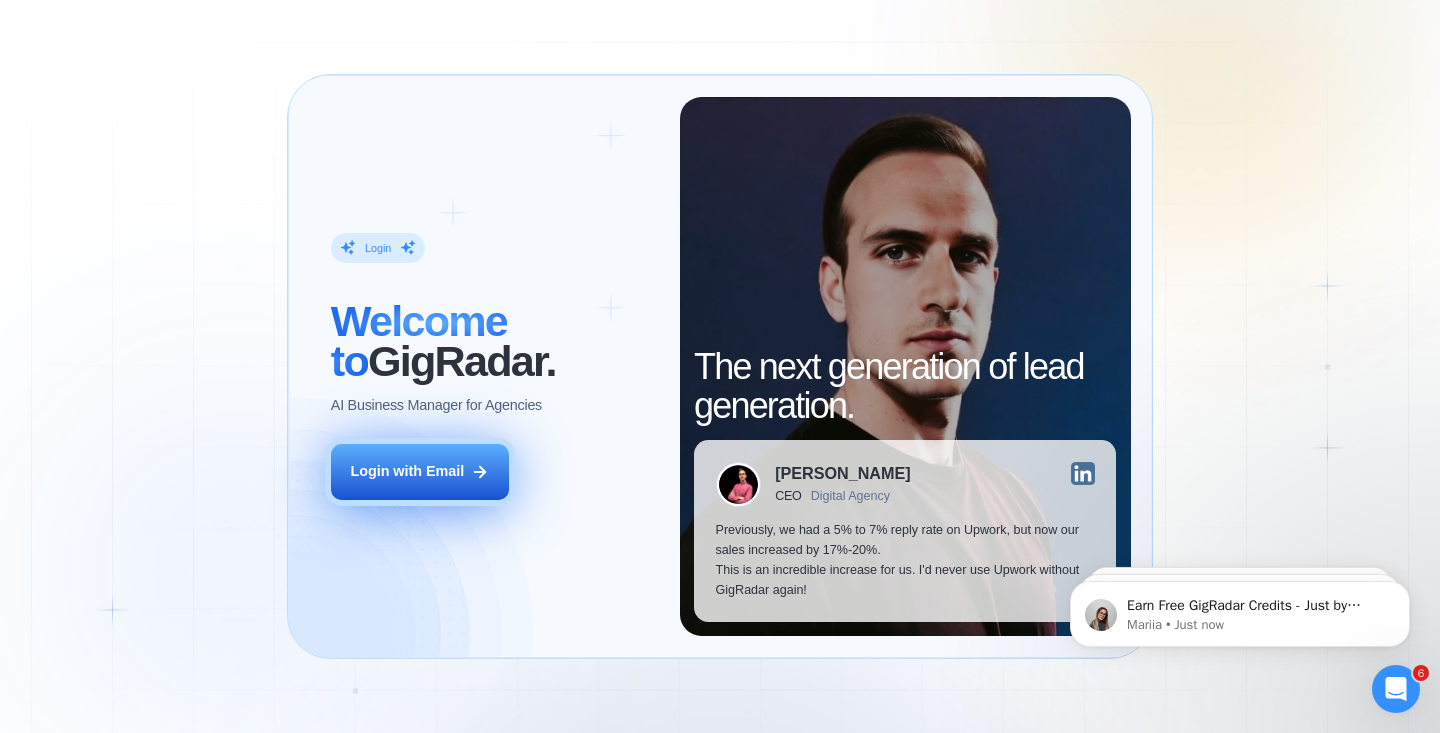 click on "Login with Email" at bounding box center [407, 472] 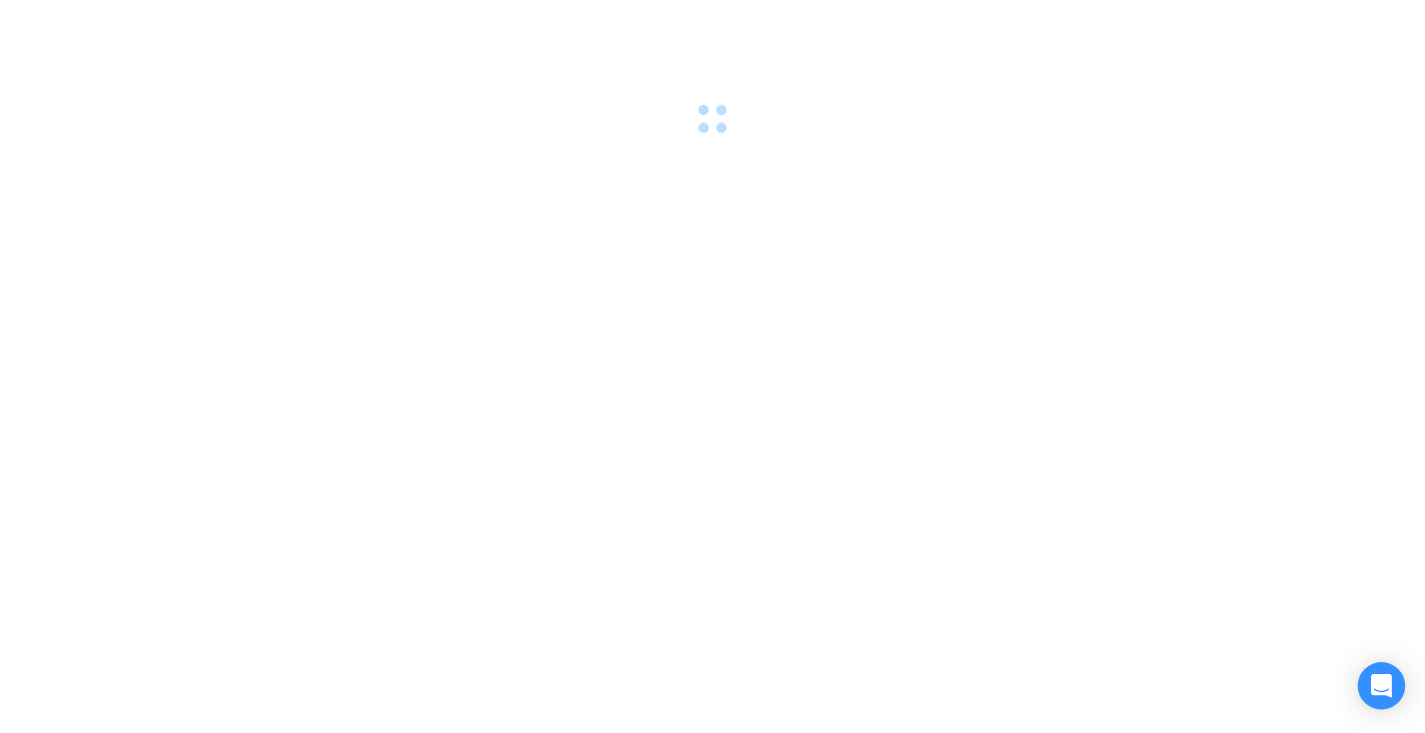 scroll, scrollTop: 0, scrollLeft: 0, axis: both 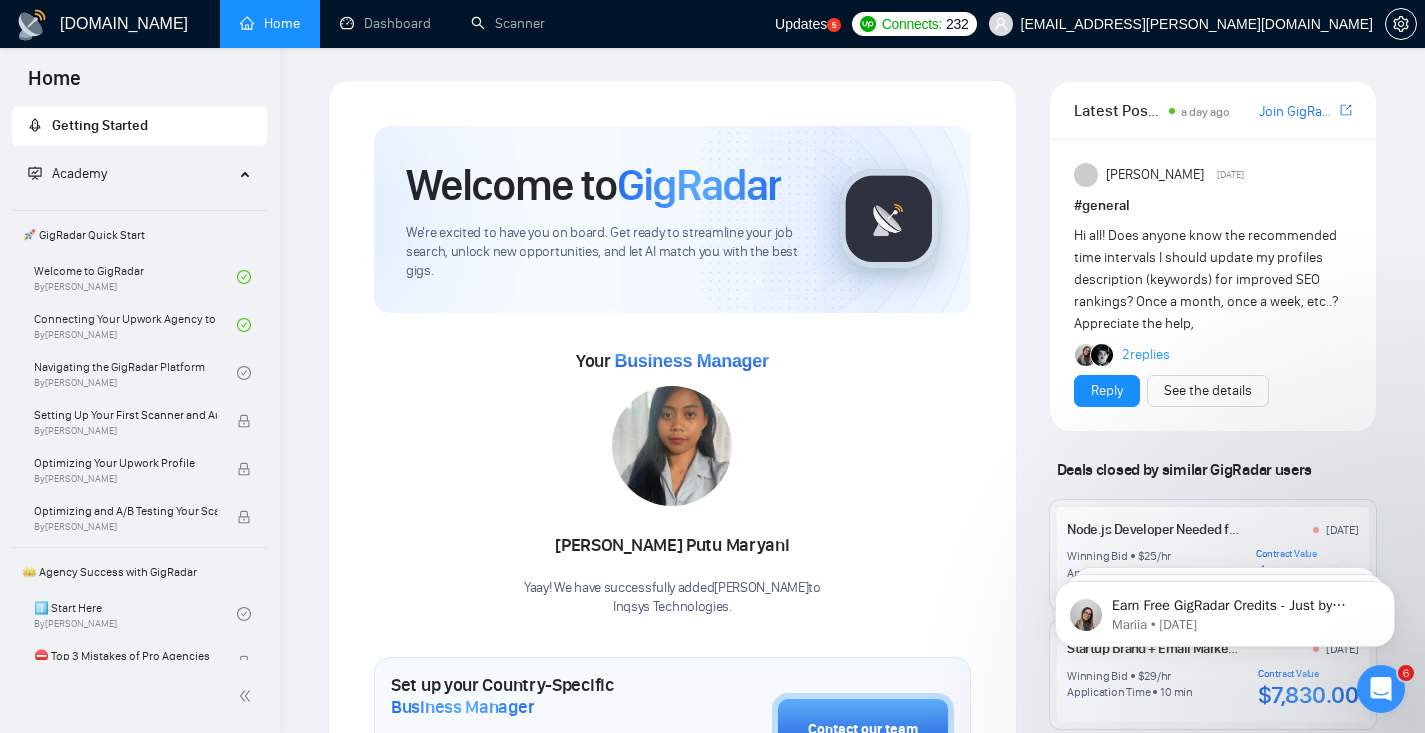 click on "Updates" at bounding box center [801, 24] 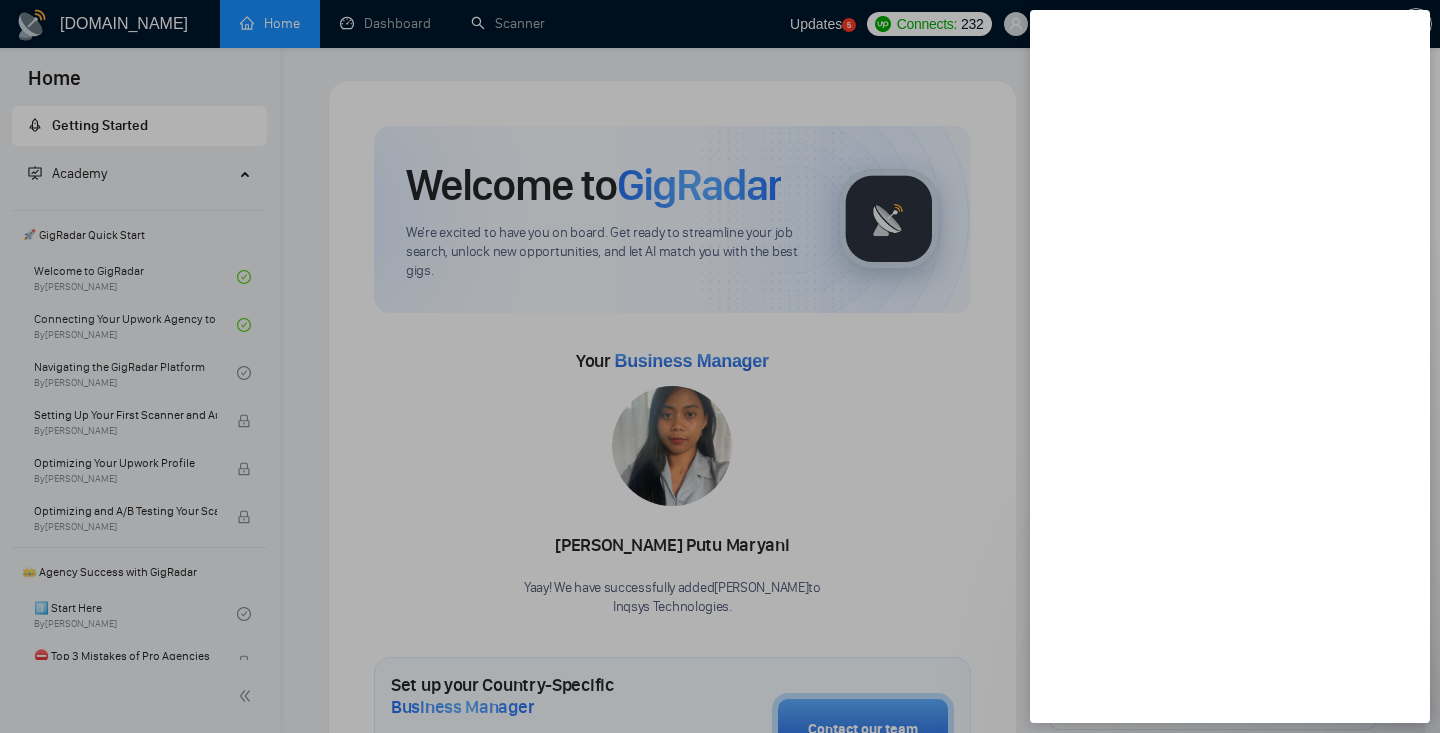 click at bounding box center [720, 366] 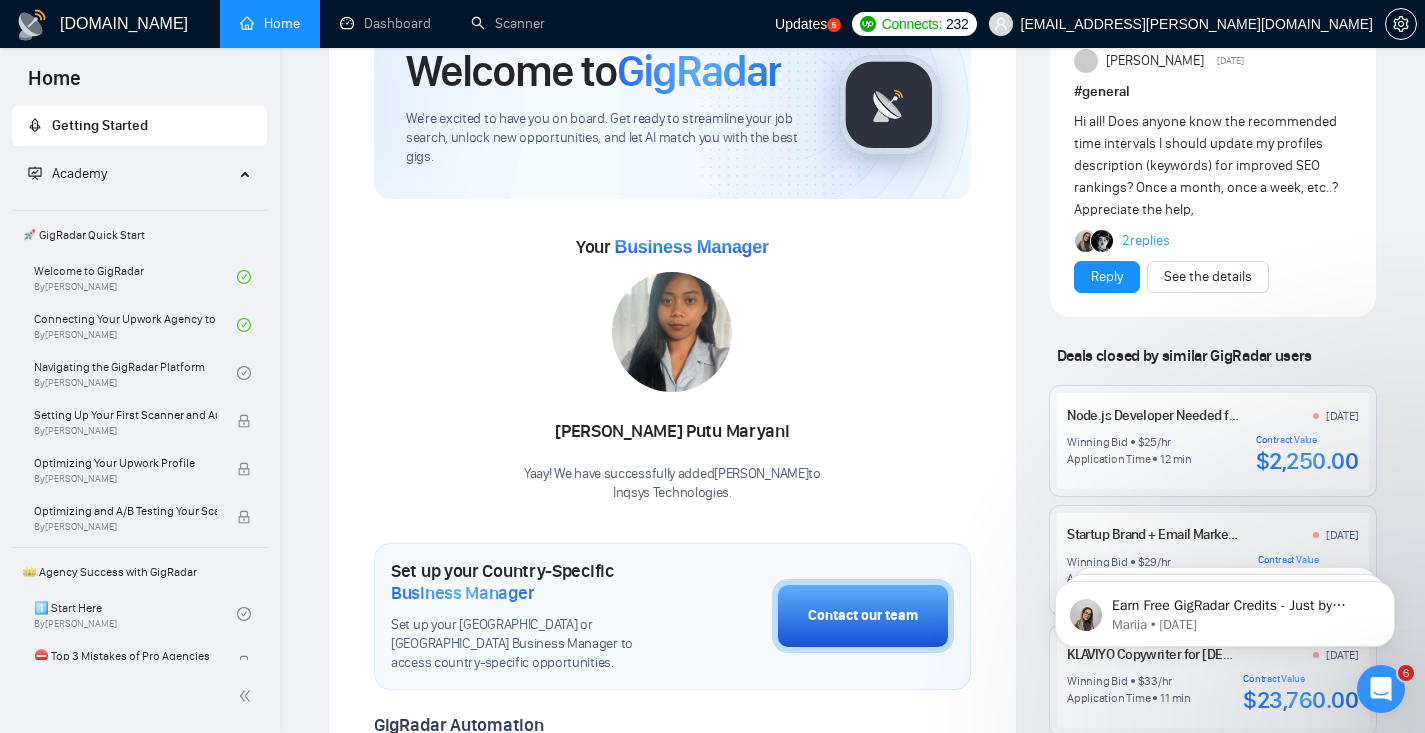 scroll, scrollTop: 439, scrollLeft: 0, axis: vertical 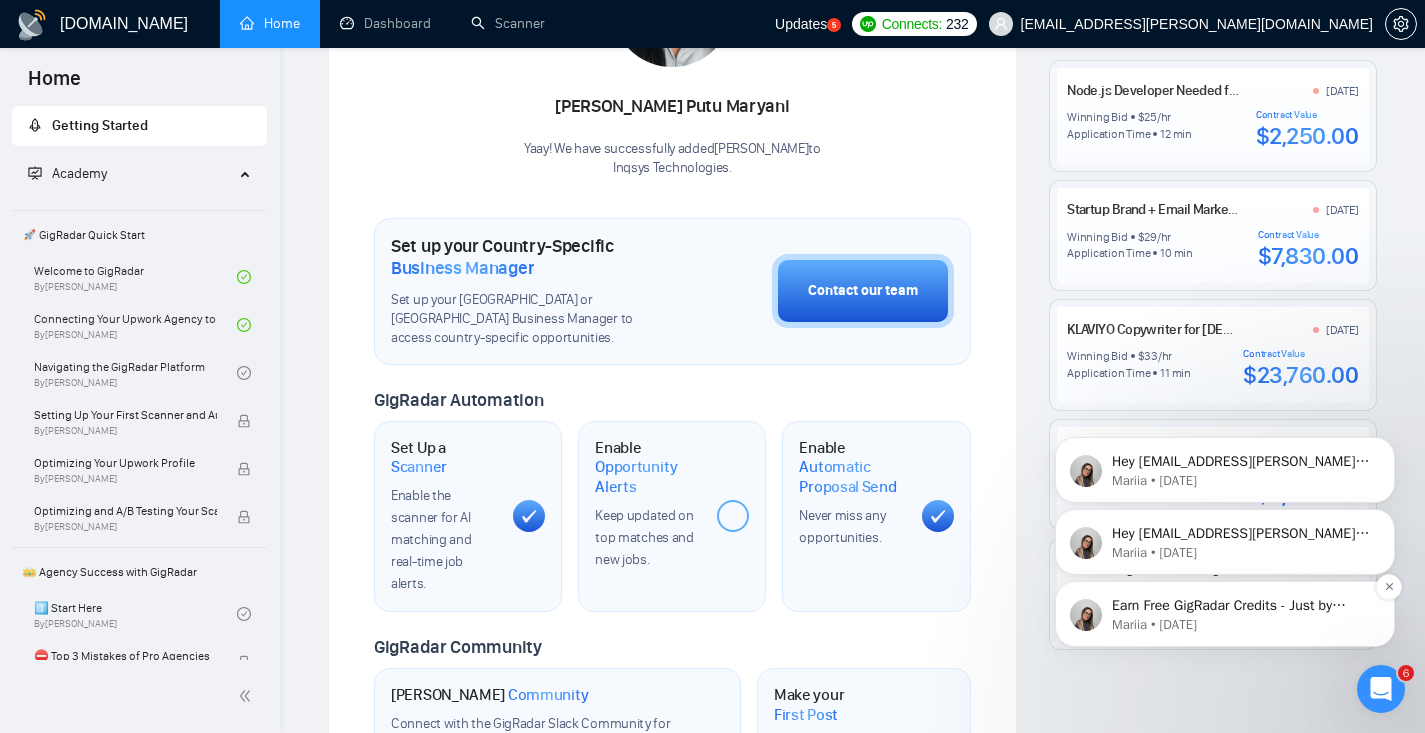 click on "Earn Free GigRadar Credits - Just by Sharing Your Story! 💬 Want more credits for sending proposals? It’s simple - share, inspire, and get rewarded! 🤫 Here’s how you can earn free credits: Introduce yourself in the #intros channel of the GigRadar Upwork Community and grab +20 credits for sending bids., Post your success story (closed projects, high LRR, etc.) in the #general channel and claim +50 credits for sending bids. Why? GigRadar is building a powerful network of freelancers and agencies. We want you to make valuable connections, showcase your wins, and inspire others while getting rewarded! 🚀 Not a member yet? Join our Slack community now 👉 Join Slack Community Claiming your credits is easy: Reply to this message with a screenshot of your post, and our Tech Support Team will instantly top up your credits! 💸" at bounding box center (1241, 606) 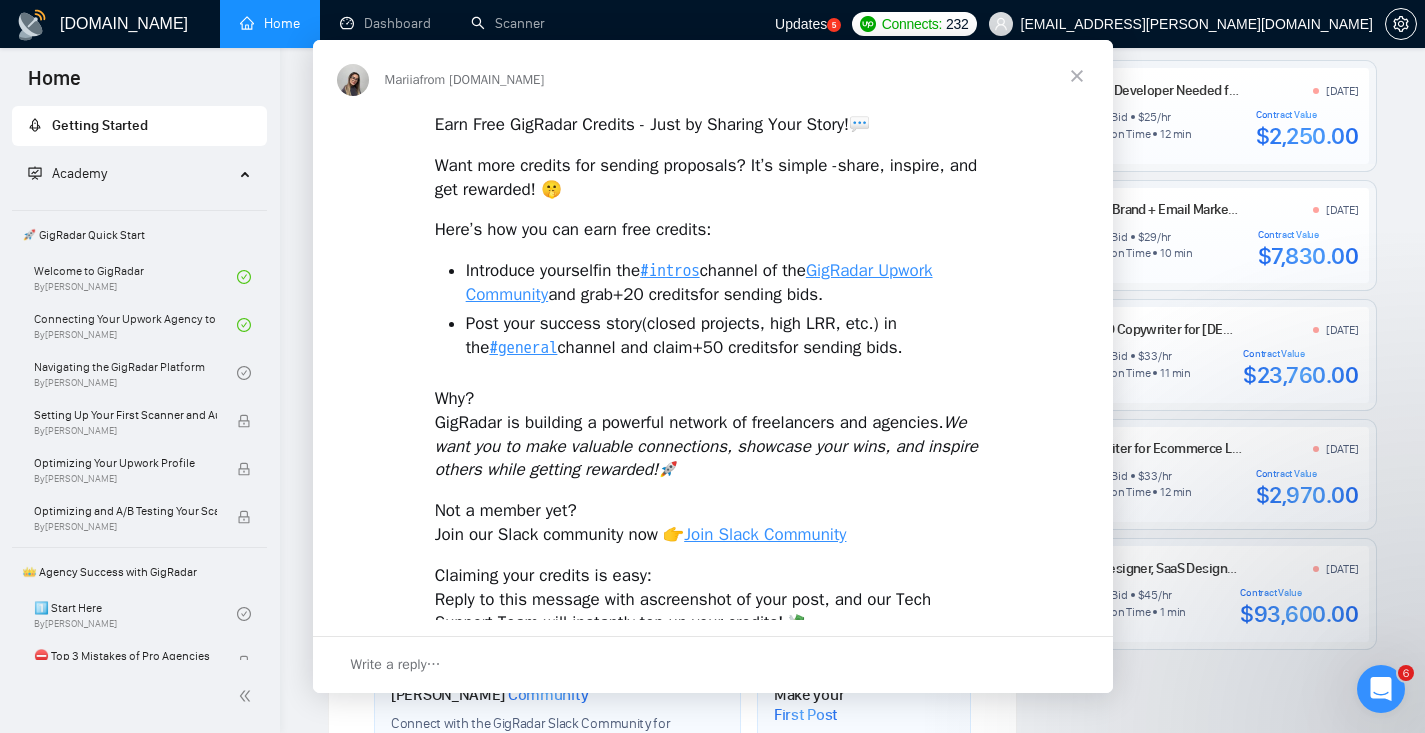 scroll, scrollTop: 0, scrollLeft: 0, axis: both 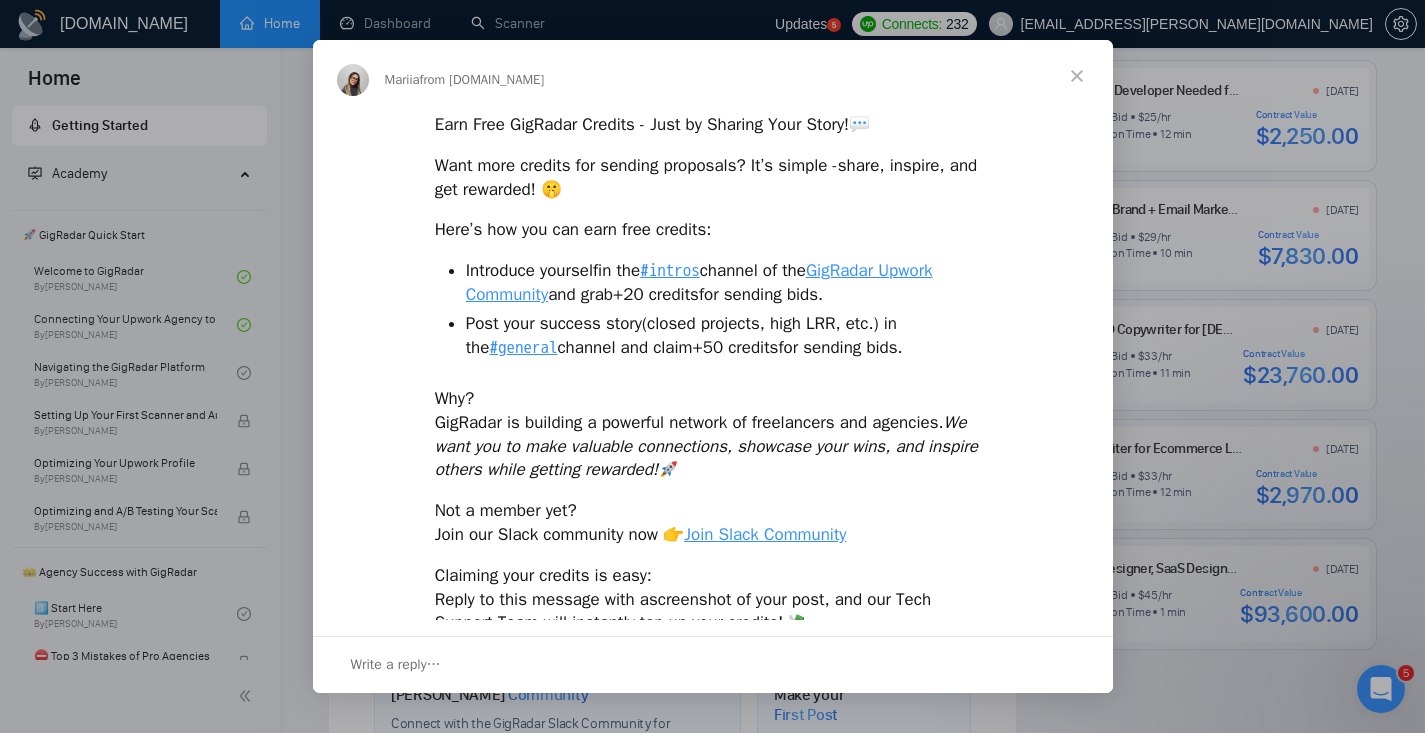 click at bounding box center [1077, 76] 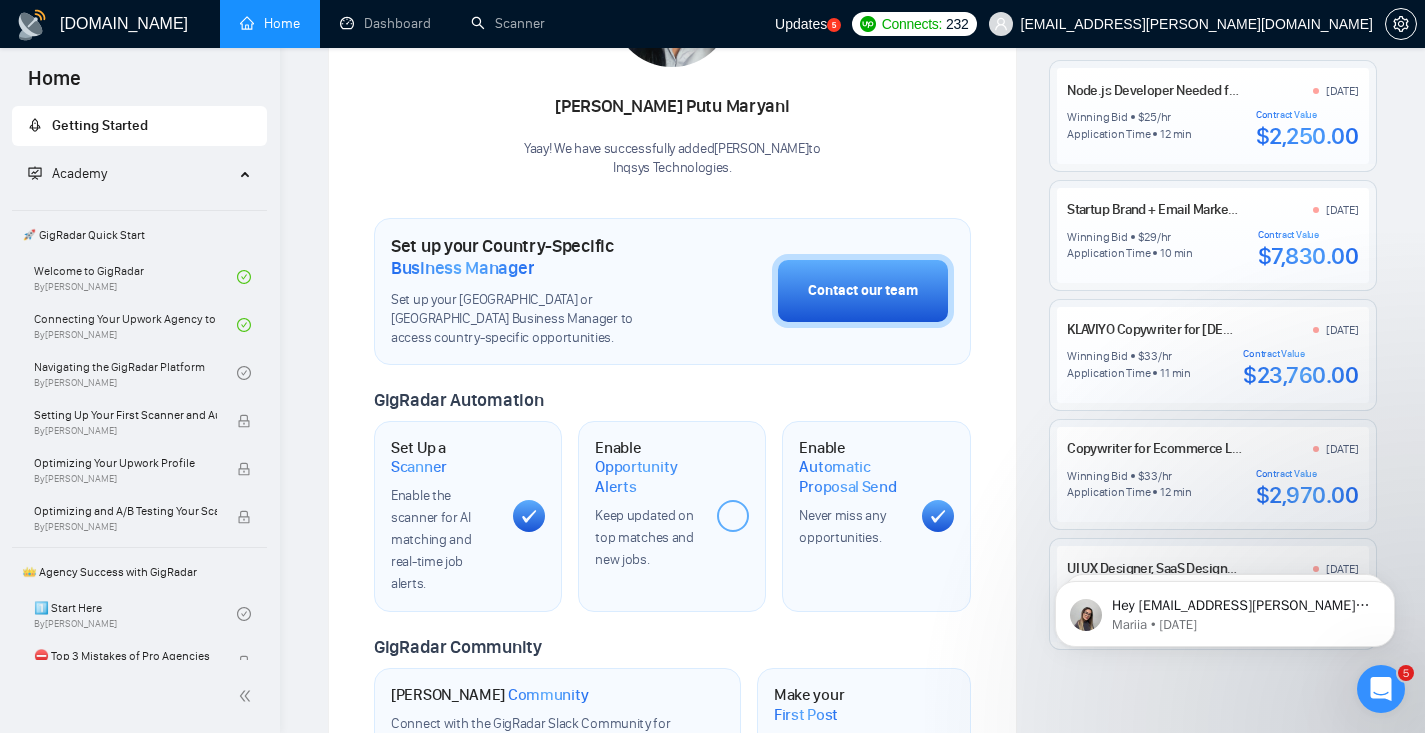 scroll, scrollTop: 0, scrollLeft: 0, axis: both 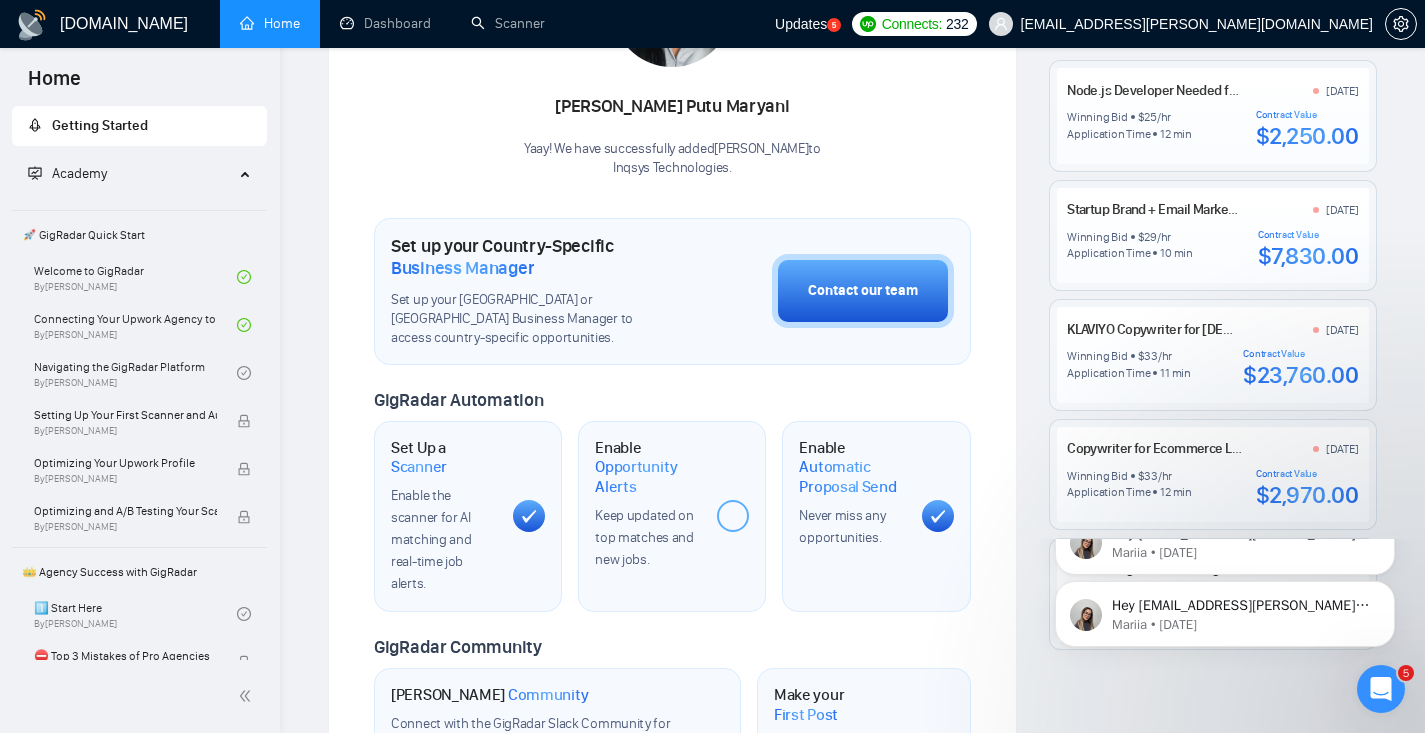 drag, startPoint x: 1391, startPoint y: 757, endPoint x: 1388, endPoint y: 820, distance: 63.07139 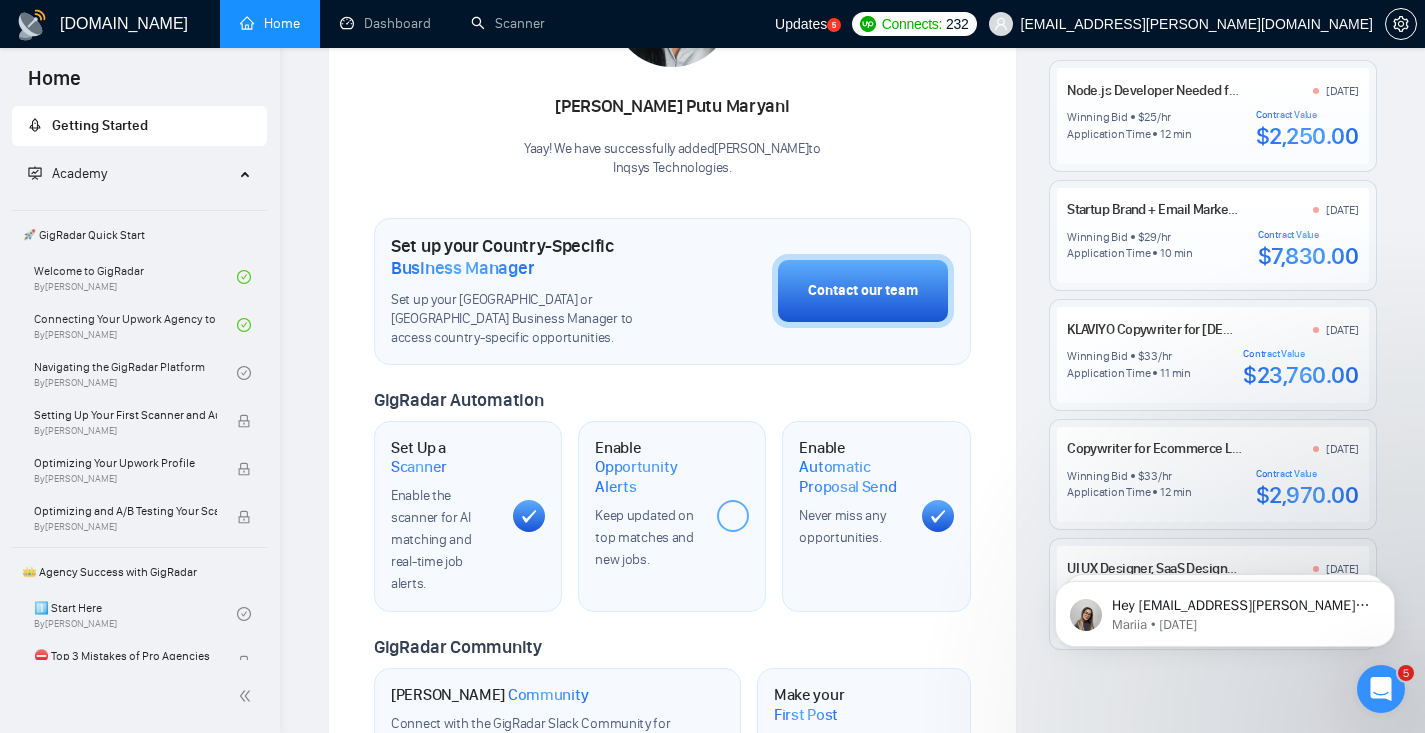 click 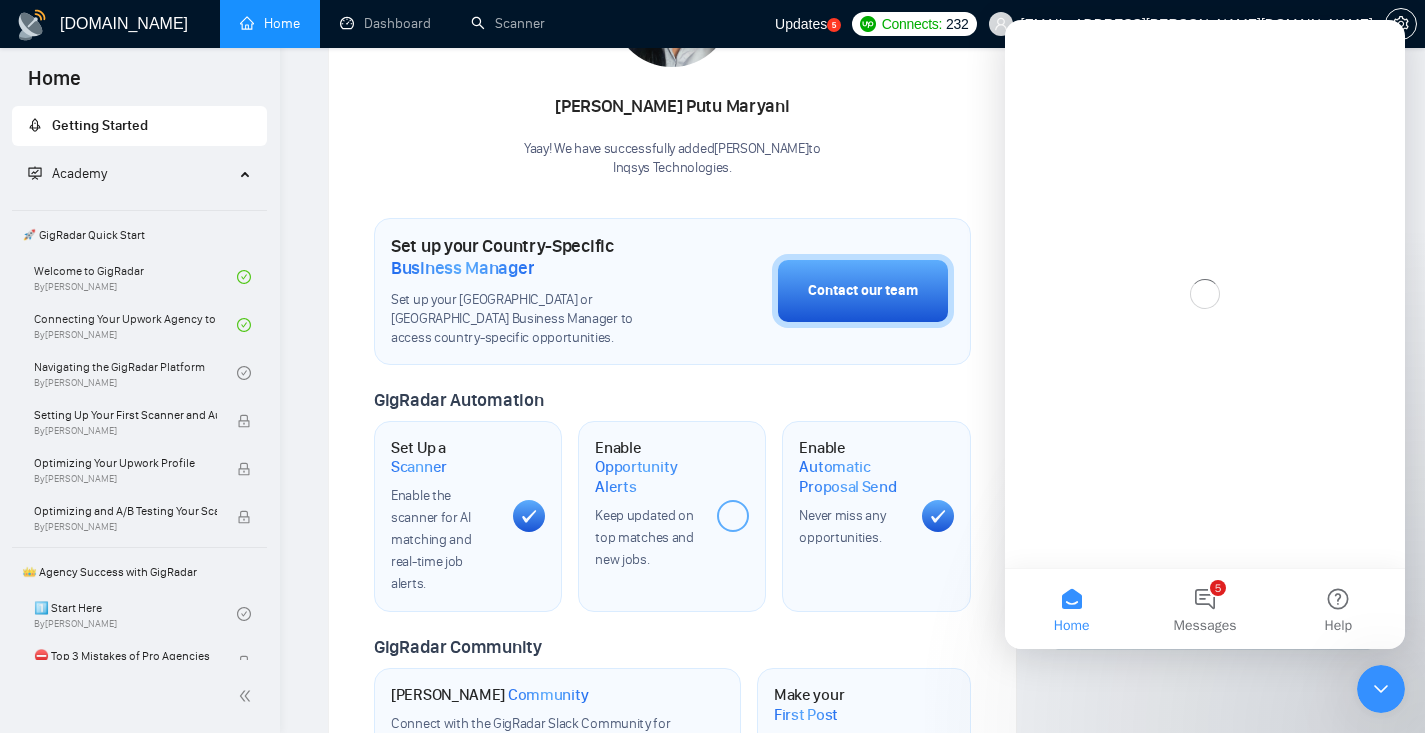 scroll, scrollTop: 0, scrollLeft: 0, axis: both 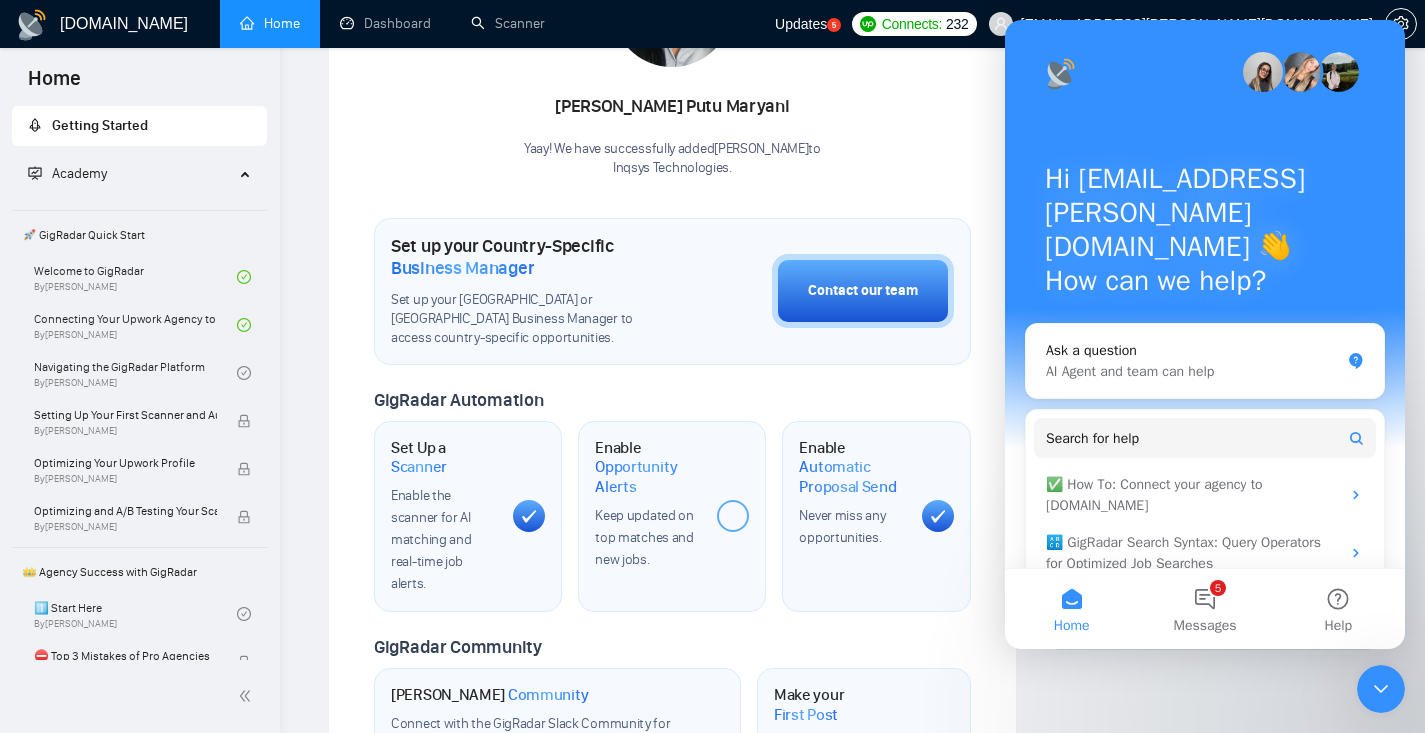 click on "Your   Business Manager Gusti Ayu   Putu Maryani Yaay! We have successfully added  Gusti Ayu Putu Maryani  to   Inqsys Technologies ." at bounding box center [672, 42] 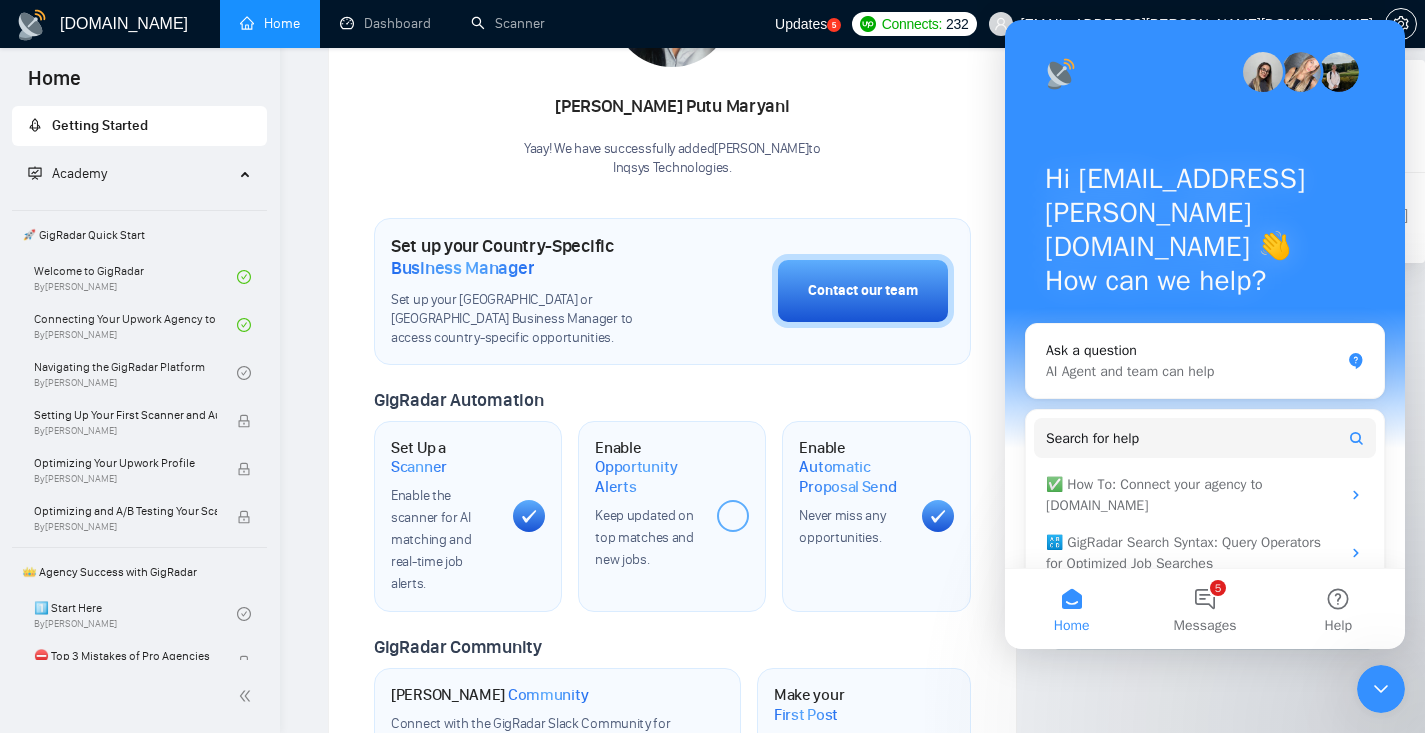click on "[EMAIL_ADDRESS][PERSON_NAME][DOMAIN_NAME]" at bounding box center (1181, 24) 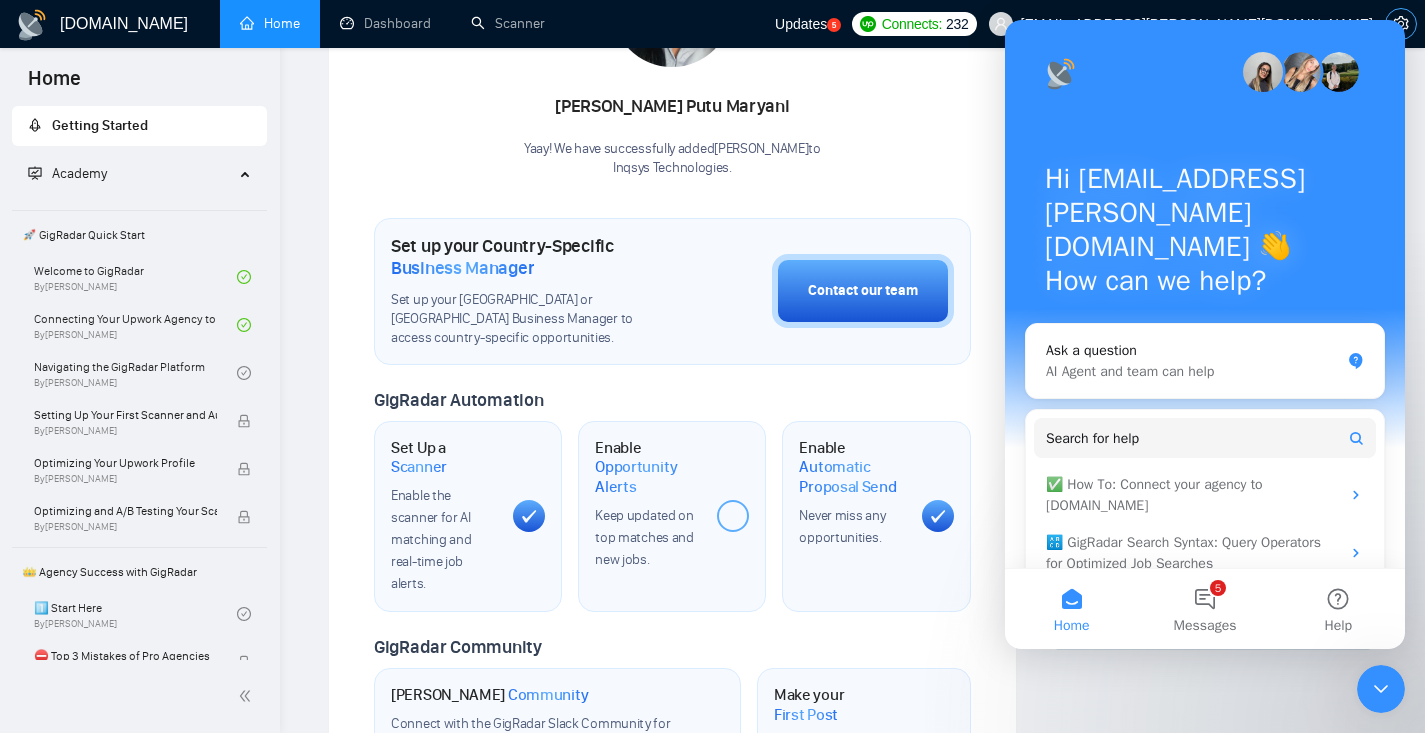 click 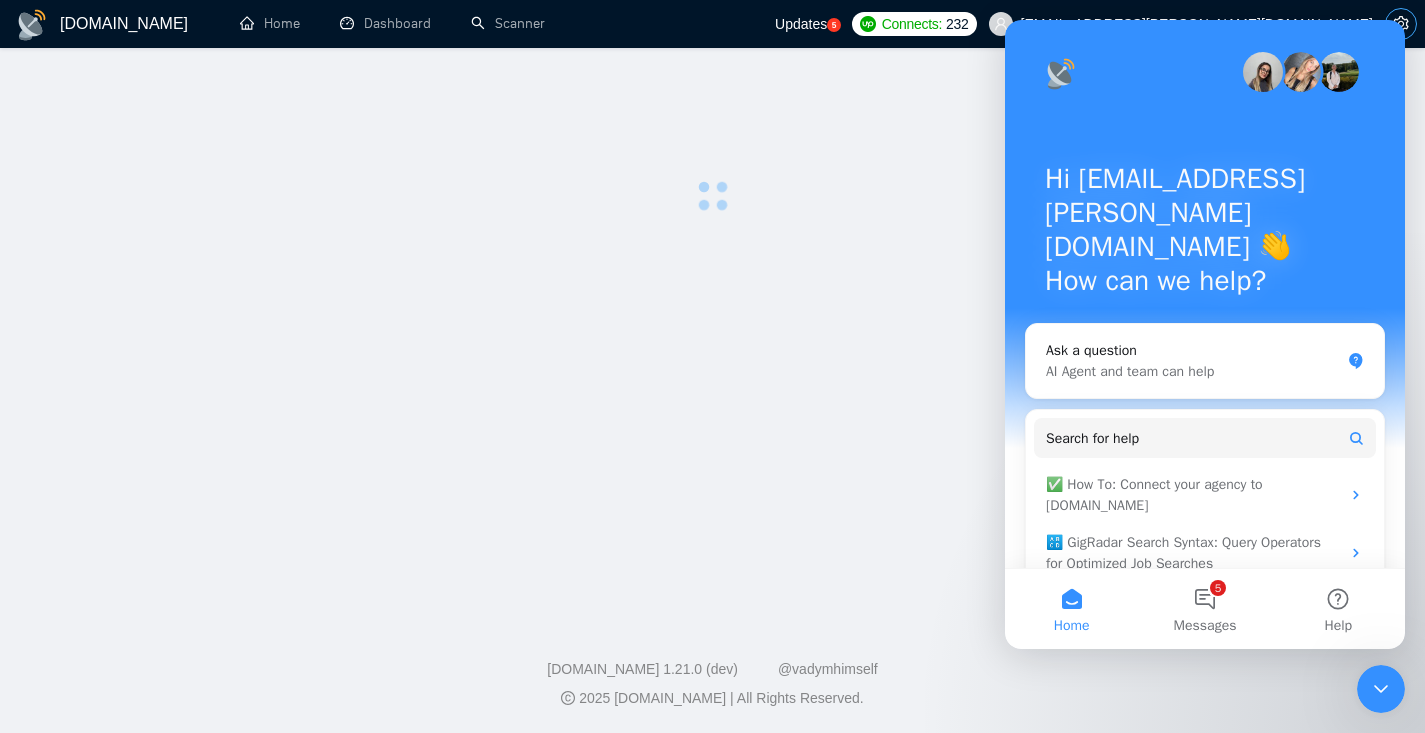 scroll, scrollTop: 0, scrollLeft: 0, axis: both 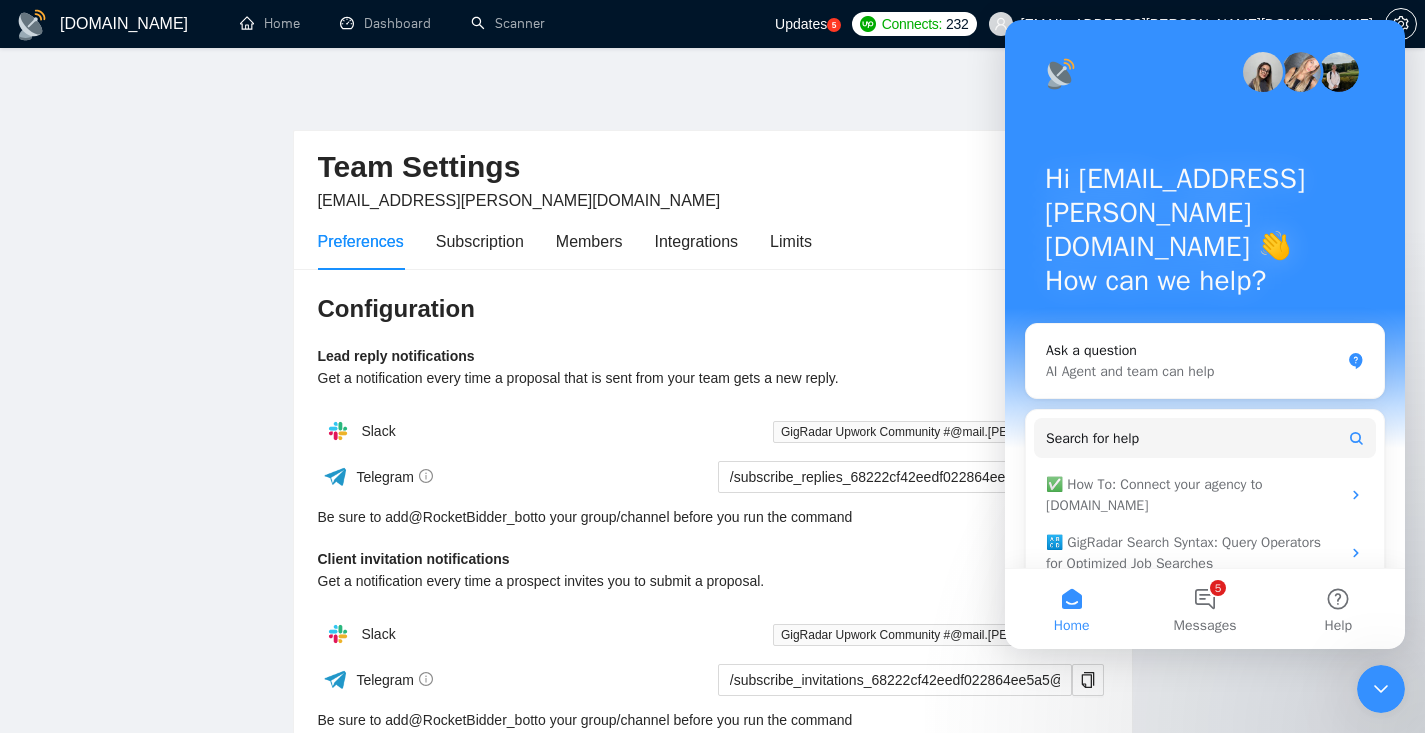 click on "Team Settings mail.attinder@gmail.com Preferences Subscription Members Integrations Limits Configuration Lead reply notifications Get a notification every time a proposal that is sent from your team gets a new reply. On   Slack GigRadar Upwork Community #@mail.attinder   Telegram /subscribe_replies_68222cf42eedf022864ee5a5@RocketBidder_bot Be sure to add  @ RocketBidder_bot  to your group/channel before you run the command Client invitation notifications Get a notification every time a prospect invites you to submit a proposal. On   Slack GigRadar Upwork Community #@mail.attinder   Telegram /subscribe_invitations_68222cf42eedf022864ee5a5@RocketBidder_bot Be sure to add  @ RocketBidder_bot  to your group/channel before you run the command Auto top-up connects   Your business manager will automatically top up your connects balance using your default payment method if the balance reaches below the set threshold. Off Connects Balance Notifications On   Slack Add to Slack   Telegram Be sure to add  @ 100" at bounding box center (712, 607) 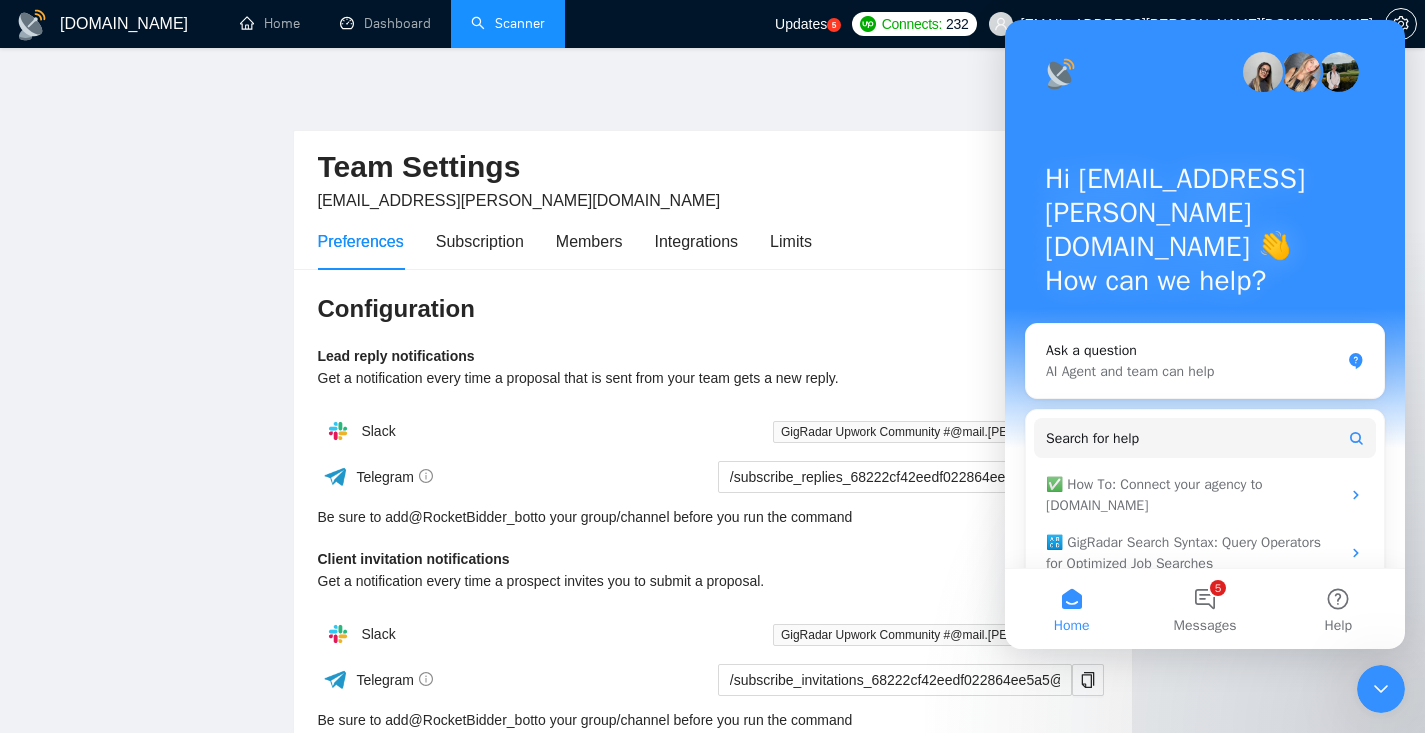 click on "Scanner" at bounding box center [508, 23] 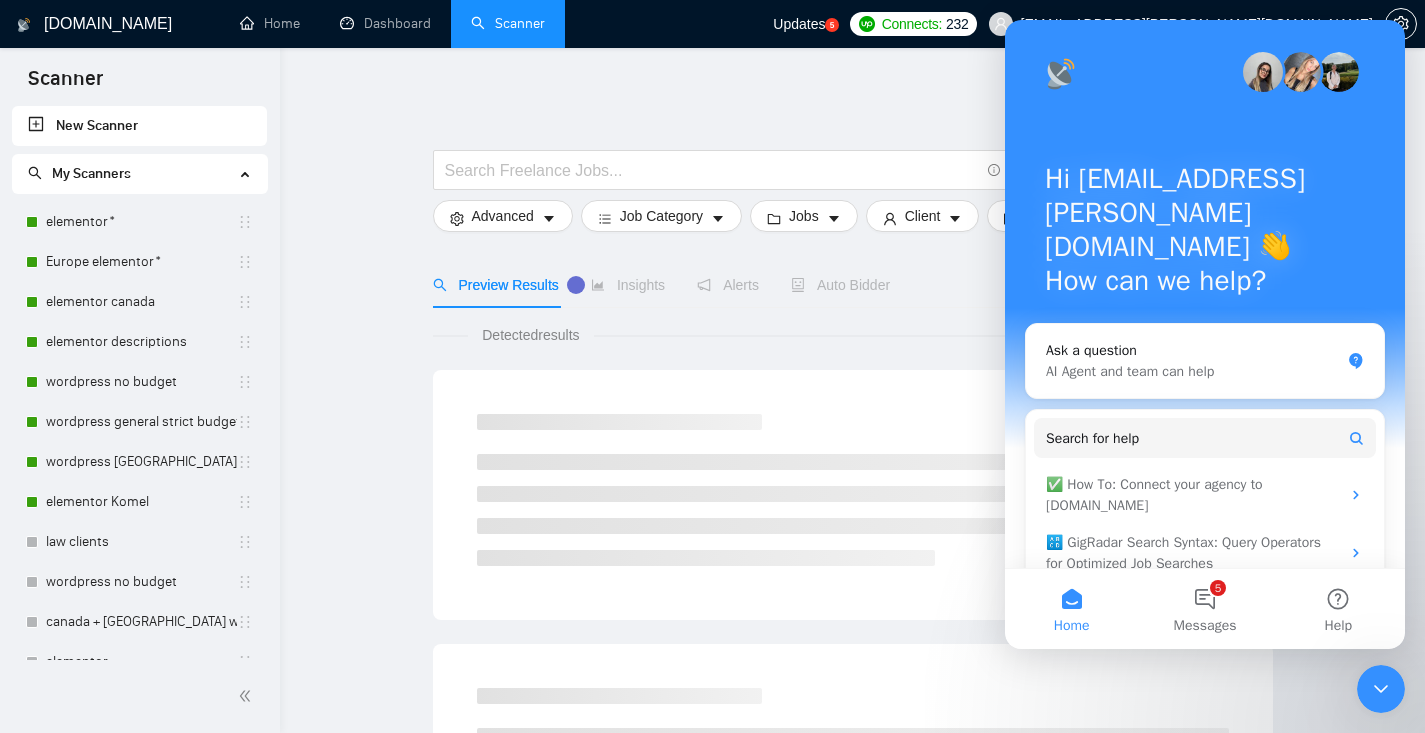 click 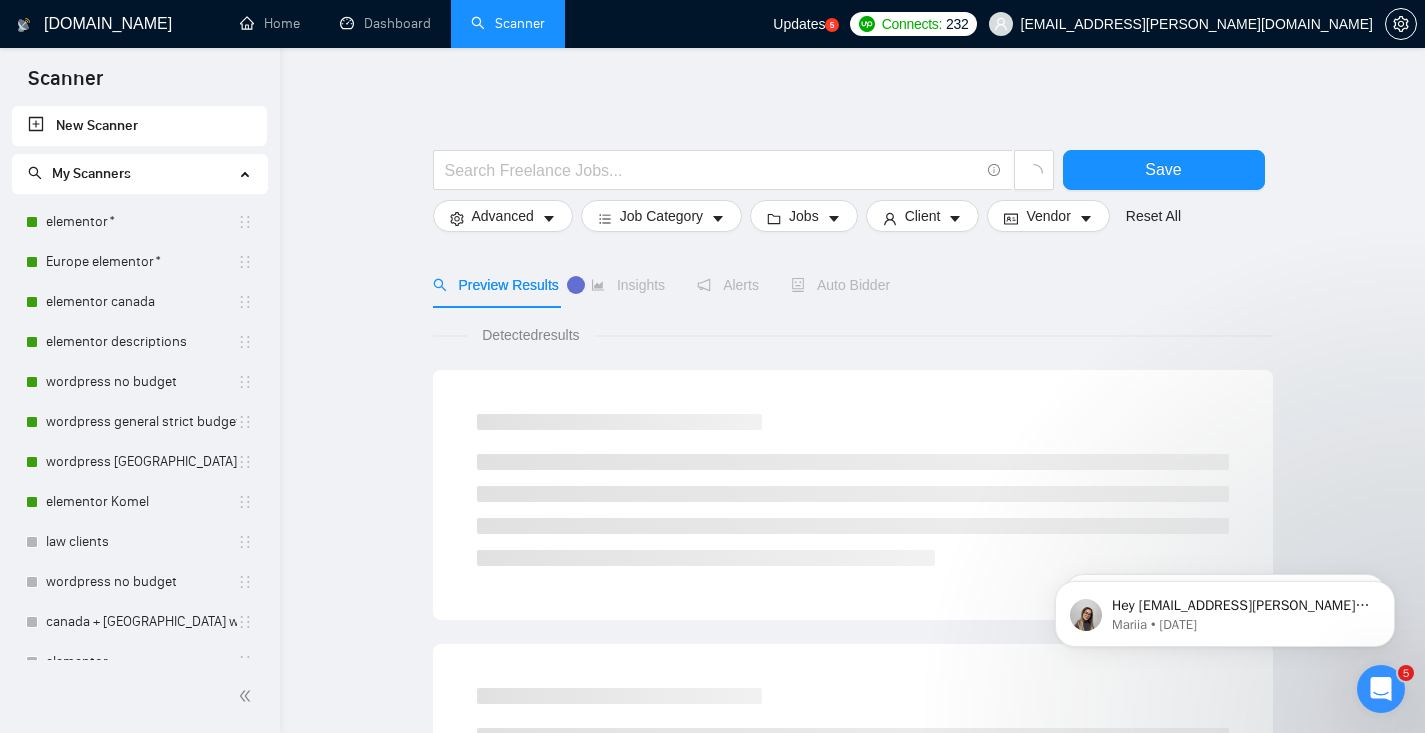 scroll, scrollTop: 0, scrollLeft: 0, axis: both 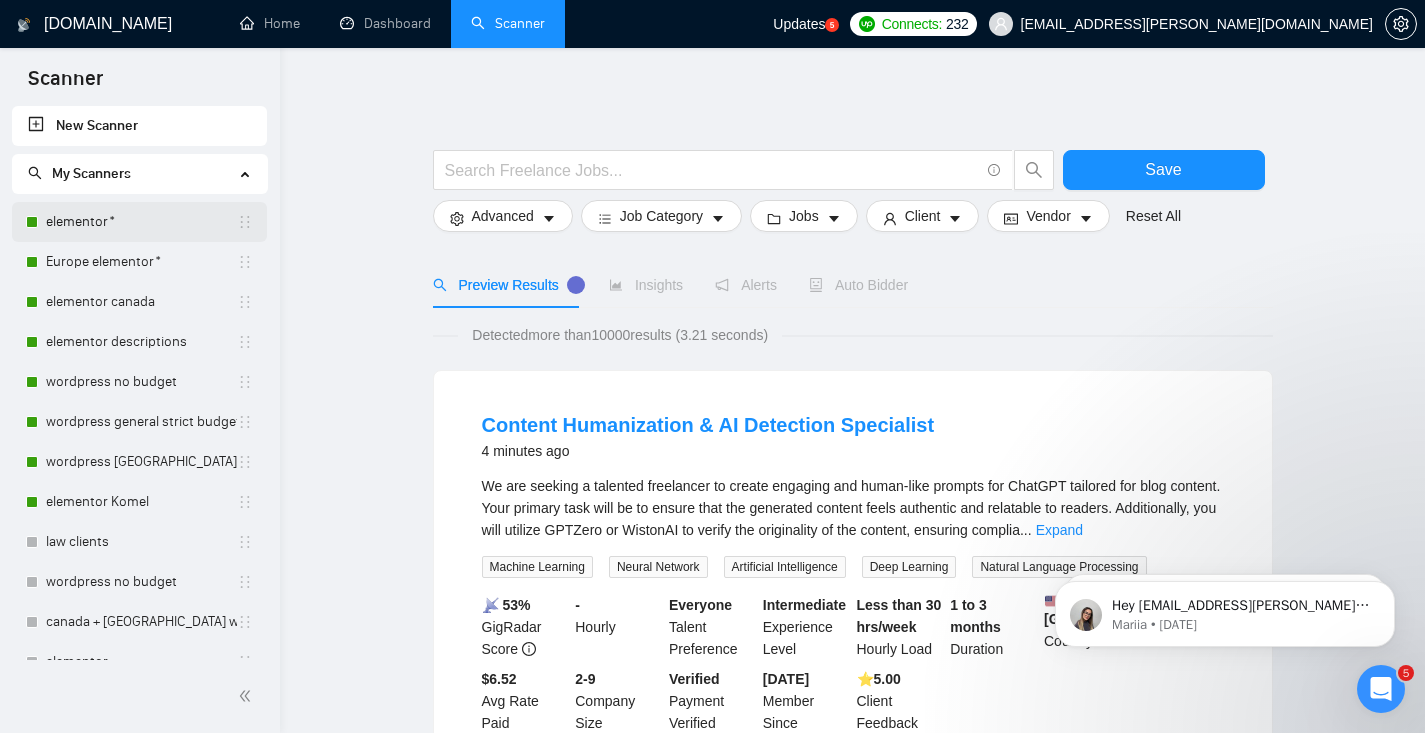 click on "elementor*" at bounding box center [141, 222] 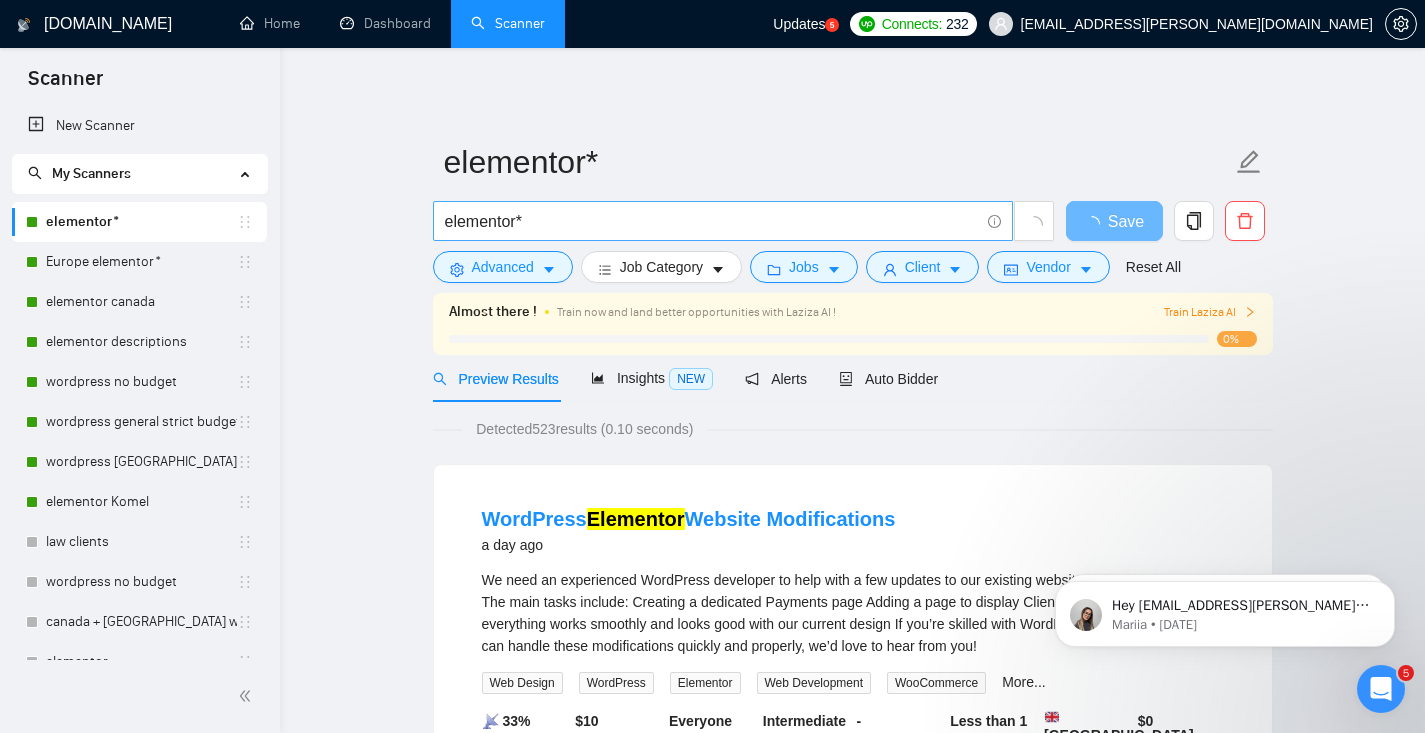 scroll, scrollTop: 164, scrollLeft: 0, axis: vertical 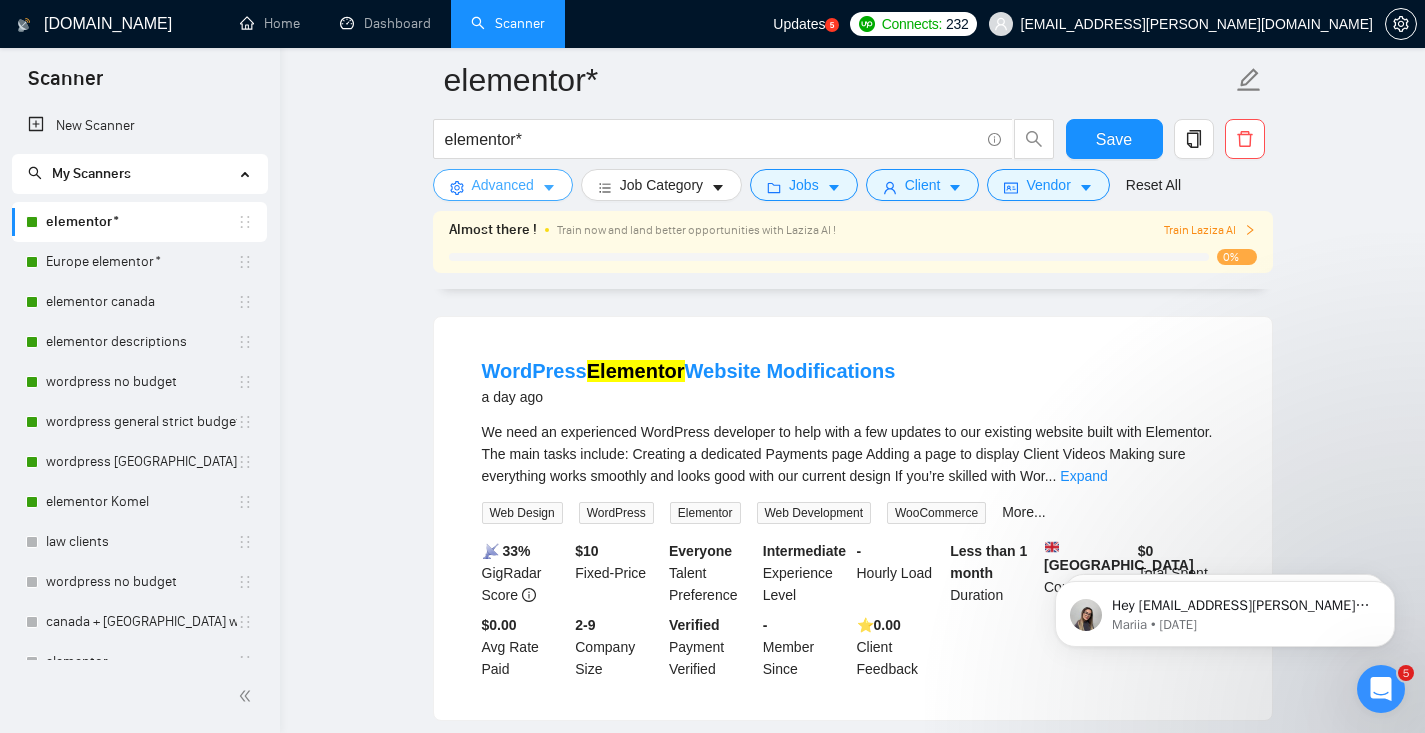 click on "Advanced" at bounding box center (503, 185) 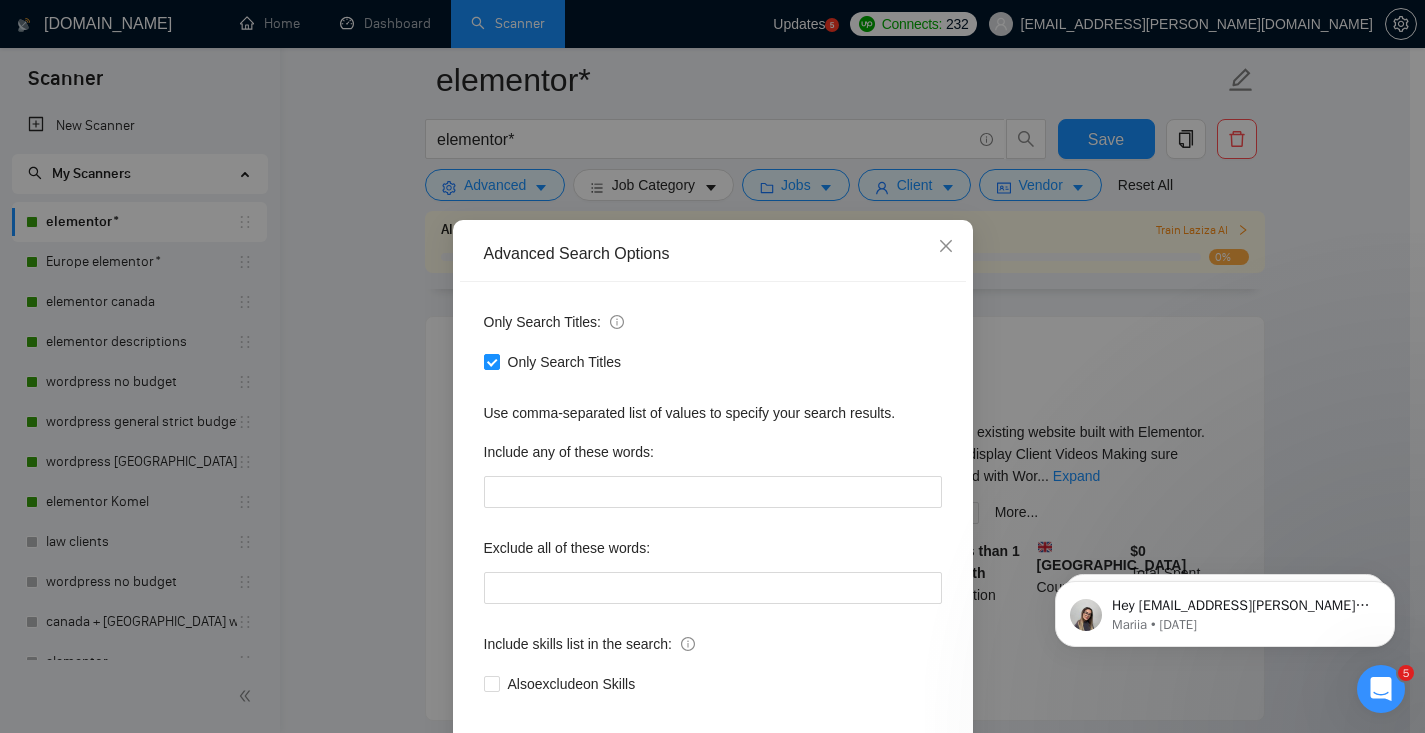 scroll, scrollTop: 99, scrollLeft: 0, axis: vertical 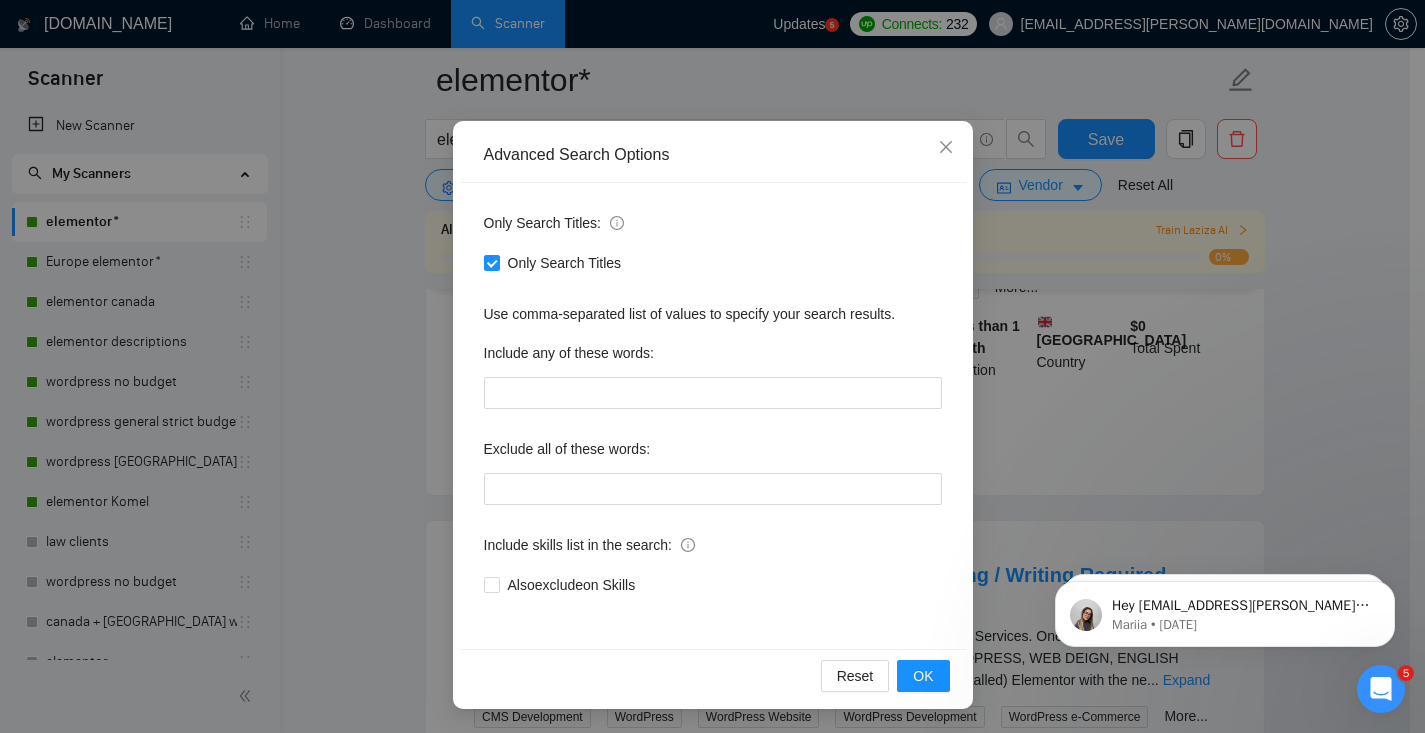 click on "Advanced Search Options Only Search Titles:   Only Search Titles Use comma-separated list of values to specify your search results. Include any of these words: Exclude all of these words: Include skills list in the search:   Also  exclude  on Skills Reset OK" at bounding box center [712, 366] 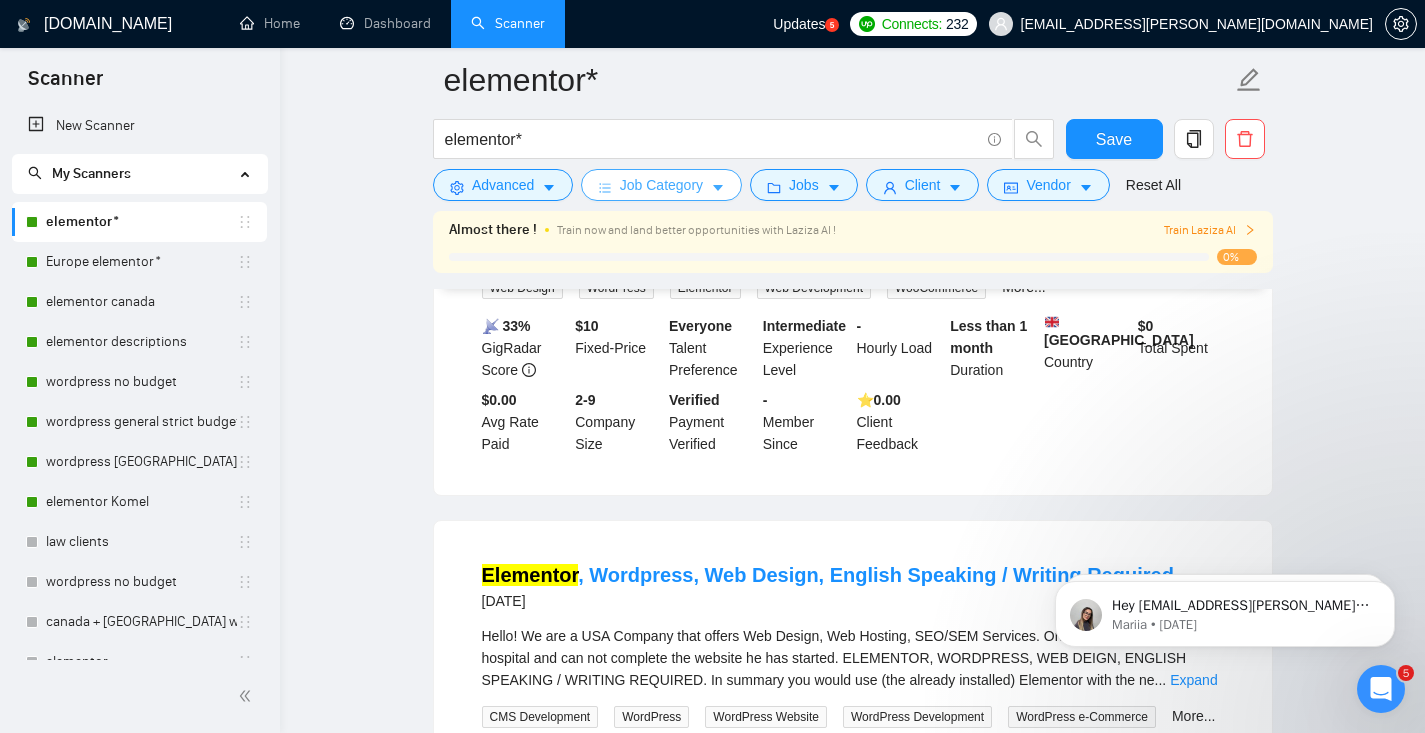 scroll, scrollTop: 0, scrollLeft: 0, axis: both 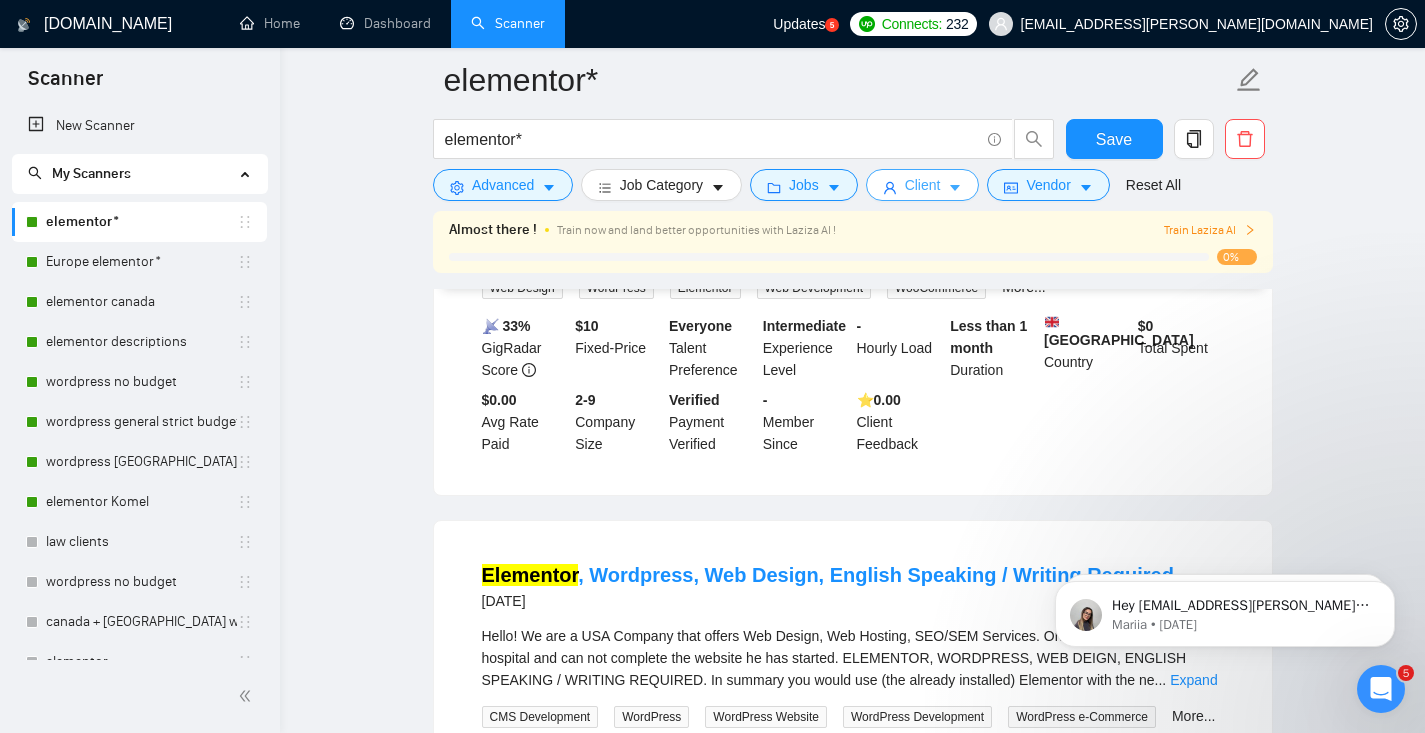 click on "Client" at bounding box center [923, 185] 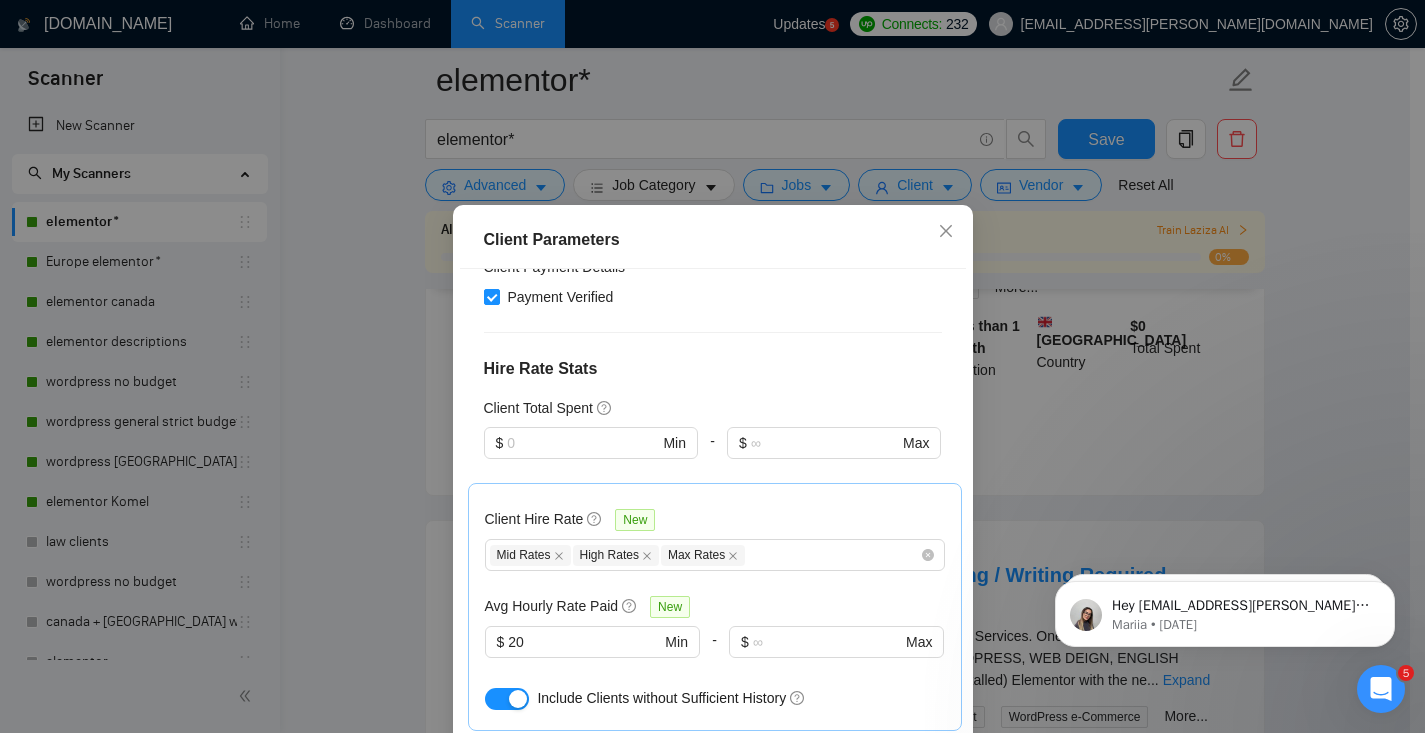 scroll, scrollTop: 446, scrollLeft: 0, axis: vertical 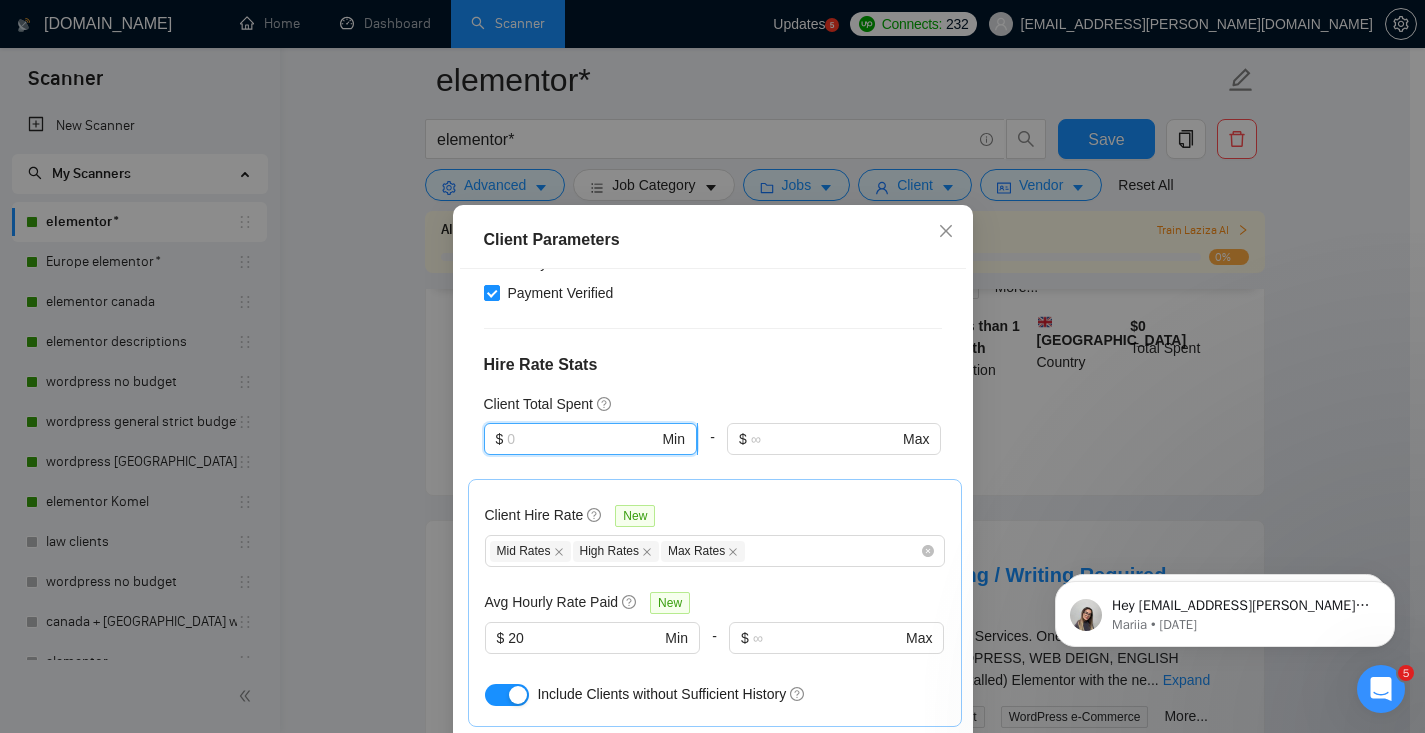 click at bounding box center [582, 439] 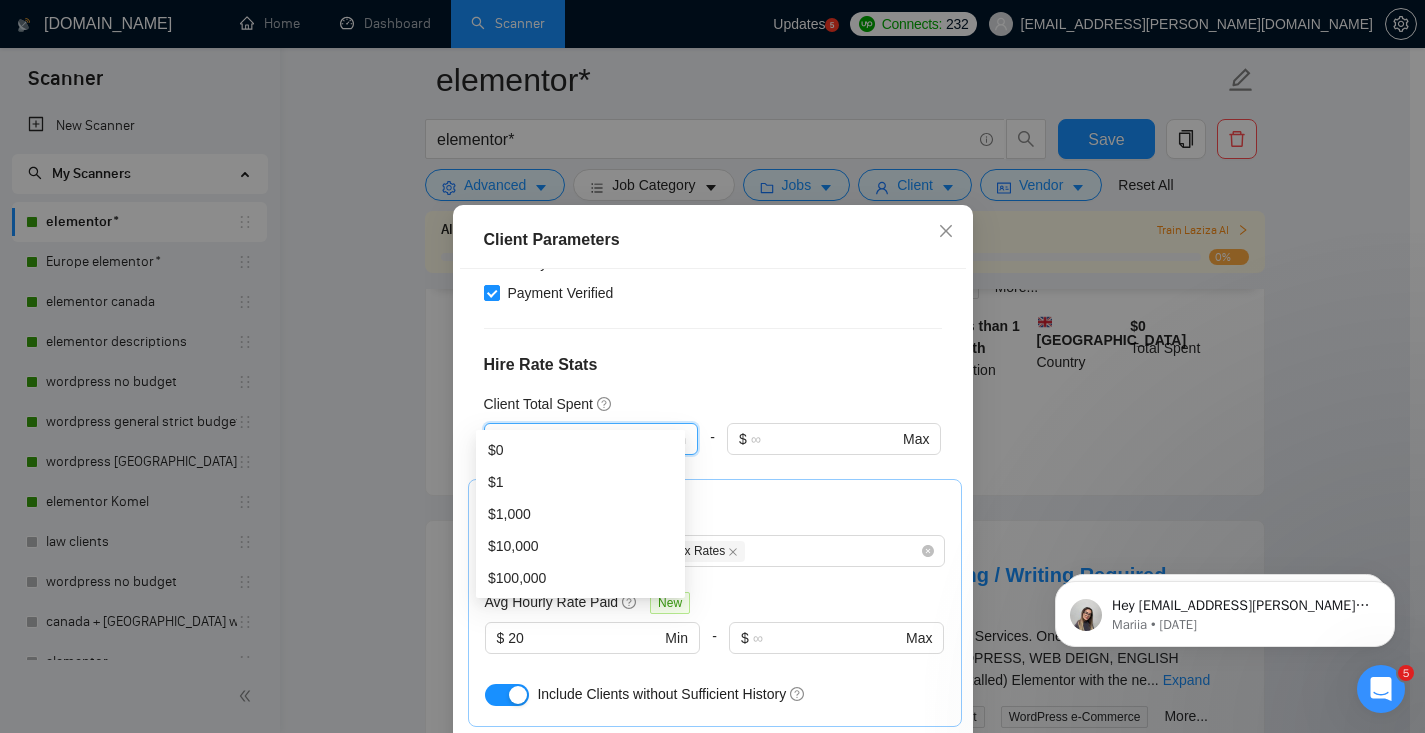 click on "Hire Rate Stats" at bounding box center [713, 365] 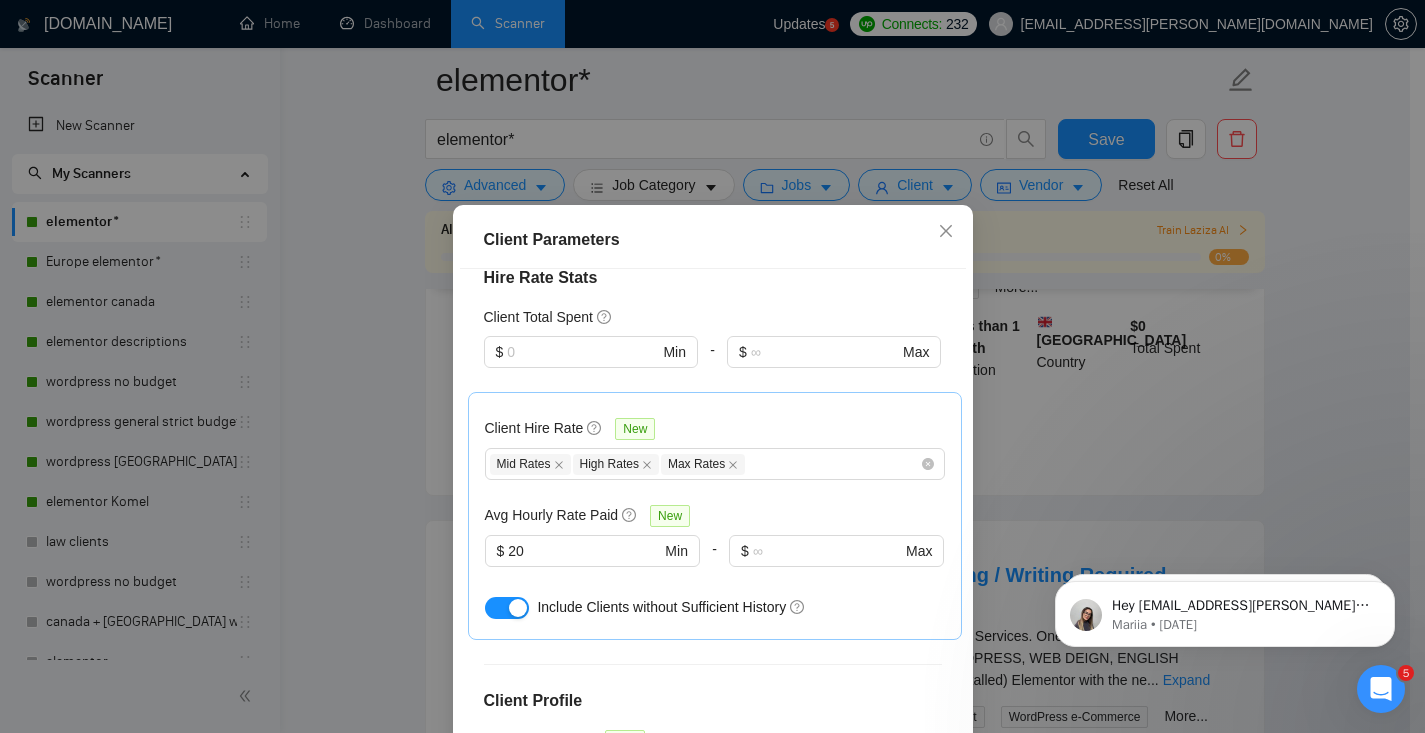 scroll, scrollTop: 537, scrollLeft: 0, axis: vertical 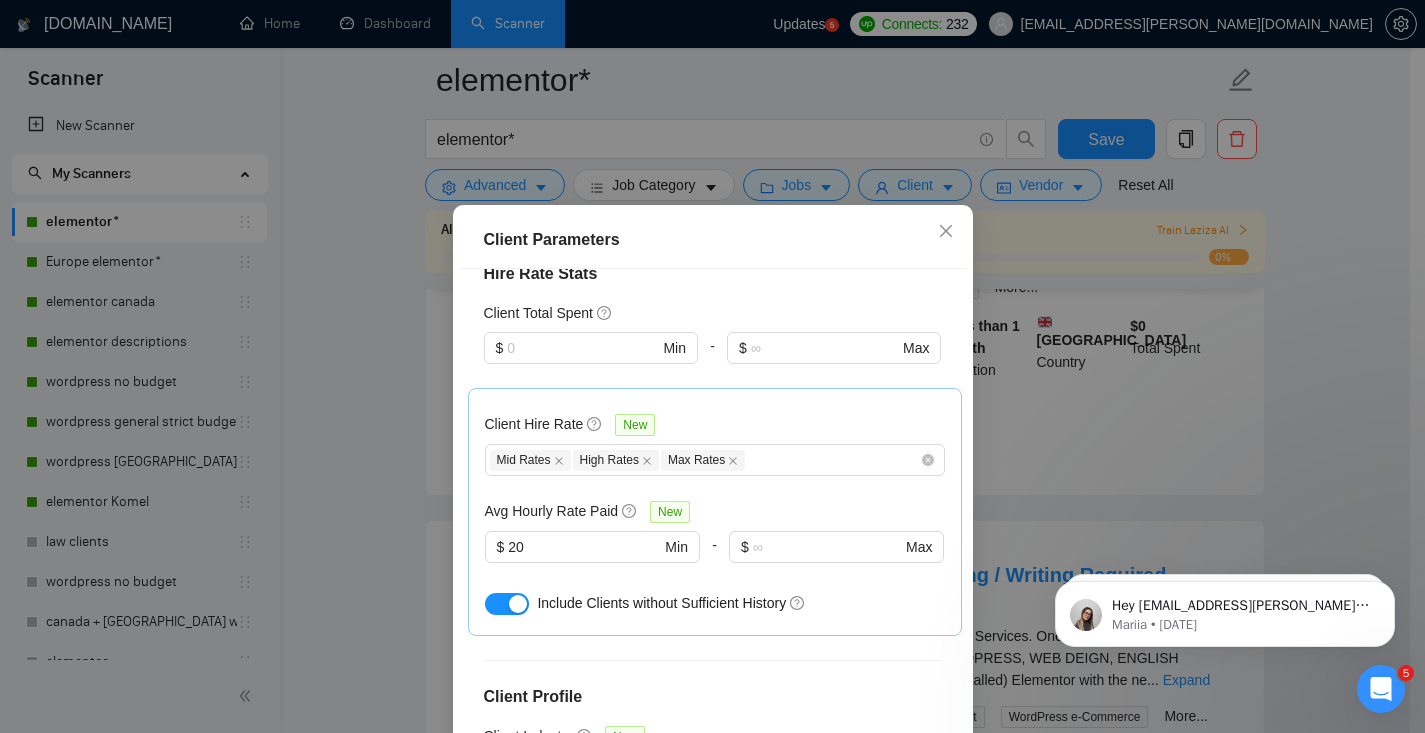 click on "Client Parameters Client Location Include Client Countries United States Canada United Kingdom   Exclude Client Countries Asia Africa   Client Rating Client Min Average Feedback Include clients with no feedback Client Payment Details Payment Verified Hire Rate Stats   Client Total Spent $ Min - $ Max Client Hire Rate New Mid Rates High Rates Max Rates     Avg Hourly Rate Paid New $ 20 Min - $ Max Include Clients without Sufficient History Client Profile Client Industry New   Any industry Client Company Size   Any company size Enterprise Clients New   Any clients Reset OK" at bounding box center (712, 366) 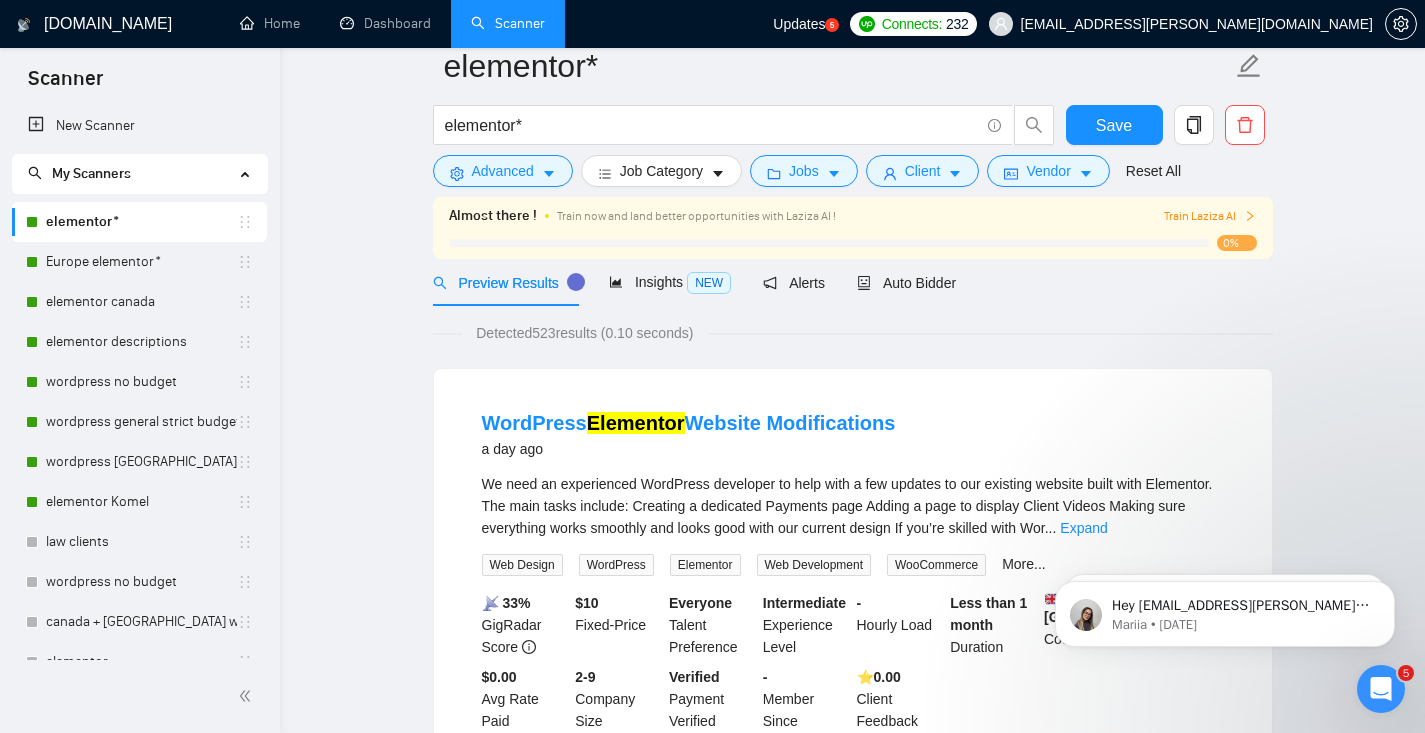 scroll, scrollTop: 8, scrollLeft: 0, axis: vertical 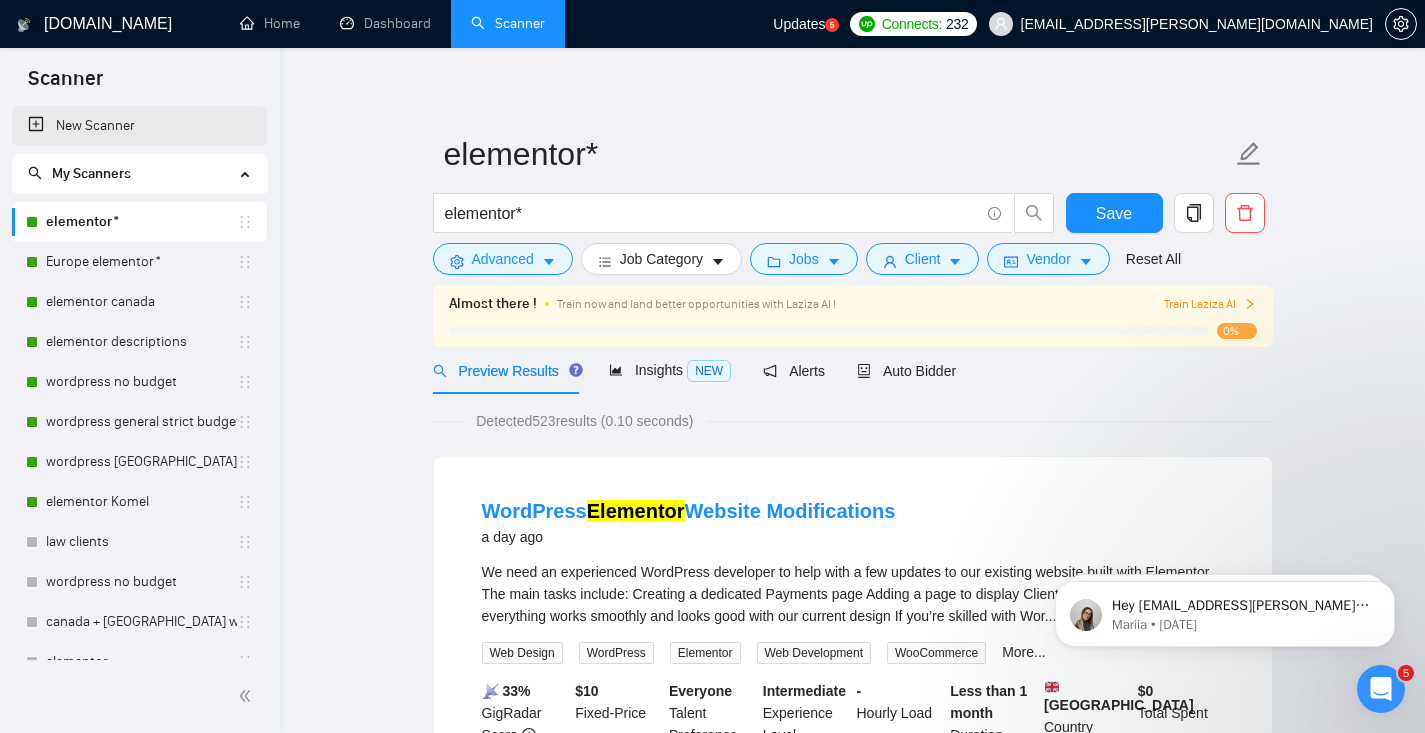 click on "New Scanner" at bounding box center (139, 126) 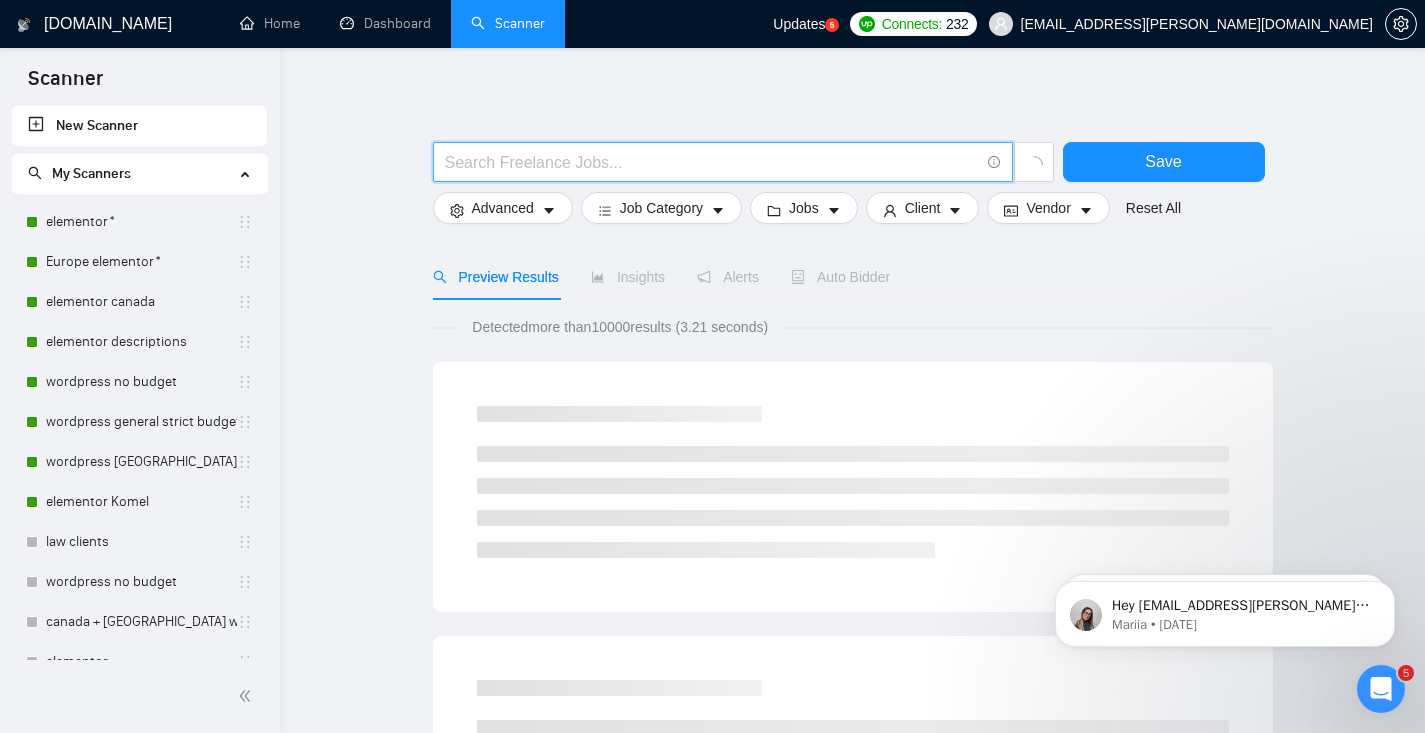 click at bounding box center (712, 162) 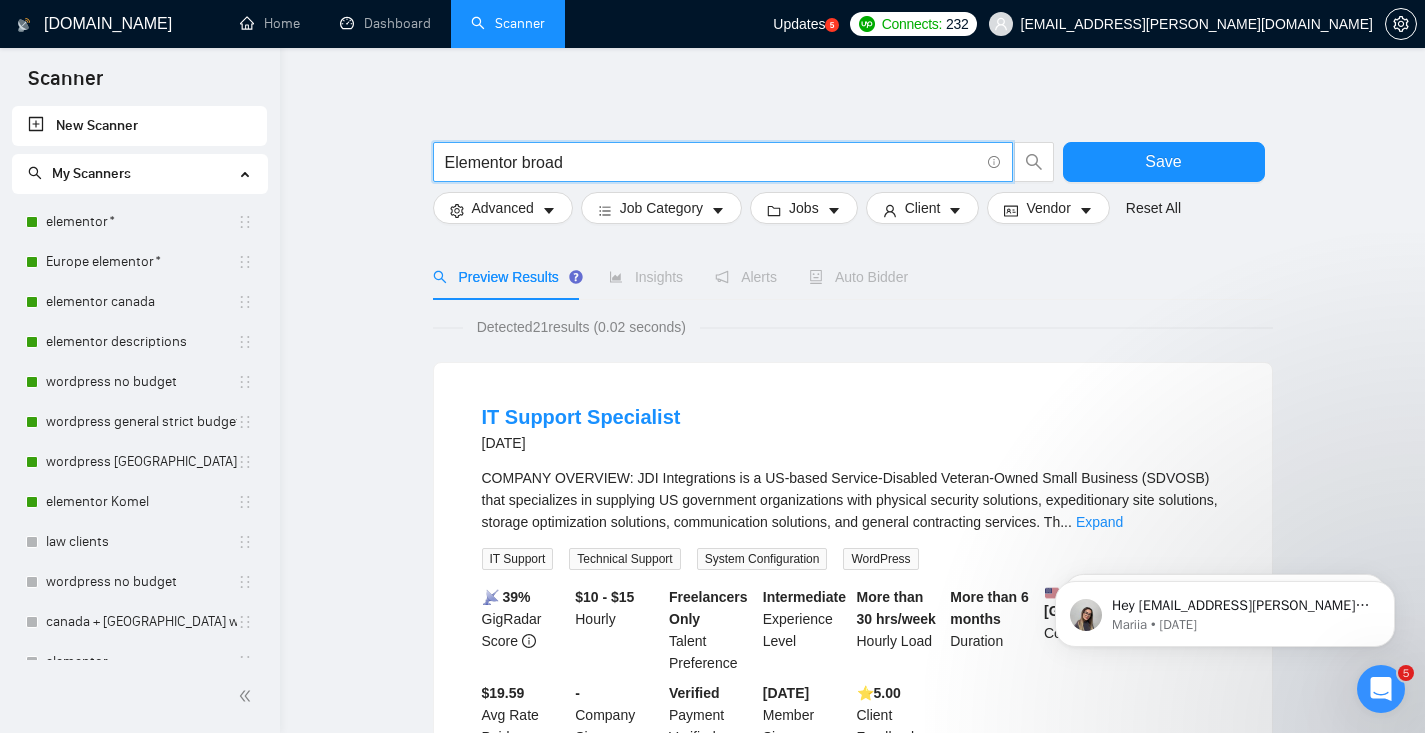 click on "Elementor broad" at bounding box center [712, 162] 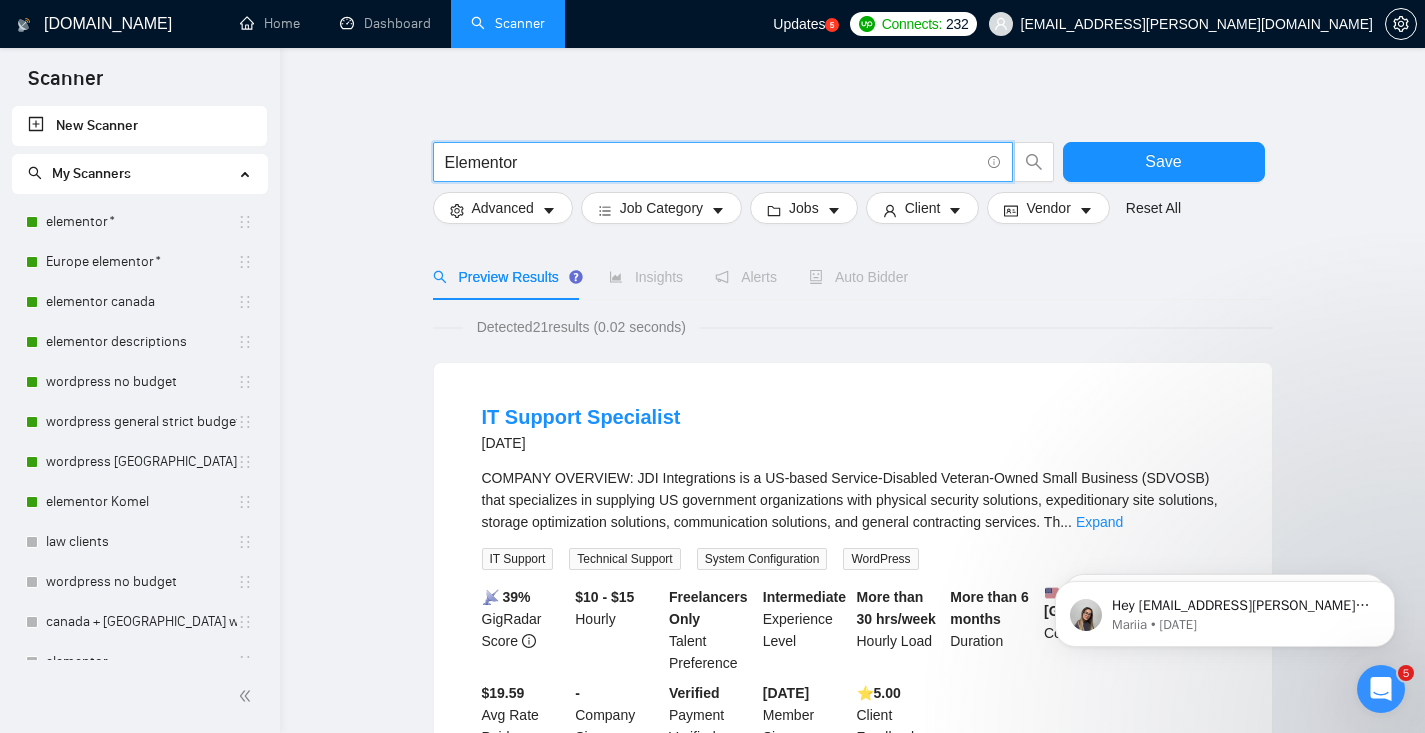 type on "Elementor" 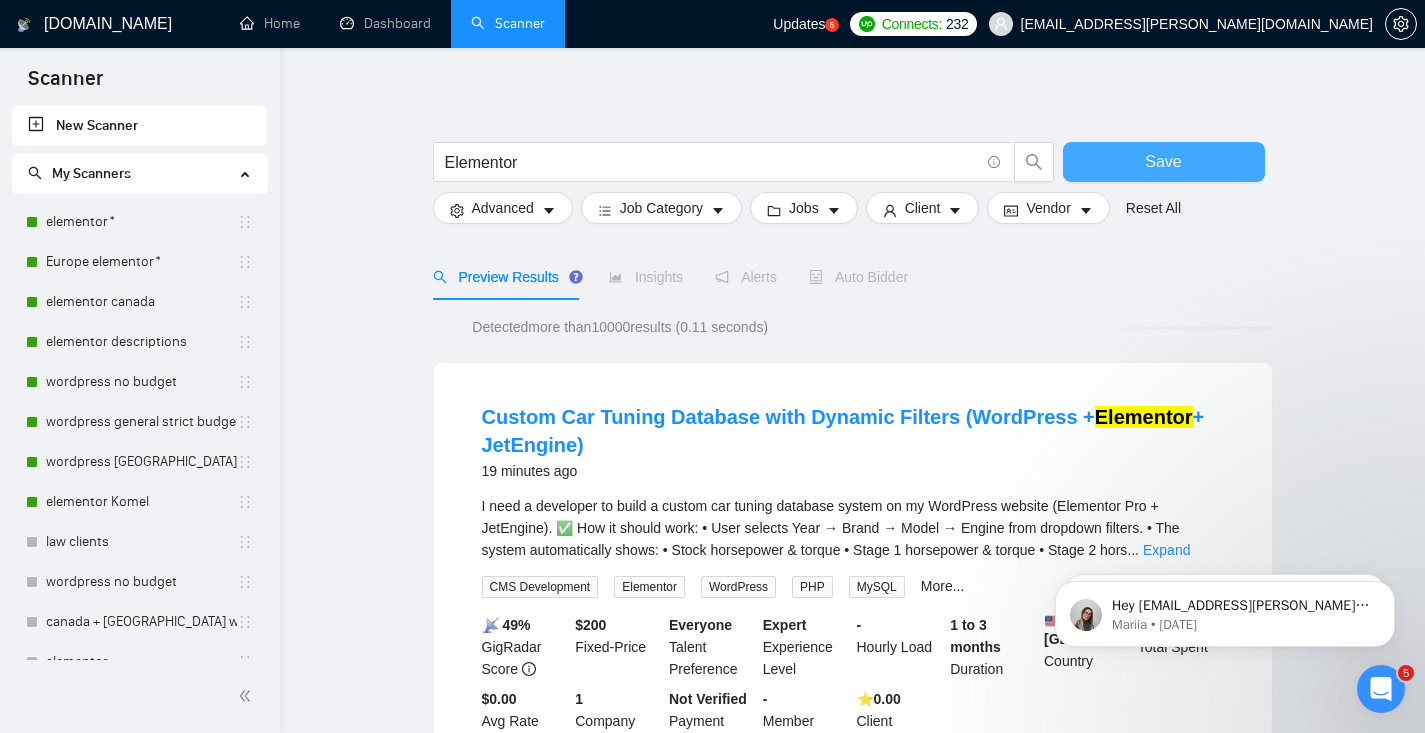 drag, startPoint x: 536, startPoint y: 157, endPoint x: 1152, endPoint y: 179, distance: 616.39276 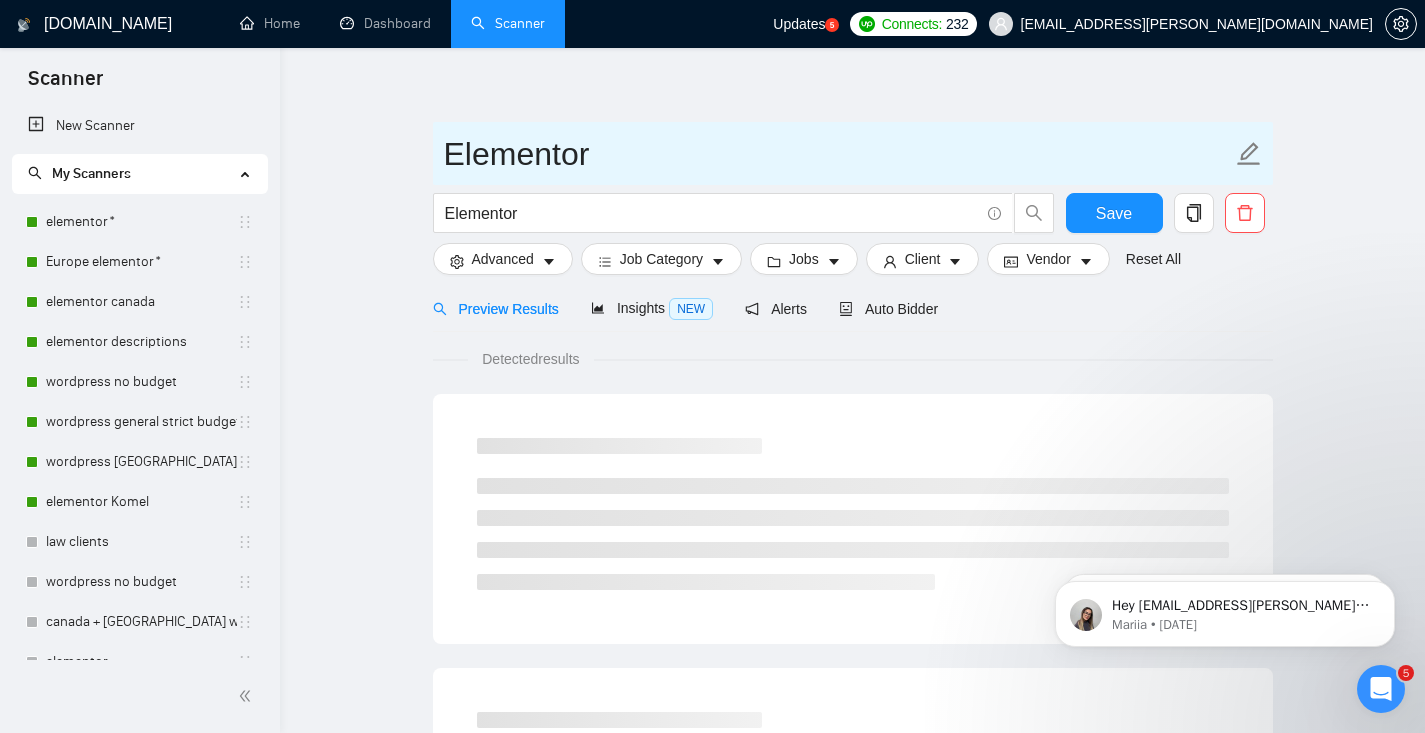 scroll, scrollTop: 0, scrollLeft: 0, axis: both 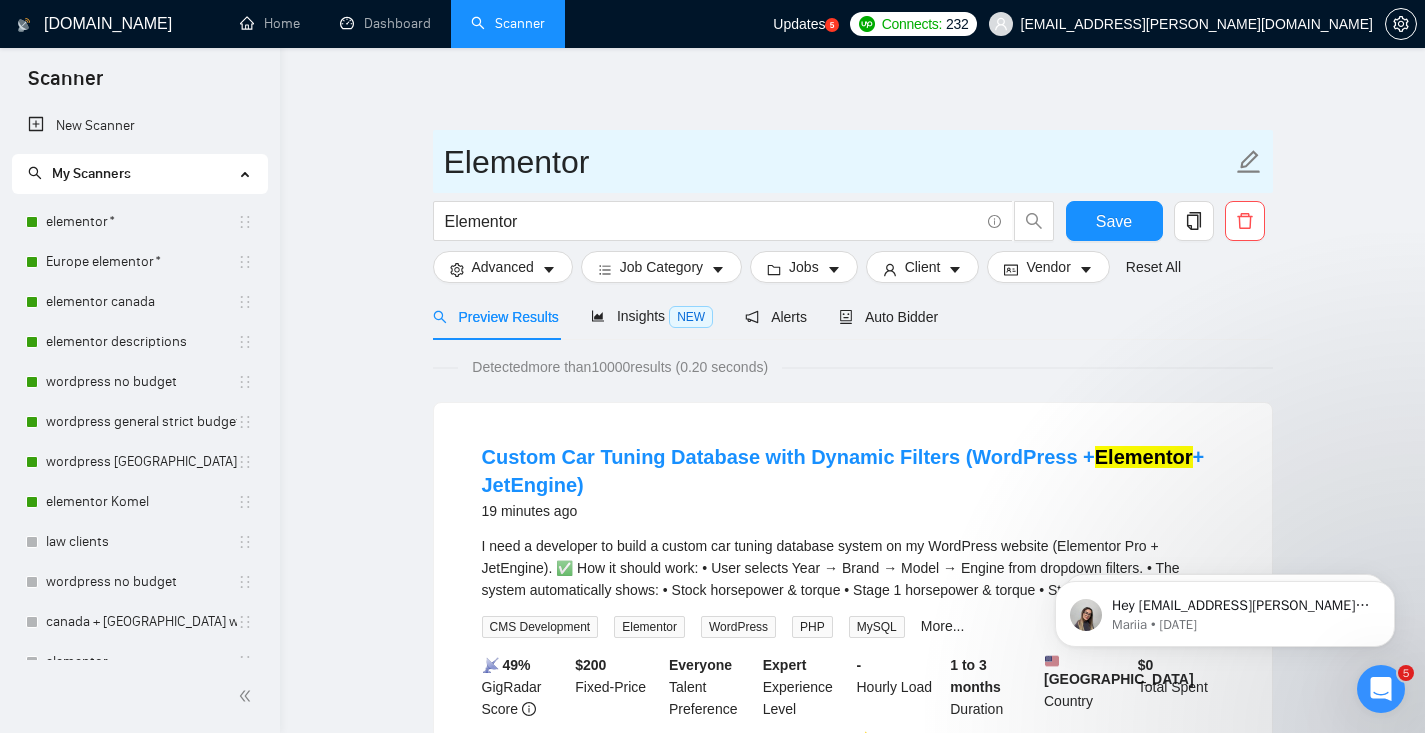 click on "Elementor" at bounding box center [838, 162] 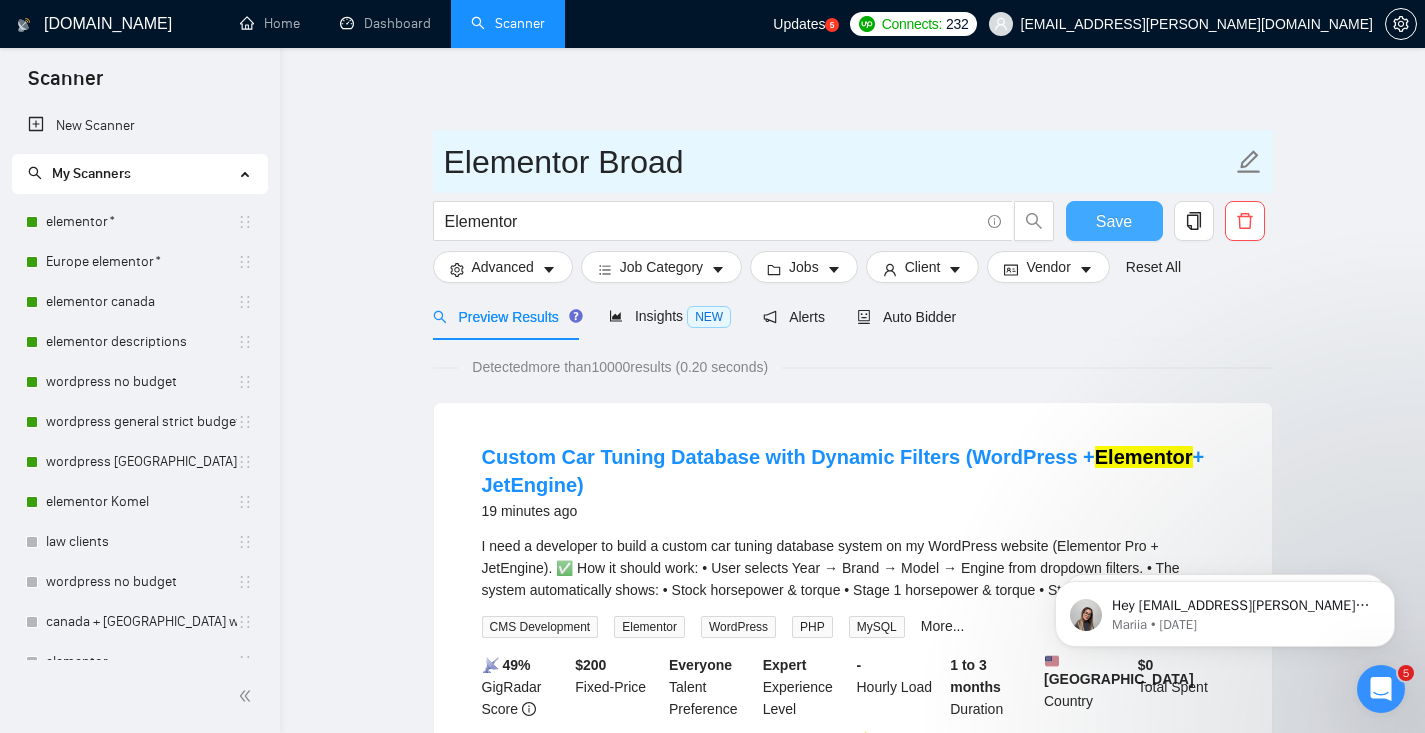 type on "Elementor Broad" 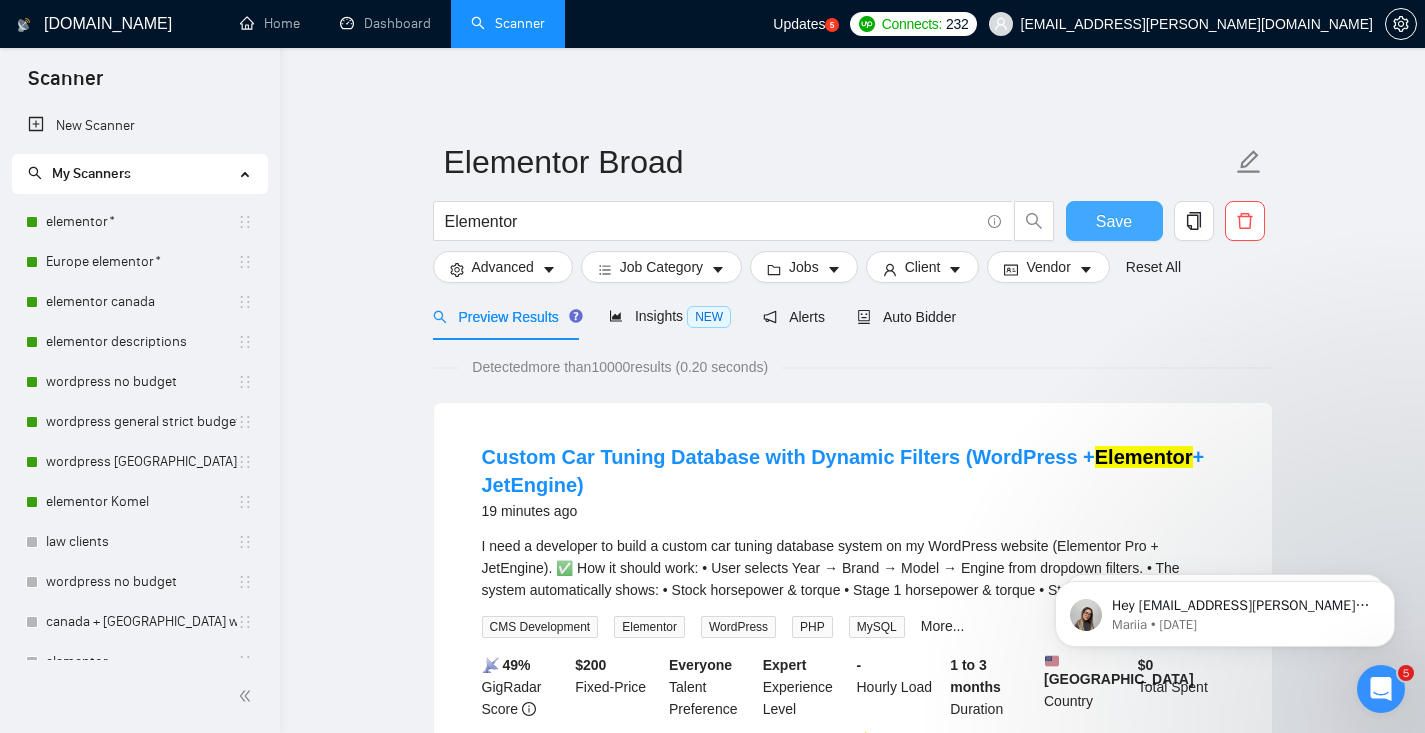 click on "Save" at bounding box center (1114, 221) 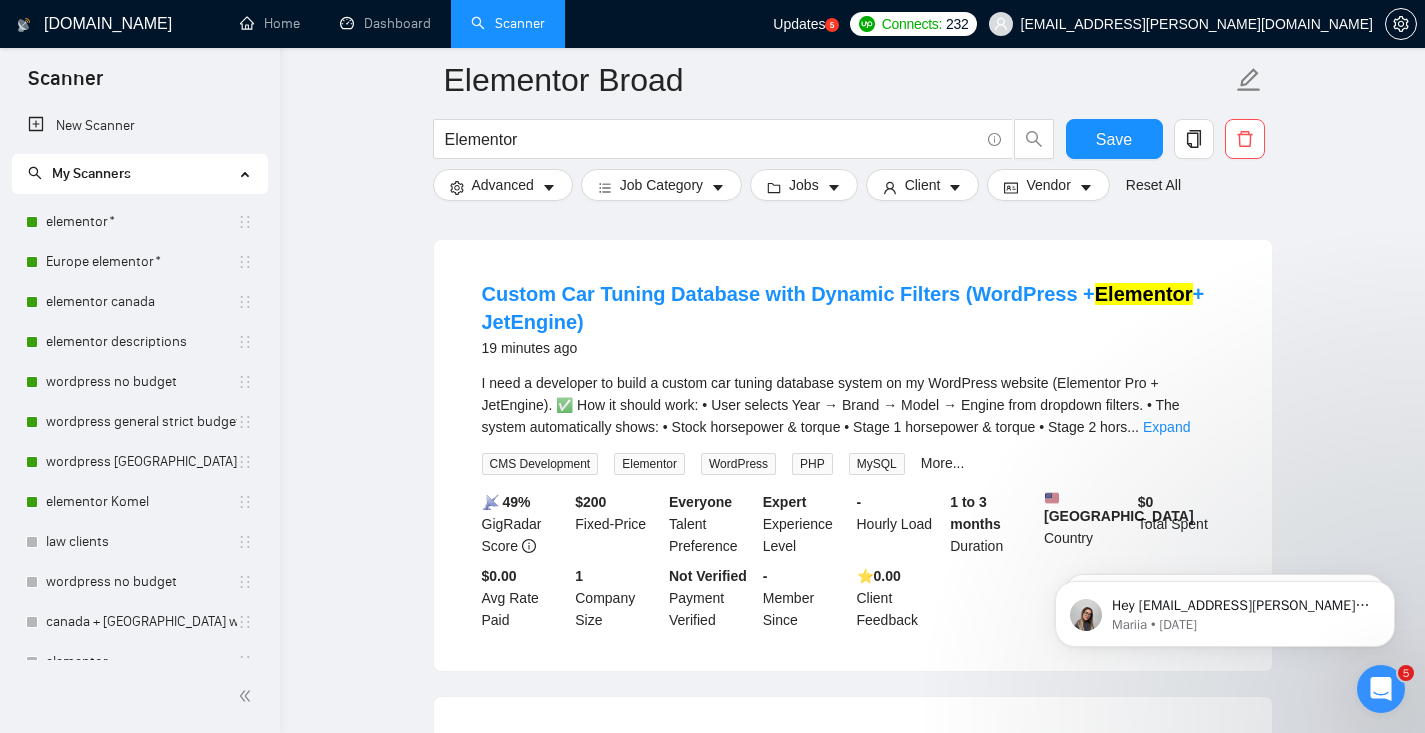 scroll, scrollTop: 186, scrollLeft: 0, axis: vertical 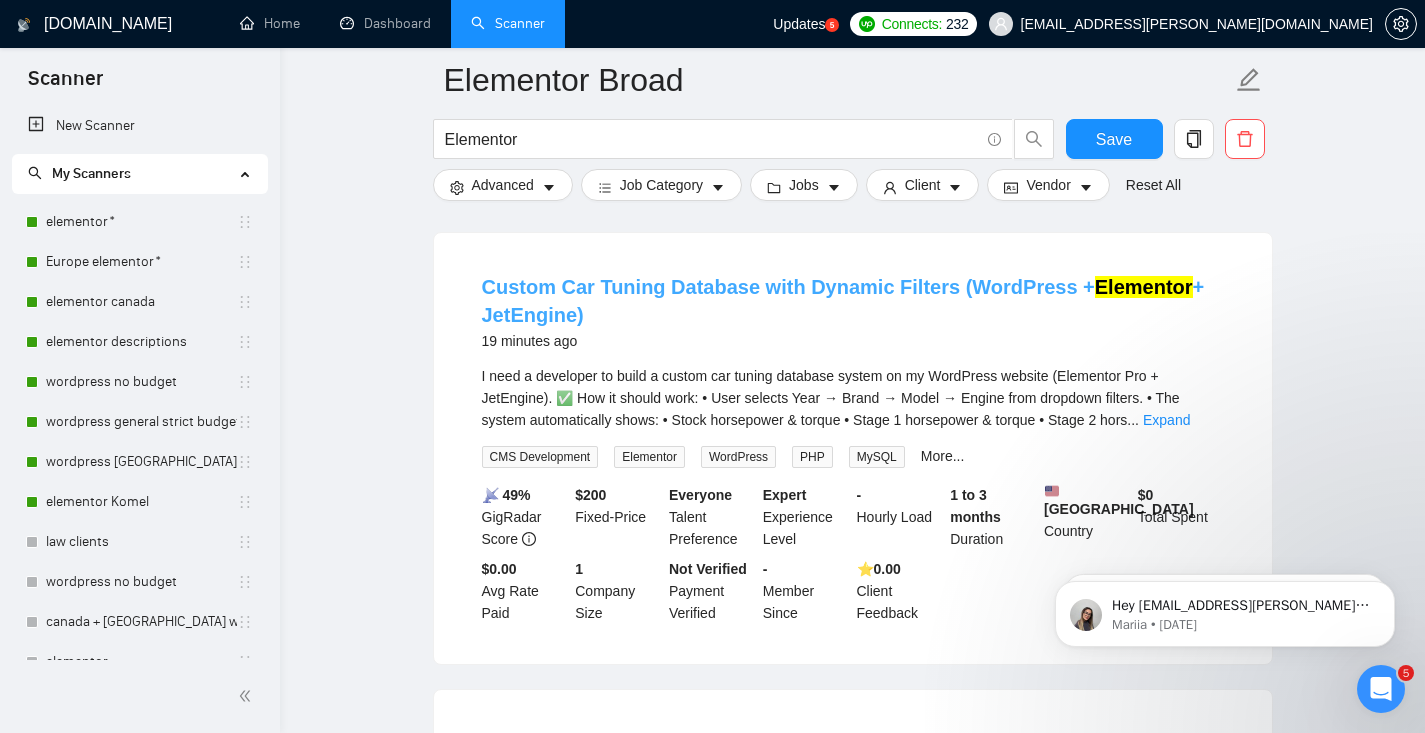 click on "Custom Car Tuning Database with Dynamic Filters (WordPress +  Elementor  + JetEngine)" at bounding box center [843, 301] 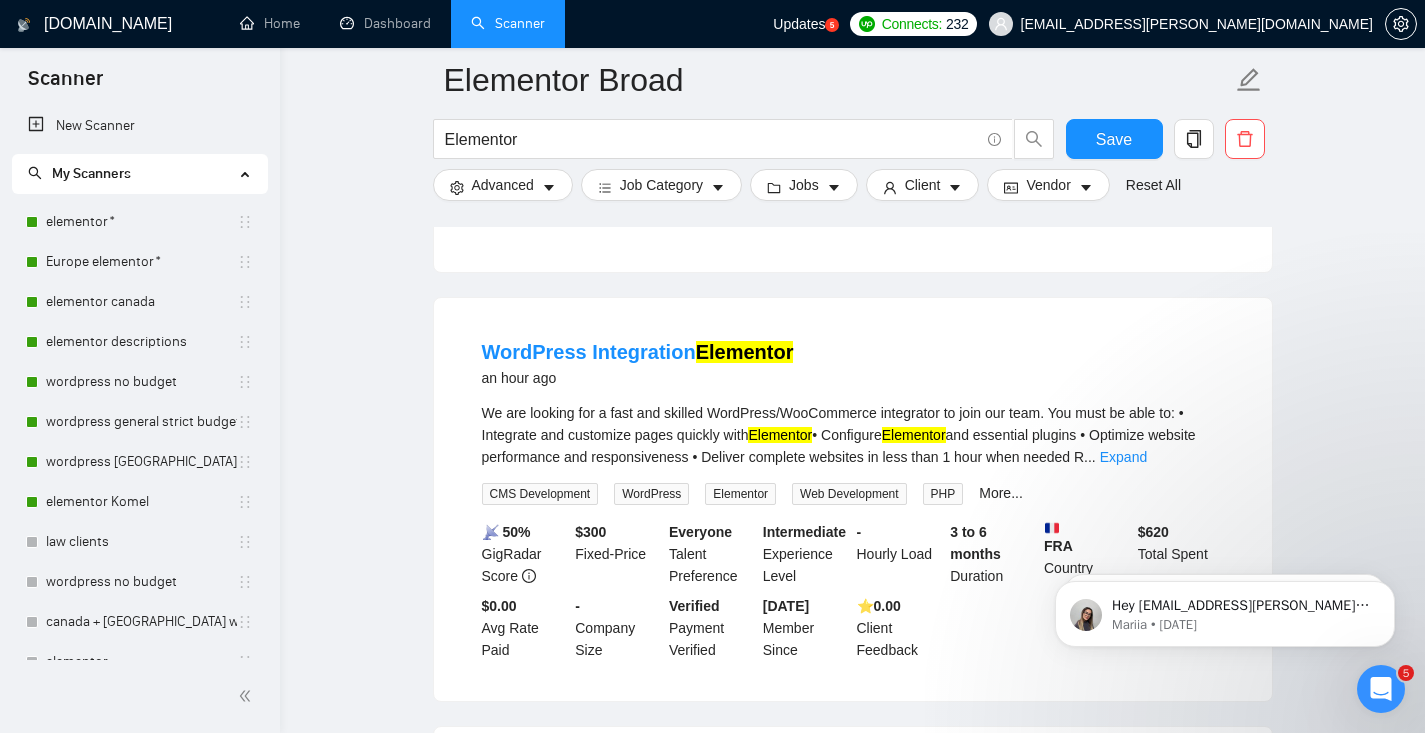 scroll, scrollTop: 429, scrollLeft: 0, axis: vertical 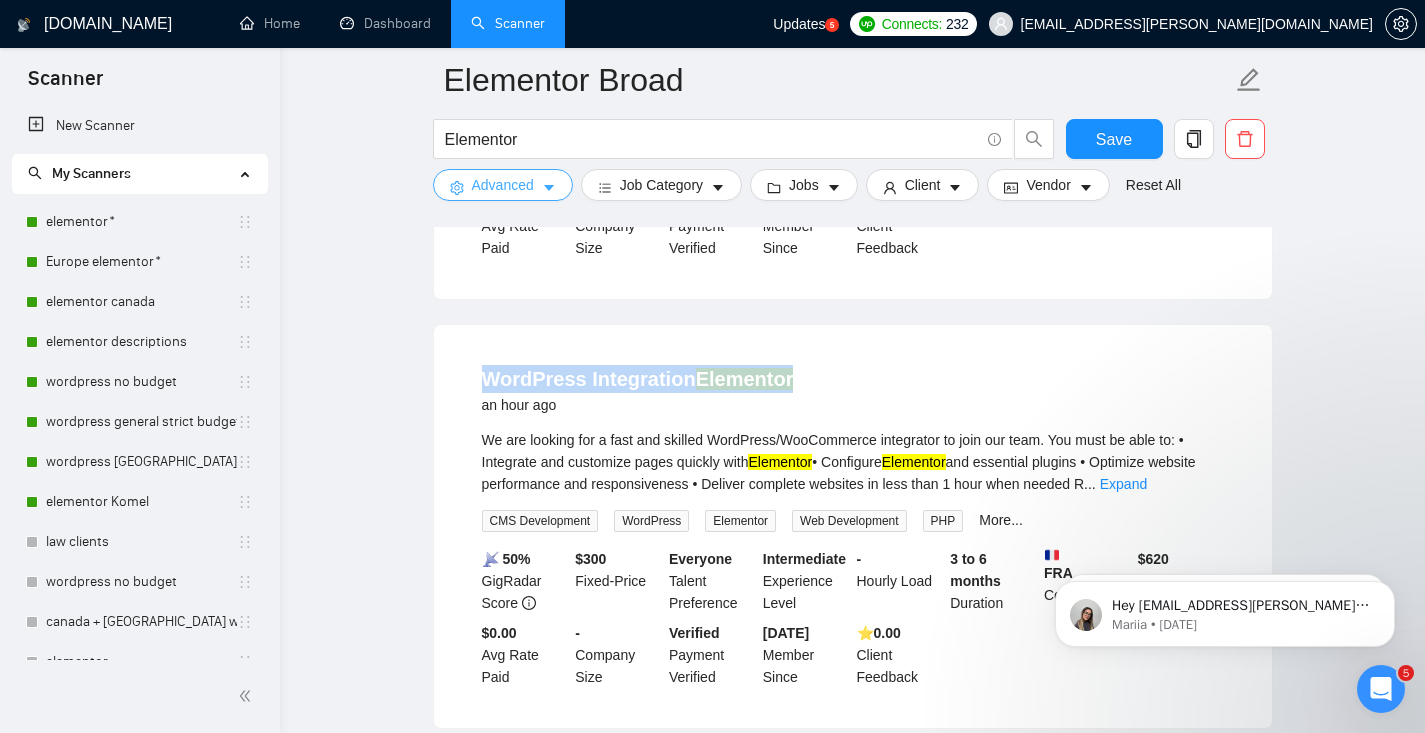 click on "Advanced" at bounding box center (503, 185) 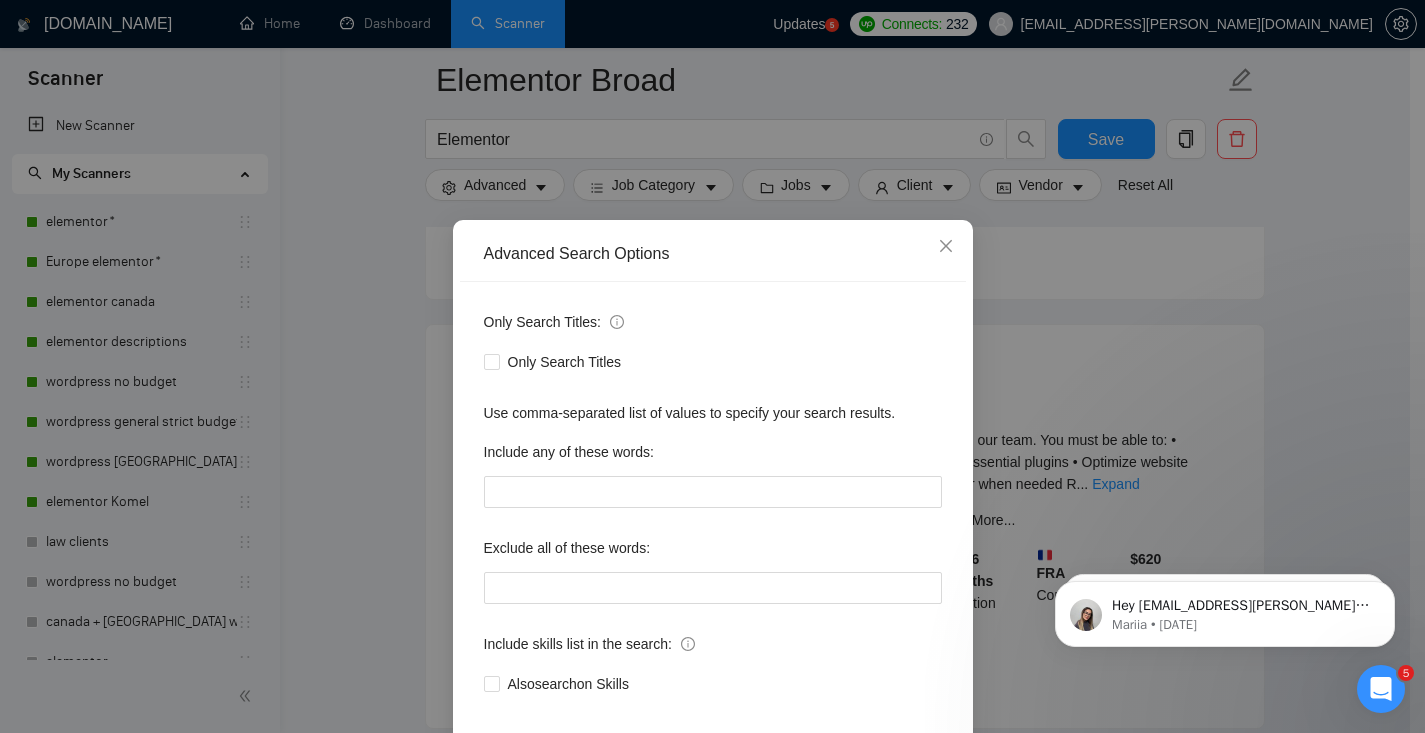 scroll, scrollTop: 99, scrollLeft: 0, axis: vertical 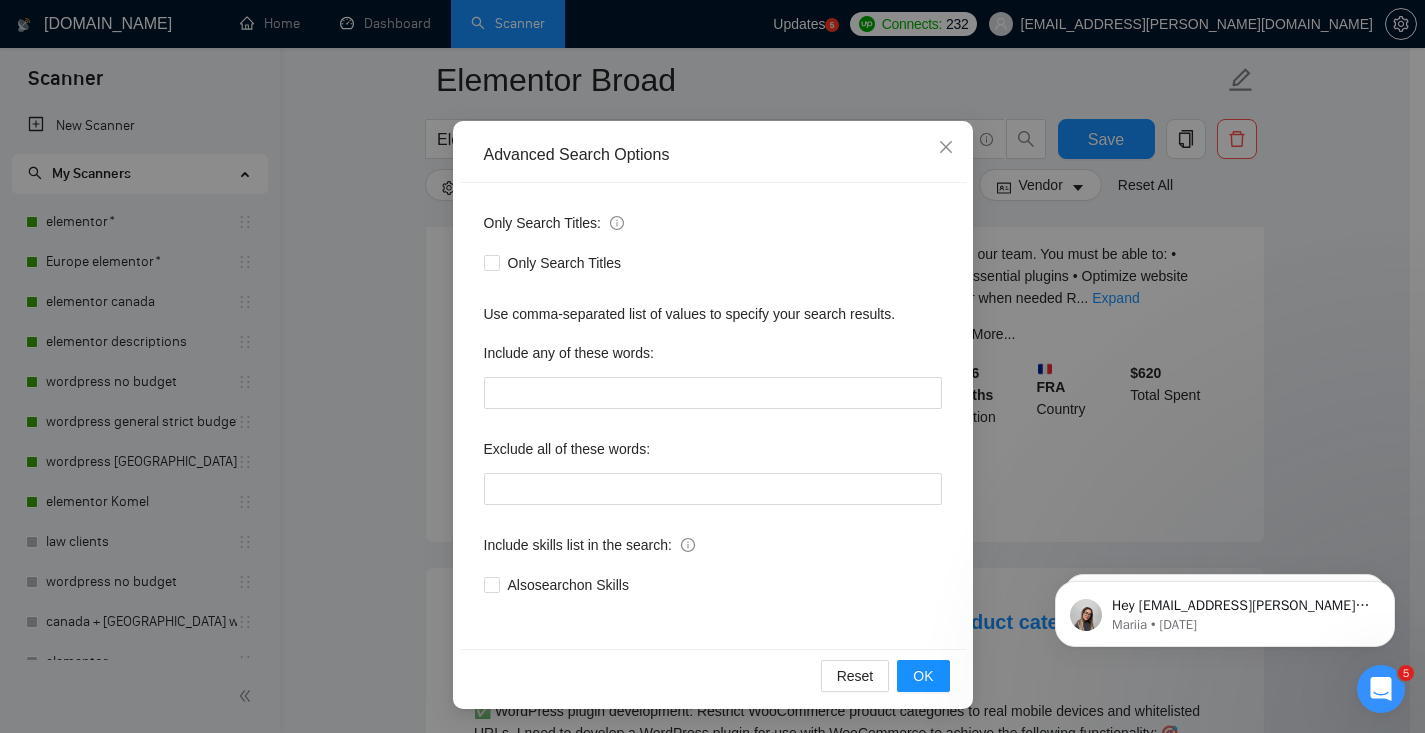 click on "Advanced Search Options Only Search Titles:   Only Search Titles Use comma-separated list of values to specify your search results. Include any of these words: Exclude all of these words: Include skills list in the search:   Also  search  on Skills Reset OK" at bounding box center (712, 366) 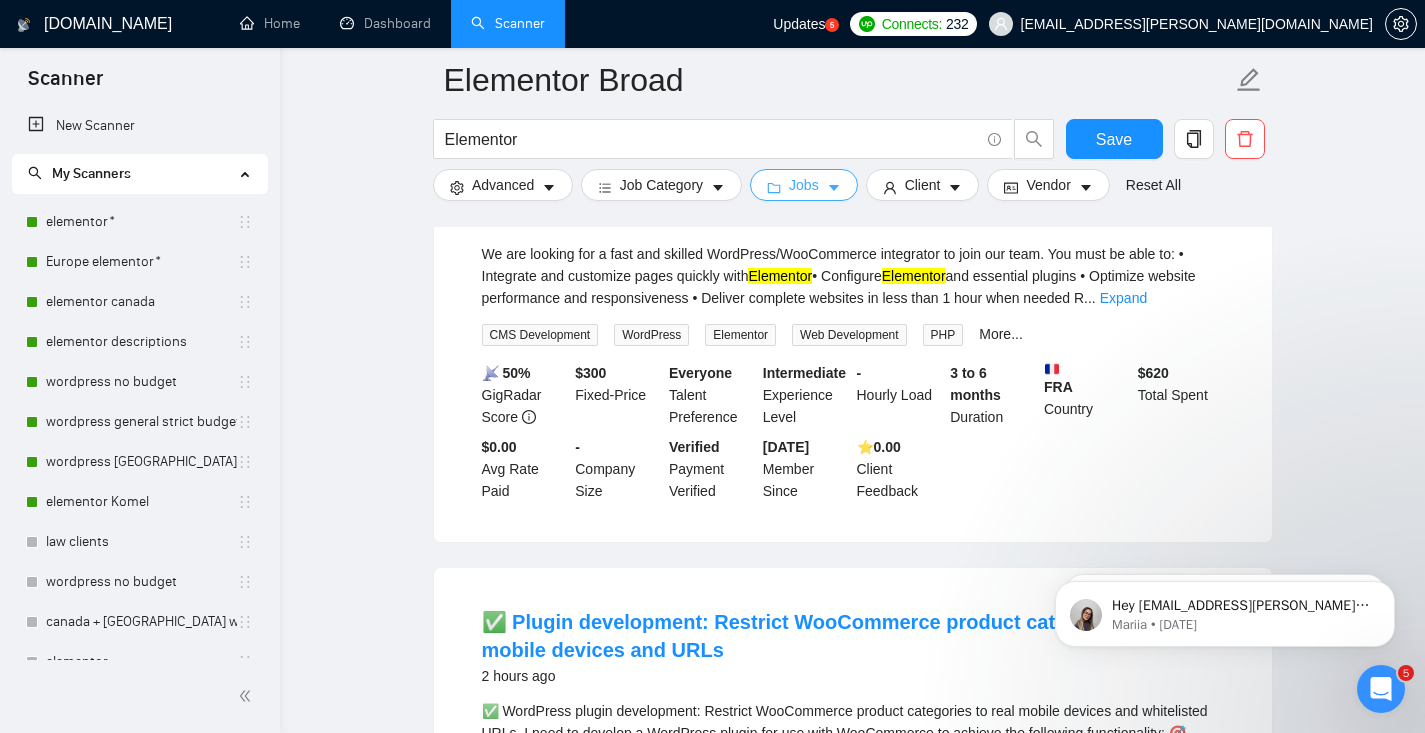 scroll, scrollTop: 0, scrollLeft: 0, axis: both 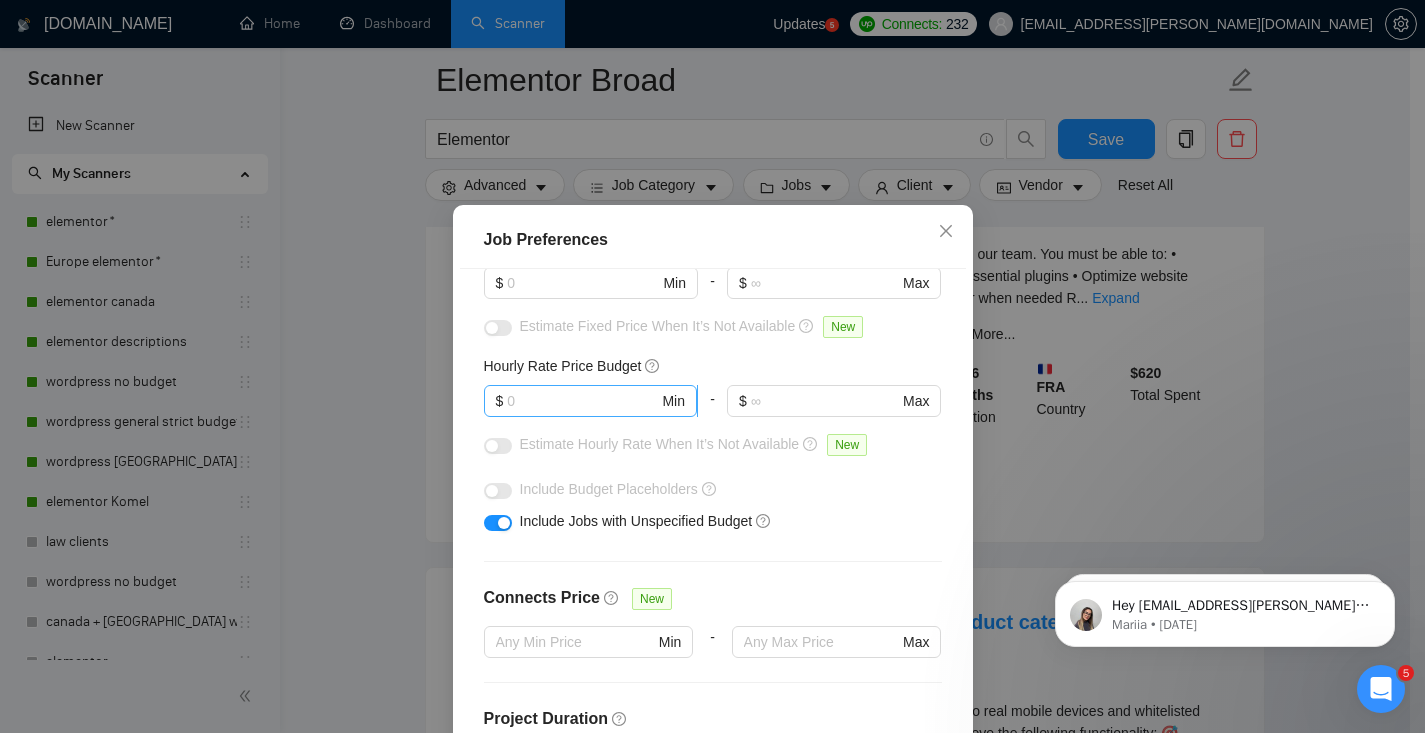 click at bounding box center (582, 401) 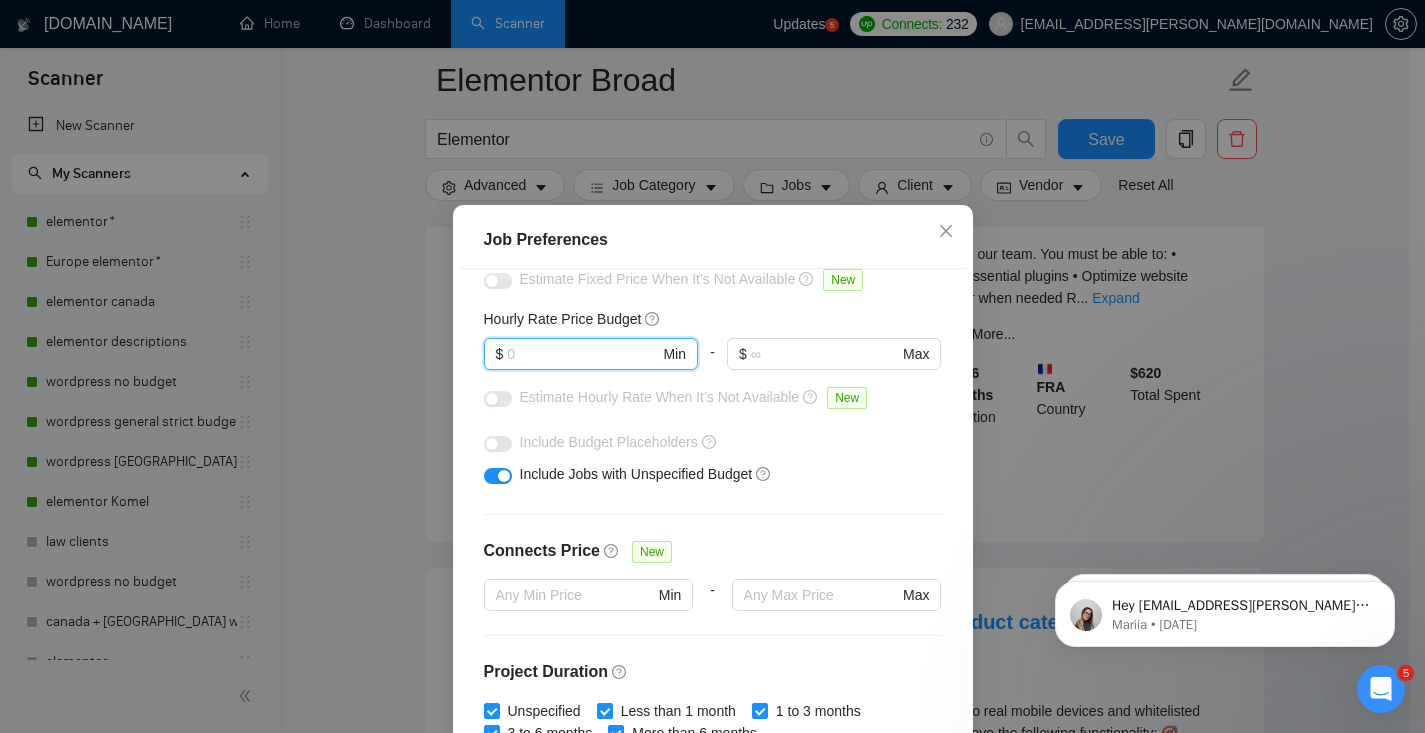 scroll, scrollTop: 0, scrollLeft: 0, axis: both 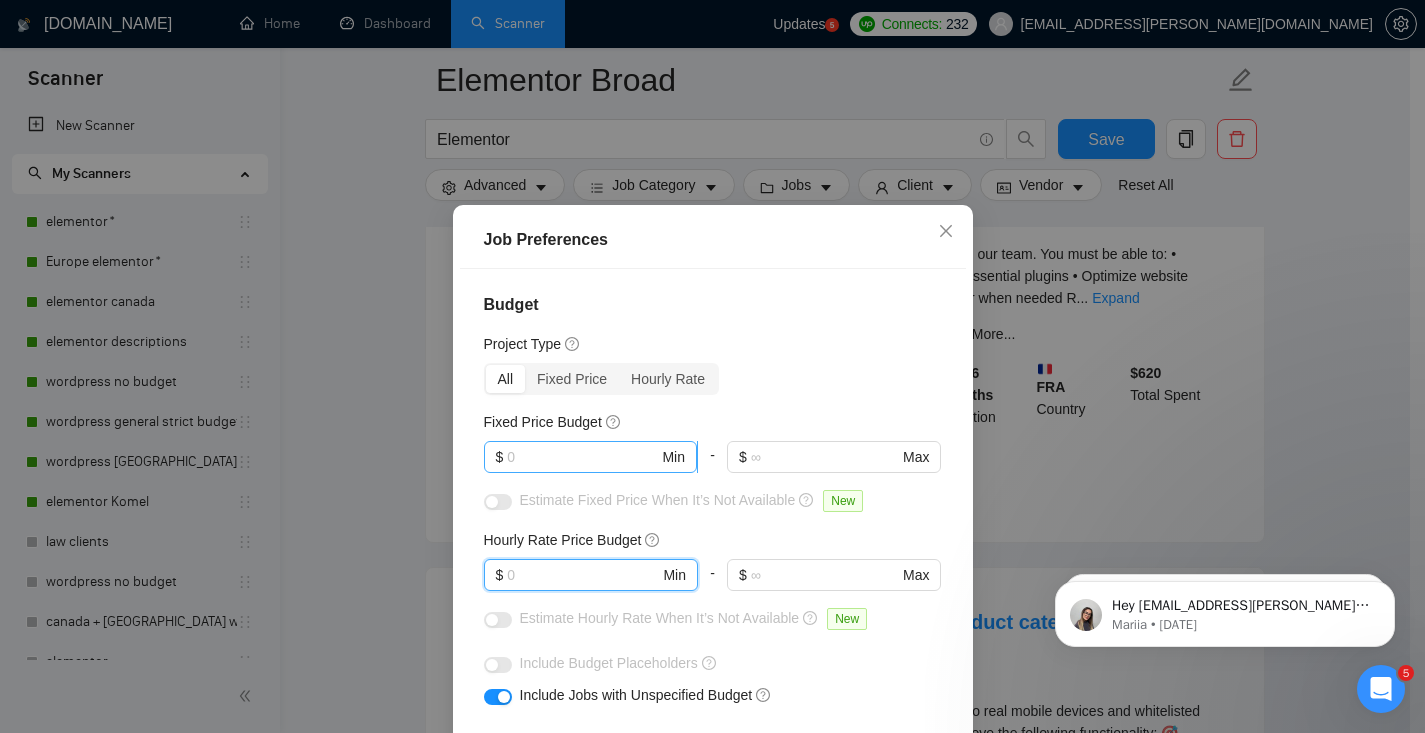 click on "$ Min" at bounding box center (590, 457) 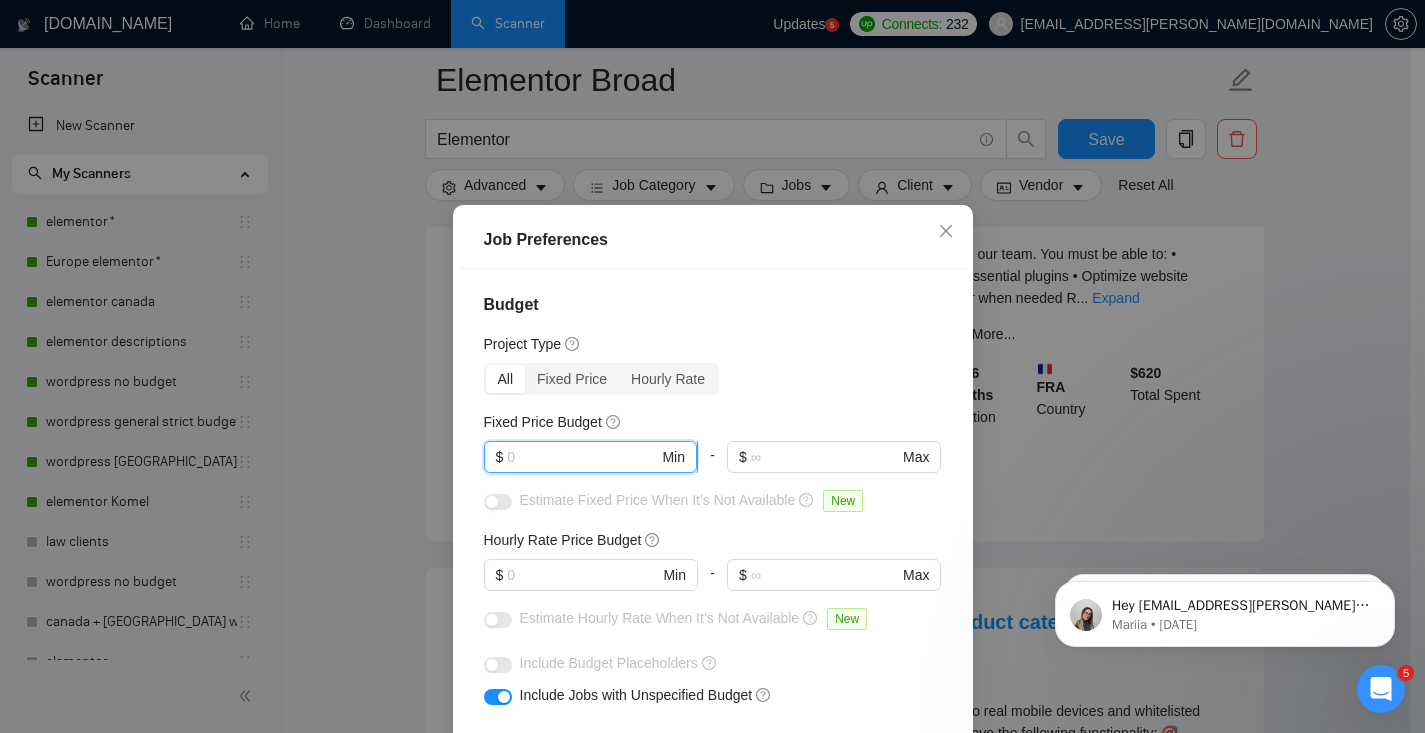 click at bounding box center [582, 457] 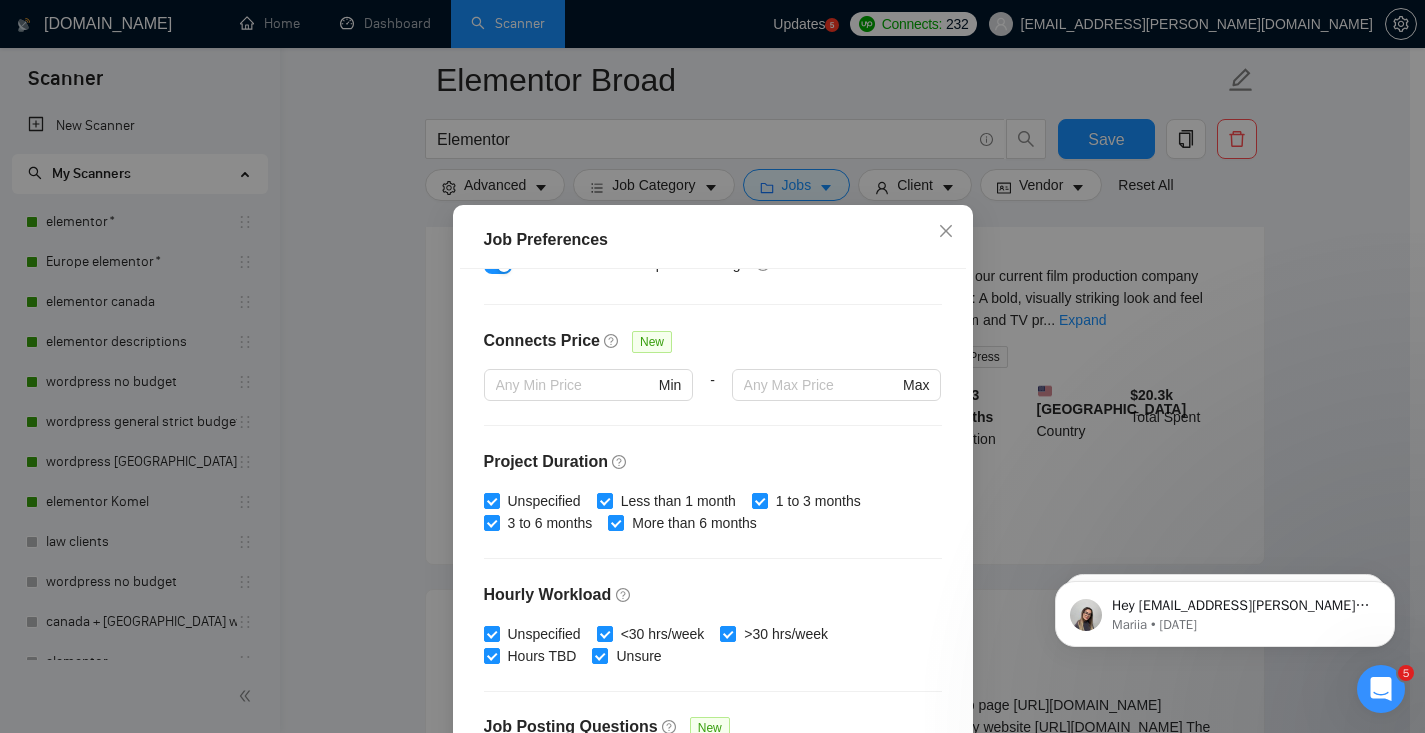scroll, scrollTop: 615, scrollLeft: 0, axis: vertical 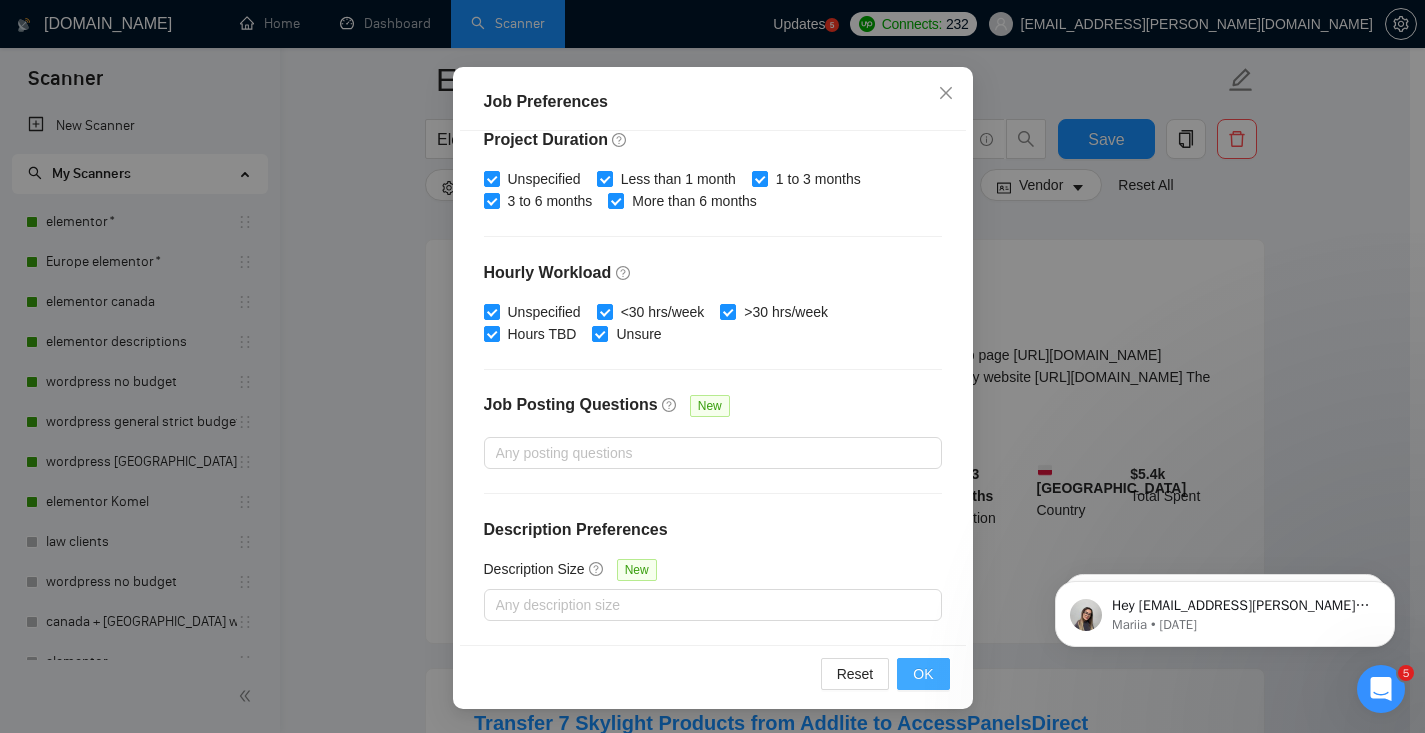 type on "500" 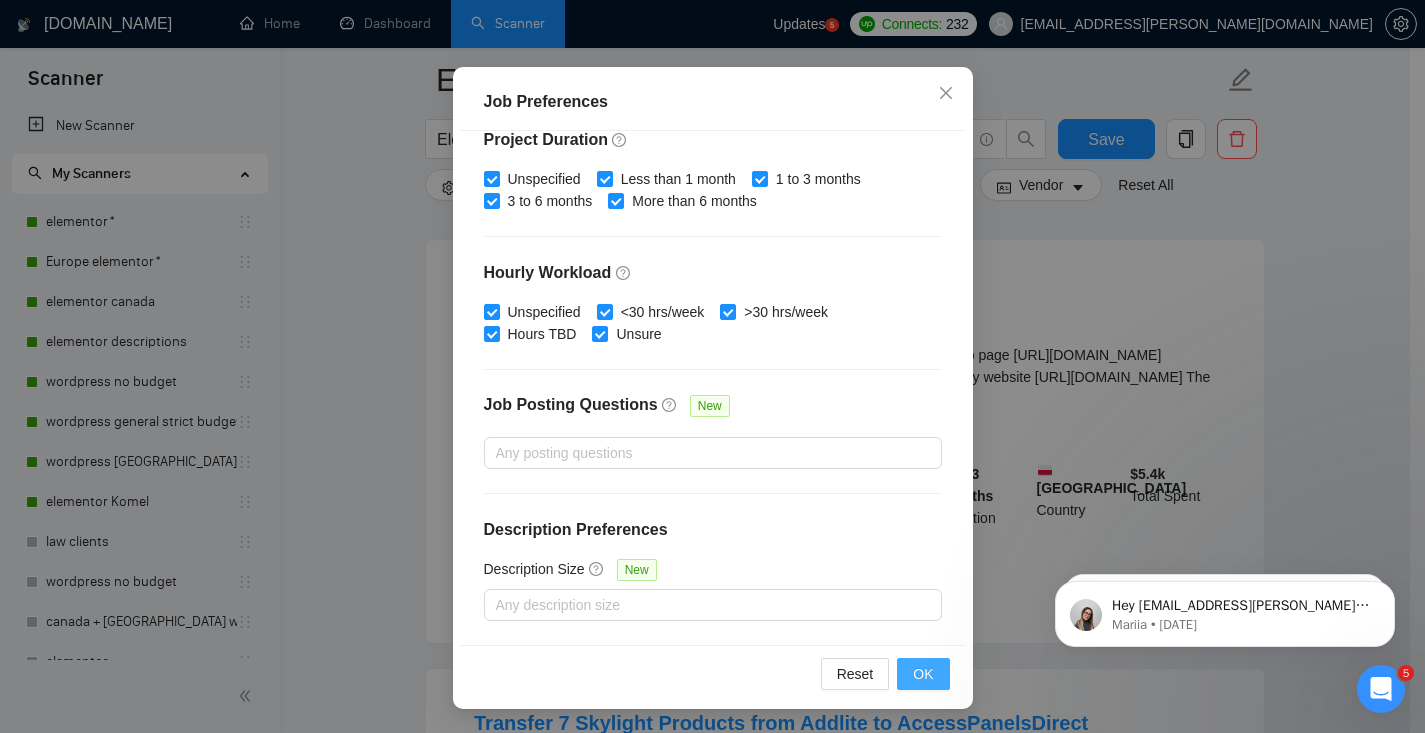 click on "OK" at bounding box center [923, 674] 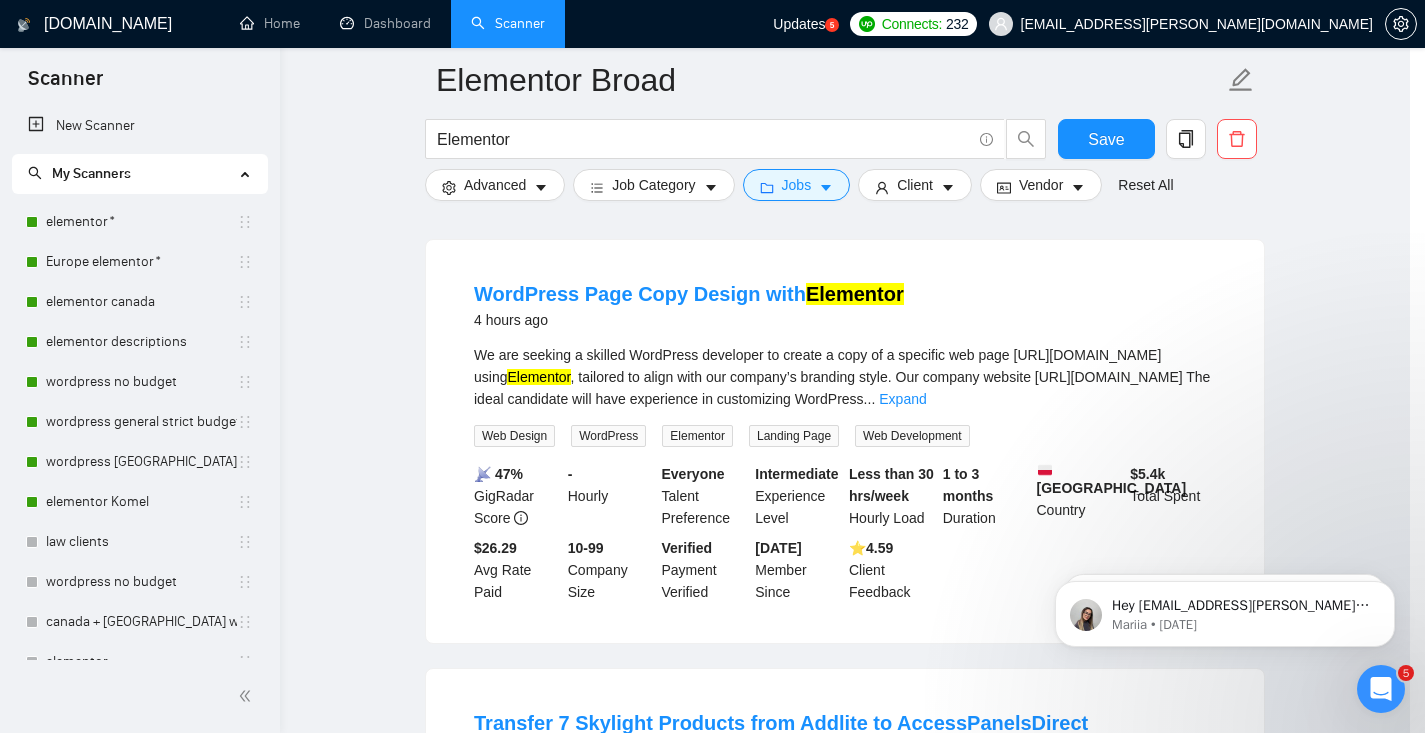 scroll, scrollTop: 0, scrollLeft: 0, axis: both 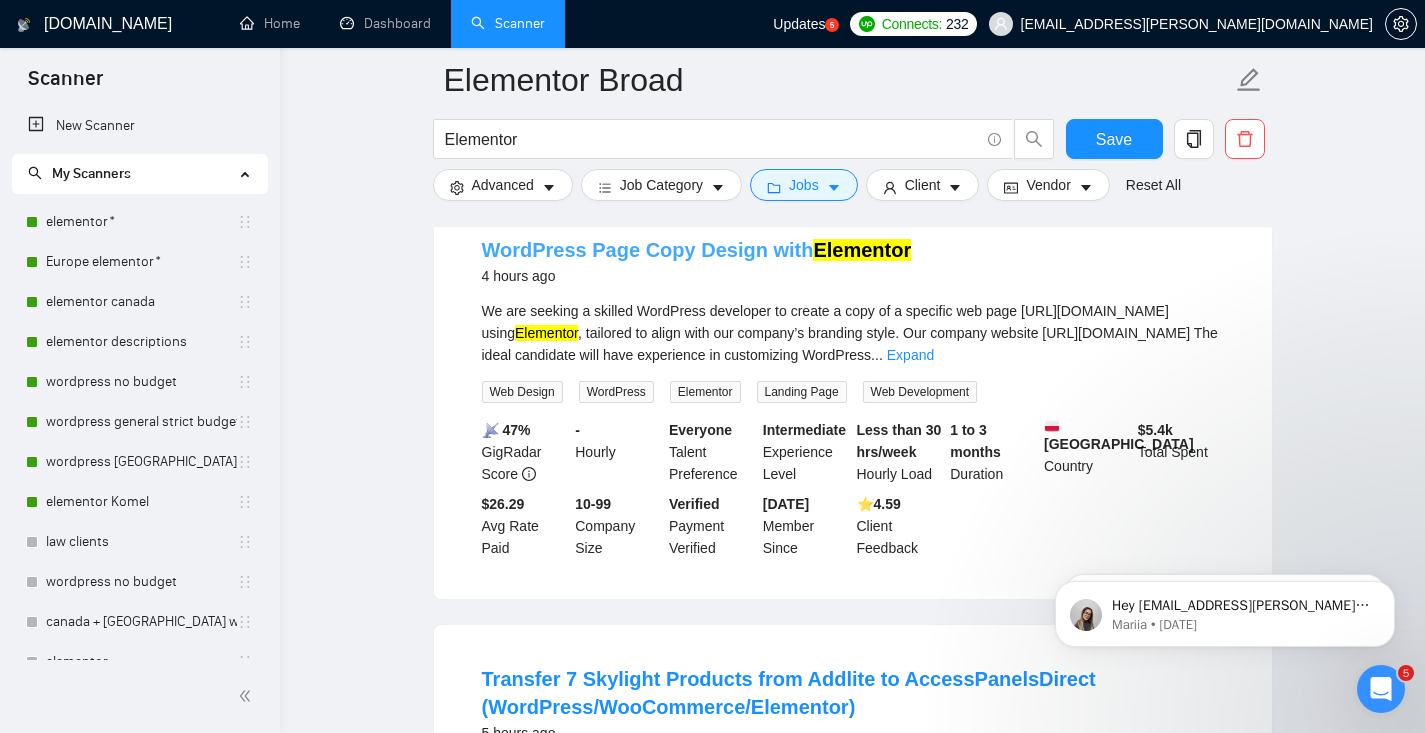 click on "WordPress Page Copy Design with  Elementor" at bounding box center [697, 250] 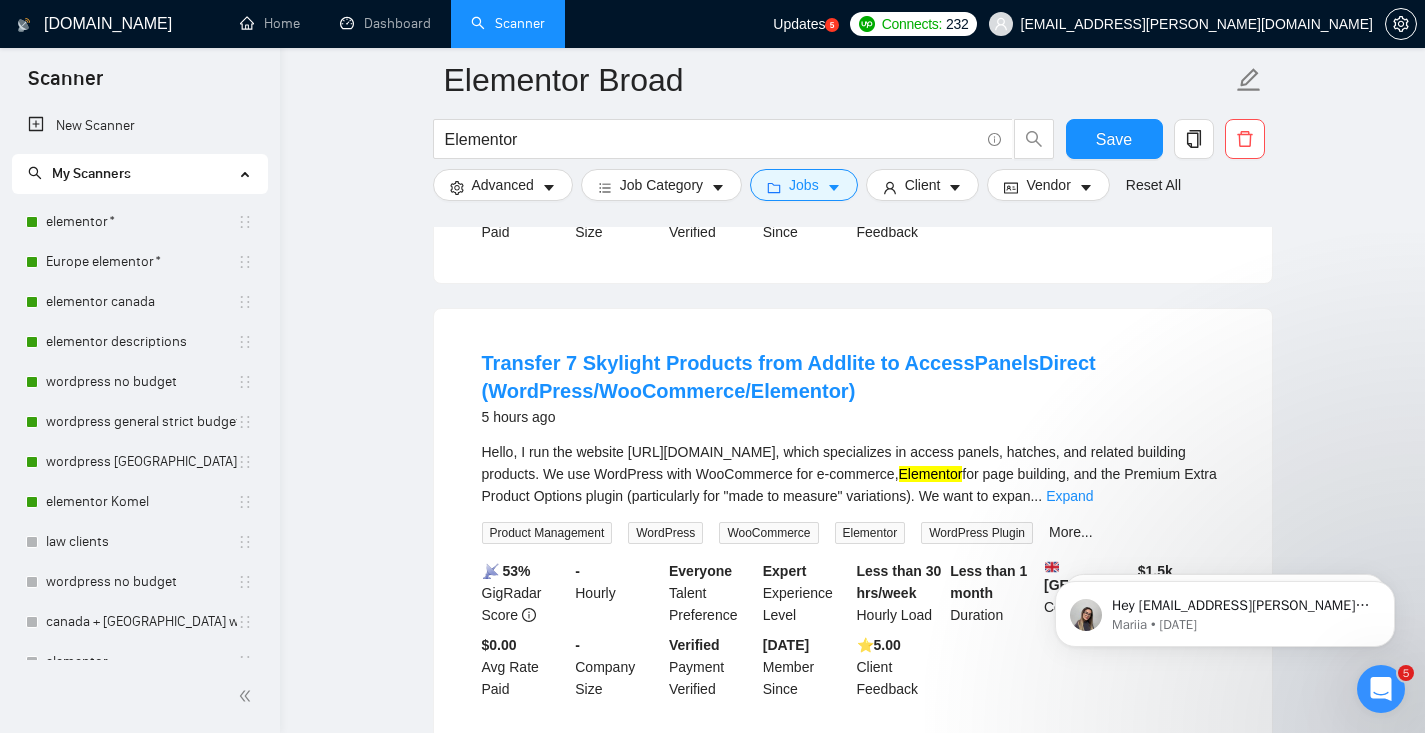 scroll, scrollTop: 1451, scrollLeft: 0, axis: vertical 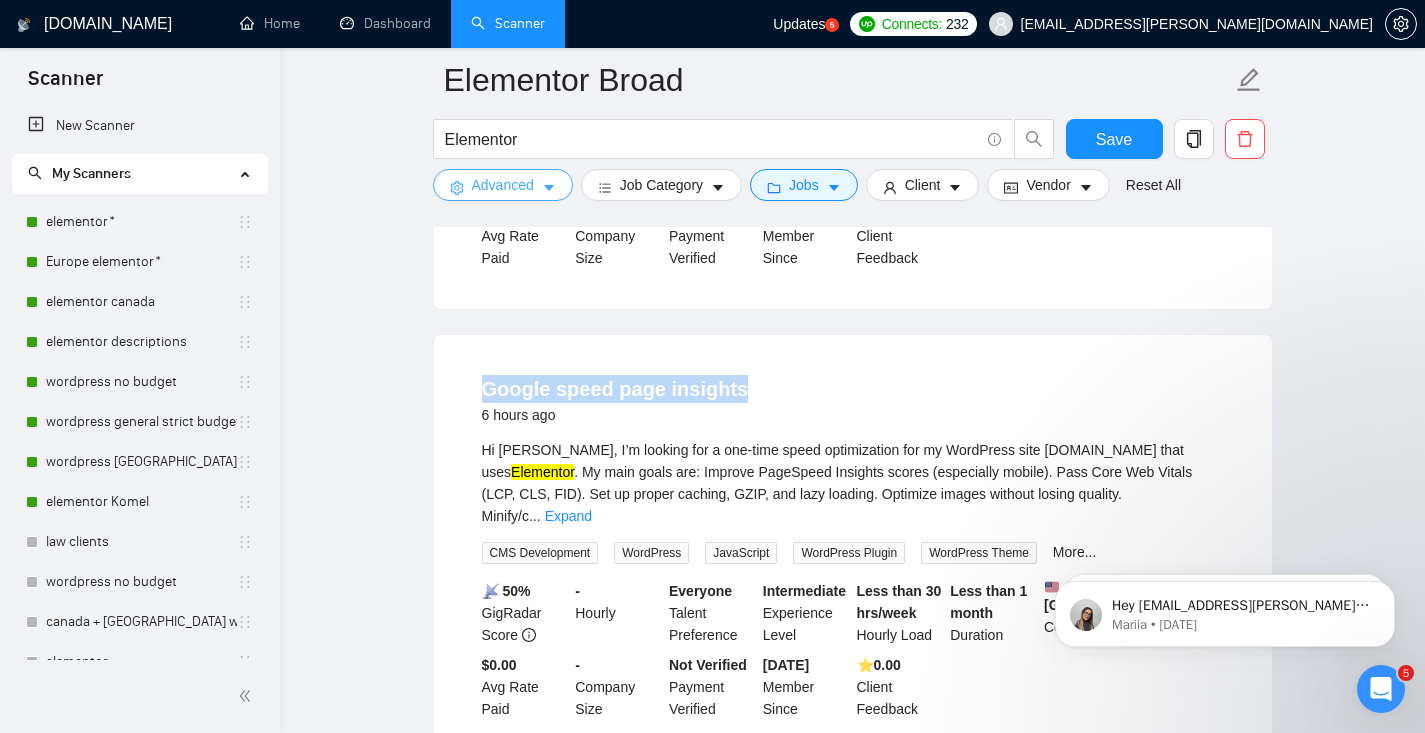 click on "Advanced" at bounding box center [503, 185] 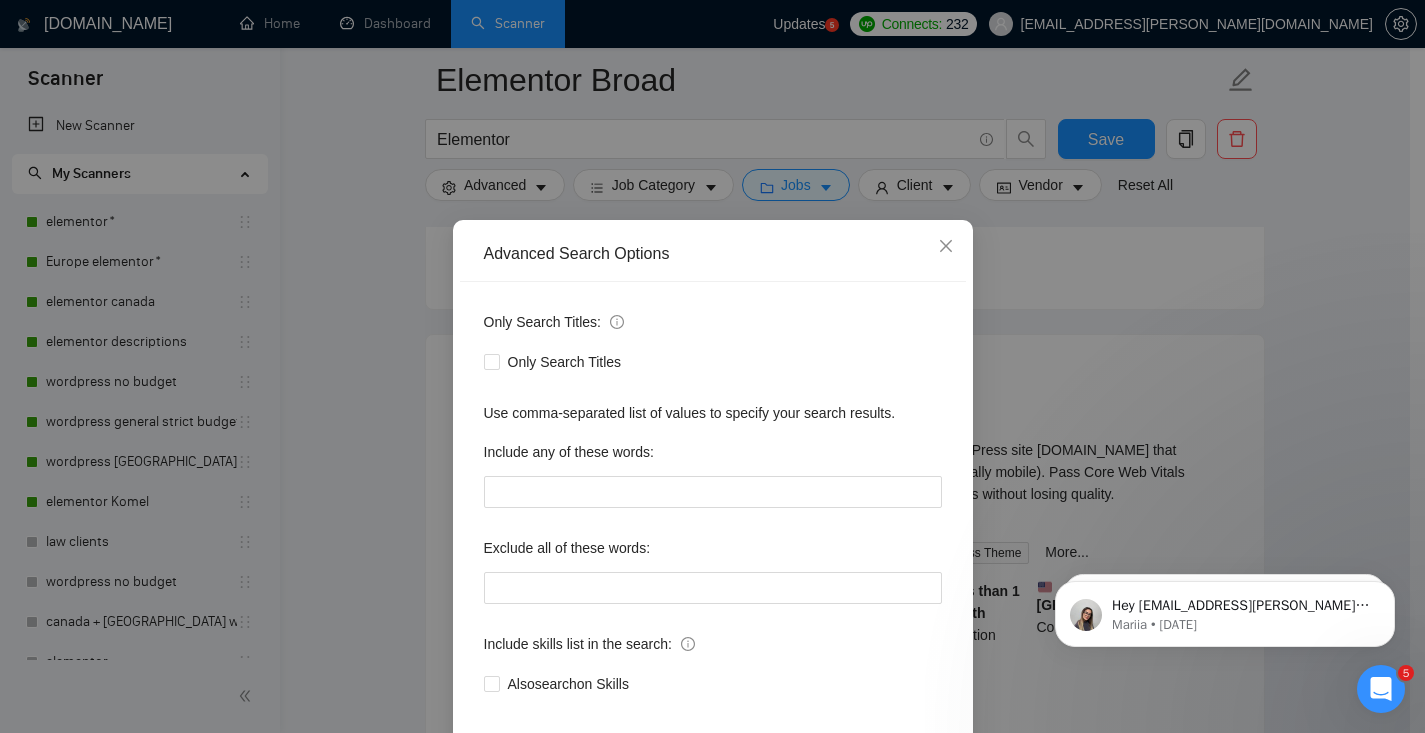 scroll, scrollTop: 99, scrollLeft: 0, axis: vertical 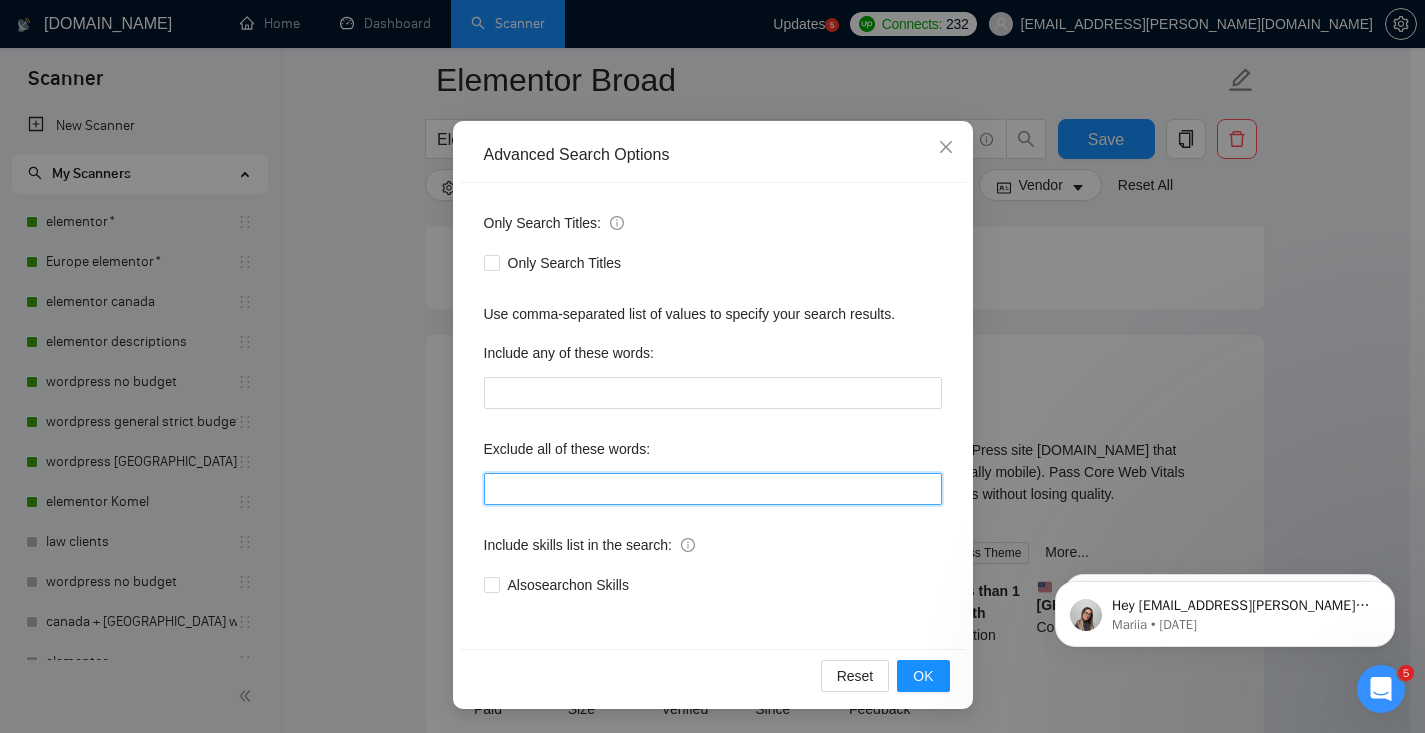 click at bounding box center (713, 489) 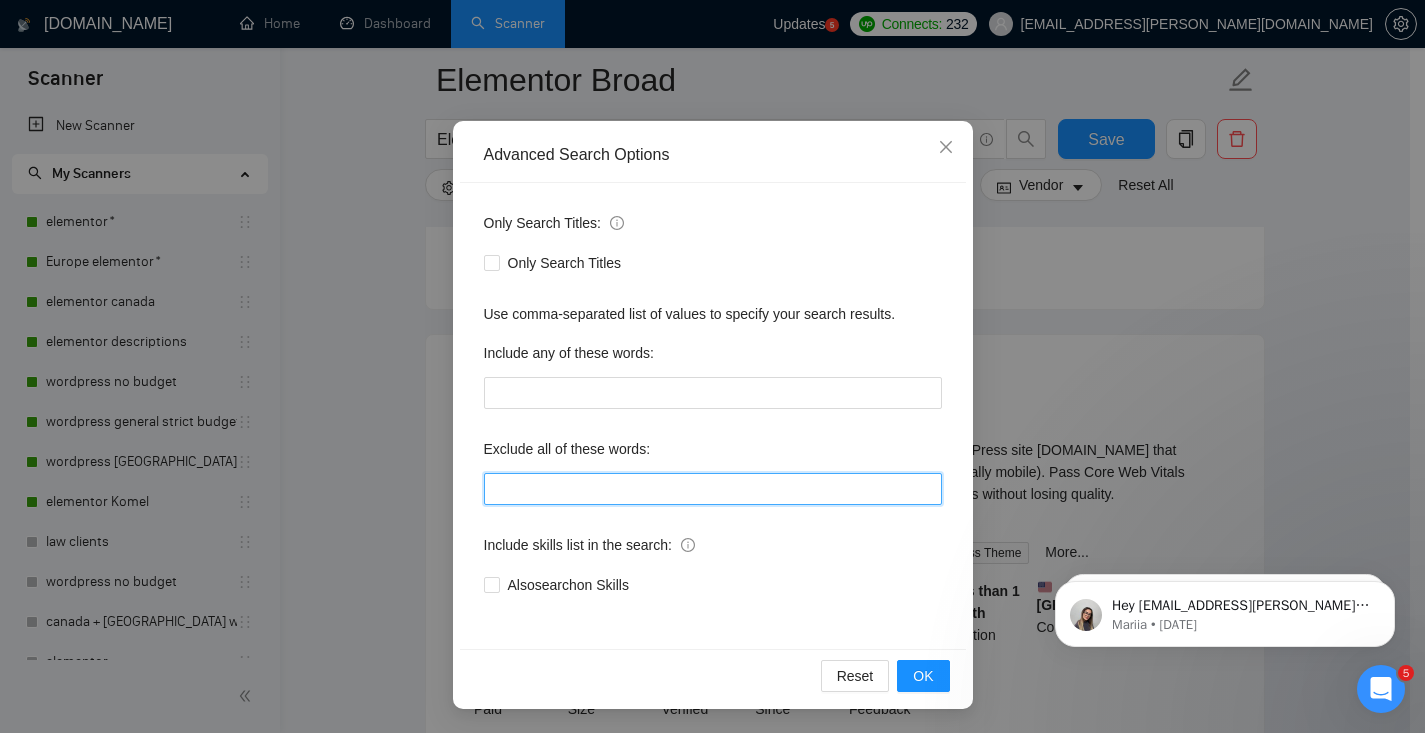 paste on "Google speed page insights" 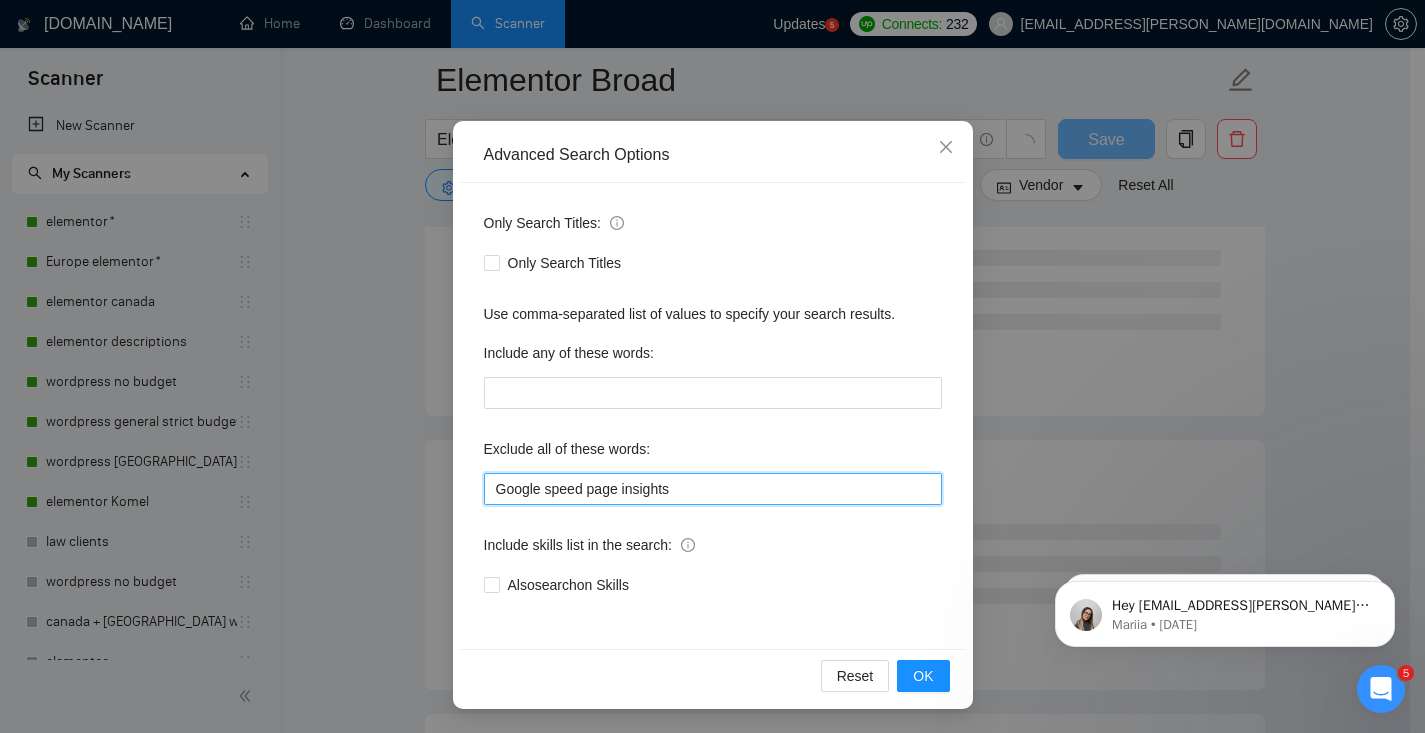 scroll, scrollTop: 2032, scrollLeft: 0, axis: vertical 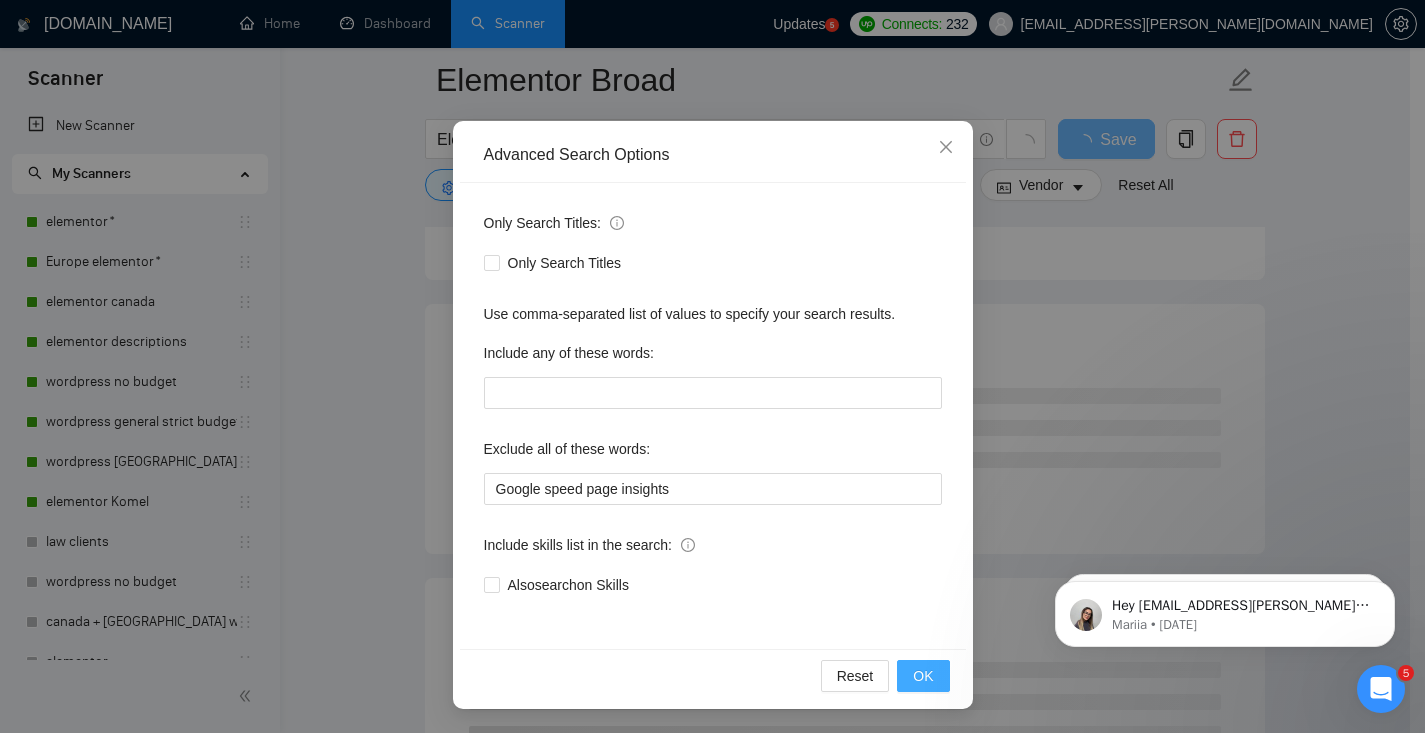 click on "OK" at bounding box center [923, 676] 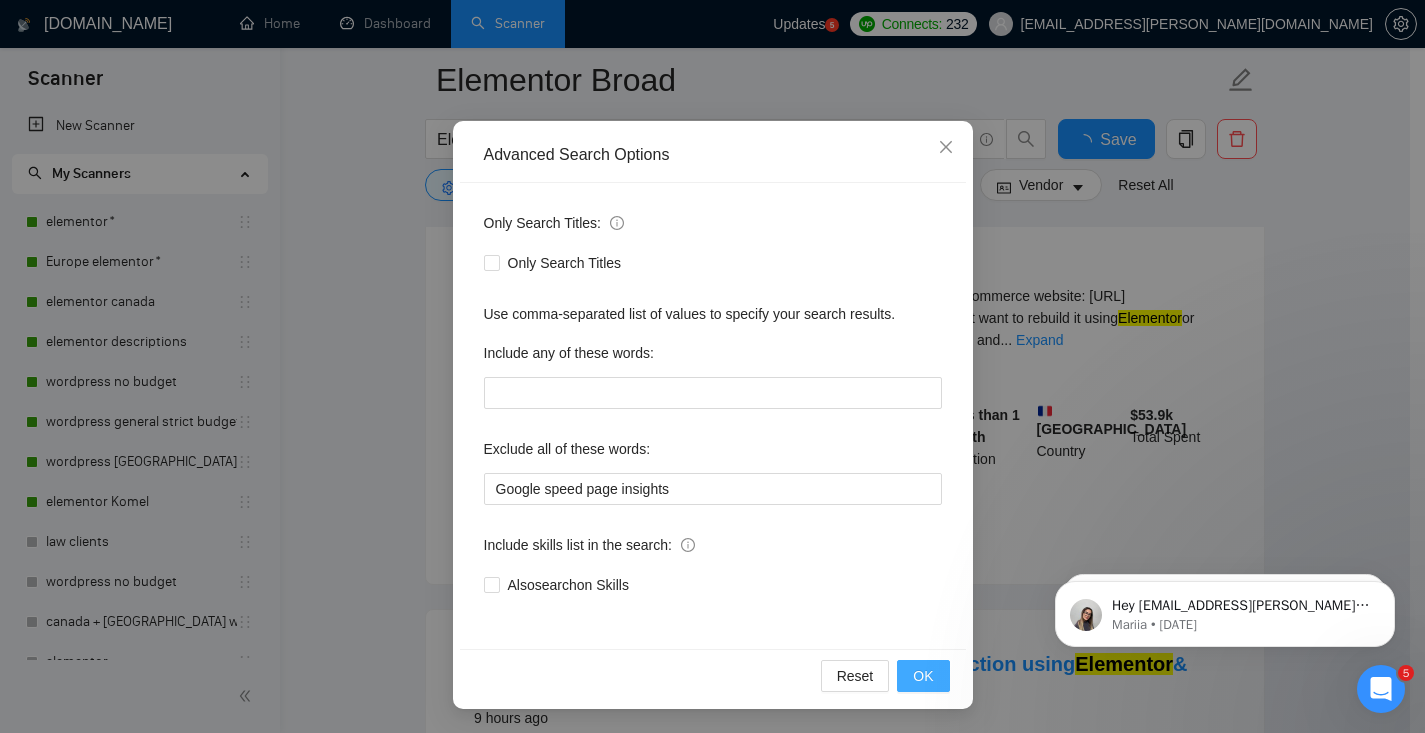 scroll, scrollTop: 0, scrollLeft: 0, axis: both 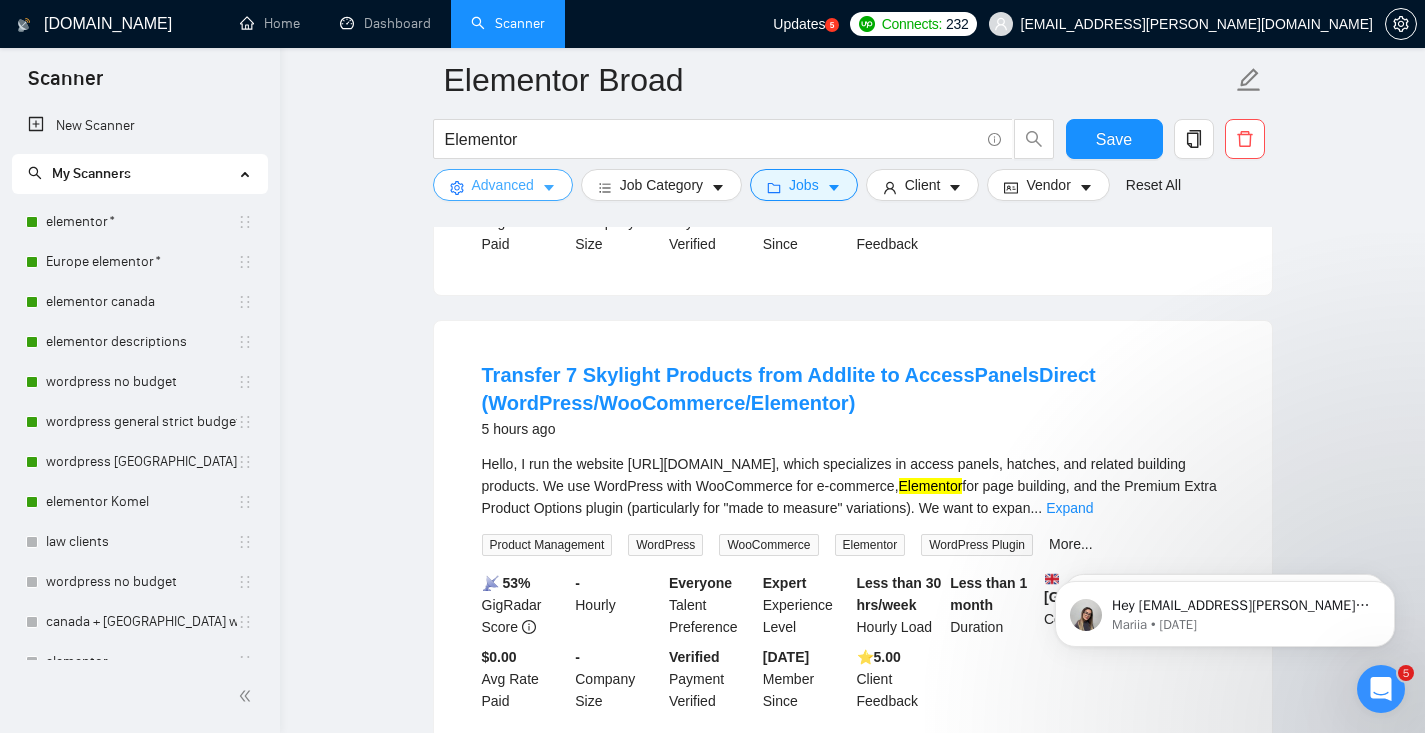 click on "Advanced" at bounding box center [503, 185] 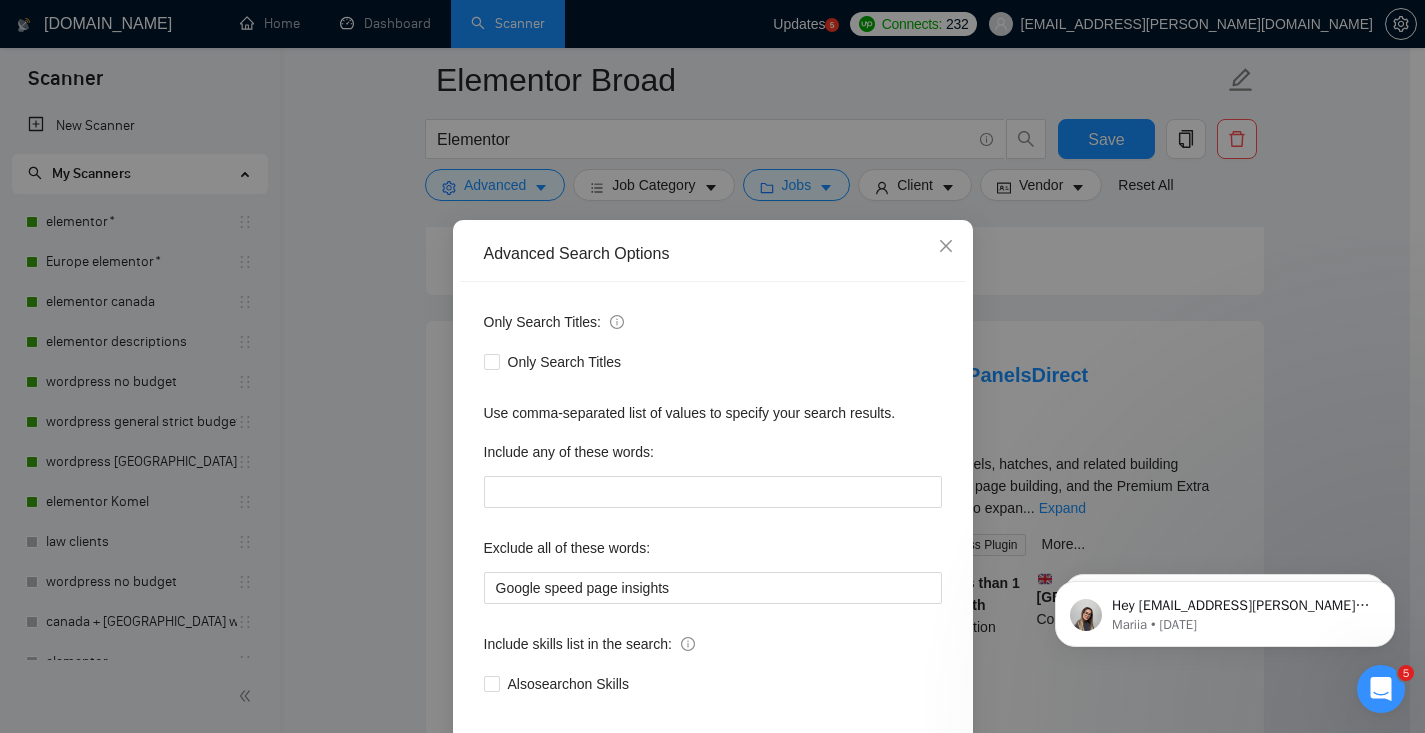 scroll, scrollTop: 99, scrollLeft: 0, axis: vertical 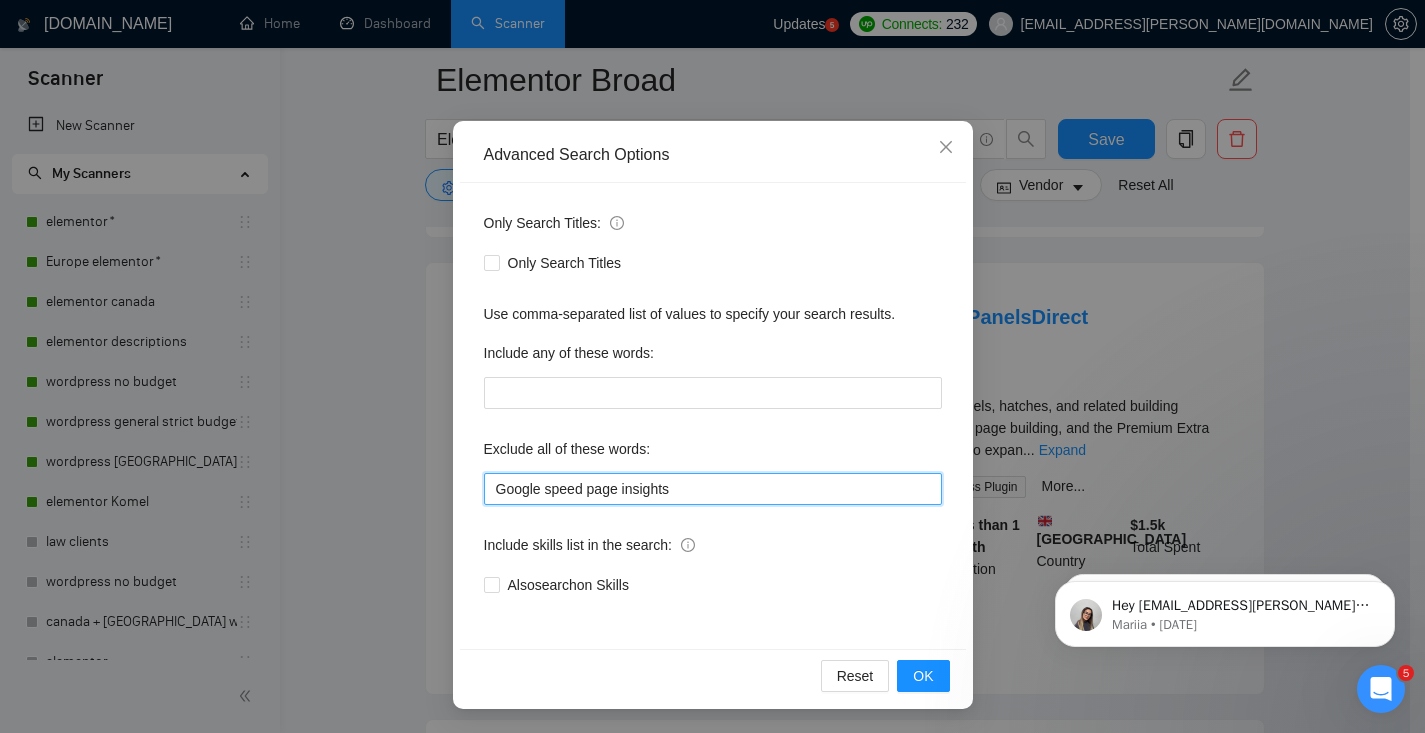 drag, startPoint x: 618, startPoint y: 490, endPoint x: 676, endPoint y: 492, distance: 58.034473 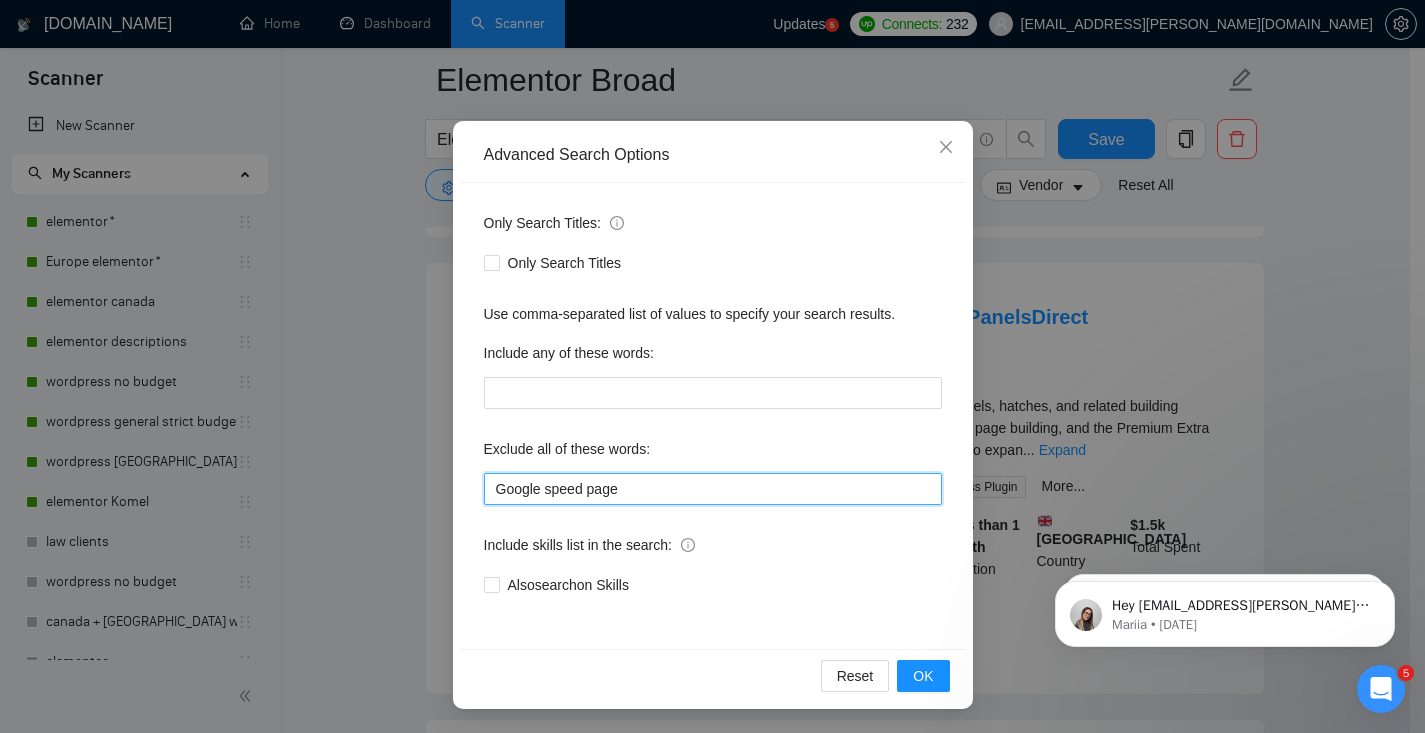 scroll, scrollTop: 1885, scrollLeft: 0, axis: vertical 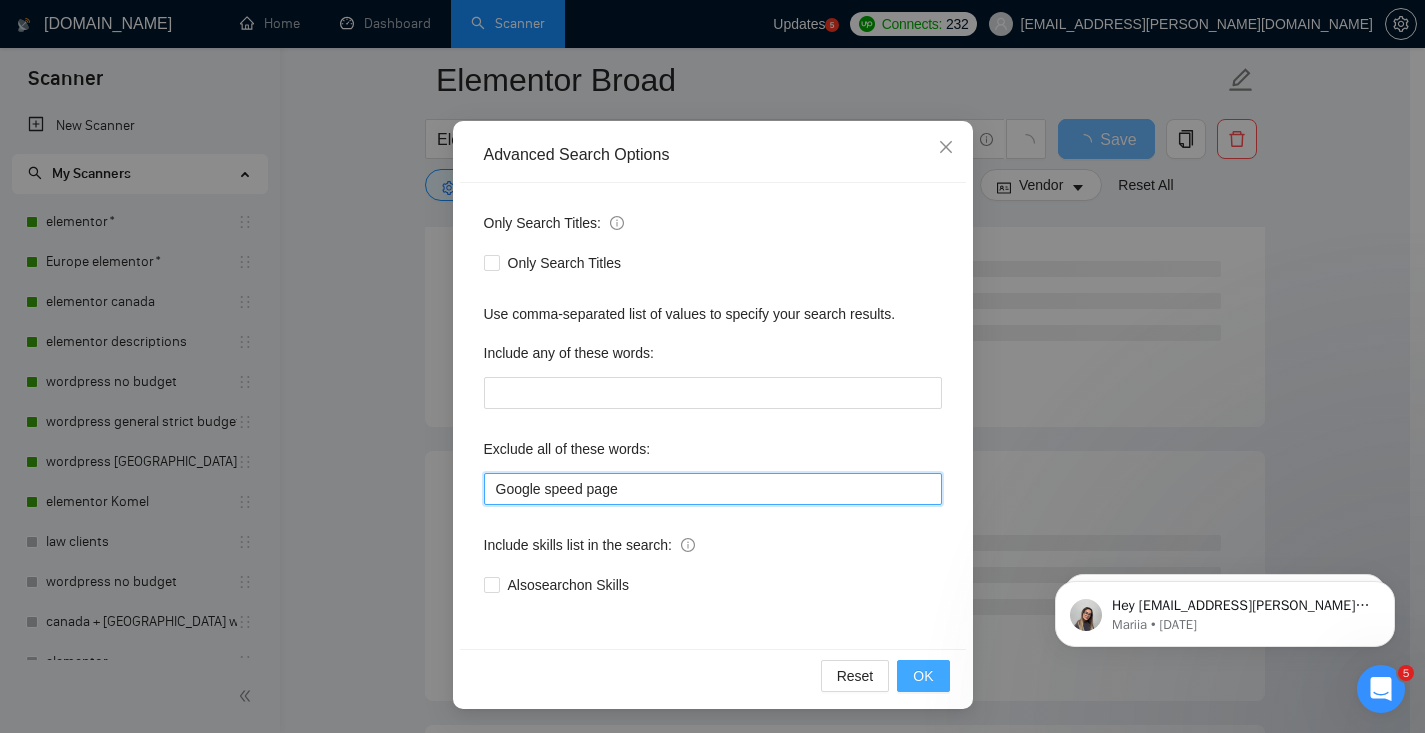 type on "Google speed page" 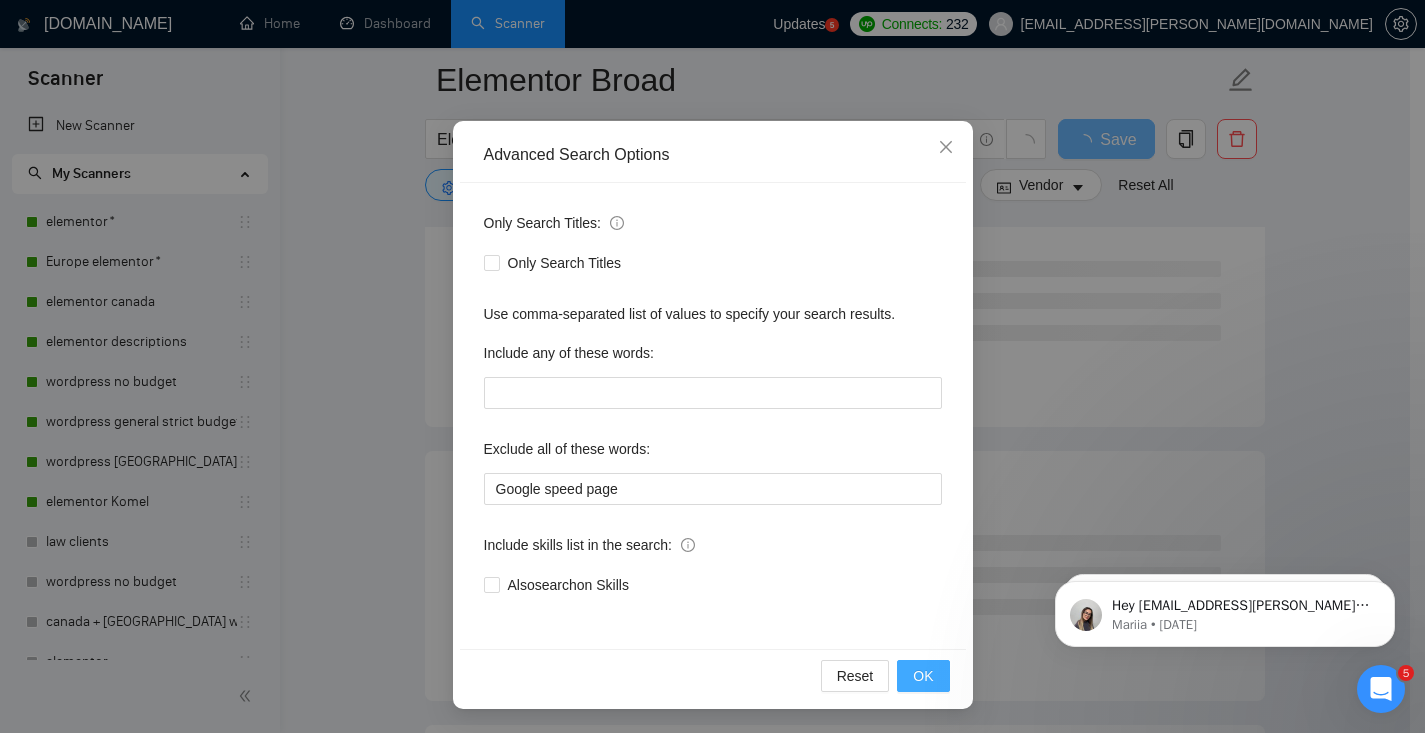 click on "OK" at bounding box center (923, 676) 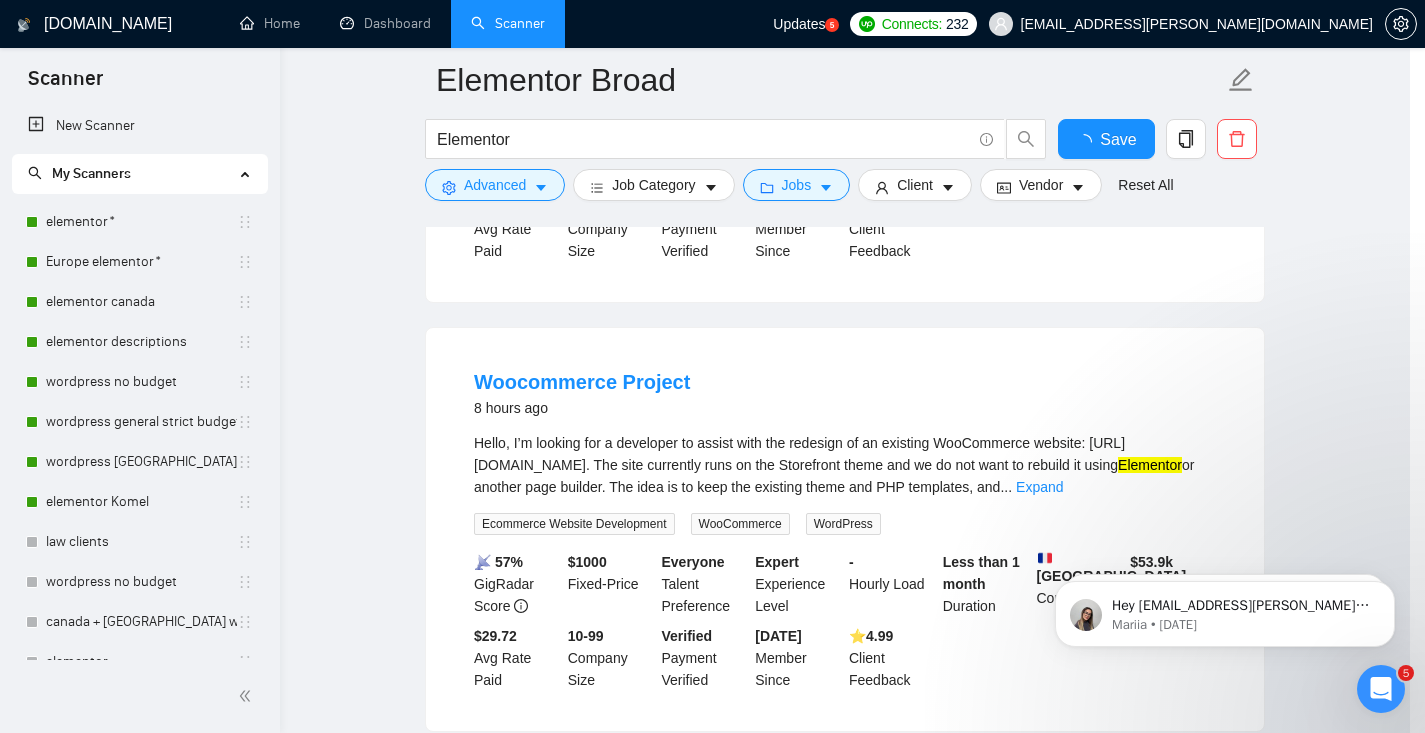 scroll, scrollTop: 0, scrollLeft: 0, axis: both 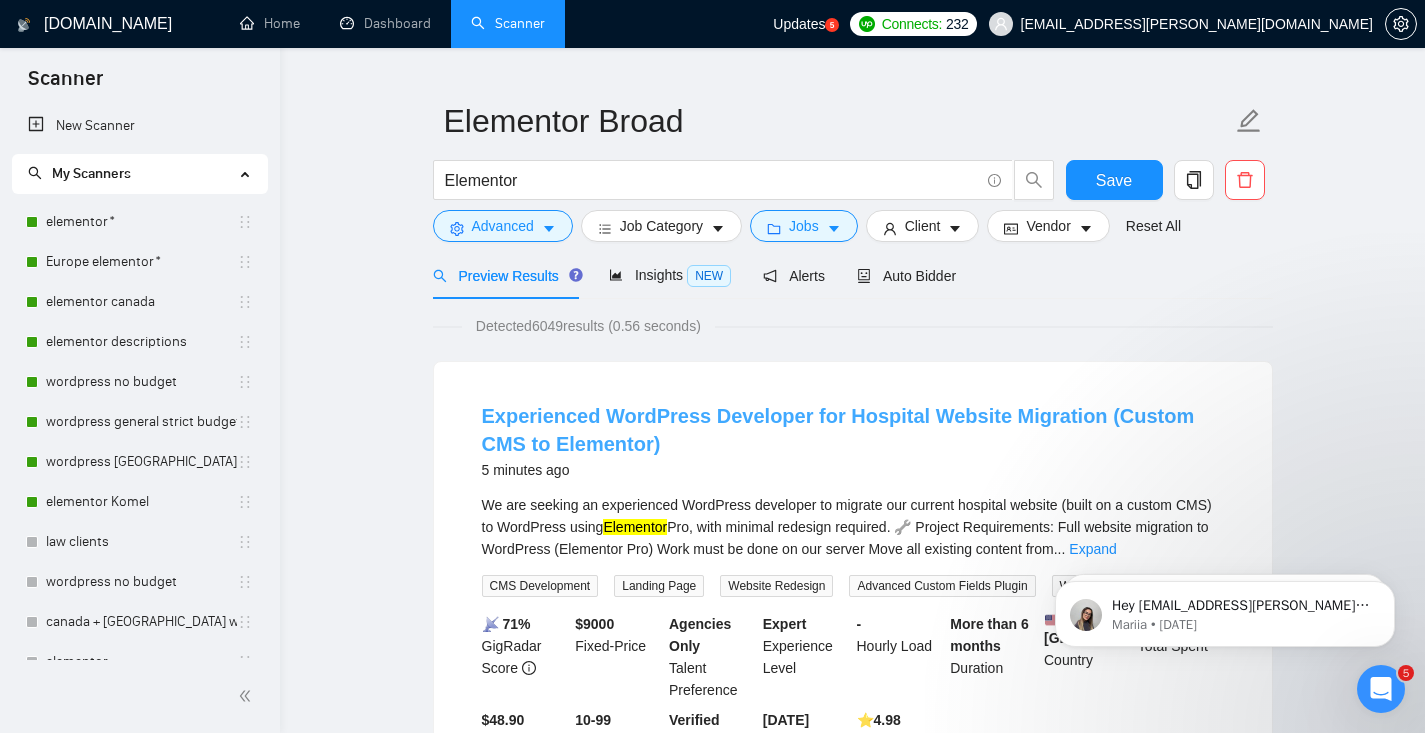 click on "Experienced WordPress Developer for Hospital Website Migration (Custom CMS to Elementor)" at bounding box center (838, 430) 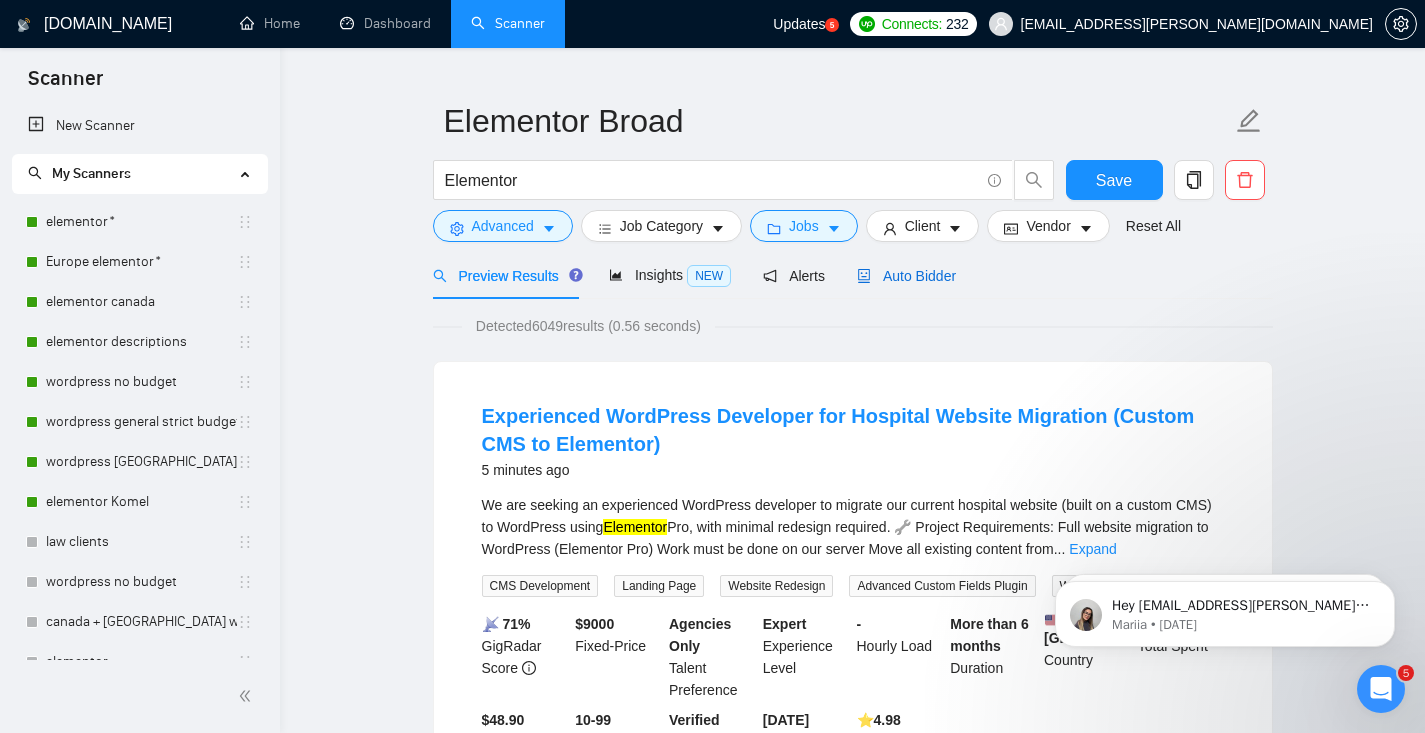 click on "Auto Bidder" at bounding box center [906, 276] 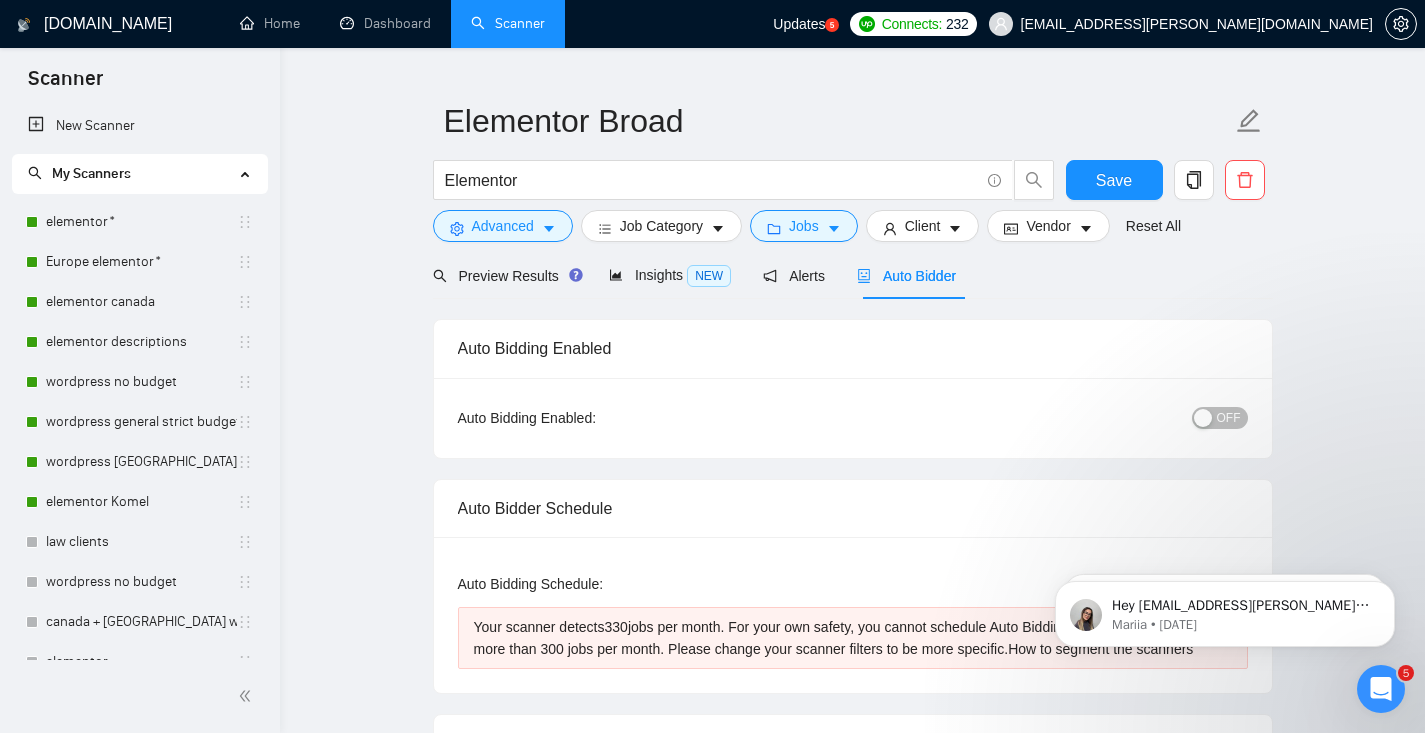 type 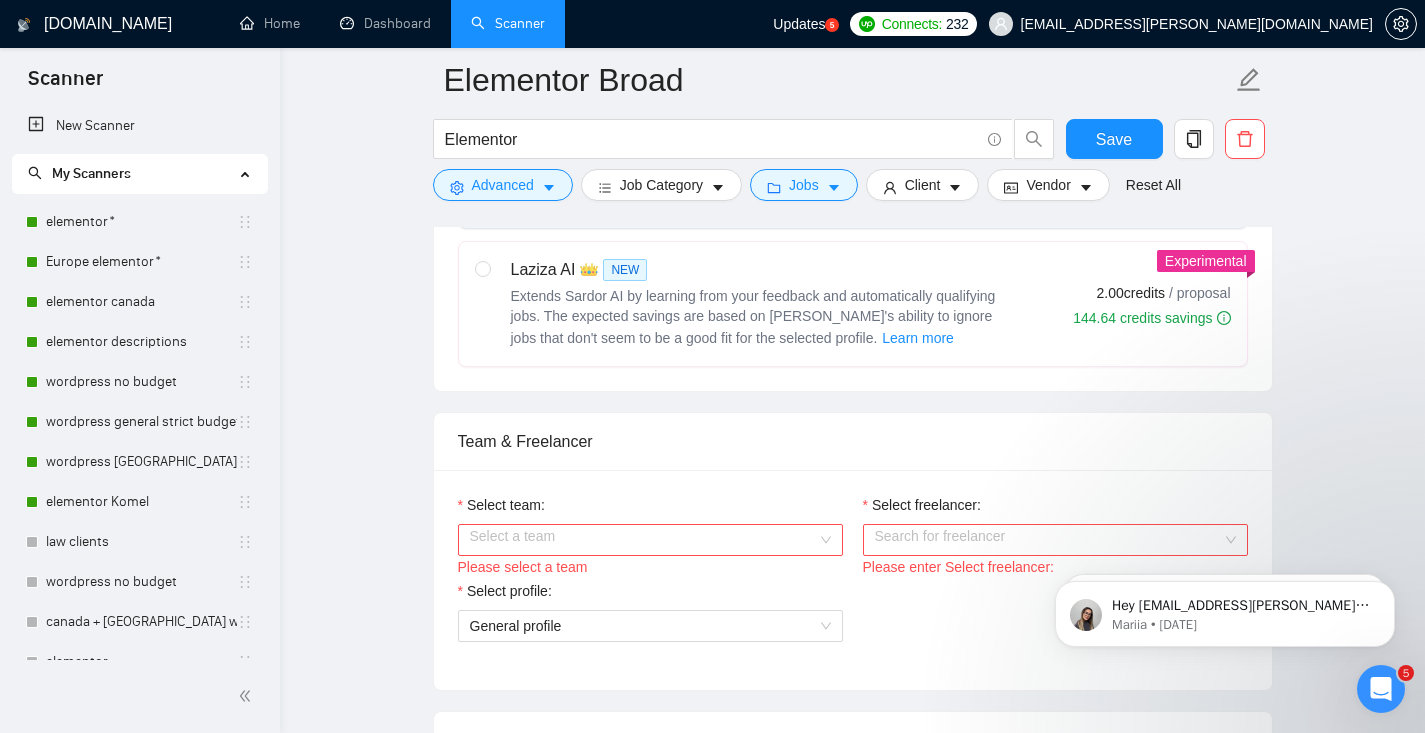 scroll, scrollTop: 763, scrollLeft: 0, axis: vertical 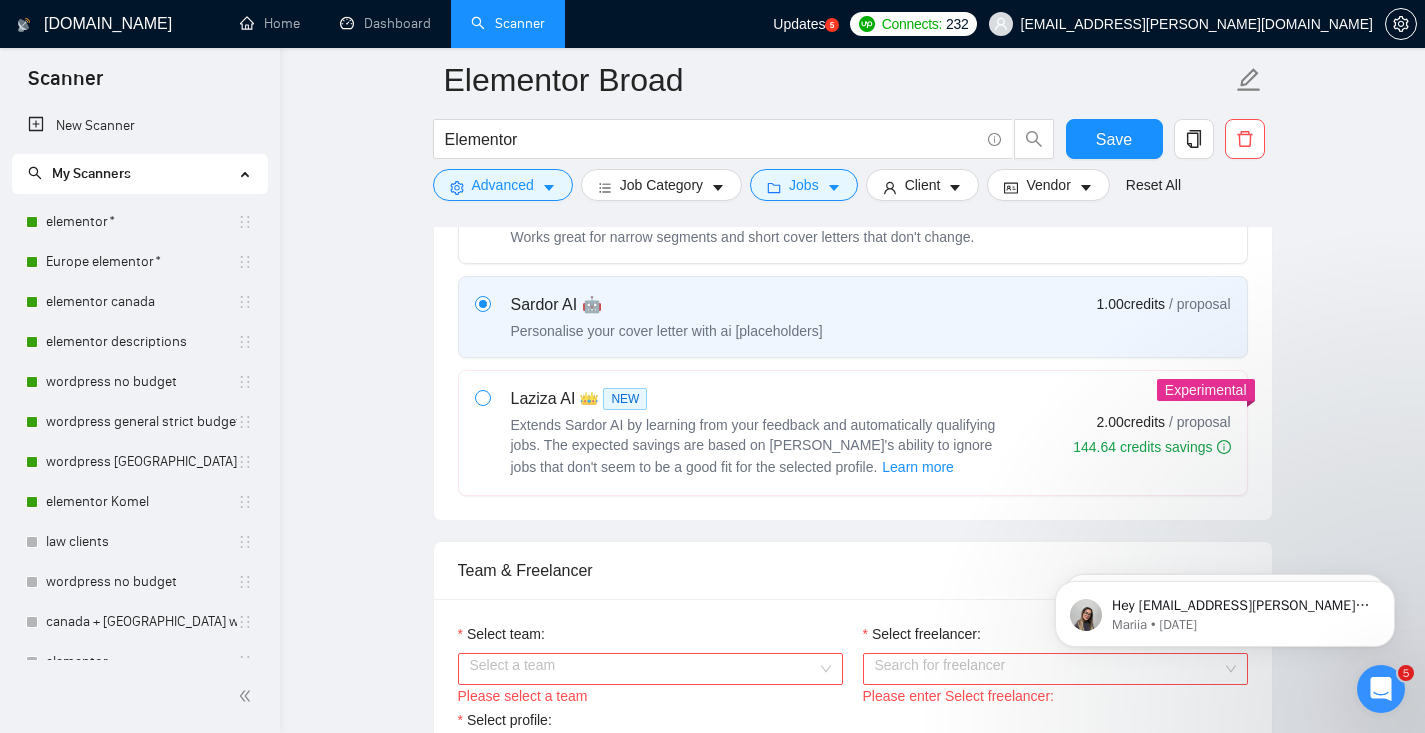 click at bounding box center [482, 397] 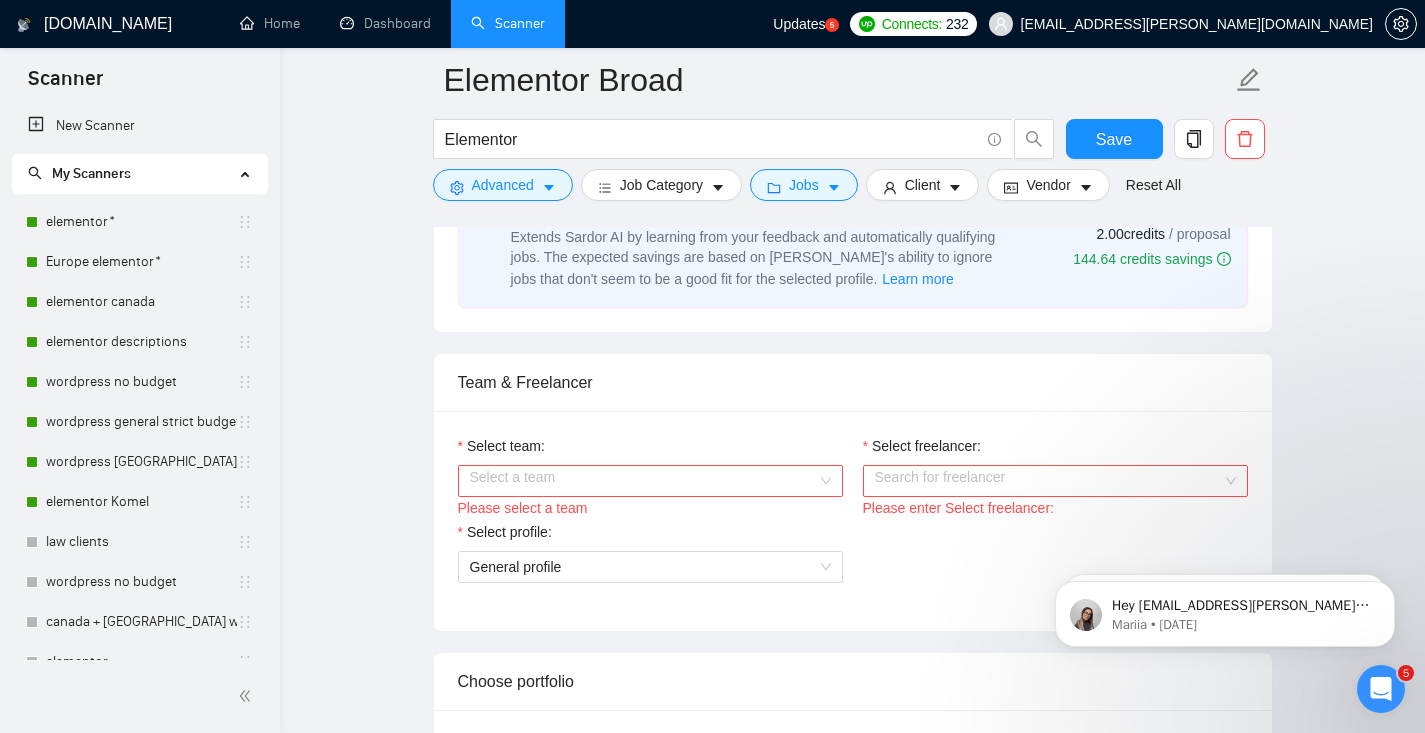 scroll, scrollTop: 1043, scrollLeft: 0, axis: vertical 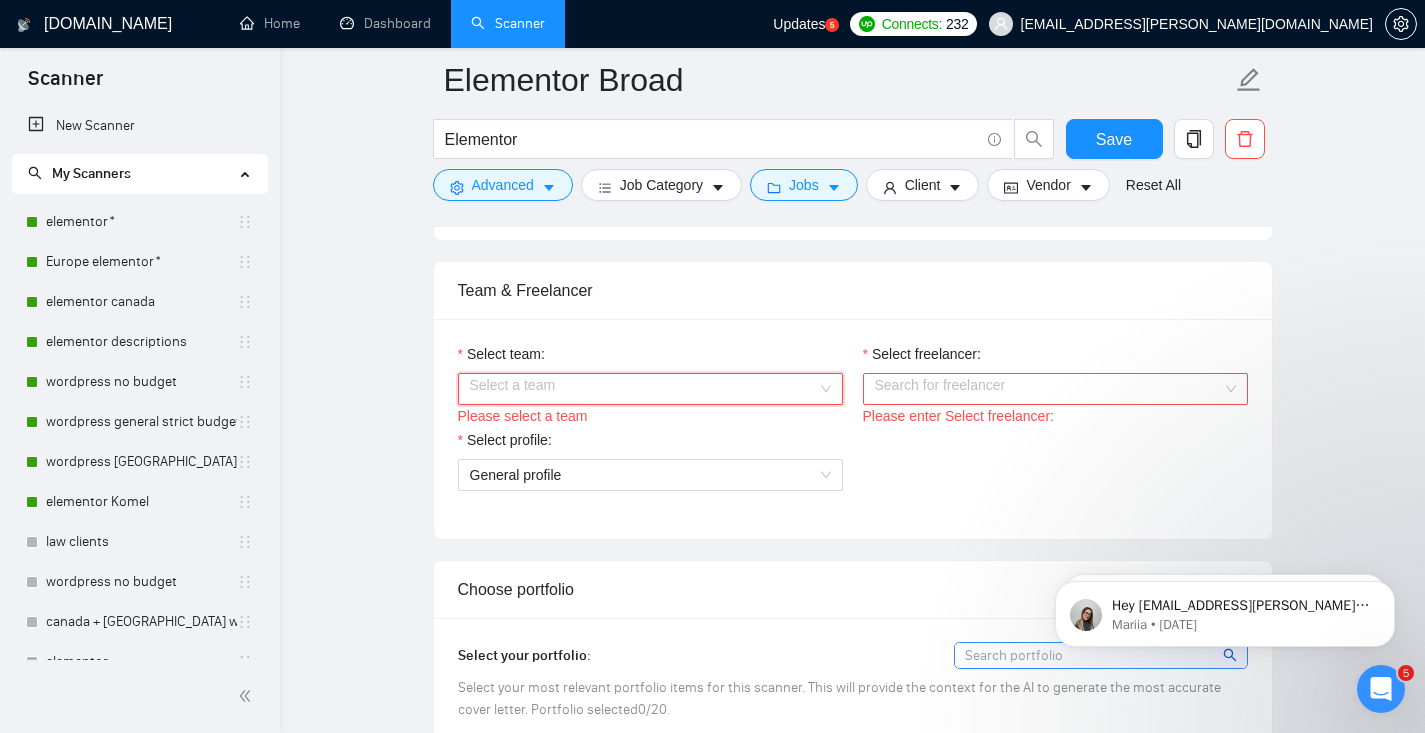 click on "Select team:" at bounding box center [643, 389] 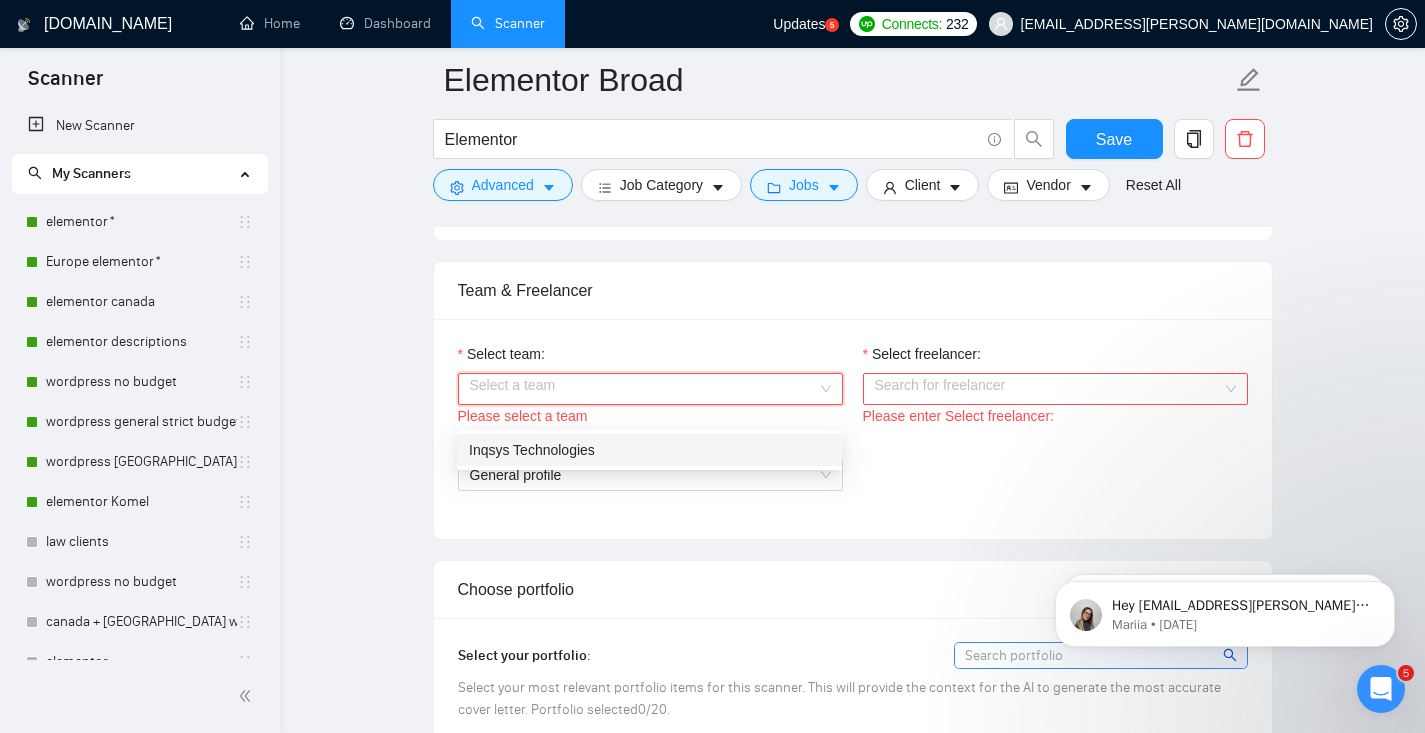 click on "Inqsys Technologies" at bounding box center (649, 450) 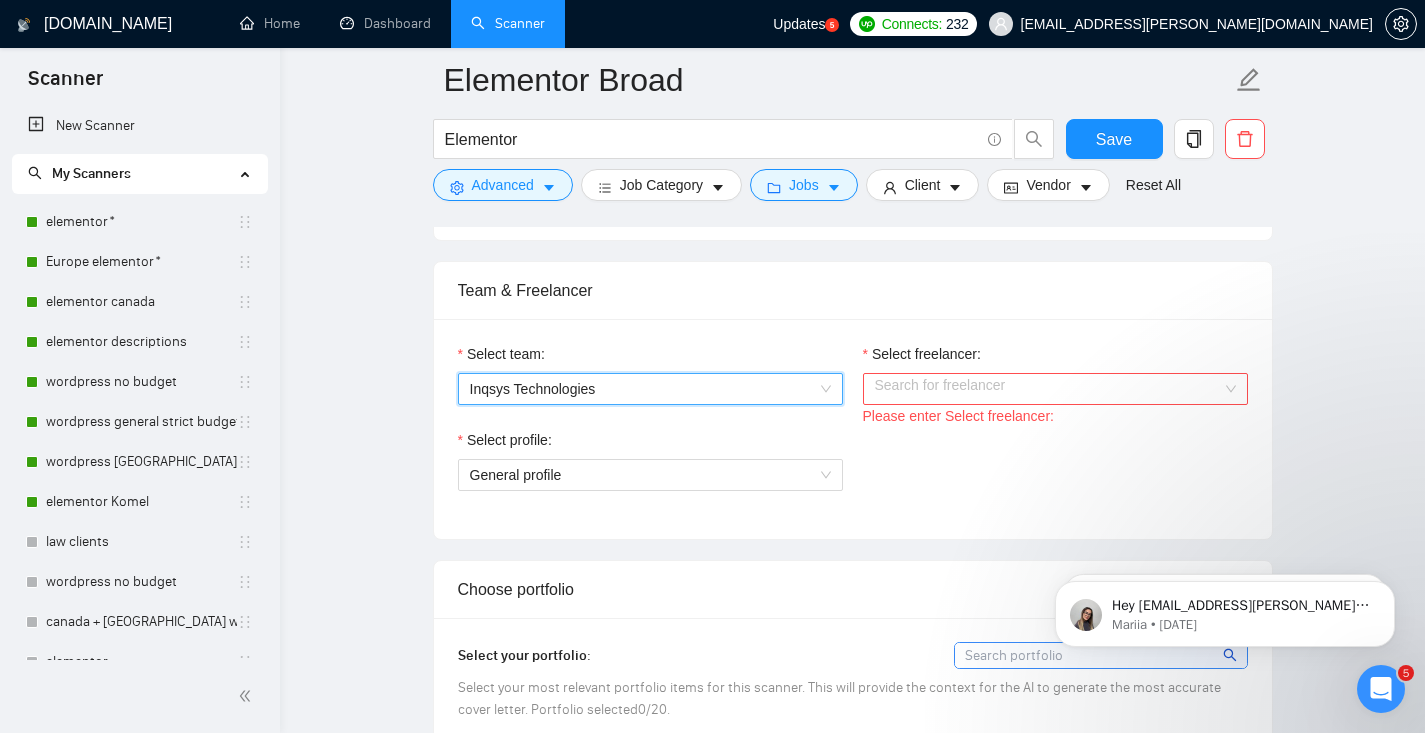 click on "Select freelancer:" at bounding box center (1048, 389) 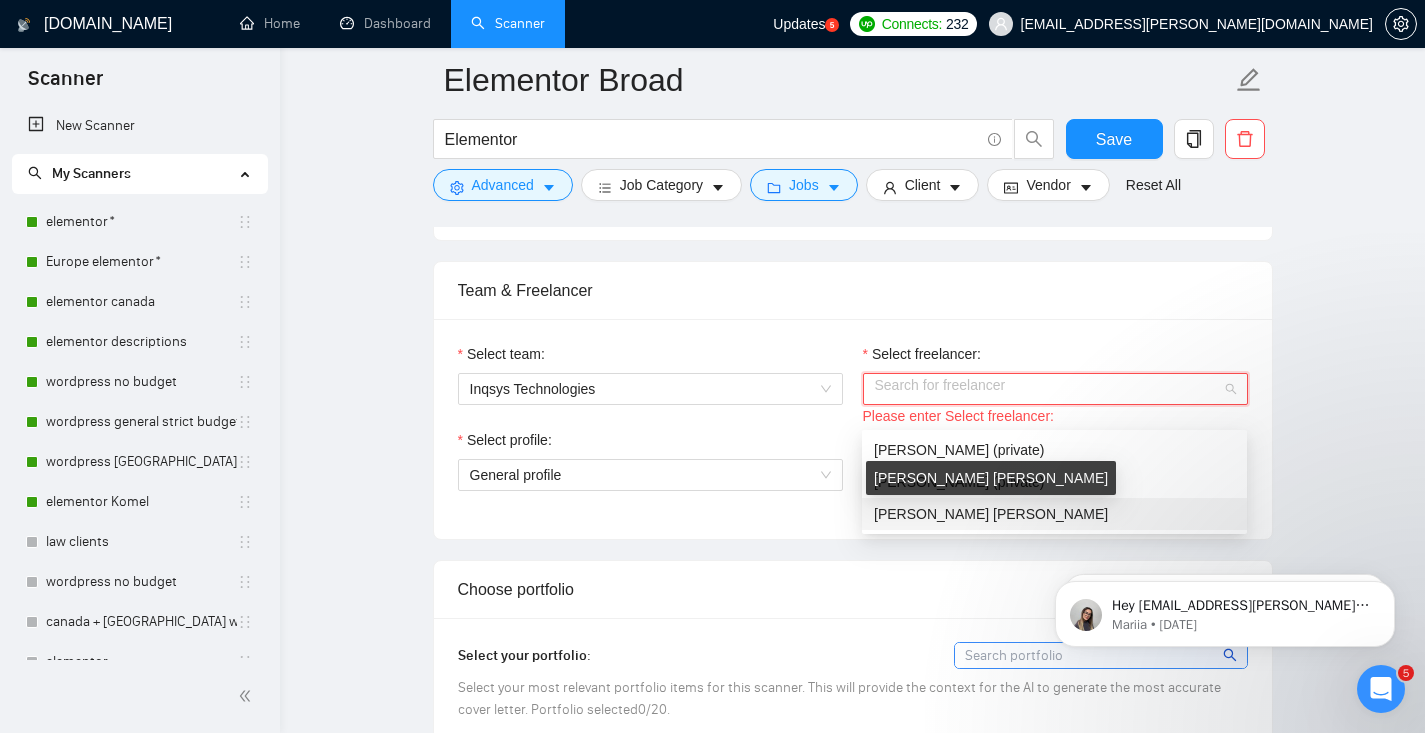 click on "[PERSON_NAME] [PERSON_NAME]" at bounding box center [991, 514] 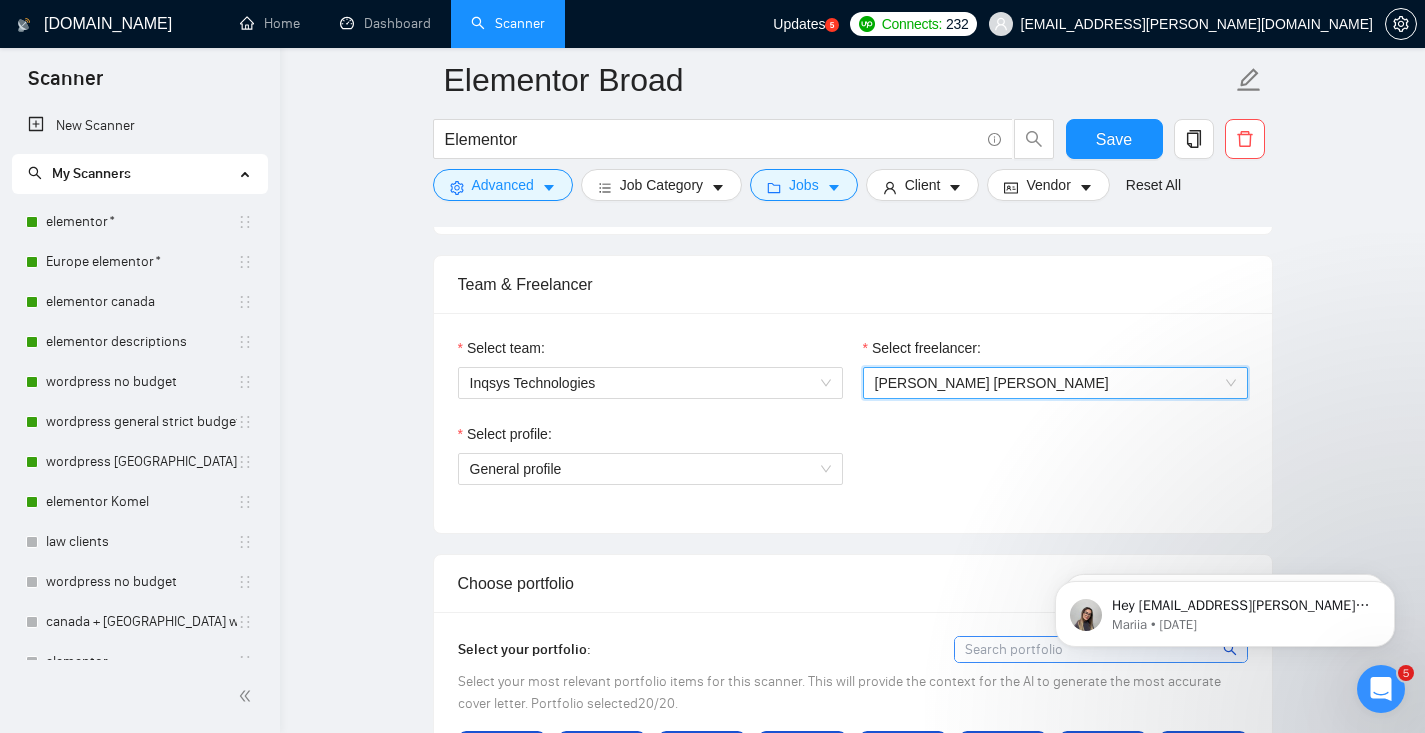 scroll, scrollTop: 655, scrollLeft: 0, axis: vertical 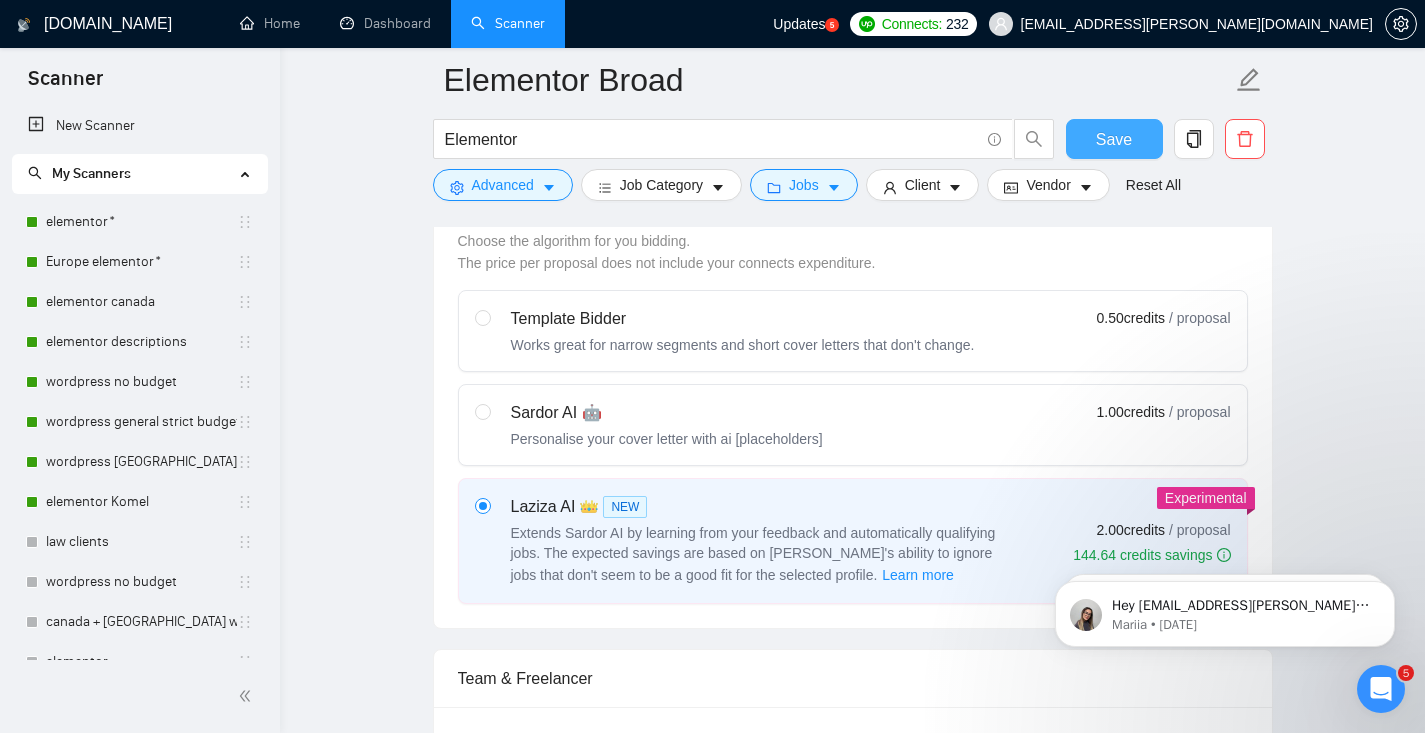click on "Save" at bounding box center [1114, 139] 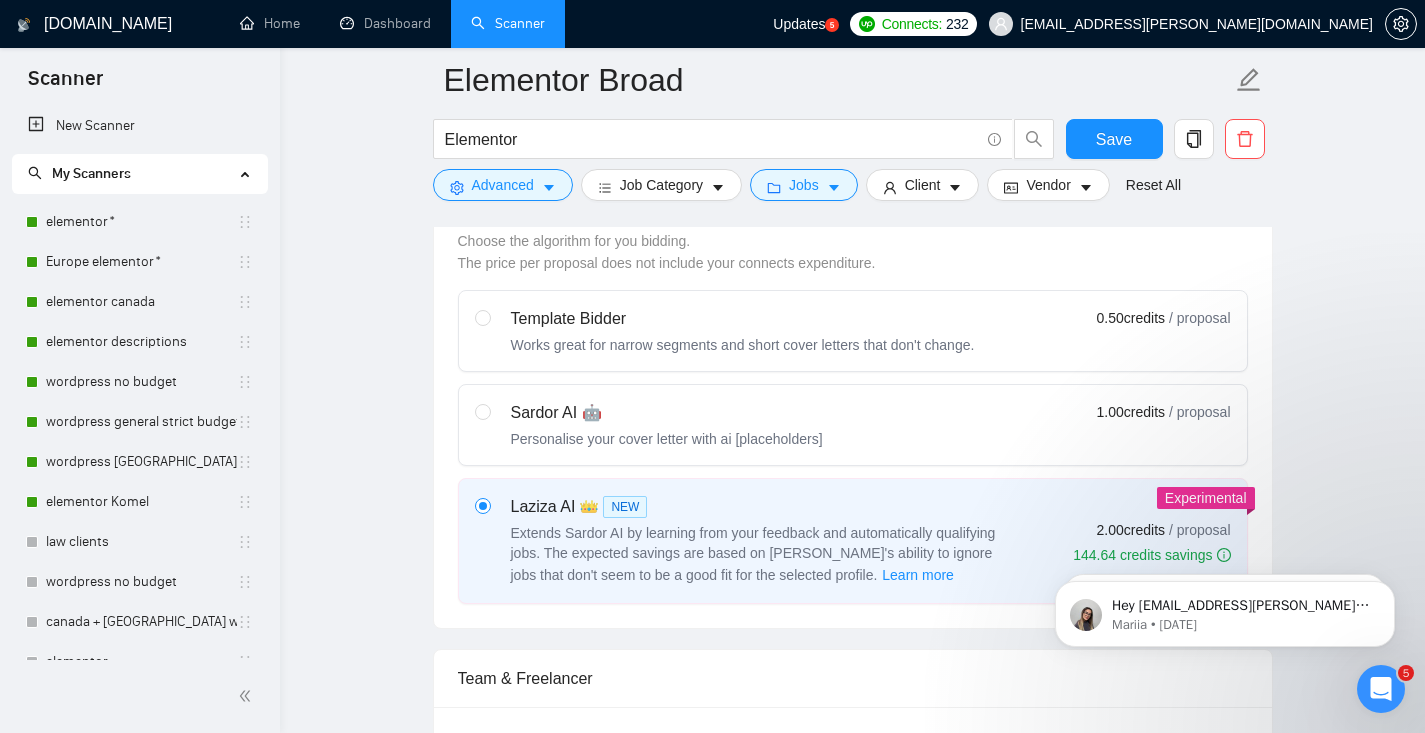 scroll, scrollTop: 677, scrollLeft: 0, axis: vertical 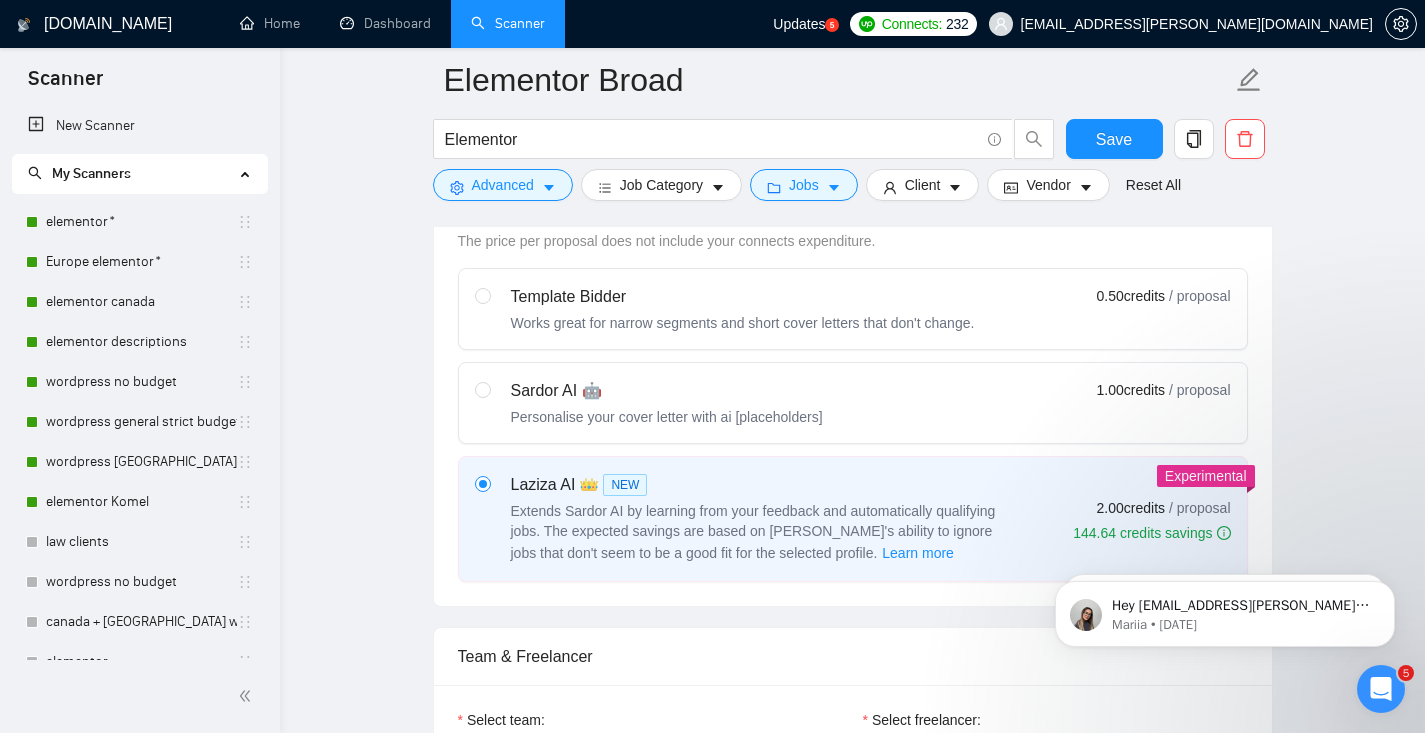 click on "My Scanners" at bounding box center [91, 173] 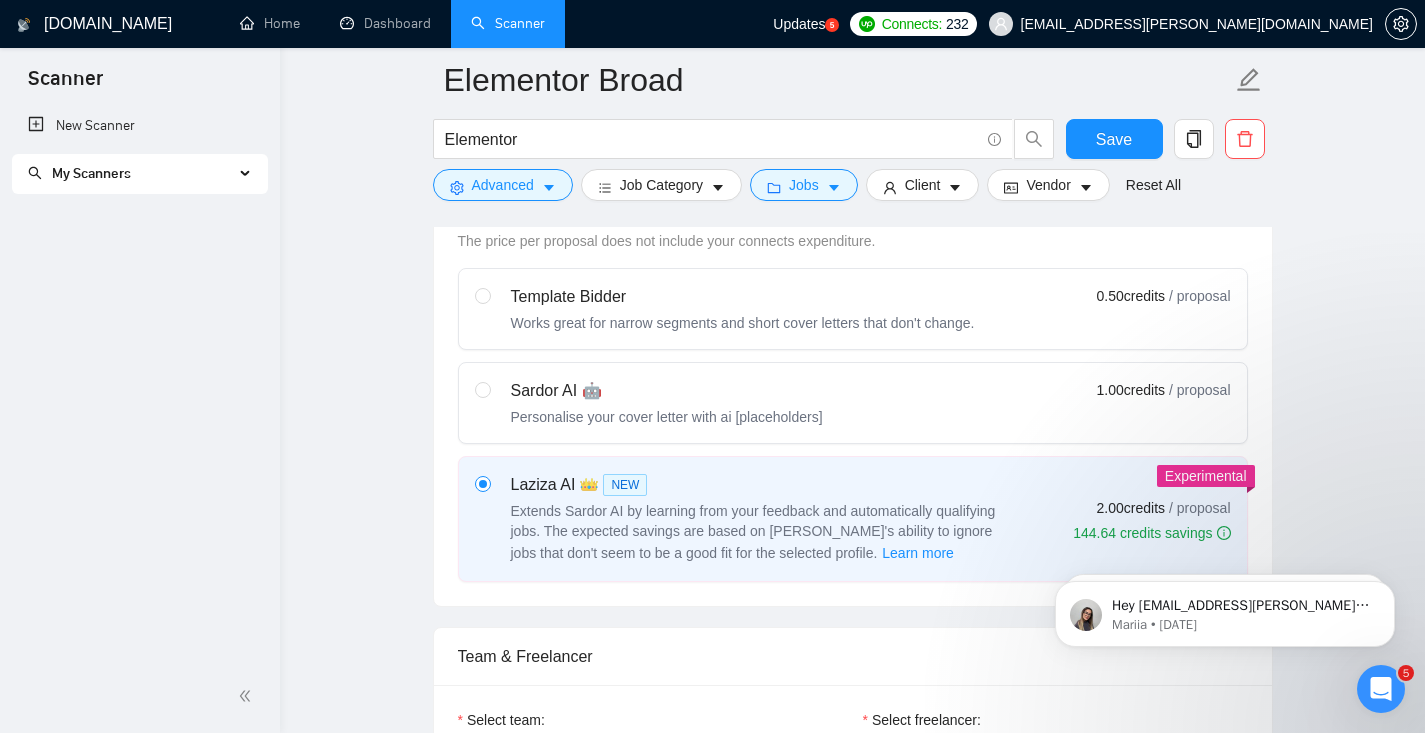 click on "My Scanners" at bounding box center [131, 174] 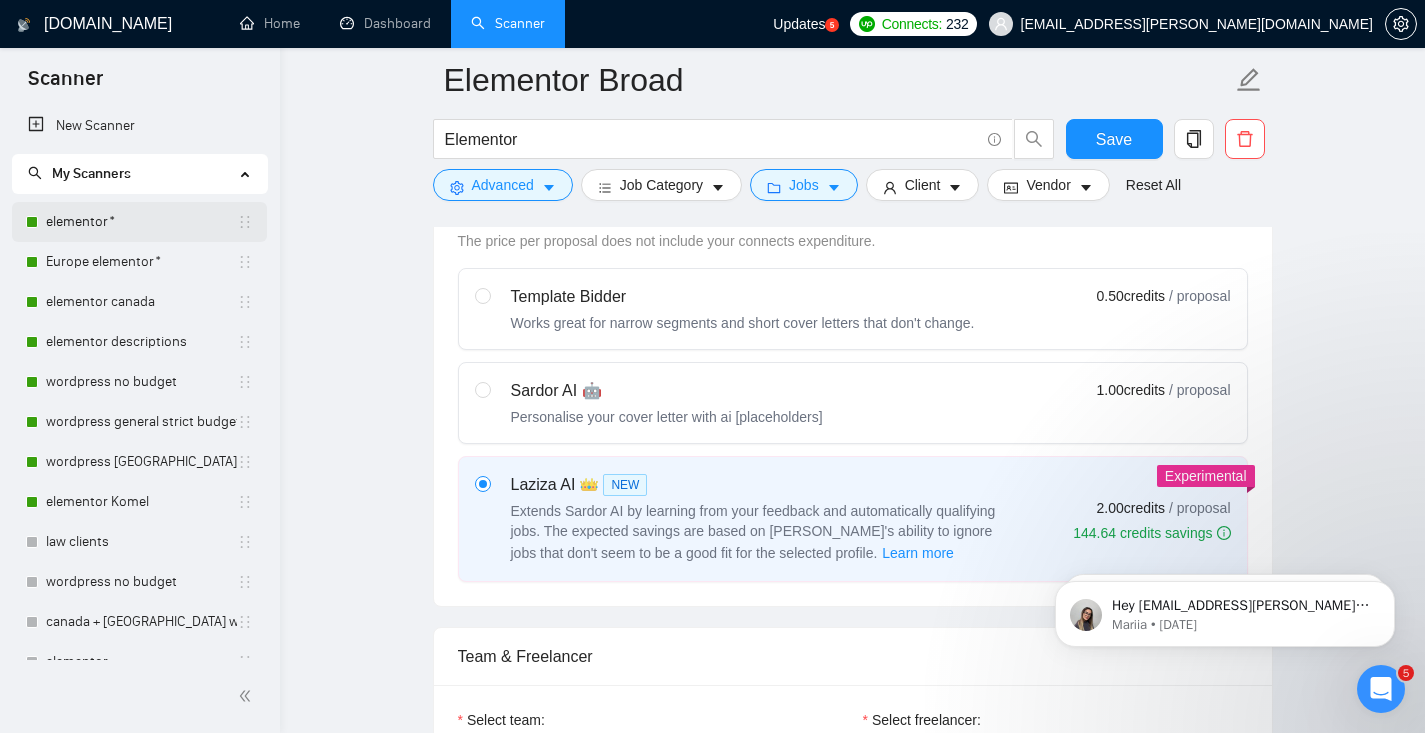 click on "elementor*" at bounding box center [141, 222] 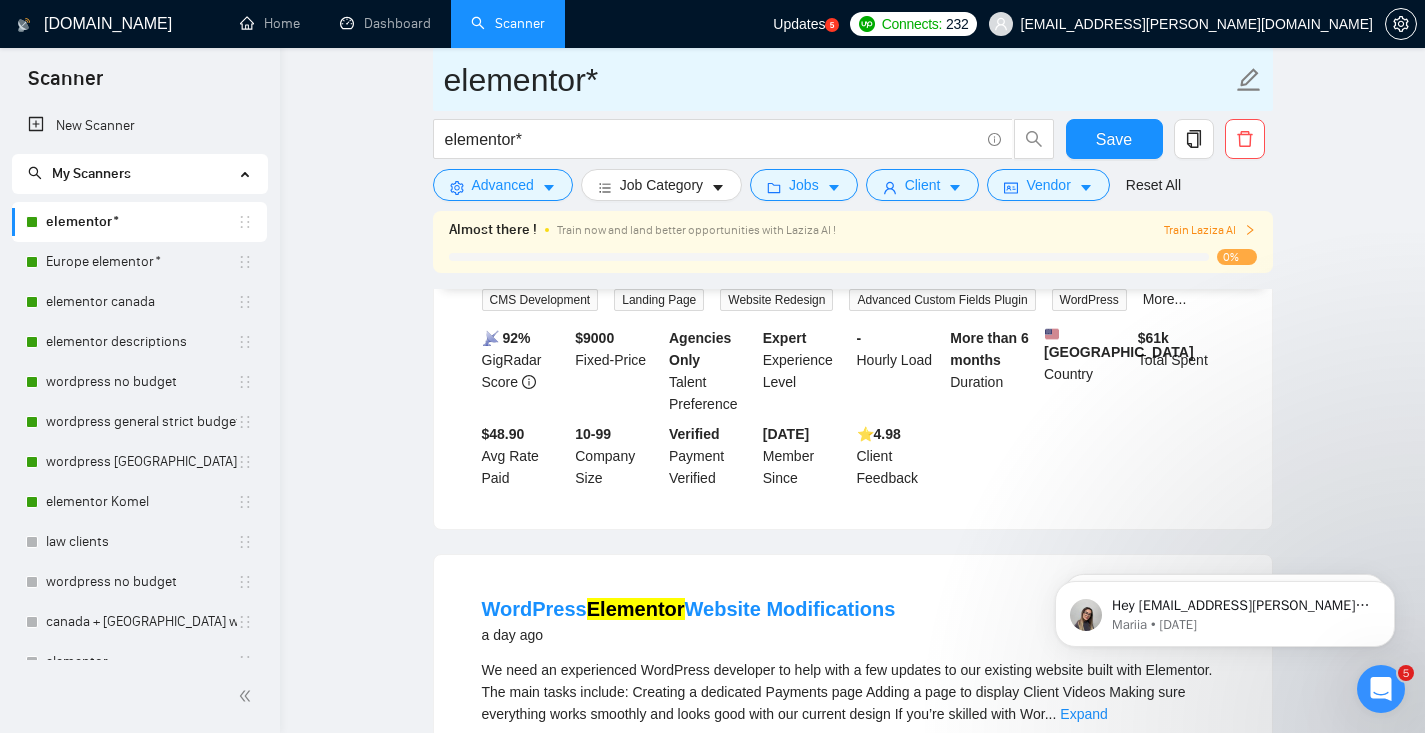 scroll, scrollTop: 0, scrollLeft: 0, axis: both 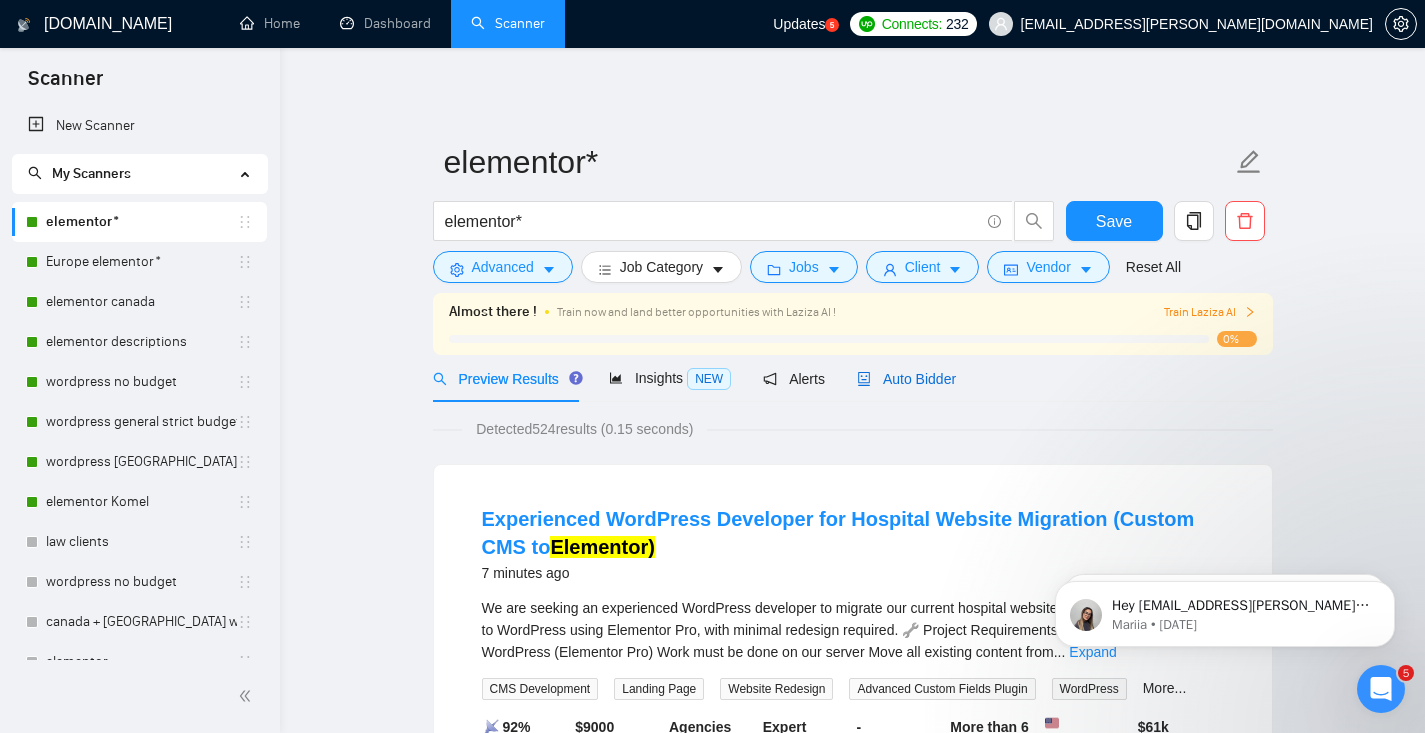 click on "Auto Bidder" at bounding box center (906, 379) 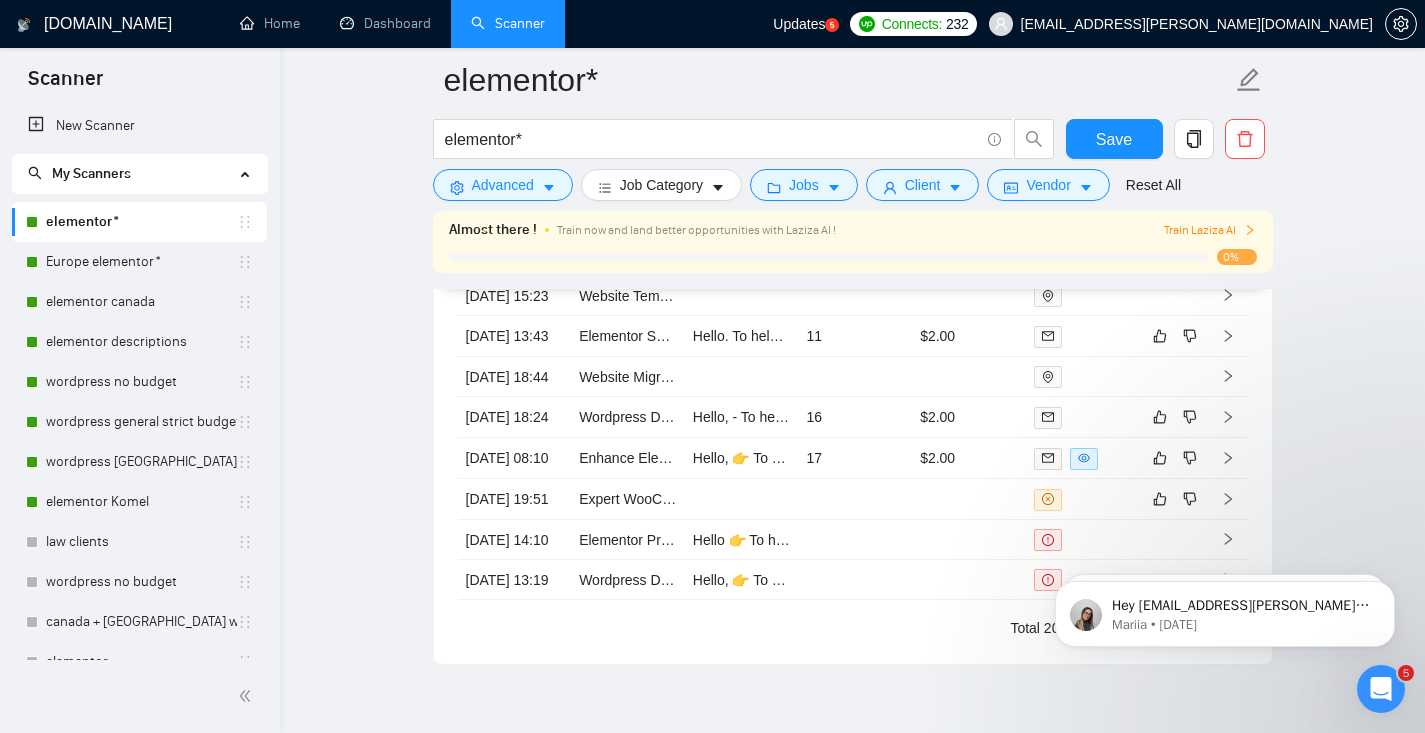 scroll, scrollTop: 4758, scrollLeft: 0, axis: vertical 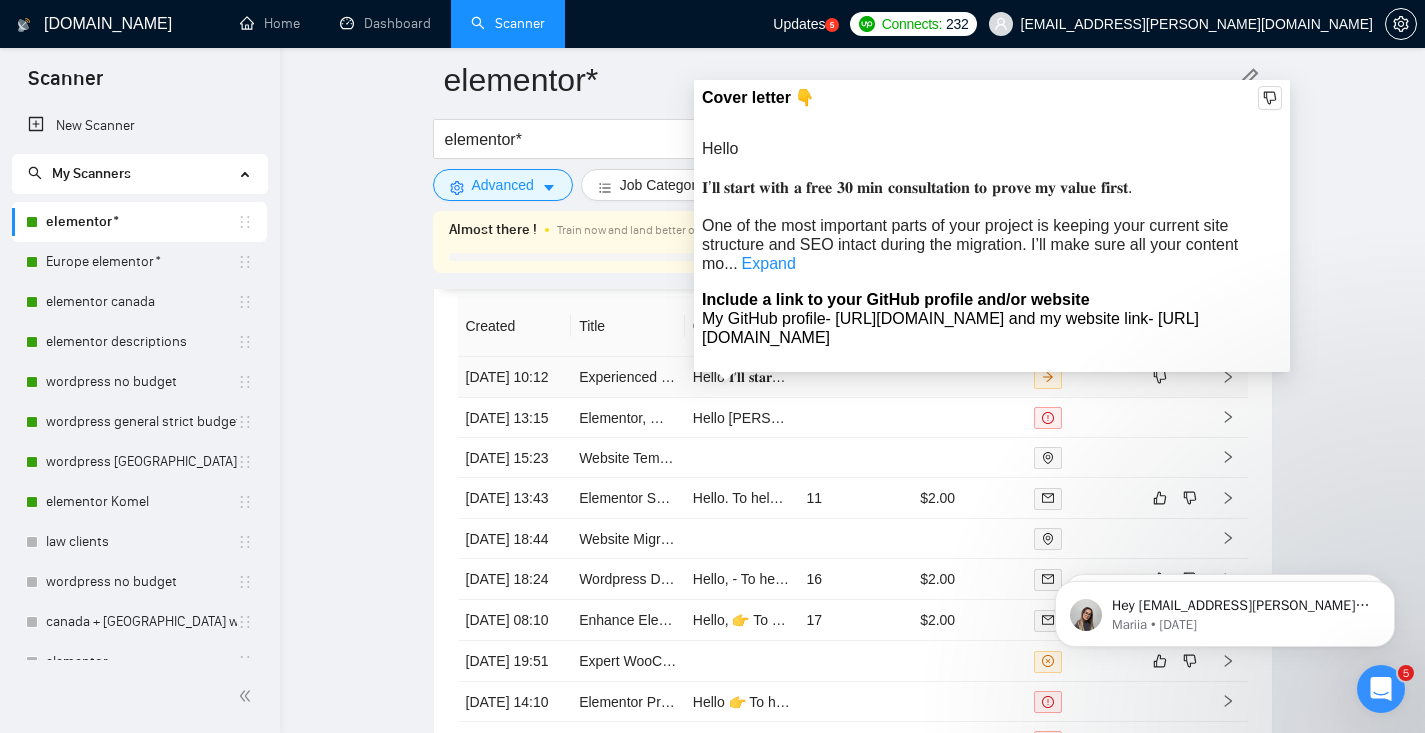 click on "Hello
𝐈’𝐥𝐥 𝐬𝐭𝐚𝐫𝐭 𝐰𝐢𝐭𝐡 𝐚 𝐟𝐫𝐞𝐞 𝟑𝟎 𝐦𝐢𝐧 𝐜𝐨𝐧𝐬𝐮𝐥𝐭𝐚𝐭𝐢𝐨𝐧 𝐭𝐨 𝐩𝐫𝐨𝐯𝐞 𝐦𝐲 𝐯𝐚𝐥𝐮𝐞 𝐟𝐢𝐫𝐬𝐭.
One of the most important parts of your project is keeping your current site structure and SEO intact during the migration. I’ll make sure all your content moves over to WordPress with the same URLs and layout, so you don’t lose your search rankings or confuse your visitors.
Elementor websites I’ve built
https://epaypolicy.com
https://www.designcorec.com
https://hypermedica.com
I’d love to hop on a quick call and provide Health Library page demo.[object Object]" at bounding box center (2330, 377) 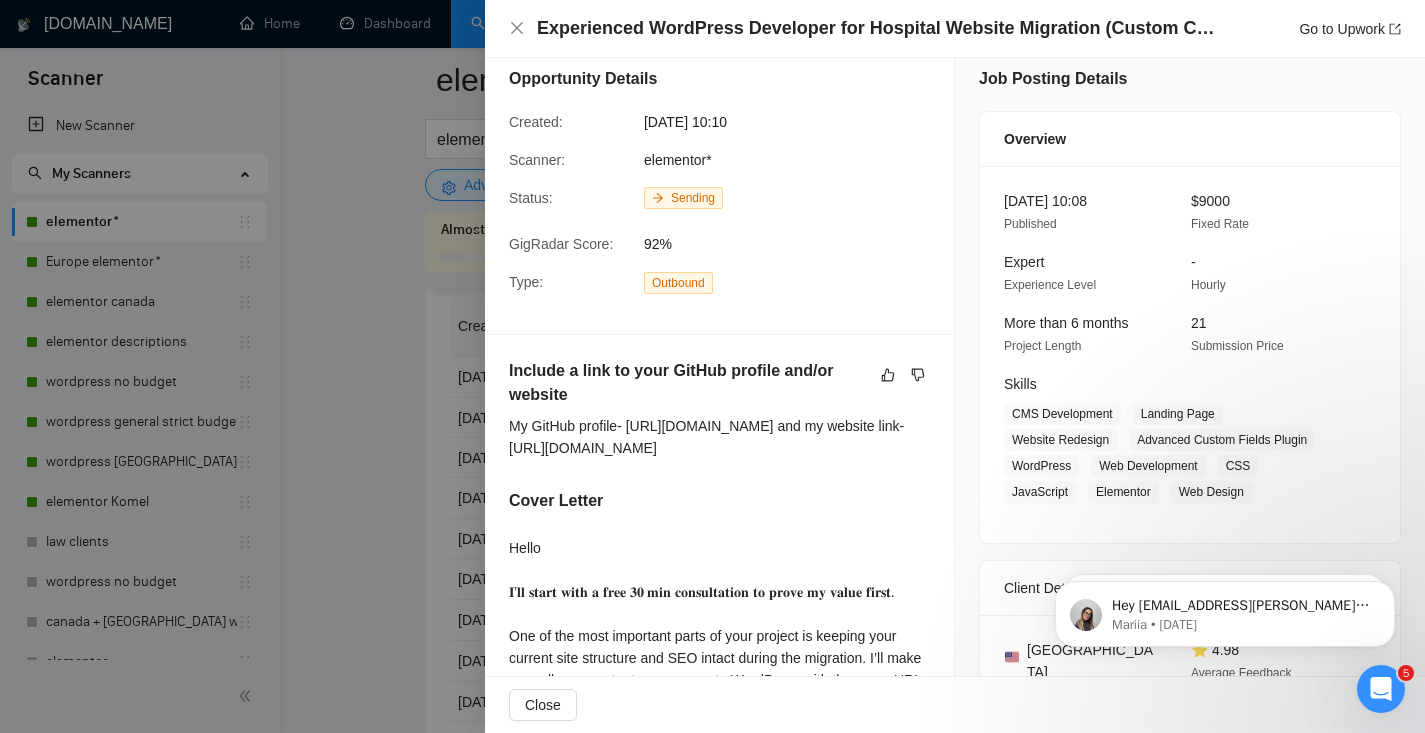 scroll, scrollTop: 11, scrollLeft: 0, axis: vertical 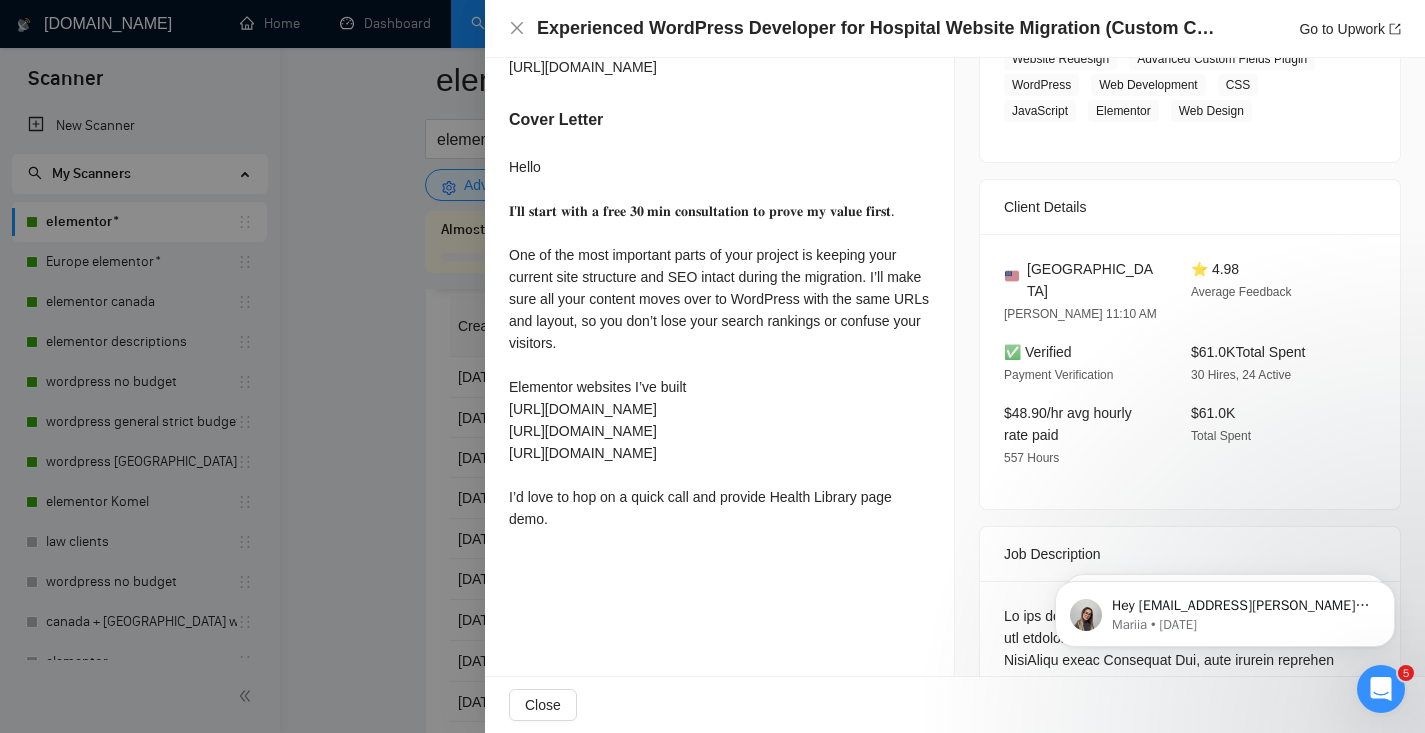 click at bounding box center (712, 366) 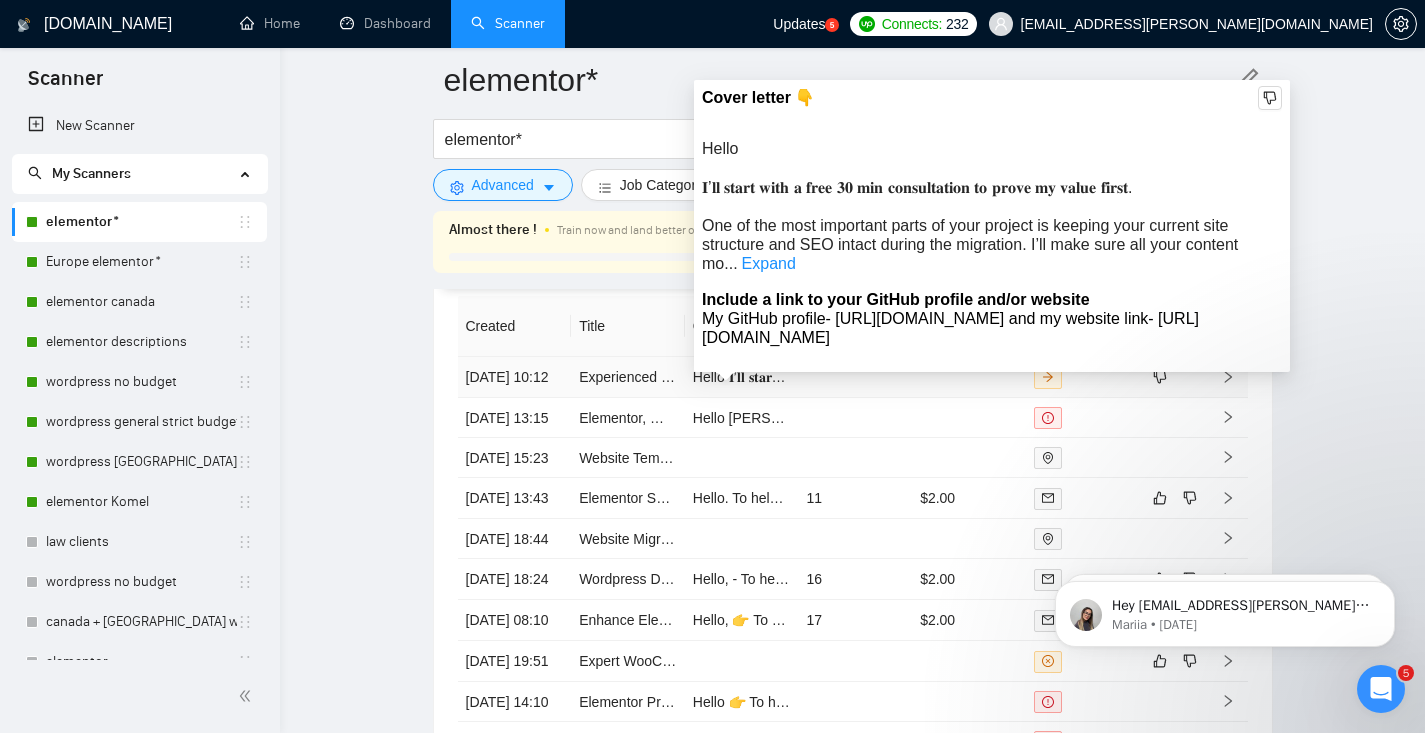 click on "Hello
𝐈’𝐥𝐥 𝐬𝐭𝐚𝐫𝐭 𝐰𝐢𝐭𝐡 𝐚 𝐟𝐫𝐞𝐞 𝟑𝟎 𝐦𝐢𝐧 𝐜𝐨𝐧𝐬𝐮𝐥𝐭𝐚𝐭𝐢𝐨𝐧 𝐭𝐨 𝐩𝐫𝐨𝐯𝐞 𝐦𝐲 𝐯𝐚𝐥𝐮𝐞 𝐟𝐢𝐫𝐬𝐭.
One of the most important parts of your project is keeping your current site structure and SEO intact during the migration. I’ll make sure all your content moves over to WordPress with the same URLs and layout, so you don’t lose your search rankings or confuse your visitors.
Elementor websites I’ve built
https://epaypolicy.com
https://www.designcorec.com
https://hypermedica.com
I’d love to hop on a quick call and provide Health Library page demo.[object Object]" at bounding box center [2330, 377] 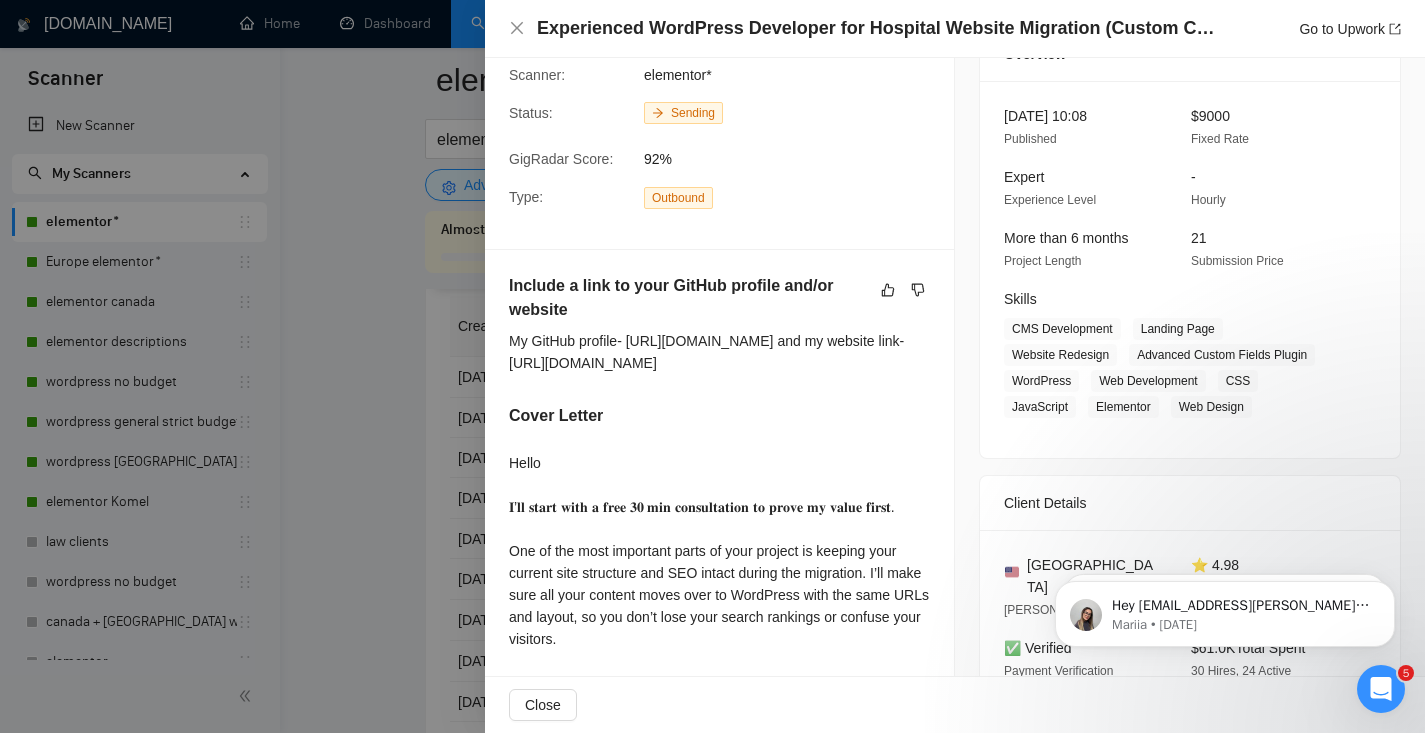 scroll, scrollTop: 0, scrollLeft: 0, axis: both 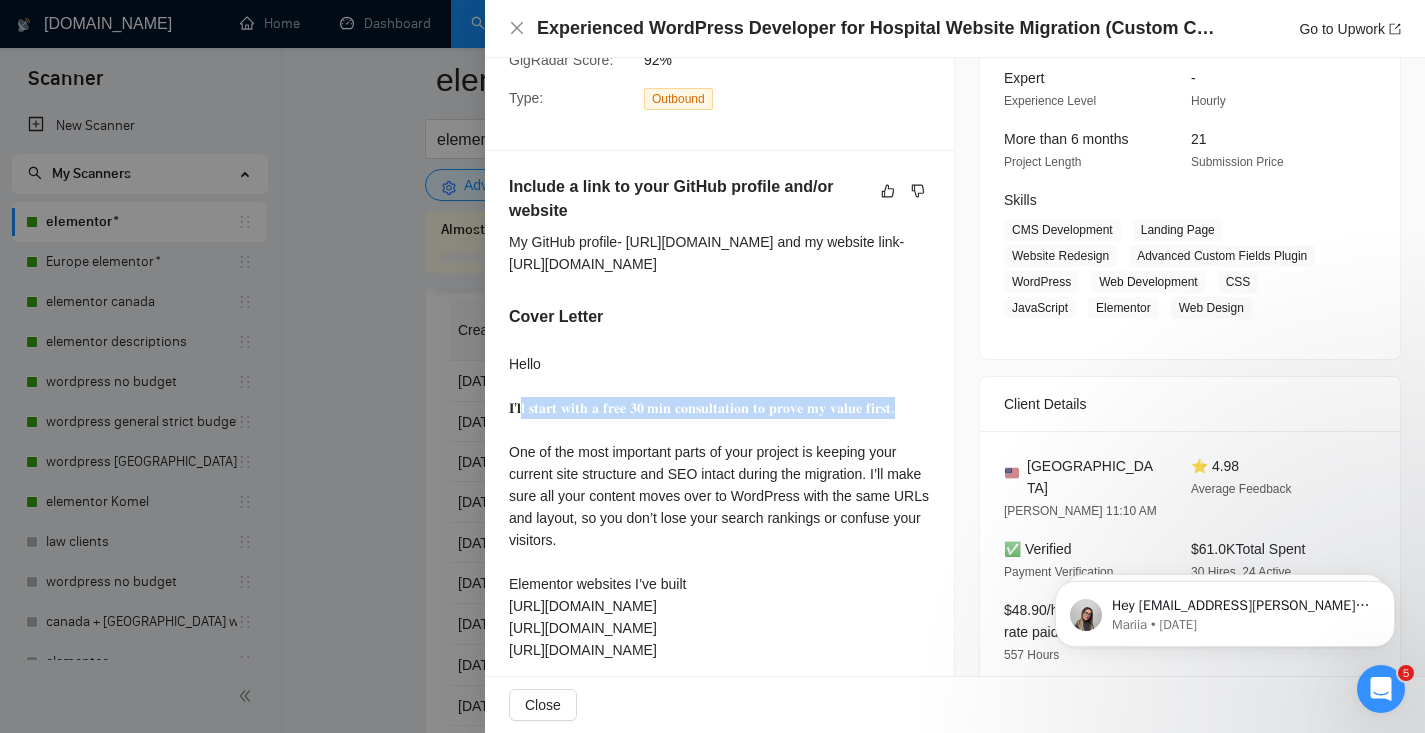 drag, startPoint x: 524, startPoint y: 406, endPoint x: 664, endPoint y: 433, distance: 142.5798 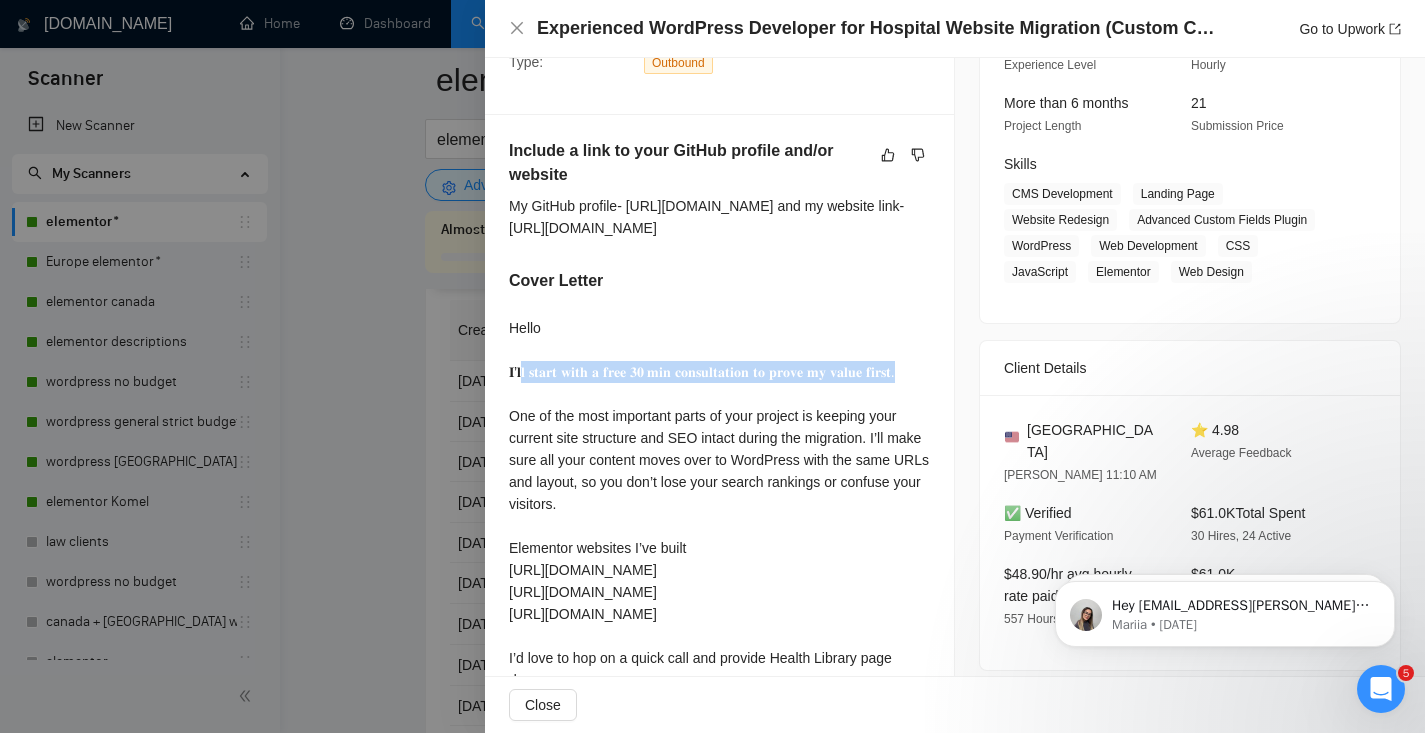 scroll, scrollTop: 248, scrollLeft: 0, axis: vertical 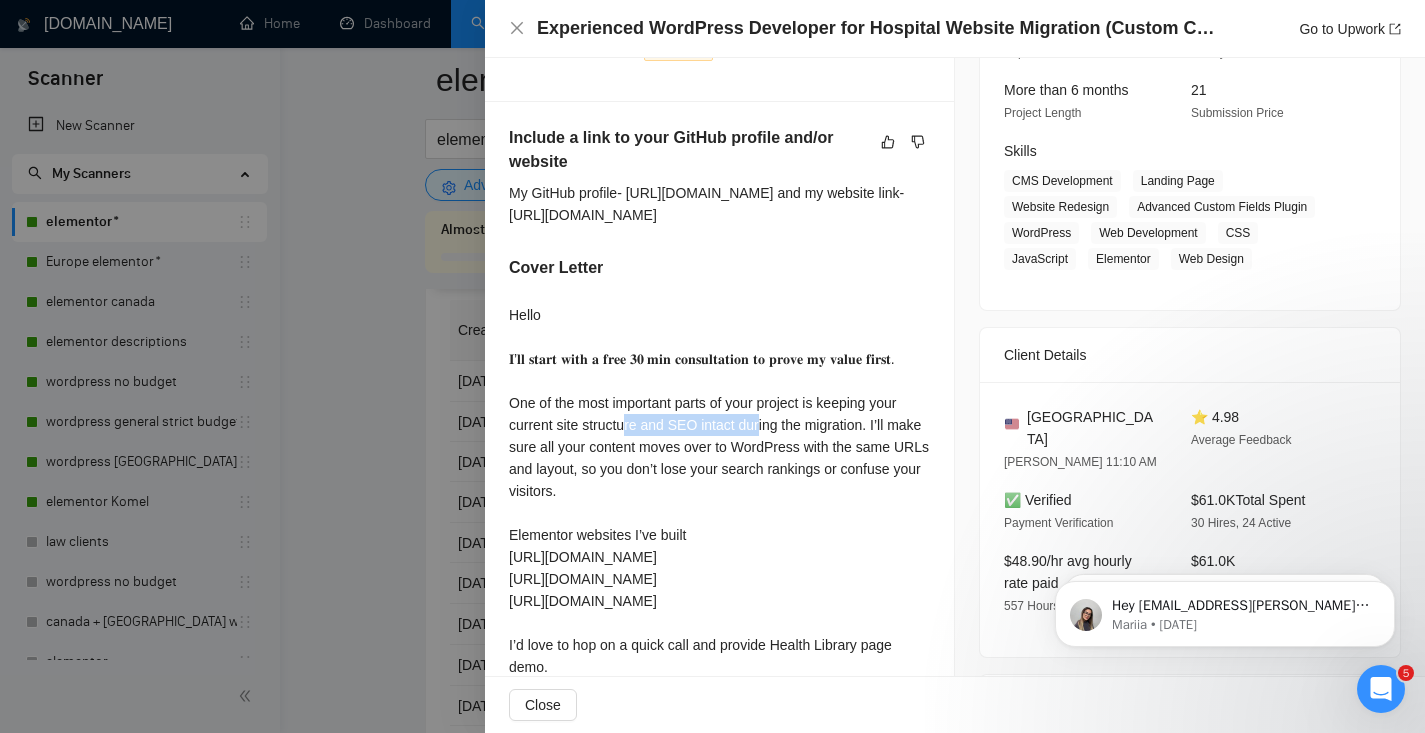 drag, startPoint x: 630, startPoint y: 441, endPoint x: 771, endPoint y: 446, distance: 141.08862 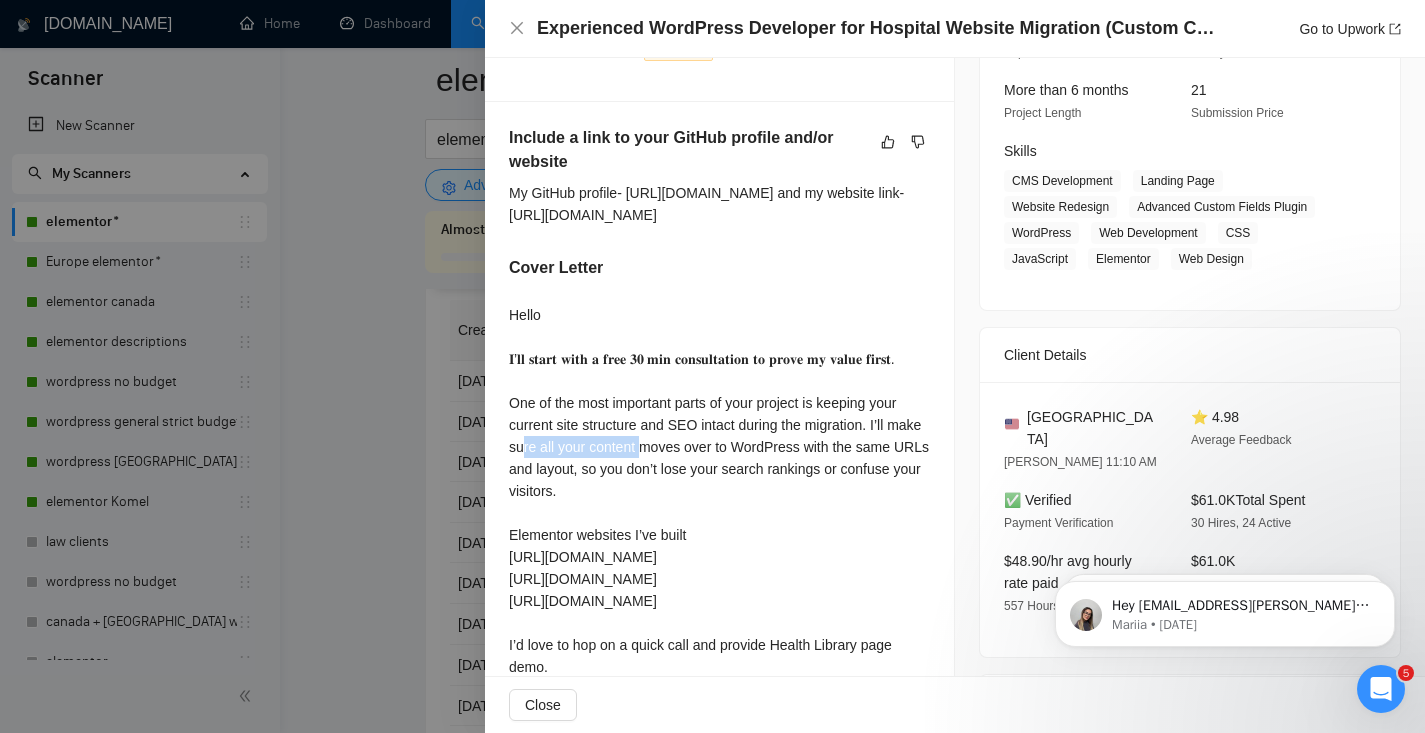drag, startPoint x: 560, startPoint y: 475, endPoint x: 683, endPoint y: 471, distance: 123.065025 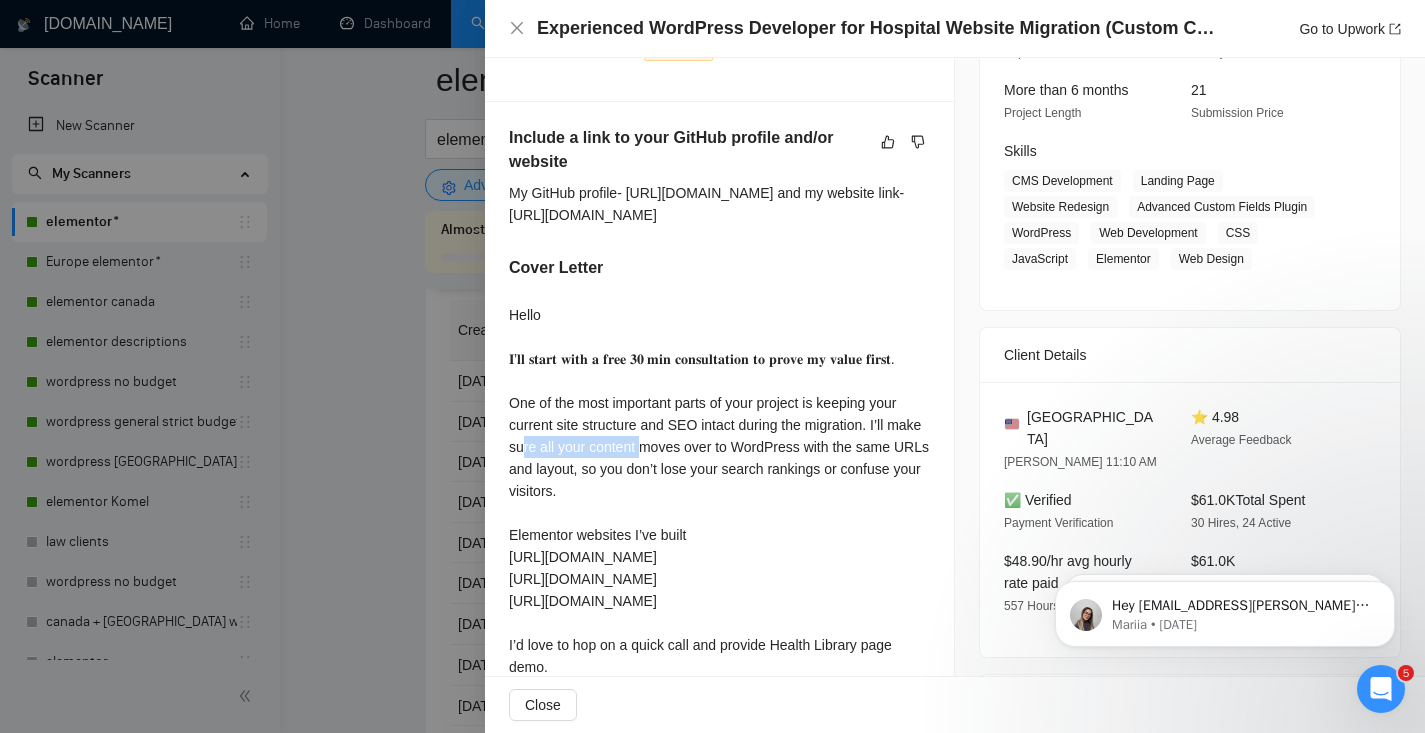 scroll, scrollTop: 0, scrollLeft: 0, axis: both 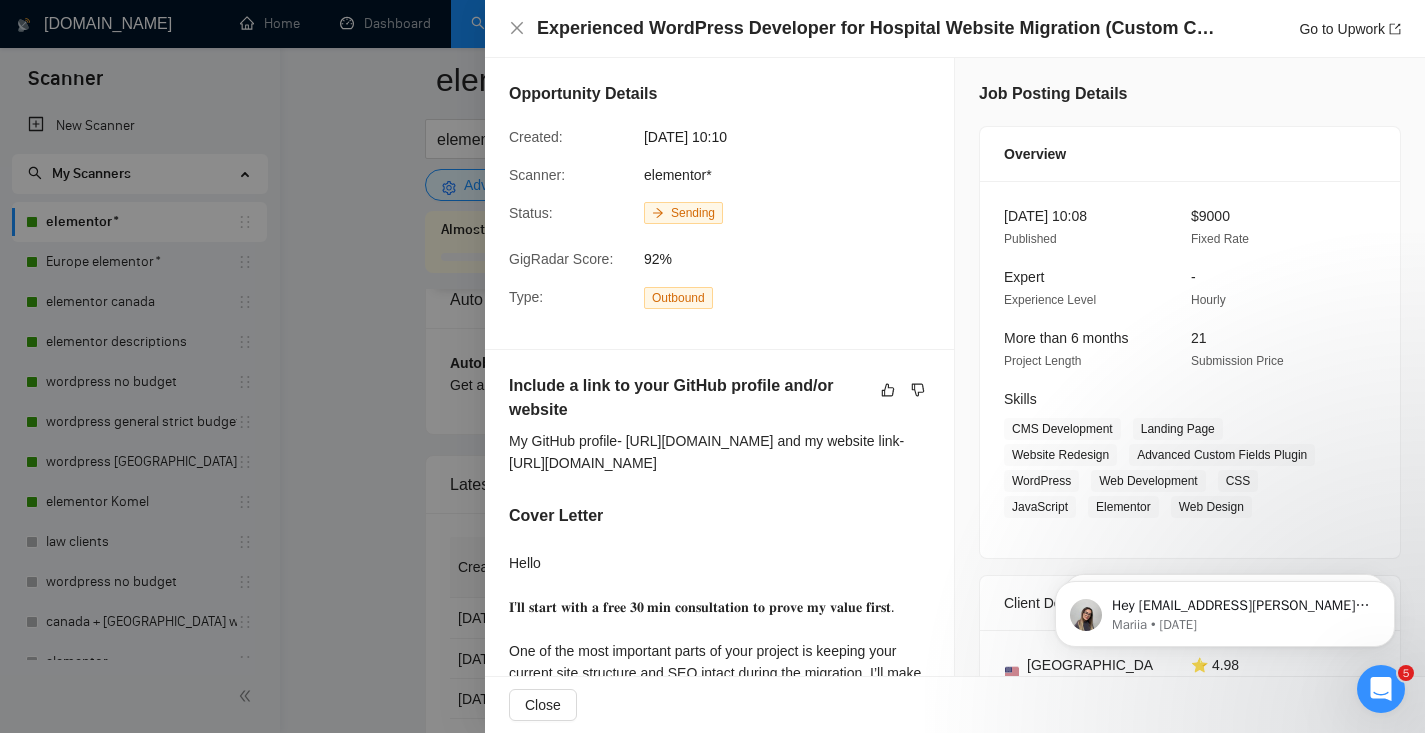 click on "Experienced WordPress Developer for Hospital Website Migration (Custom CMS to Elementor)" at bounding box center (882, 28) 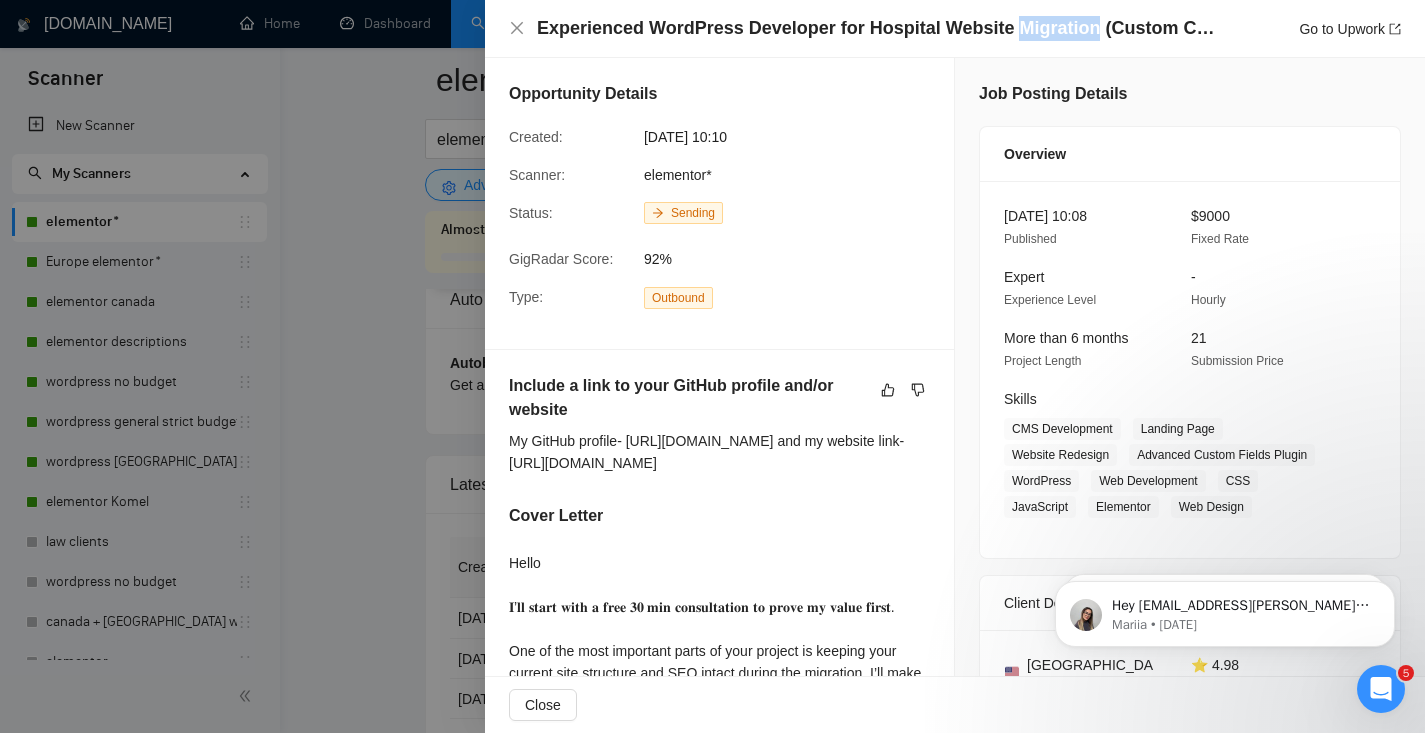 click on "Experienced WordPress Developer for Hospital Website Migration (Custom CMS to Elementor)" at bounding box center [882, 28] 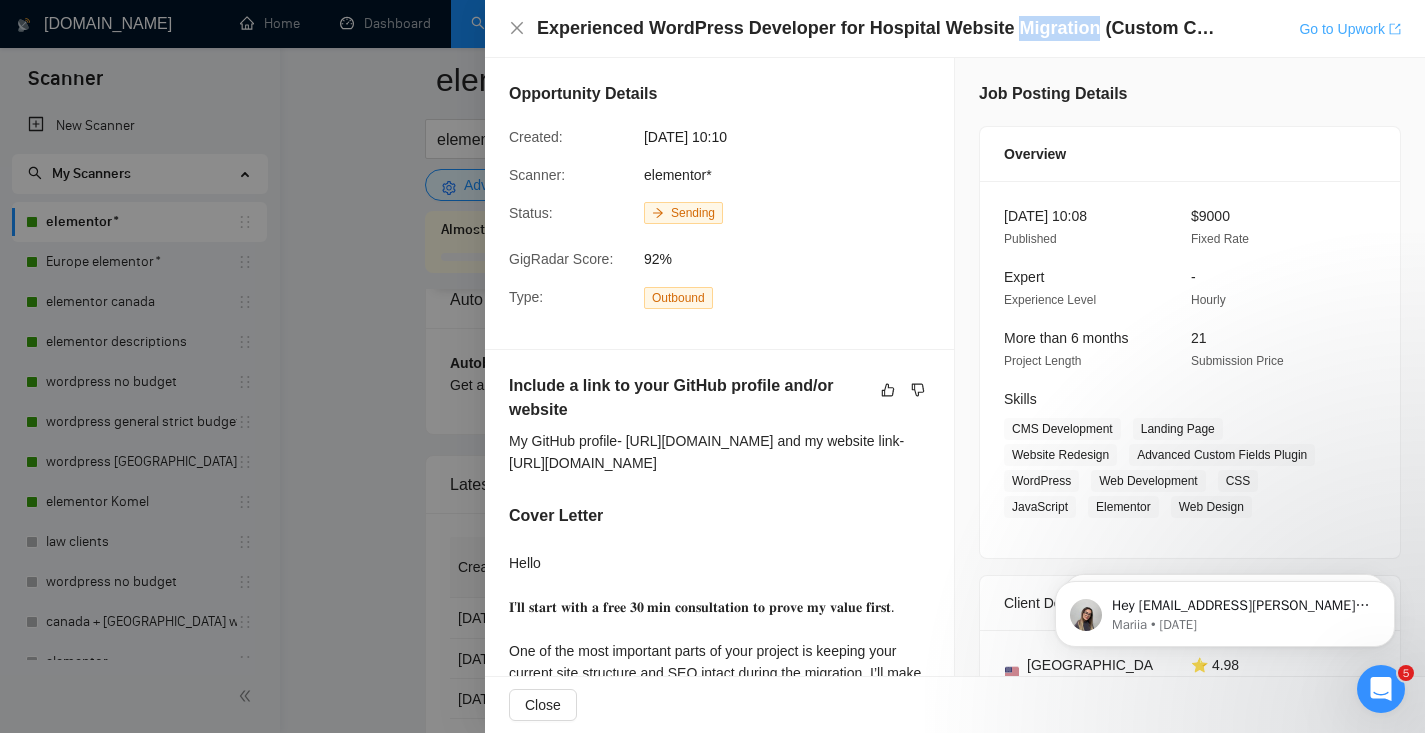 click on "Go to Upwork" at bounding box center (1350, 29) 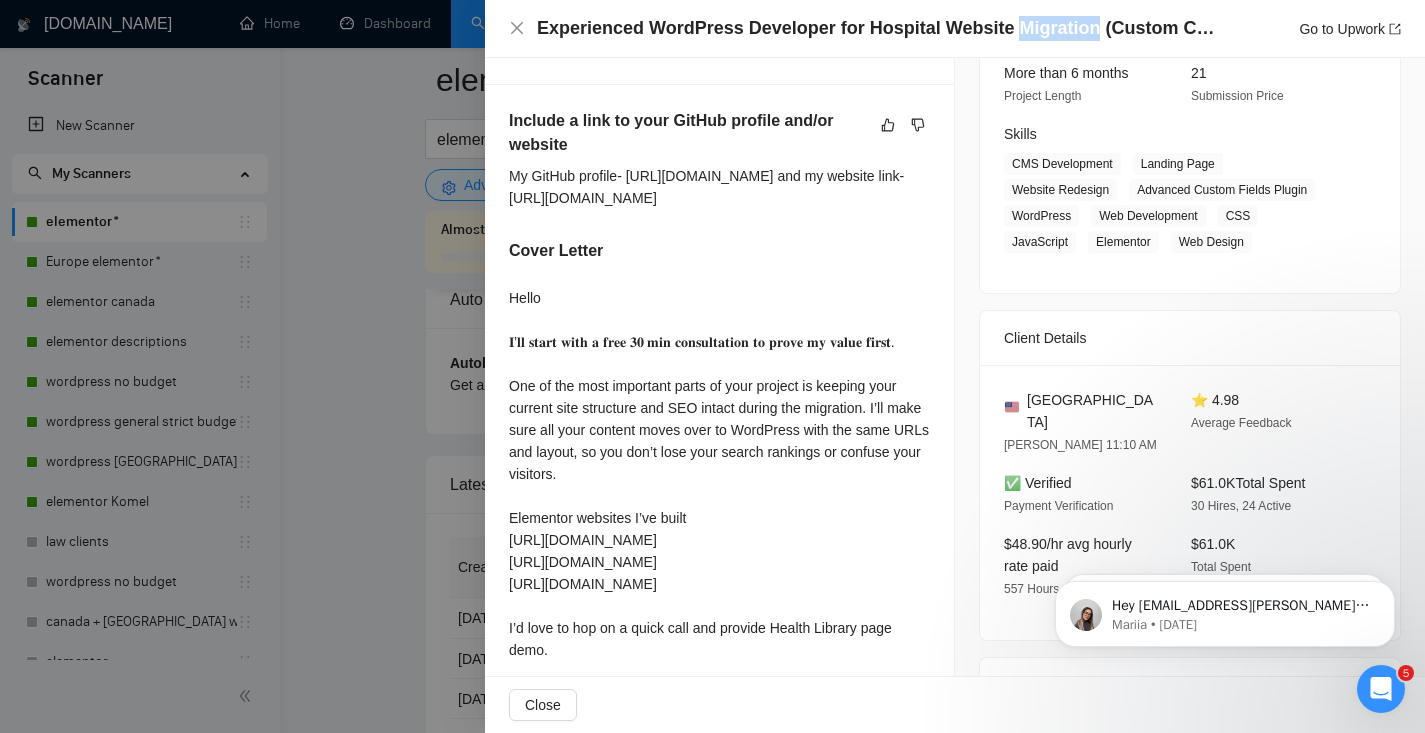 scroll, scrollTop: 388, scrollLeft: 0, axis: vertical 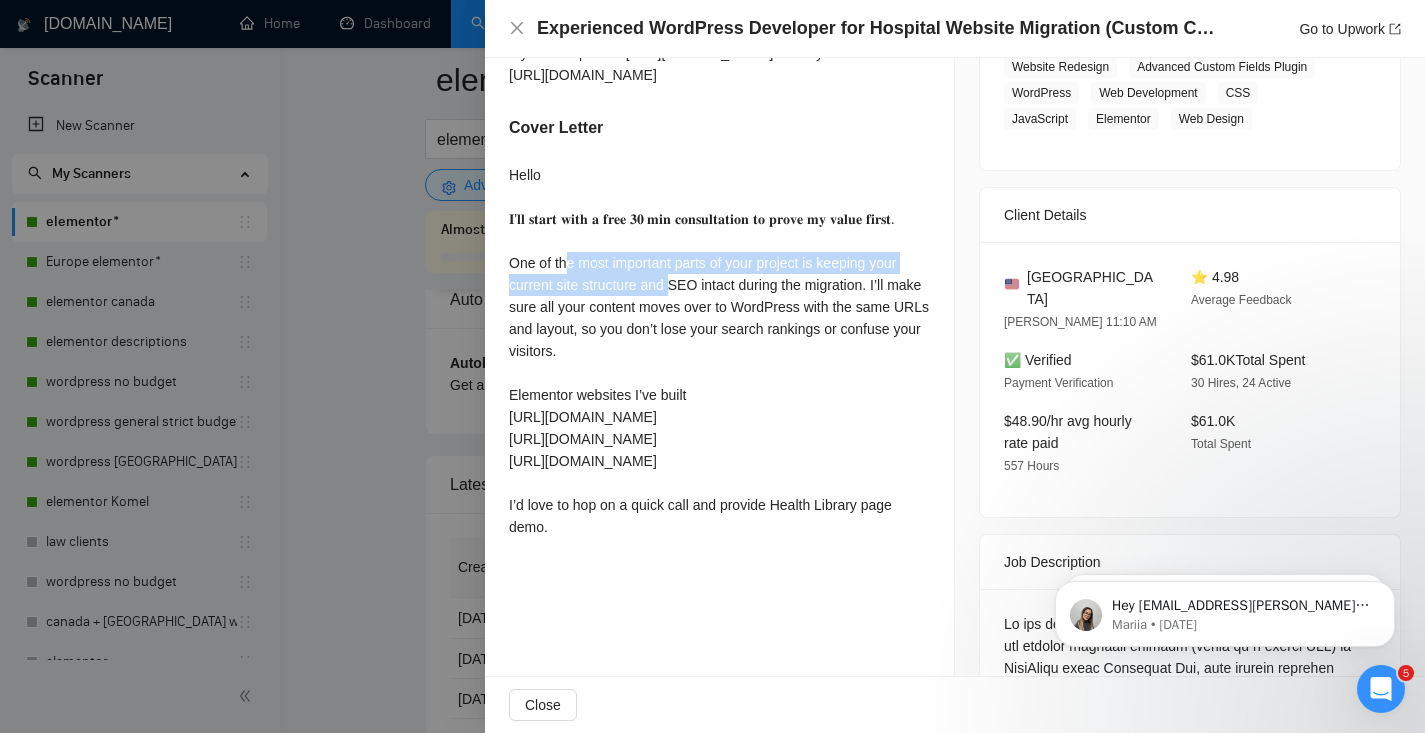 drag, startPoint x: 576, startPoint y: 286, endPoint x: 680, endPoint y: 305, distance: 105.72133 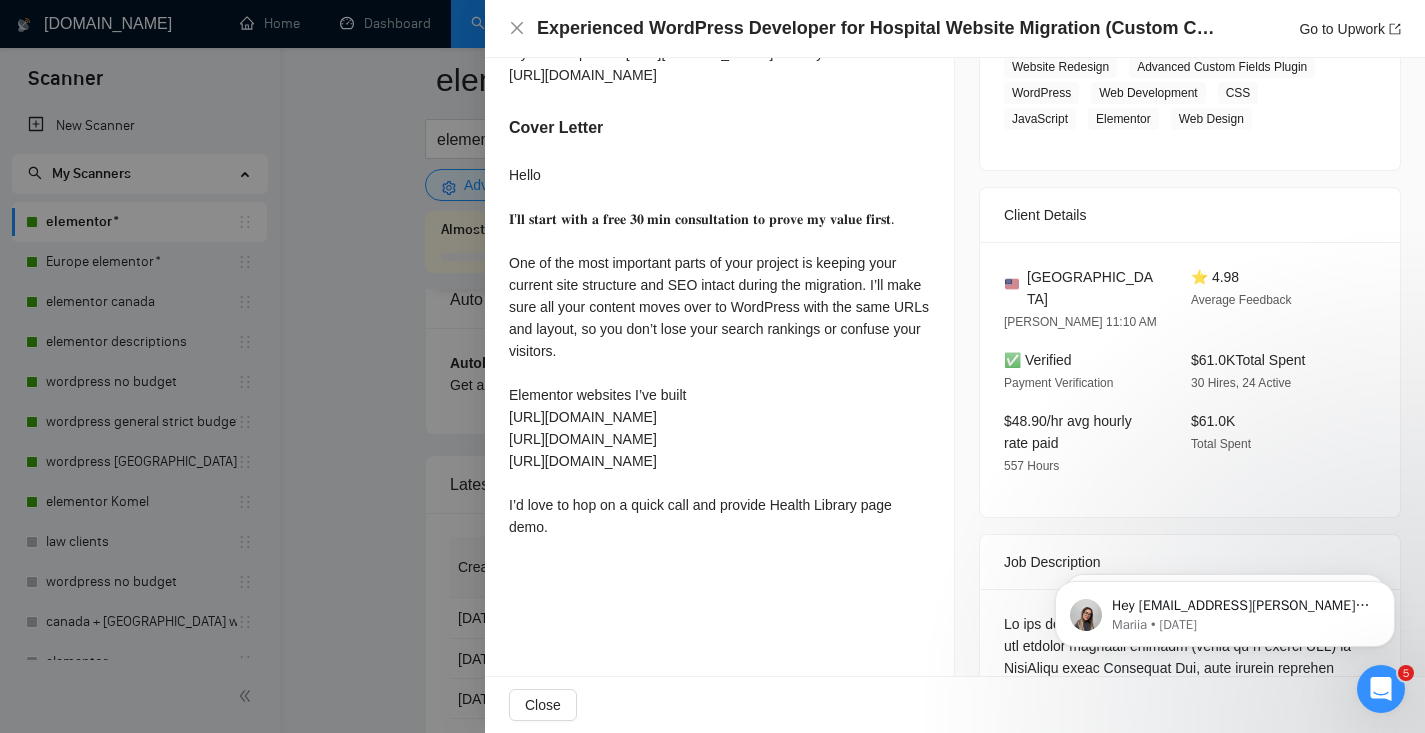 click at bounding box center (712, 366) 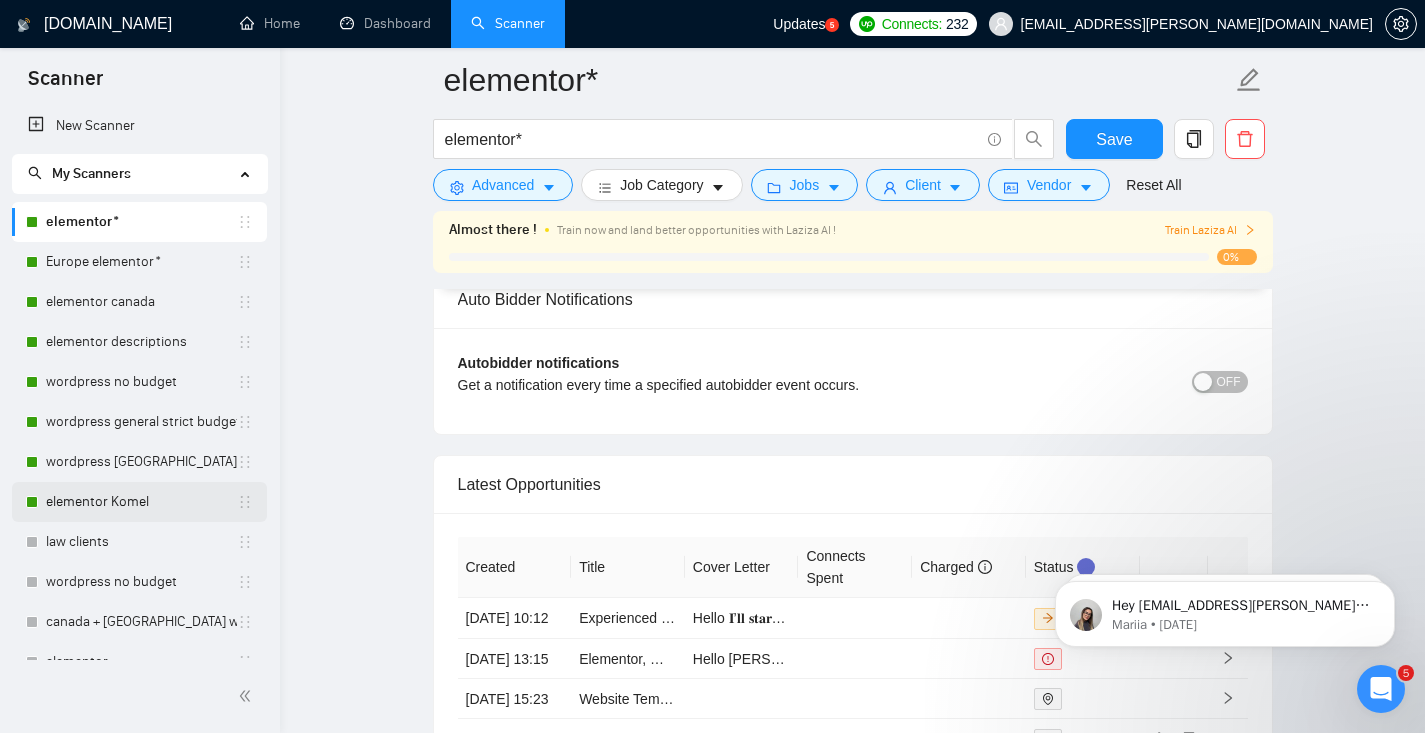 click on "elementor Komel" at bounding box center [141, 502] 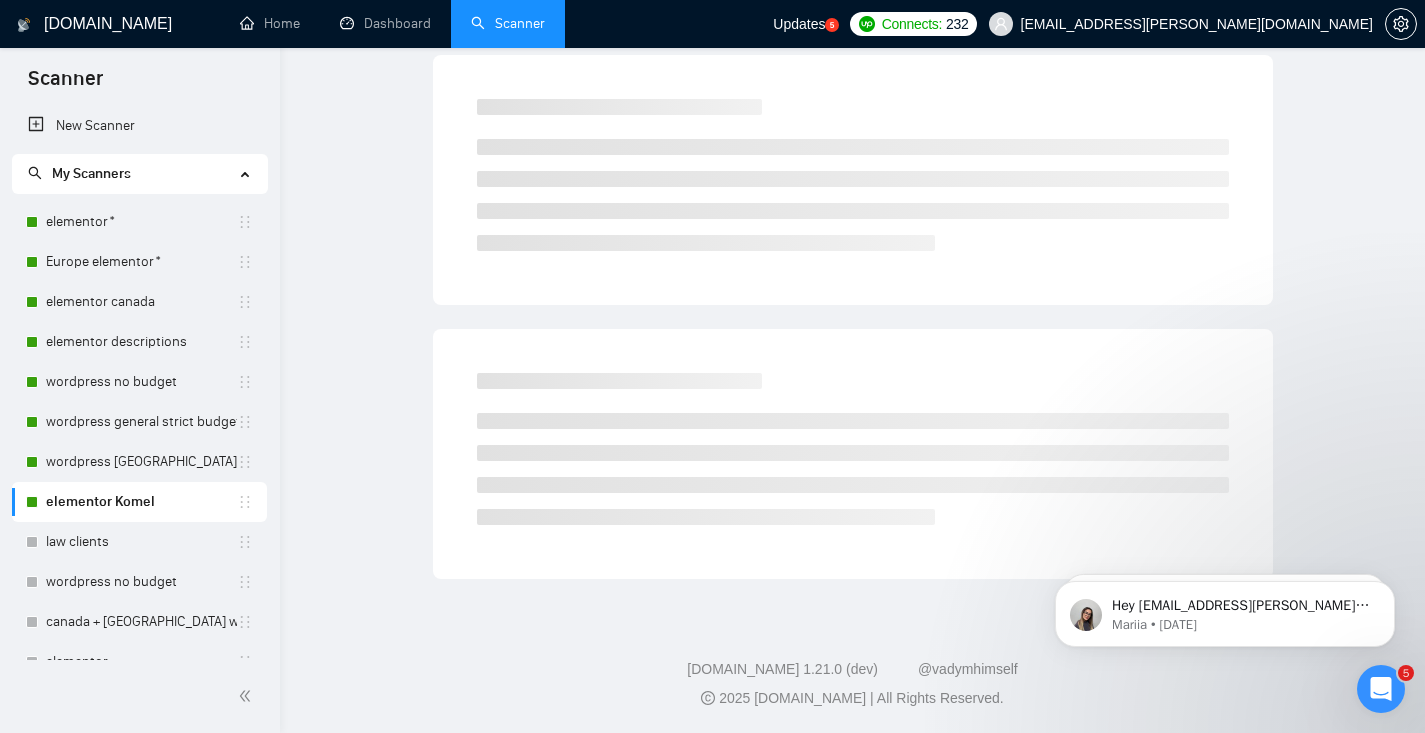 scroll, scrollTop: 59, scrollLeft: 0, axis: vertical 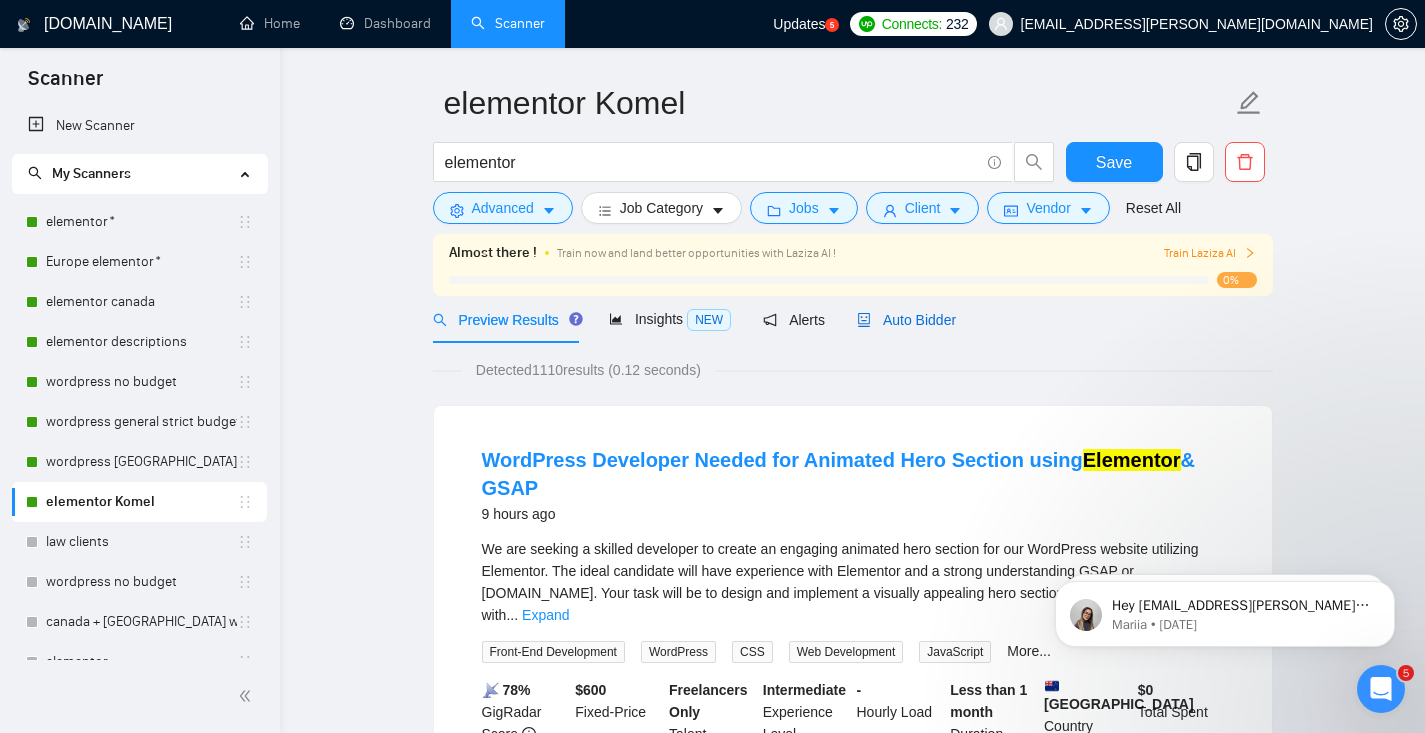 click on "Auto Bidder" at bounding box center (906, 320) 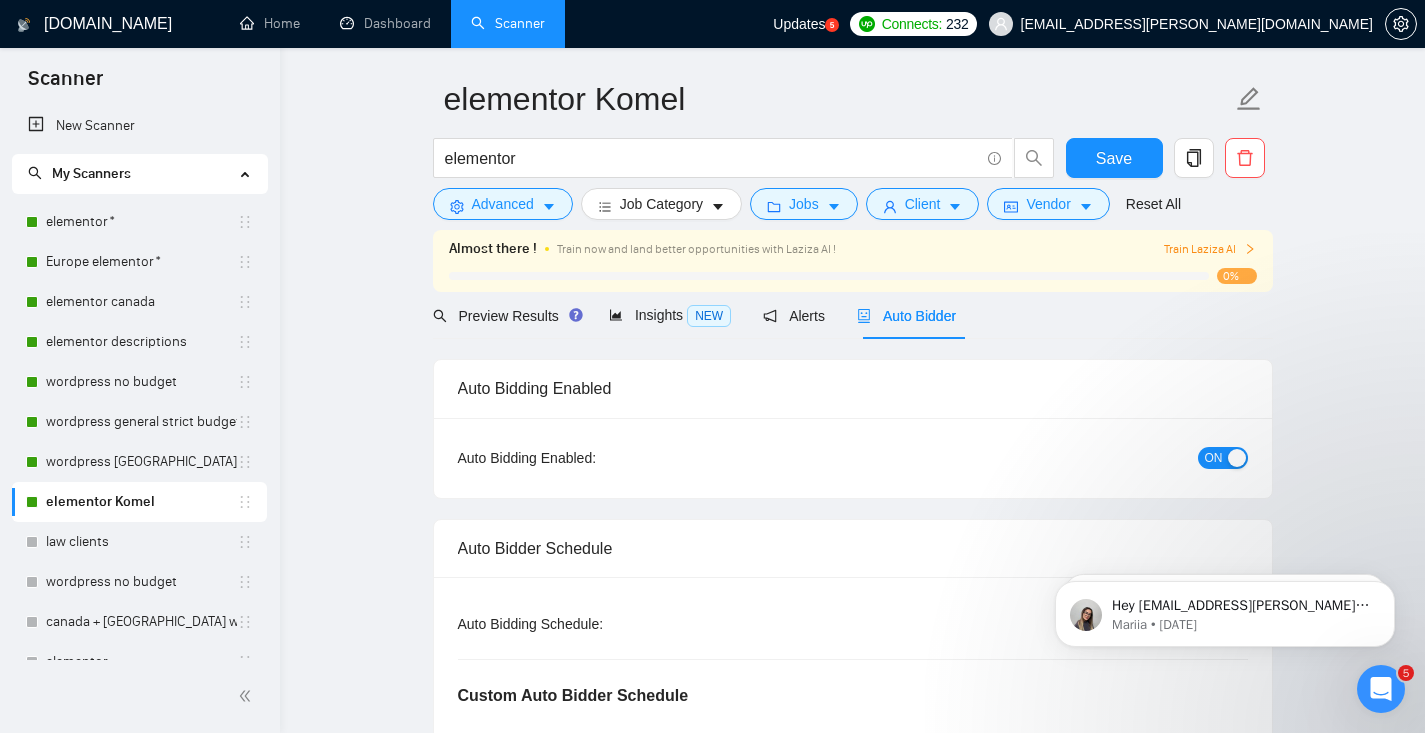 scroll, scrollTop: 191, scrollLeft: 0, axis: vertical 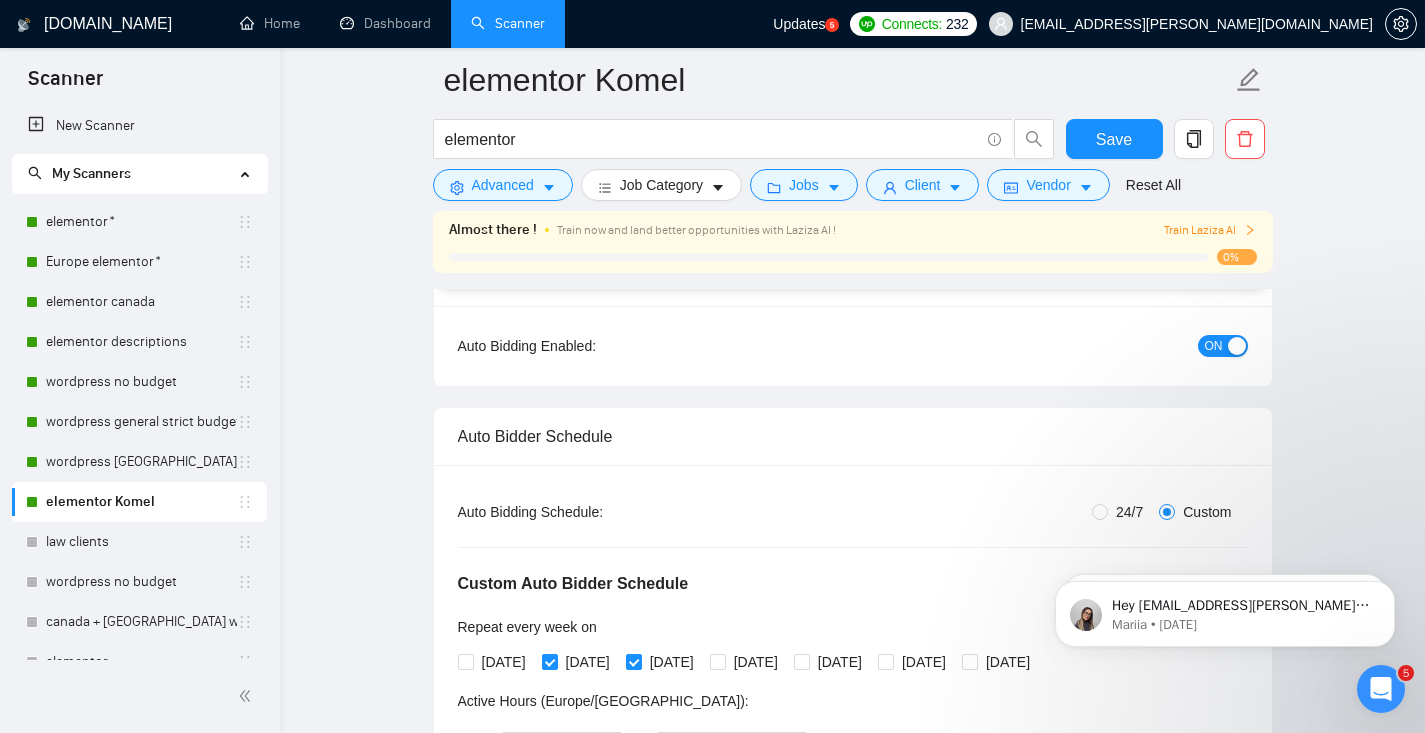 click on "ON" at bounding box center (1214, 346) 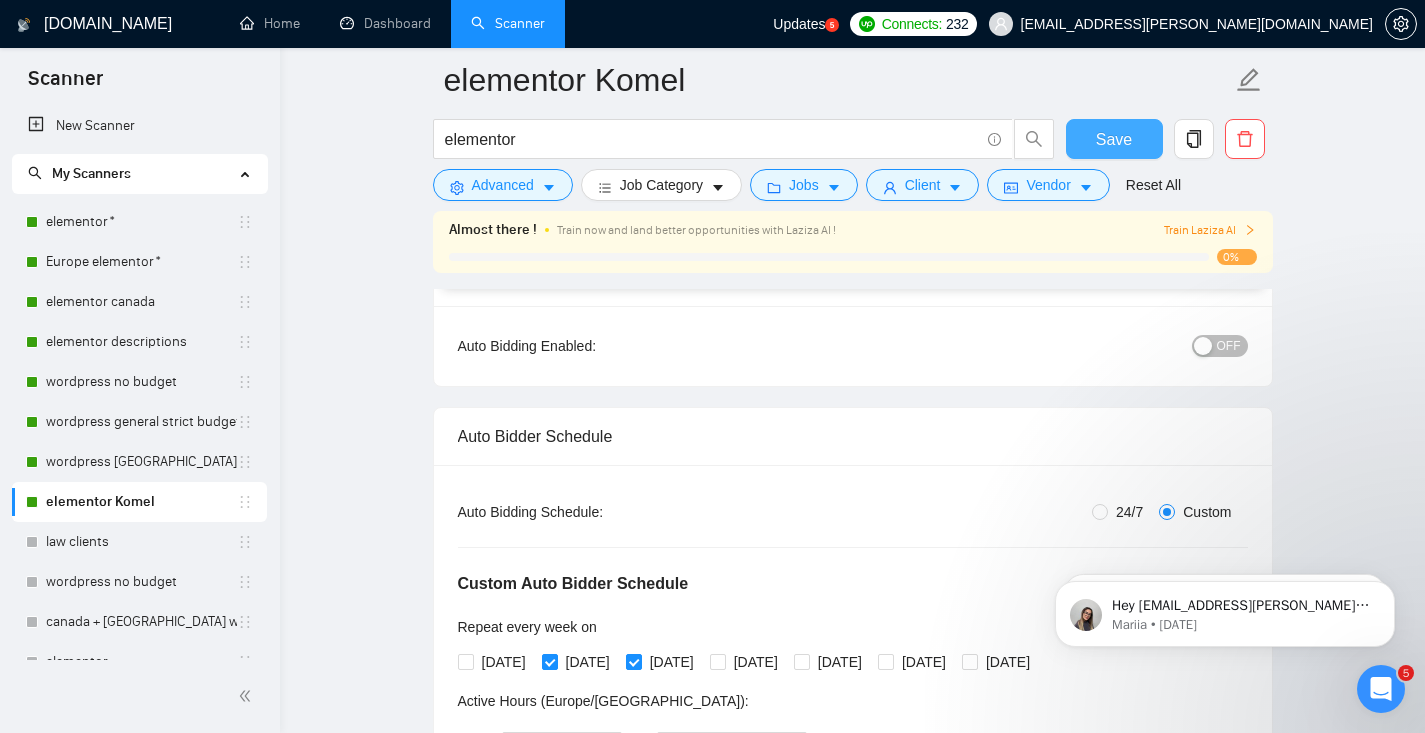 click on "Save" at bounding box center (1114, 139) 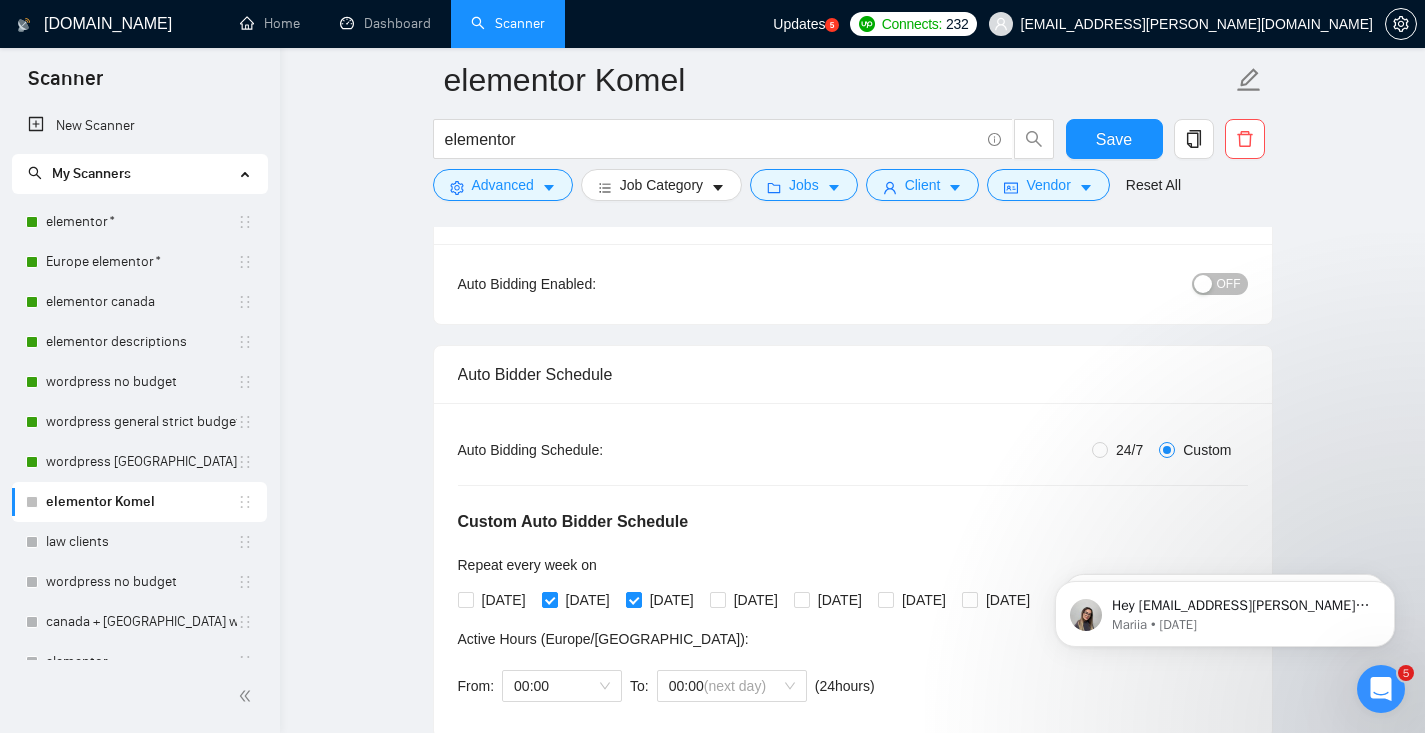 scroll, scrollTop: 231, scrollLeft: 0, axis: vertical 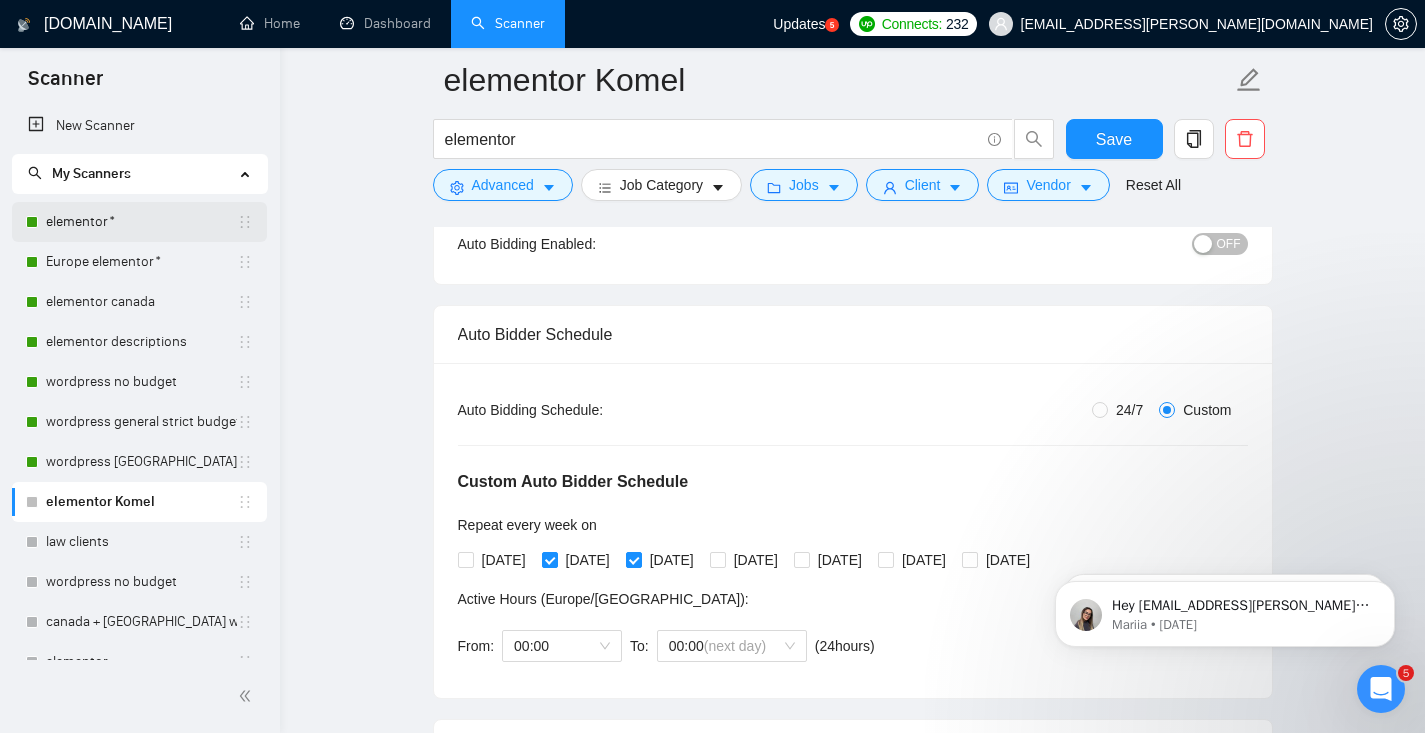 click on "elementor*" at bounding box center (141, 222) 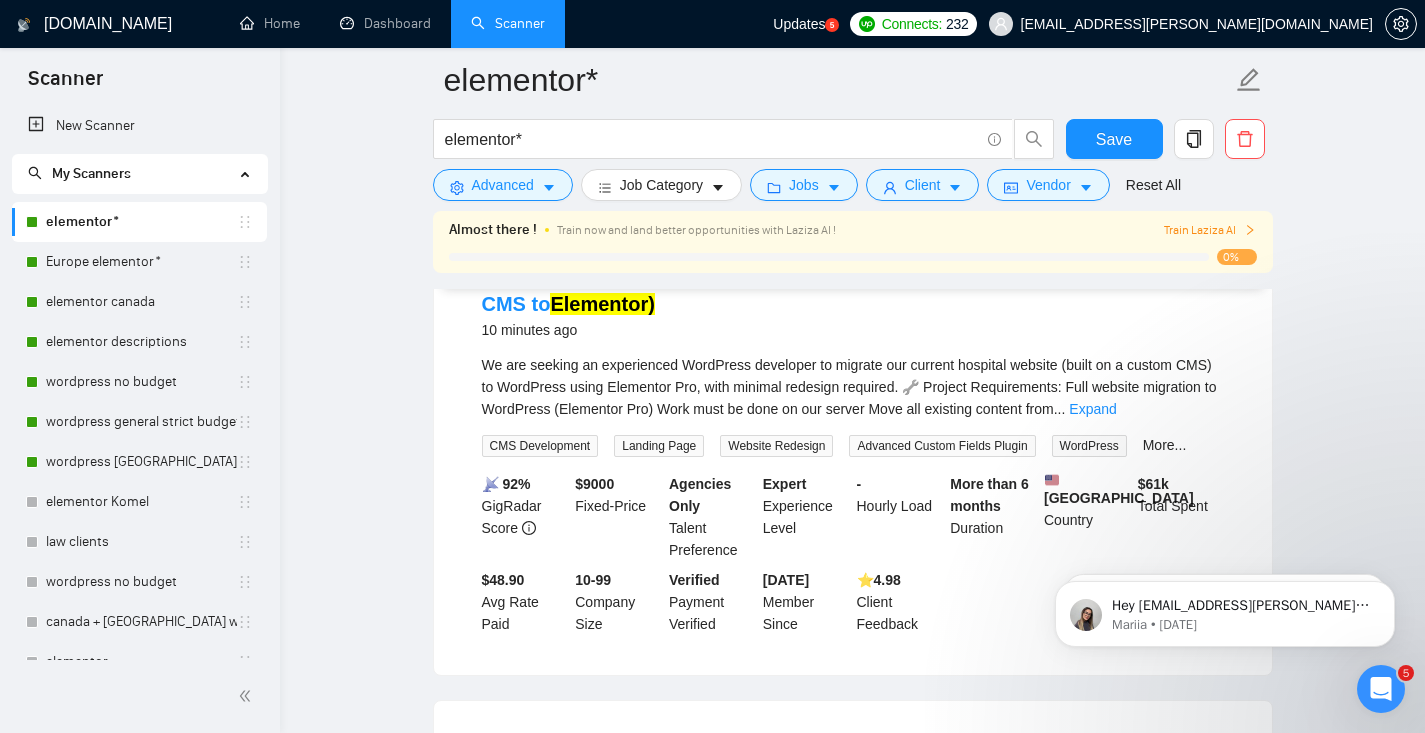 scroll, scrollTop: 101, scrollLeft: 0, axis: vertical 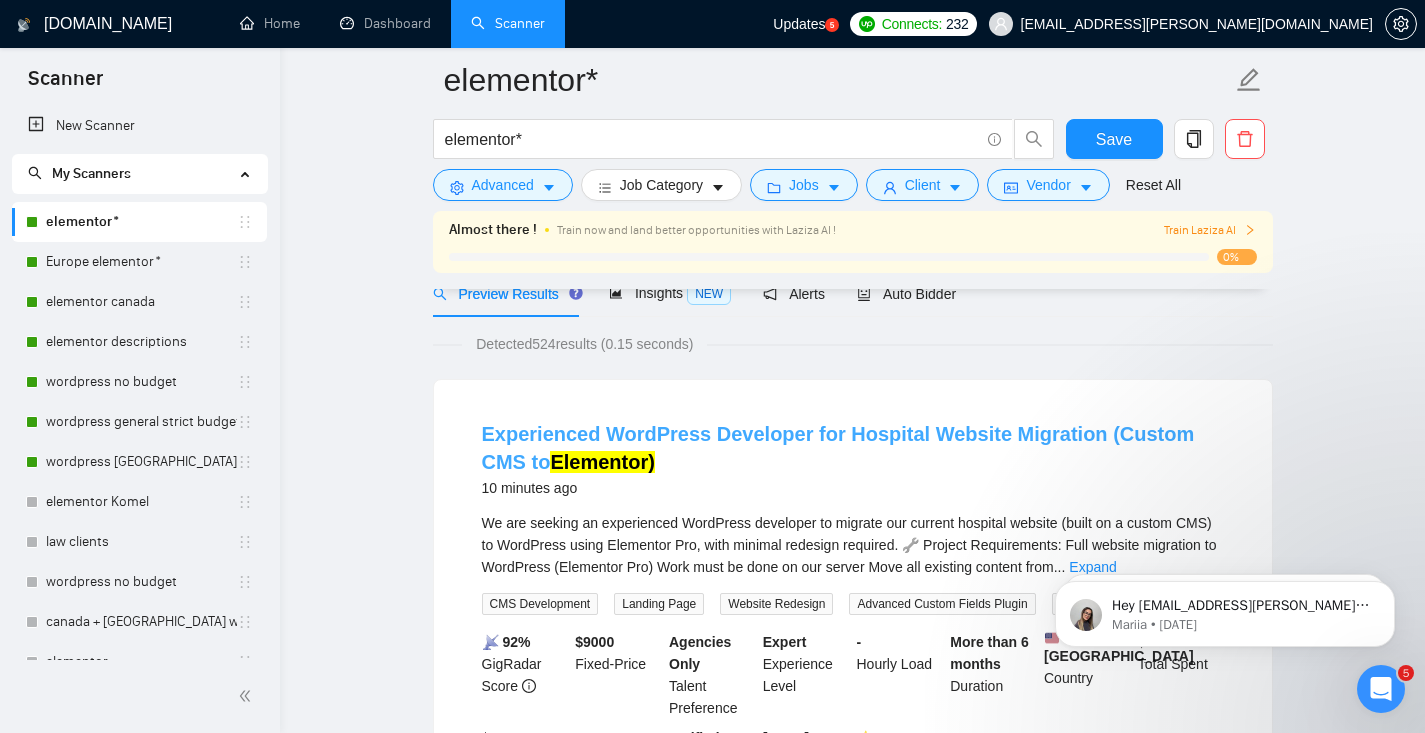 click on "Experienced WordPress Developer for Hospital Website Migration (Custom CMS to  Elementor)" at bounding box center [838, 448] 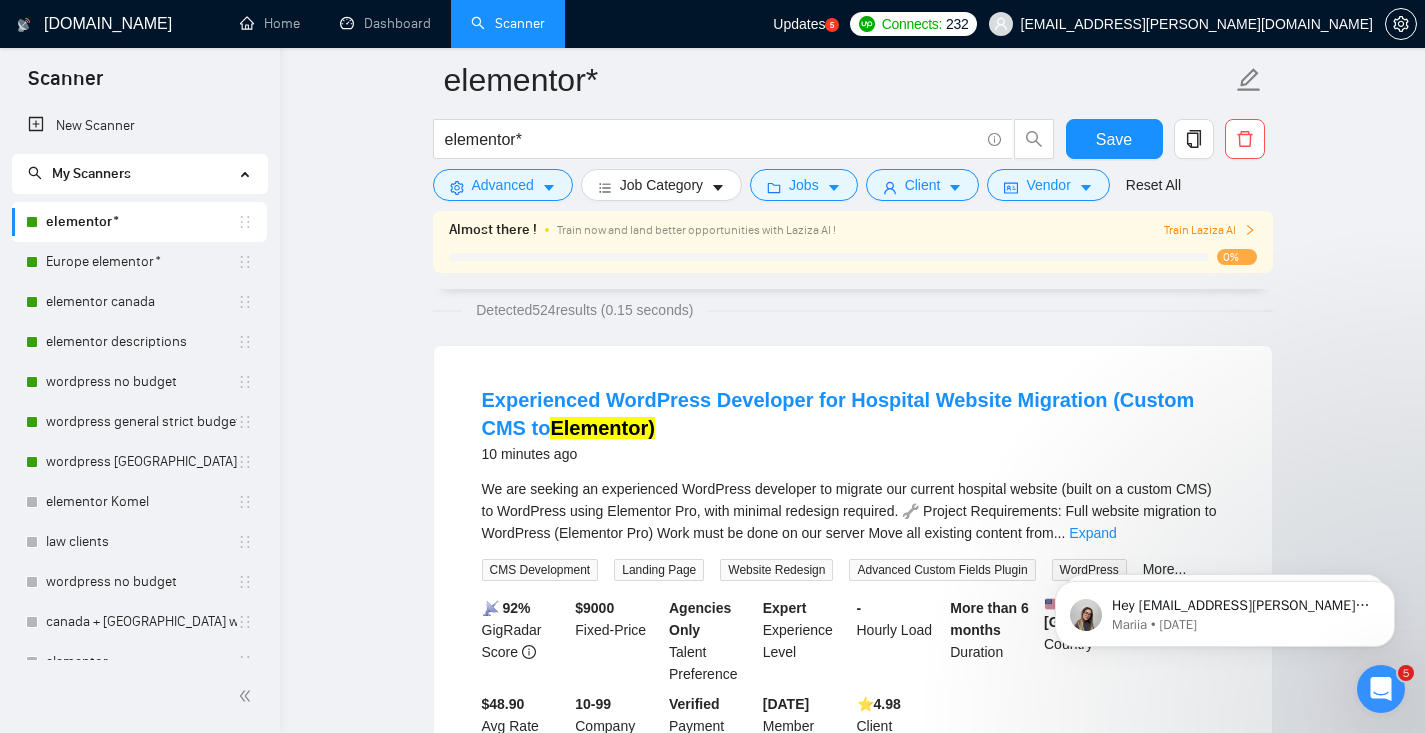 scroll, scrollTop: 168, scrollLeft: 0, axis: vertical 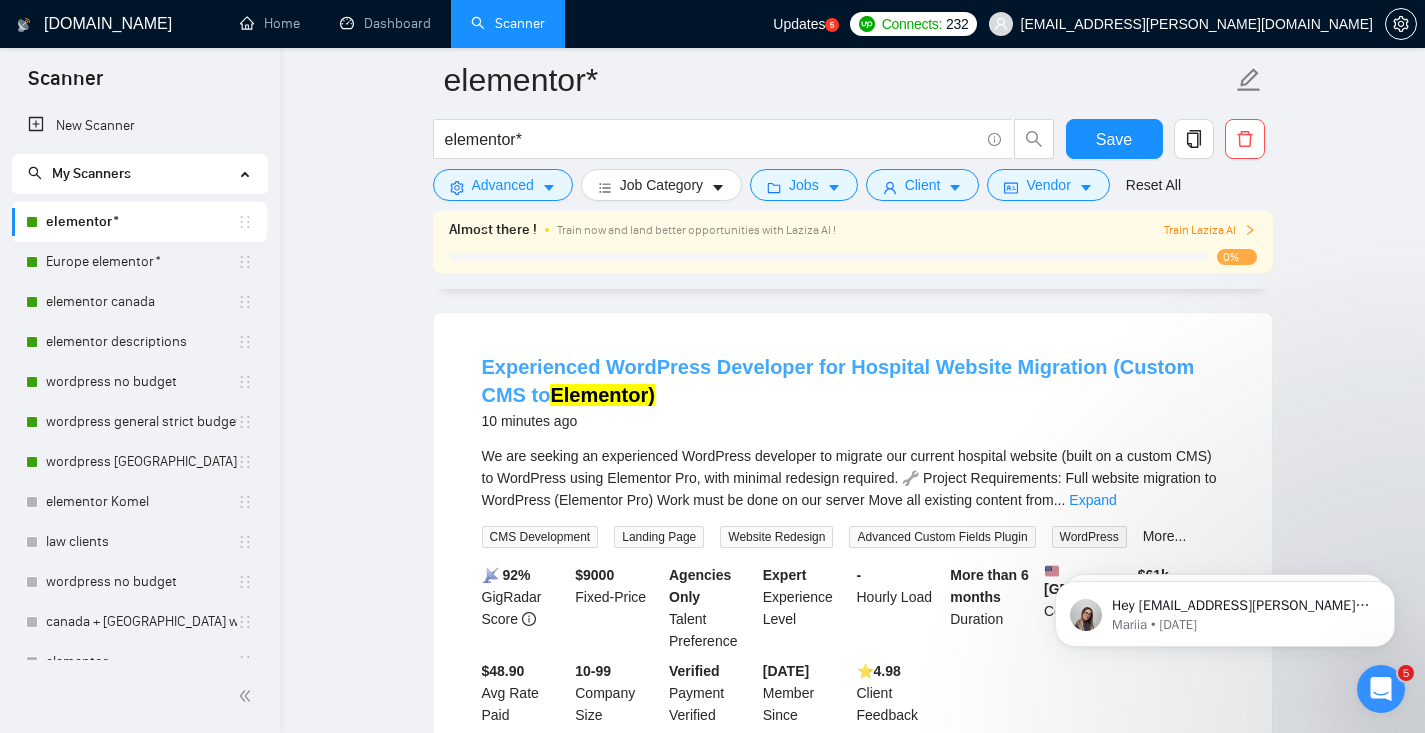 click on "Experienced WordPress Developer for Hospital Website Migration (Custom CMS to  Elementor)" at bounding box center [838, 381] 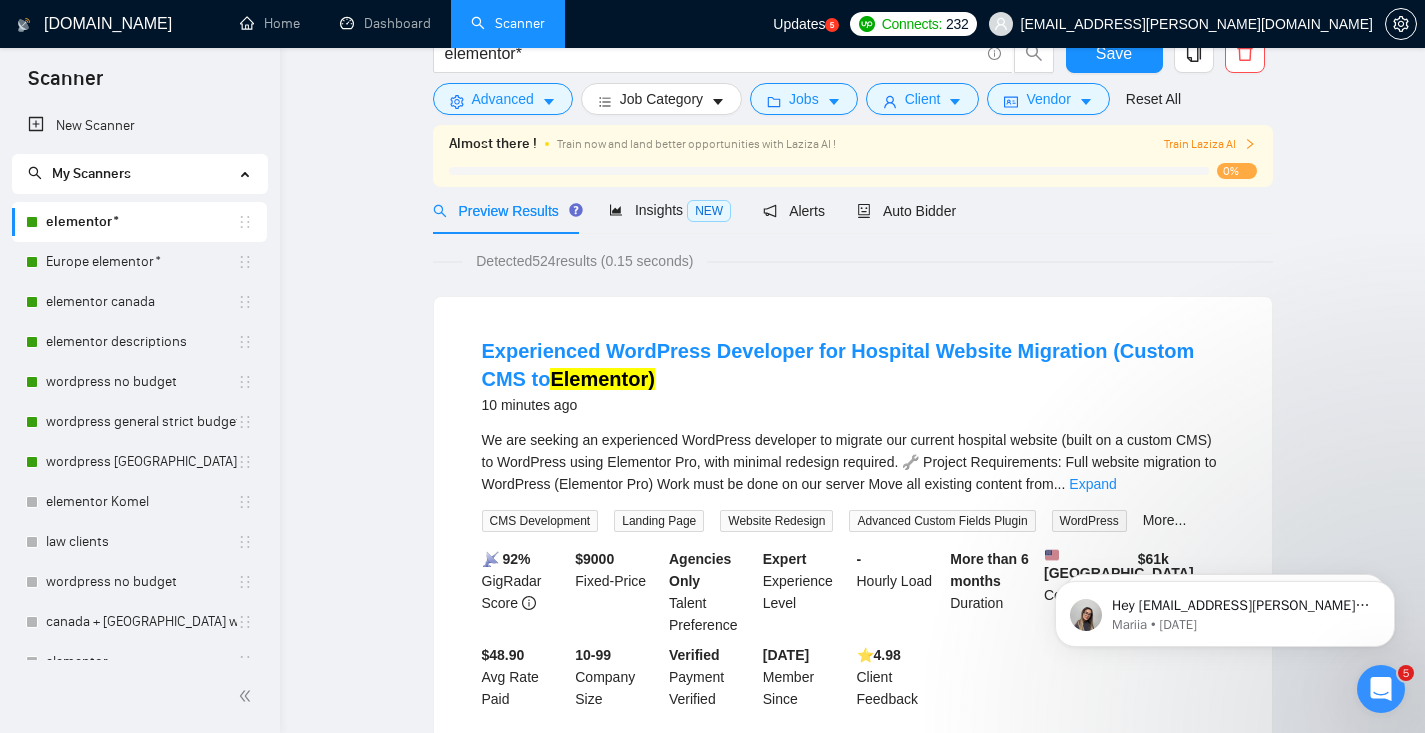 scroll, scrollTop: 0, scrollLeft: 0, axis: both 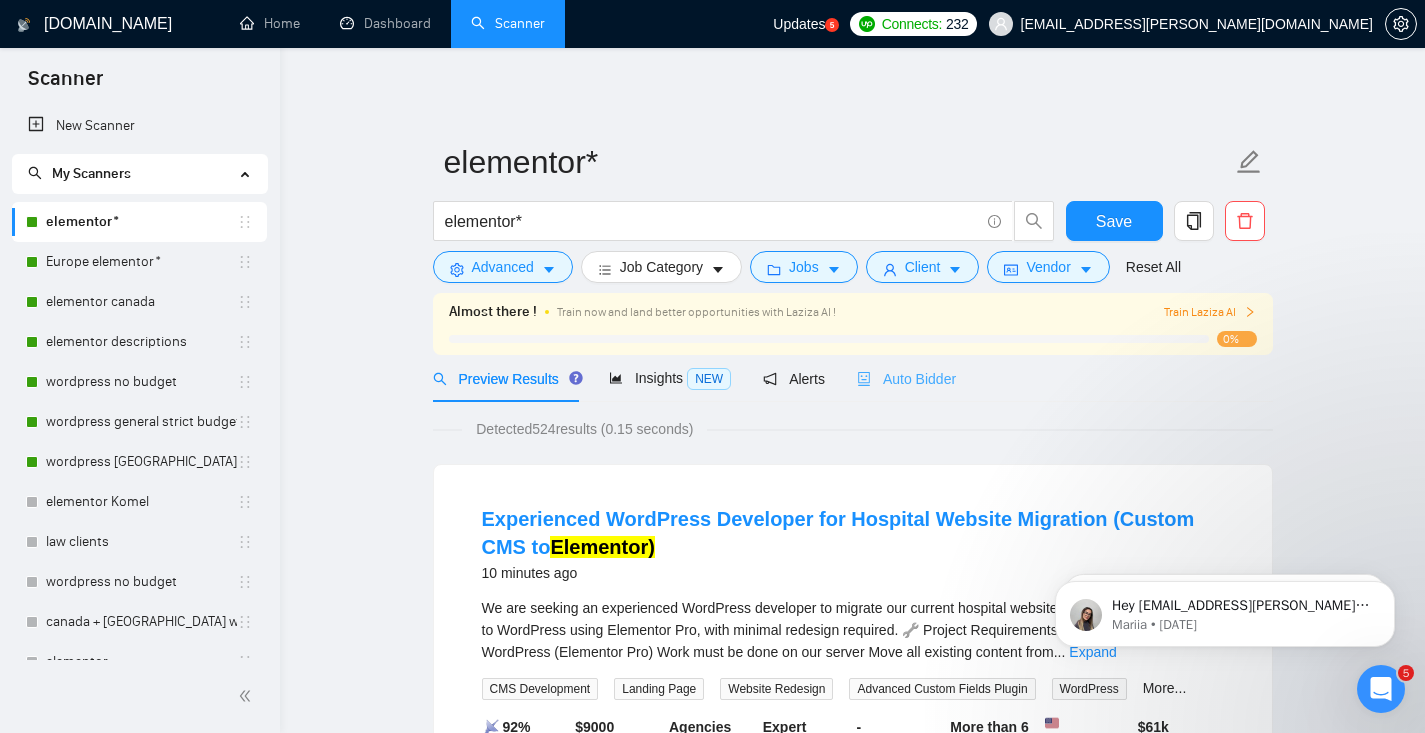 click on "Auto Bidder" at bounding box center (906, 378) 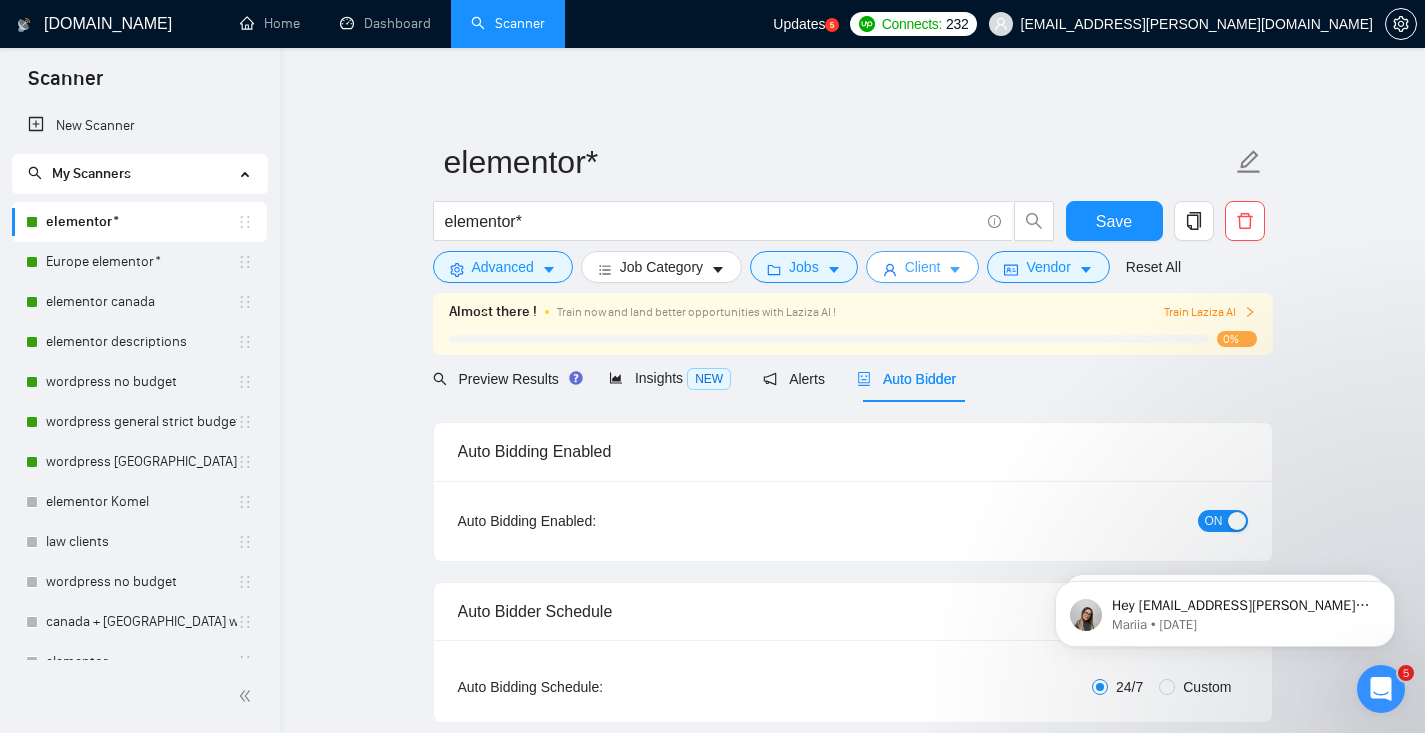 type 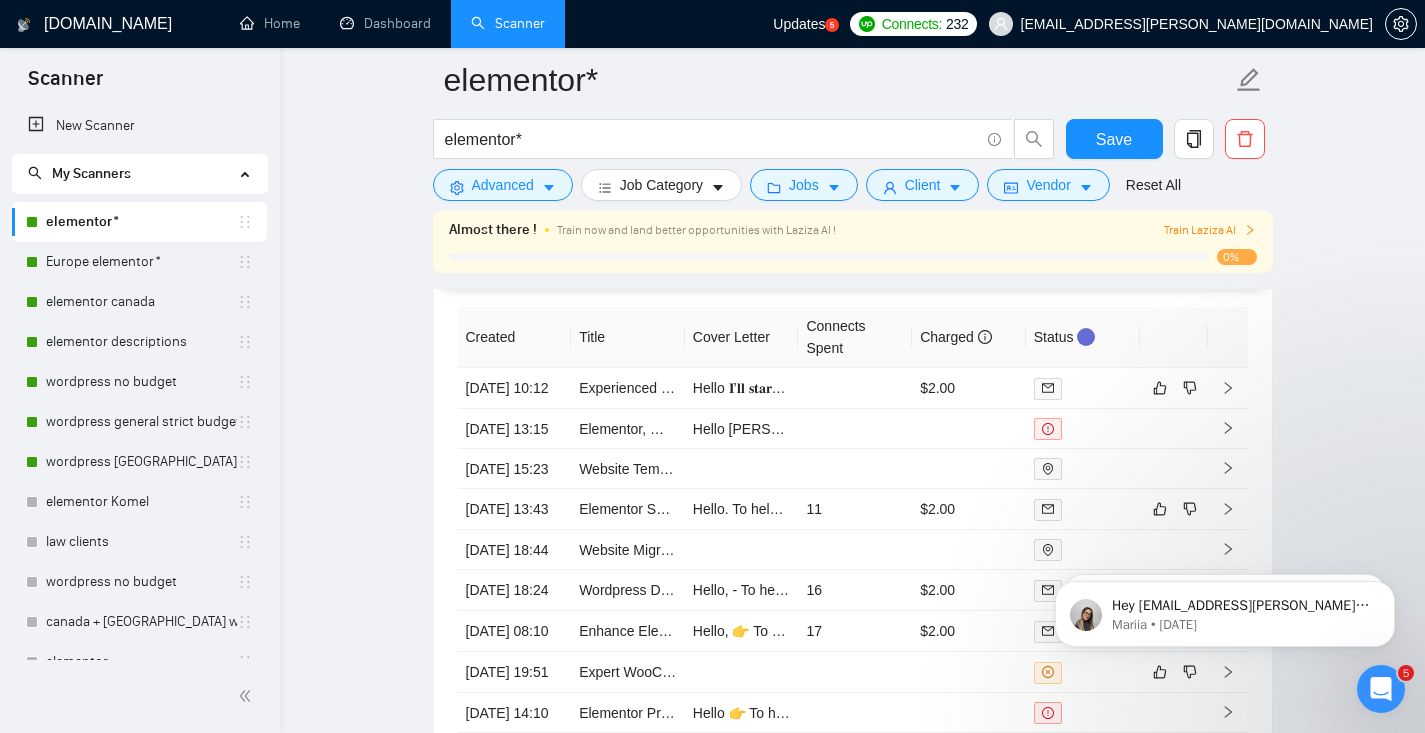 scroll, scrollTop: 4751, scrollLeft: 0, axis: vertical 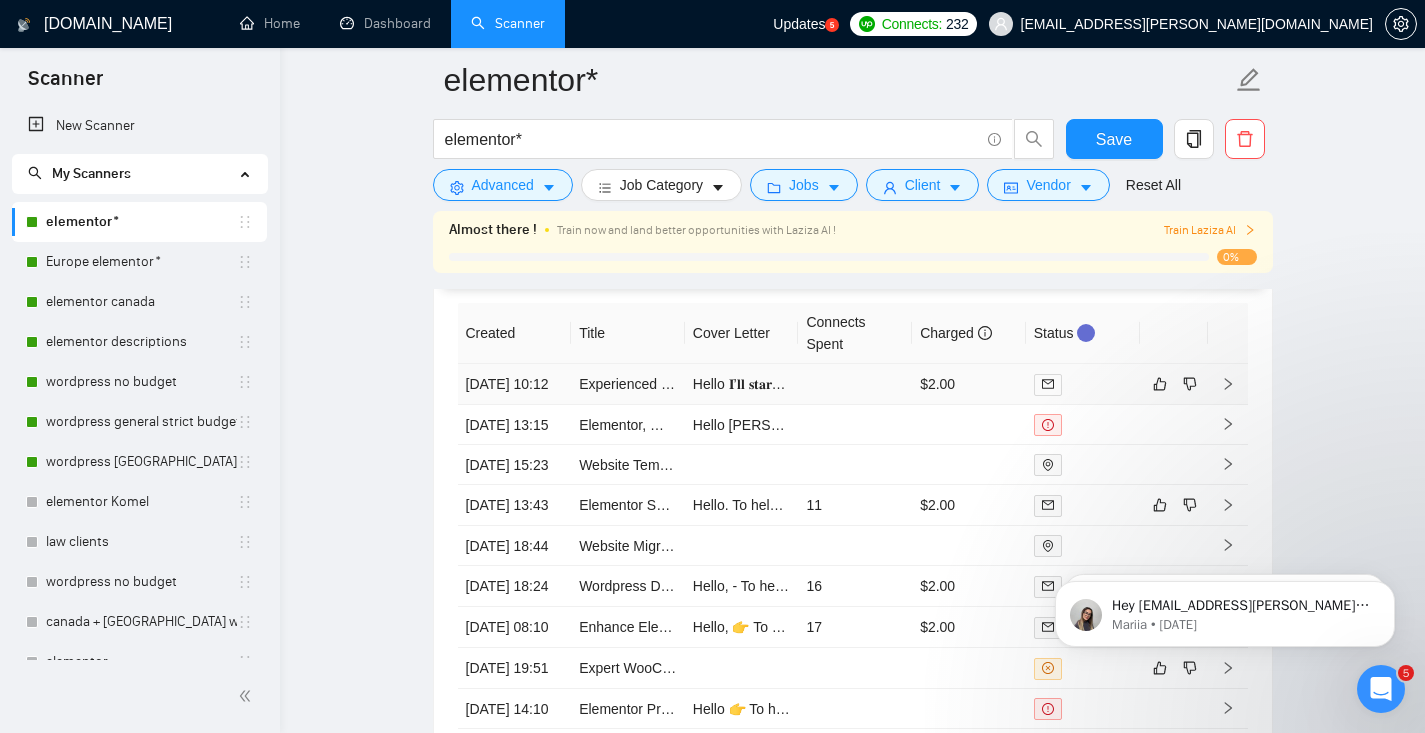 click on "Experienced WordPress Developer for Hospital Website Migration (Custom CMS to Elementor)" at bounding box center (628, 384) 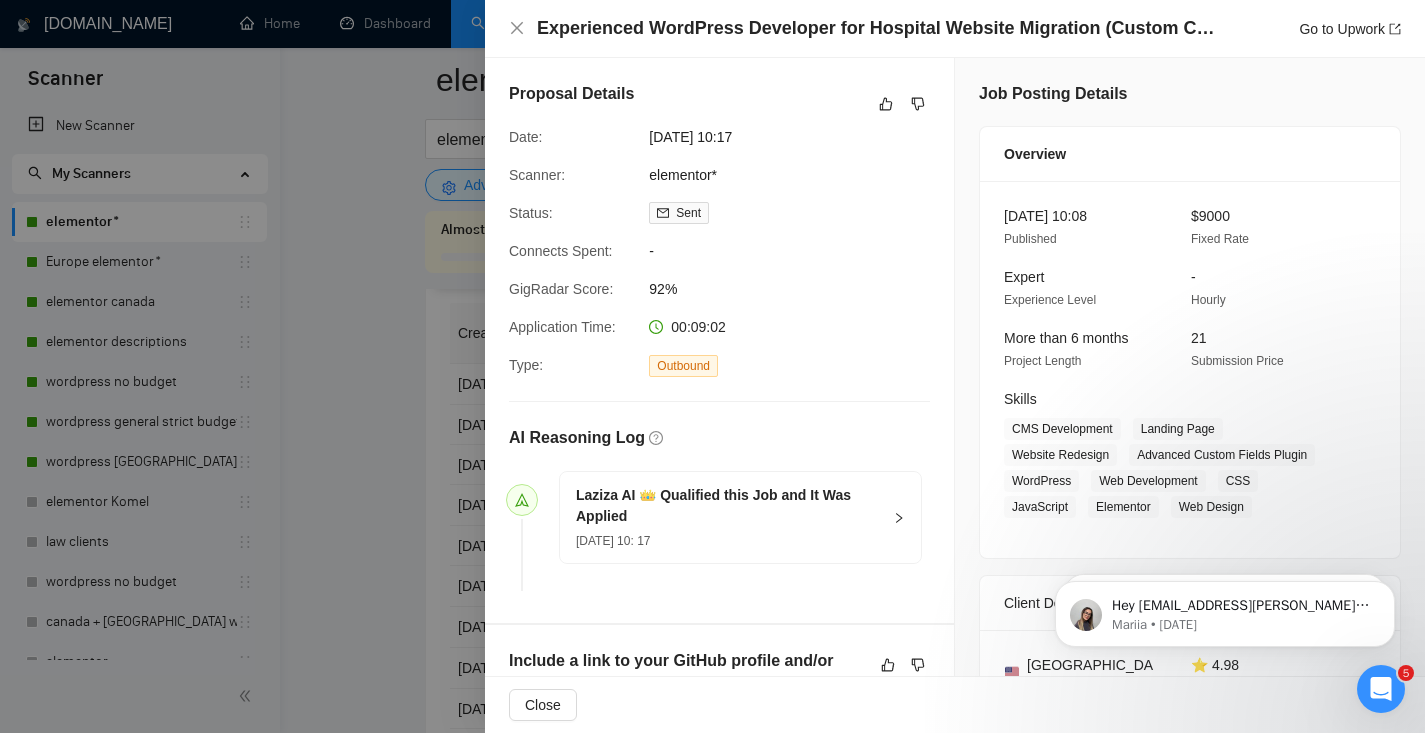 click at bounding box center [712, 366] 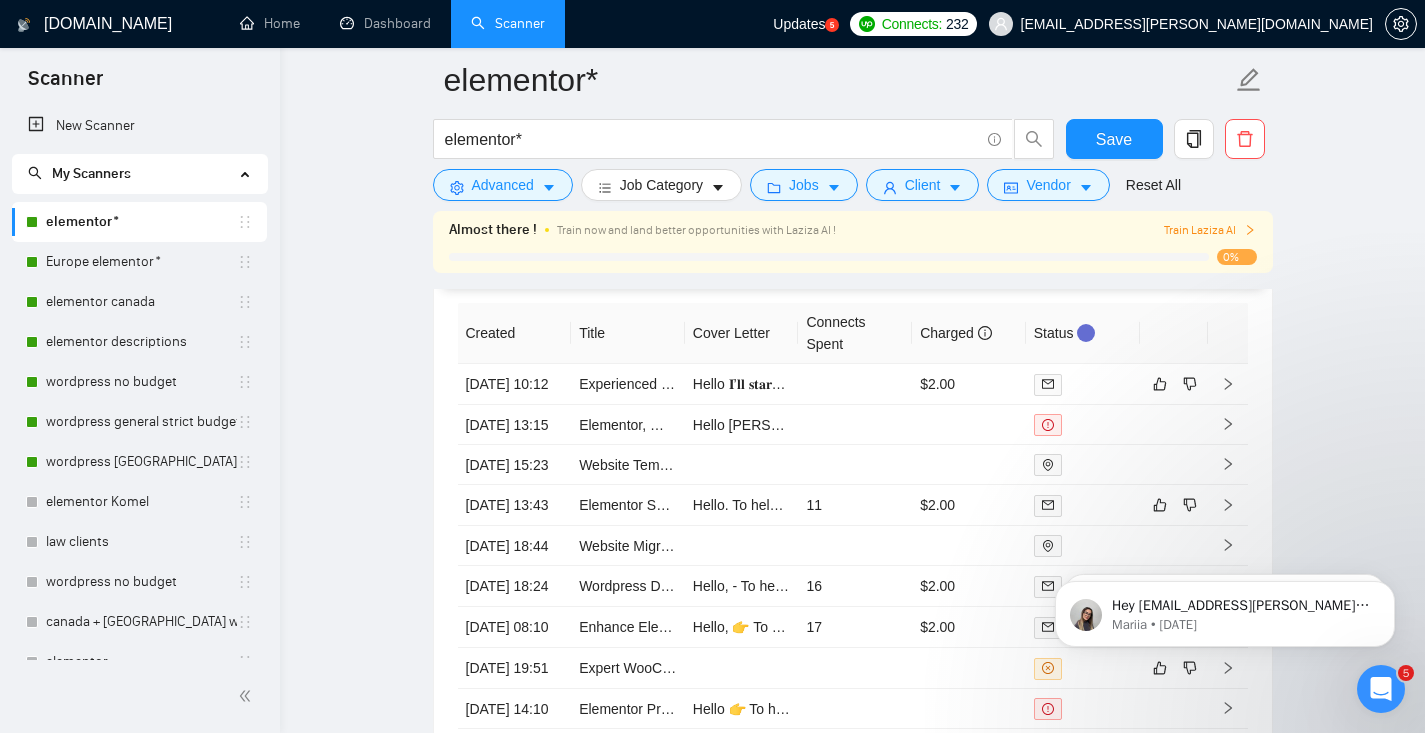 click on "elementor*" at bounding box center [141, 222] 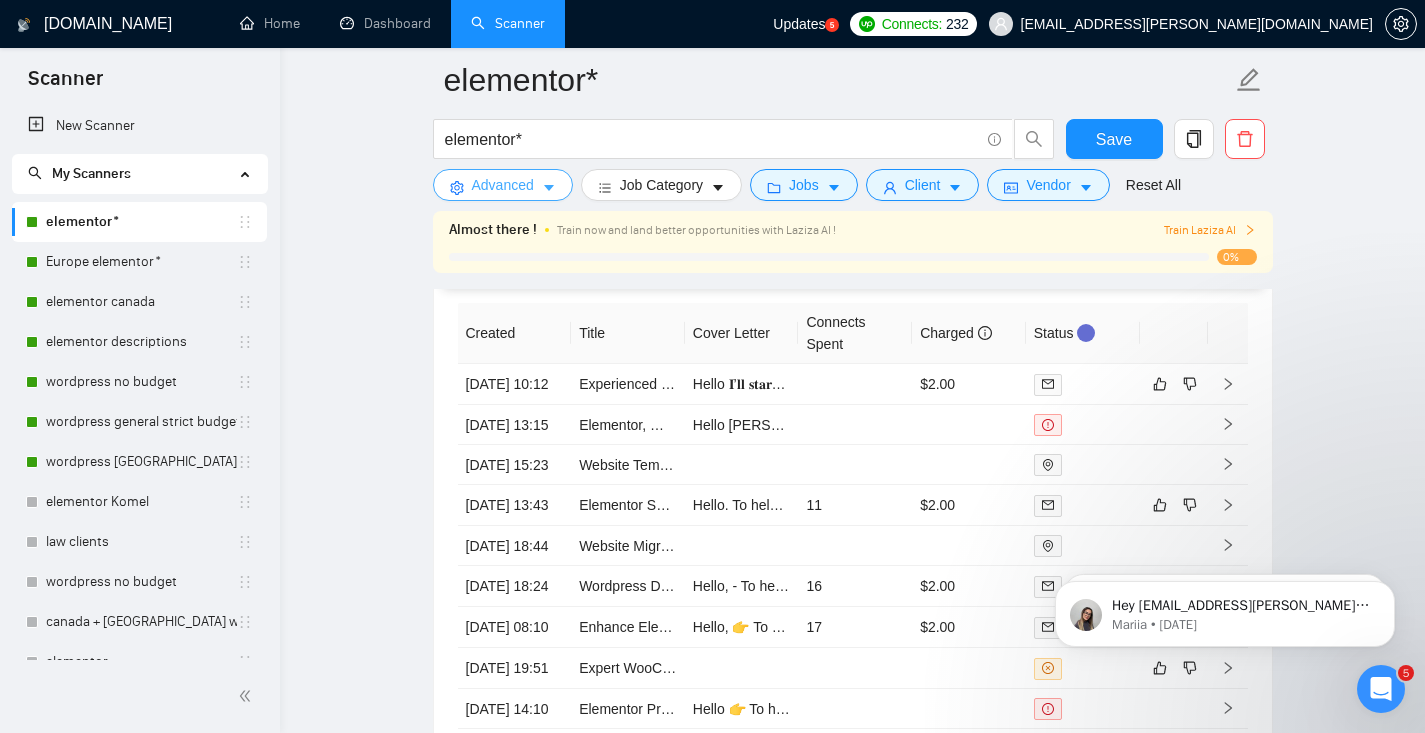 click on "Advanced" at bounding box center (503, 185) 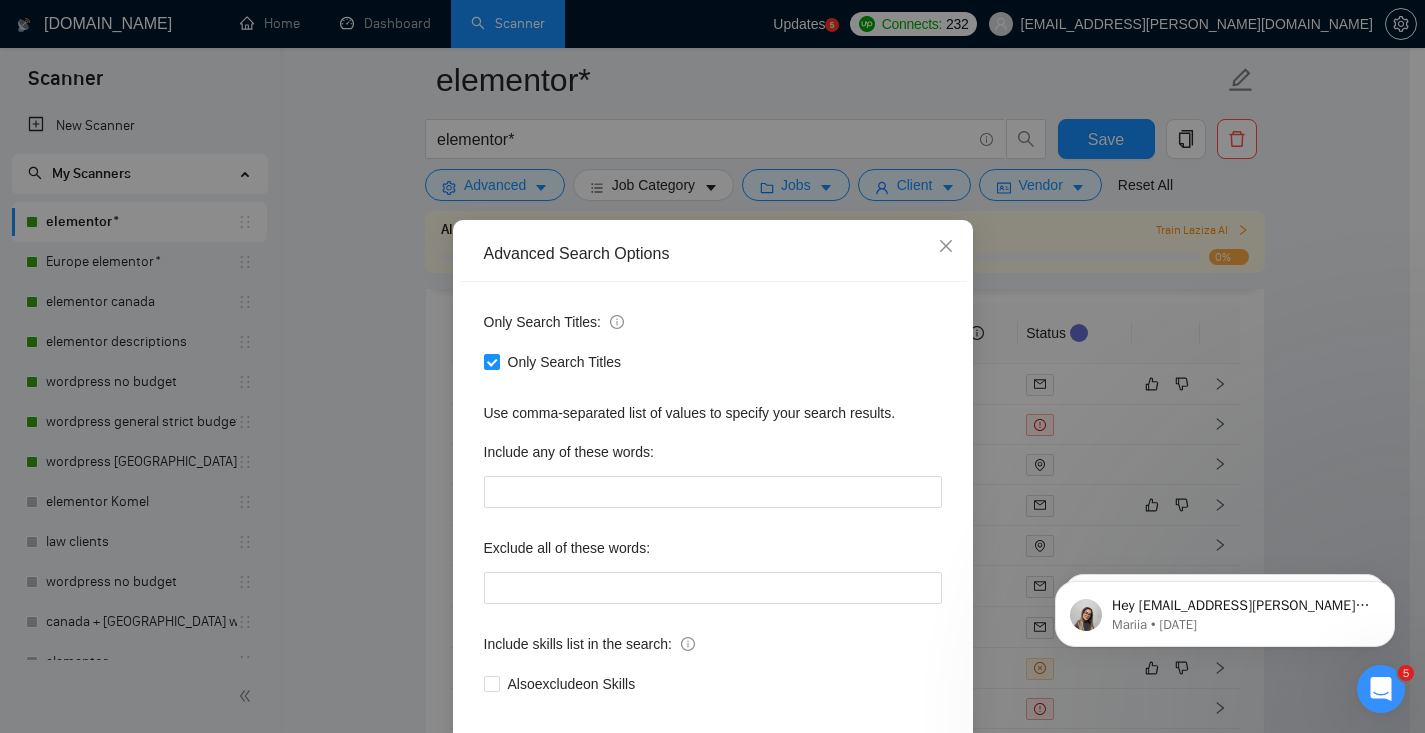 click on "Advanced Search Options Only Search Titles:   Only Search Titles Use comma-separated list of values to specify your search results. Include any of these words: Exclude all of these words: Include skills list in the search:   Also  exclude  on Skills Reset OK" at bounding box center [712, 366] 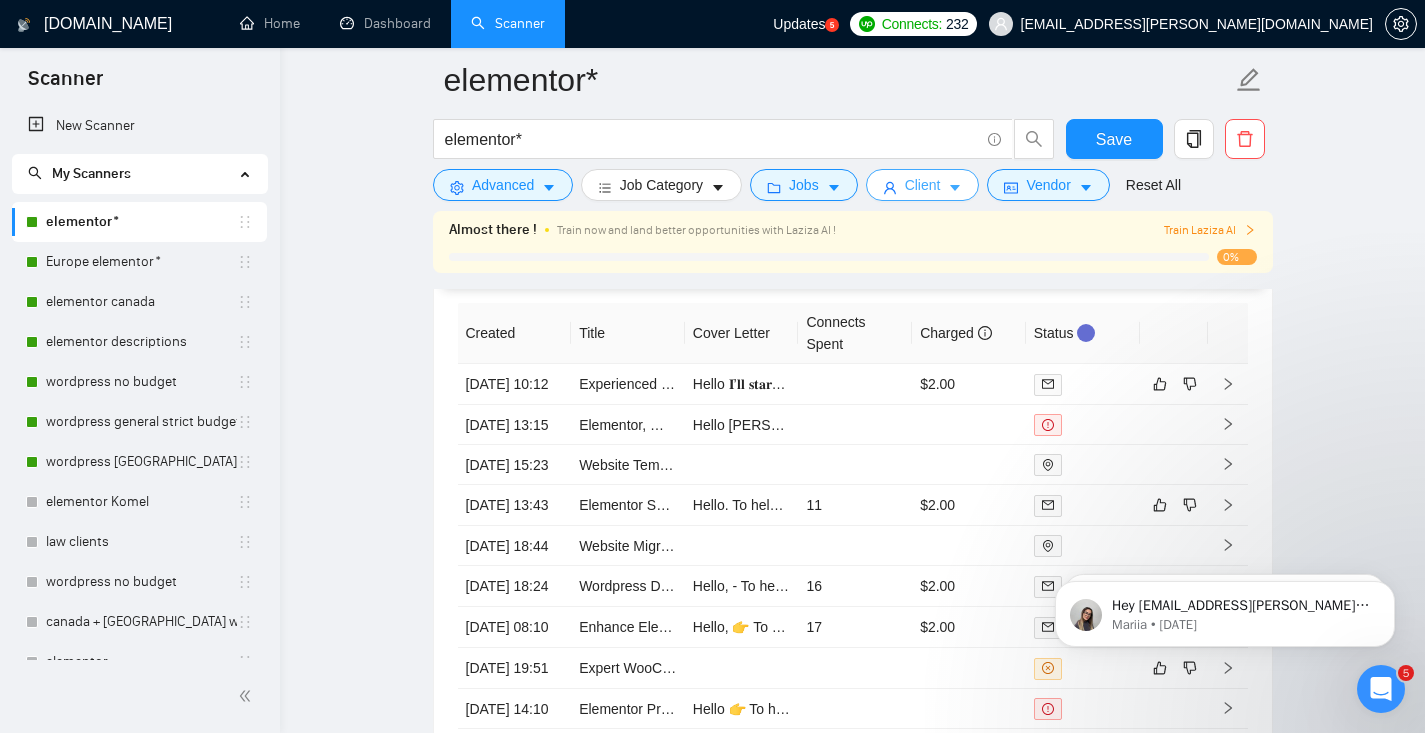 click 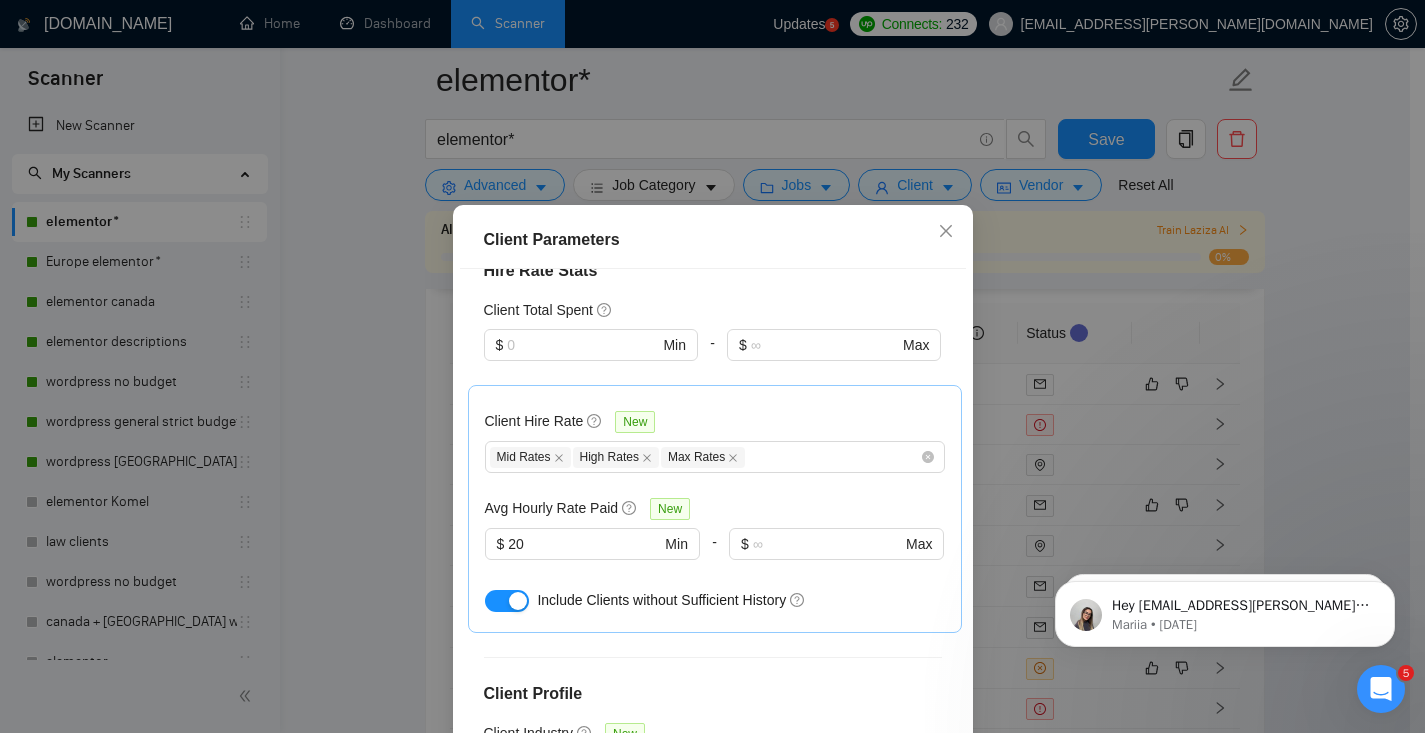 scroll, scrollTop: 614, scrollLeft: 0, axis: vertical 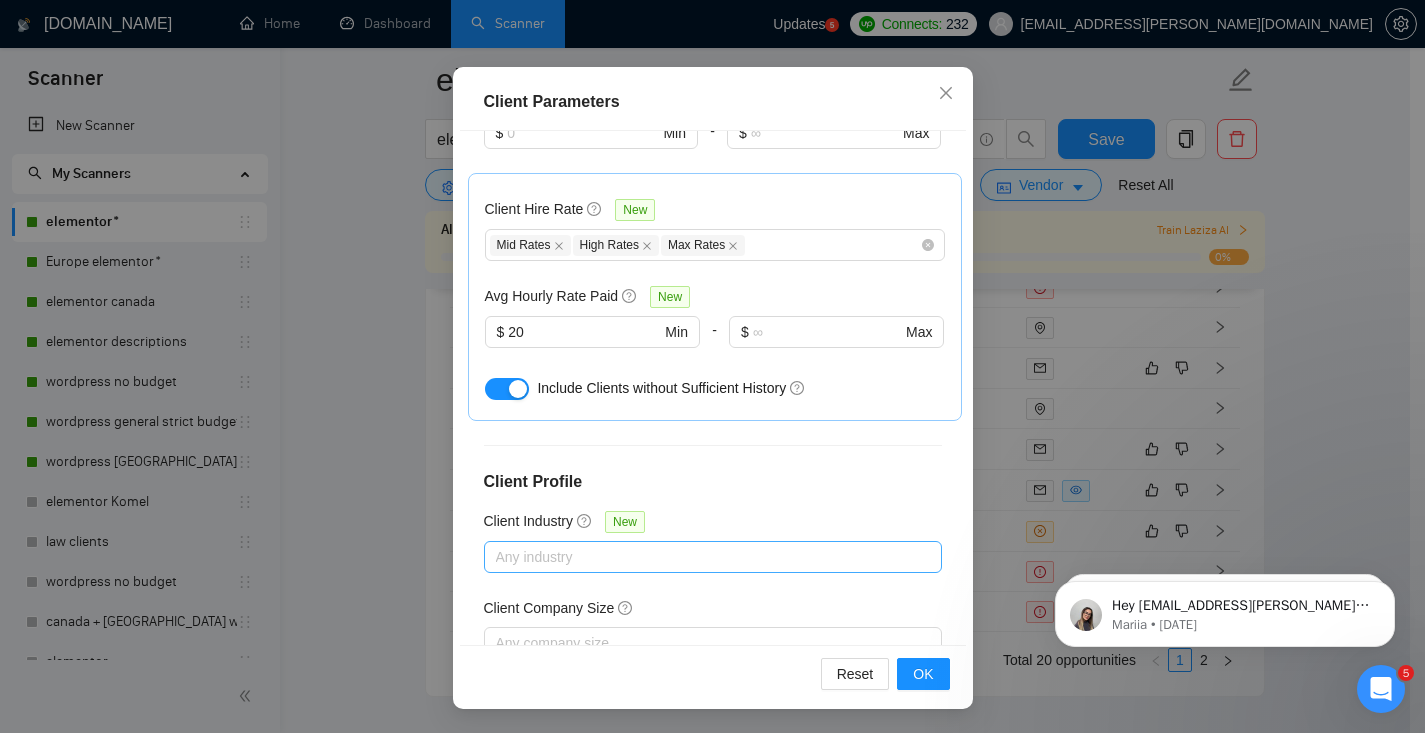 click at bounding box center [703, 557] 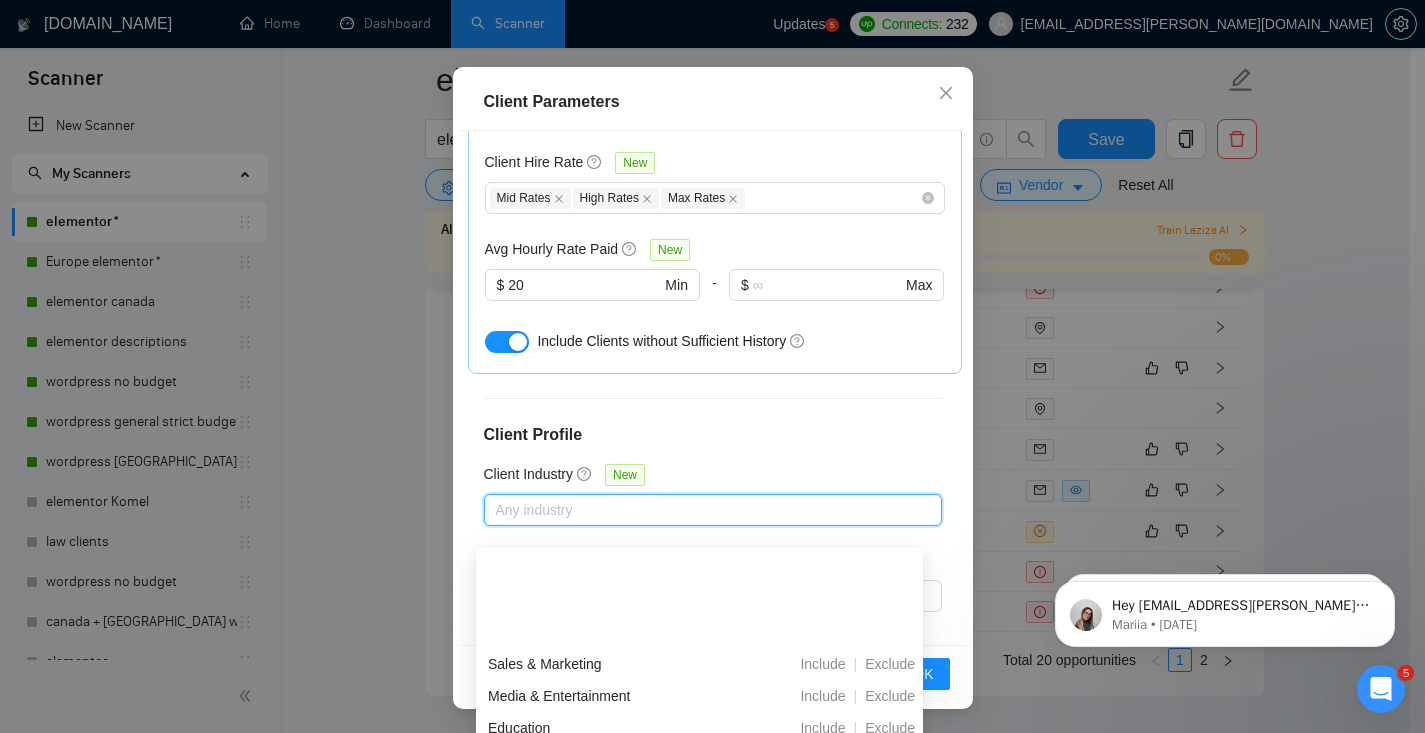 scroll, scrollTop: 735, scrollLeft: 0, axis: vertical 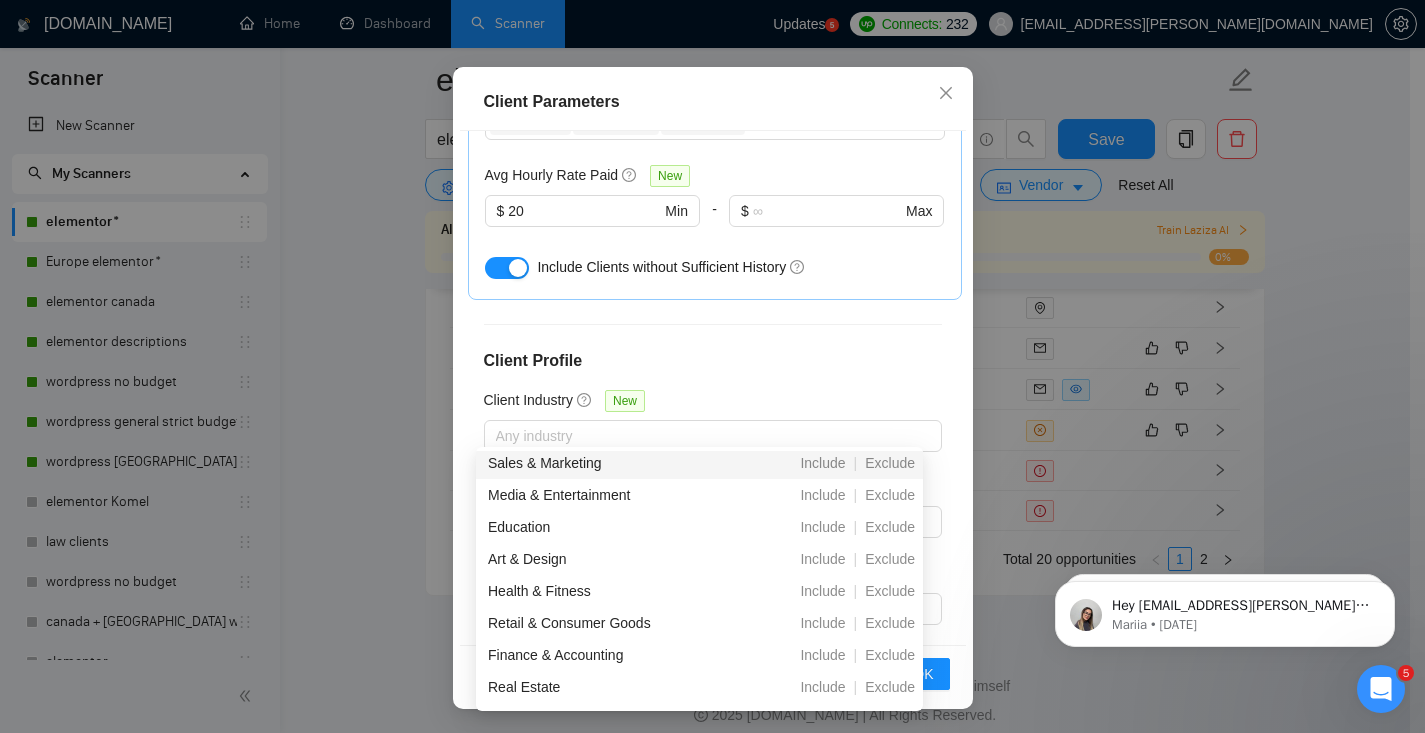 click on "Client Profile" at bounding box center [713, 361] 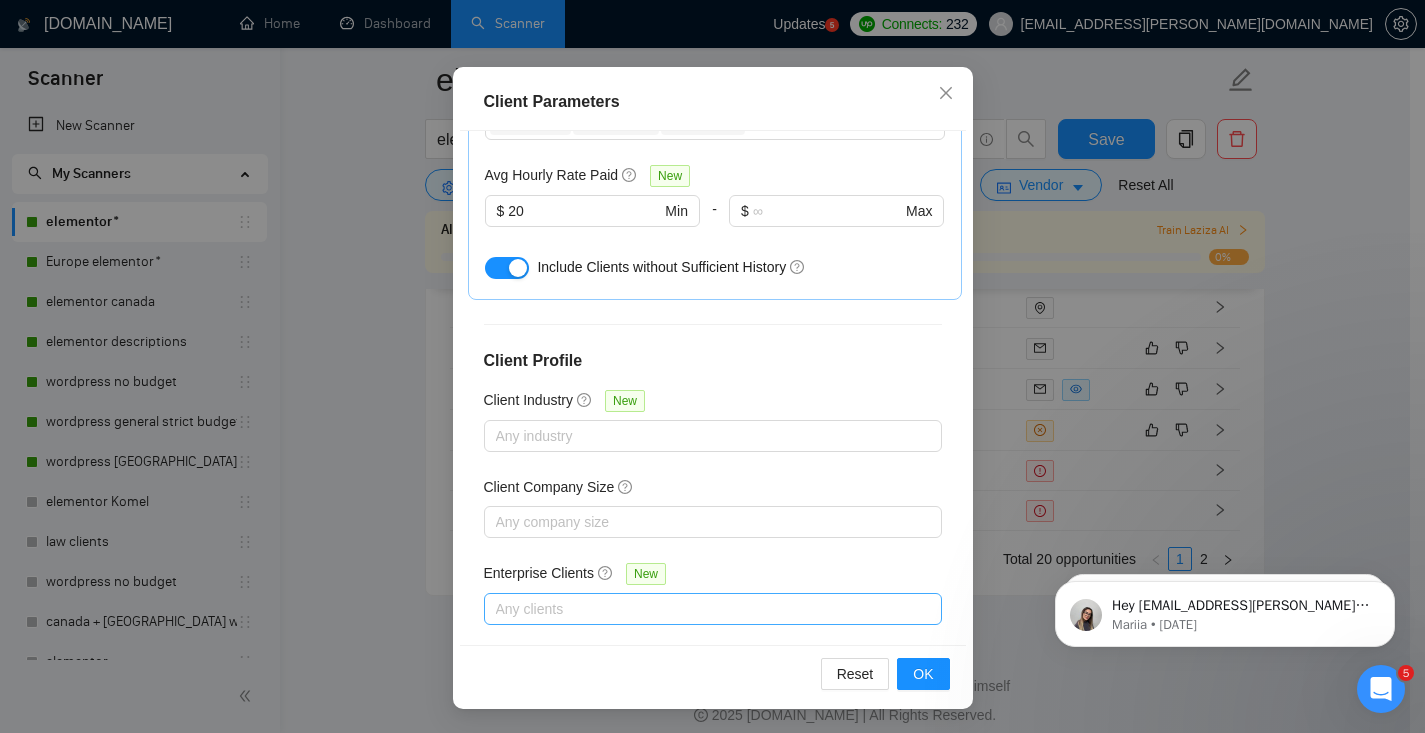 click at bounding box center [703, 609] 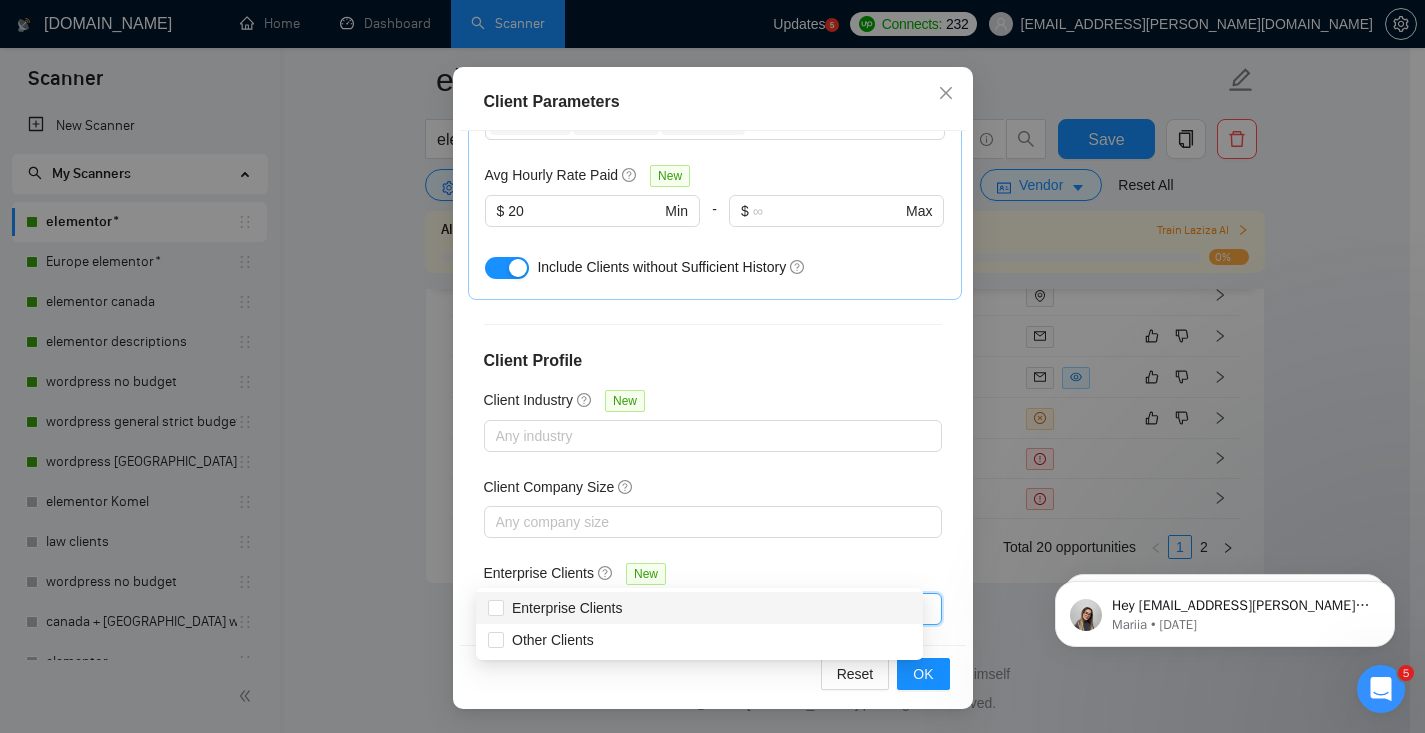 scroll, scrollTop: 5014, scrollLeft: 0, axis: vertical 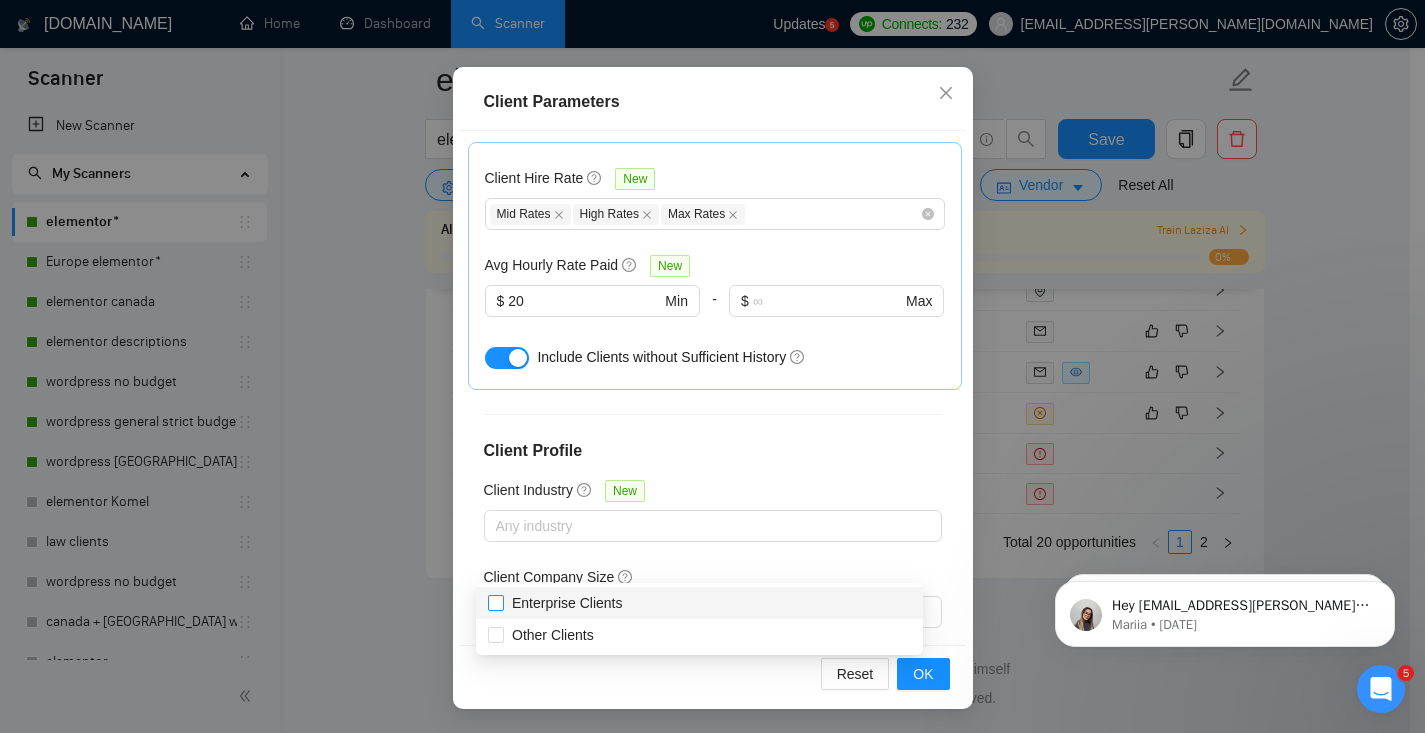 click on "Enterprise Clients" at bounding box center [567, 603] 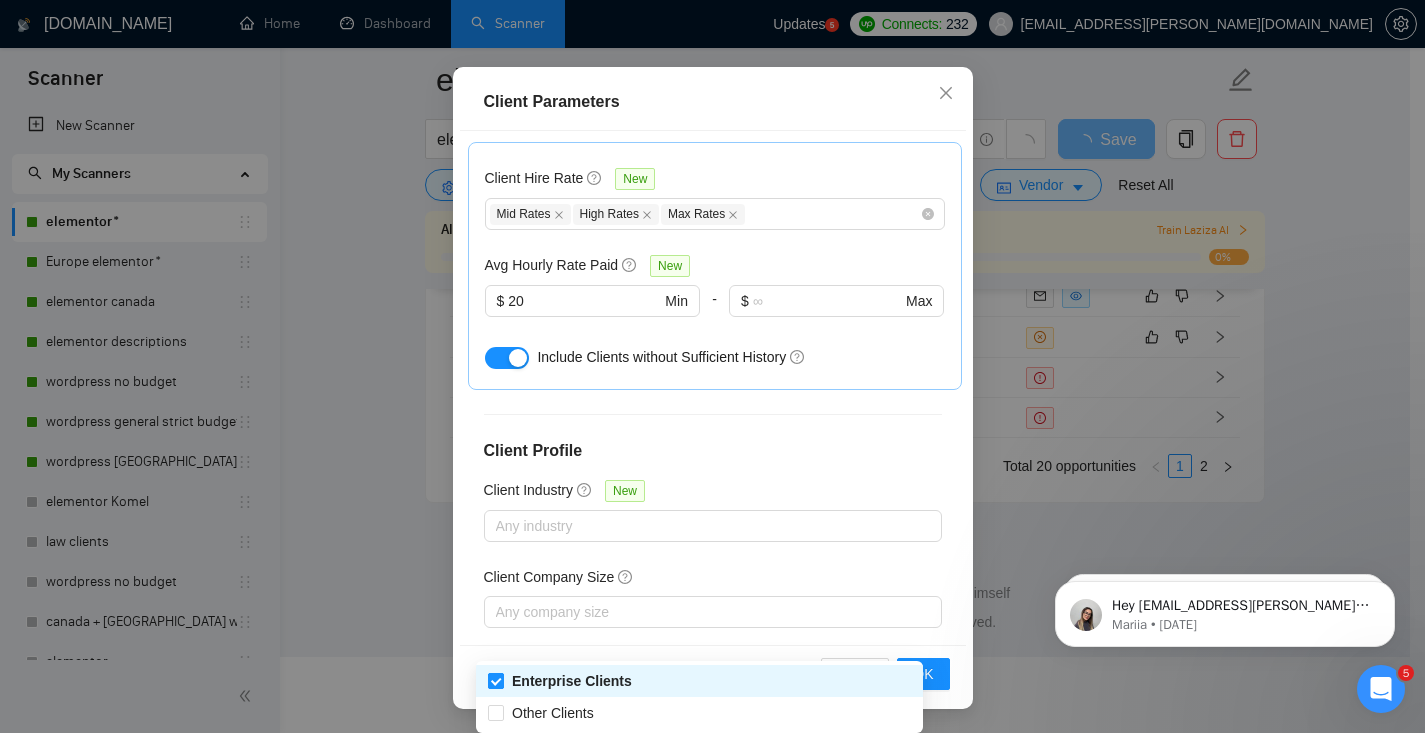 click on "Enterprise Clients" at bounding box center [572, 681] 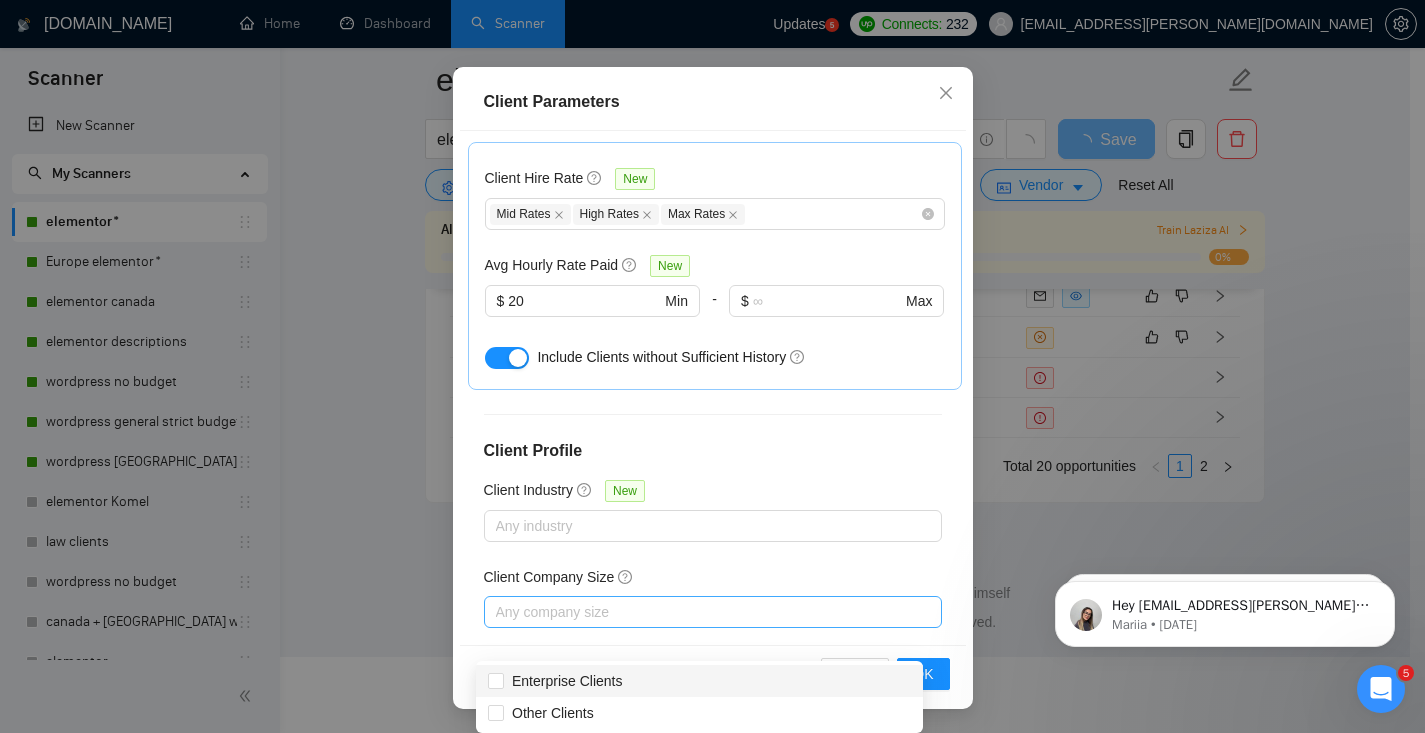 scroll, scrollTop: 4928, scrollLeft: 0, axis: vertical 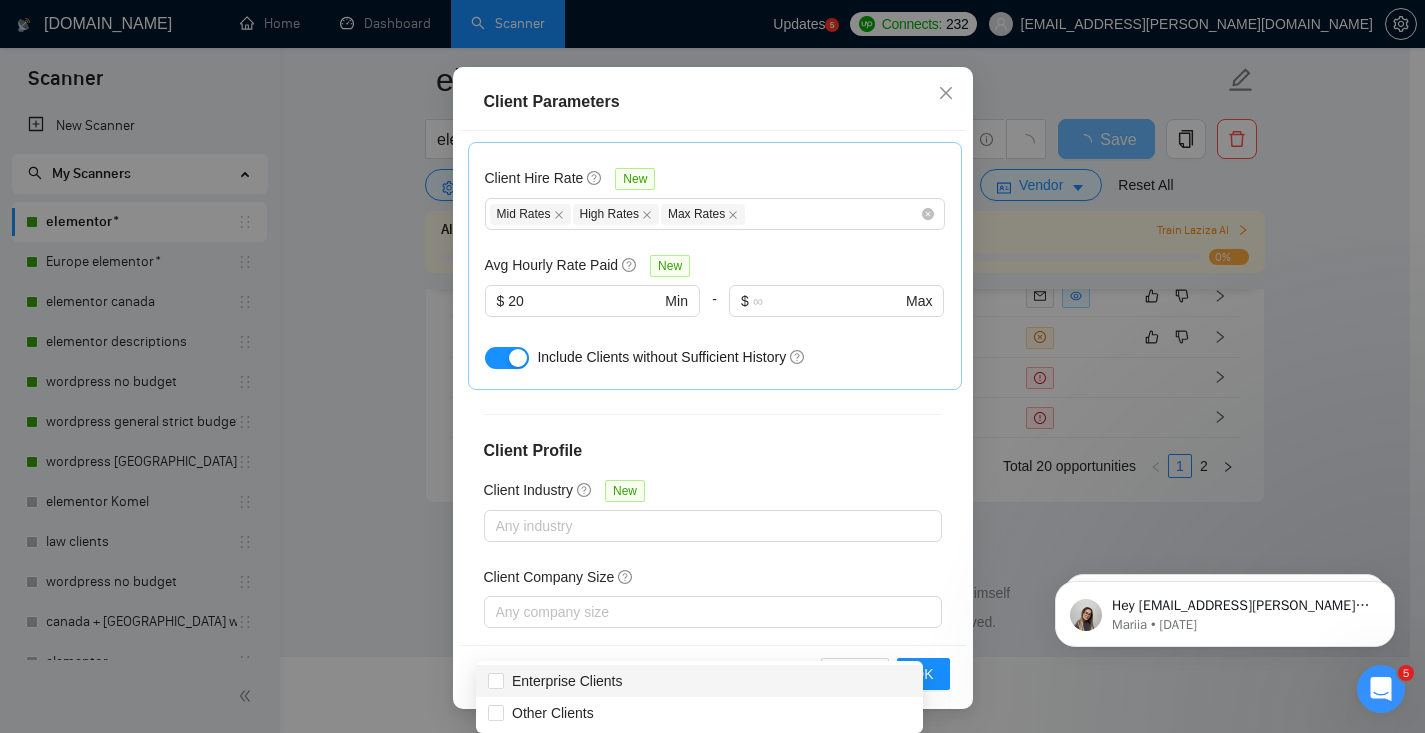click on "Client Parameters Client Location Include Client Countries United States Canada United Kingdom   Exclude Client Countries Asia Africa   Client Rating Client Min Average Feedback Include clients with no feedback Client Payment Details Payment Verified Hire Rate Stats   Client Total Spent $ Min - $ Max Client Hire Rate New Mid Rates High Rates Max Rates     Avg Hourly Rate Paid New $ 20 Min - $ Max Include Clients without Sufficient History Client Profile Client Industry New   Any industry Client Company Size   Any company size Enterprise Clients New   Any clients Reset OK" at bounding box center [712, 366] 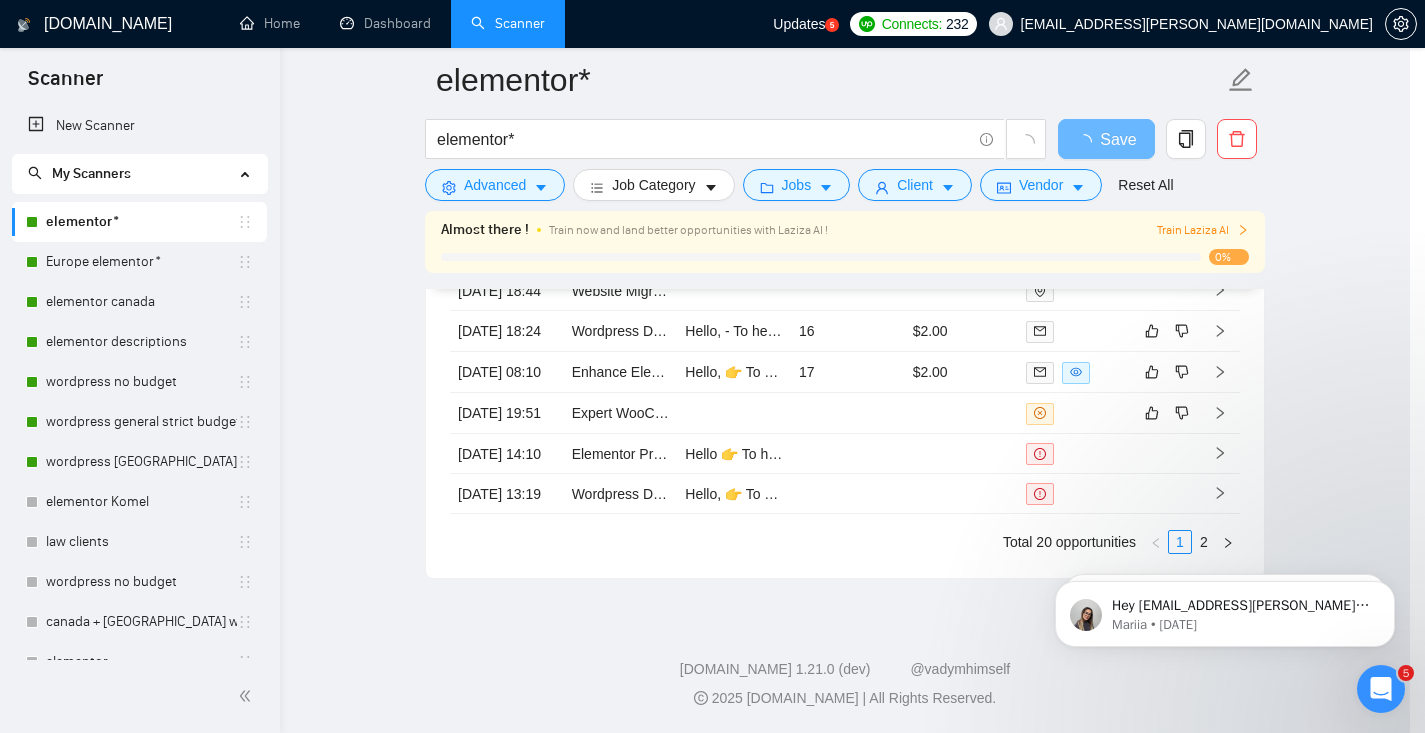 scroll, scrollTop: 0, scrollLeft: 0, axis: both 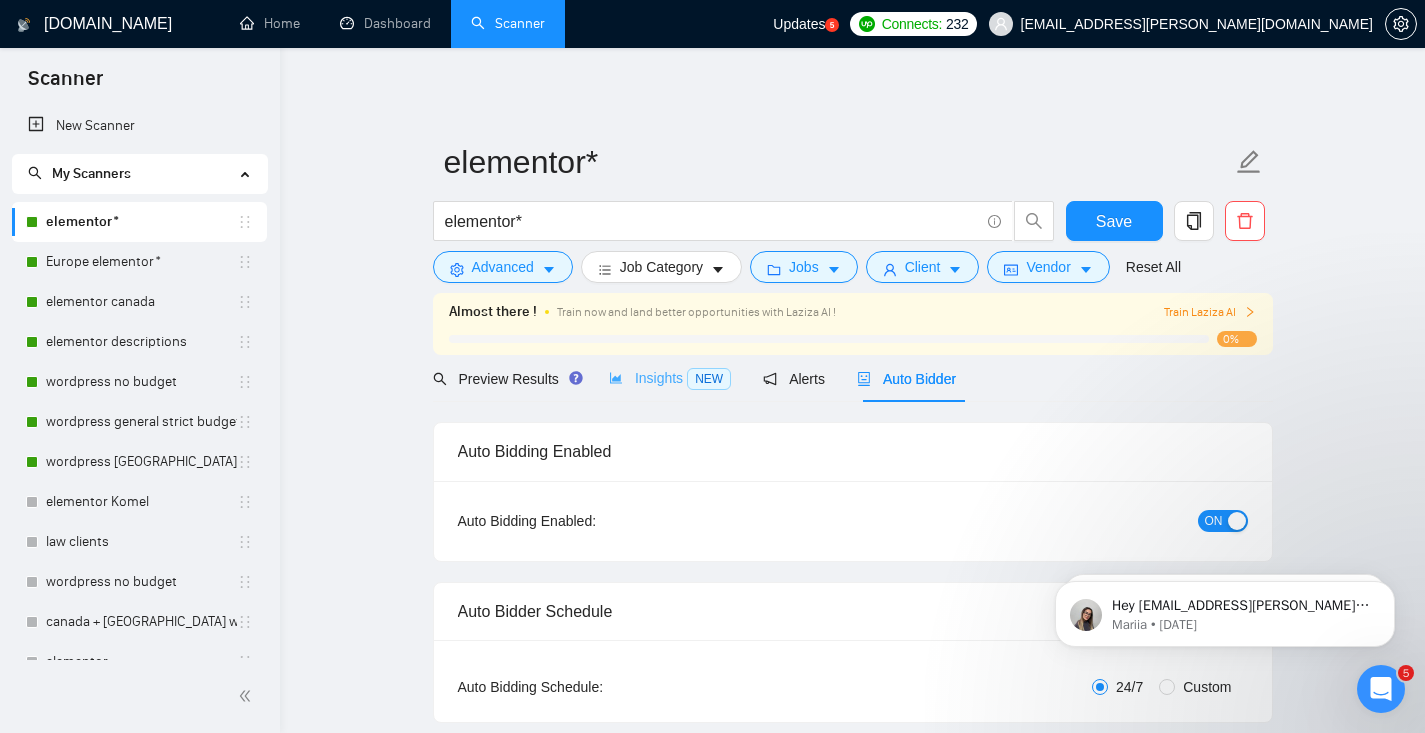 click on "Insights NEW" at bounding box center (670, 378) 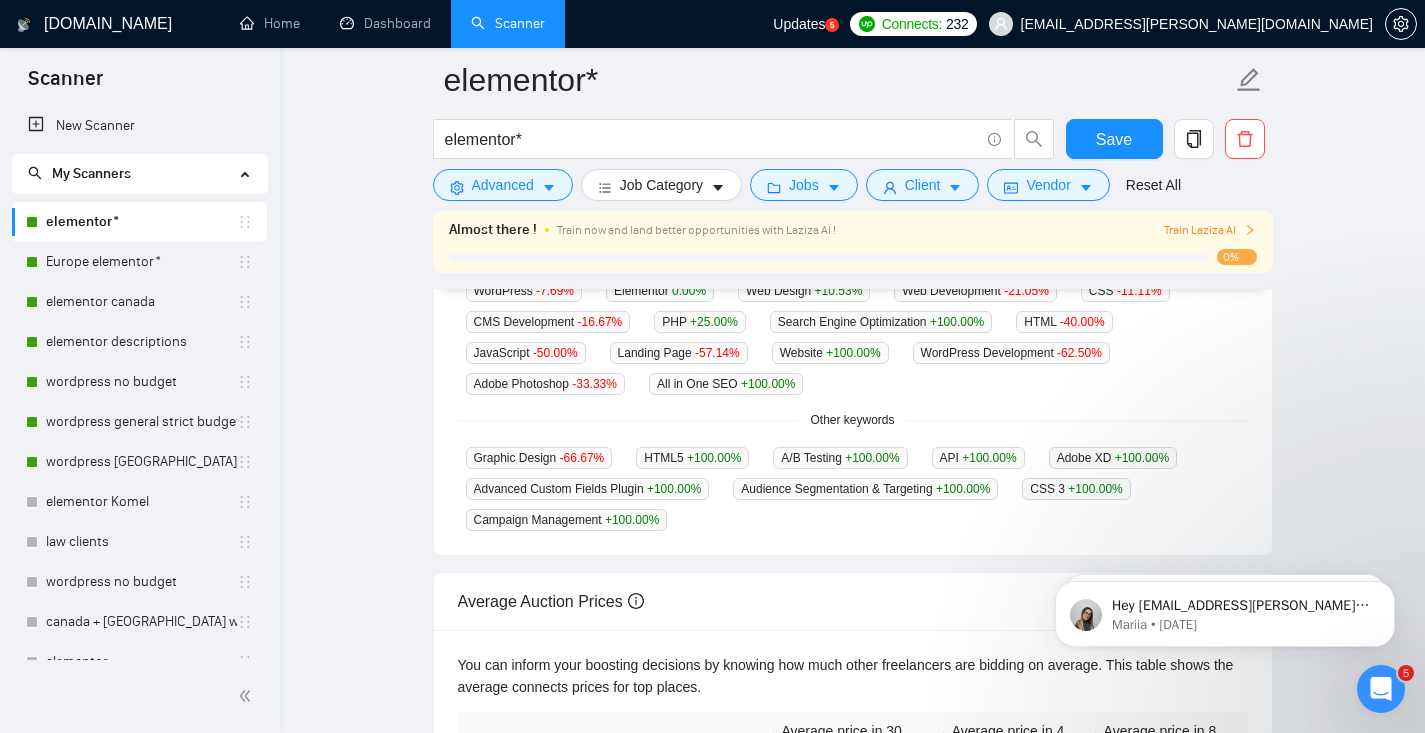 scroll, scrollTop: 580, scrollLeft: 0, axis: vertical 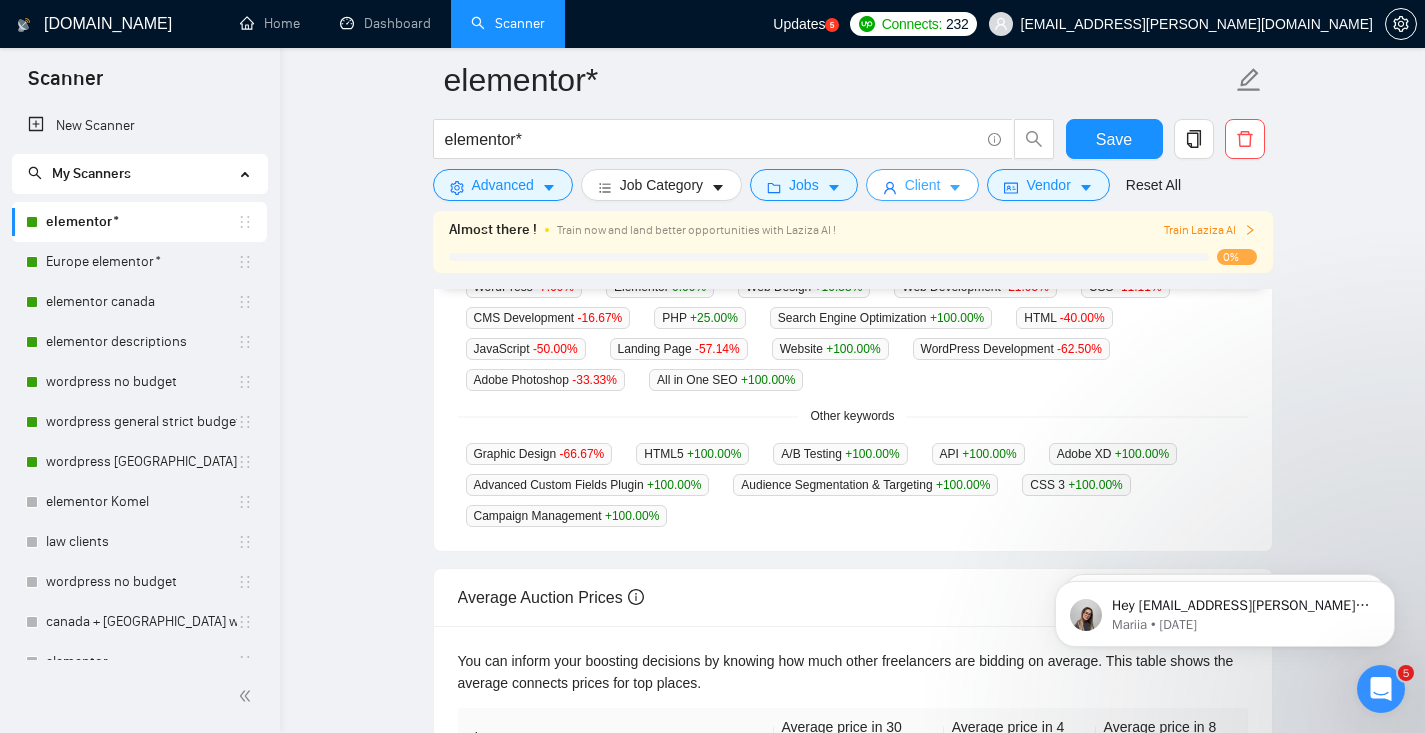 click 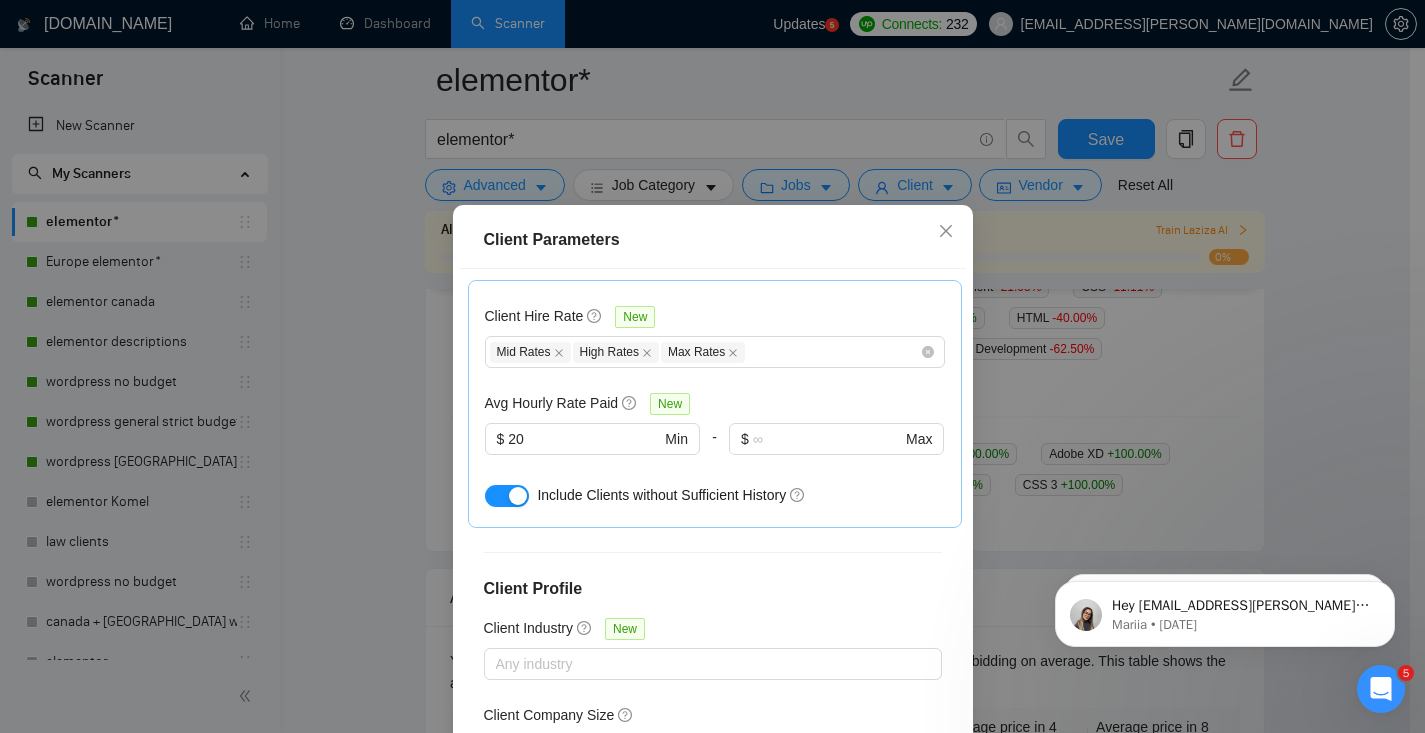 scroll, scrollTop: 735, scrollLeft: 0, axis: vertical 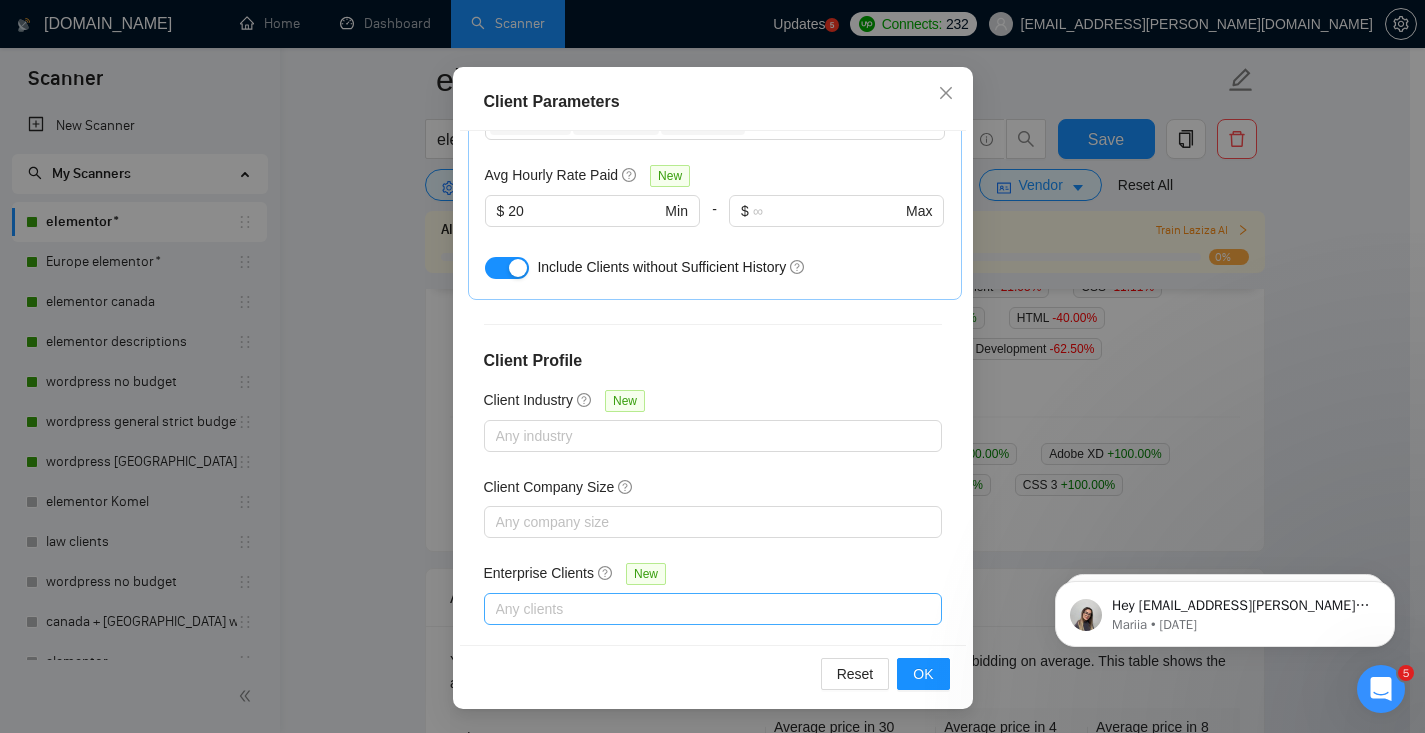 click at bounding box center [703, 609] 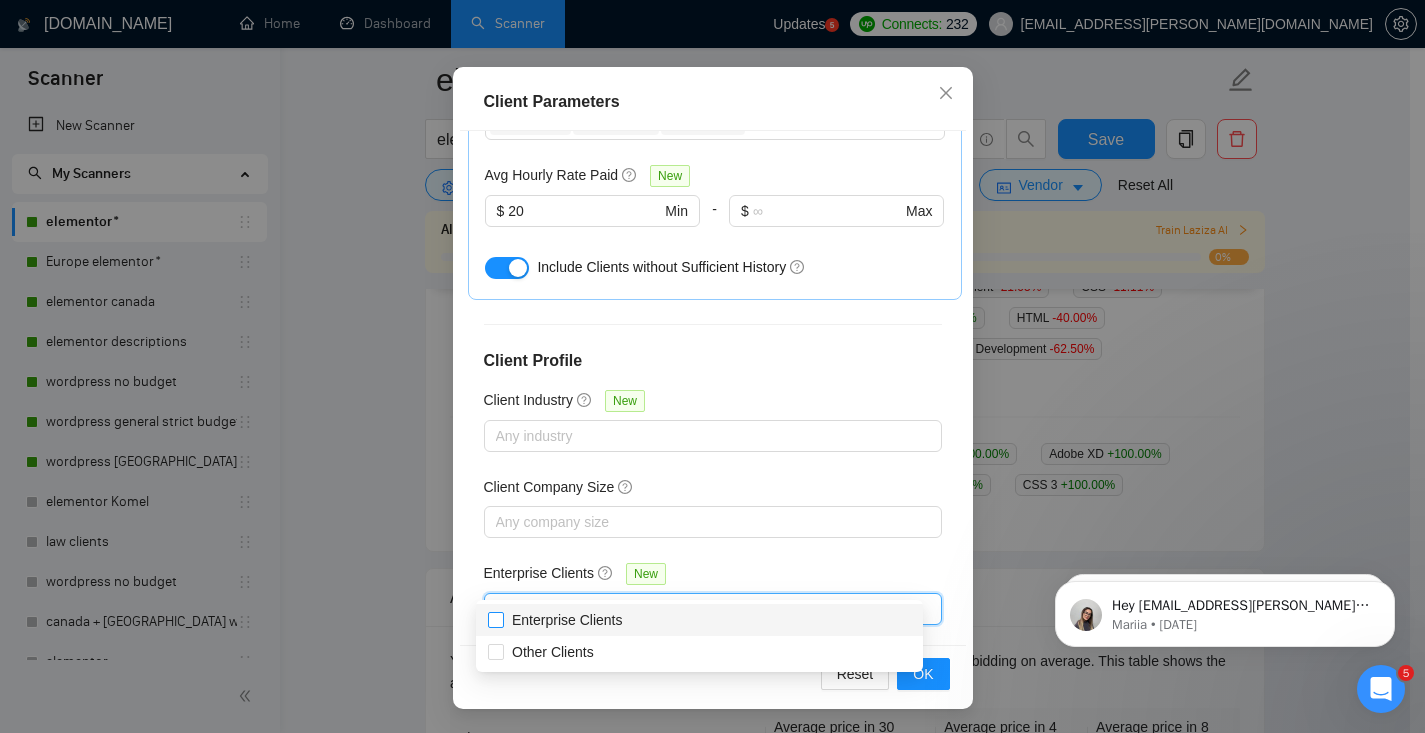 click on "Enterprise Clients" at bounding box center (567, 620) 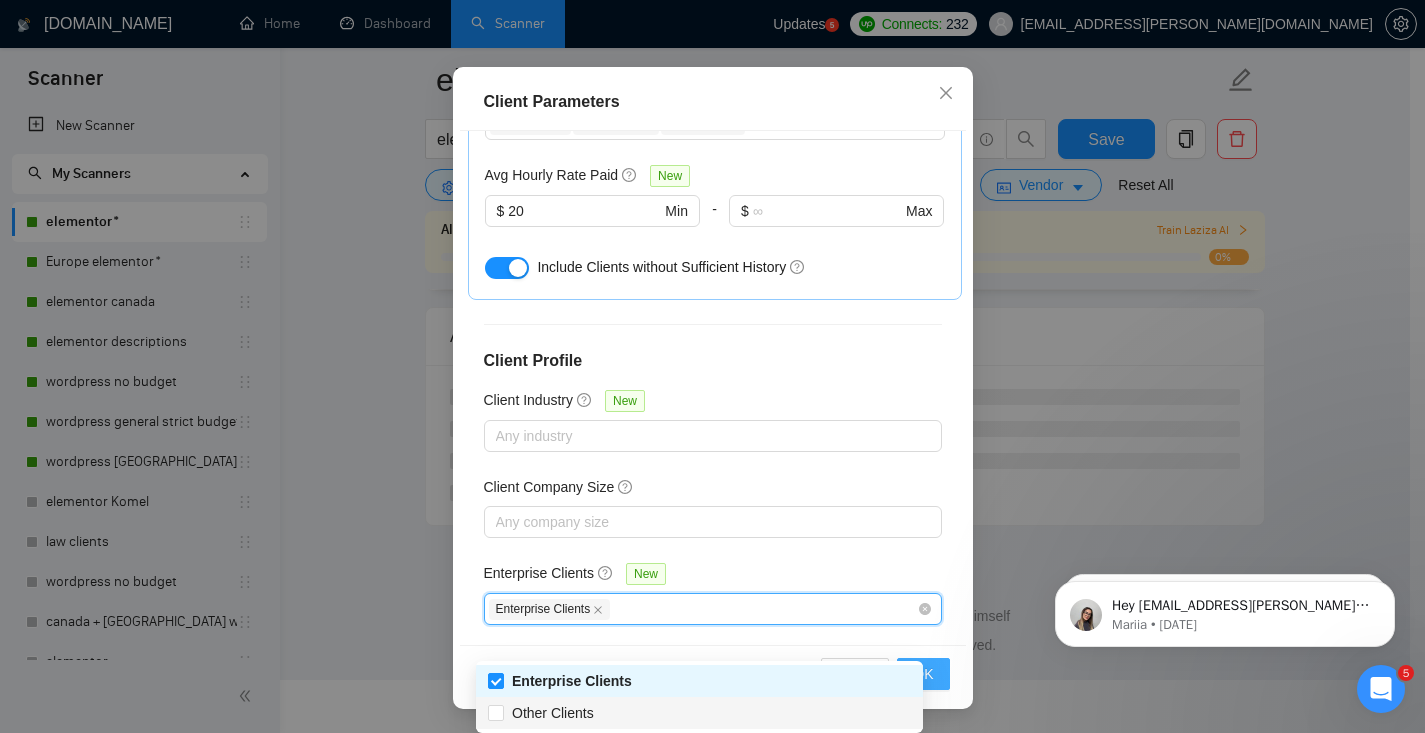 scroll, scrollTop: 519, scrollLeft: 0, axis: vertical 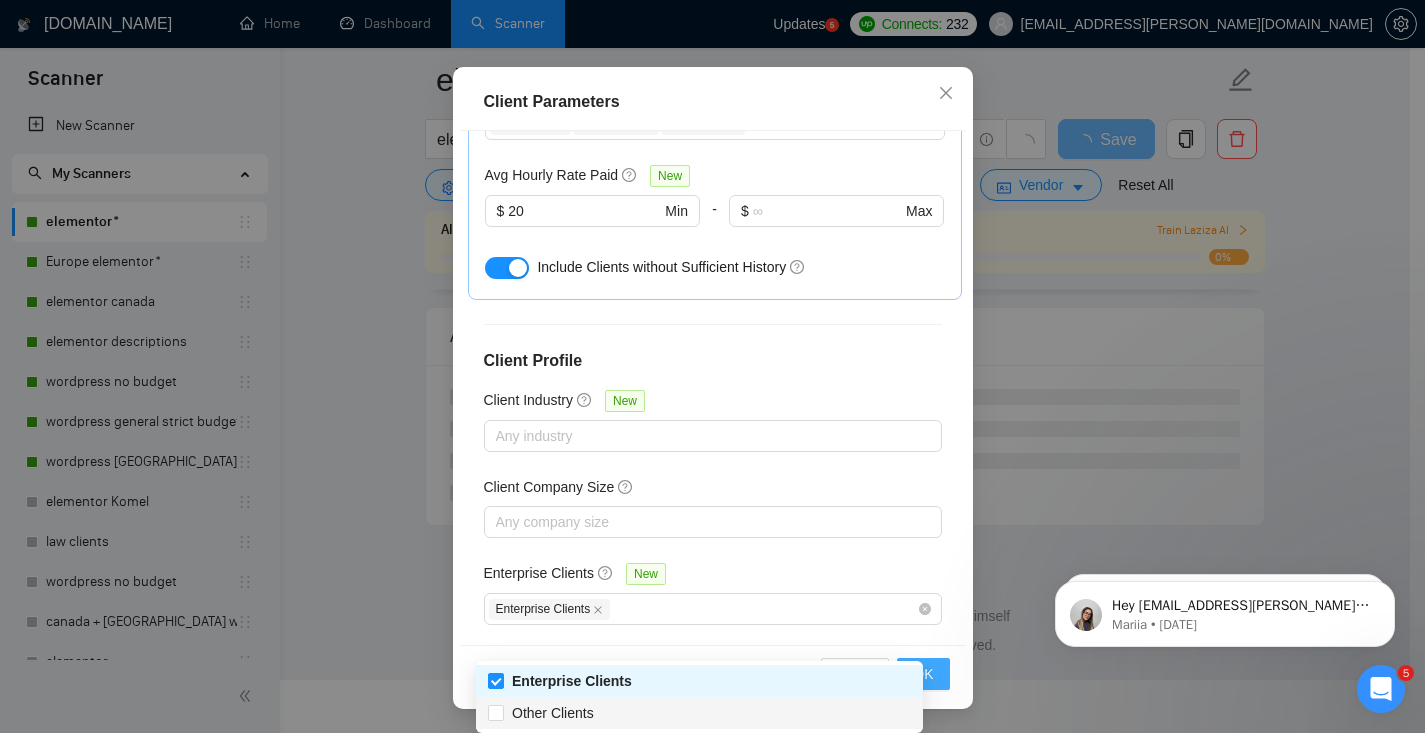 click on "OK" at bounding box center [923, 674] 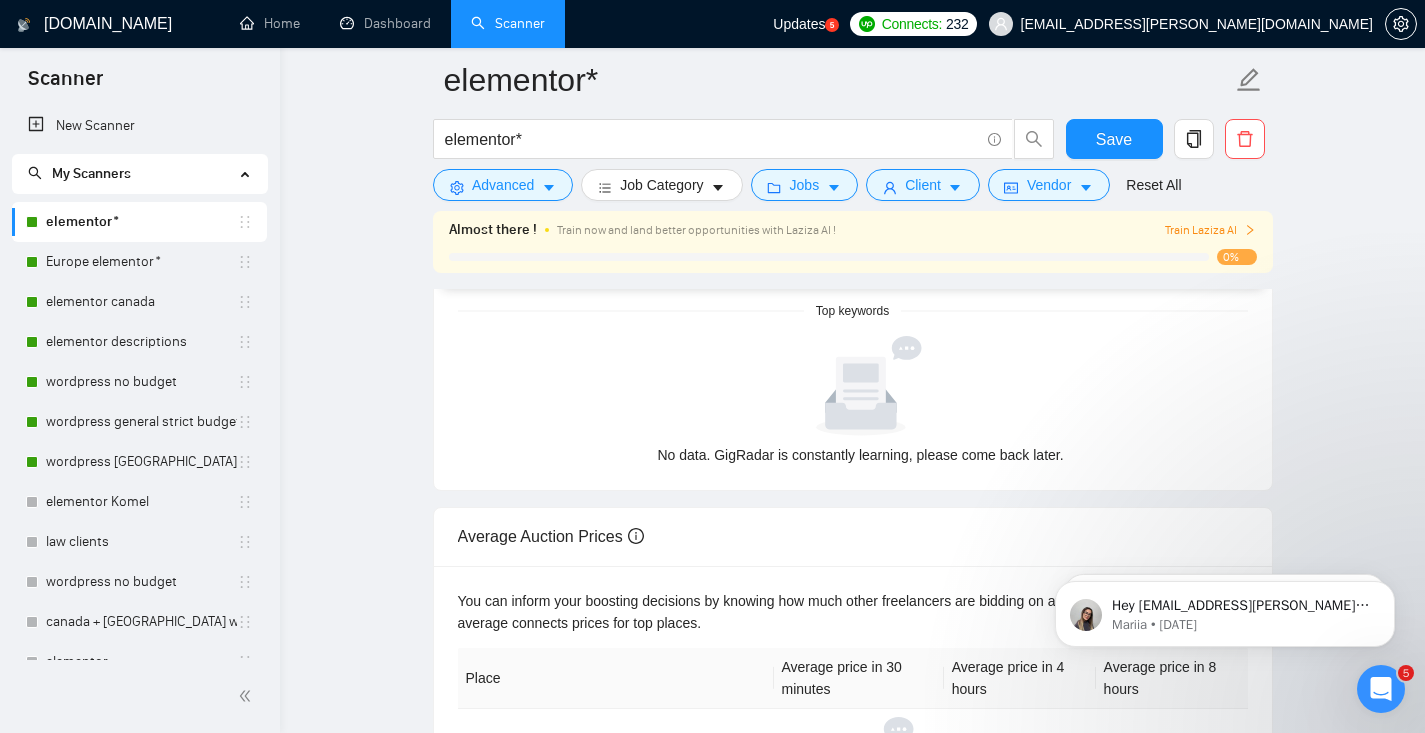 scroll, scrollTop: 0, scrollLeft: 0, axis: both 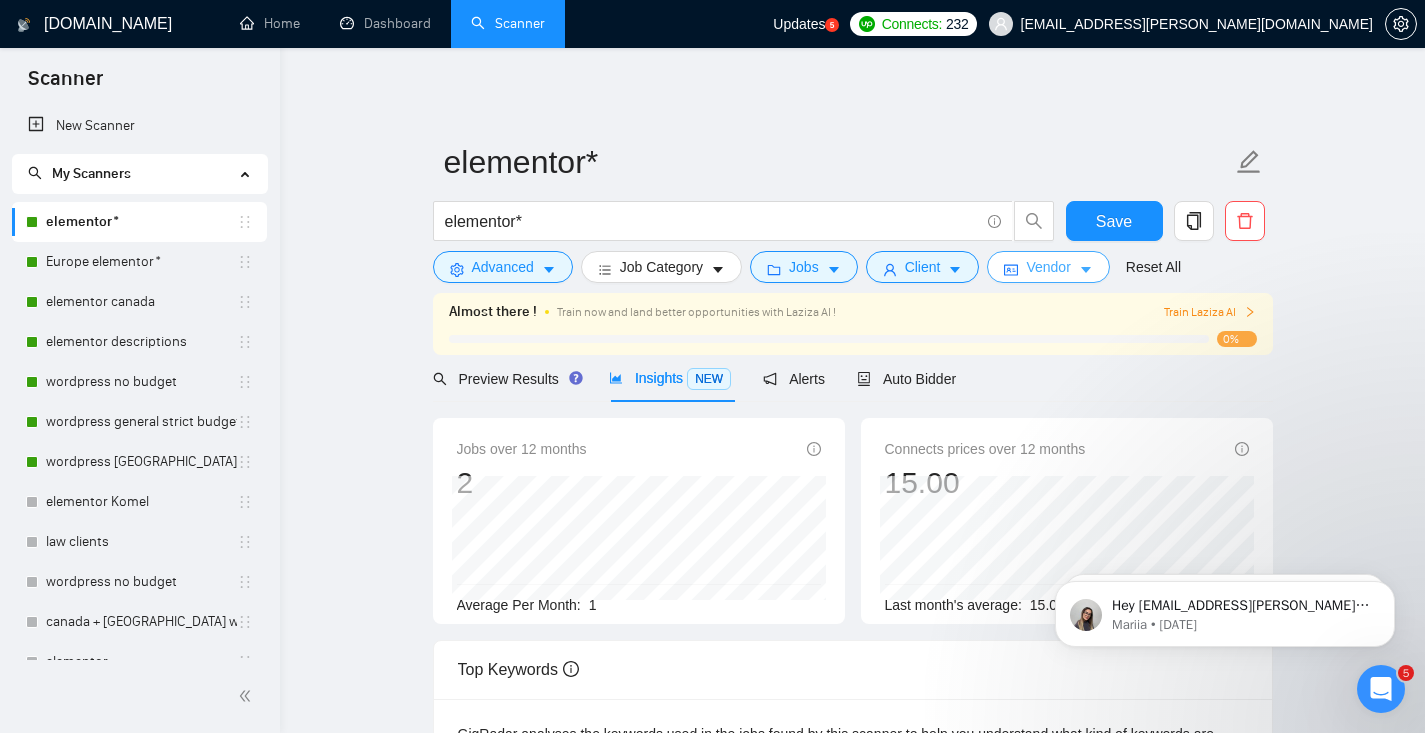 click on "Vendor" at bounding box center (1048, 267) 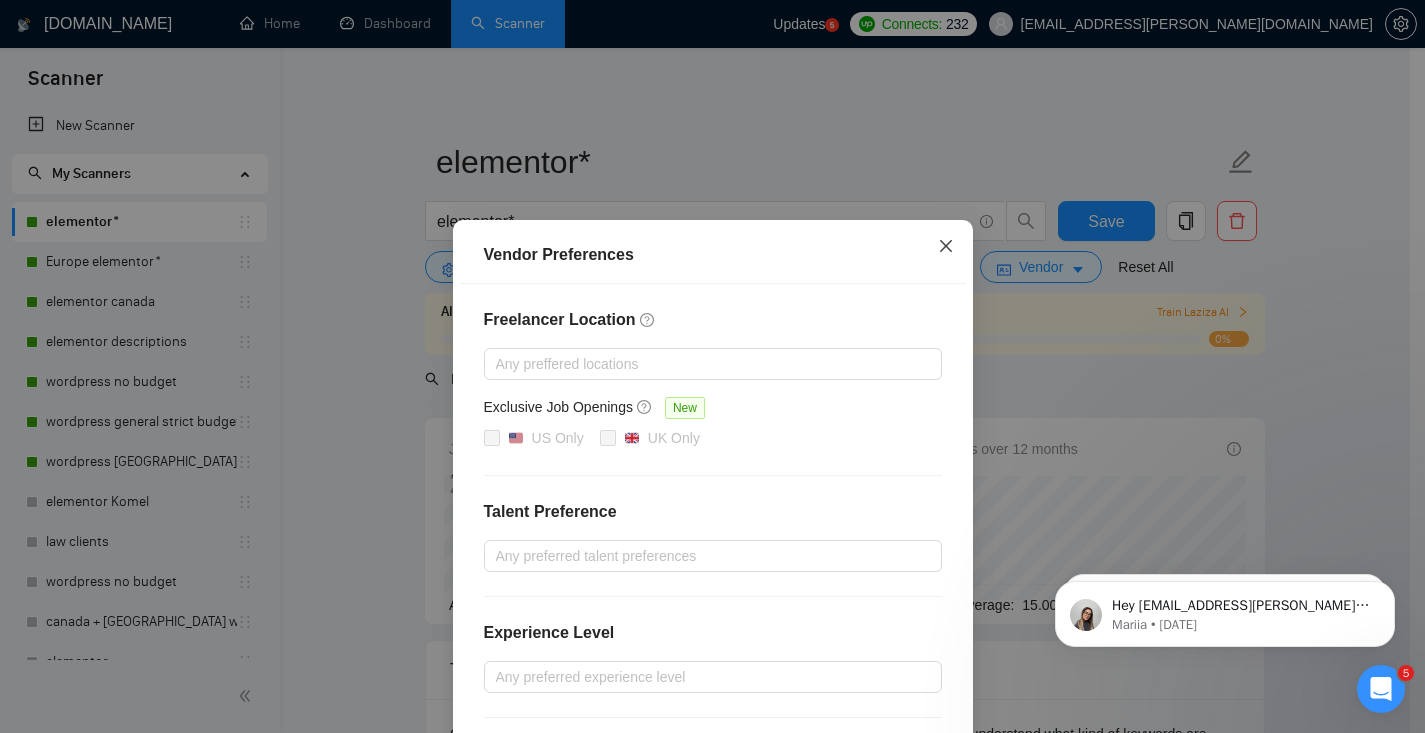 click 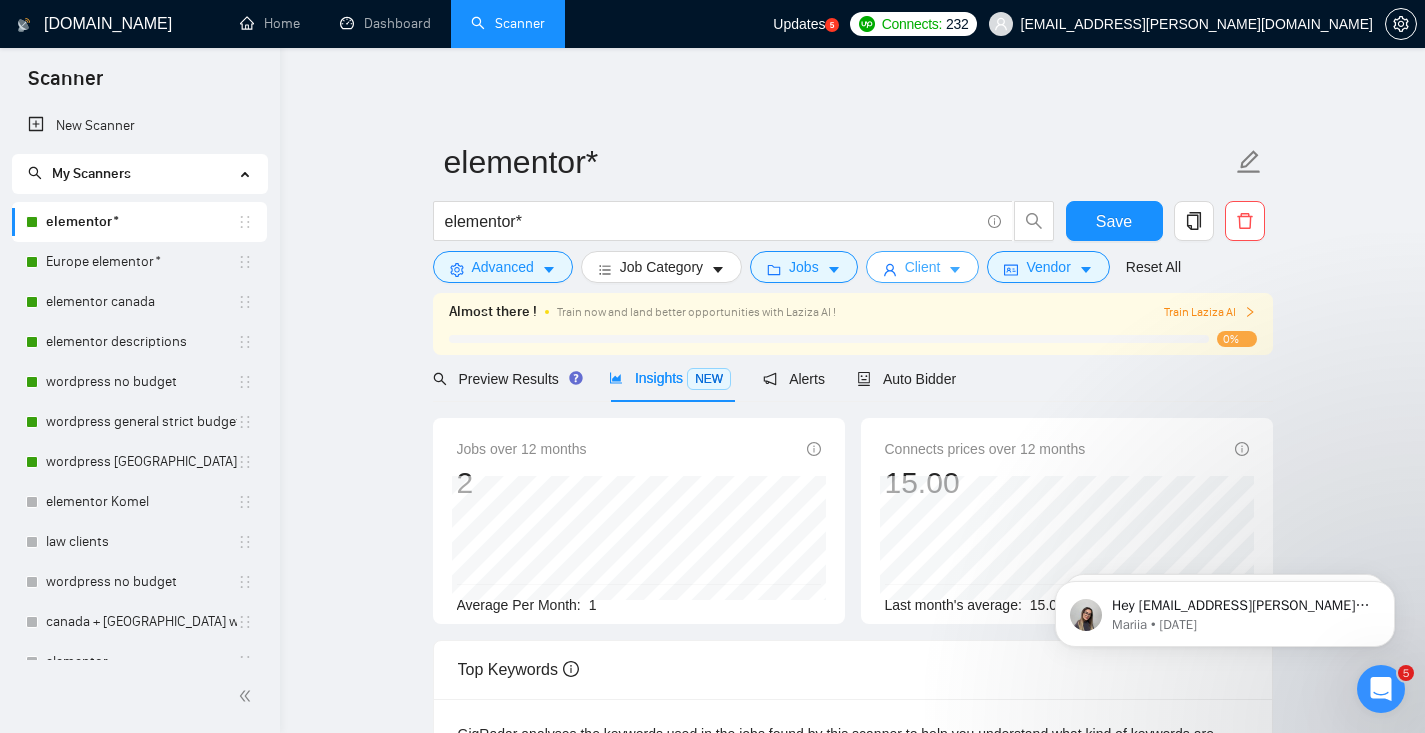 click on "Client" at bounding box center (923, 267) 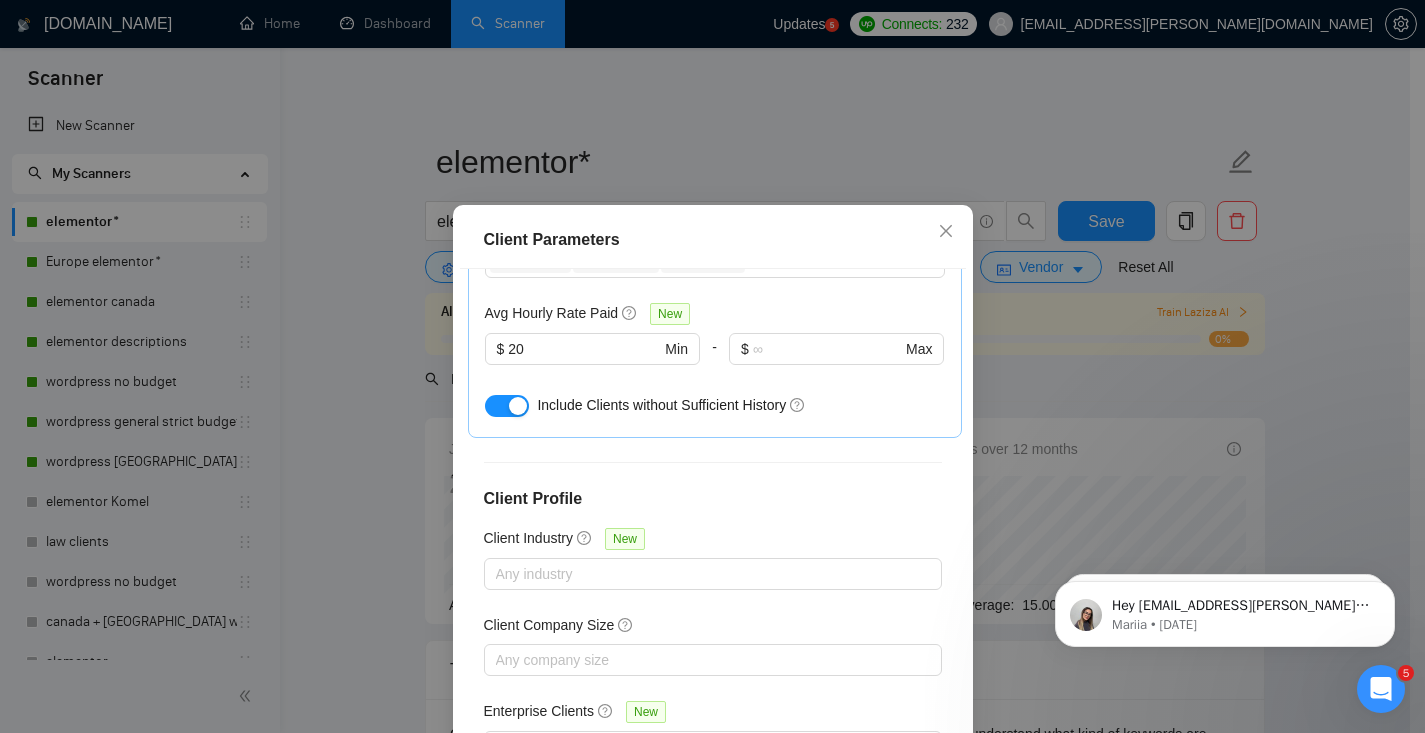 scroll, scrollTop: 138, scrollLeft: 0, axis: vertical 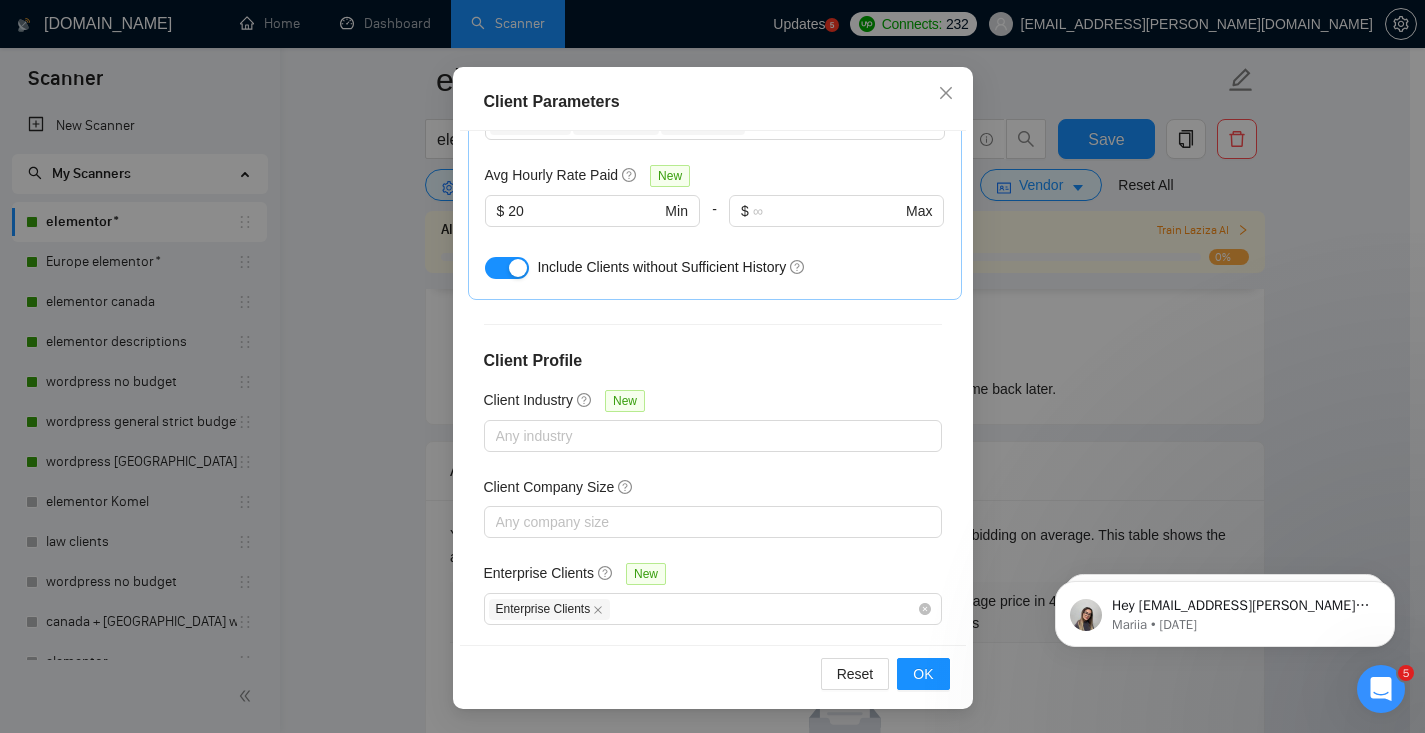 click on "Client Parameters Client Location Include Client Countries United States Canada United Kingdom   Exclude Client Countries Asia Africa   Client Rating Client Min Average Feedback Include clients with no feedback Client Payment Details Payment Verified Hire Rate Stats   Client Total Spent $ Min - $ Max Client Hire Rate New Mid Rates High Rates Max Rates     Avg Hourly Rate Paid New $ 20 Min - $ Max Include Clients without Sufficient History Client Profile Client Industry New   Any industry Client Company Size   Any company size Enterprise Clients New Enterprise Clients   Reset OK" at bounding box center [712, 366] 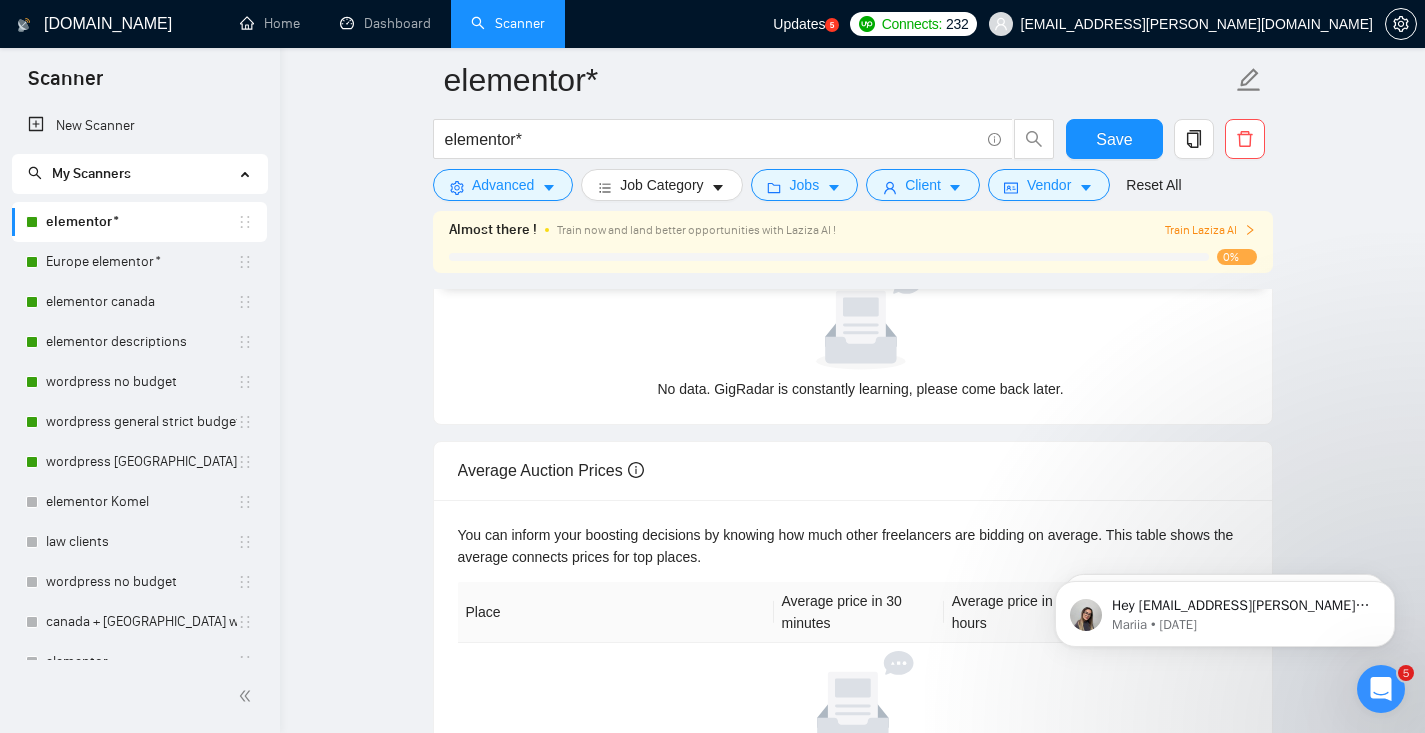 scroll, scrollTop: 0, scrollLeft: 0, axis: both 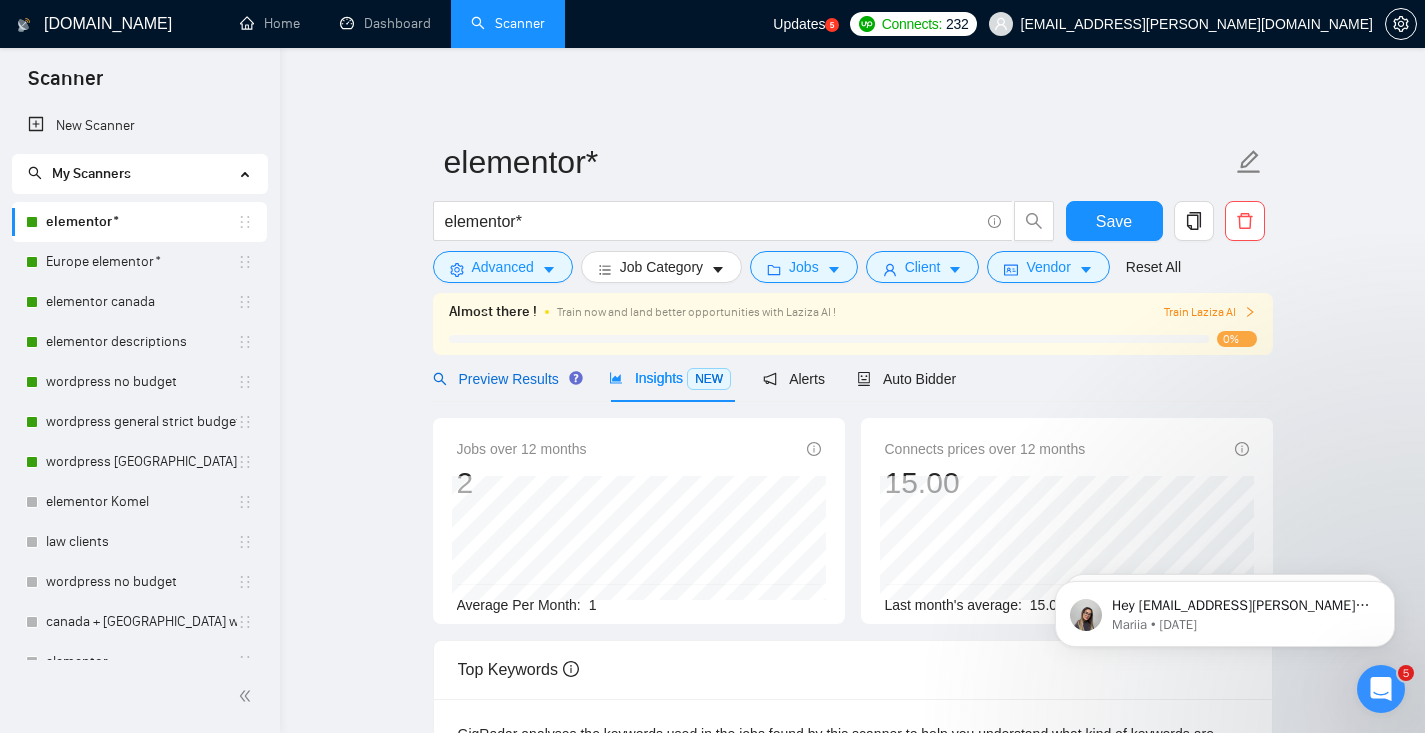 click on "Preview Results" at bounding box center (505, 379) 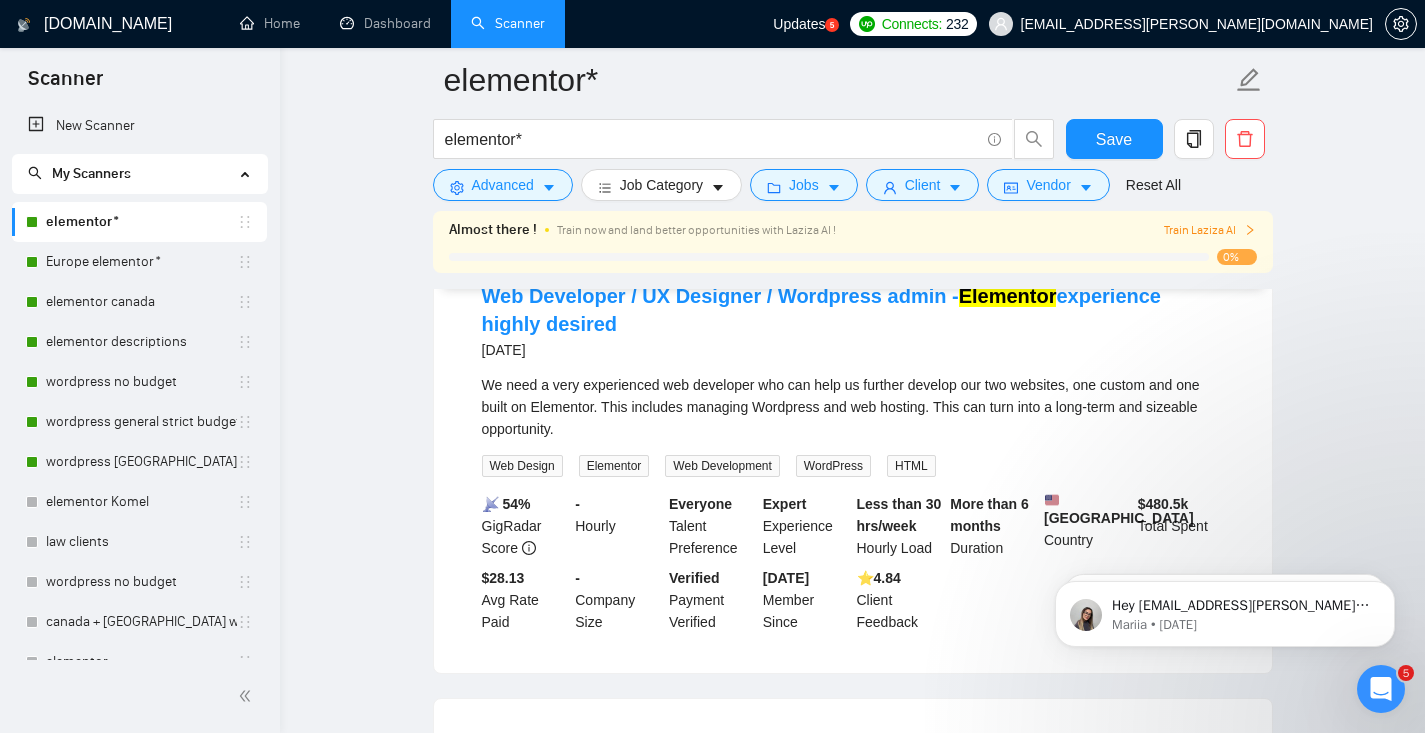 scroll, scrollTop: 202, scrollLeft: 0, axis: vertical 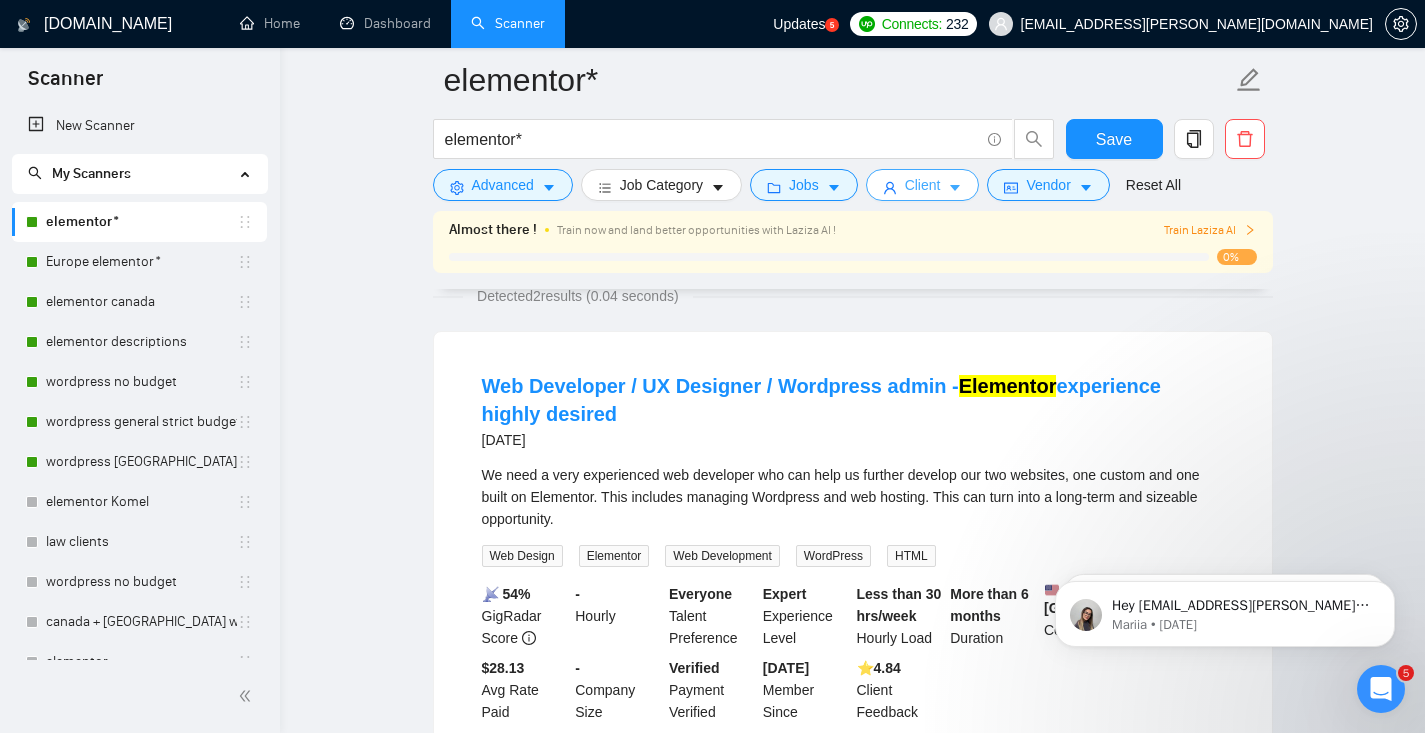click 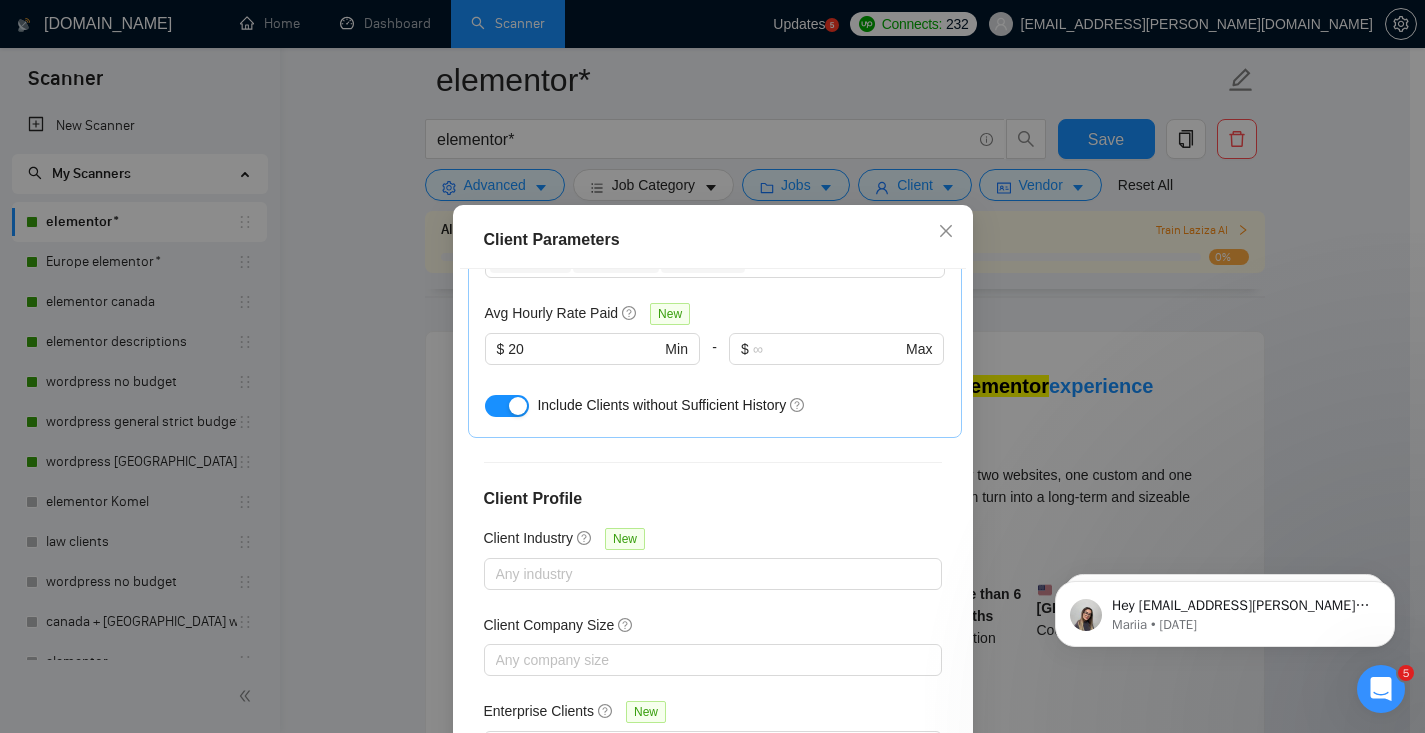 scroll, scrollTop: 138, scrollLeft: 0, axis: vertical 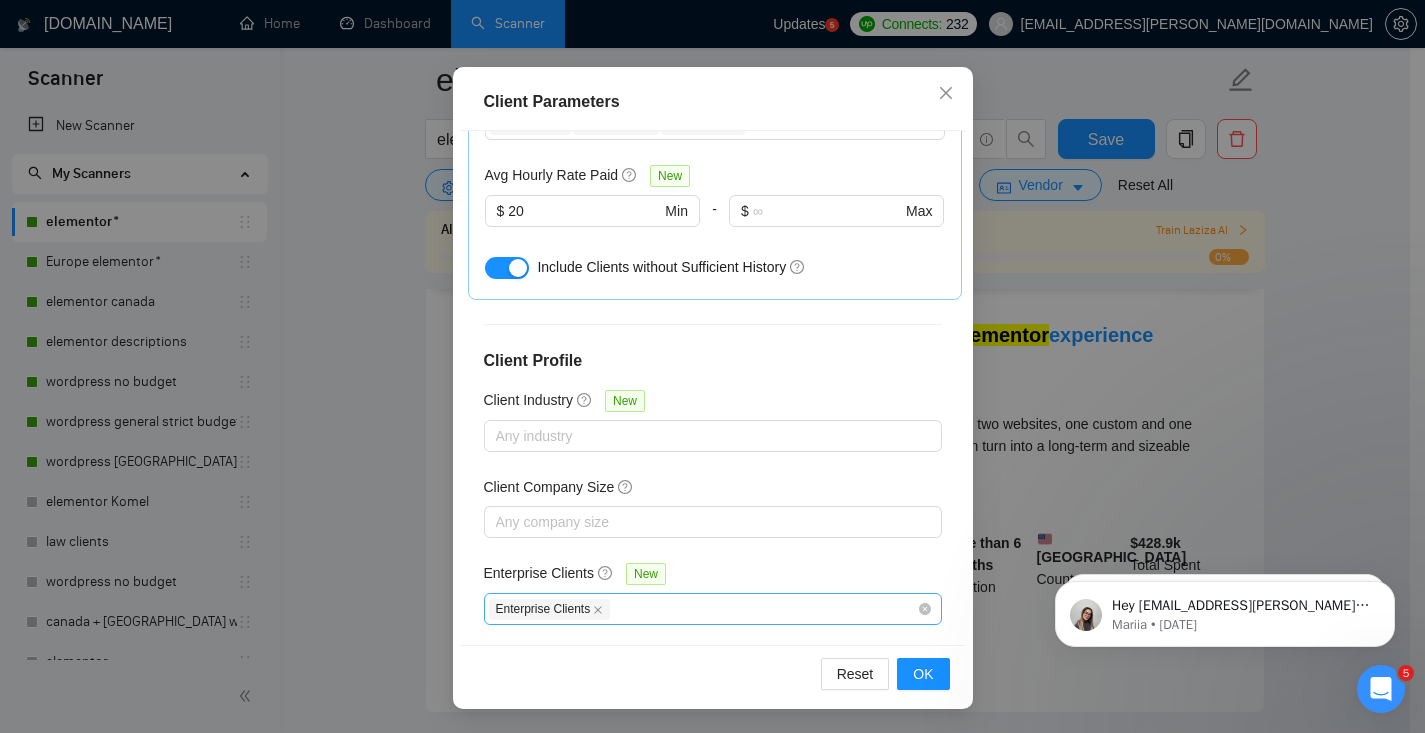 click on "Enterprise Clients" at bounding box center [703, 609] 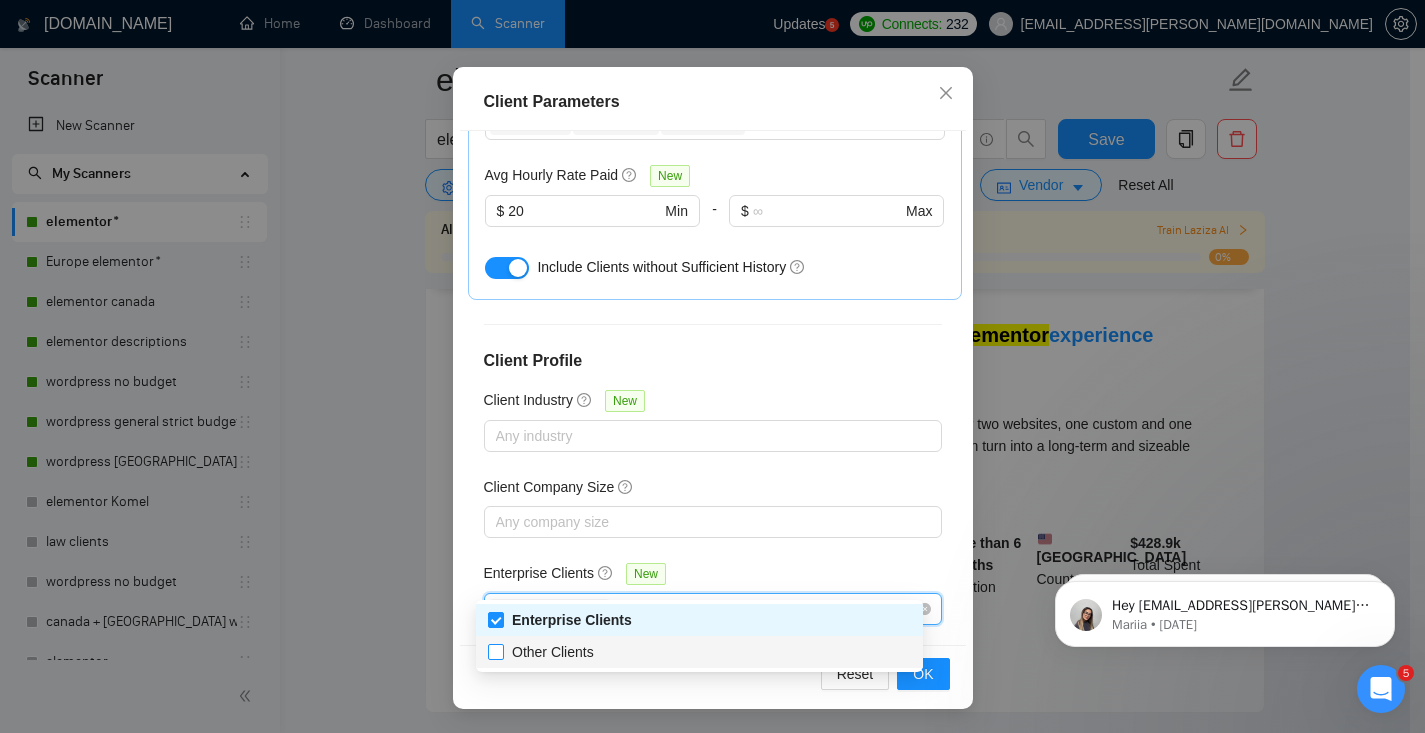 click on "Other Clients" at bounding box center (553, 652) 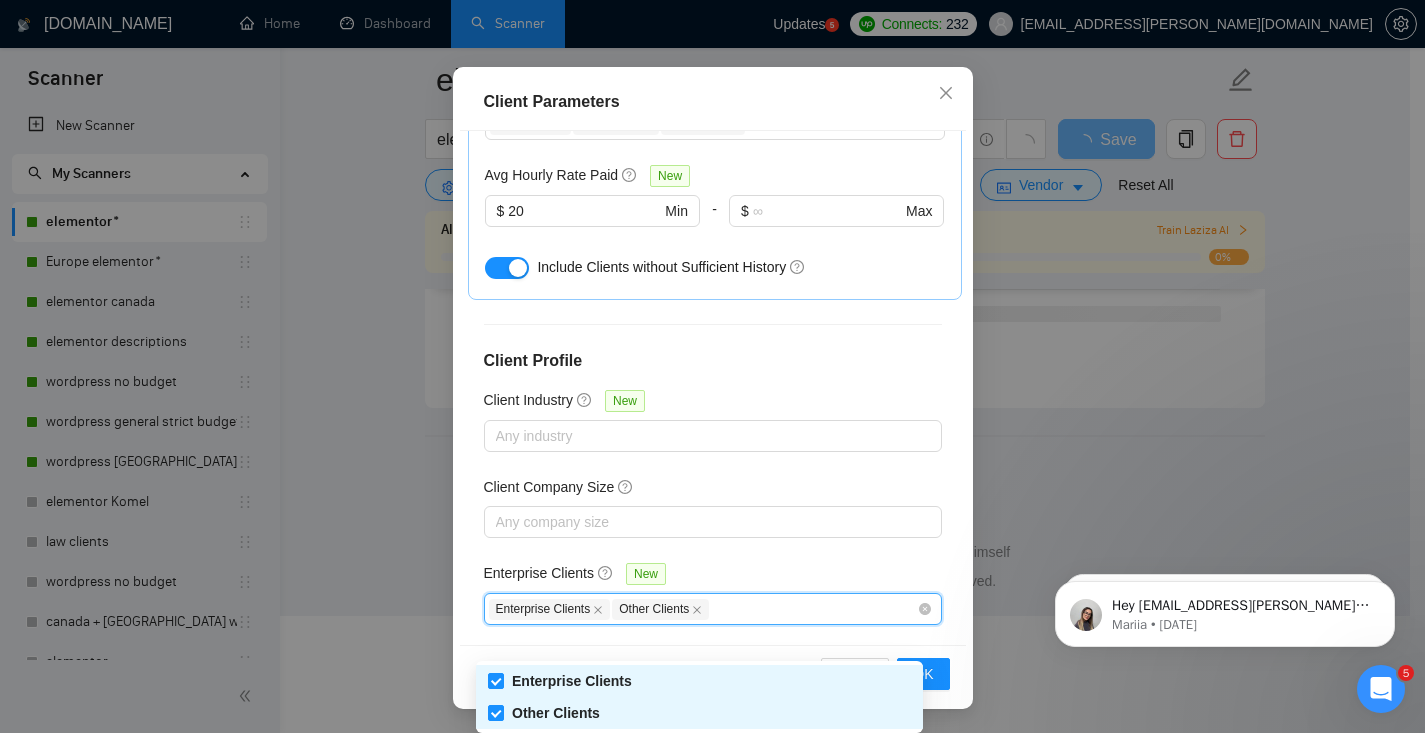 scroll, scrollTop: 596, scrollLeft: 0, axis: vertical 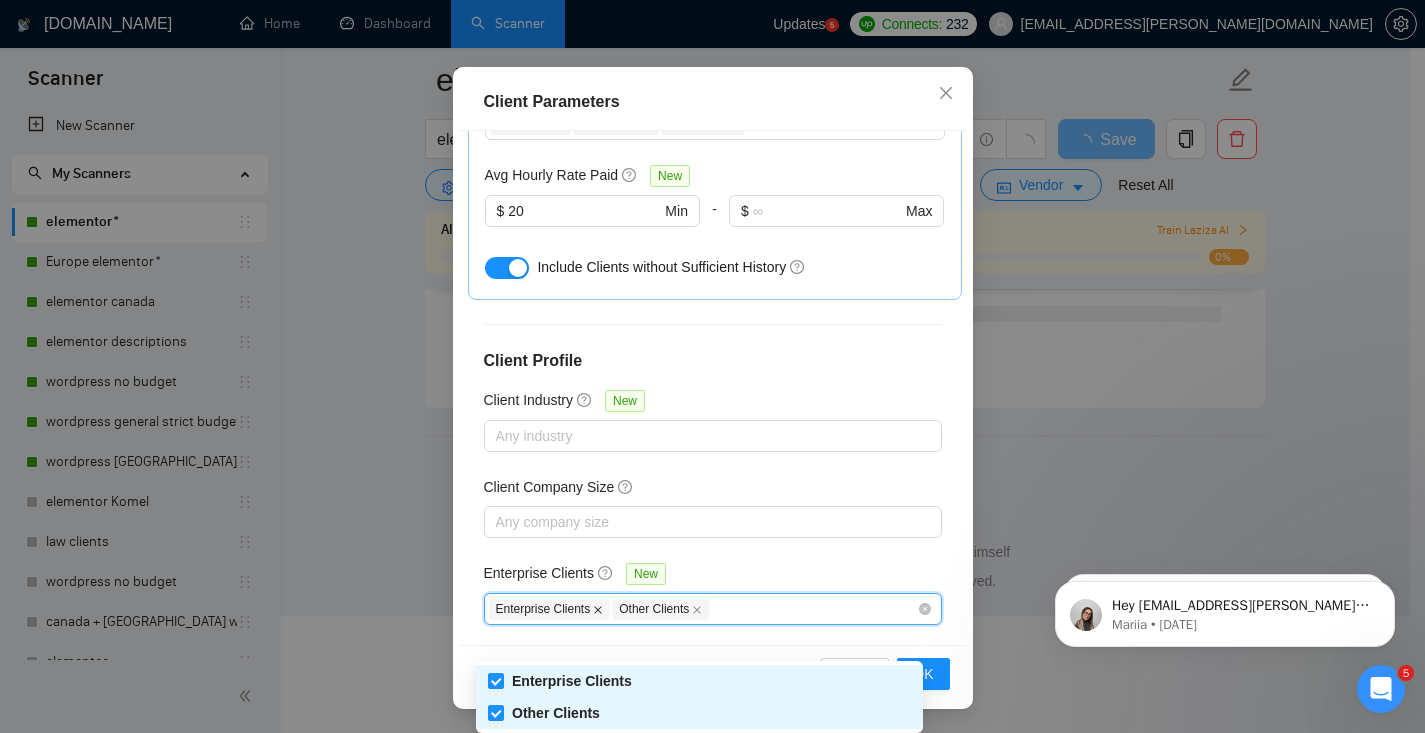 click 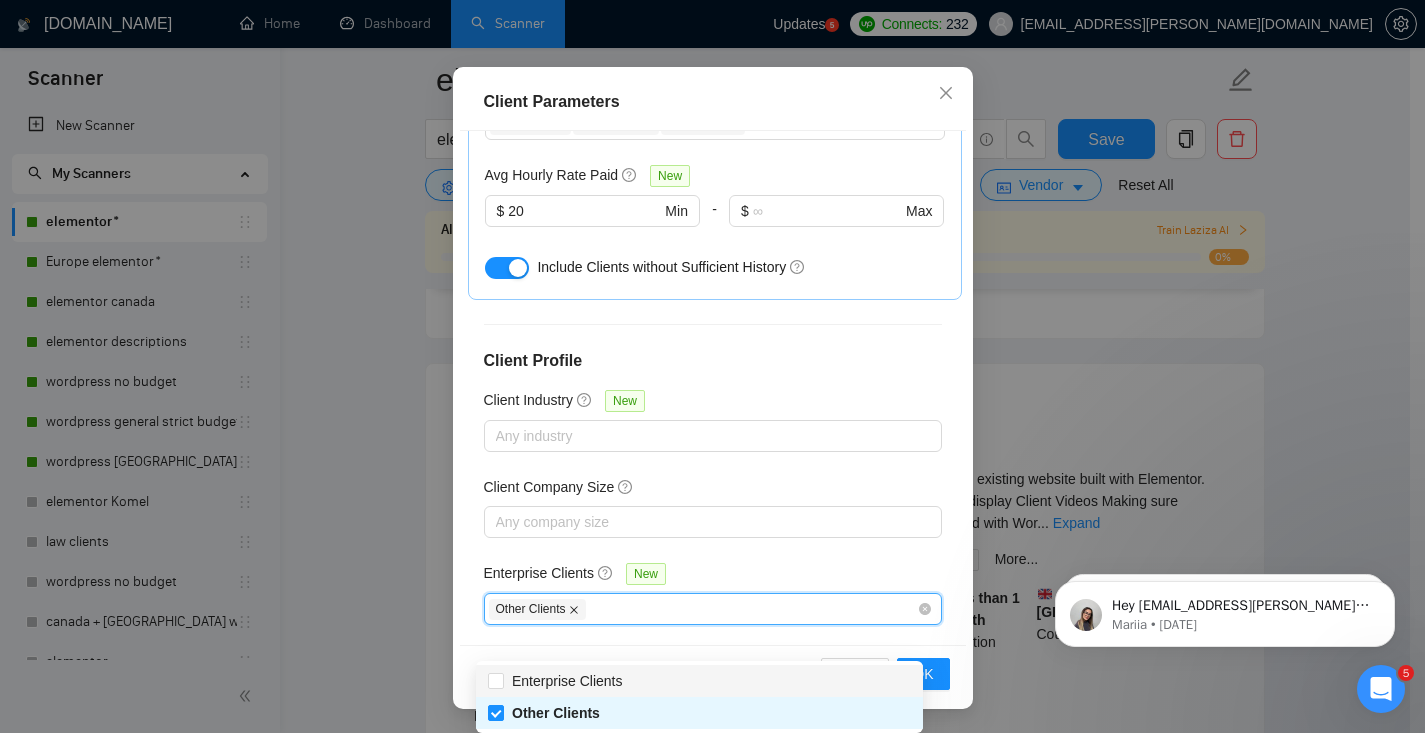 click 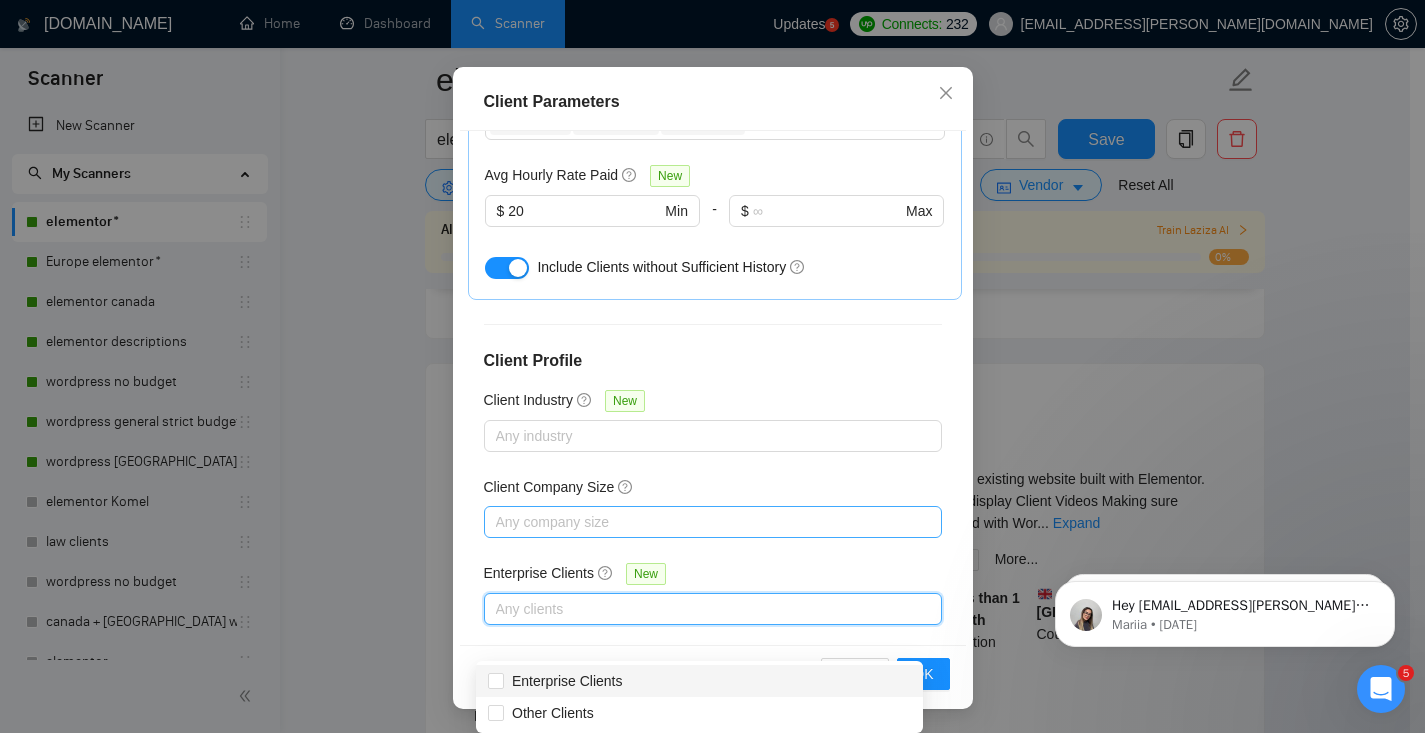 click on "Any company size" at bounding box center [713, 522] 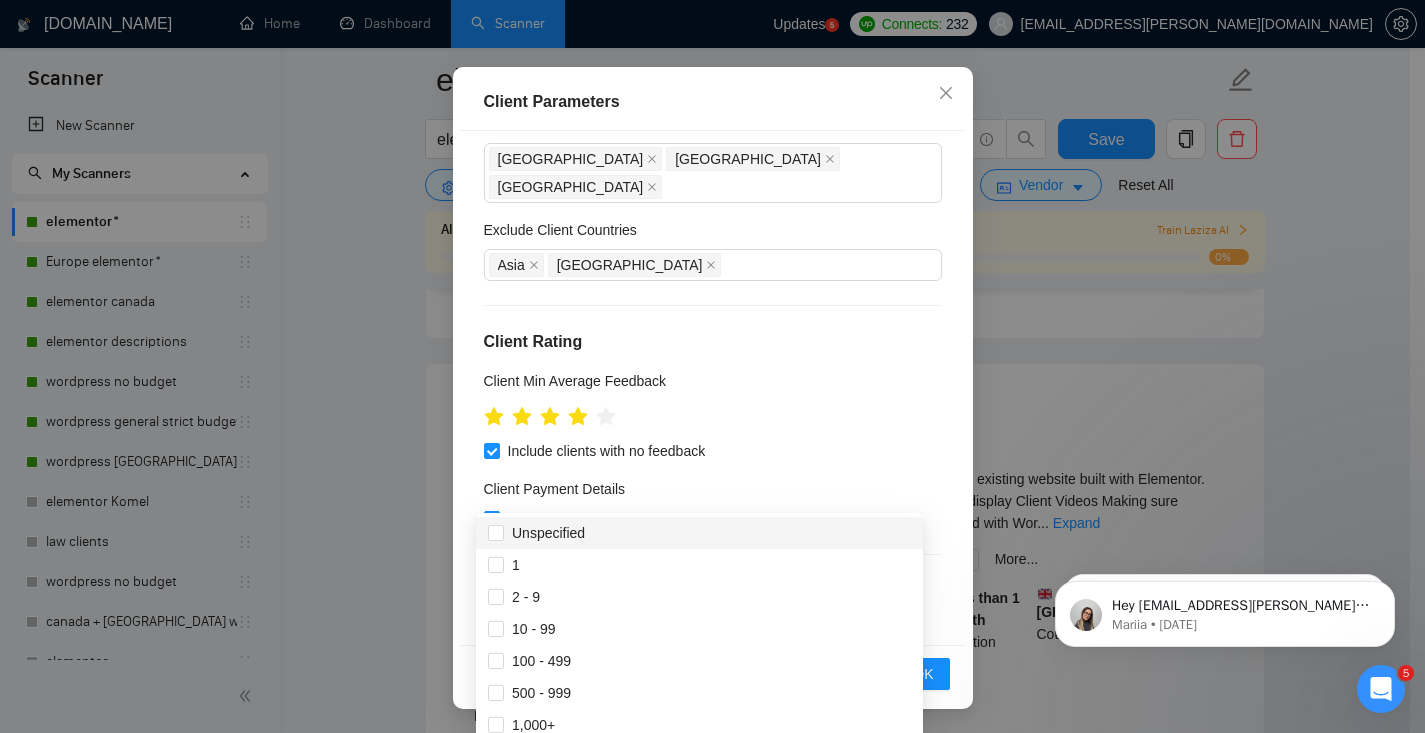 scroll, scrollTop: 0, scrollLeft: 0, axis: both 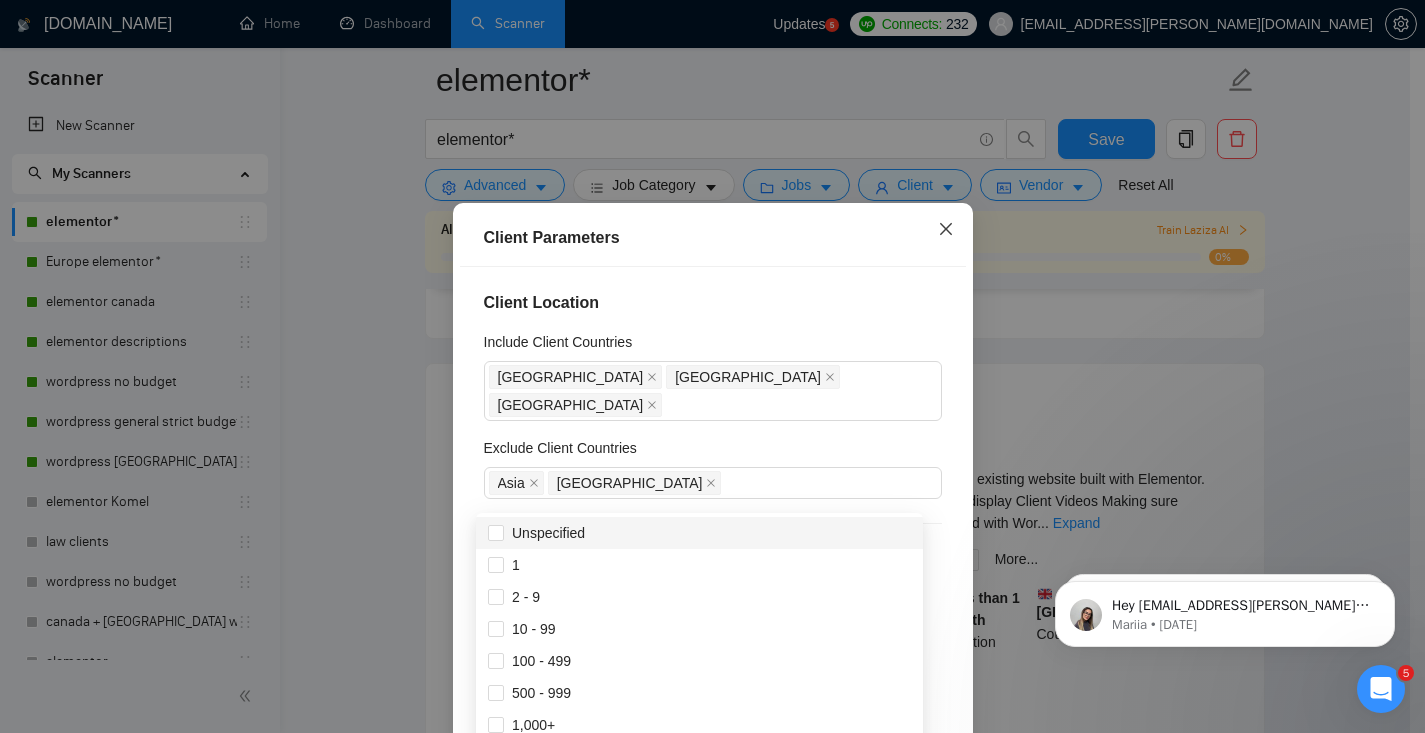 click 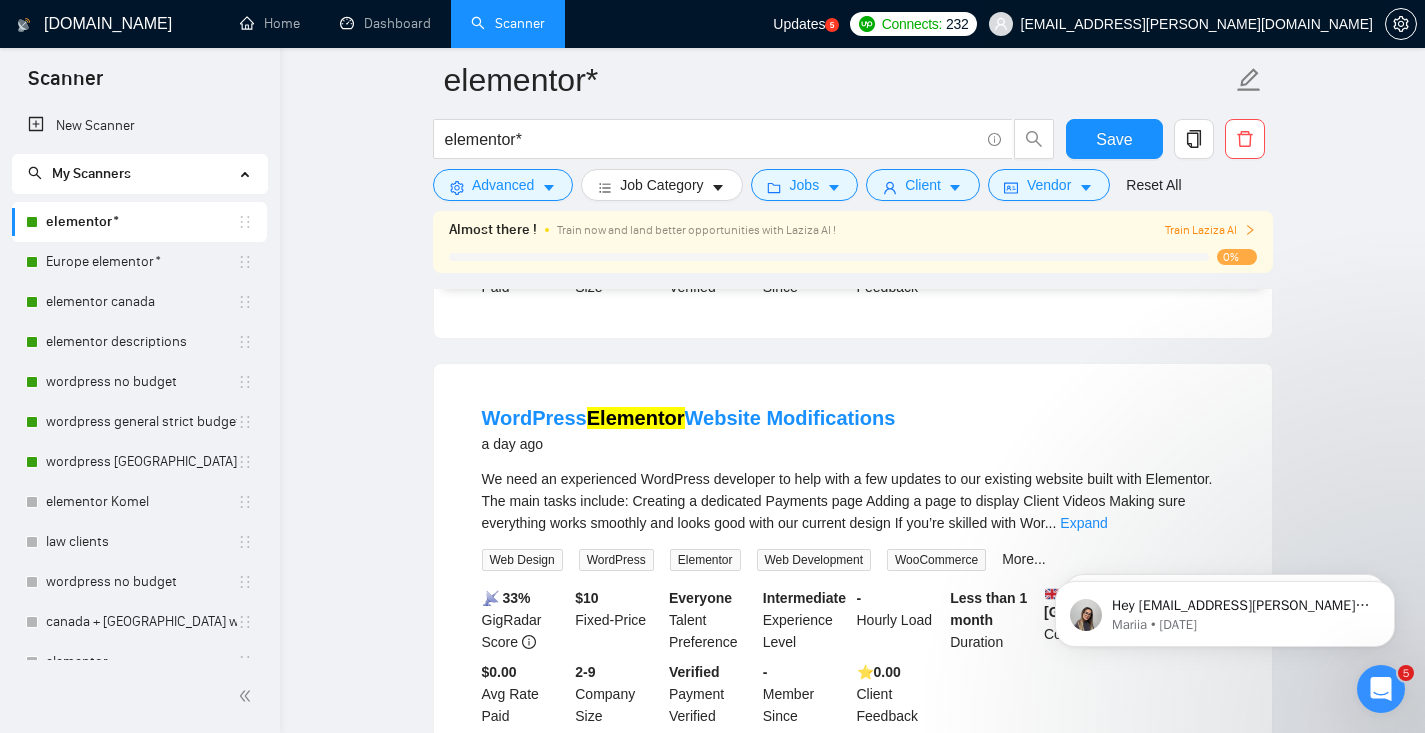 scroll, scrollTop: 0, scrollLeft: 0, axis: both 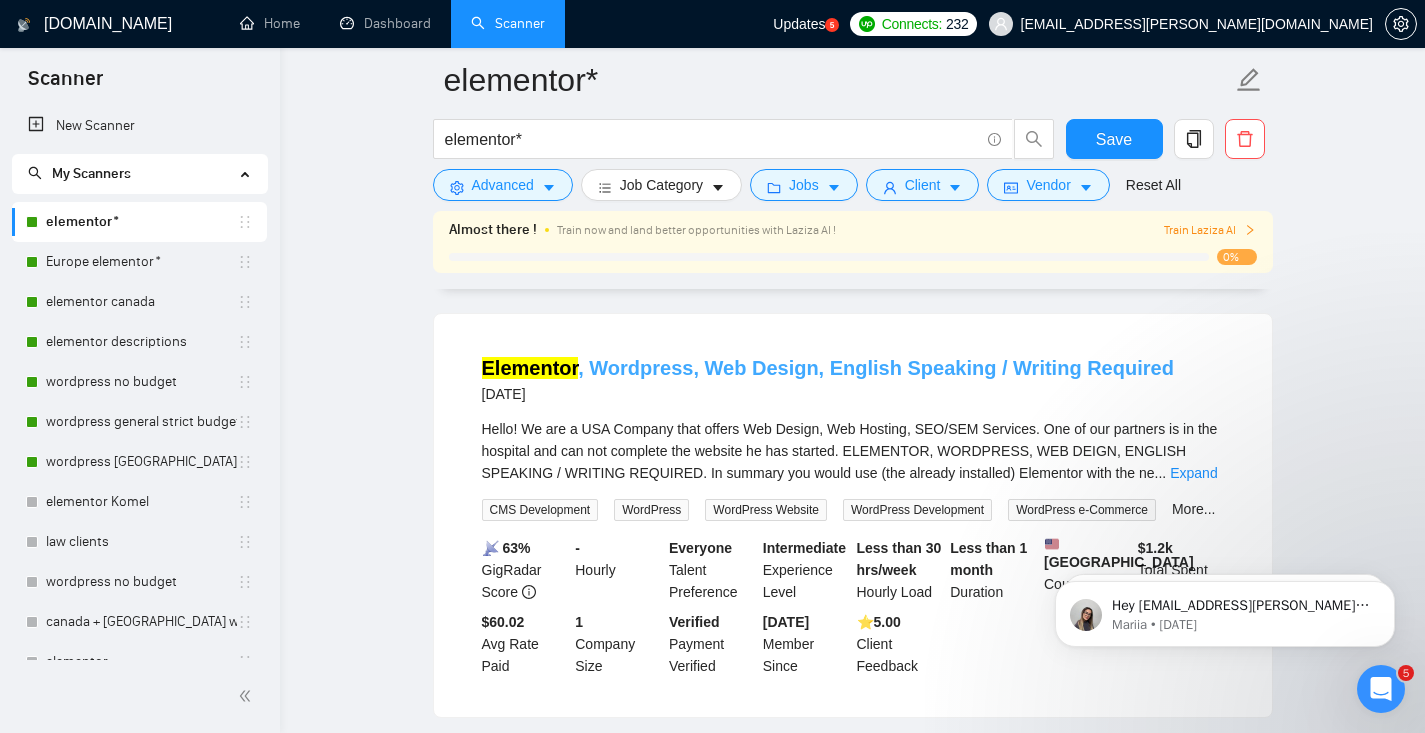 click on "Elementor ,  Wordpress, Web Design, English Speaking / Writing Required" at bounding box center [828, 368] 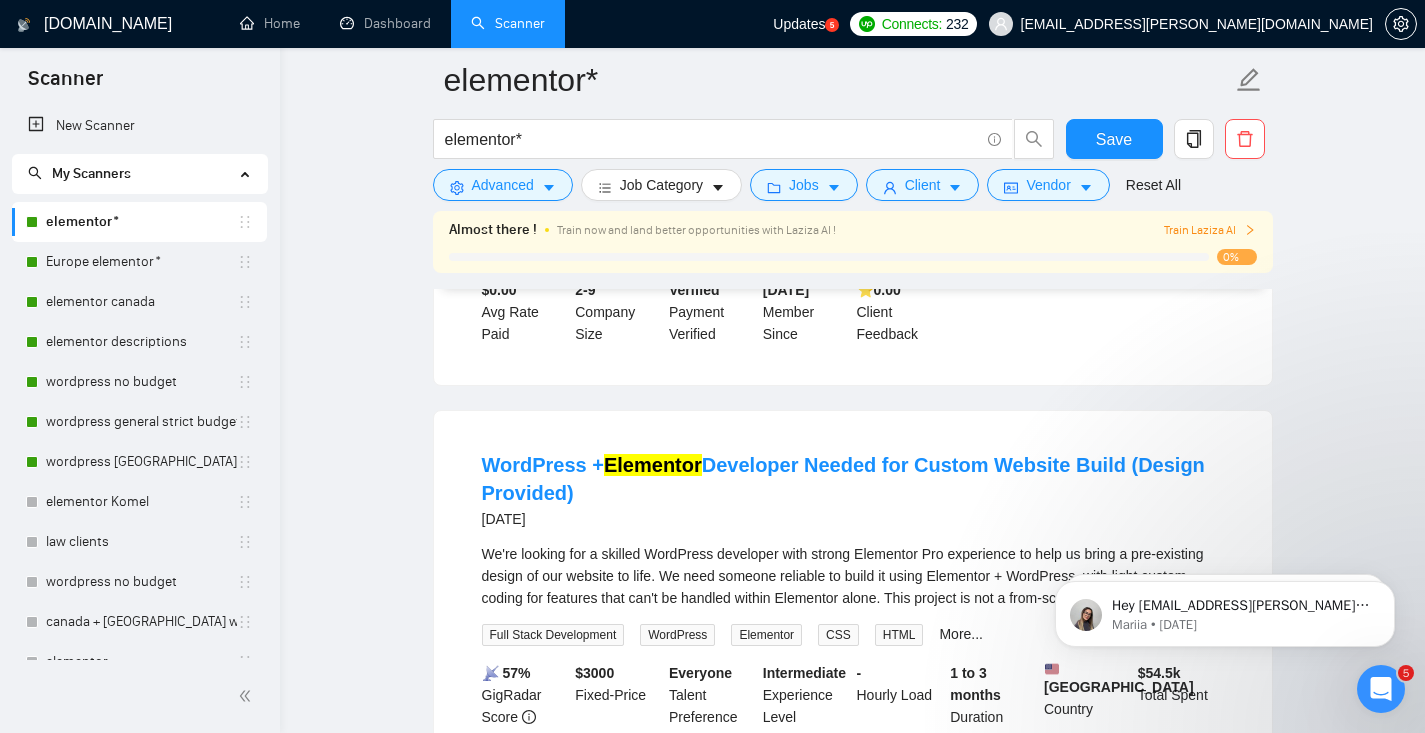 scroll, scrollTop: 4455, scrollLeft: 0, axis: vertical 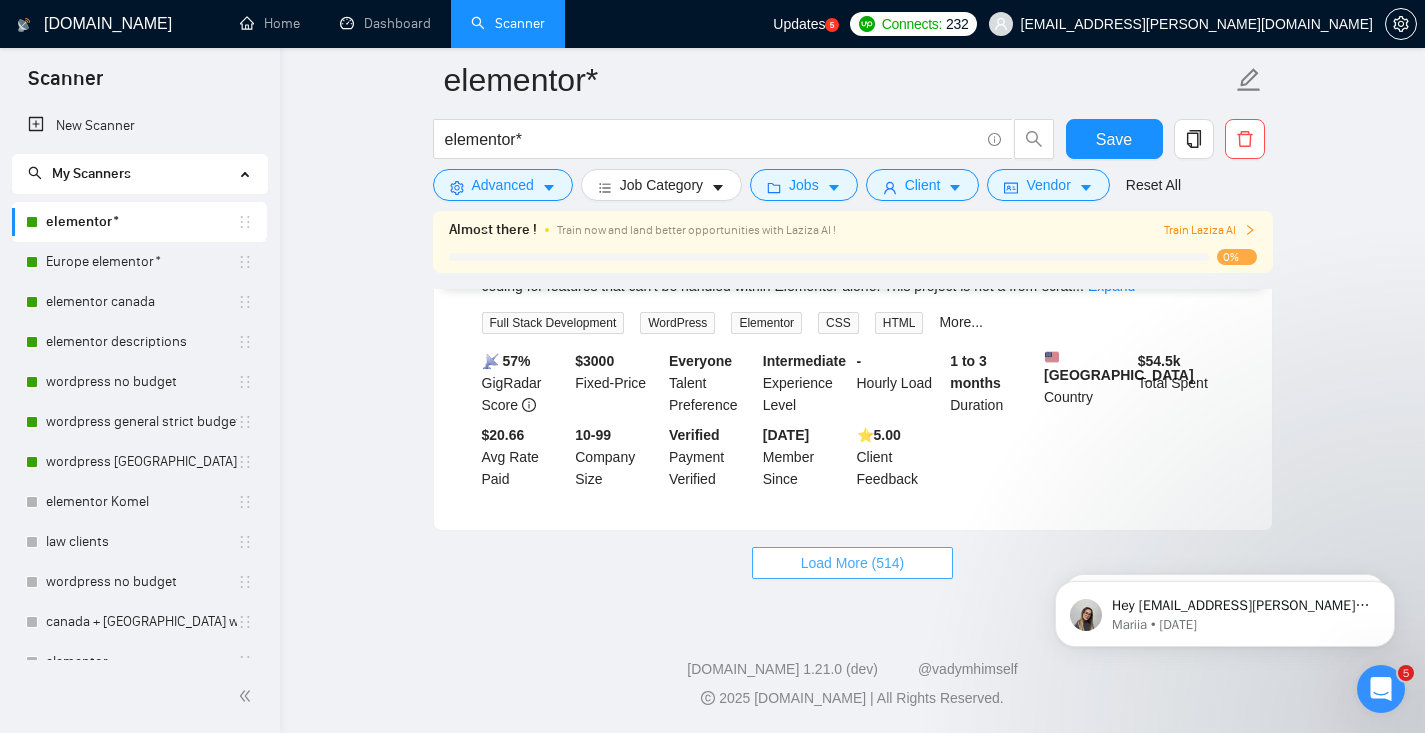 click on "Load More (514)" at bounding box center (853, 563) 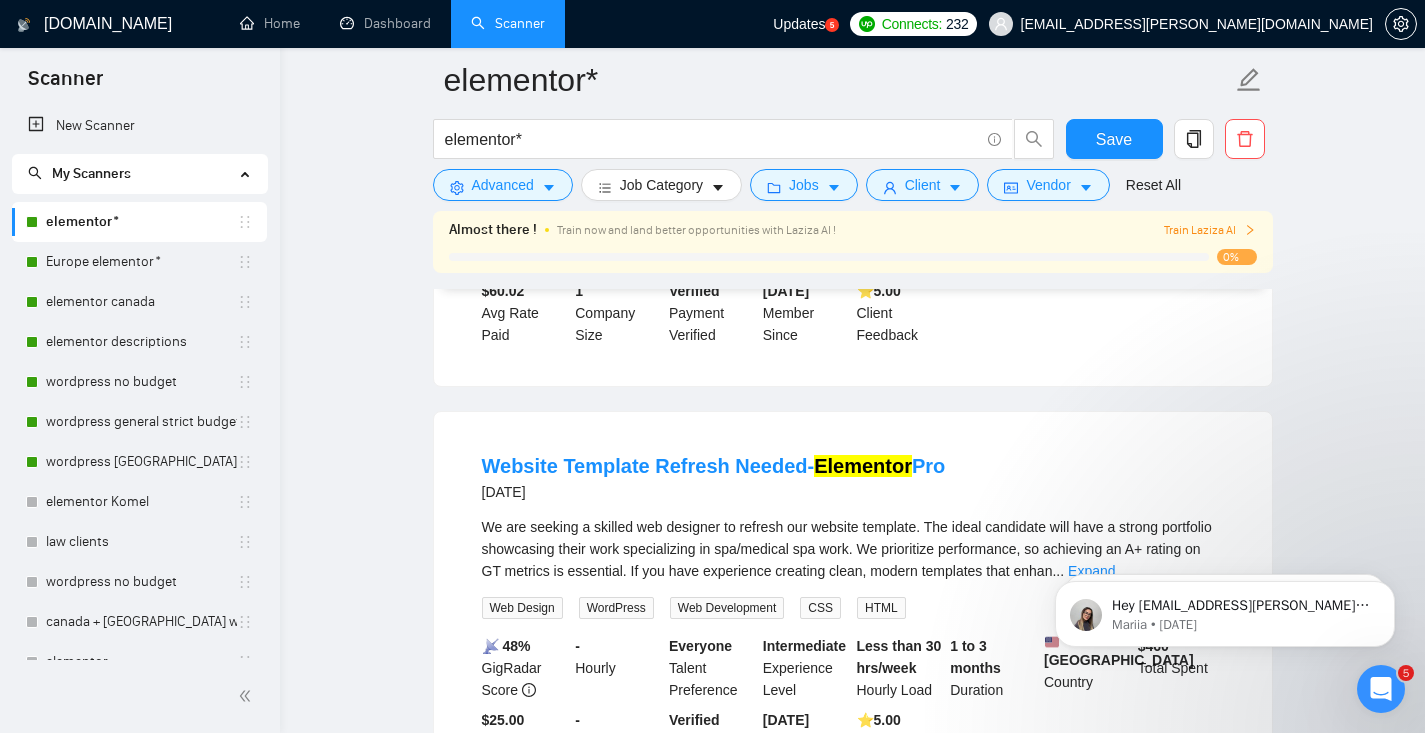 scroll, scrollTop: 728, scrollLeft: 0, axis: vertical 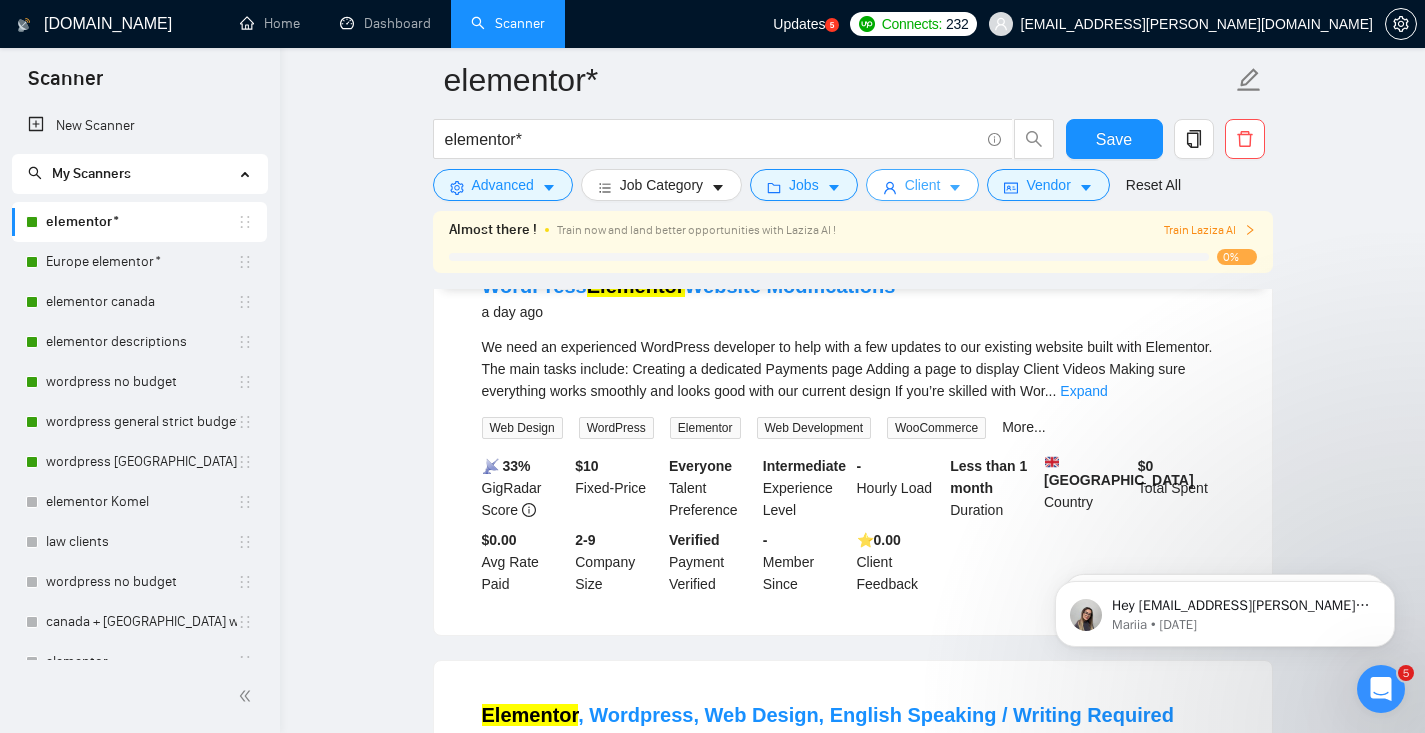 click on "Client" at bounding box center [923, 185] 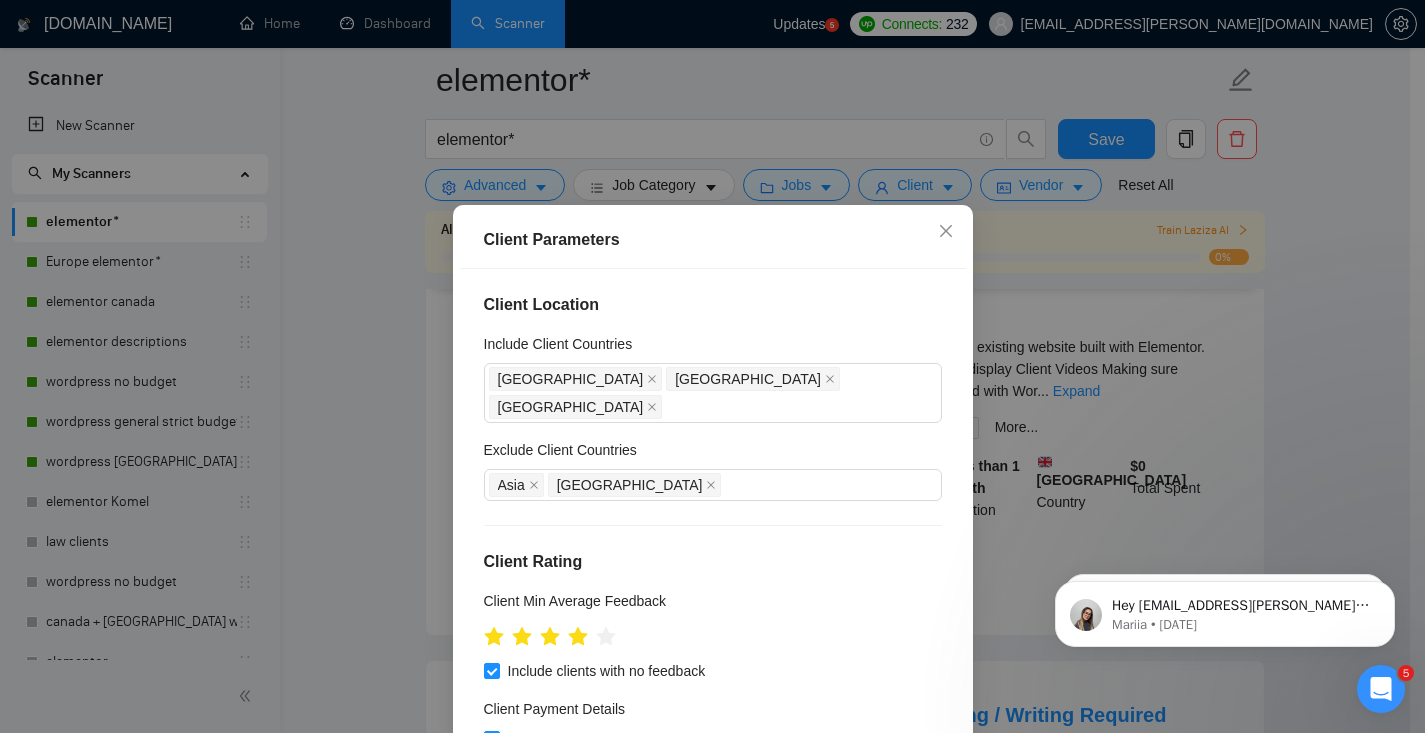 click on "Client Parameters Client Location Include Client Countries United States Canada United Kingdom   Exclude Client Countries Asia Africa   Client Rating Client Min Average Feedback Include clients with no feedback Client Payment Details Payment Verified Hire Rate Stats   Client Total Spent $ Min - $ Max Client Hire Rate New Mid Rates High Rates Max Rates     Avg Hourly Rate Paid New $ 20 Min - $ Max Include Clients without Sufficient History Client Profile Client Industry New   Any industry Client Company Size   Any company size Enterprise Clients New   Any clients Reset OK" at bounding box center [712, 366] 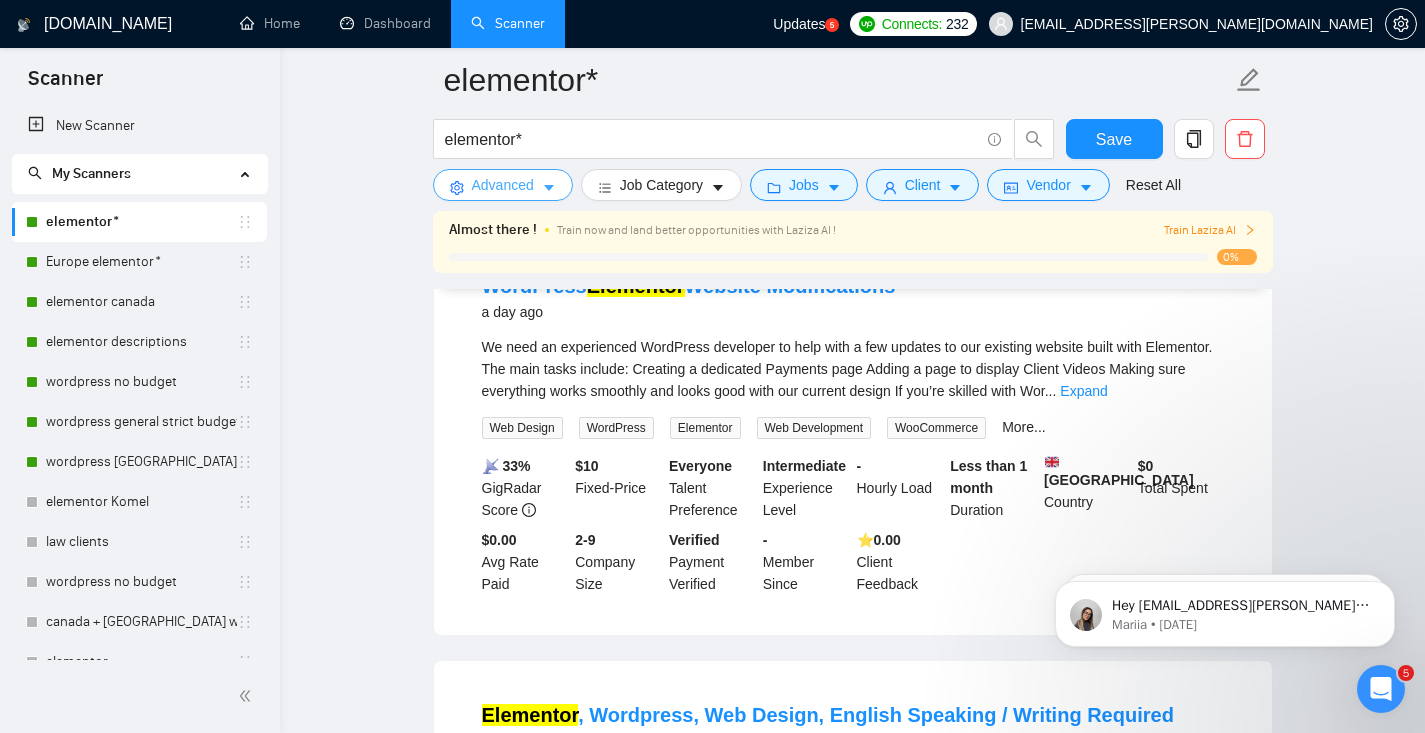 click 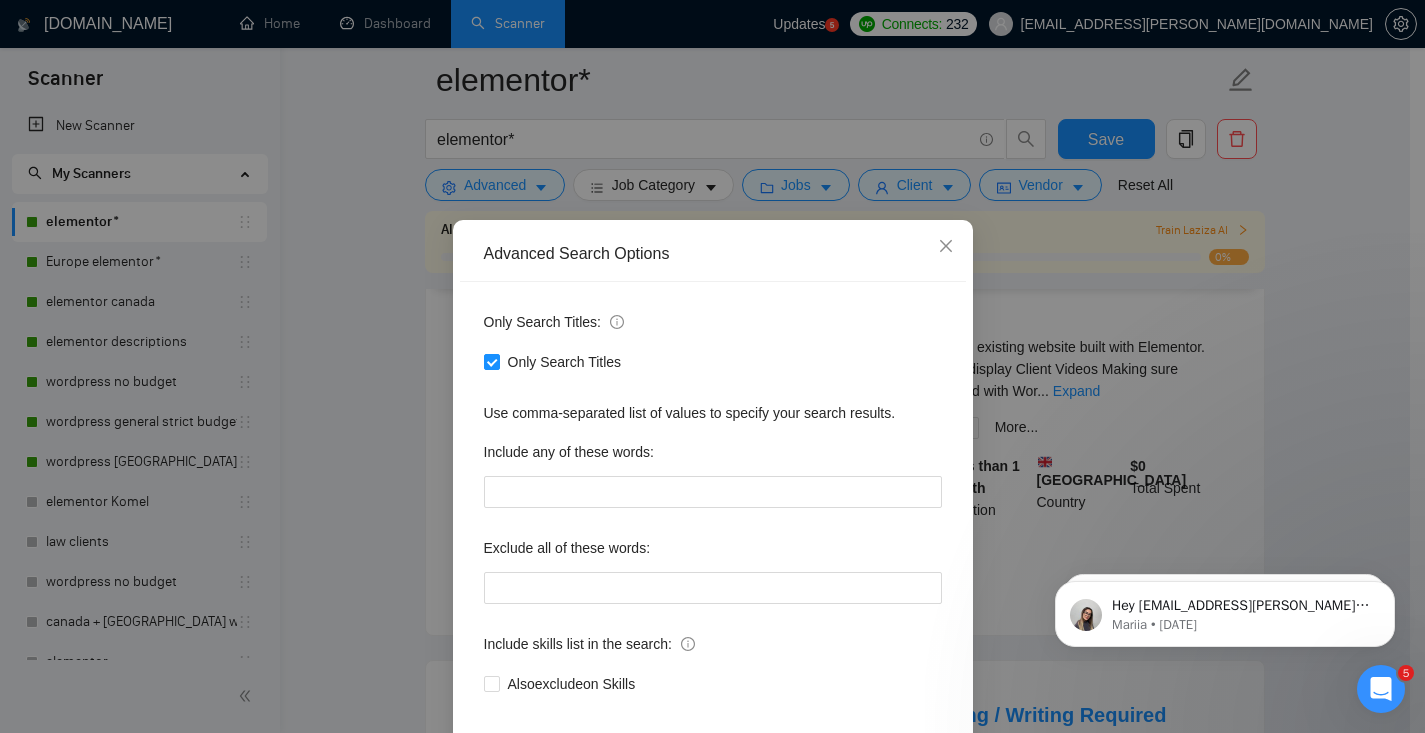 scroll, scrollTop: 1469, scrollLeft: 0, axis: vertical 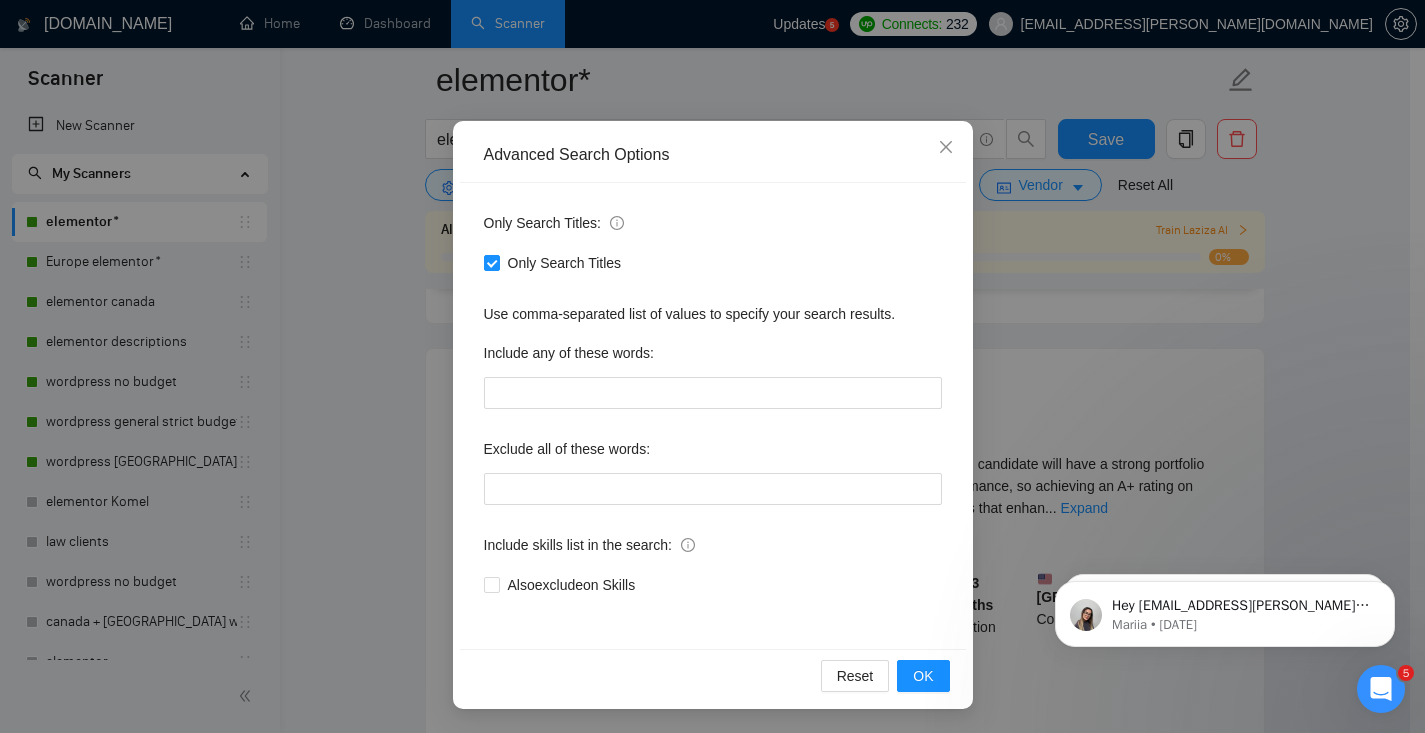 click on "Advanced Search Options Only Search Titles:   Only Search Titles Use comma-separated list of values to specify your search results. Include any of these words: Exclude all of these words: Include skills list in the search:   Also  exclude  on Skills Reset OK" at bounding box center (712, 366) 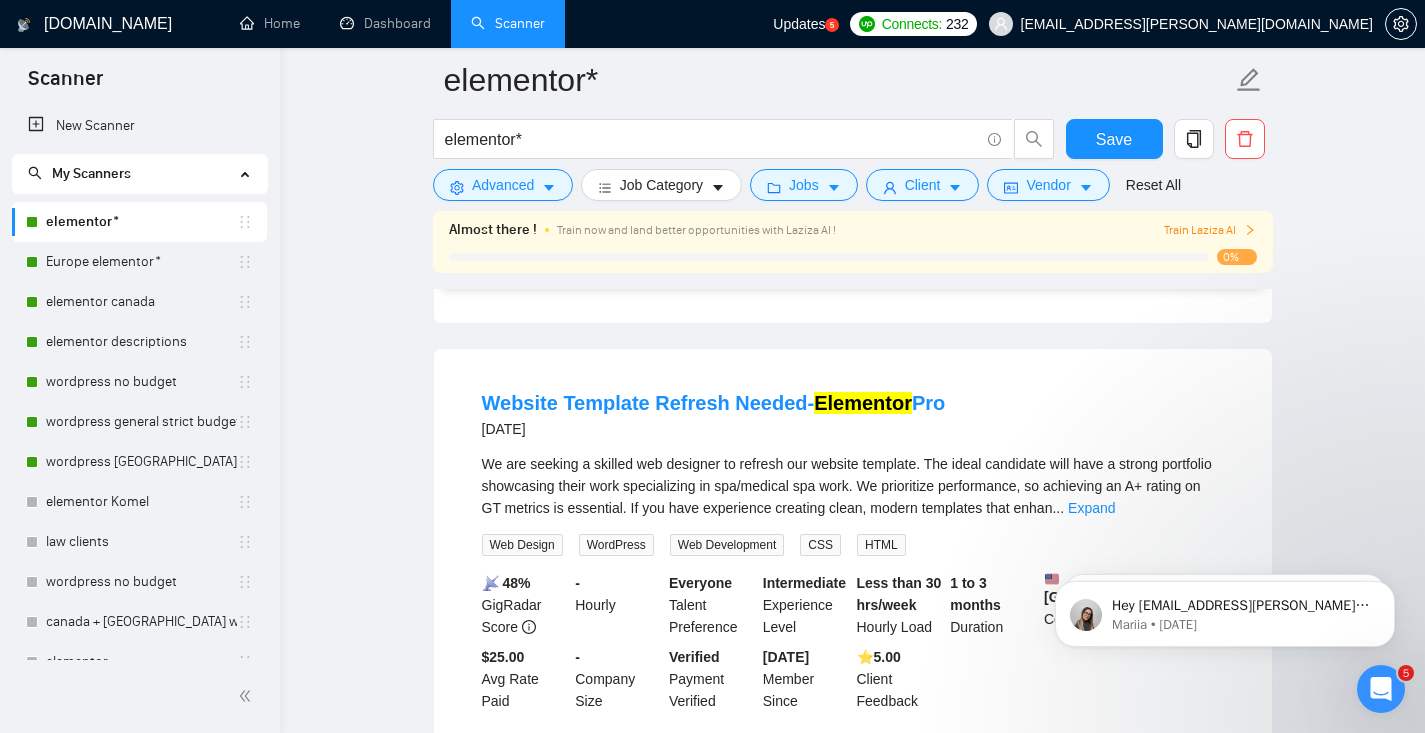 scroll, scrollTop: 0, scrollLeft: 0, axis: both 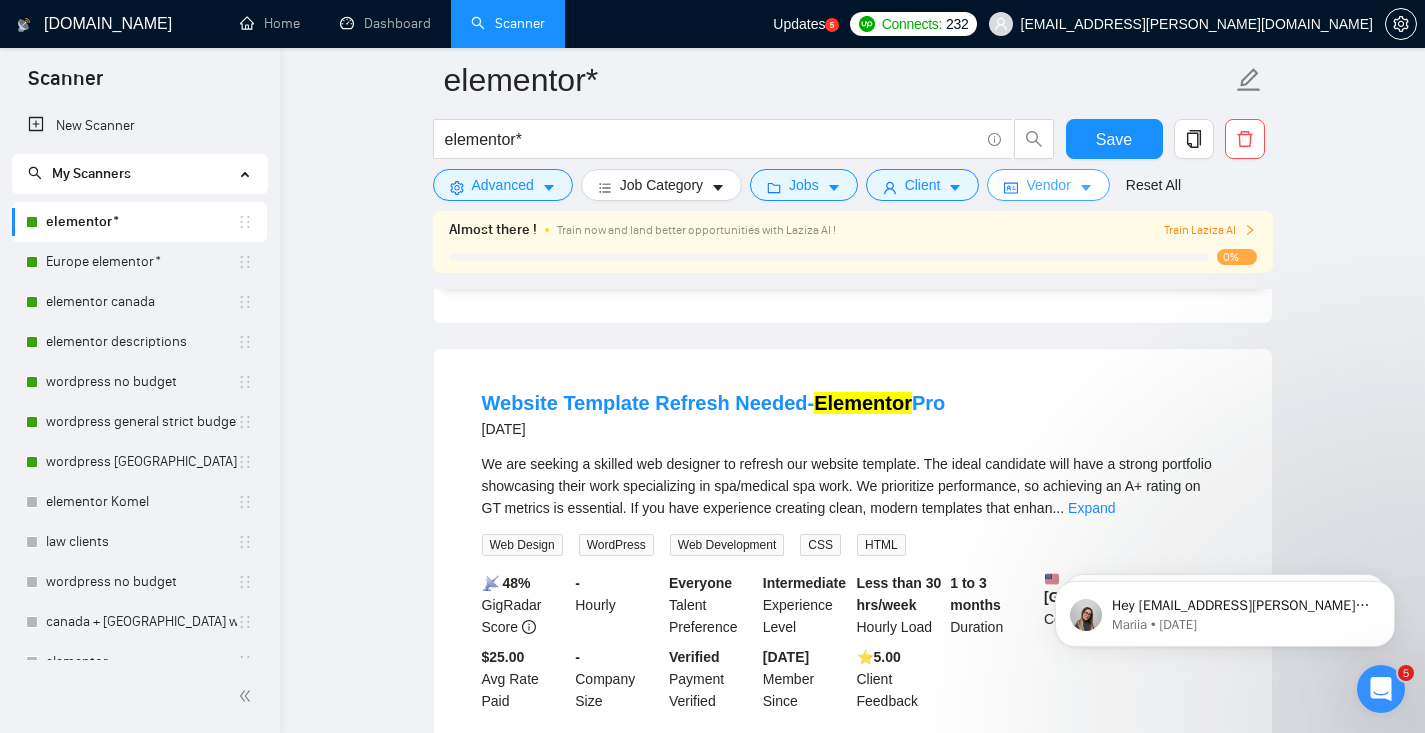 click on "Vendor" at bounding box center (1048, 185) 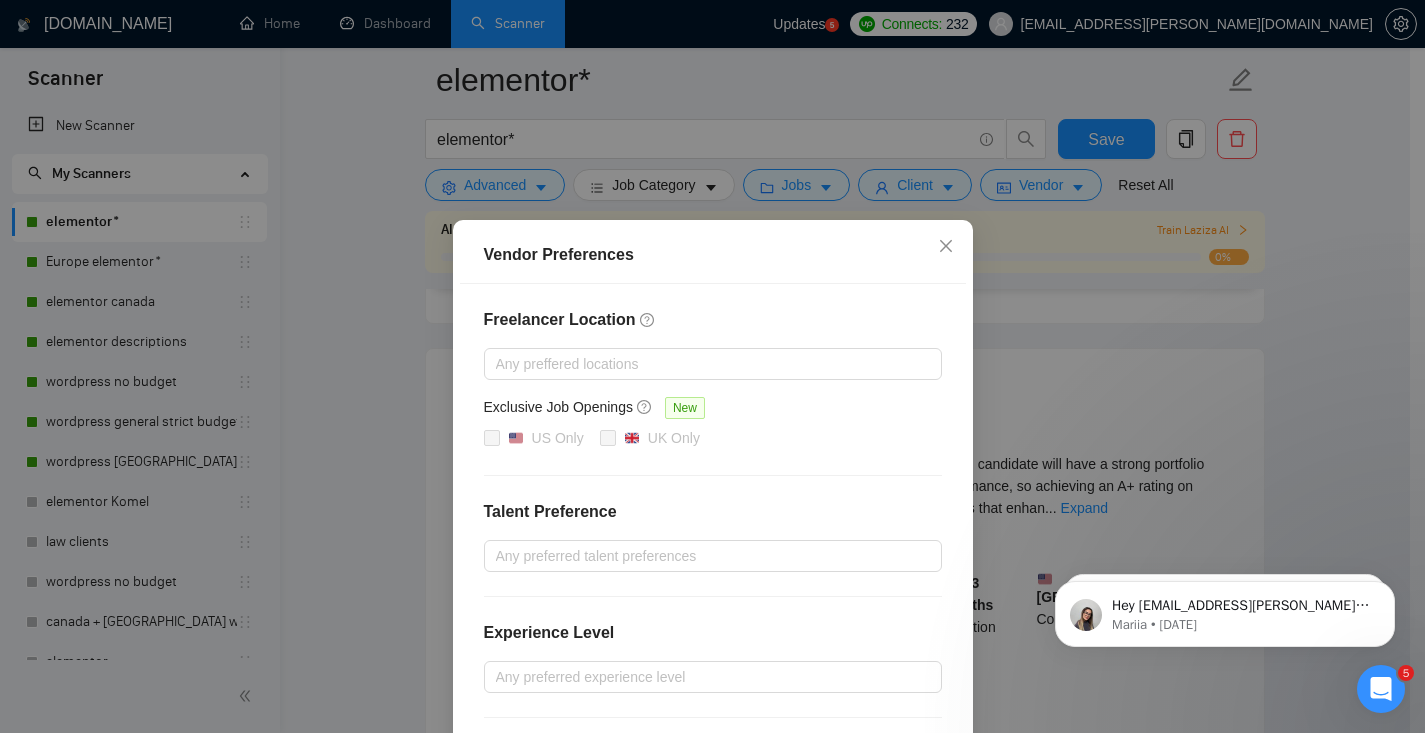 click on "Vendor Preferences Freelancer Location     Any preffered locations Exclusive Job Openings New US Only UK Only Talent Preference   Any preferred talent preferences Experience Level   Any preferred experience level Freelancer's Spoken Languages New Spanish German French Arabic Russian Italian Chinese Dutch Ukrainian Portuguese   Reset OK" at bounding box center [712, 366] 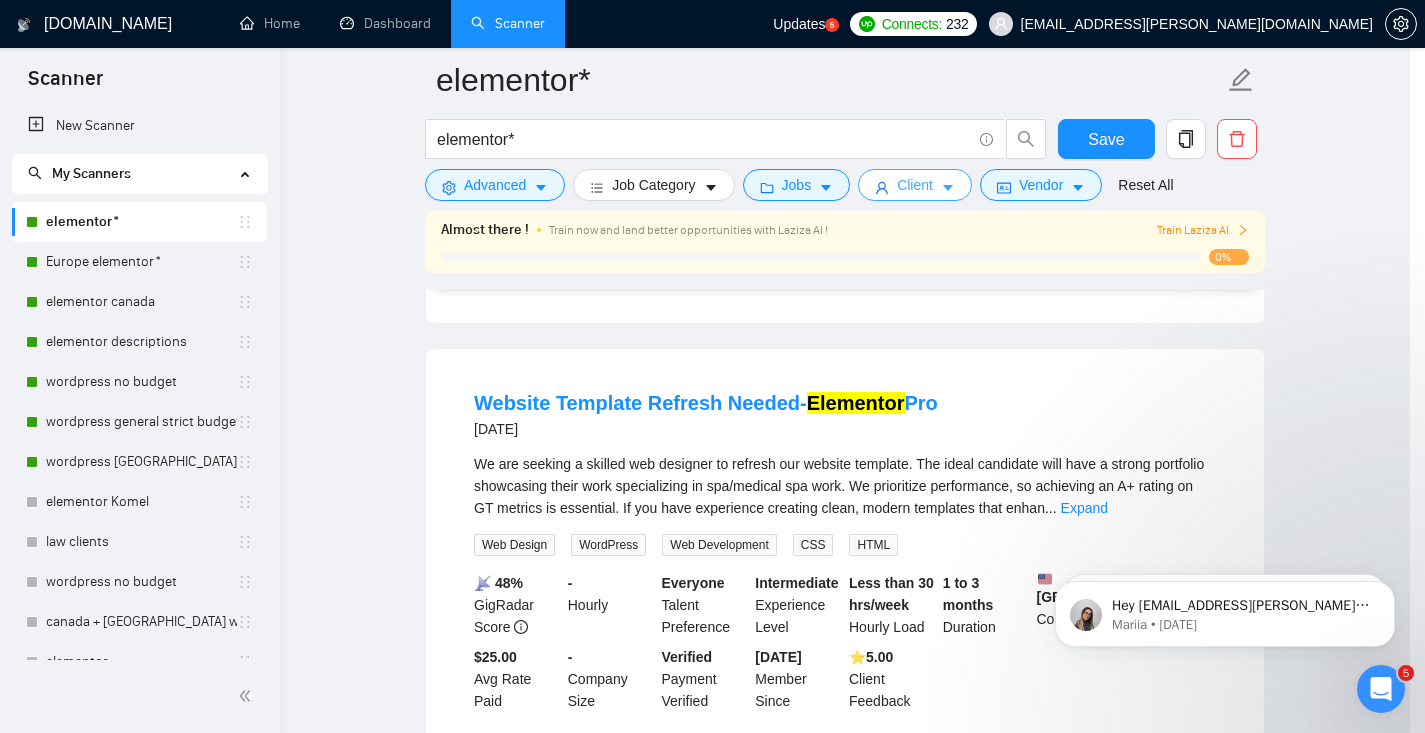 click on "Client" at bounding box center (915, 185) 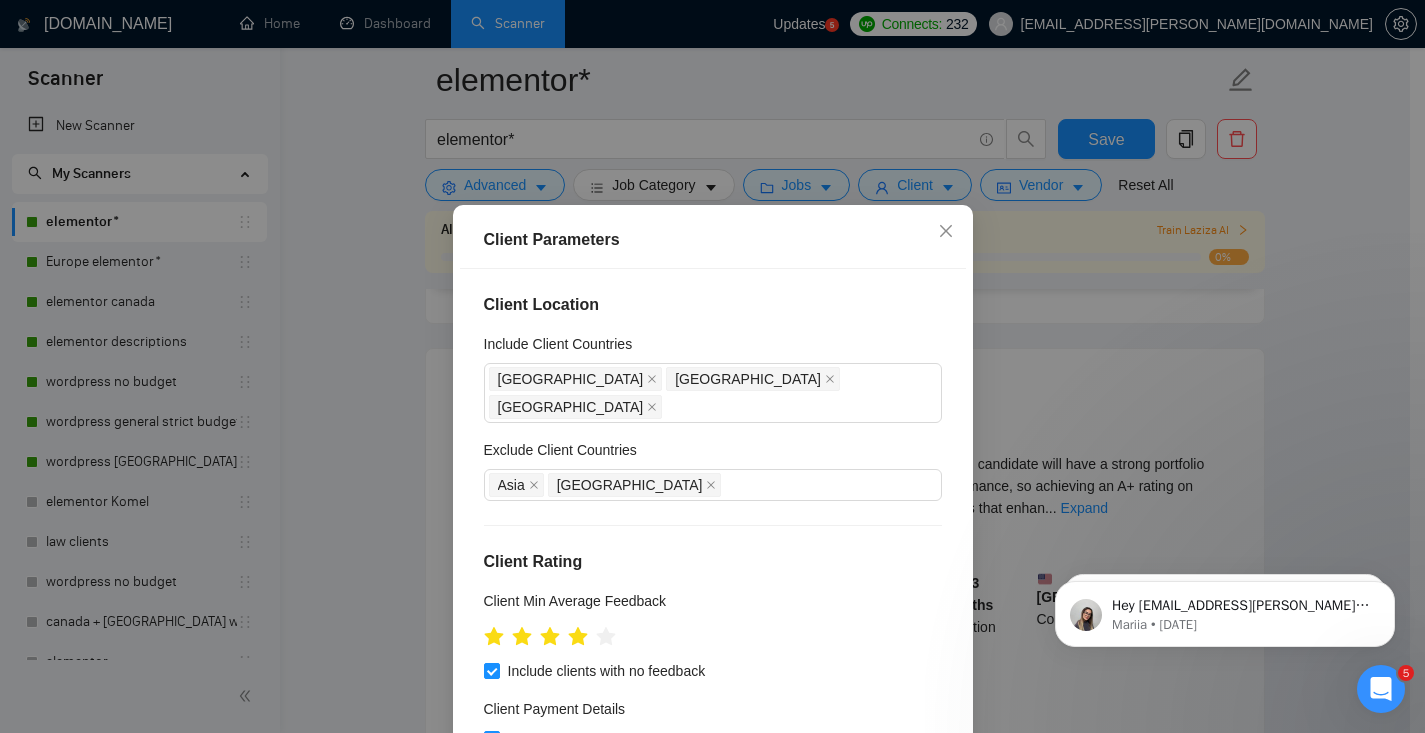 click on "Client Parameters Client Location Include Client Countries United States Canada United Kingdom   Exclude Client Countries Asia Africa   Client Rating Client Min Average Feedback Include clients with no feedback Client Payment Details Payment Verified Hire Rate Stats   Client Total Spent $ Min - $ Max Client Hire Rate New Mid Rates High Rates Max Rates     Avg Hourly Rate Paid New $ 20 Min - $ Max Include Clients without Sufficient History Client Profile Client Industry New   Any industry Client Company Size   Any company size Enterprise Clients New   Any clients Reset OK" at bounding box center (712, 366) 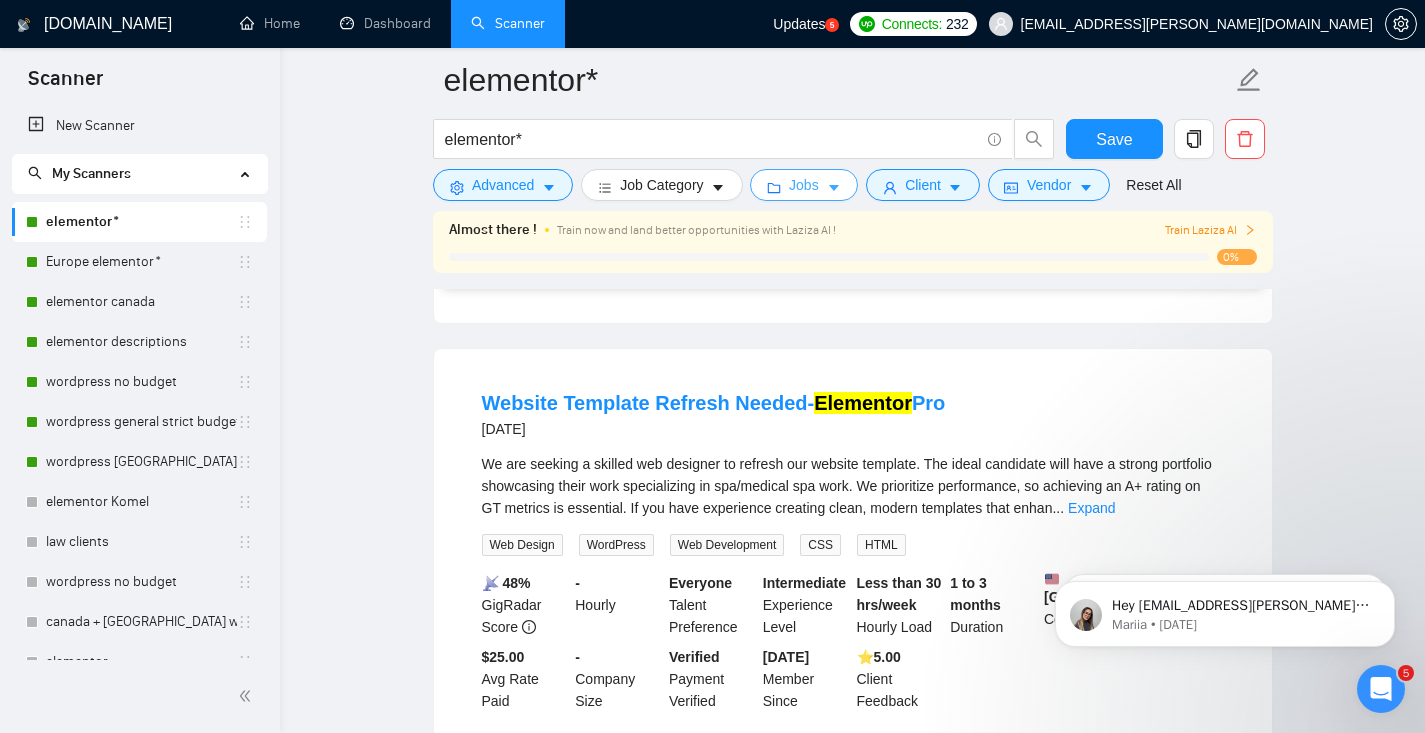 click on "Jobs" at bounding box center (804, 185) 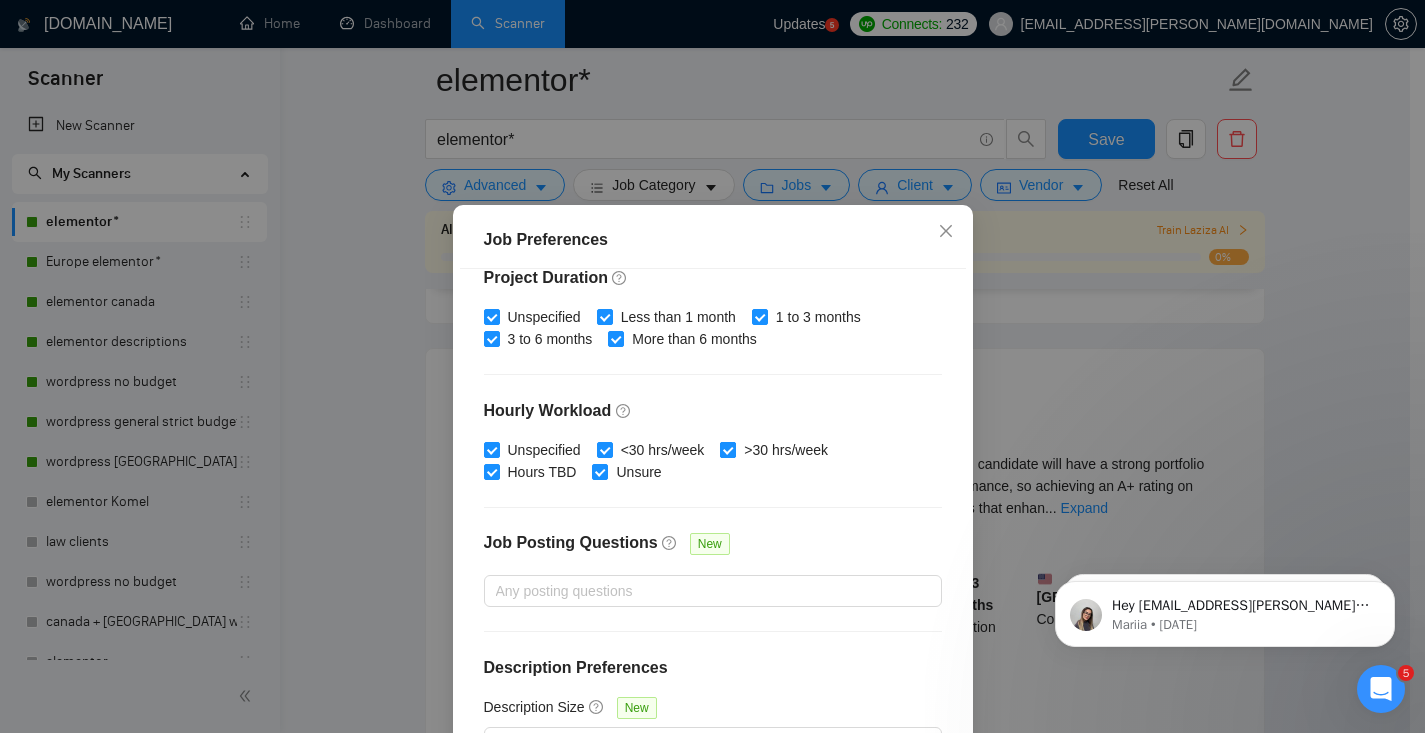 scroll, scrollTop: 138, scrollLeft: 0, axis: vertical 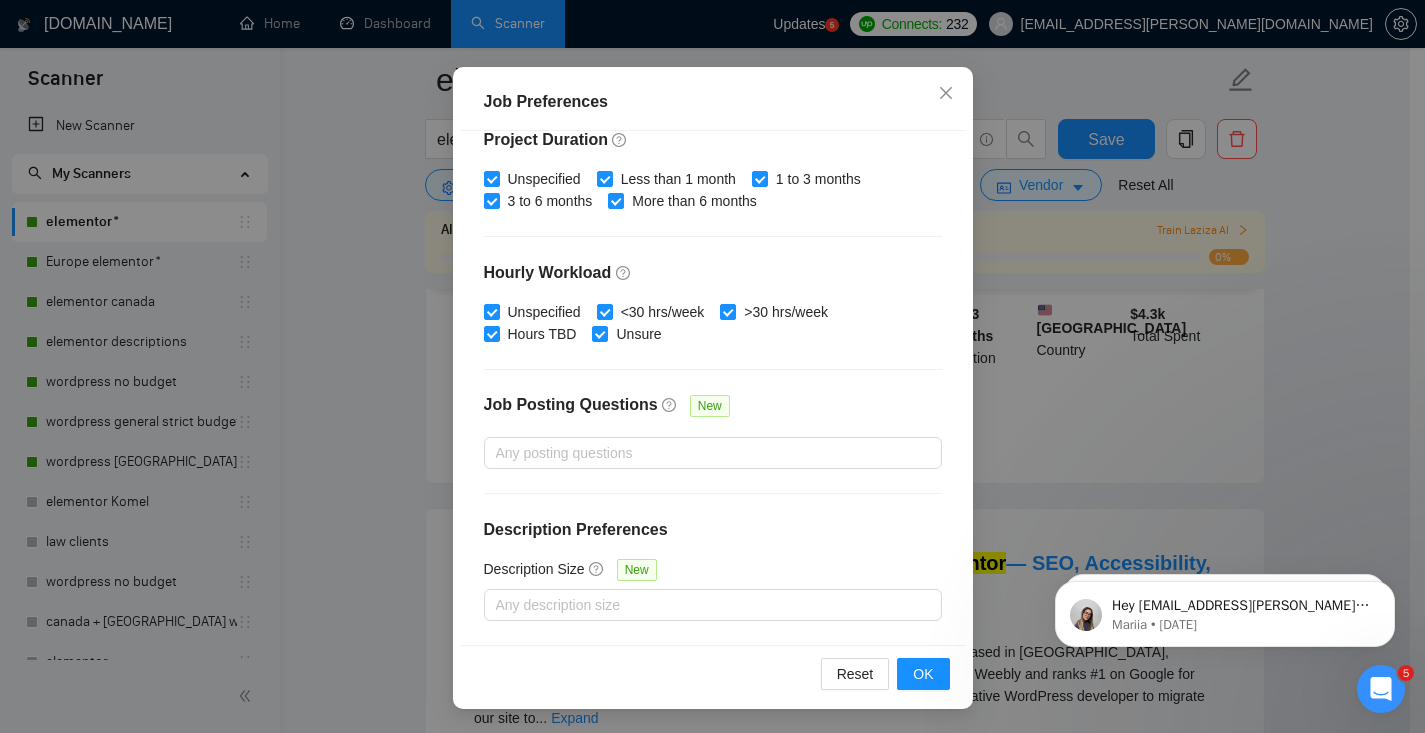 click on "Job Preferences Budget Project Type All Fixed Price Hourly Rate   Fixed Price Budget $ 750 Min - $ Max Estimate Fixed Price When It’s Not Available New   Hourly Rate Price Budget $ 50 Min - $ Max Estimate Hourly Rate When It’s Not Available New Include Budget Placeholders Include Jobs with Unspecified Budget   Connects Price New Min - Max Project Duration   Unspecified Less than 1 month 1 to 3 months 3 to 6 months More than 6 months Hourly Workload   Unspecified <30 hrs/week >30 hrs/week Hours TBD Unsure Job Posting Questions New   Any posting questions Description Preferences Description Size New   Any description size Reset OK" at bounding box center (712, 366) 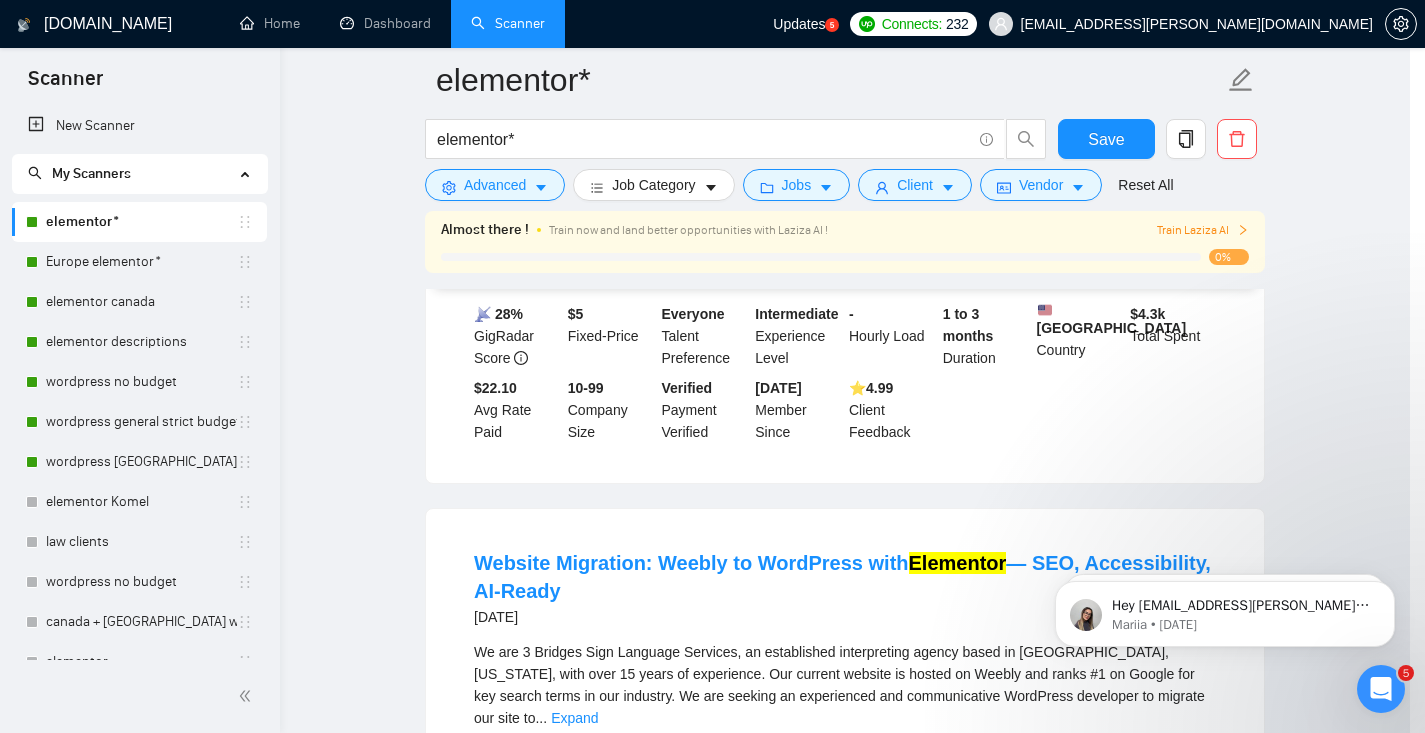 scroll, scrollTop: 0, scrollLeft: 0, axis: both 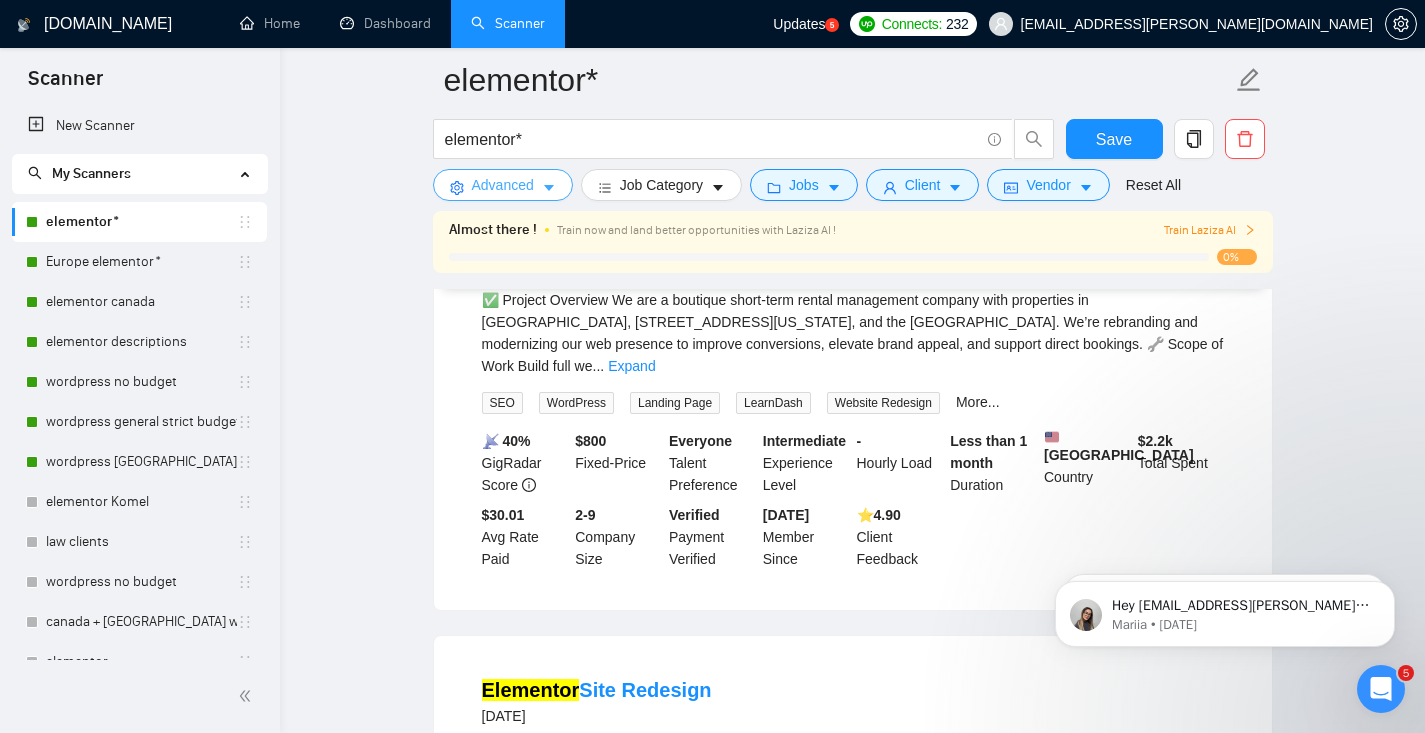 click on "Advanced" at bounding box center [503, 185] 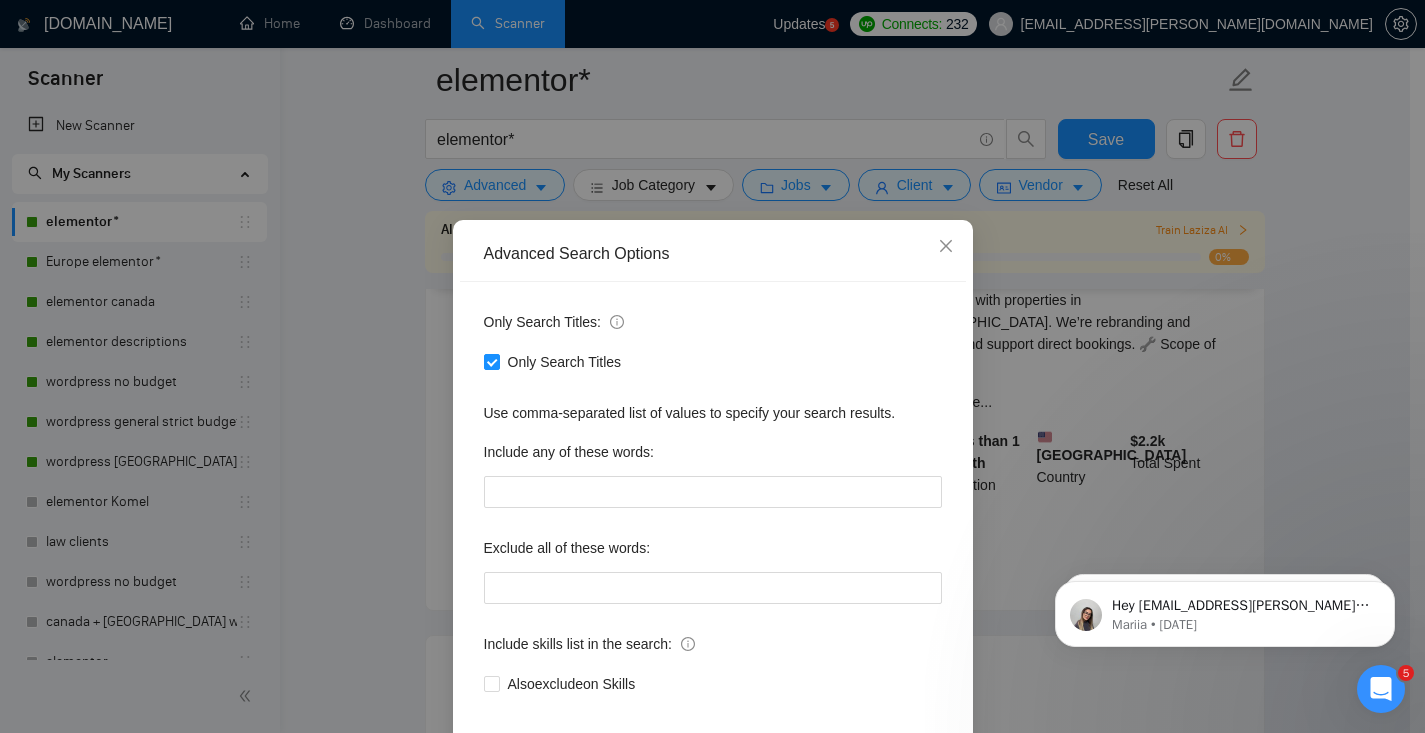 scroll, scrollTop: 99, scrollLeft: 0, axis: vertical 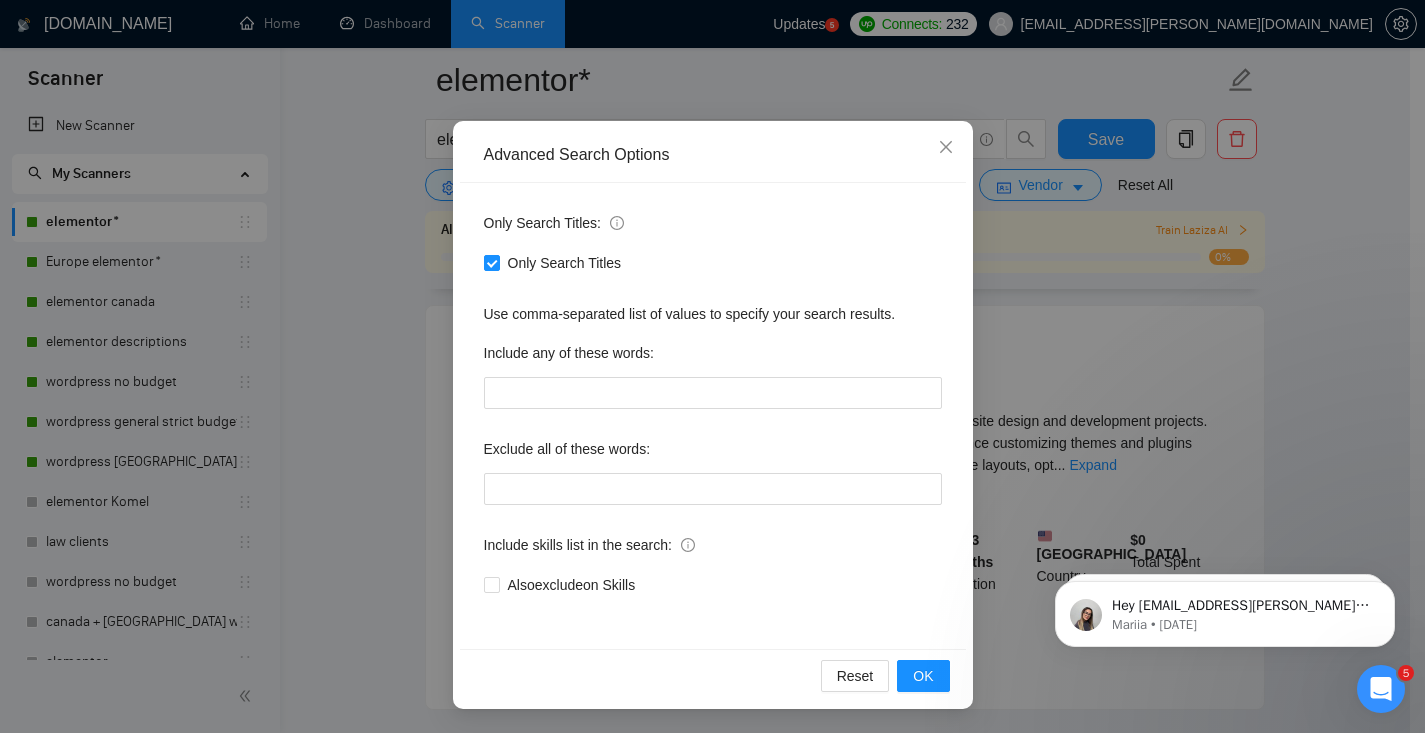 click on "Advanced Search Options Only Search Titles:   Only Search Titles Use comma-separated list of values to specify your search results. Include any of these words: Exclude all of these words: Include skills list in the search:   Also  exclude  on Skills Reset OK" at bounding box center [712, 366] 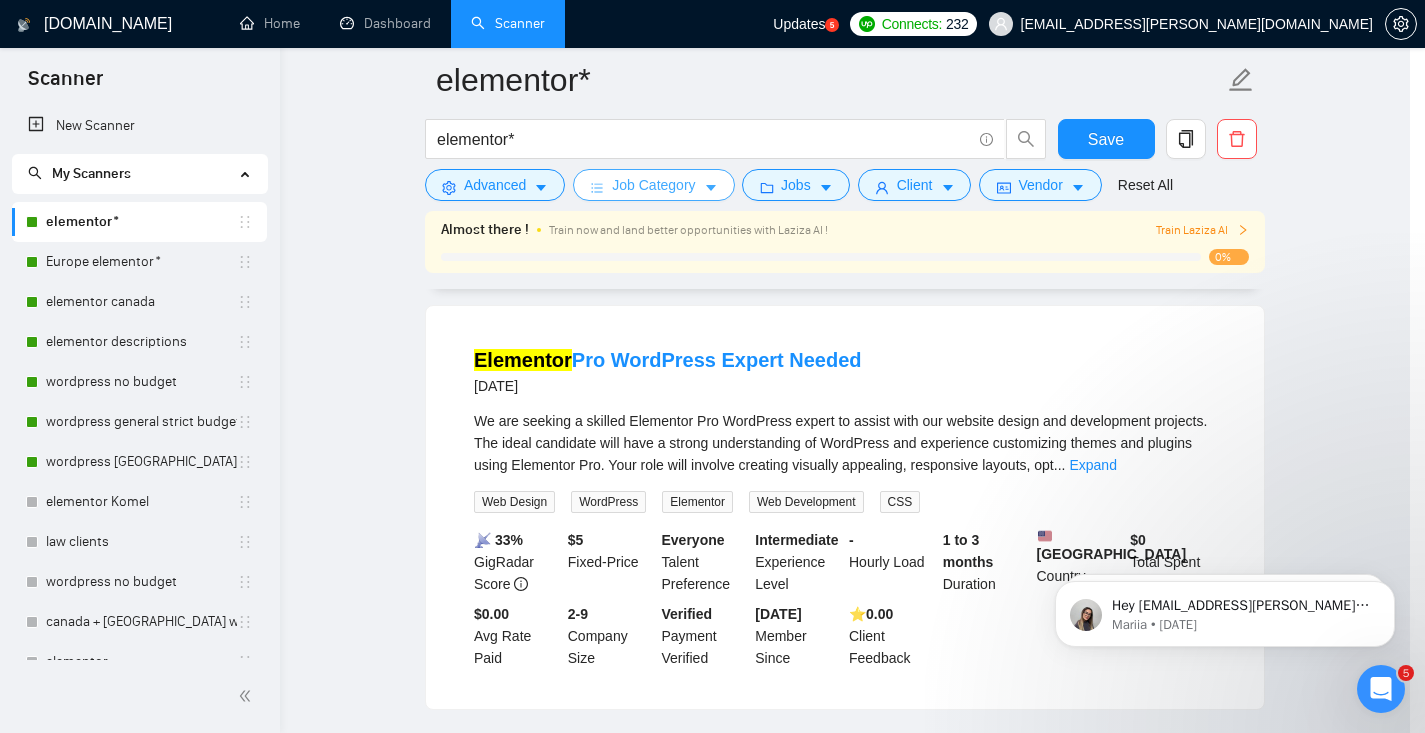 scroll, scrollTop: 0, scrollLeft: 0, axis: both 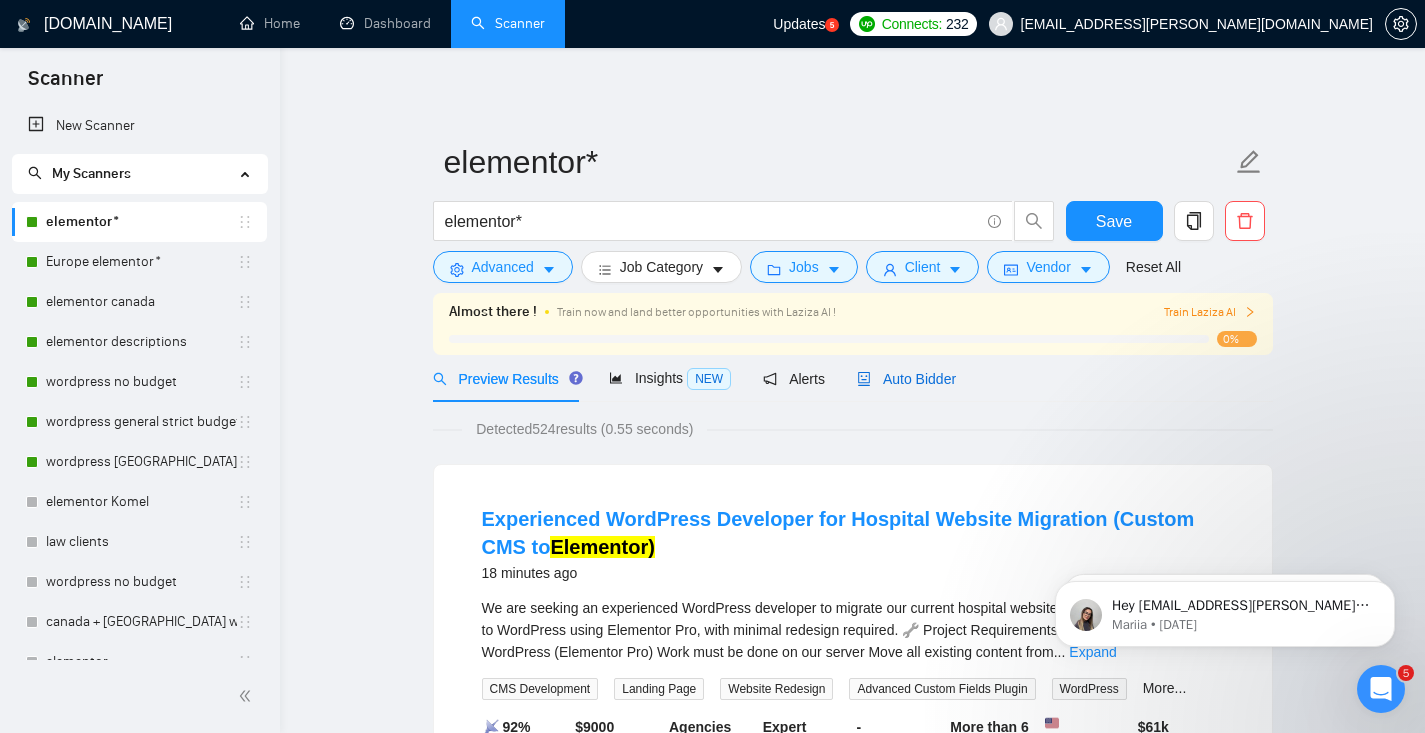 click on "Auto Bidder" at bounding box center (906, 379) 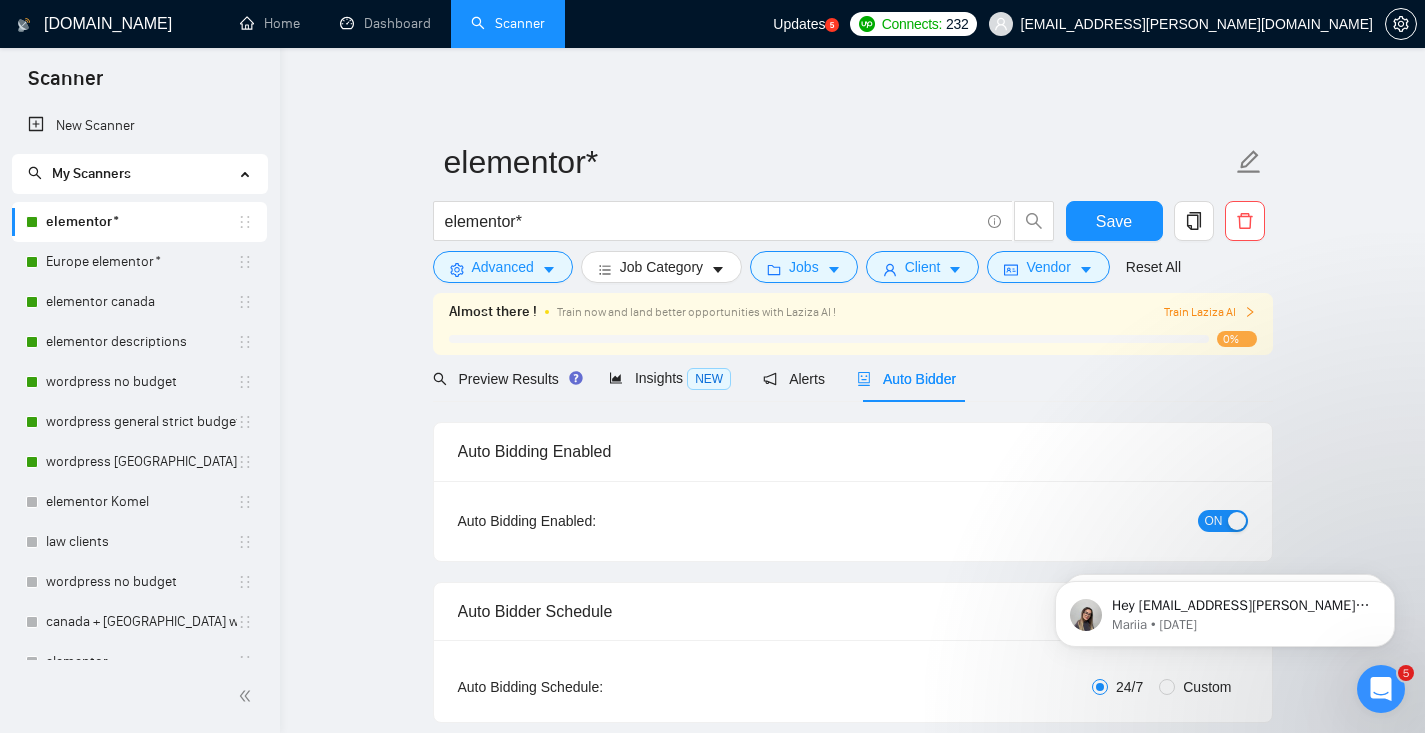 type 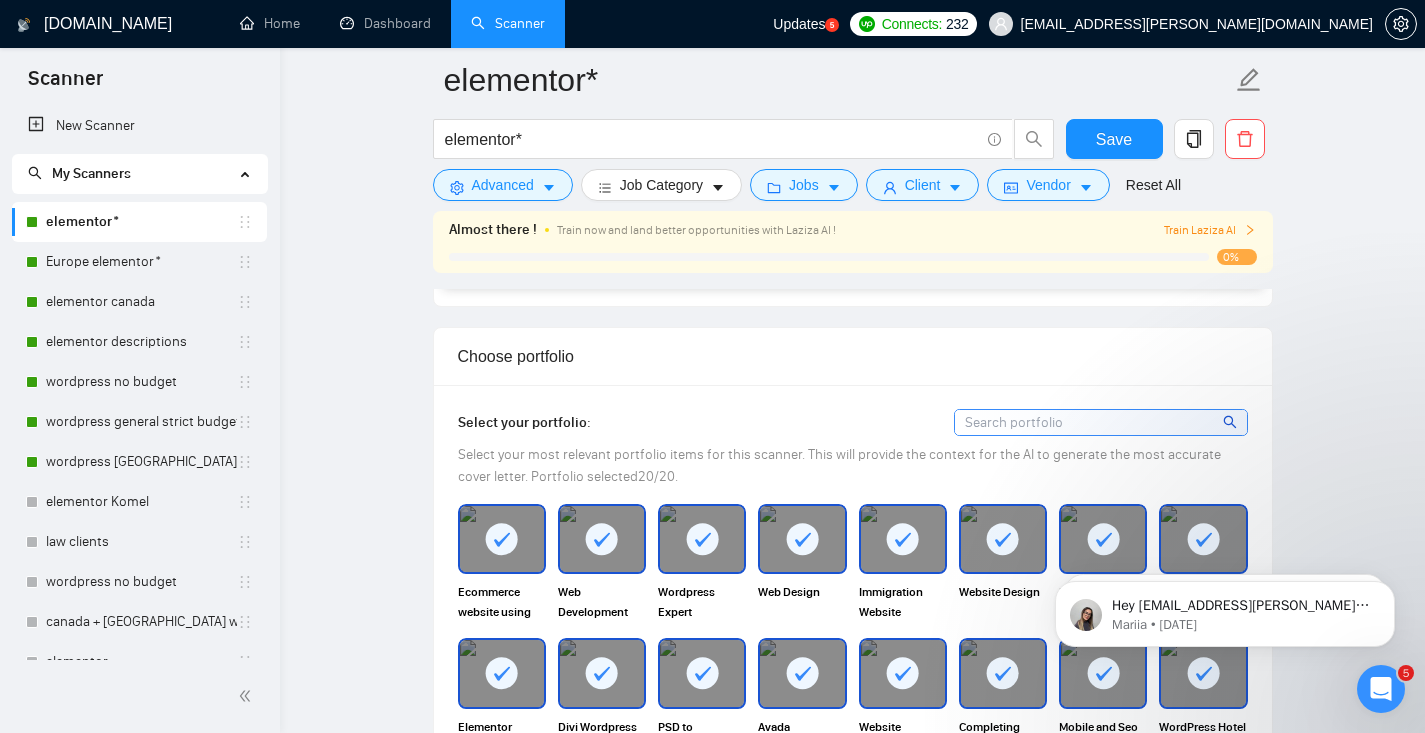 scroll, scrollTop: 1884, scrollLeft: 0, axis: vertical 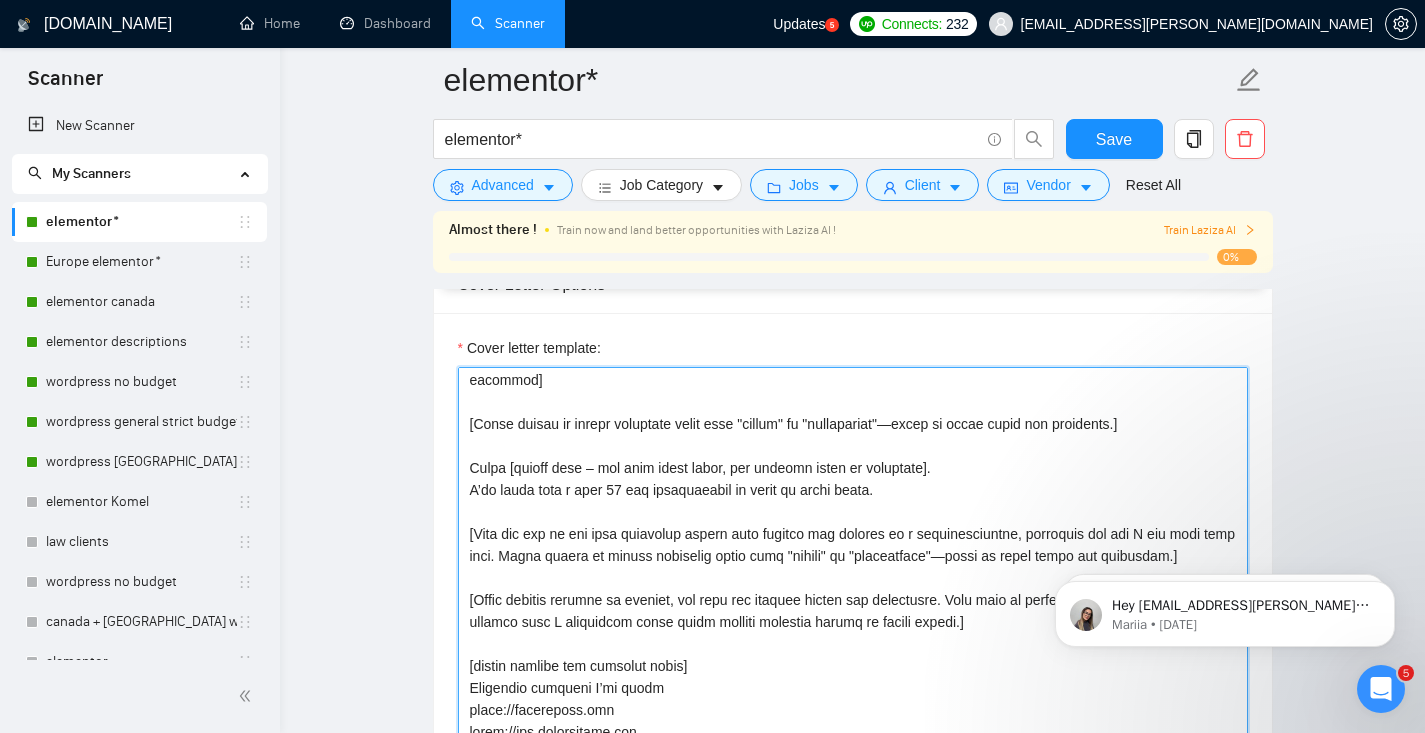 click on "Cover letter template:" at bounding box center (853, 592) 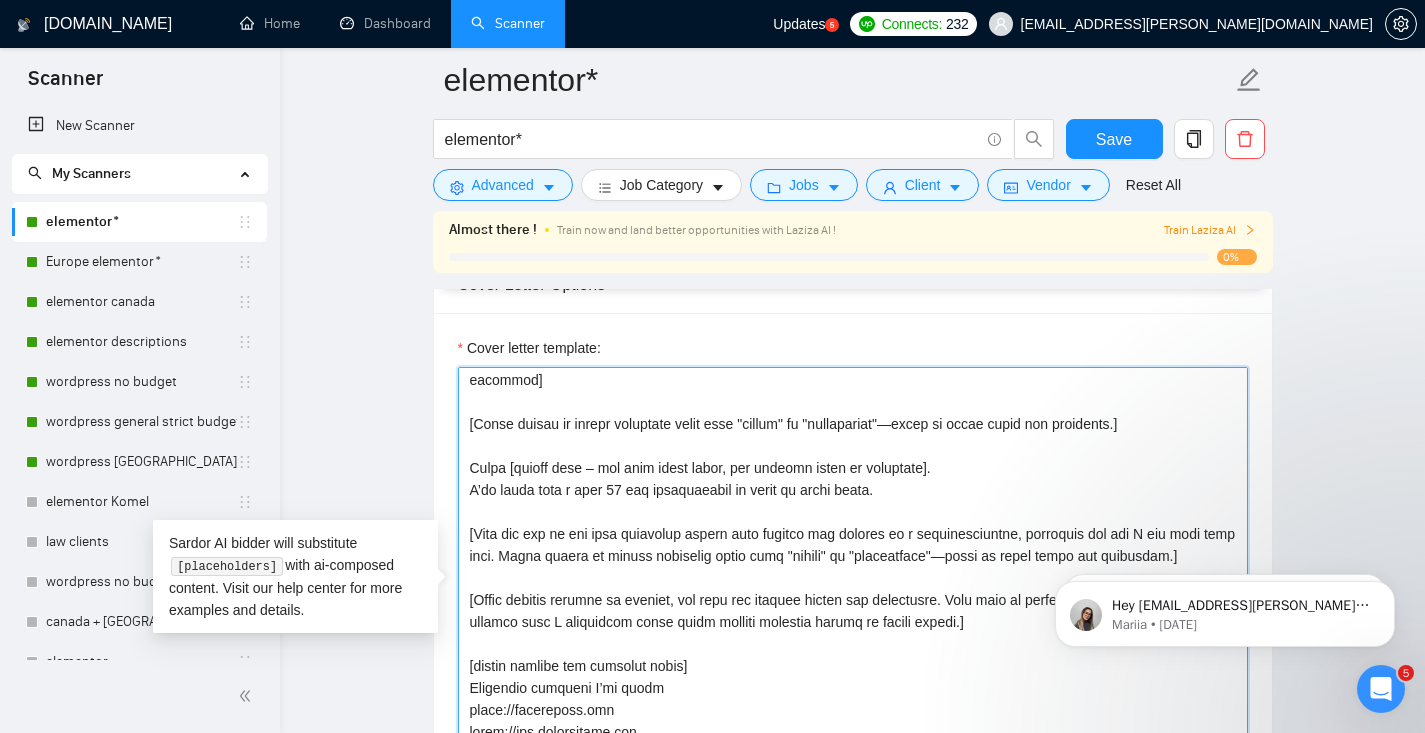 click on "Cover letter template:" at bounding box center (853, 592) 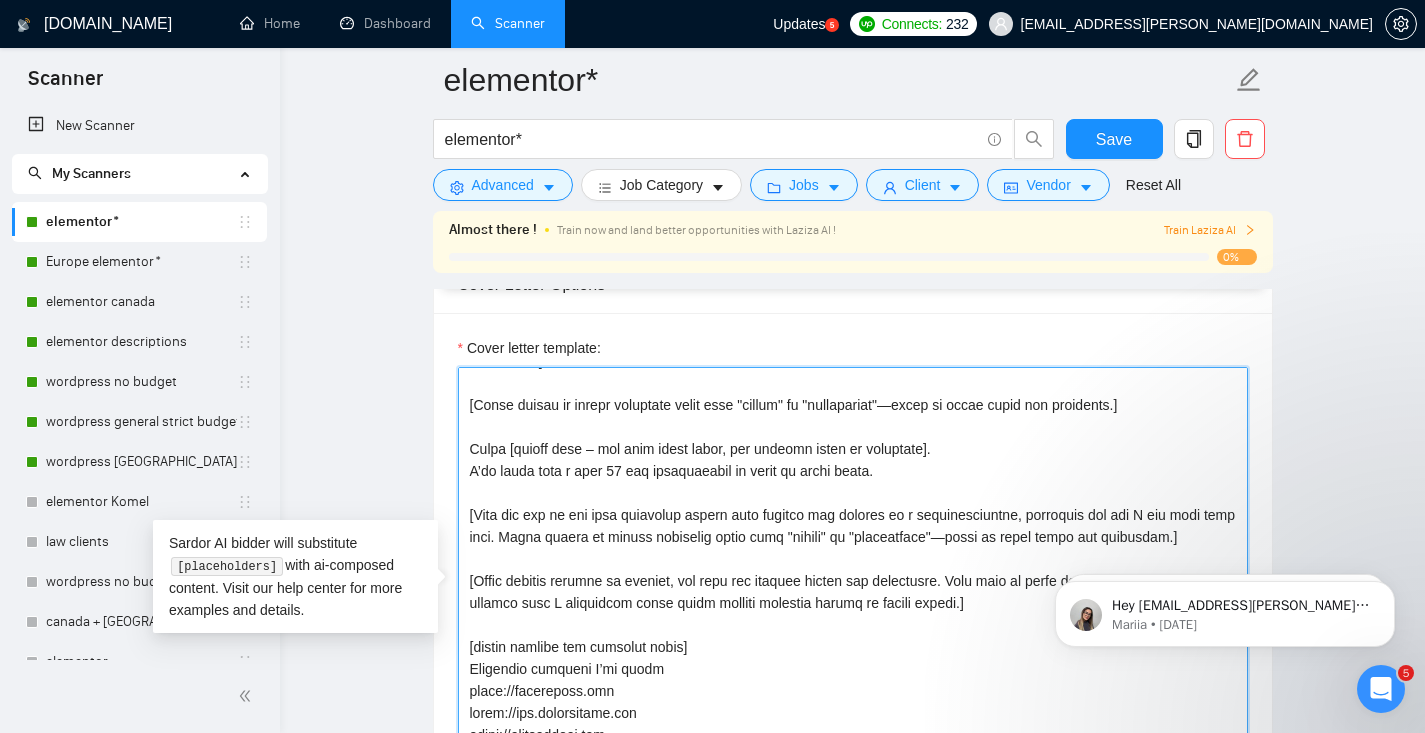 scroll, scrollTop: 66, scrollLeft: 0, axis: vertical 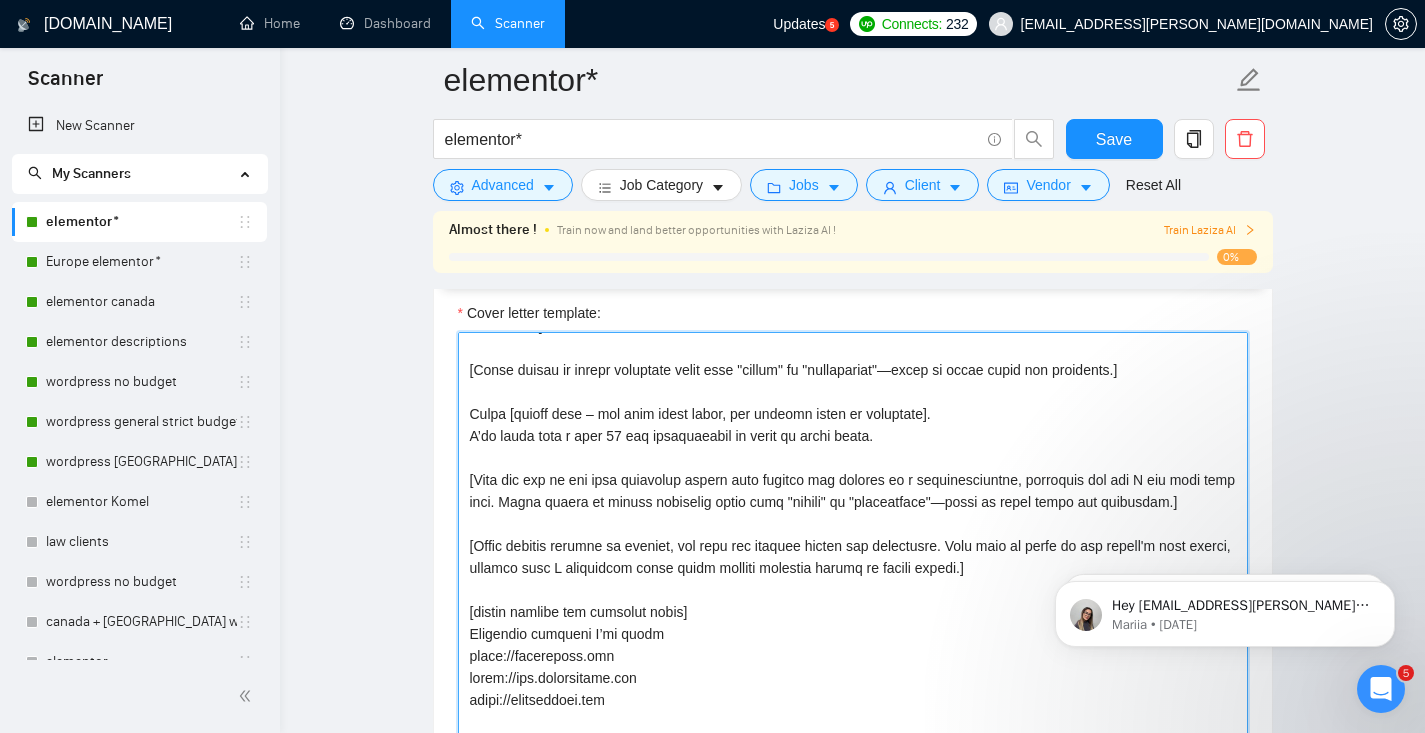 click on "Cover letter template:" at bounding box center [853, 557] 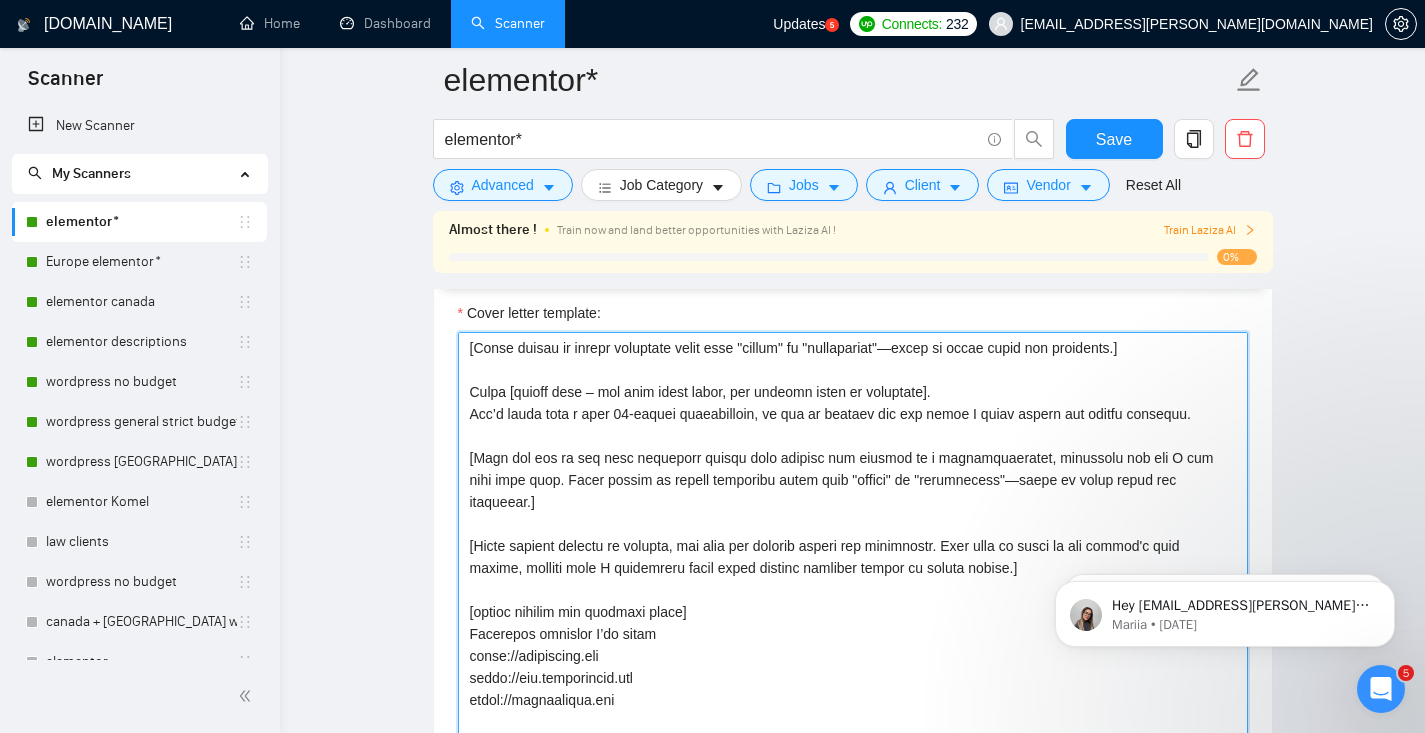 scroll, scrollTop: 44, scrollLeft: 0, axis: vertical 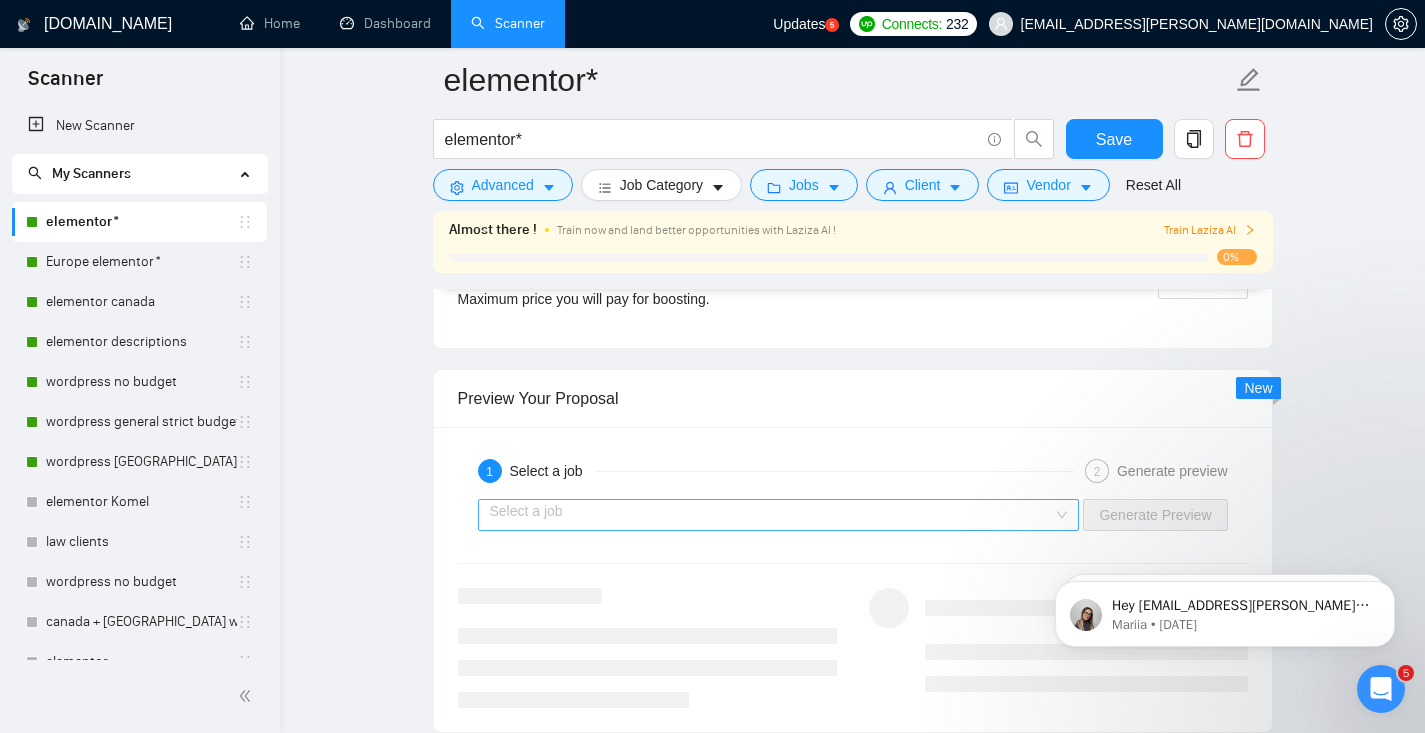 click at bounding box center [772, 515] 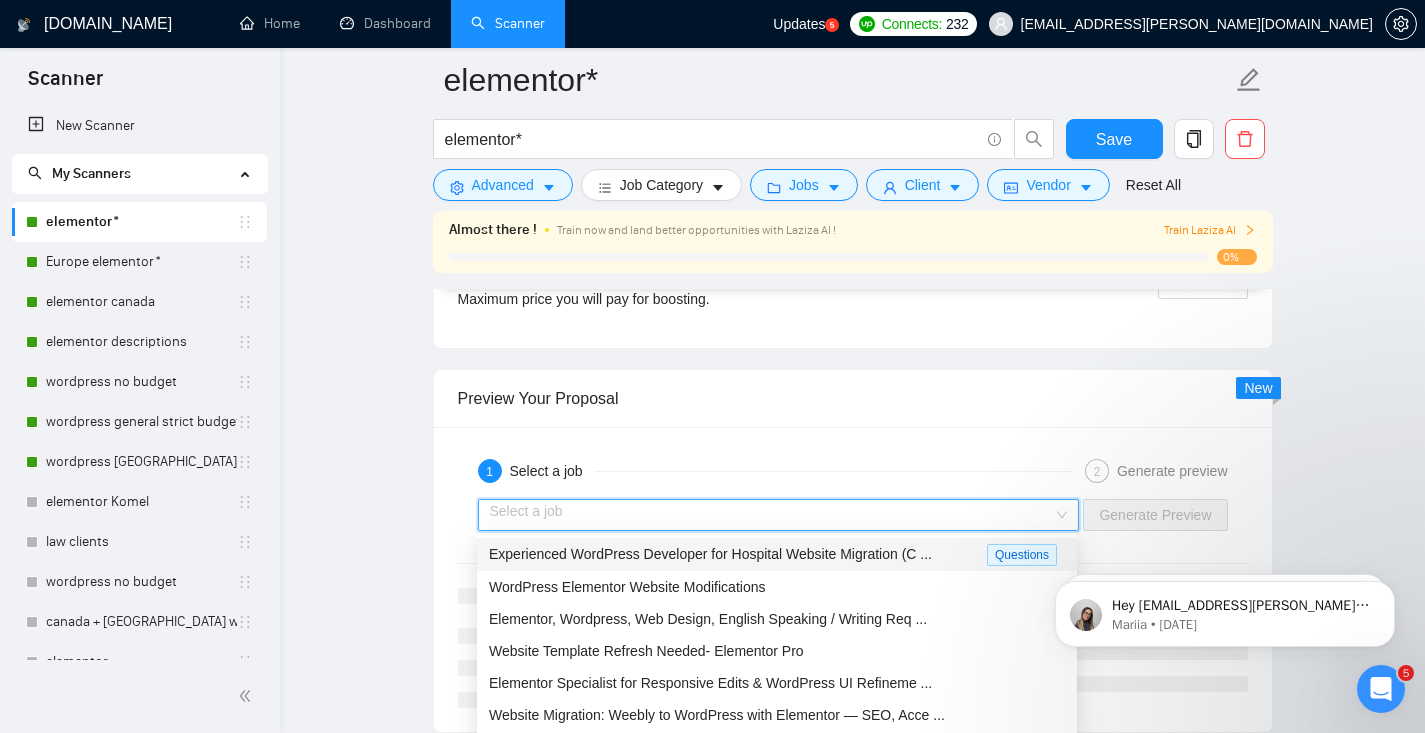 click on "Experienced WordPress Developer for Hospital Website Migration (C ..." at bounding box center [710, 554] 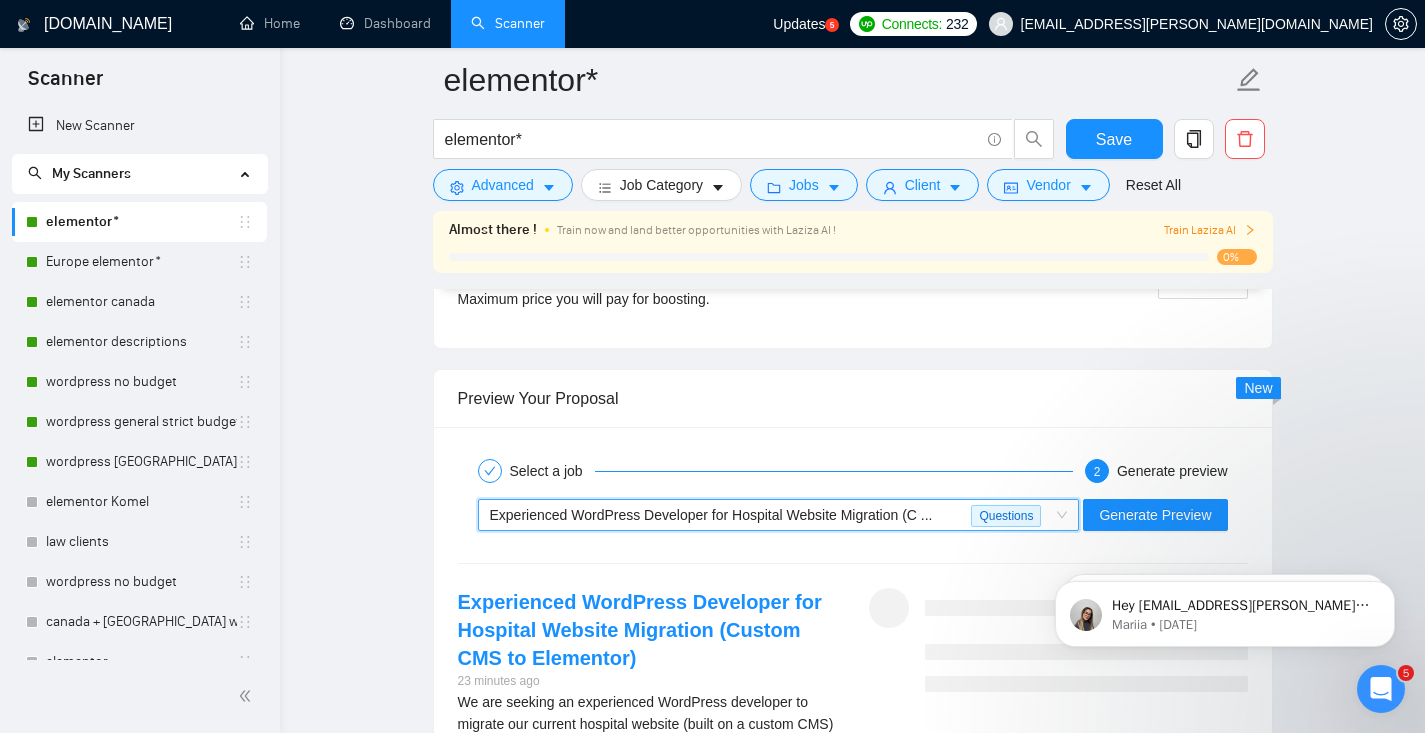 scroll, scrollTop: 3581, scrollLeft: 0, axis: vertical 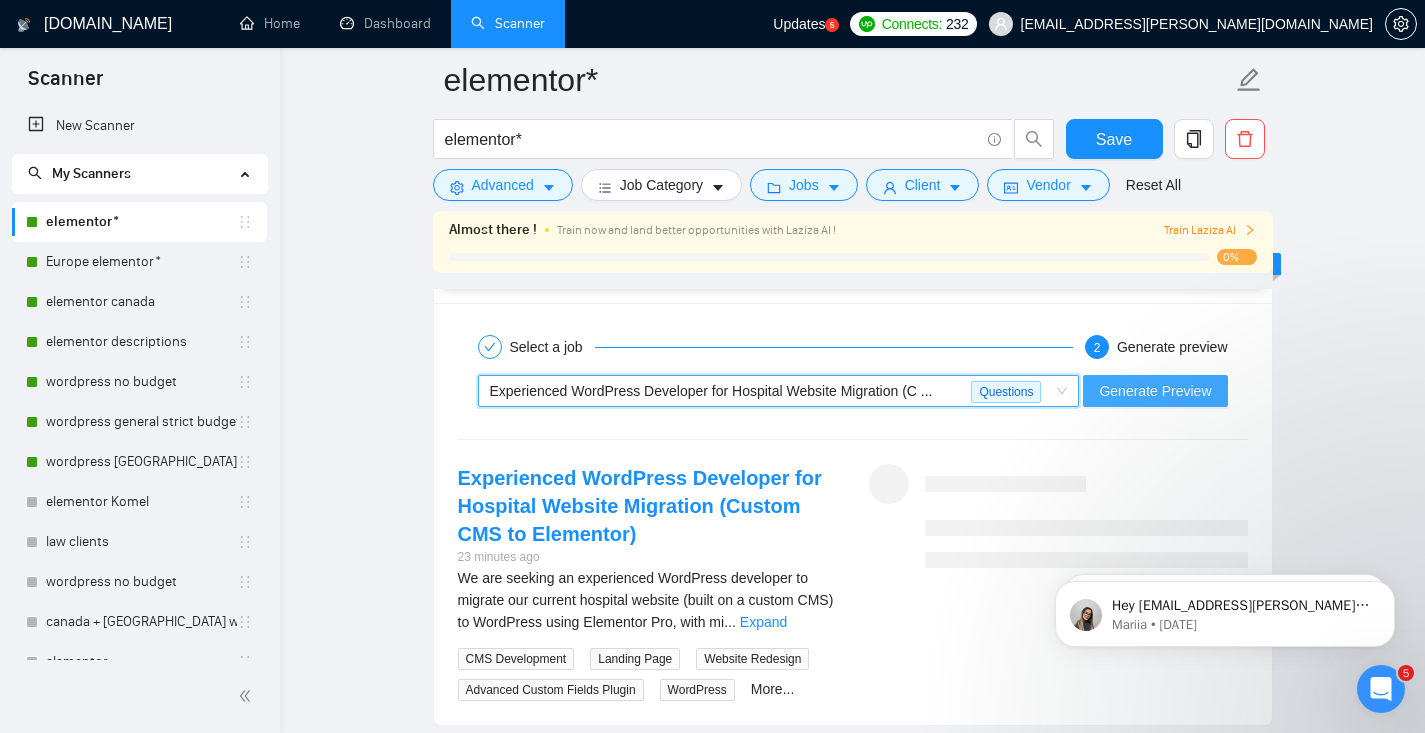 click on "Generate Preview" at bounding box center (1155, 391) 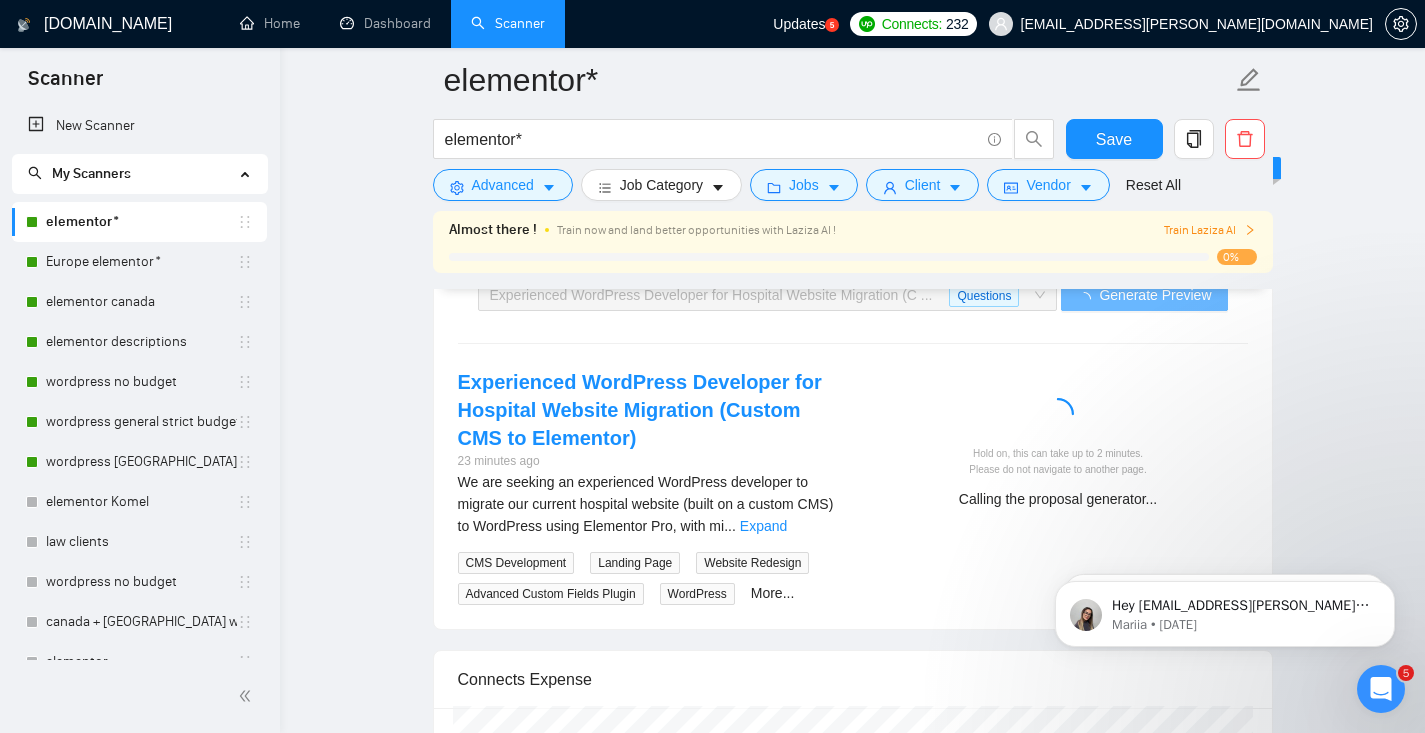 scroll, scrollTop: 3740, scrollLeft: 0, axis: vertical 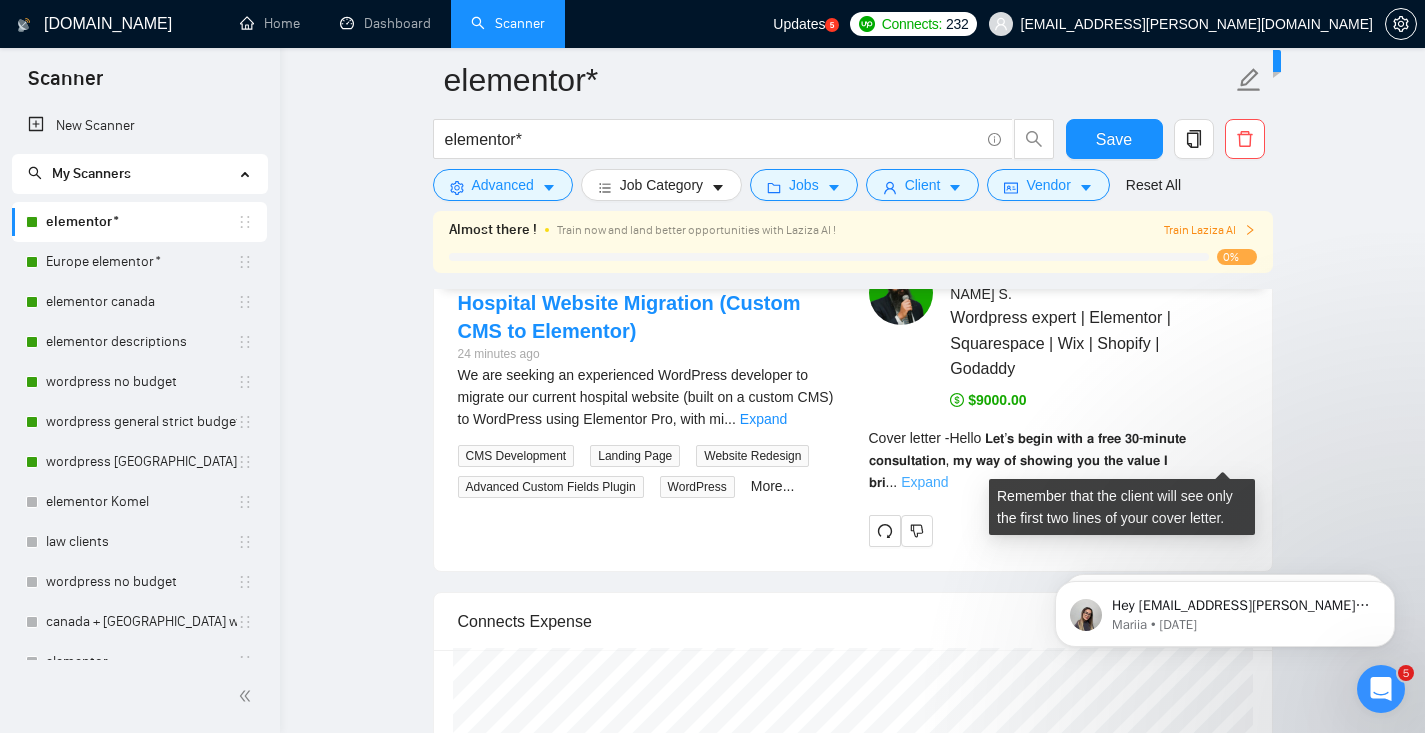 click on "Expand" at bounding box center (924, 482) 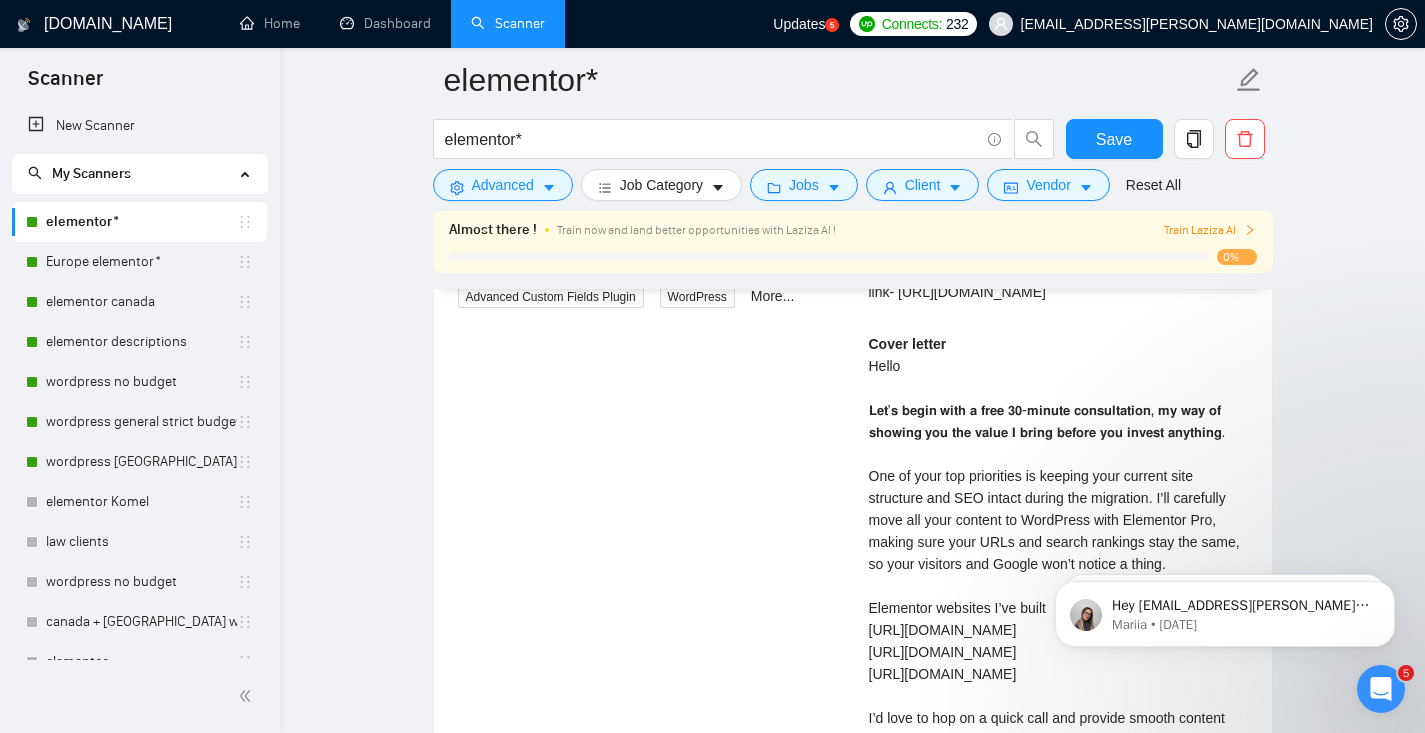 scroll, scrollTop: 3970, scrollLeft: 0, axis: vertical 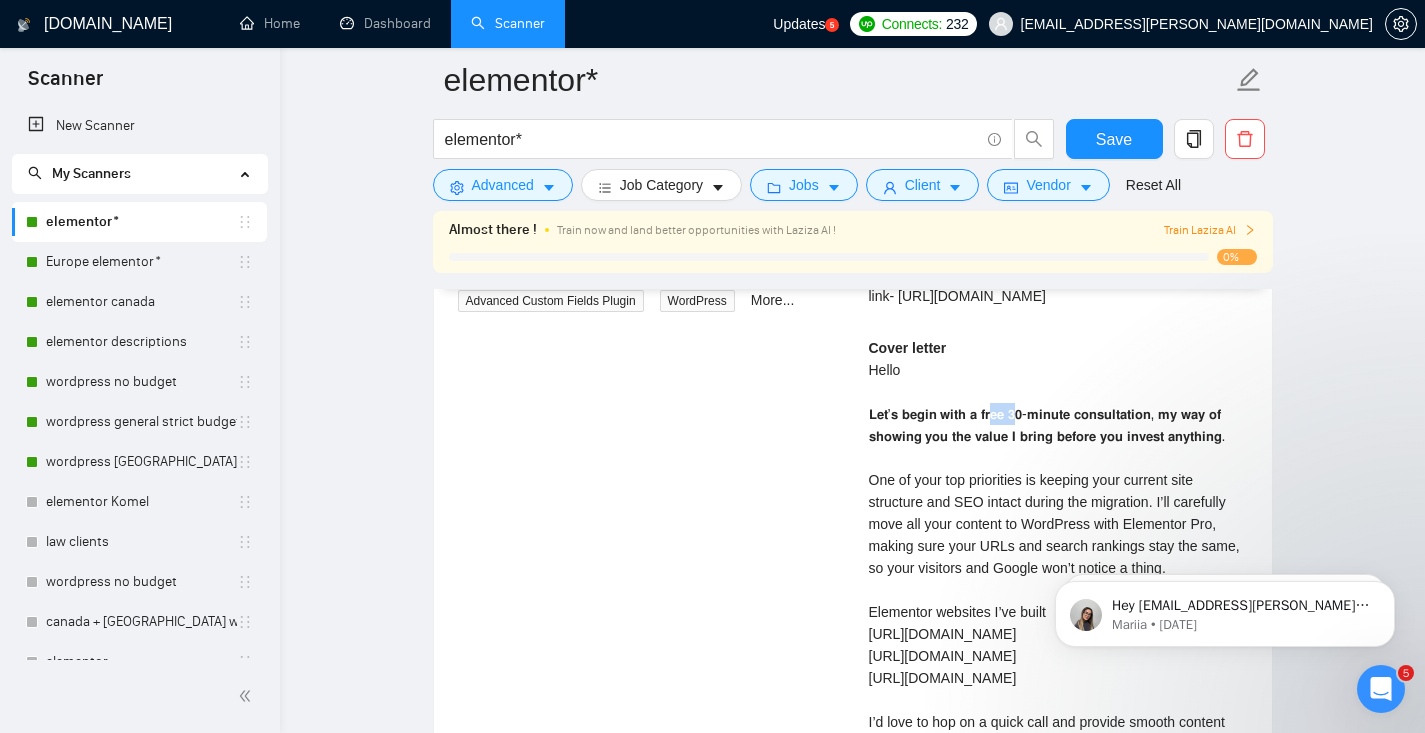 drag, startPoint x: 993, startPoint y: 419, endPoint x: 1013, endPoint y: 417, distance: 20.09975 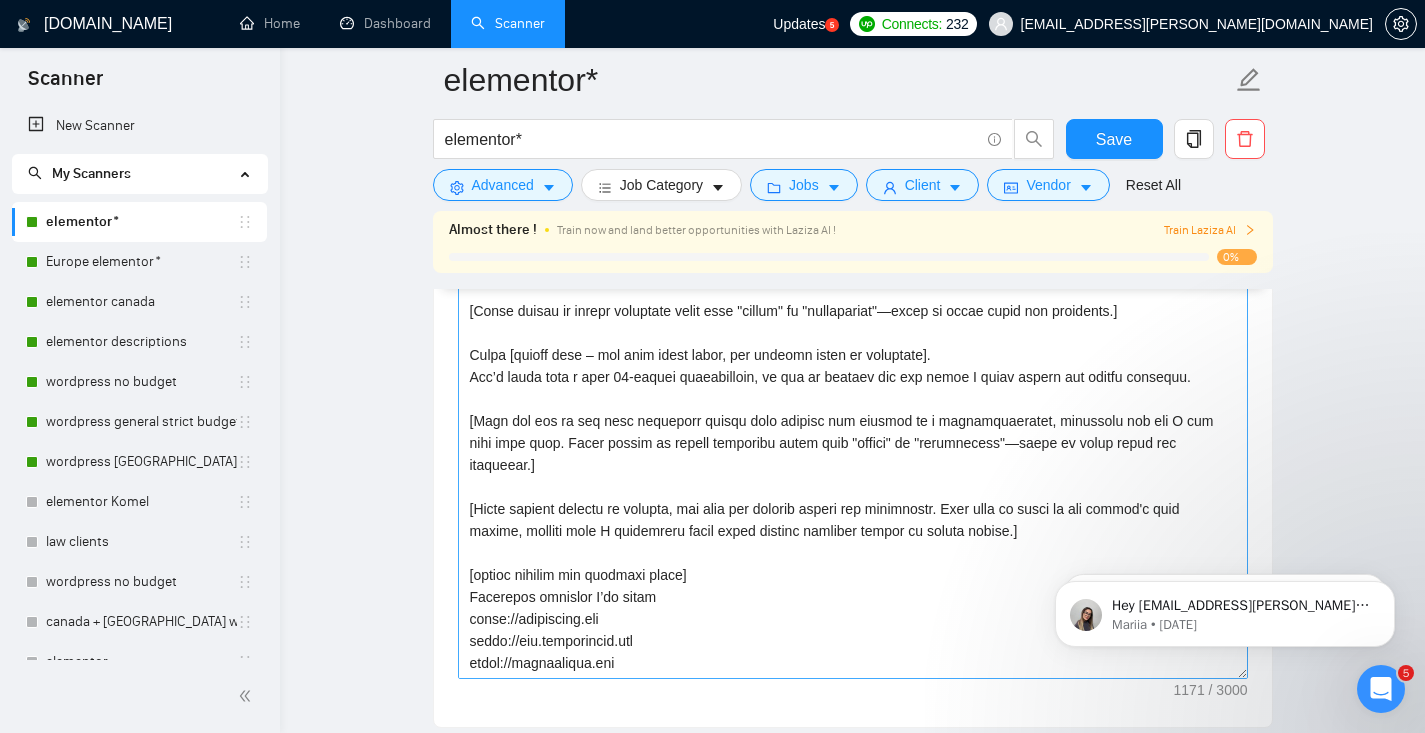 scroll, scrollTop: 1959, scrollLeft: 0, axis: vertical 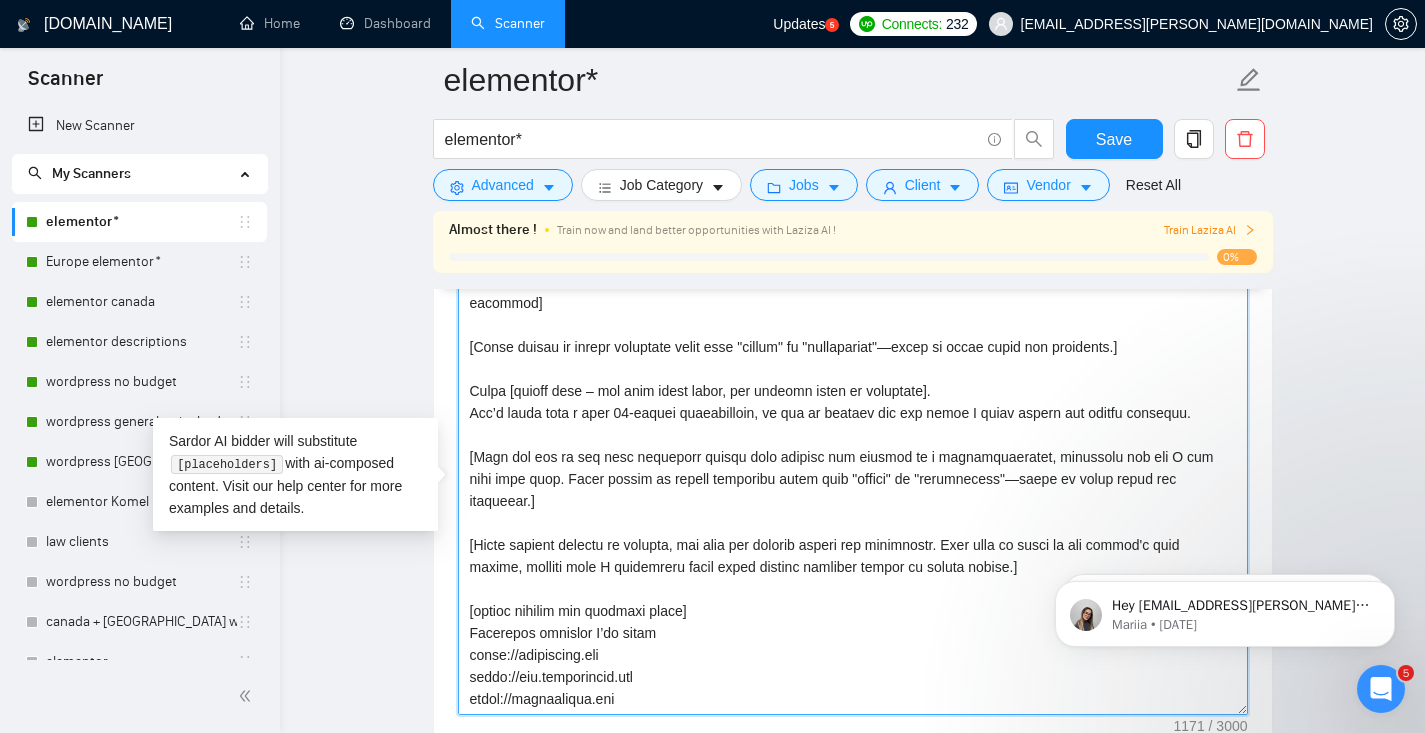 click on "Cover letter template:" at bounding box center [853, 490] 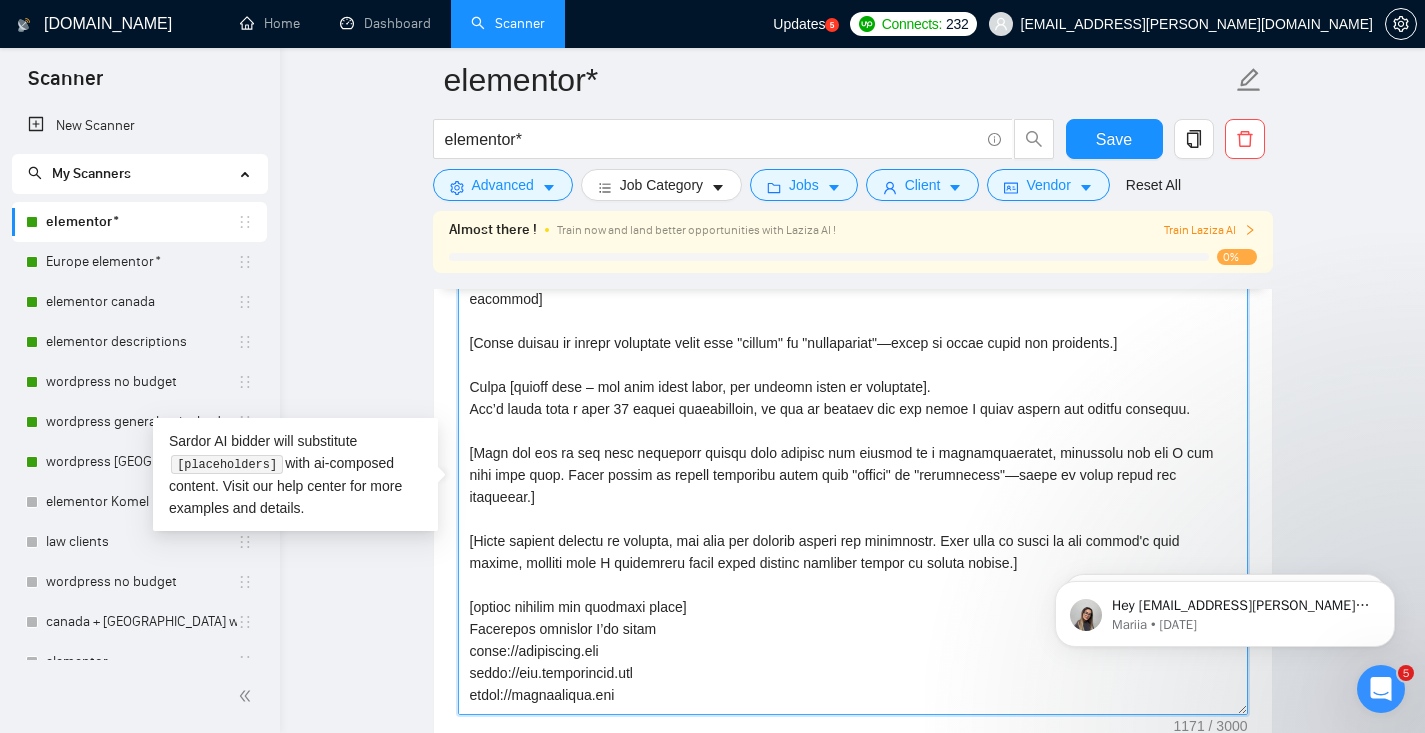scroll, scrollTop: 15, scrollLeft: 0, axis: vertical 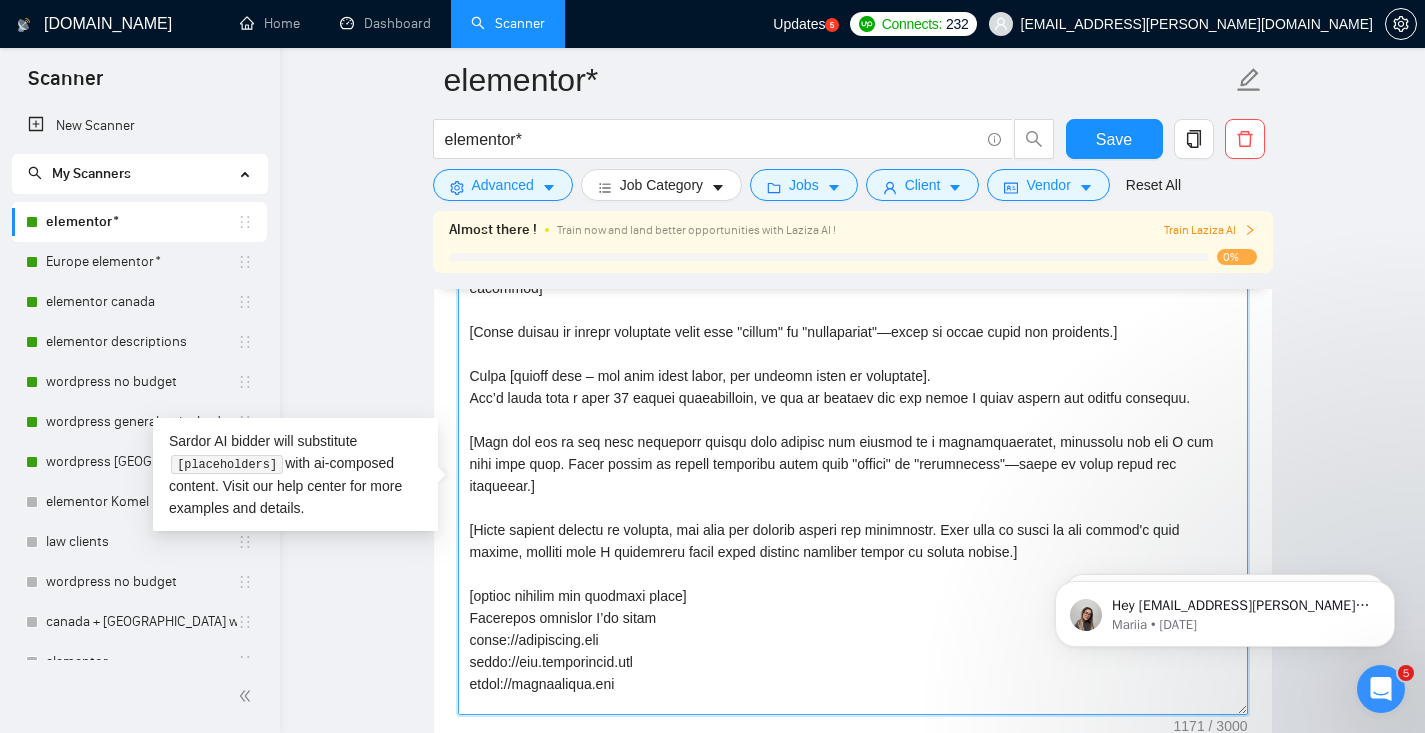 click on "Cover letter template:" at bounding box center (853, 490) 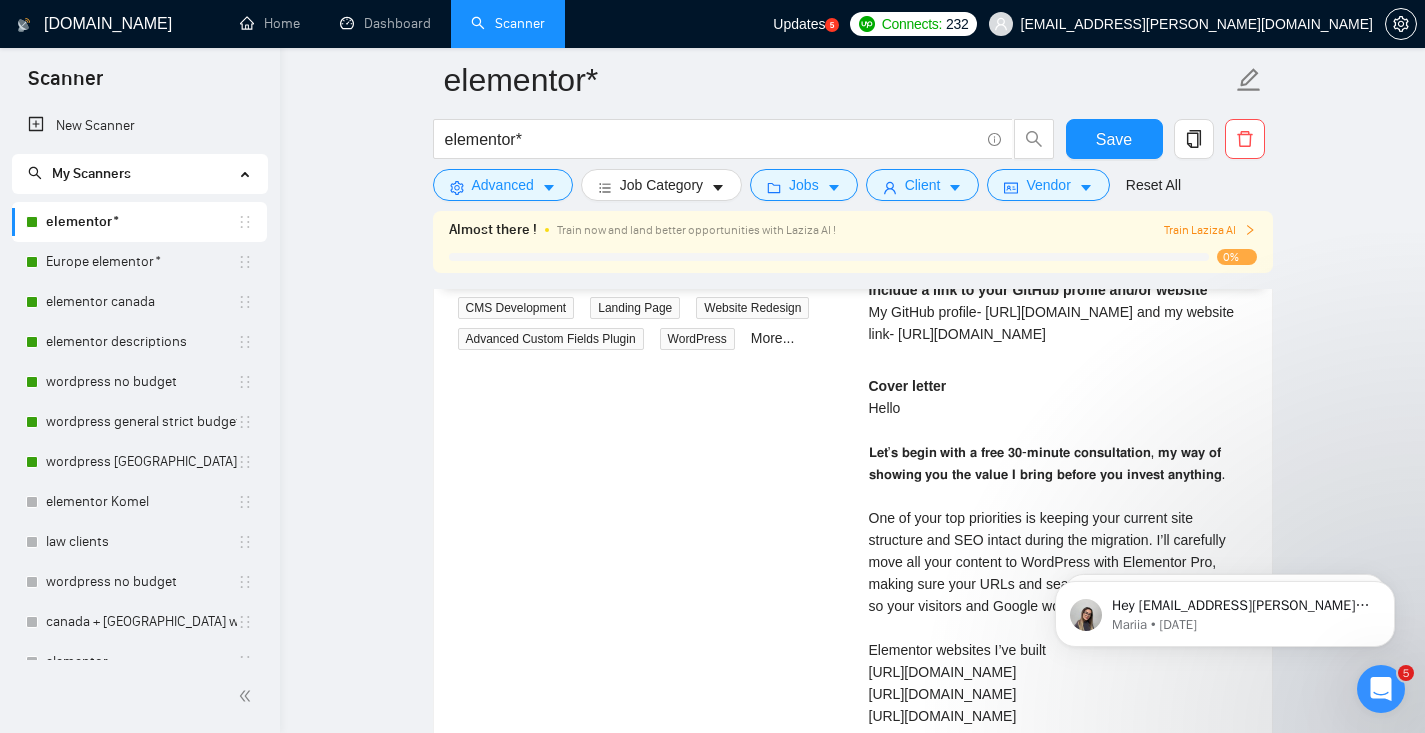 scroll, scrollTop: 4000, scrollLeft: 0, axis: vertical 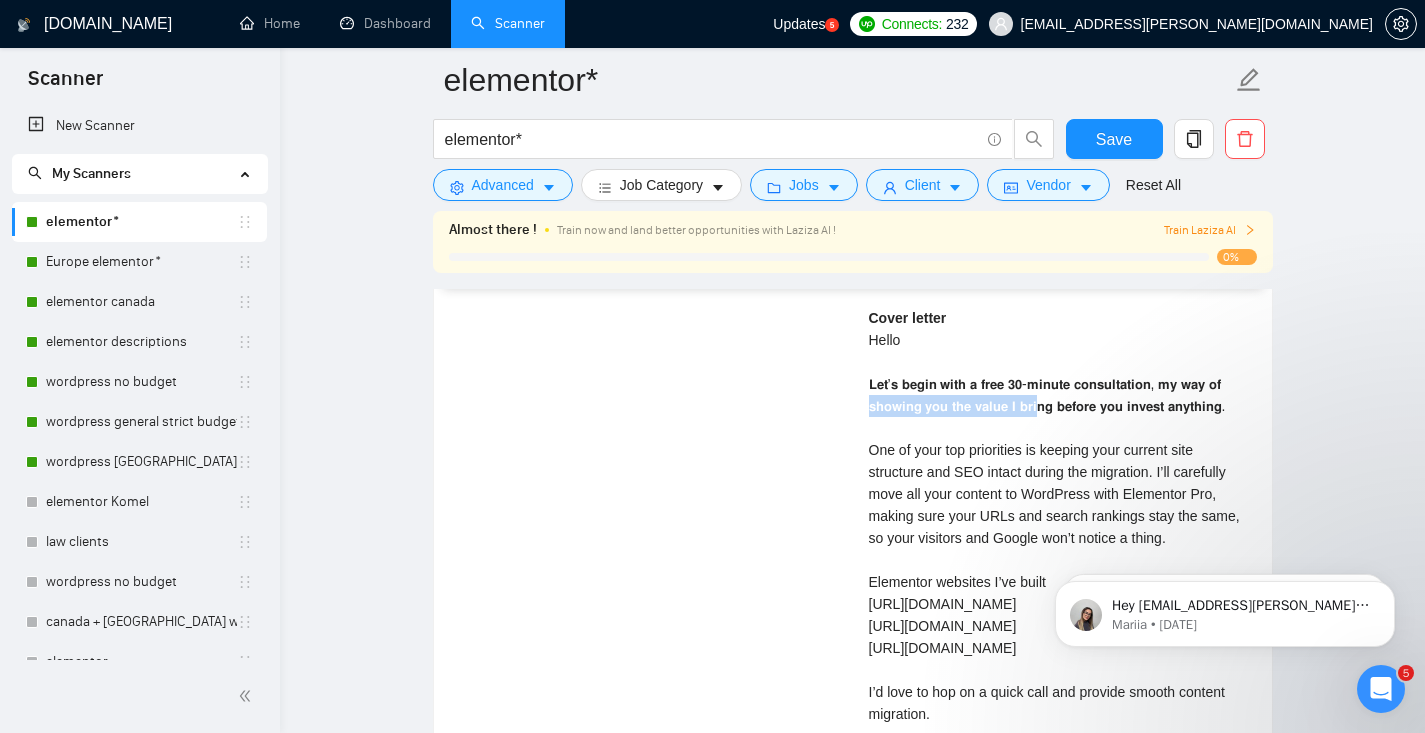 drag, startPoint x: 866, startPoint y: 395, endPoint x: 1034, endPoint y: 393, distance: 168.0119 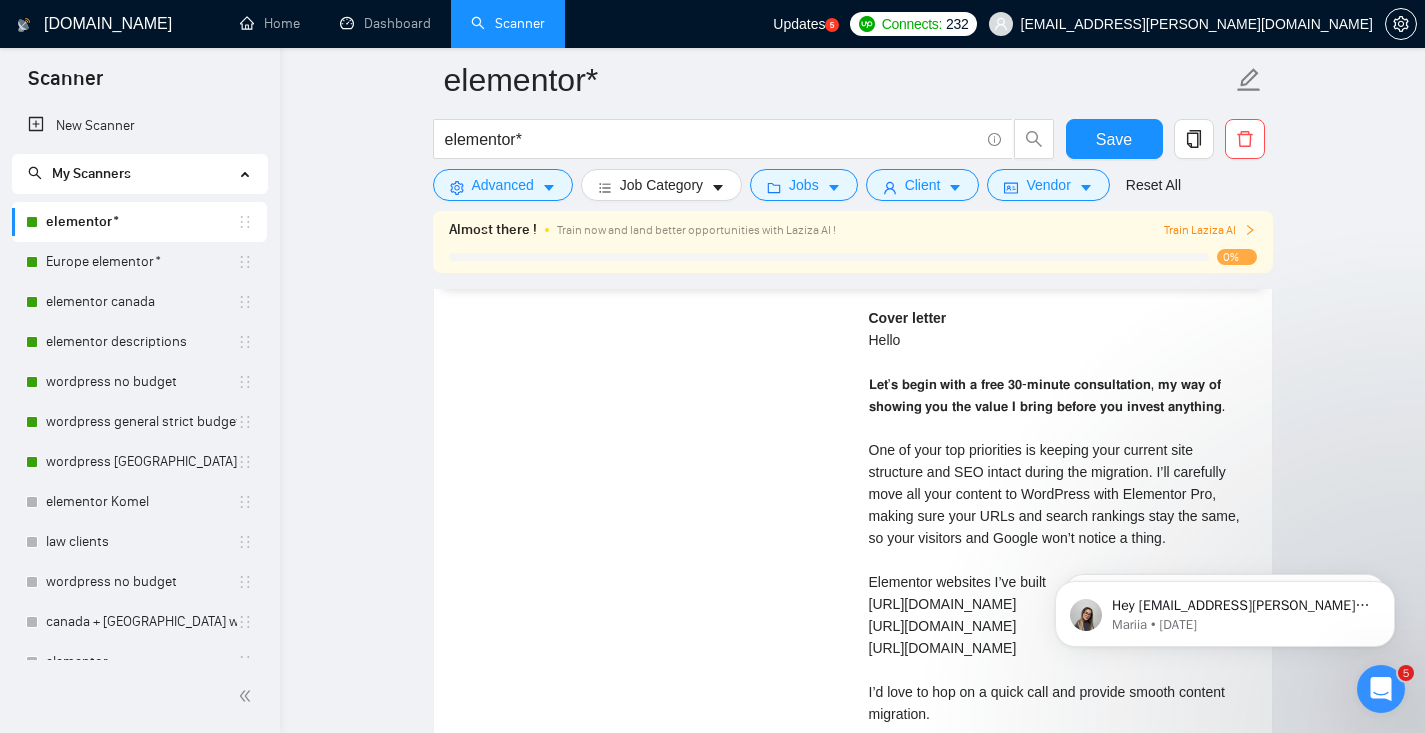 click on "Cover letter Hello
𝗟𝗲𝘁’𝘀 𝗯𝗲𝗴𝗶𝗻 𝘄𝗶𝘁𝗵 𝗮 𝗳𝗿𝗲𝗲 𝟯𝟬-𝗺𝗶𝗻𝘂𝘁𝗲 𝗰𝗼𝗻𝘀𝘂𝗹𝘁𝗮𝘁𝗶𝗼𝗻, 𝗺𝘆 𝘄𝗮𝘆 𝗼𝗳 𝘀𝗵𝗼𝘄𝗶𝗻𝗴 𝘆𝗼𝘂 𝘁𝗵𝗲 𝘃𝗮𝗹𝘂𝗲 𝗜 𝗯𝗿𝗶𝗻𝗴 𝗯𝗲𝗳𝗼𝗿𝗲 𝘆𝗼𝘂 𝗶𝗻𝘃𝗲𝘀𝘁 𝗮𝗻𝘆𝘁𝗵𝗶𝗻𝗴.
One of your top priorities is keeping your current site structure and SEO intact during the migration. I’ll carefully move all your content to WordPress with Elementor Pro, making sure your URLs and search rankings stay the same, so your visitors and Google won’t notice a thing.
Elementor websites I’ve built
https://epaypolicy.com
https://www.designcorec.com
https://hypermedica.com
I’d love to hop on a quick call and provide smooth content migration." at bounding box center (1058, 516) 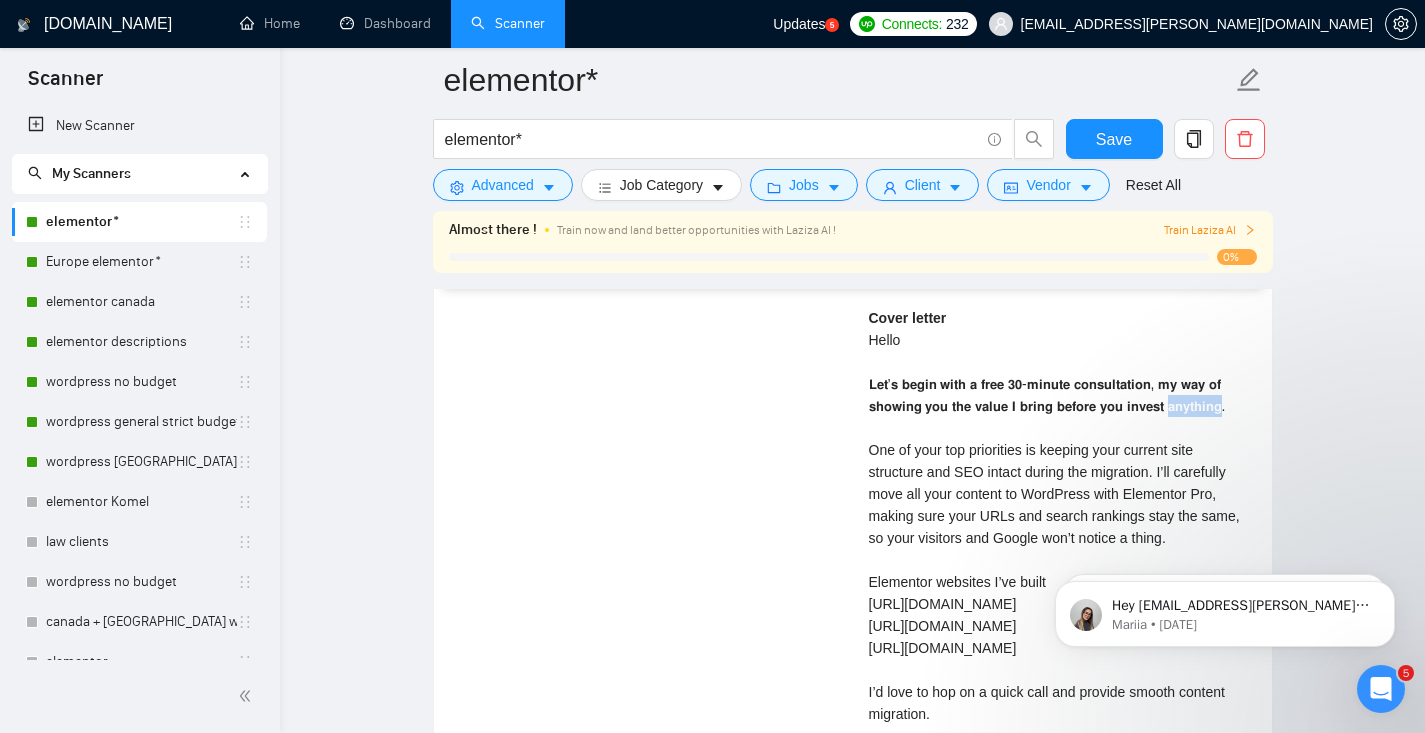 click on "Cover letter Hello
𝗟𝗲𝘁’𝘀 𝗯𝗲𝗴𝗶𝗻 𝘄𝗶𝘁𝗵 𝗮 𝗳𝗿𝗲𝗲 𝟯𝟬-𝗺𝗶𝗻𝘂𝘁𝗲 𝗰𝗼𝗻𝘀𝘂𝗹𝘁𝗮𝘁𝗶𝗼𝗻, 𝗺𝘆 𝘄𝗮𝘆 𝗼𝗳 𝘀𝗵𝗼𝘄𝗶𝗻𝗴 𝘆𝗼𝘂 𝘁𝗵𝗲 𝘃𝗮𝗹𝘂𝗲 𝗜 𝗯𝗿𝗶𝗻𝗴 𝗯𝗲𝗳𝗼𝗿𝗲 𝘆𝗼𝘂 𝗶𝗻𝘃𝗲𝘀𝘁 𝗮𝗻𝘆𝘁𝗵𝗶𝗻𝗴.
One of your top priorities is keeping your current site structure and SEO intact during the migration. I’ll carefully move all your content to WordPress with Elementor Pro, making sure your URLs and search rankings stay the same, so your visitors and Google won’t notice a thing.
Elementor websites I’ve built
https://epaypolicy.com
https://www.designcorec.com
https://hypermedica.com
I’d love to hop on a quick call and provide smooth content migration." at bounding box center (1058, 516) 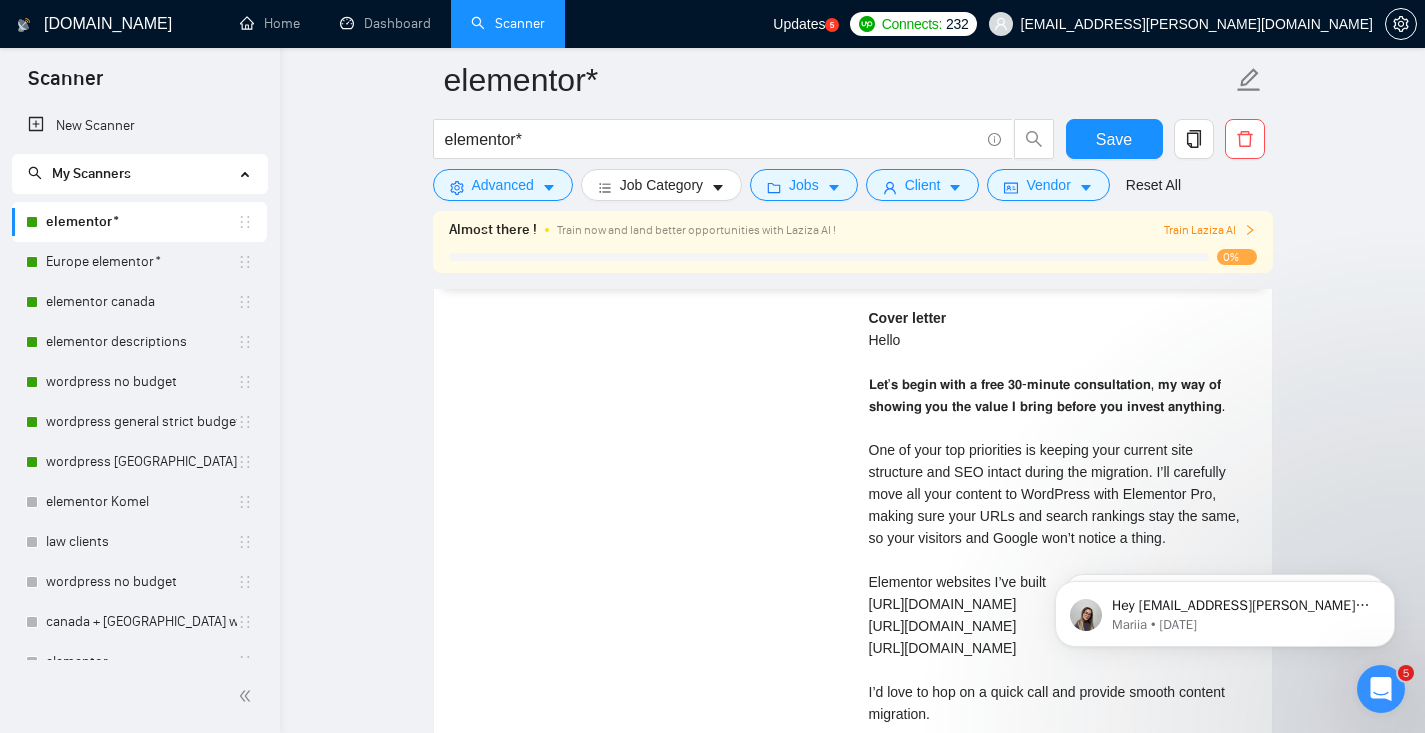 click on "Cover letter Hello
𝗟𝗲𝘁’𝘀 𝗯𝗲𝗴𝗶𝗻 𝘄𝗶𝘁𝗵 𝗮 𝗳𝗿𝗲𝗲 𝟯𝟬-𝗺𝗶𝗻𝘂𝘁𝗲 𝗰𝗼𝗻𝘀𝘂𝗹𝘁𝗮𝘁𝗶𝗼𝗻, 𝗺𝘆 𝘄𝗮𝘆 𝗼𝗳 𝘀𝗵𝗼𝘄𝗶𝗻𝗴 𝘆𝗼𝘂 𝘁𝗵𝗲 𝘃𝗮𝗹𝘂𝗲 𝗜 𝗯𝗿𝗶𝗻𝗴 𝗯𝗲𝗳𝗼𝗿𝗲 𝘆𝗼𝘂 𝗶𝗻𝘃𝗲𝘀𝘁 𝗮𝗻𝘆𝘁𝗵𝗶𝗻𝗴.
One of your top priorities is keeping your current site structure and SEO intact during the migration. I’ll carefully move all your content to WordPress with Elementor Pro, making sure your URLs and search rankings stay the same, so your visitors and Google won’t notice a thing.
Elementor websites I’ve built
https://epaypolicy.com
https://www.designcorec.com
https://hypermedica.com
I’d love to hop on a quick call and provide smooth content migration." at bounding box center [1058, 516] 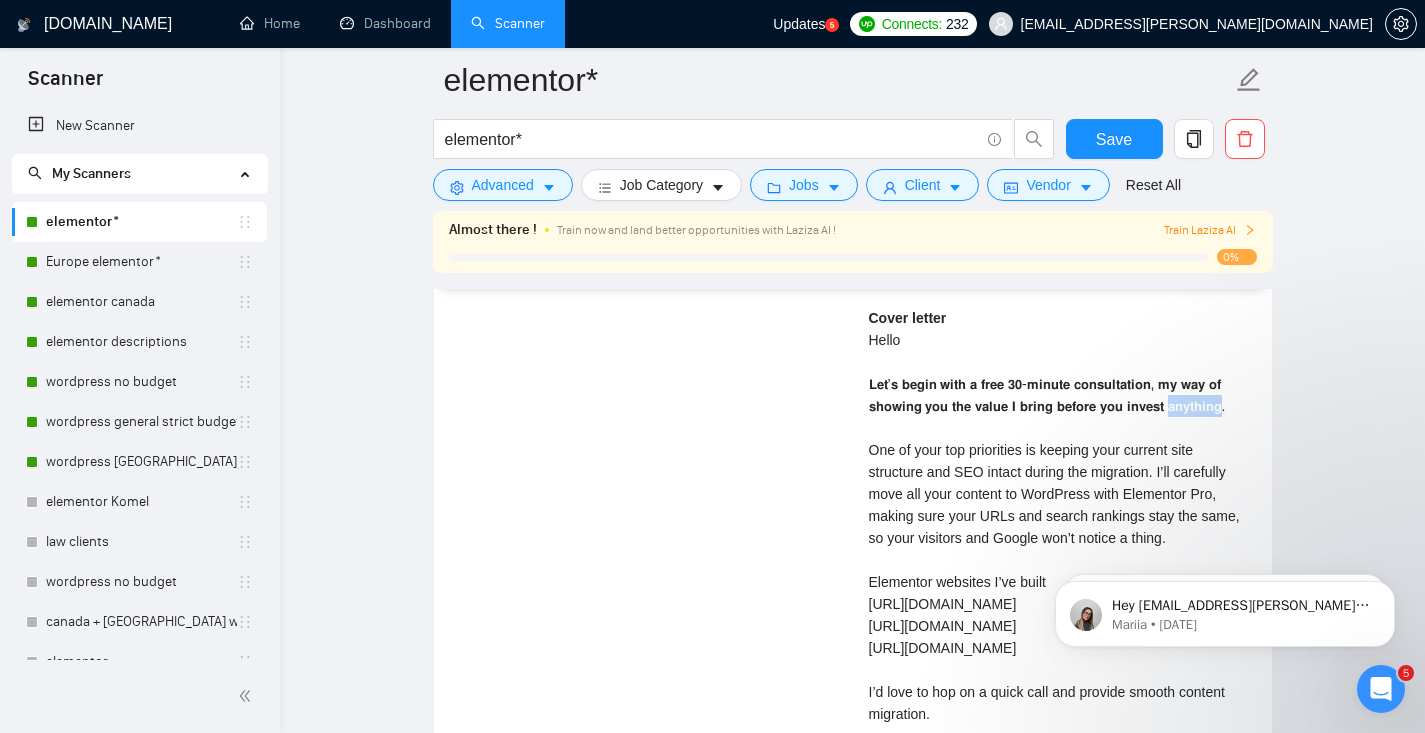click on "Cover letter Hello
𝗟𝗲𝘁’𝘀 𝗯𝗲𝗴𝗶𝗻 𝘄𝗶𝘁𝗵 𝗮 𝗳𝗿𝗲𝗲 𝟯𝟬-𝗺𝗶𝗻𝘂𝘁𝗲 𝗰𝗼𝗻𝘀𝘂𝗹𝘁𝗮𝘁𝗶𝗼𝗻, 𝗺𝘆 𝘄𝗮𝘆 𝗼𝗳 𝘀𝗵𝗼𝘄𝗶𝗻𝗴 𝘆𝗼𝘂 𝘁𝗵𝗲 𝘃𝗮𝗹𝘂𝗲 𝗜 𝗯𝗿𝗶𝗻𝗴 𝗯𝗲𝗳𝗼𝗿𝗲 𝘆𝗼𝘂 𝗶𝗻𝘃𝗲𝘀𝘁 𝗮𝗻𝘆𝘁𝗵𝗶𝗻𝗴.
One of your top priorities is keeping your current site structure and SEO intact during the migration. I’ll carefully move all your content to WordPress with Elementor Pro, making sure your URLs and search rankings stay the same, so your visitors and Google won’t notice a thing.
Elementor websites I’ve built
https://epaypolicy.com
https://www.designcorec.com
https://hypermedica.com
I’d love to hop on a quick call and provide smooth content migration." at bounding box center (1058, 516) 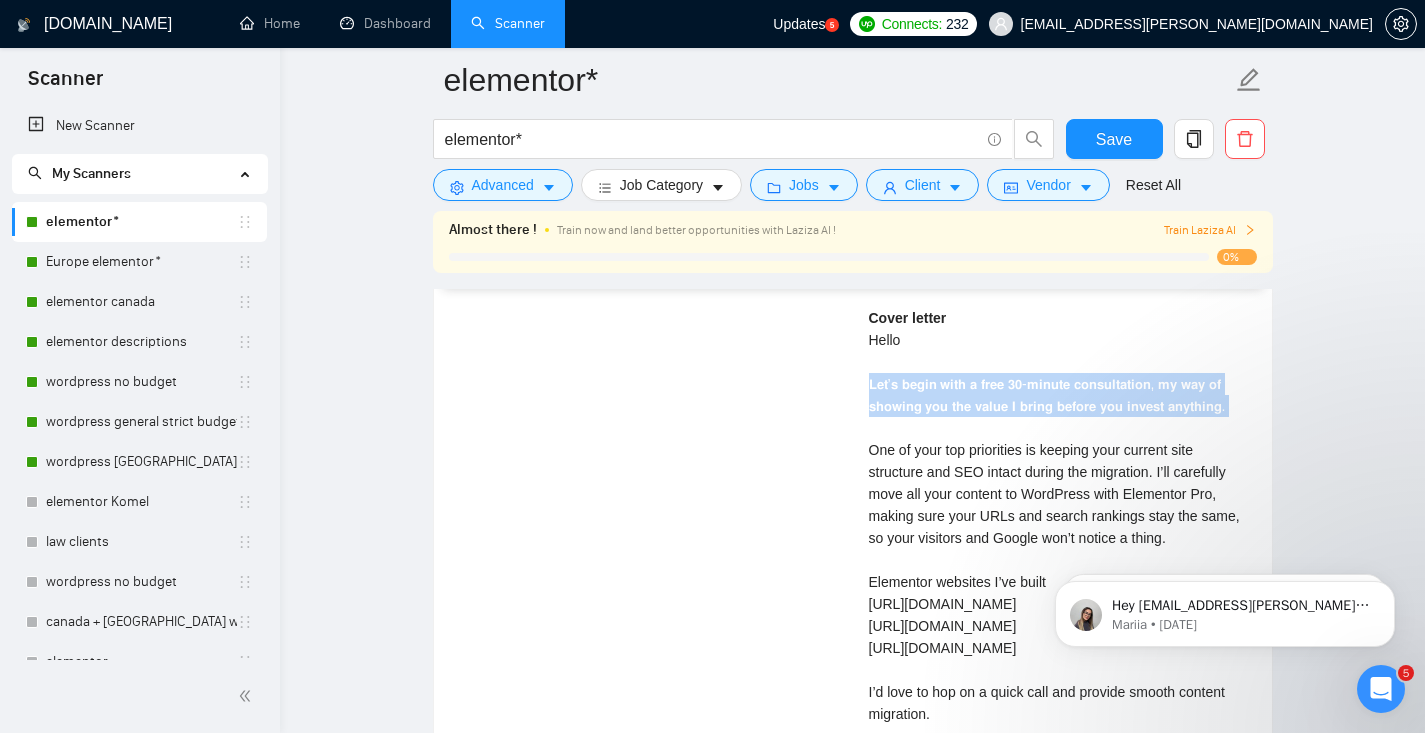 click on "Cover letter Hello
𝗟𝗲𝘁’𝘀 𝗯𝗲𝗴𝗶𝗻 𝘄𝗶𝘁𝗵 𝗮 𝗳𝗿𝗲𝗲 𝟯𝟬-𝗺𝗶𝗻𝘂𝘁𝗲 𝗰𝗼𝗻𝘀𝘂𝗹𝘁𝗮𝘁𝗶𝗼𝗻, 𝗺𝘆 𝘄𝗮𝘆 𝗼𝗳 𝘀𝗵𝗼𝘄𝗶𝗻𝗴 𝘆𝗼𝘂 𝘁𝗵𝗲 𝘃𝗮𝗹𝘂𝗲 𝗜 𝗯𝗿𝗶𝗻𝗴 𝗯𝗲𝗳𝗼𝗿𝗲 𝘆𝗼𝘂 𝗶𝗻𝘃𝗲𝘀𝘁 𝗮𝗻𝘆𝘁𝗵𝗶𝗻𝗴.
One of your top priorities is keeping your current site structure and SEO intact during the migration. I’ll carefully move all your content to WordPress with Elementor Pro, making sure your URLs and search rankings stay the same, so your visitors and Google won’t notice a thing.
Elementor websites I’ve built
https://epaypolicy.com
https://www.designcorec.com
https://hypermedica.com
I’d love to hop on a quick call and provide smooth content migration." at bounding box center (1058, 516) 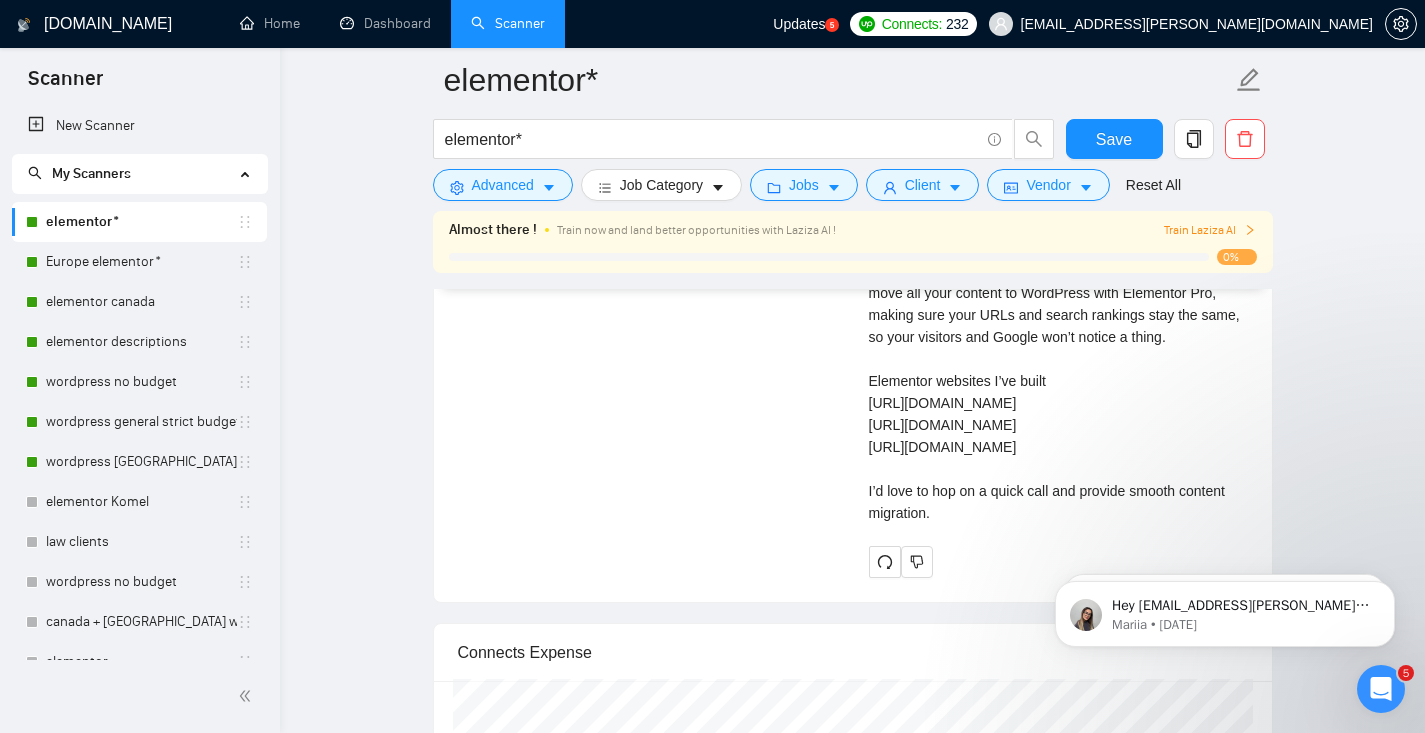 scroll, scrollTop: 4222, scrollLeft: 0, axis: vertical 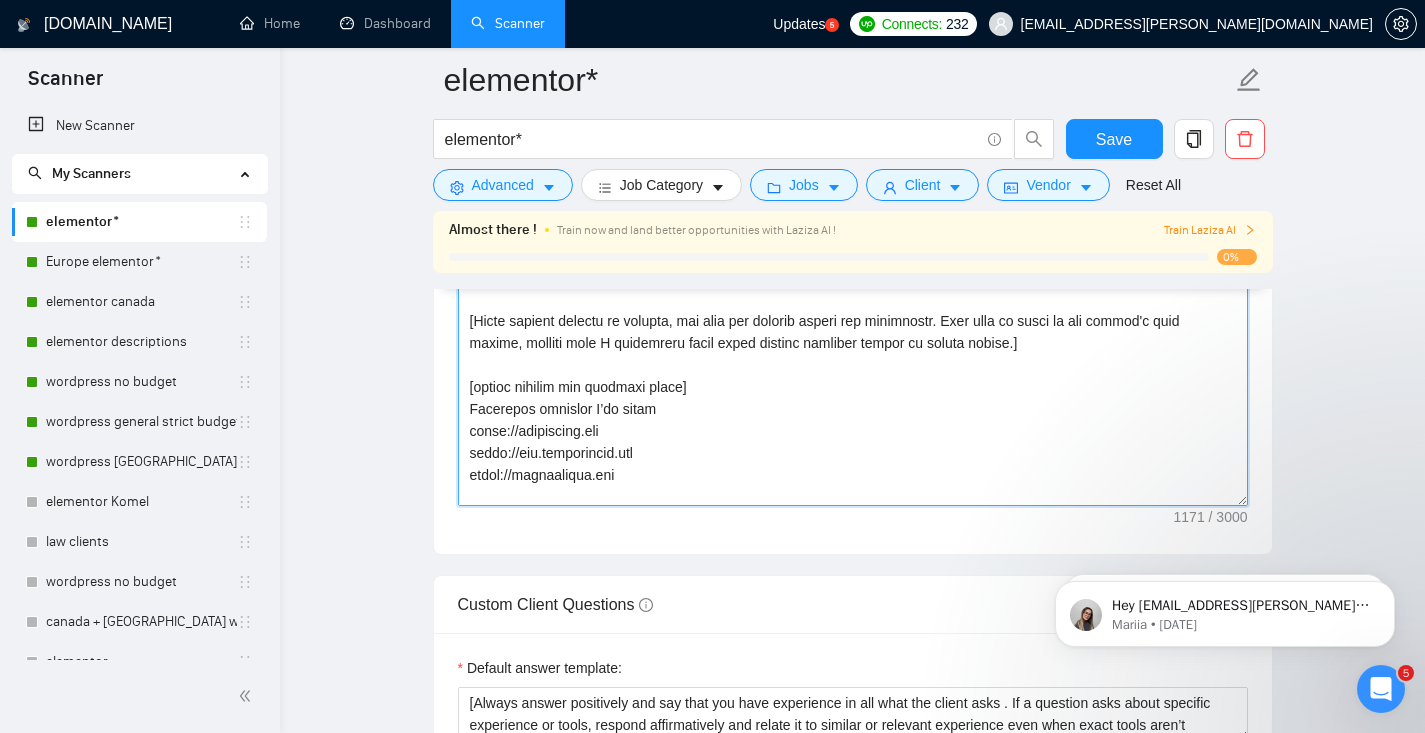 click on "Cover letter template:" at bounding box center (853, 281) 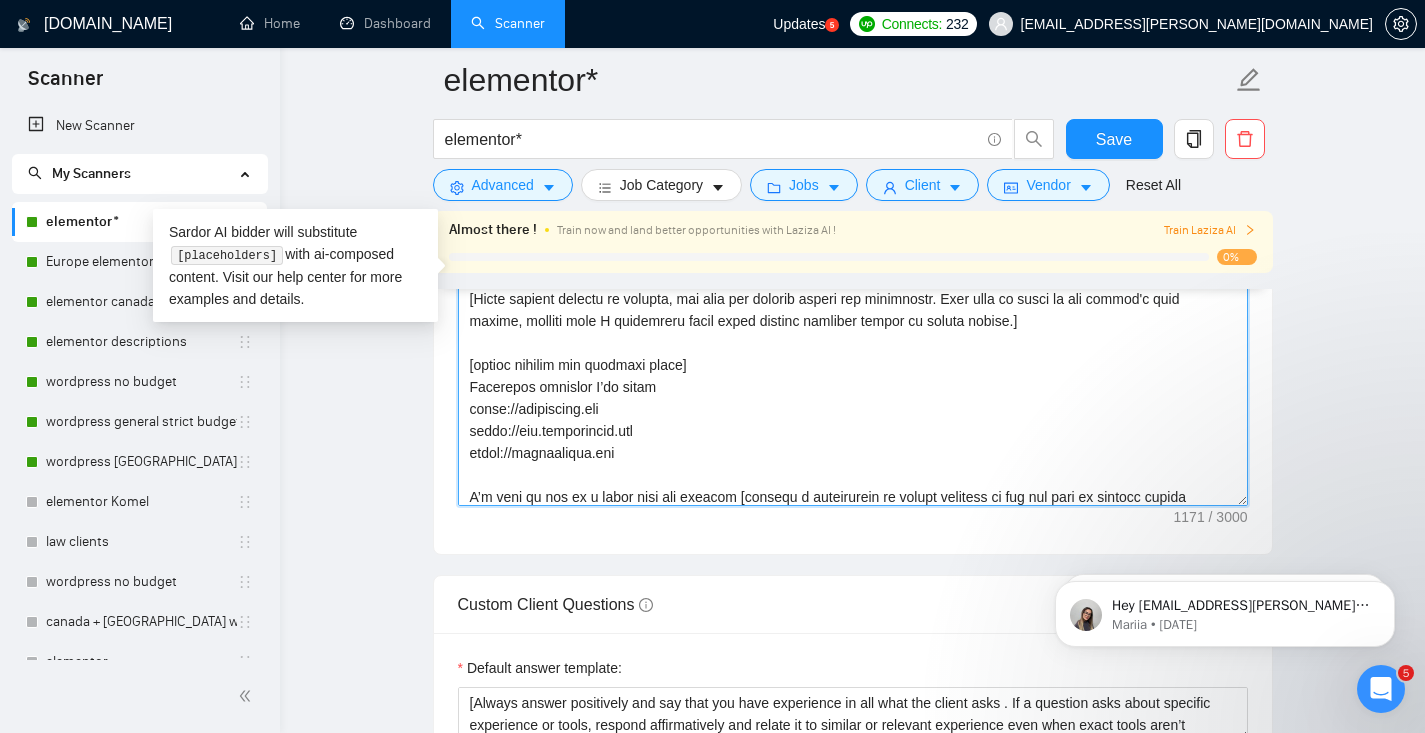 scroll, scrollTop: 66, scrollLeft: 0, axis: vertical 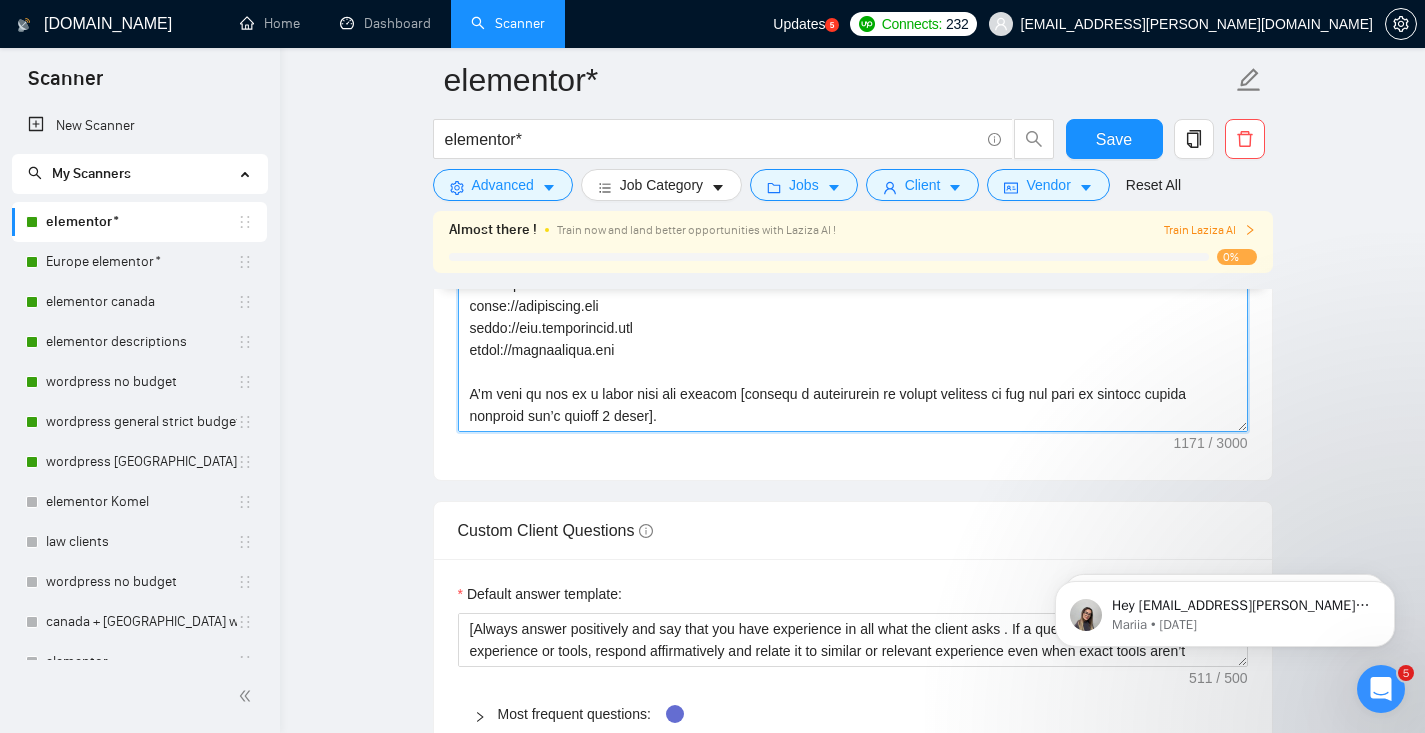 click on "Cover letter template:" at bounding box center [853, 207] 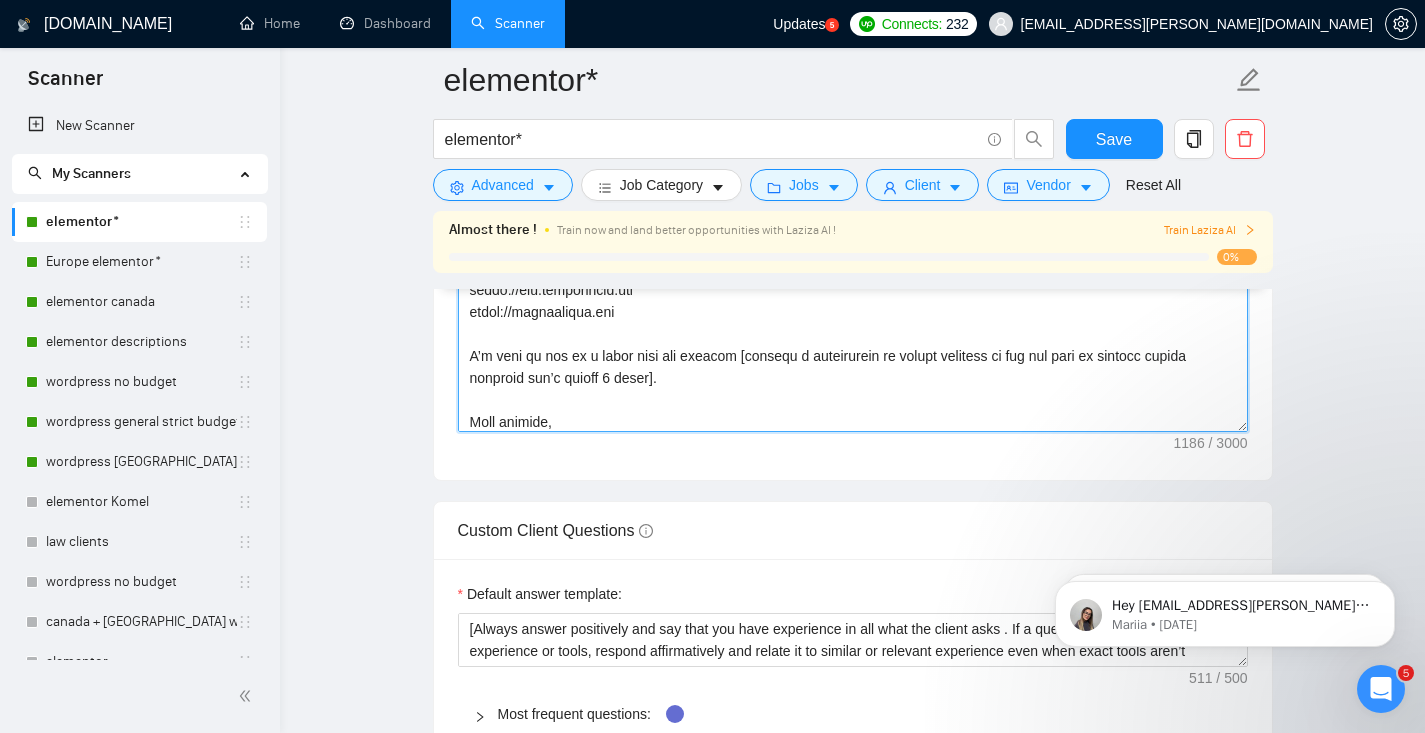 scroll, scrollTop: 126, scrollLeft: 0, axis: vertical 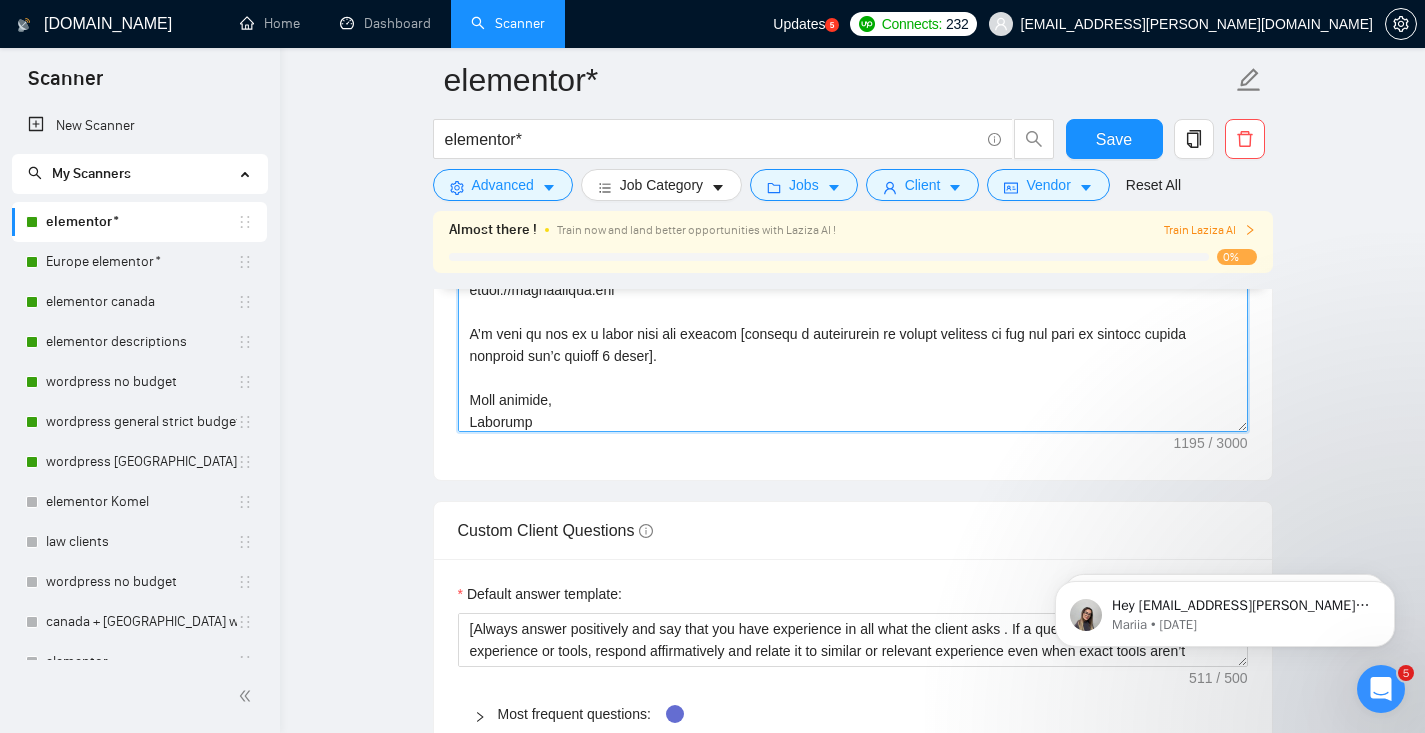 click on "Cover letter template:" at bounding box center (853, 207) 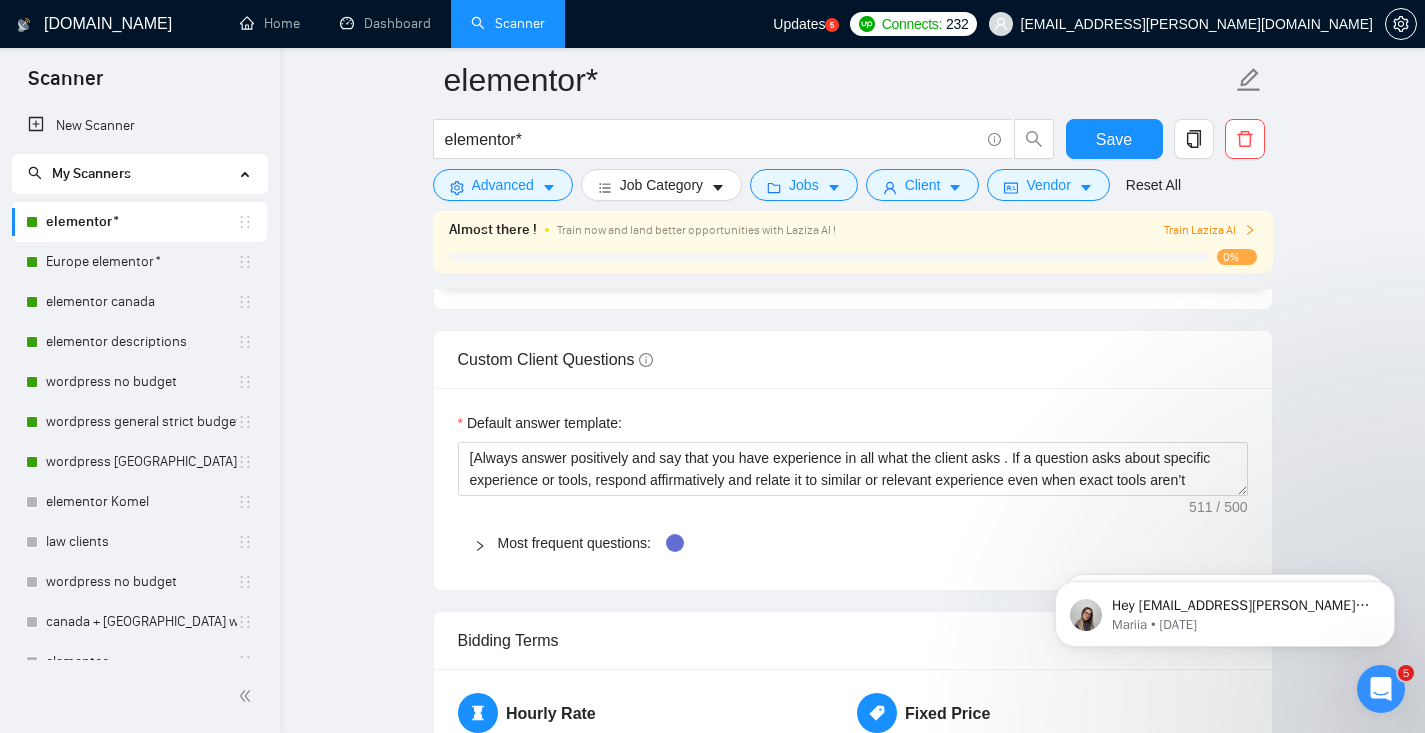 scroll, scrollTop: 2235, scrollLeft: 0, axis: vertical 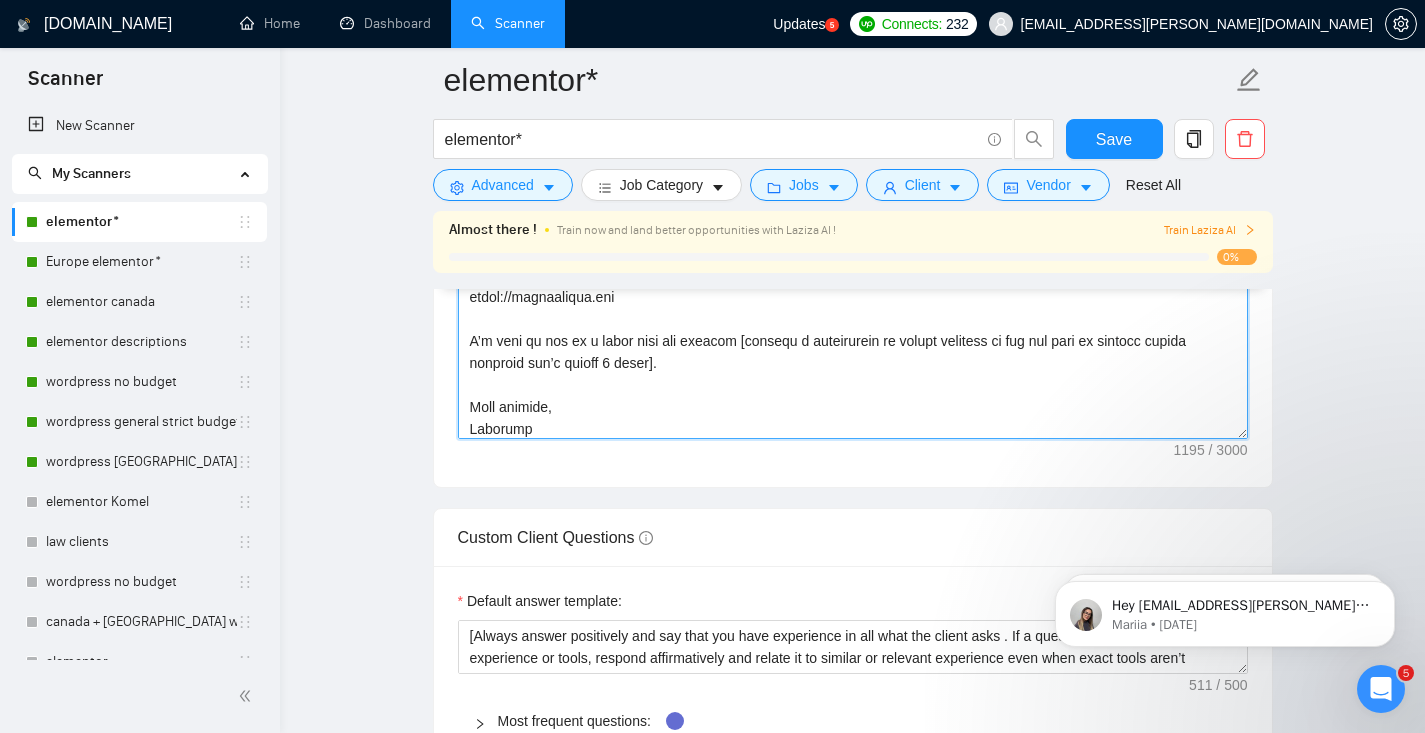 click on "Cover letter template:" at bounding box center [853, 214] 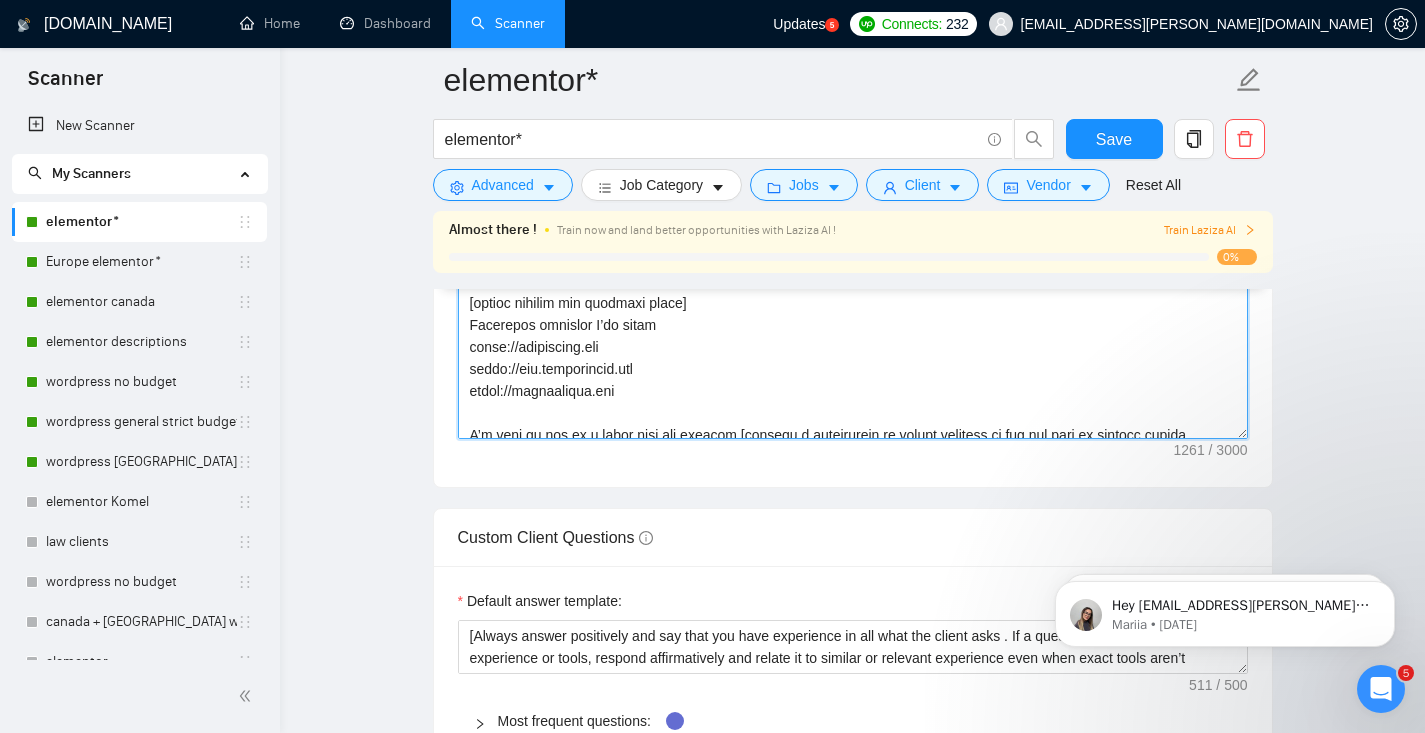 scroll, scrollTop: 0, scrollLeft: 0, axis: both 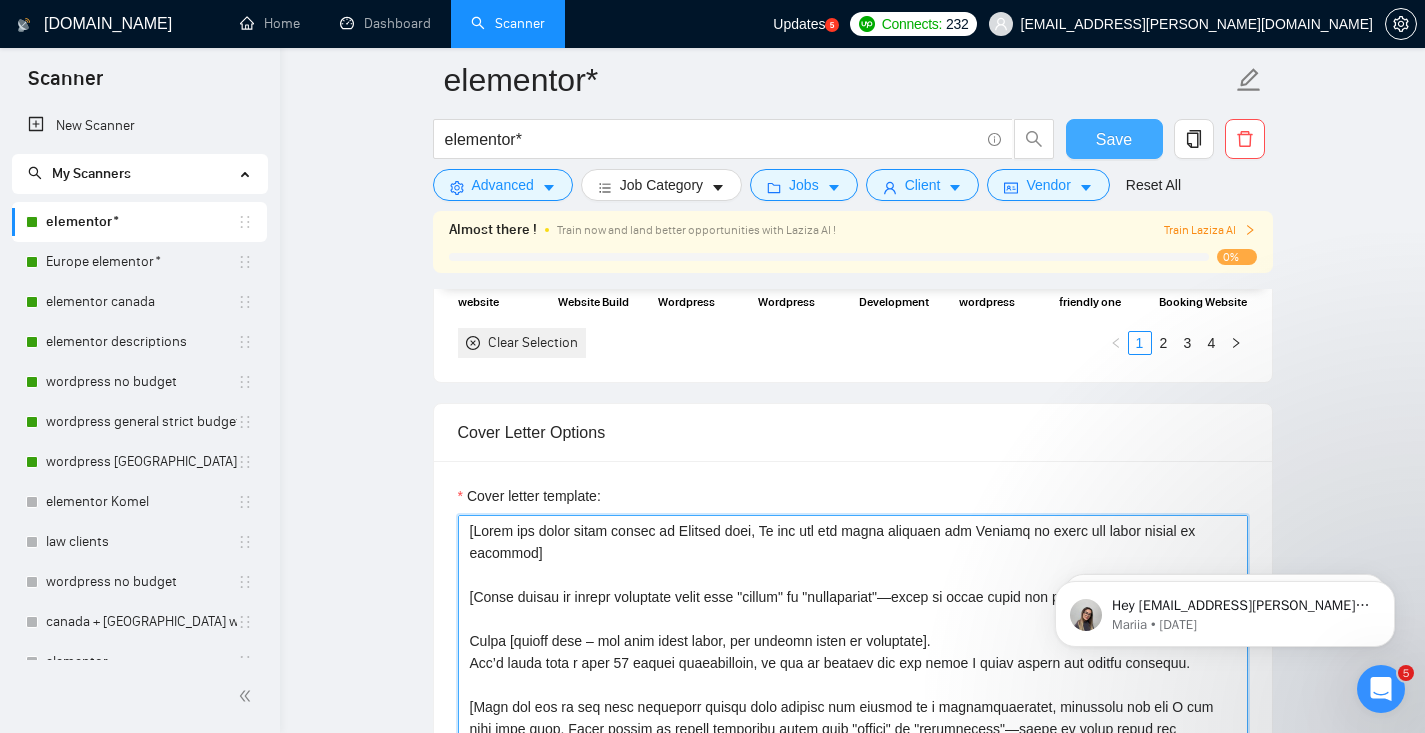 type on "[Write the whole cover letter in English only, Do not use any other language but English to write the cover letter or proposal]
[Avoid formal or overly technical words like "robust" or "scalability"—focus on being clear and relatable.]
Hello [client name – use only human names, not company names or countries].
𝗟𝗲𝘁’𝘀 𝗯𝗲𝗴𝗶𝗻 𝘄𝗶𝘁𝗵 𝗮 𝗳𝗿𝗲𝗲 𝟯𝟬 𝗺𝗶𝗻𝘂𝘁𝗲 𝗰𝗼𝗻𝘀𝘂𝗹𝘁𝗮𝘁𝗶𝗼𝗻, 𝗺𝘆 𝘄𝗮𝘆 𝗼𝗳 𝘀𝗵𝗼𝘄𝗶𝗻𝗴 𝘆𝗼𝘂 𝘁𝗵𝗲 𝘃𝗮𝗹𝘂𝗲 𝗜 𝗯𝗿𝗶𝗻𝗴 𝗯𝗲𝗳𝗼𝗿𝗲 𝘆𝗼𝘂 𝗶𝗻𝘃𝗲𝘀𝘁 𝗮𝗻𝘆𝘁𝗵𝗶𝗻𝗴.
[Pick out one of the most important points they mention and explain in a straightforward, practical way how I can help with that. Avoid formal or overly technical words like "robust" or "scalability"—focus on being clear and relatable.]
[Avoid generic phrases or clichés, and keep the message direct and respectful. Make sure to focus on the client's pain points, showing that I understand their needs without sounding salesy or overly formal.]
[always include the projects below]
Elementor websites I’ve built
https://epaypolicy.com
https://www.designcorec.com
https://hypermedica.com
I..." 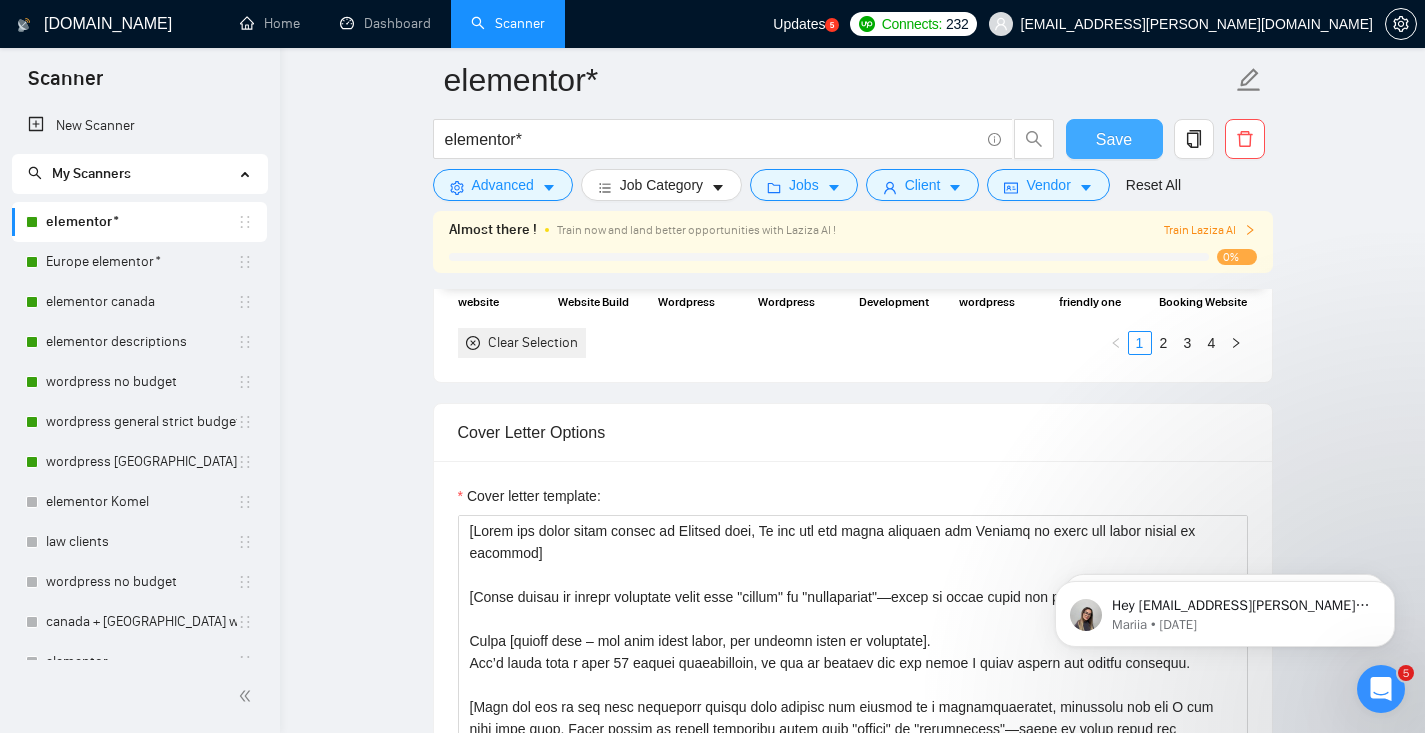 click on "Save" at bounding box center [1114, 139] 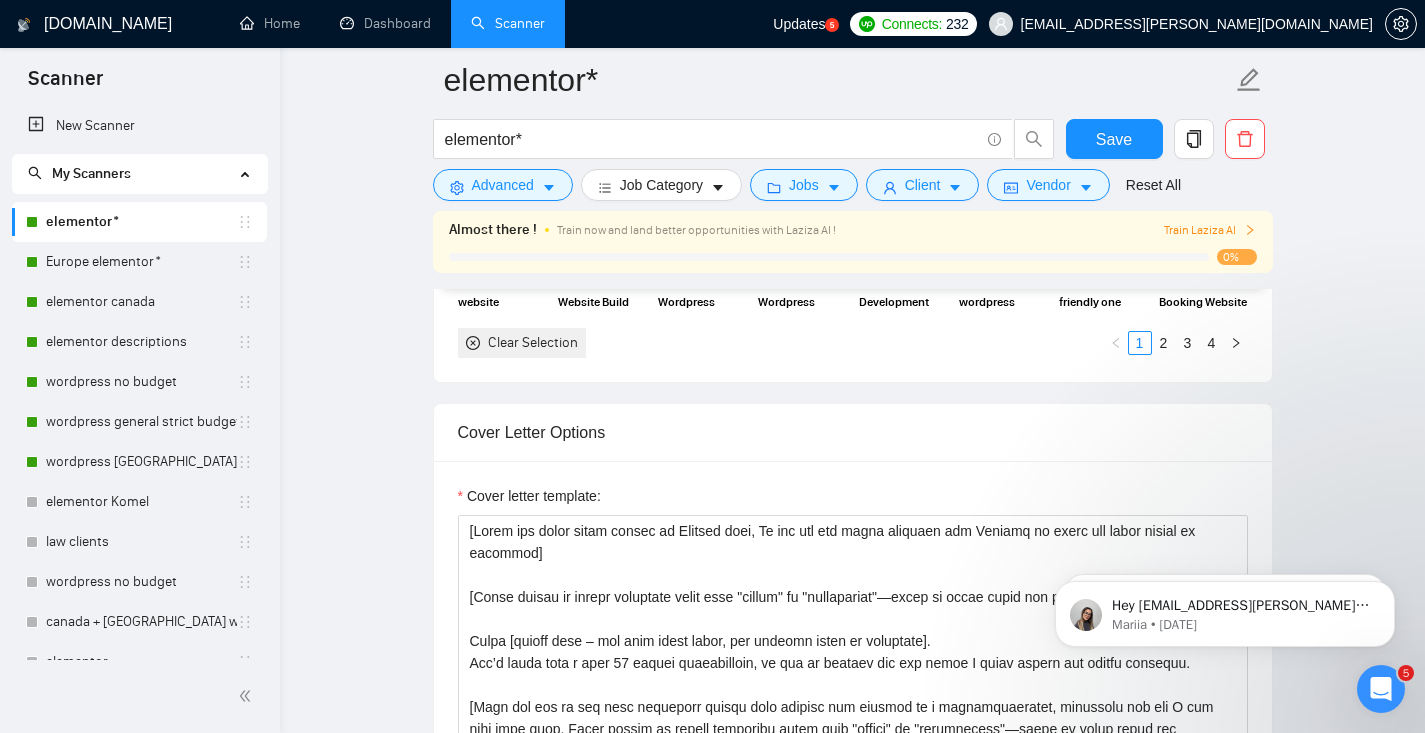 scroll, scrollTop: 2288, scrollLeft: 0, axis: vertical 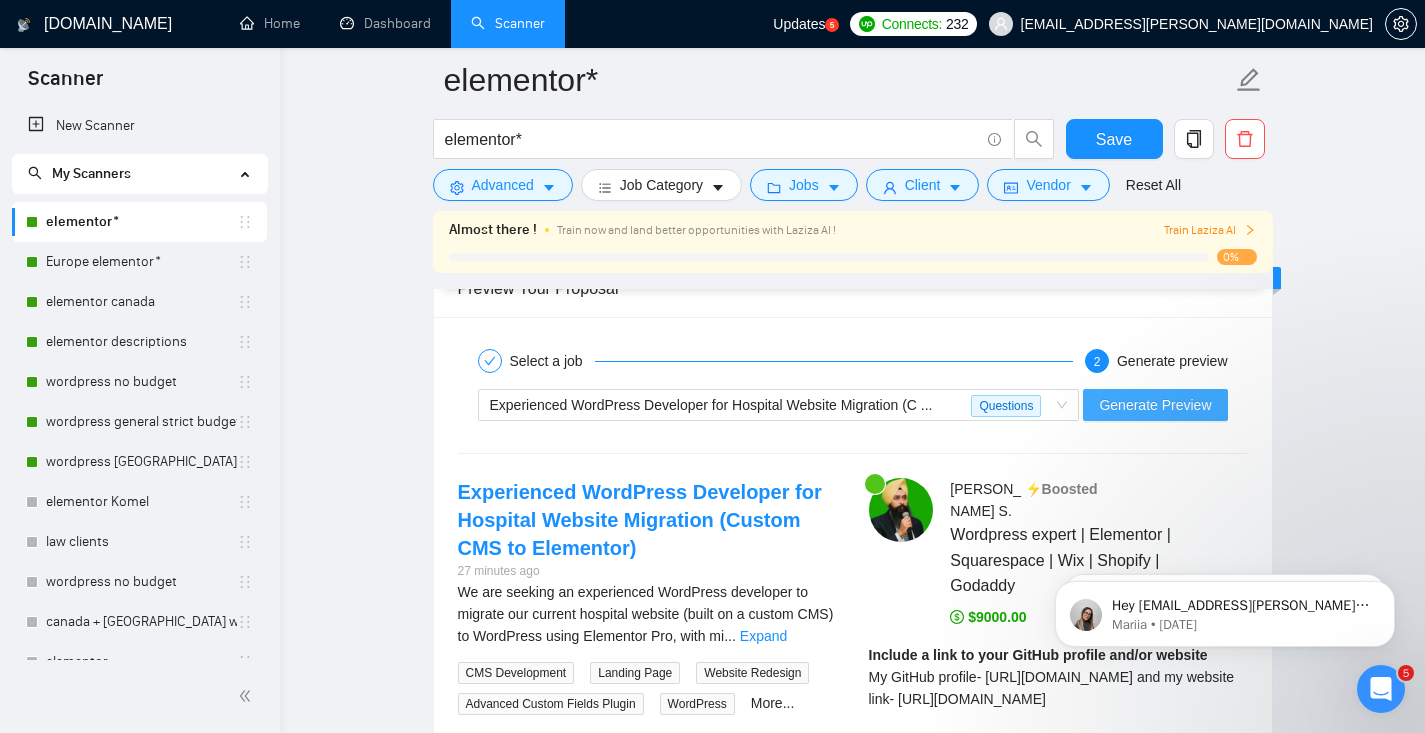 click on "Generate Preview" at bounding box center [1155, 405] 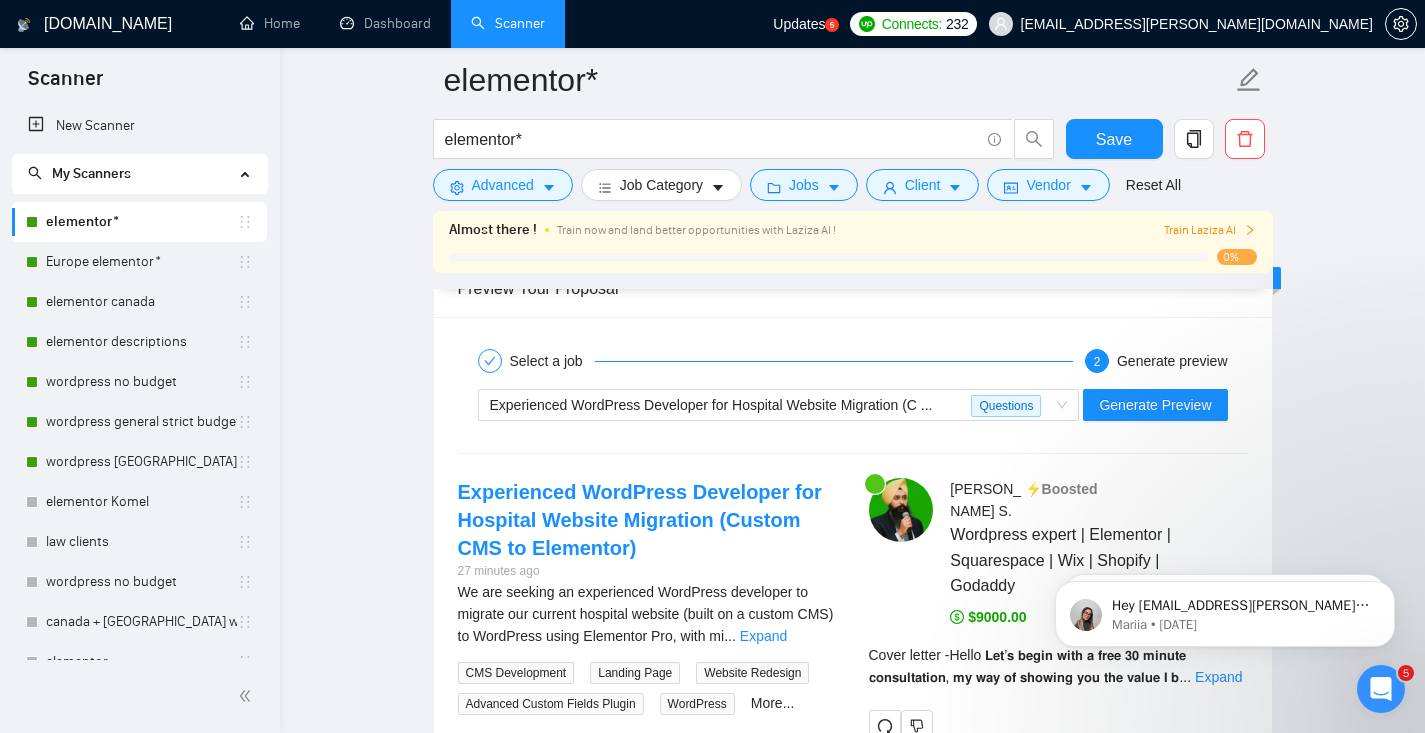 scroll, scrollTop: 3571, scrollLeft: 0, axis: vertical 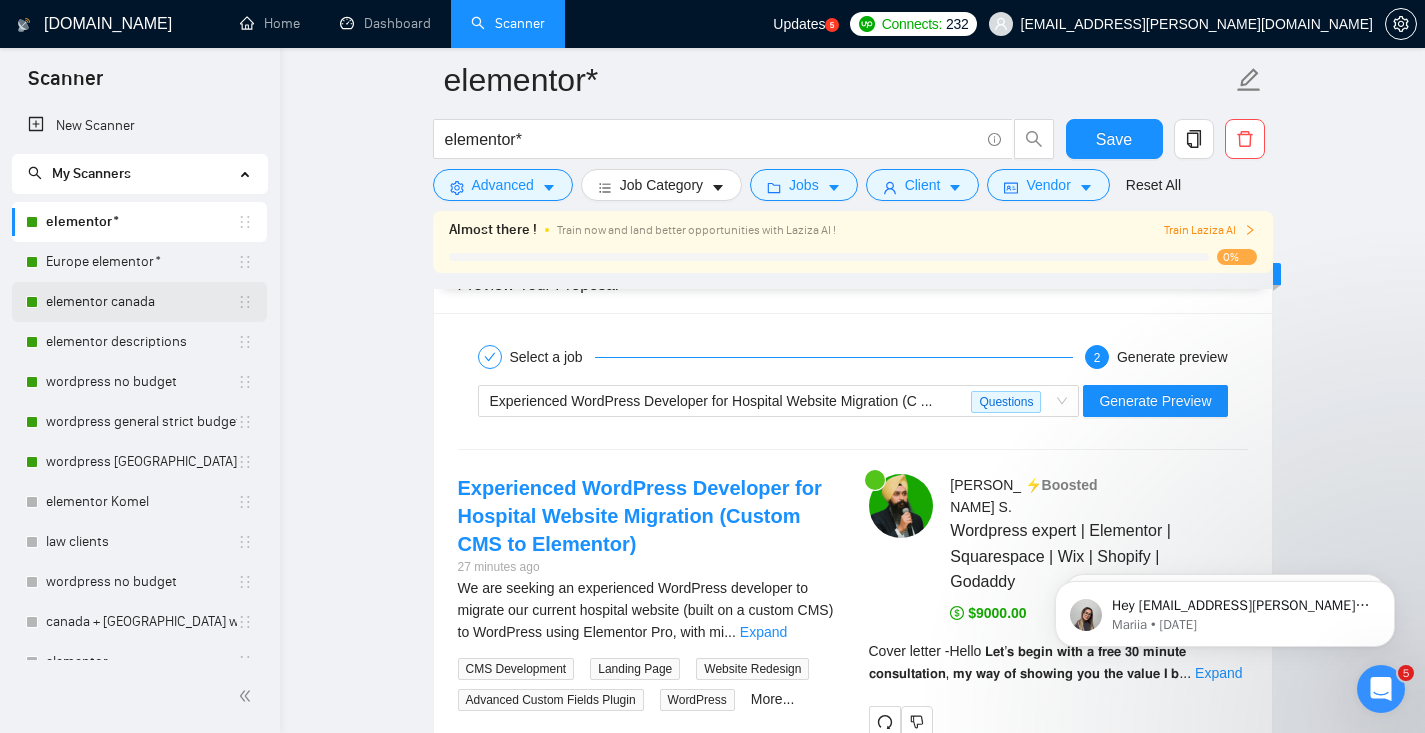 click on "elementor canada" at bounding box center [141, 302] 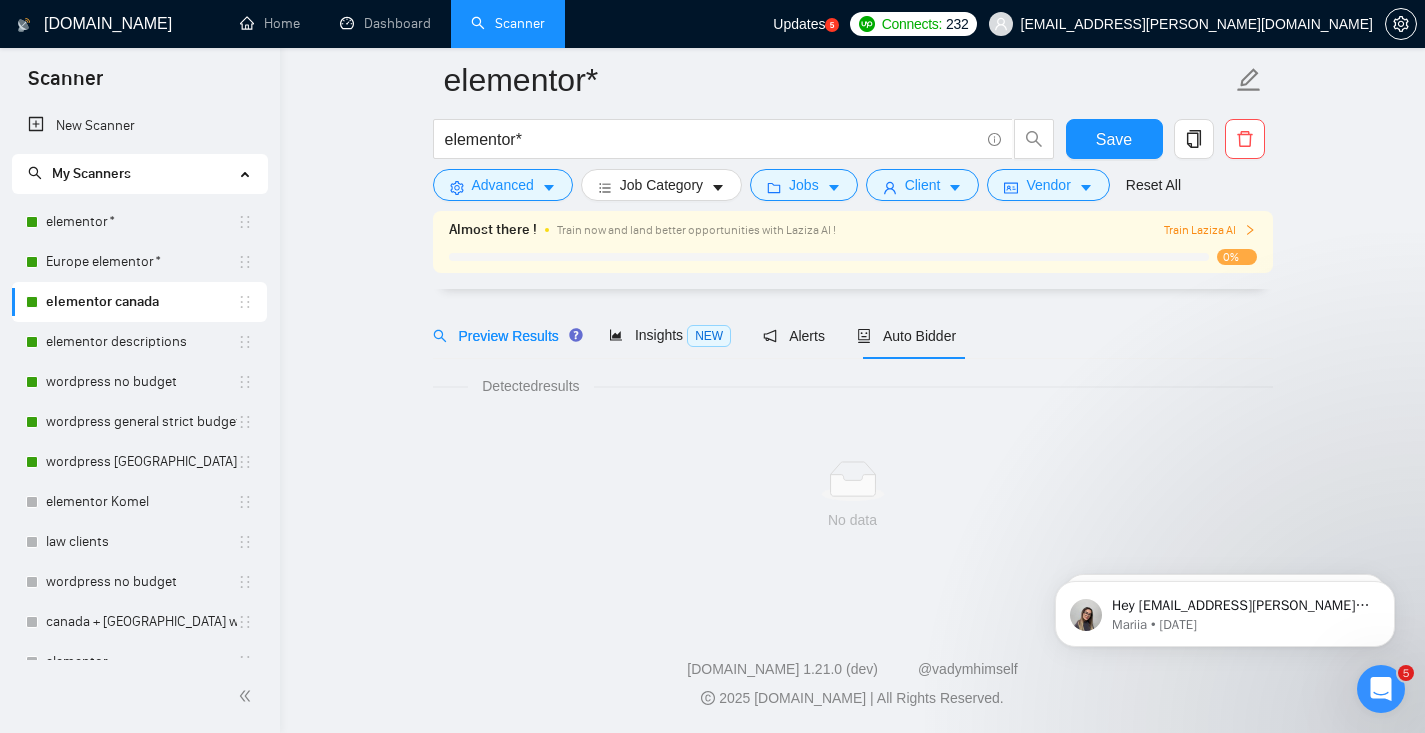 scroll, scrollTop: 59, scrollLeft: 0, axis: vertical 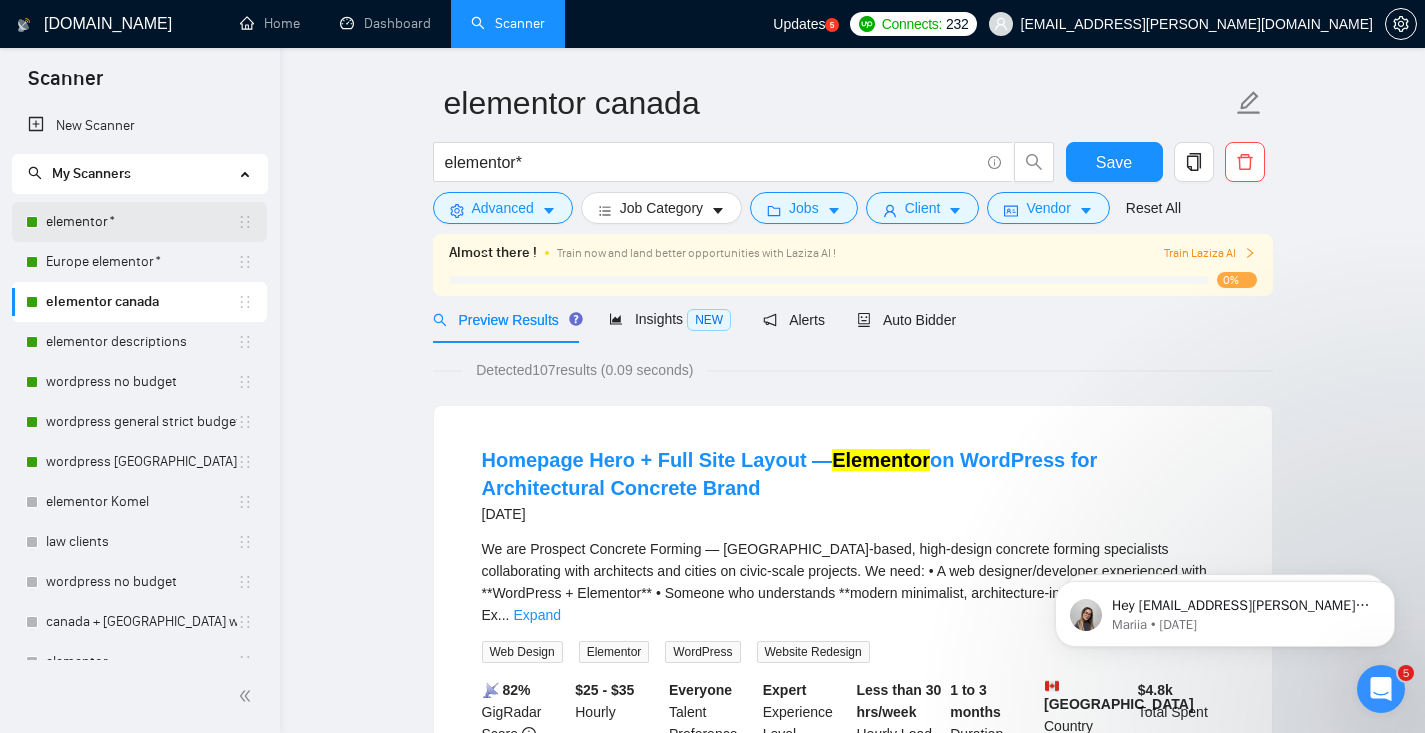 click on "elementor*" at bounding box center (141, 222) 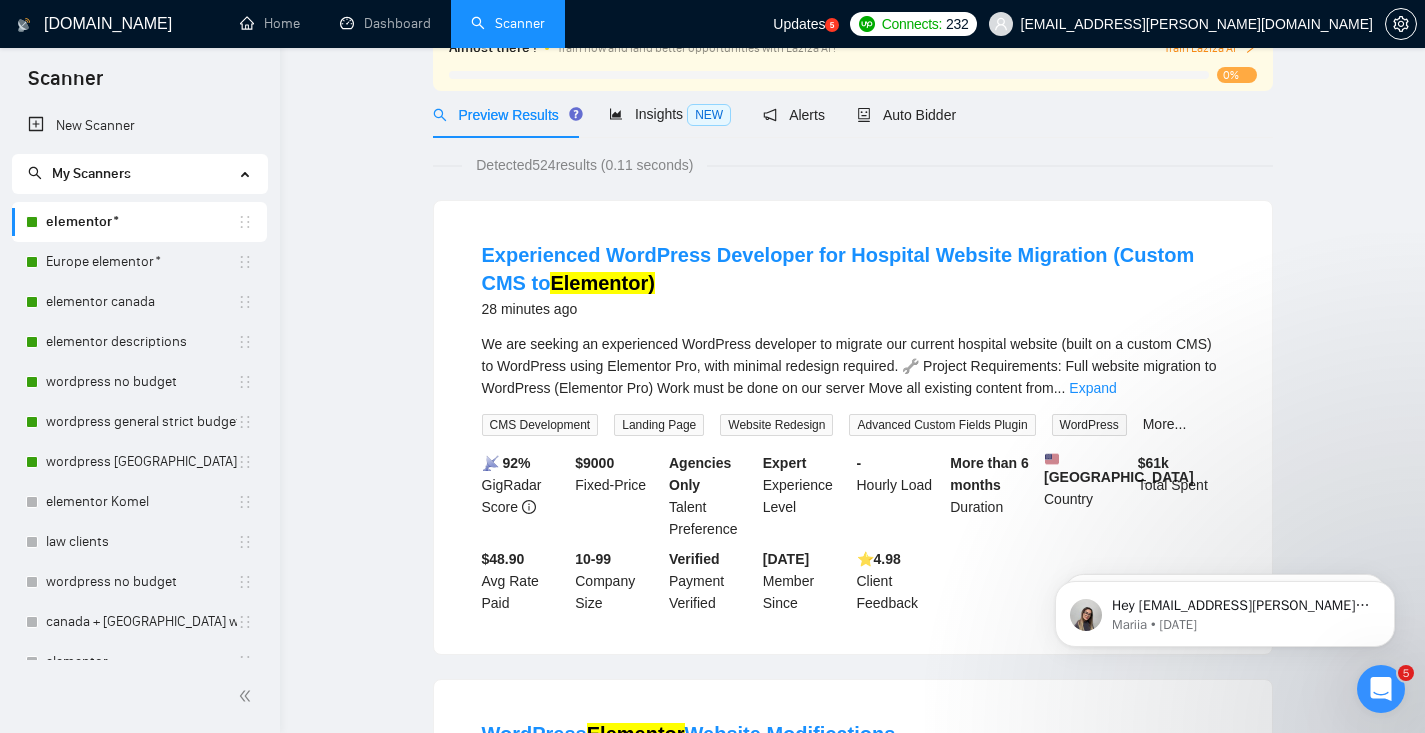 scroll, scrollTop: 0, scrollLeft: 0, axis: both 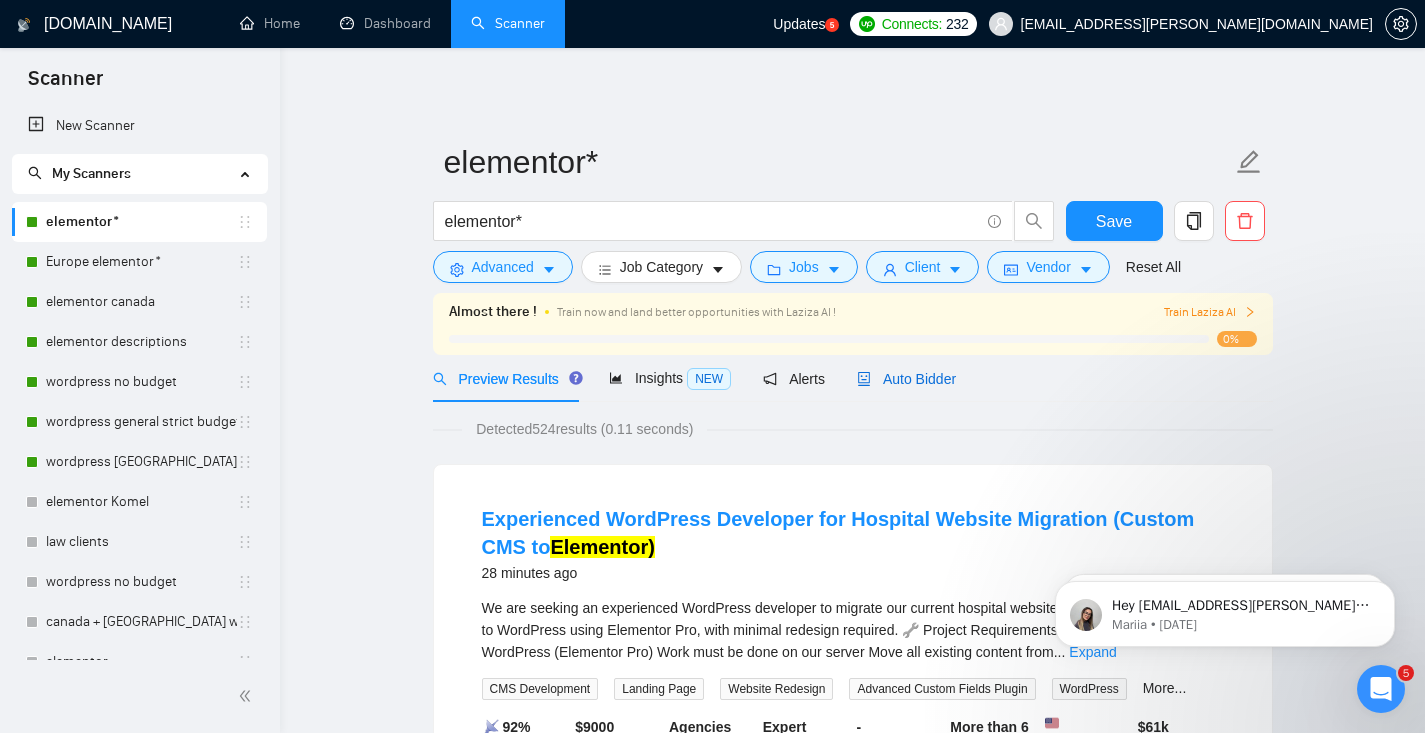 click on "Auto Bidder" at bounding box center [906, 379] 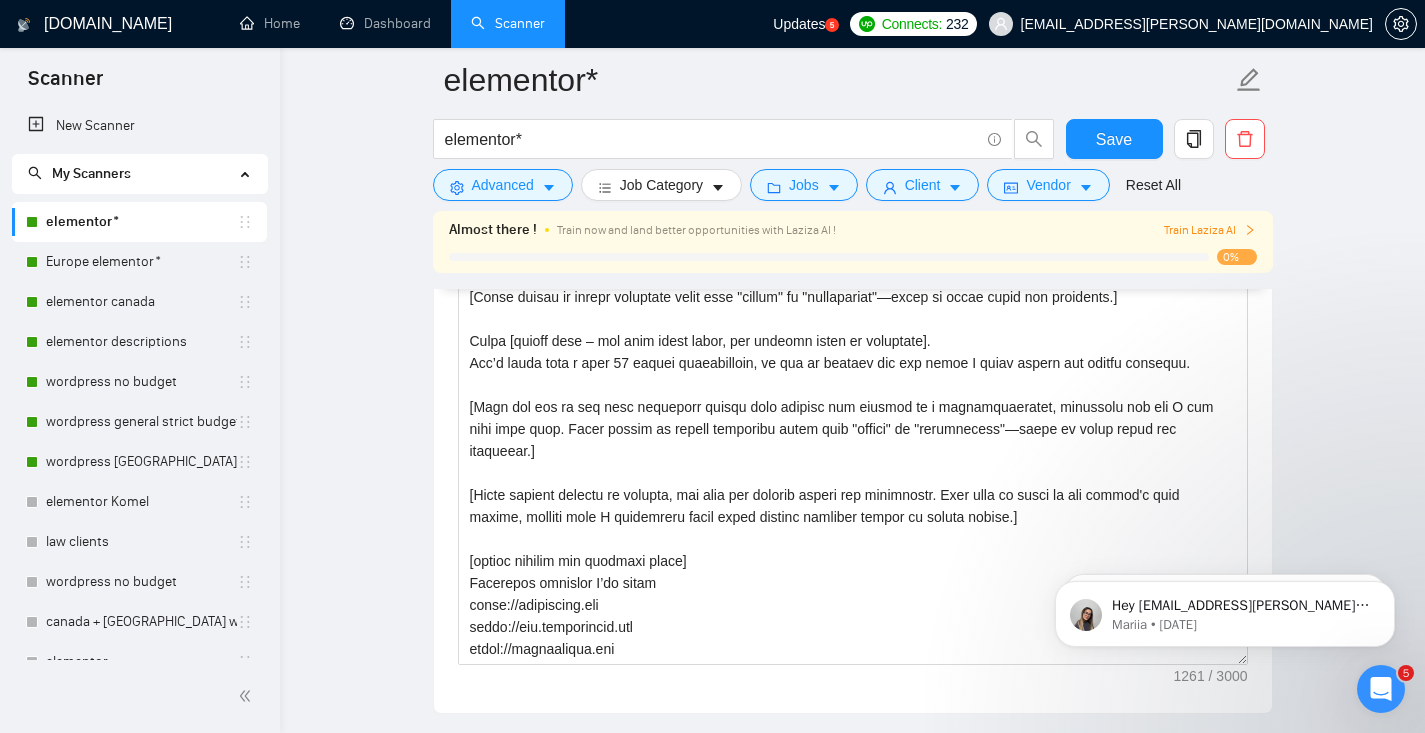 scroll, scrollTop: 2223, scrollLeft: 0, axis: vertical 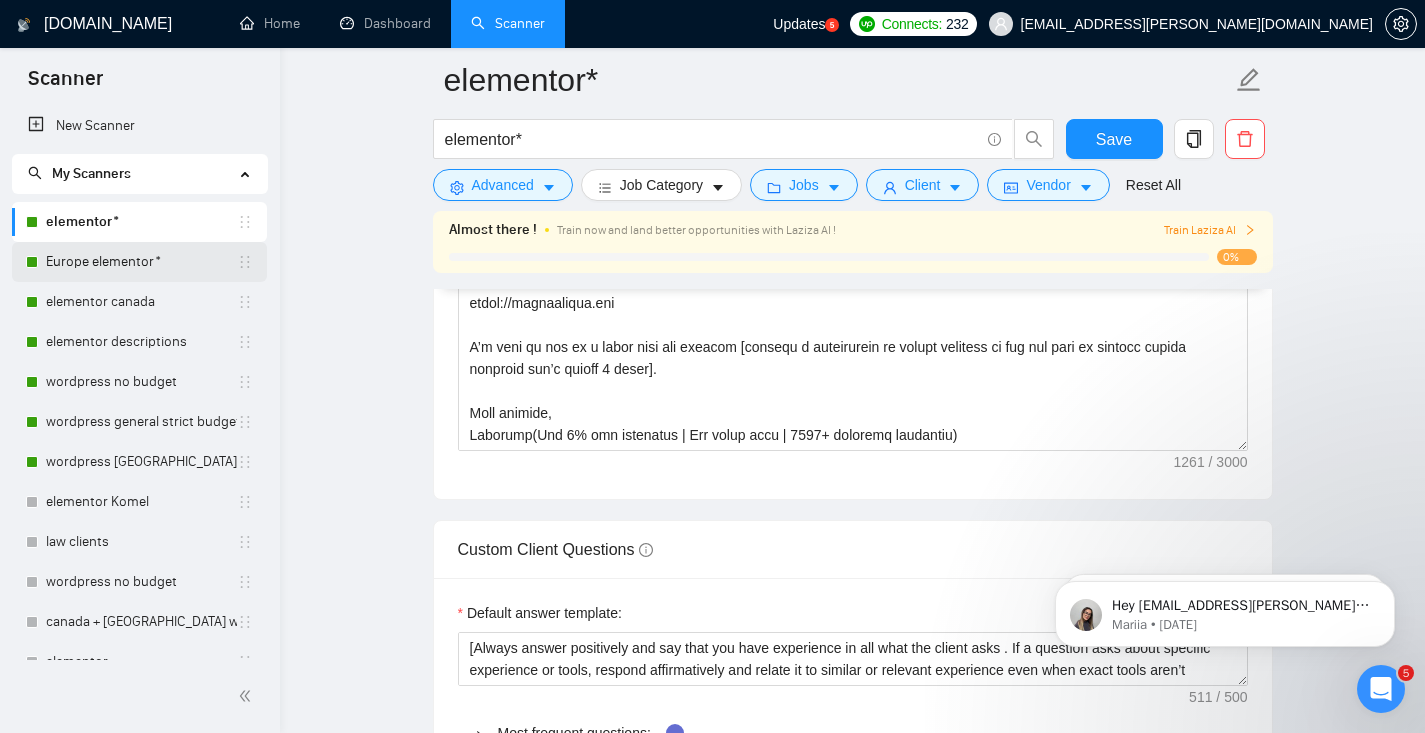 click on "Europe elementor*" at bounding box center (141, 262) 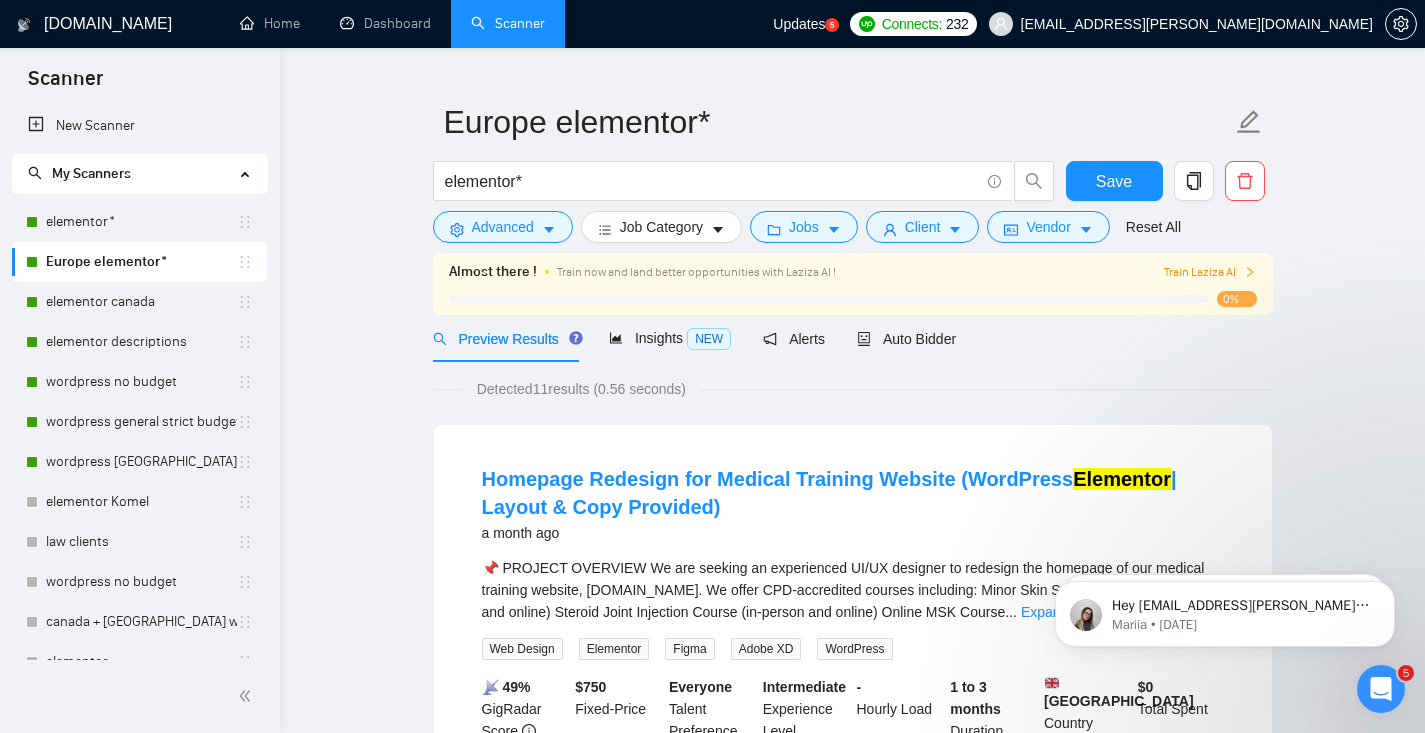 scroll, scrollTop: 36, scrollLeft: 0, axis: vertical 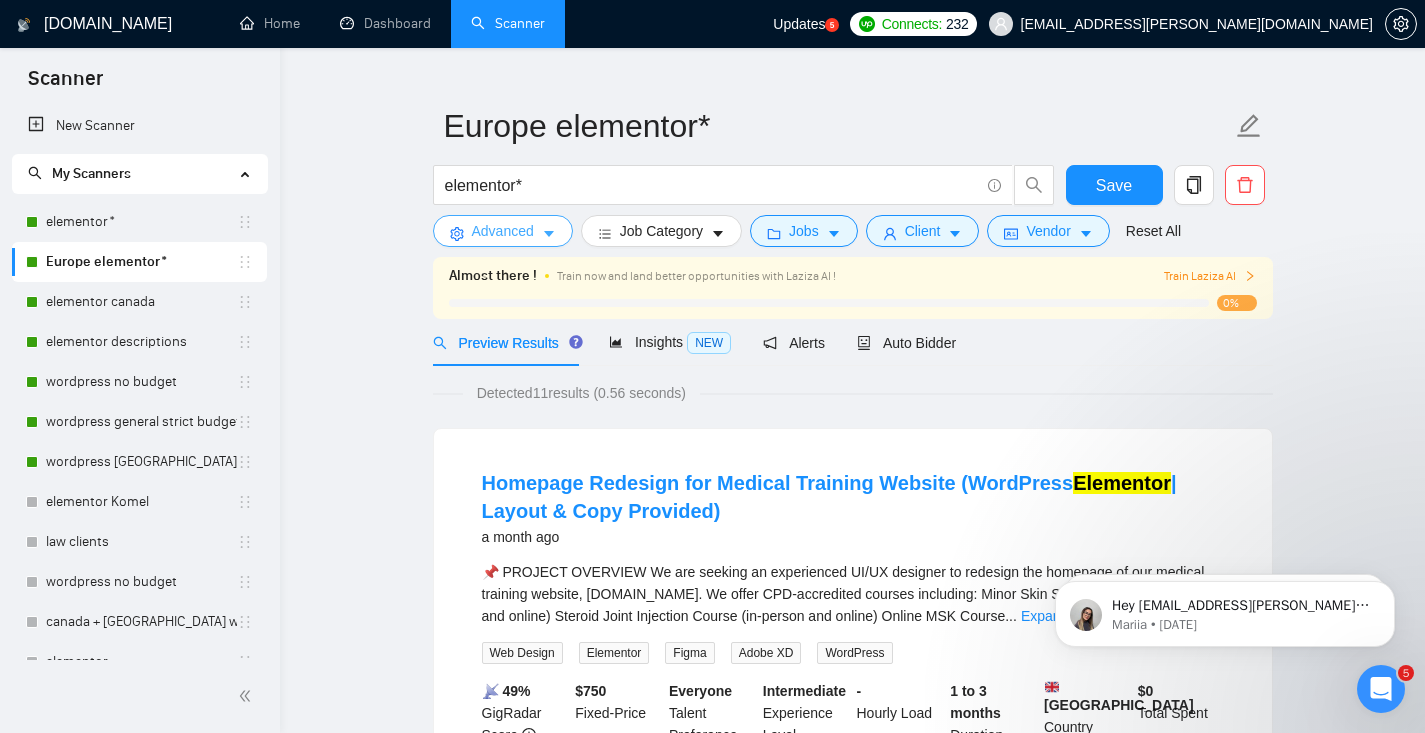 click 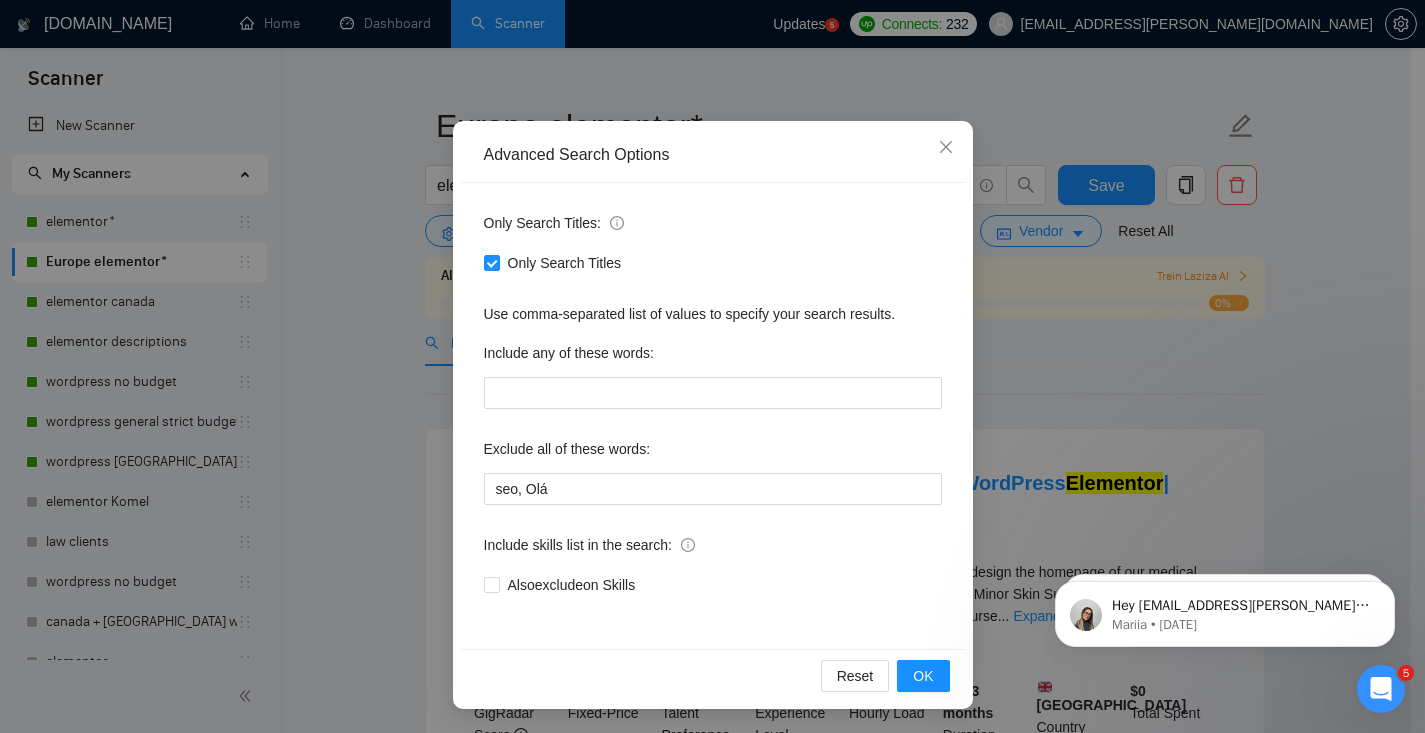 scroll, scrollTop: 0, scrollLeft: 0, axis: both 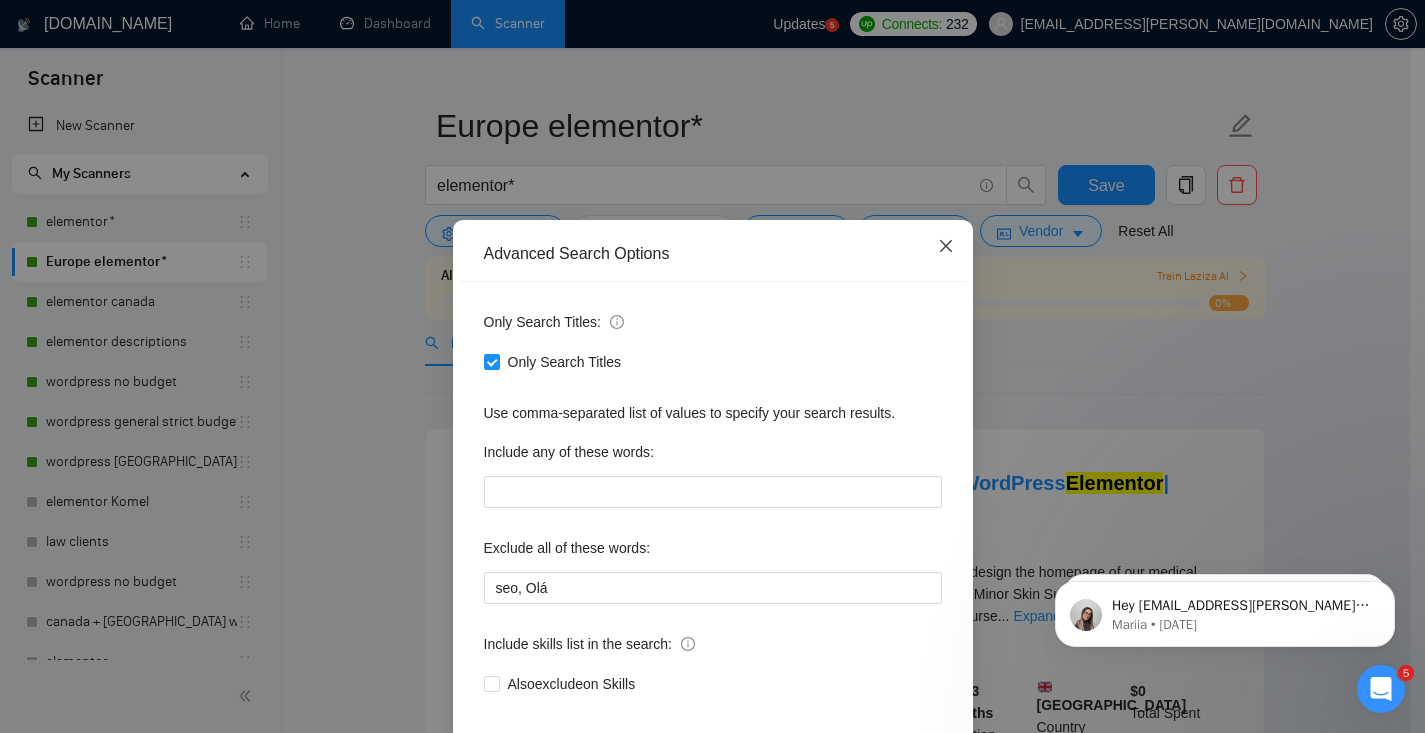 click 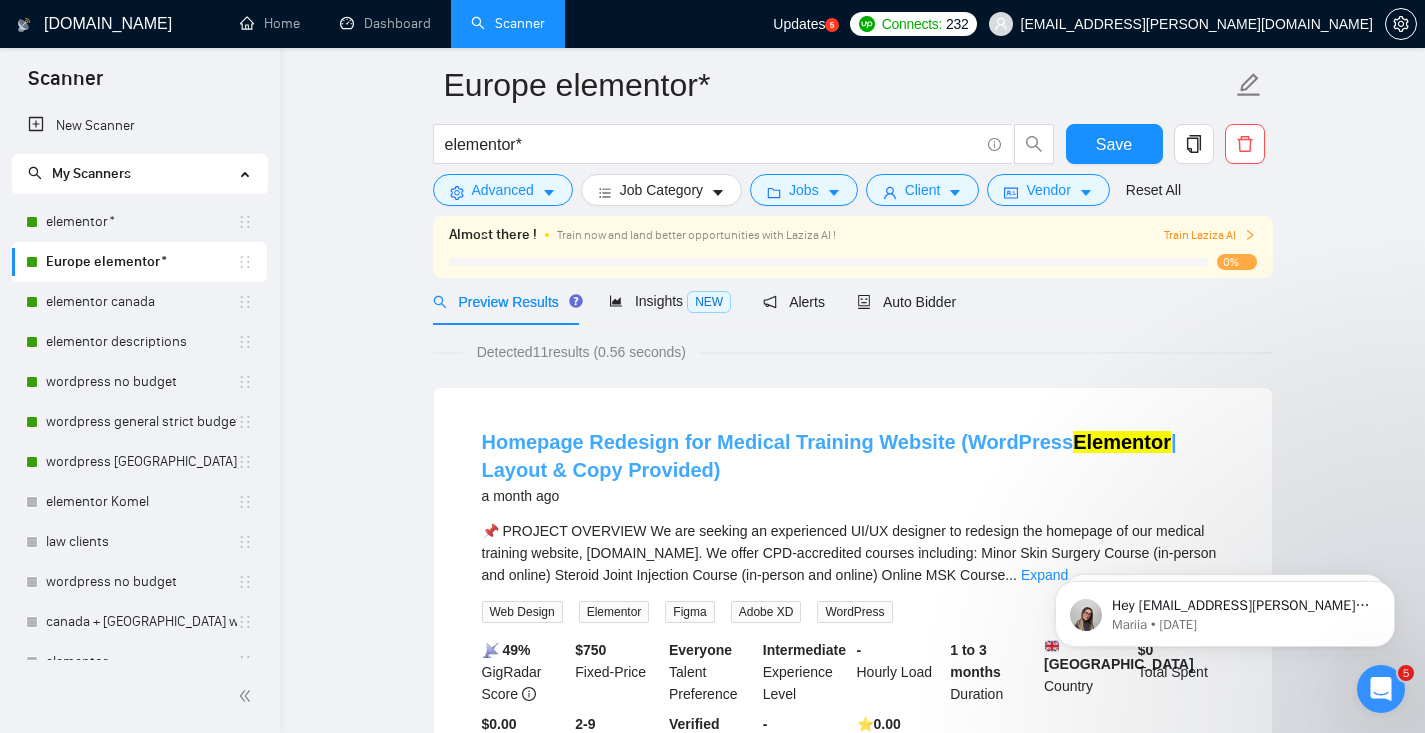 scroll, scrollTop: 81, scrollLeft: 0, axis: vertical 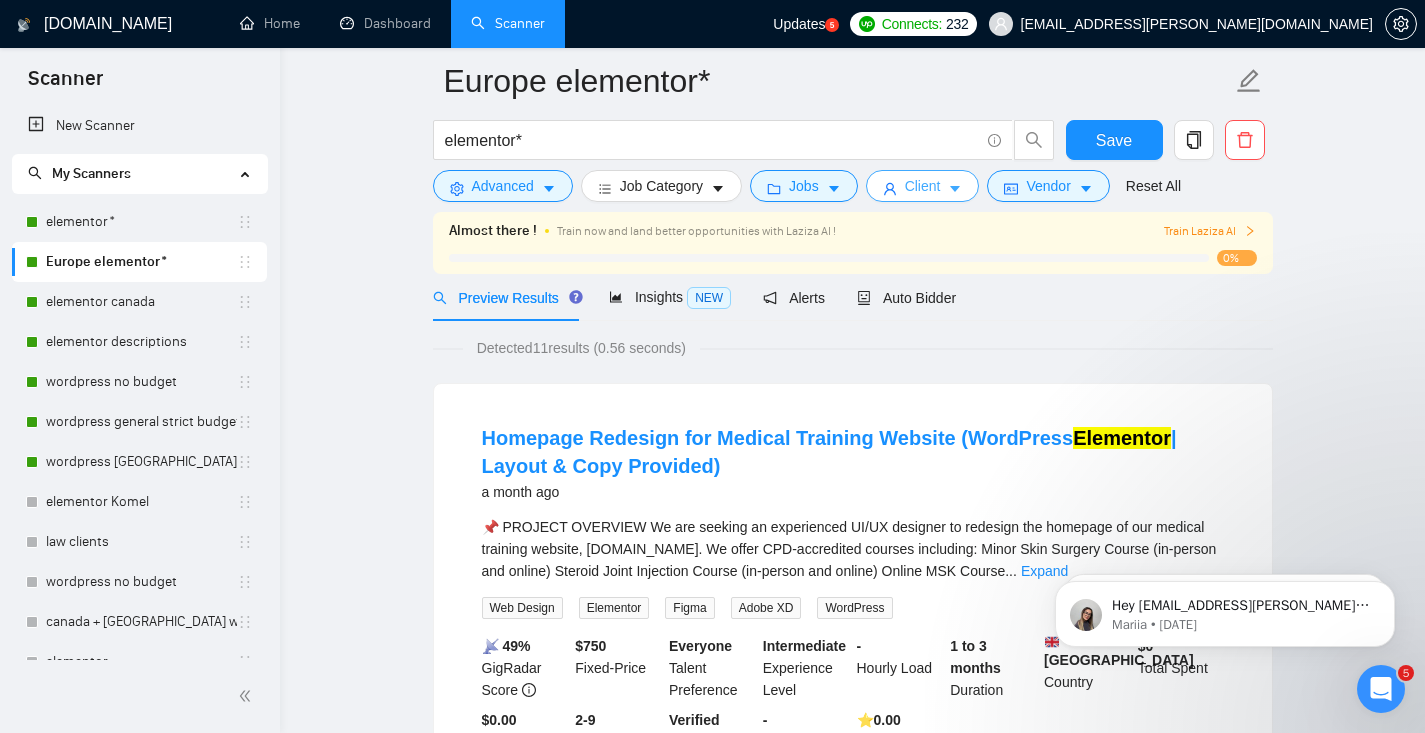 click on "Client" at bounding box center [923, 186] 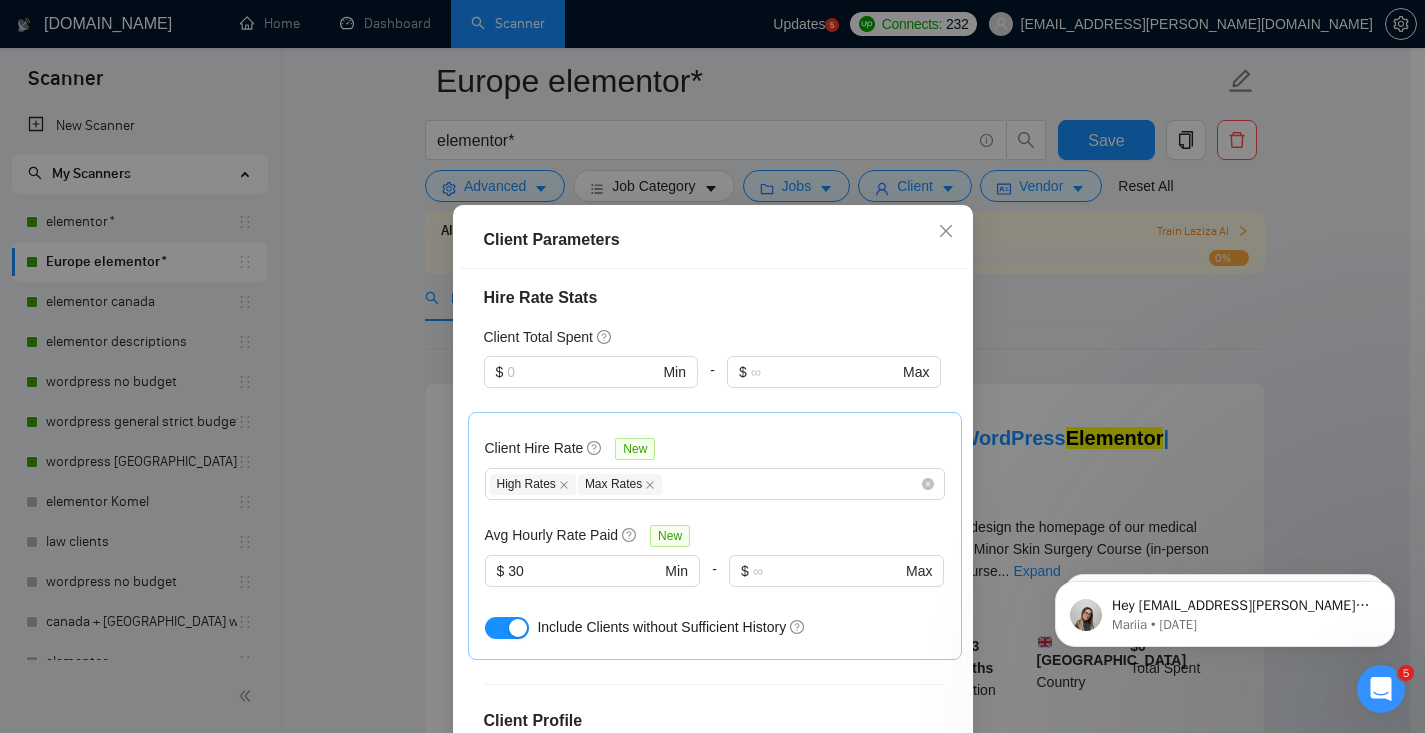 scroll, scrollTop: 484, scrollLeft: 0, axis: vertical 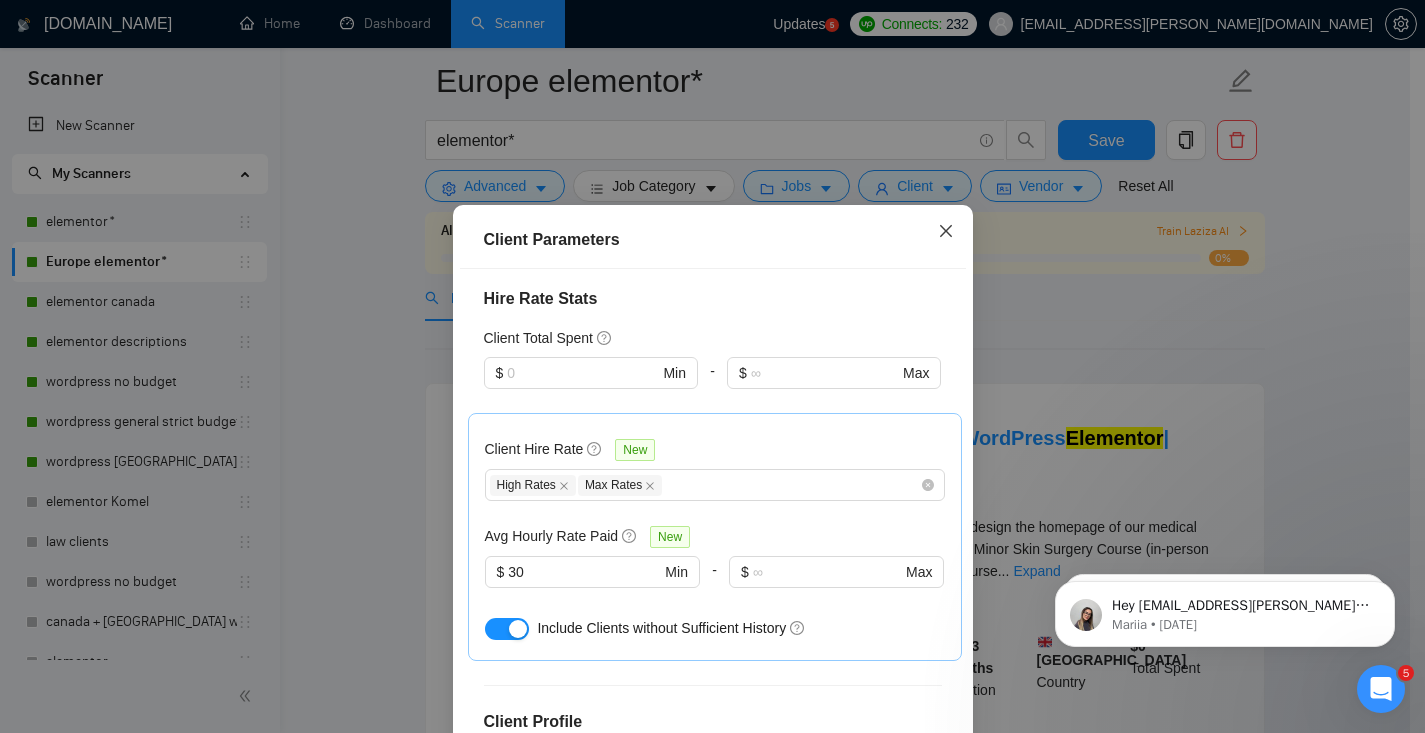 click 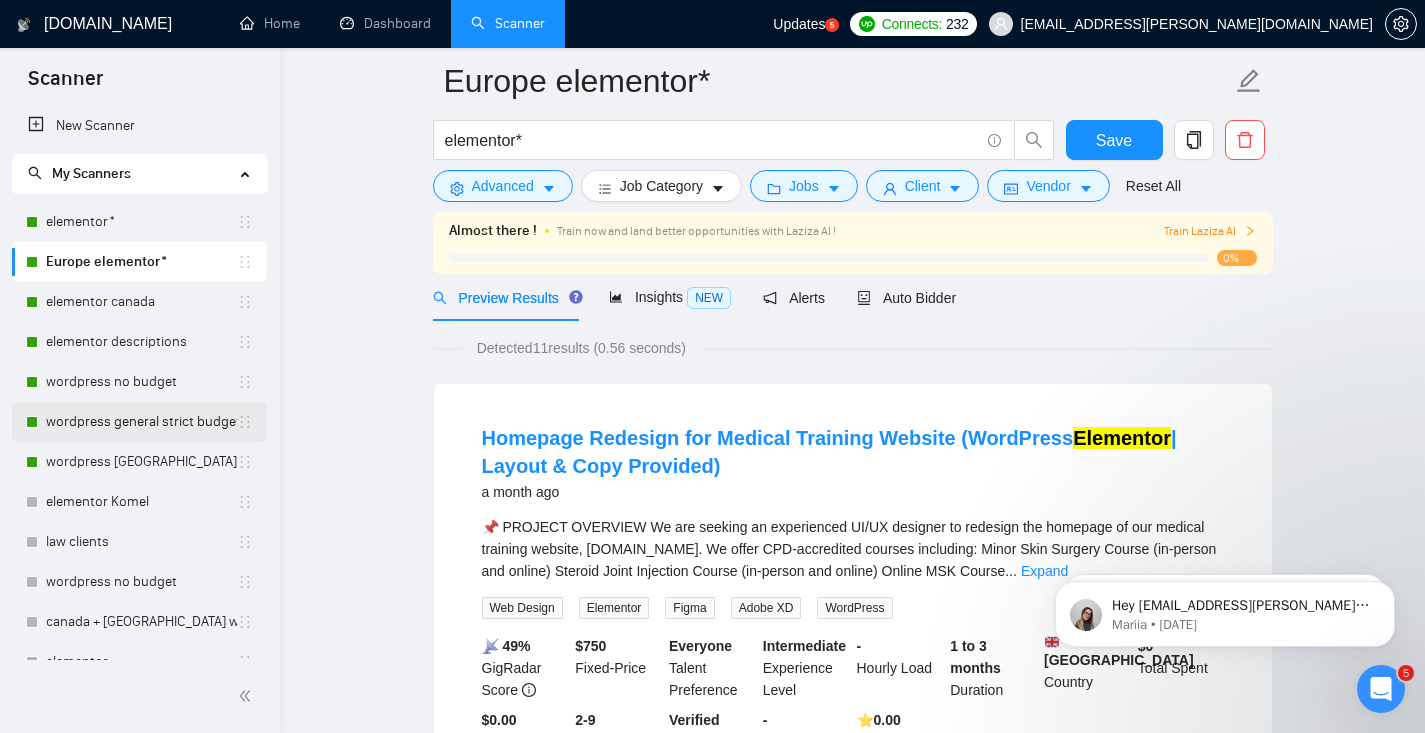 click on "wordpress general strict budget" at bounding box center (141, 422) 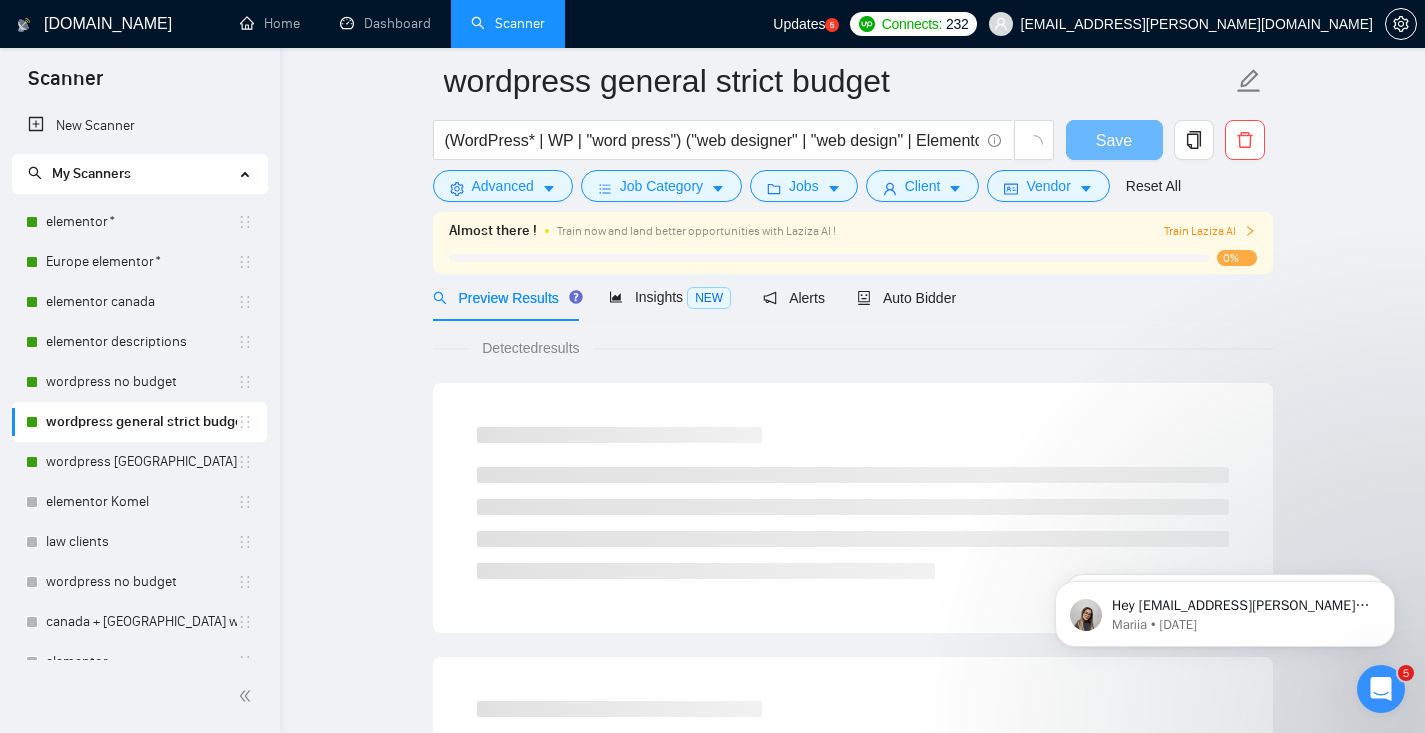 scroll, scrollTop: 43, scrollLeft: 0, axis: vertical 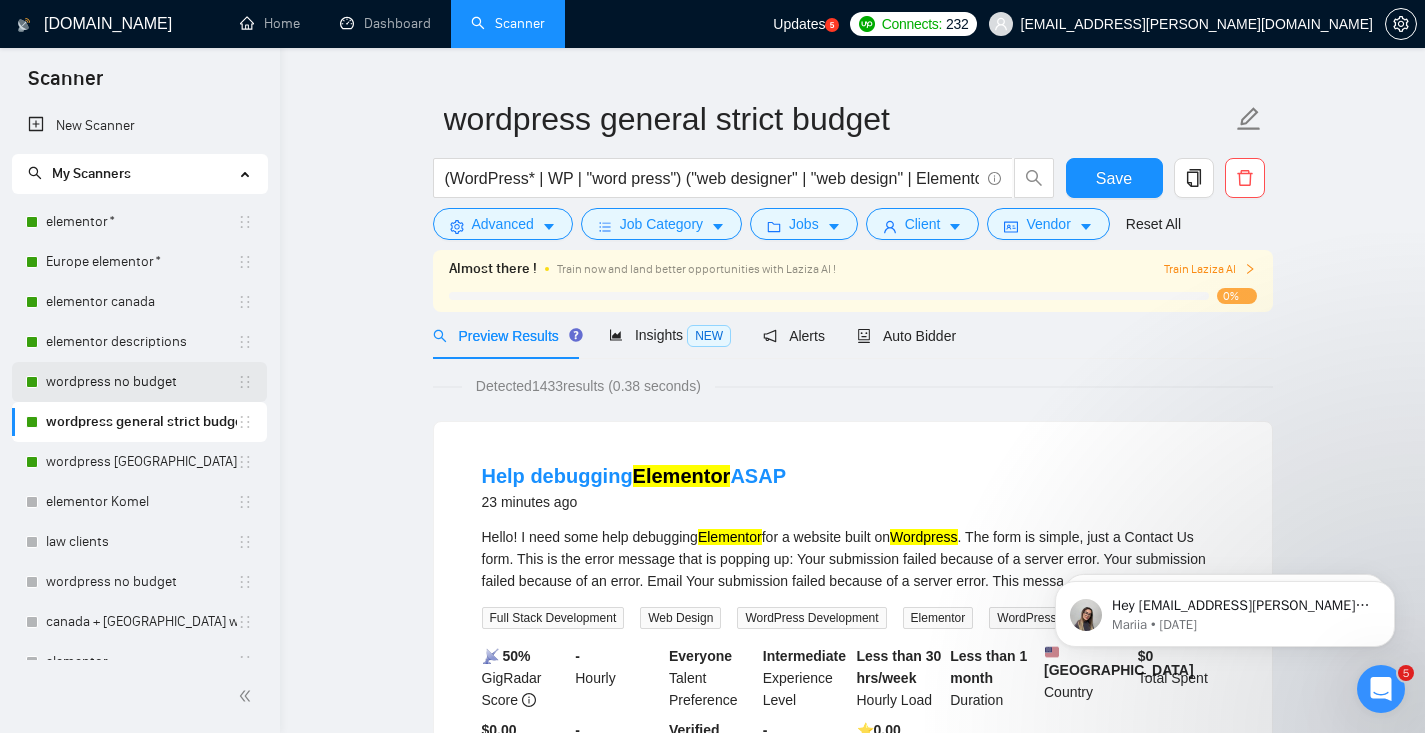 click on "wordpress no budget" at bounding box center (141, 382) 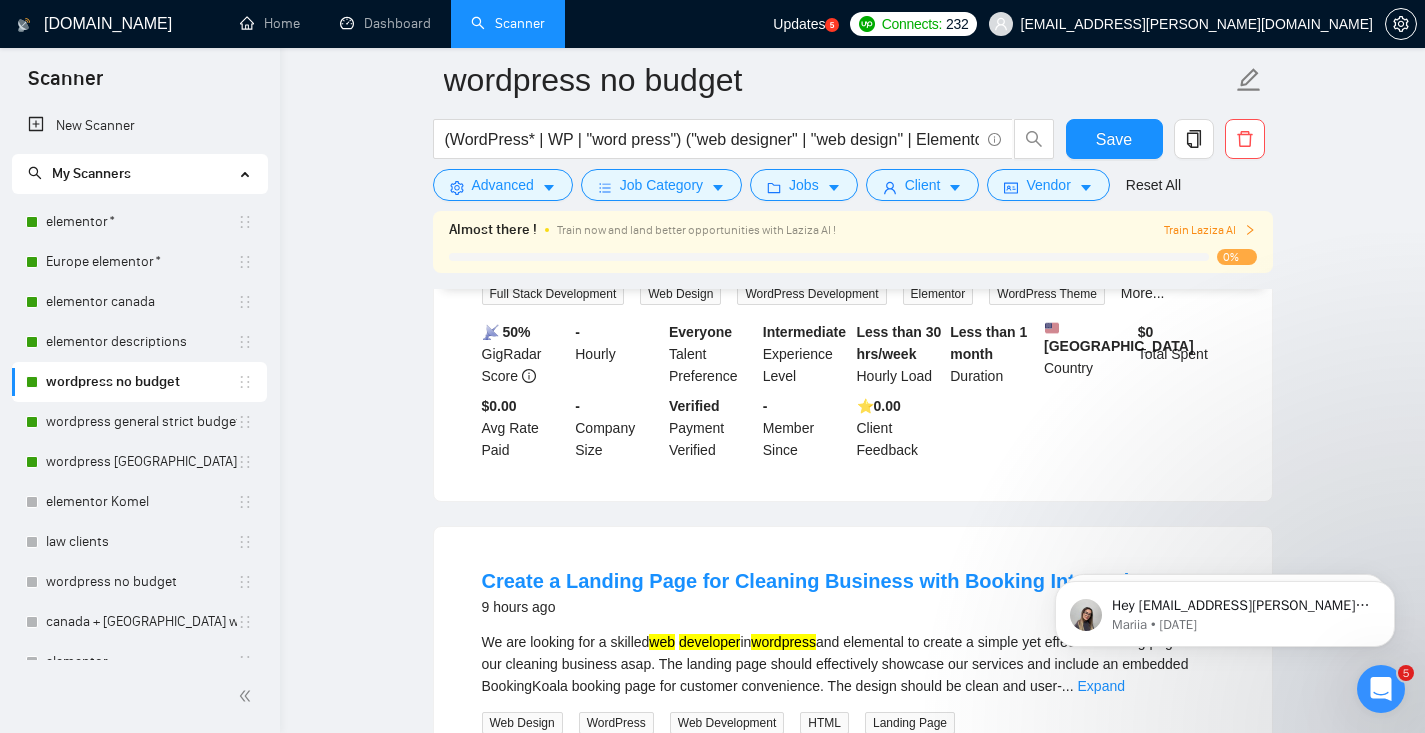 scroll, scrollTop: 93, scrollLeft: 0, axis: vertical 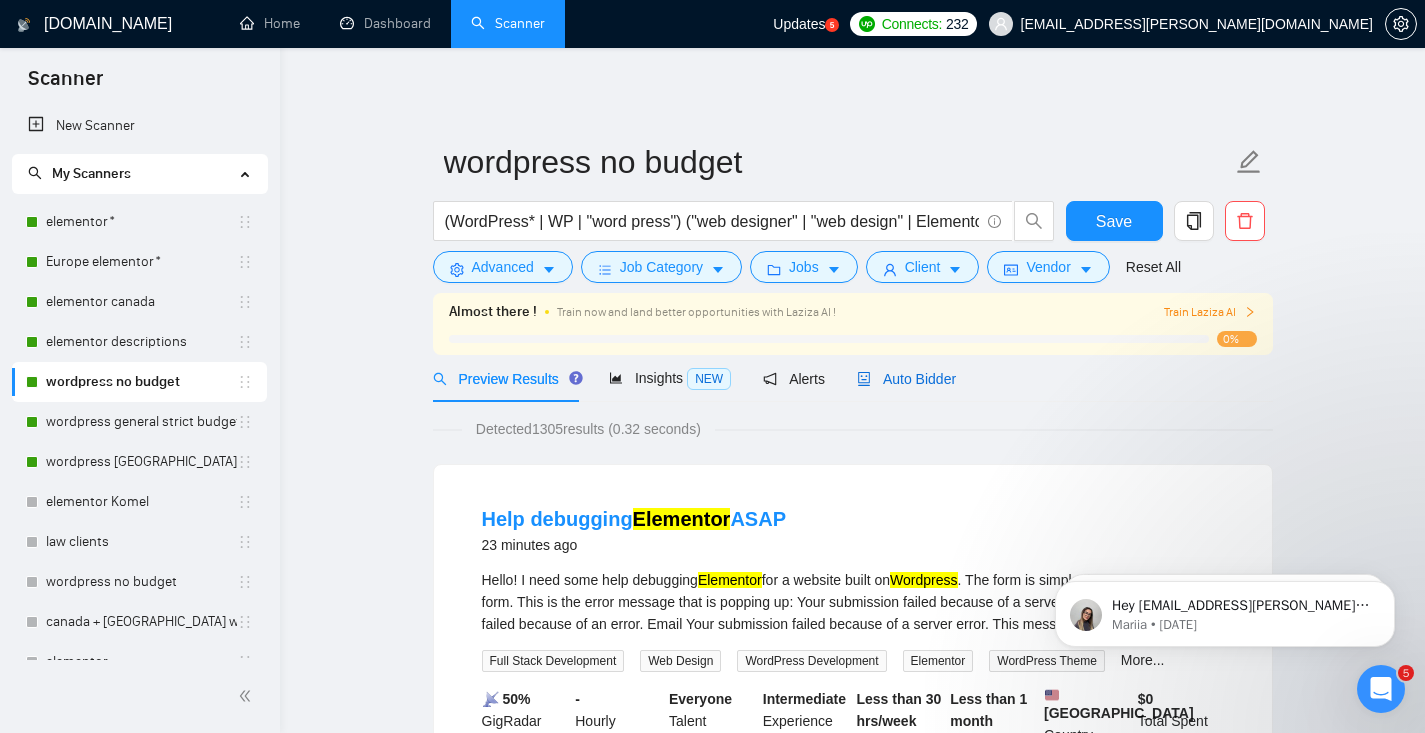 click on "Auto Bidder" at bounding box center (906, 379) 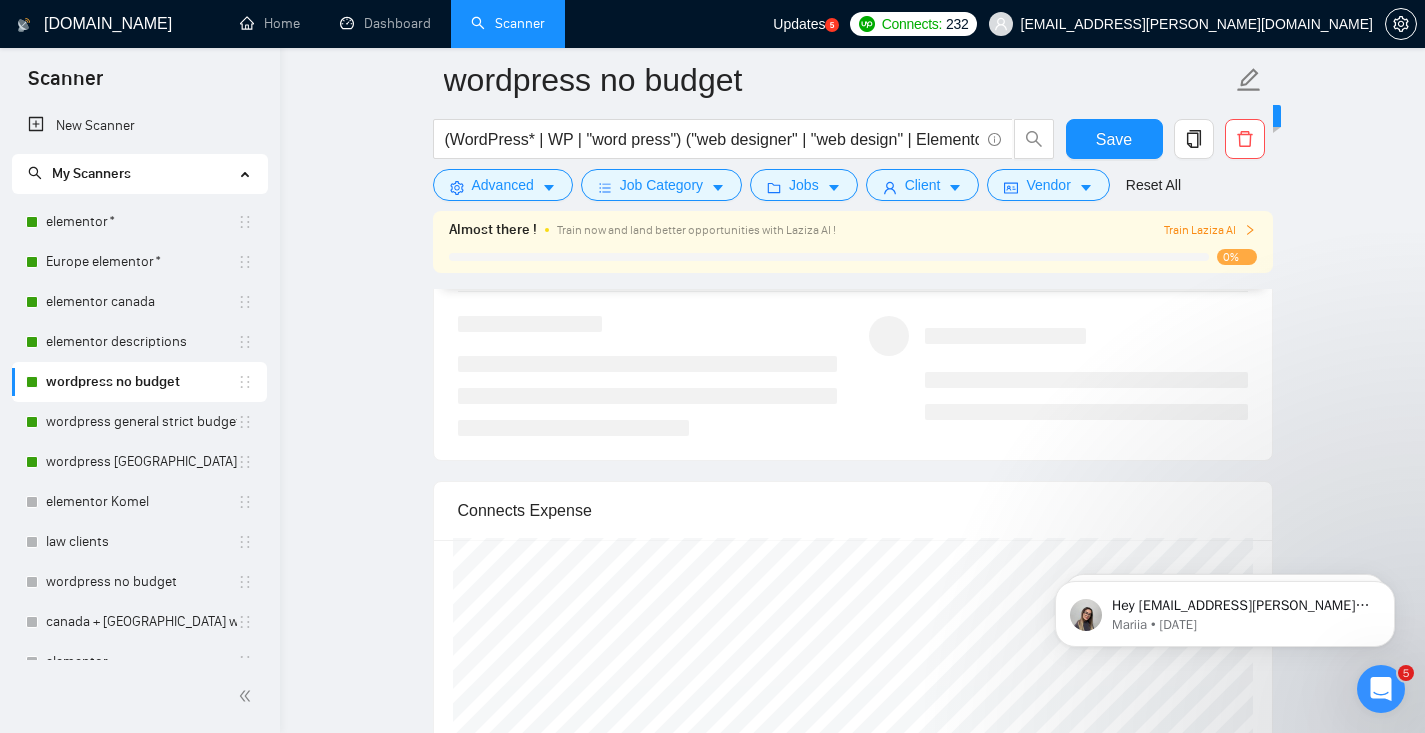 scroll, scrollTop: 3300, scrollLeft: 0, axis: vertical 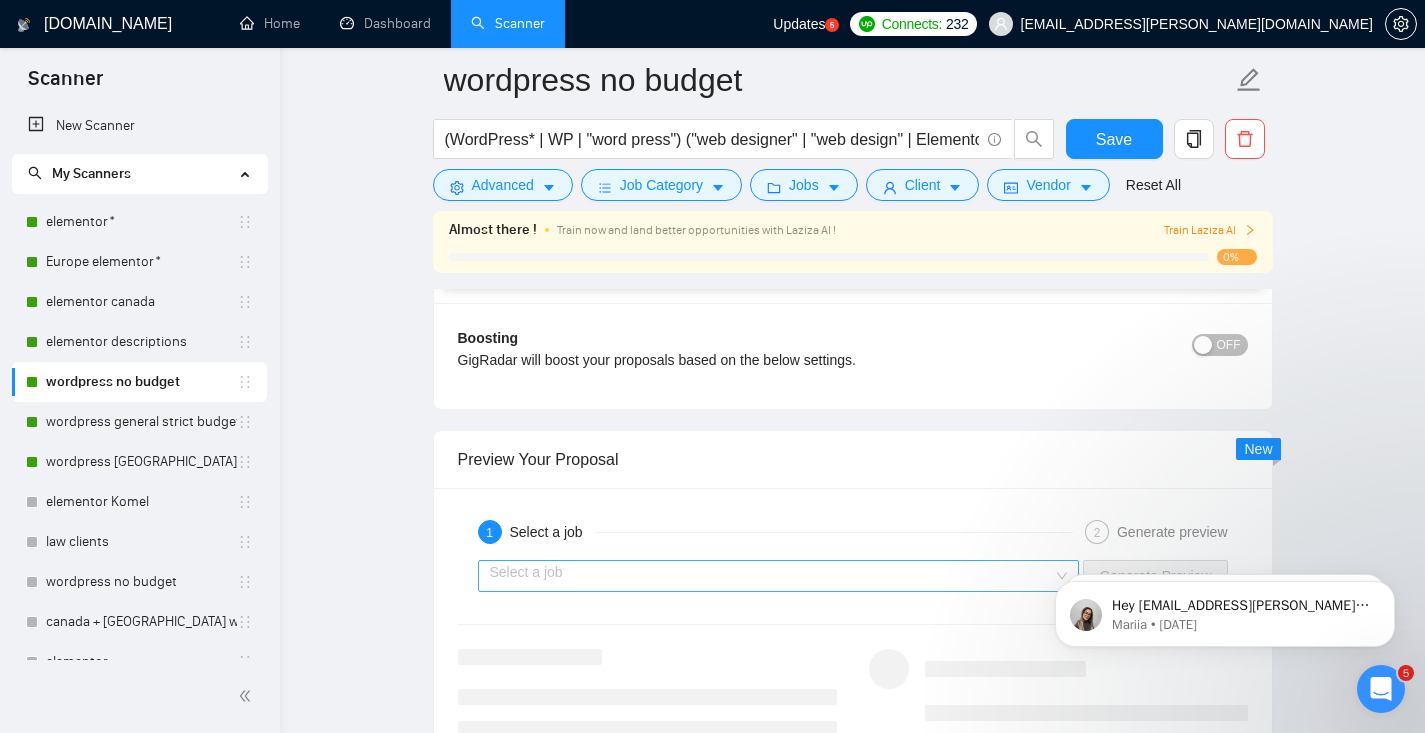 click at bounding box center (772, 576) 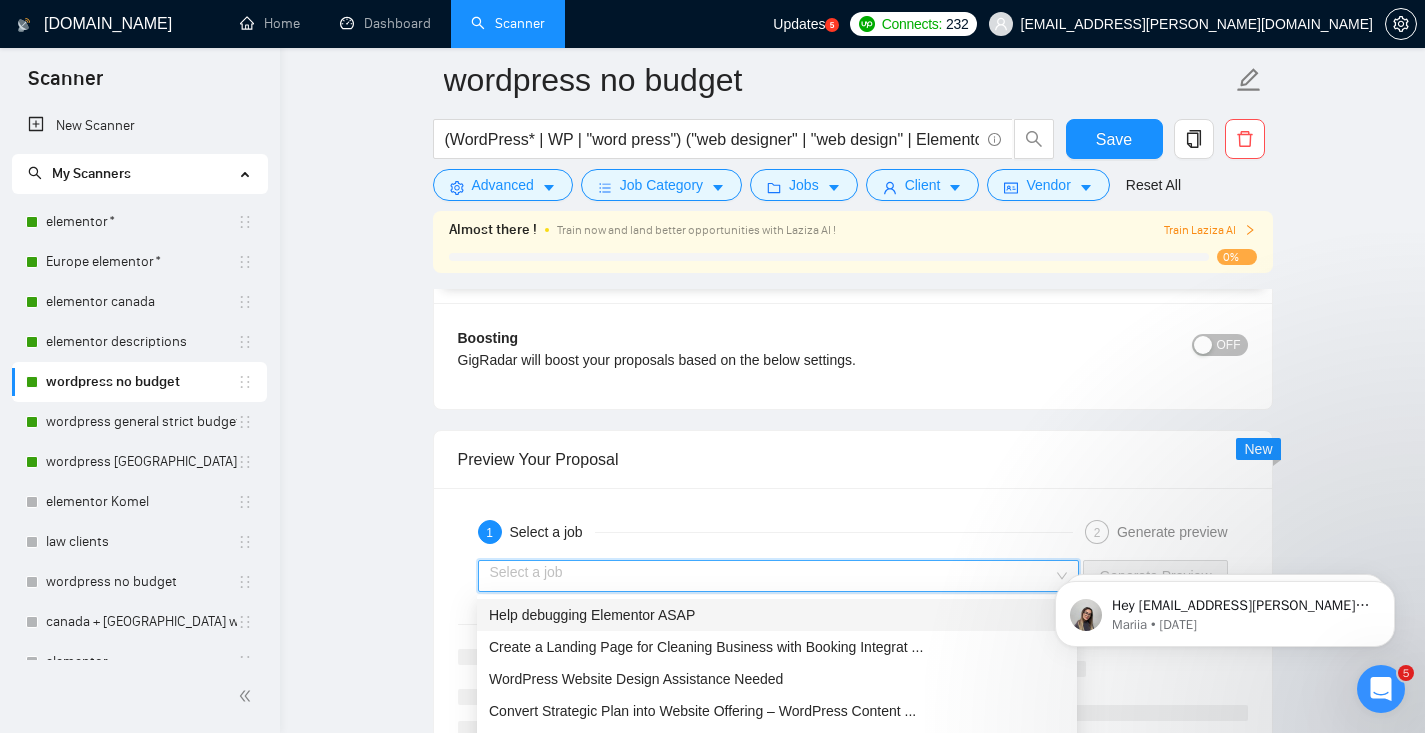 drag, startPoint x: 650, startPoint y: 612, endPoint x: 748, endPoint y: 461, distance: 180.01389 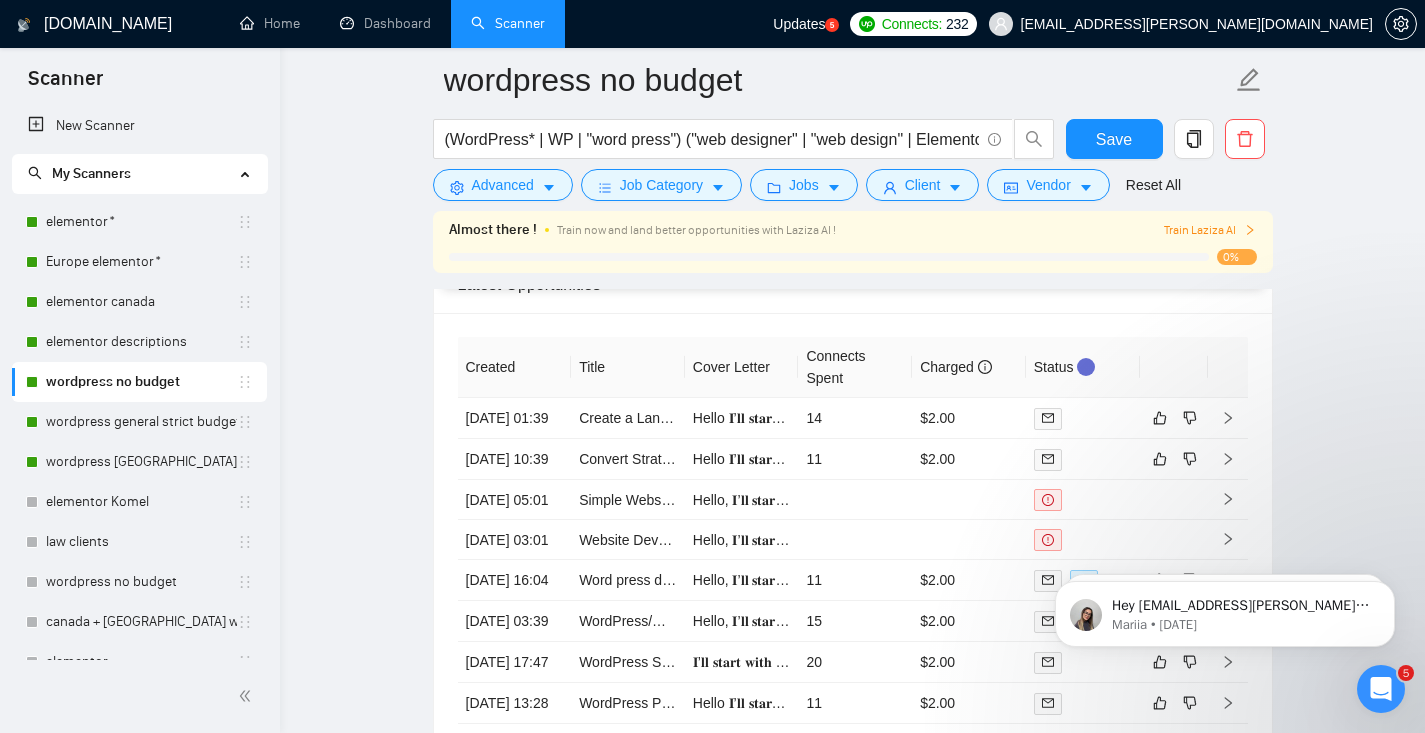 scroll, scrollTop: 3745, scrollLeft: 0, axis: vertical 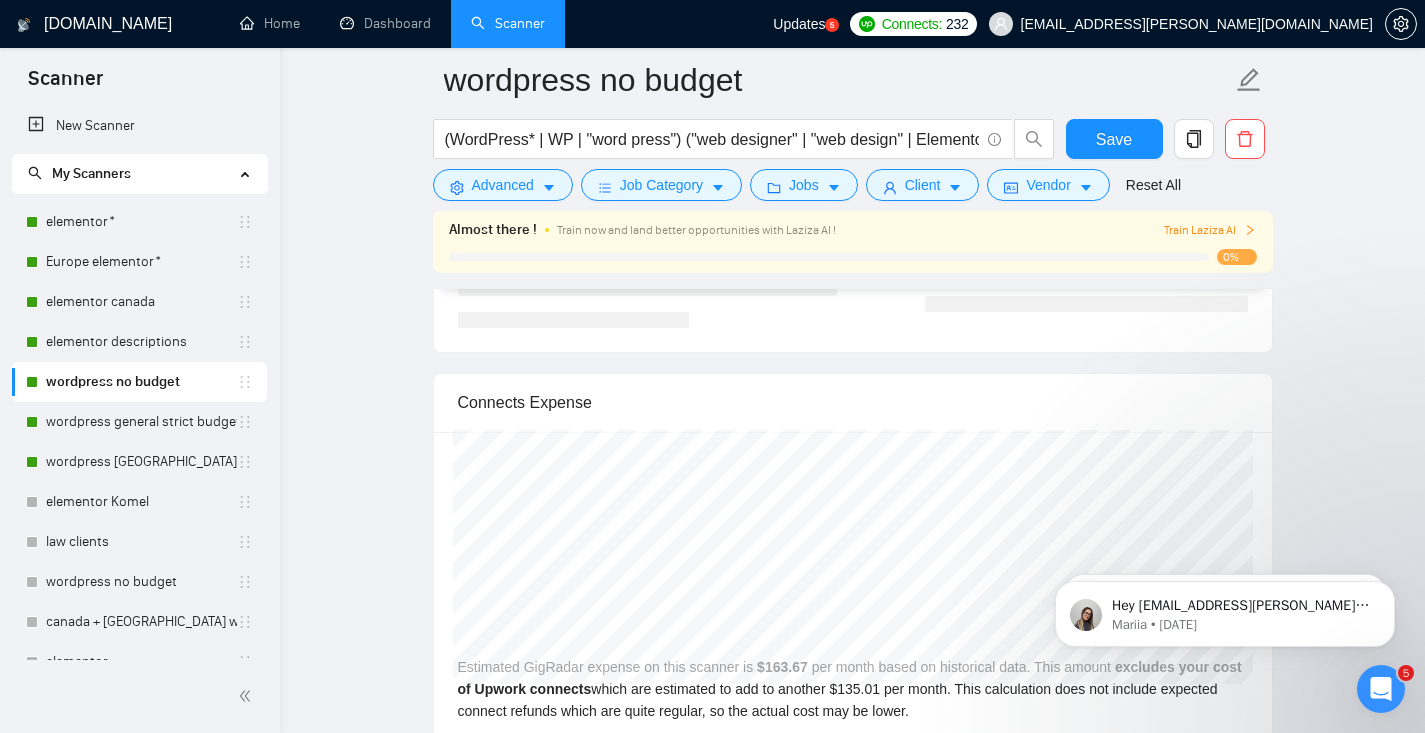 click on "wordpress no budget (WordPress* | WP | "word press") ("web designer" | "web design" | Elementor* | DIVI | Beaver* | Engine | "Theme customization" | update | figma | "web development" | "web developer" | develop* | scratch | astra* | avada*) Save Advanced   Job Category   Jobs   Client   Vendor   Reset All Almost there ! Train now and land better opportunities with Laziza AI ! Train Laziza AI 0% Preview Results Insights NEW Alerts Auto Bidder Auto Bidding Enabled Auto Bidding Enabled: ON Auto Bidder Schedule Auto Bidding Type: Automated (recommended) Semi-automated Auto Bidding Schedule: 24/7 Custom Custom Auto Bidder Schedule Repeat every week on Monday Tuesday Wednesday Thursday Friday Saturday Sunday Active Hours ( Europe/Kiev ): From: To: ( 24  hours) Europe/Kiev Auto Bidding Type Select your bidding algorithm: Choose the algorithm for you bidding. The price per proposal does not include your connects expenditure. Template Bidder Works great for narrow segments and short cover letters that don't change." at bounding box center [852, -955] 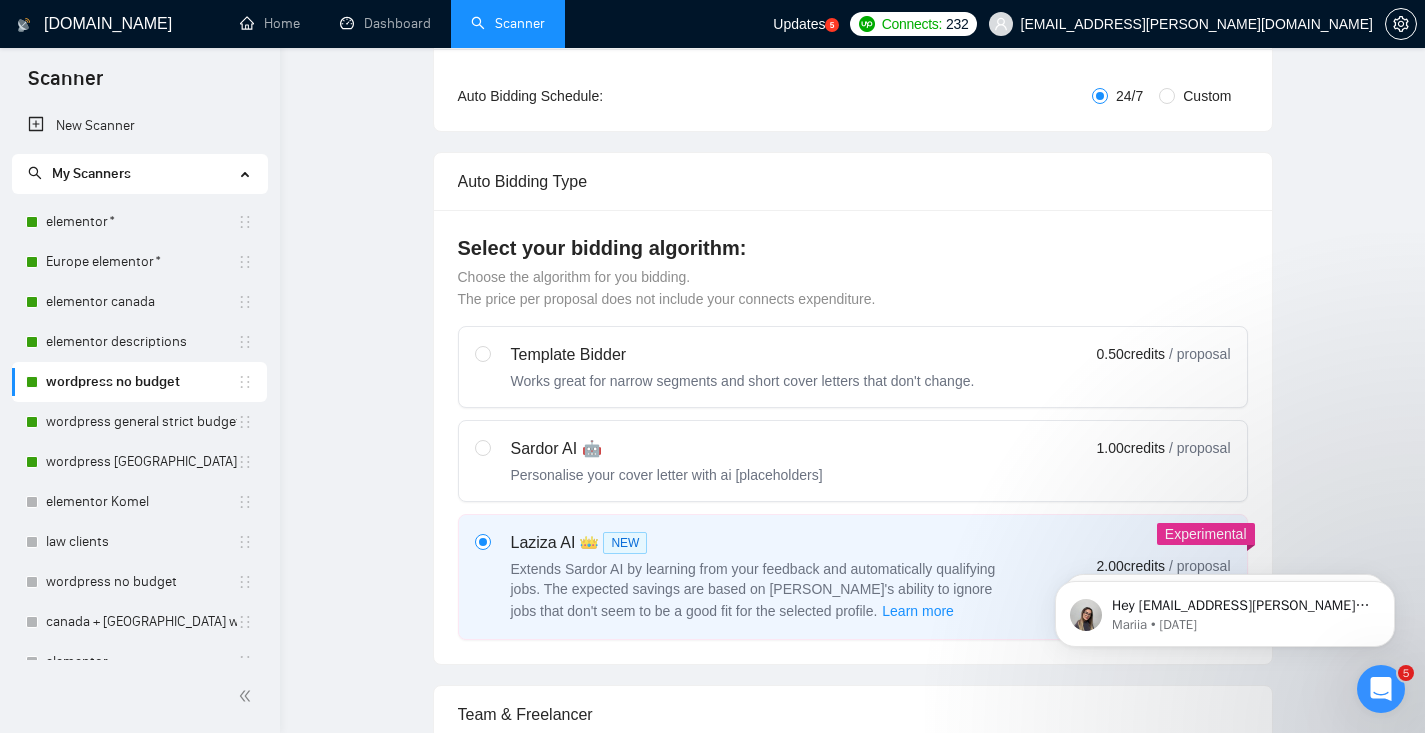 scroll, scrollTop: 0, scrollLeft: 0, axis: both 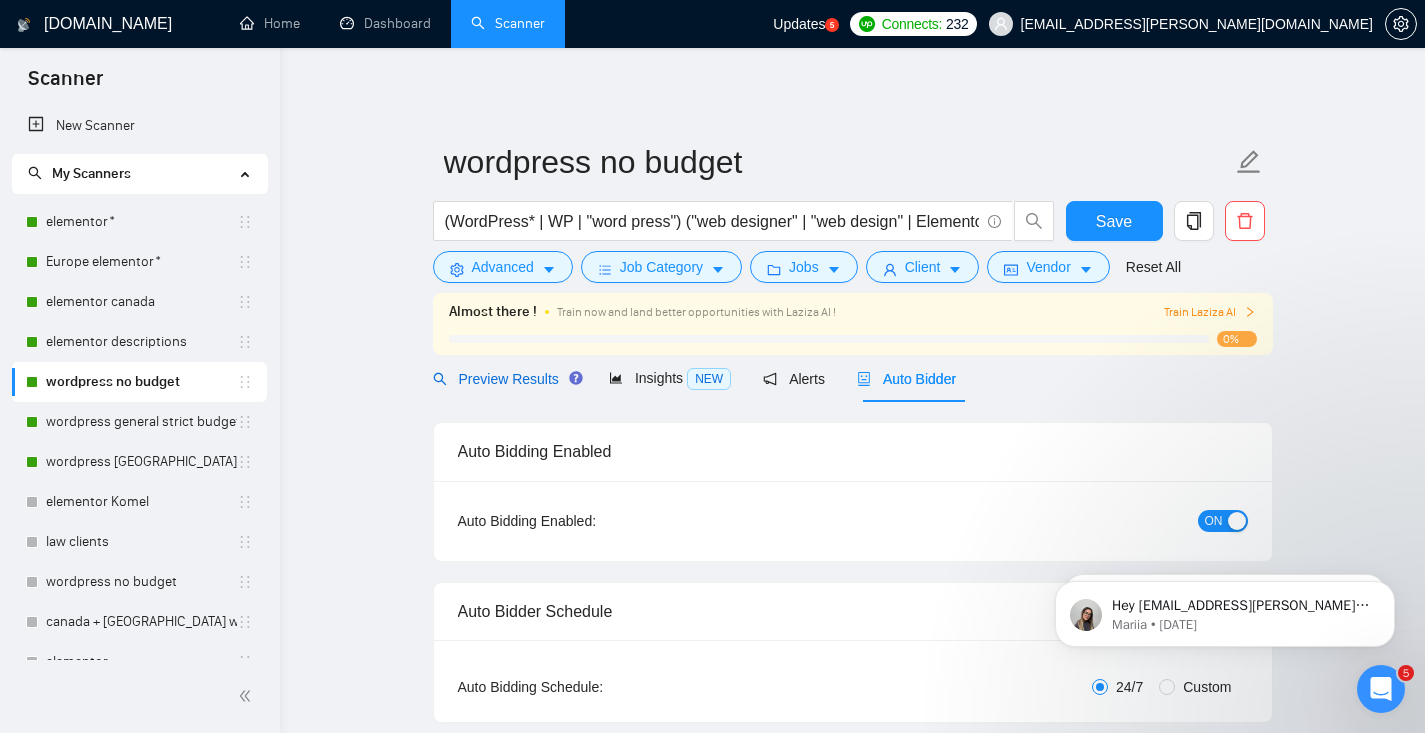 click on "Preview Results" at bounding box center [505, 379] 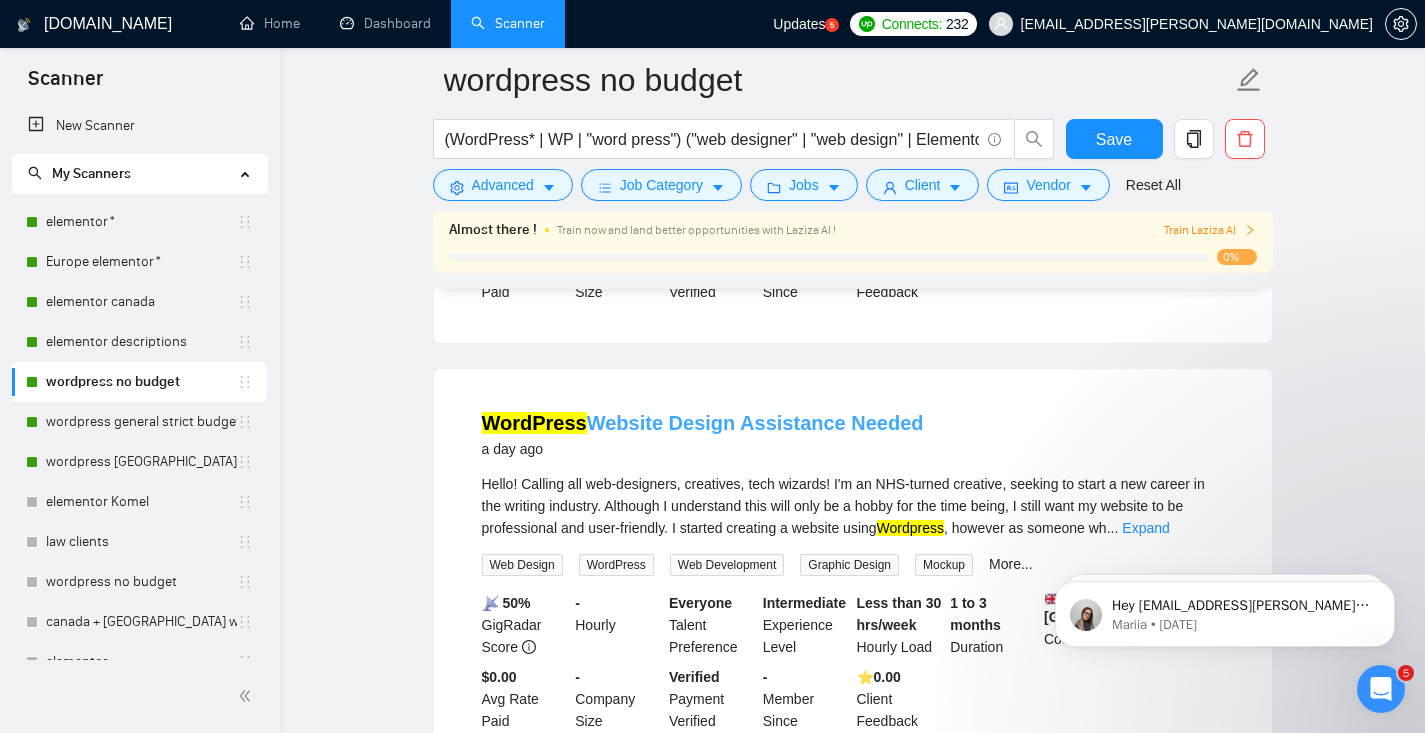 scroll, scrollTop: 1008, scrollLeft: 0, axis: vertical 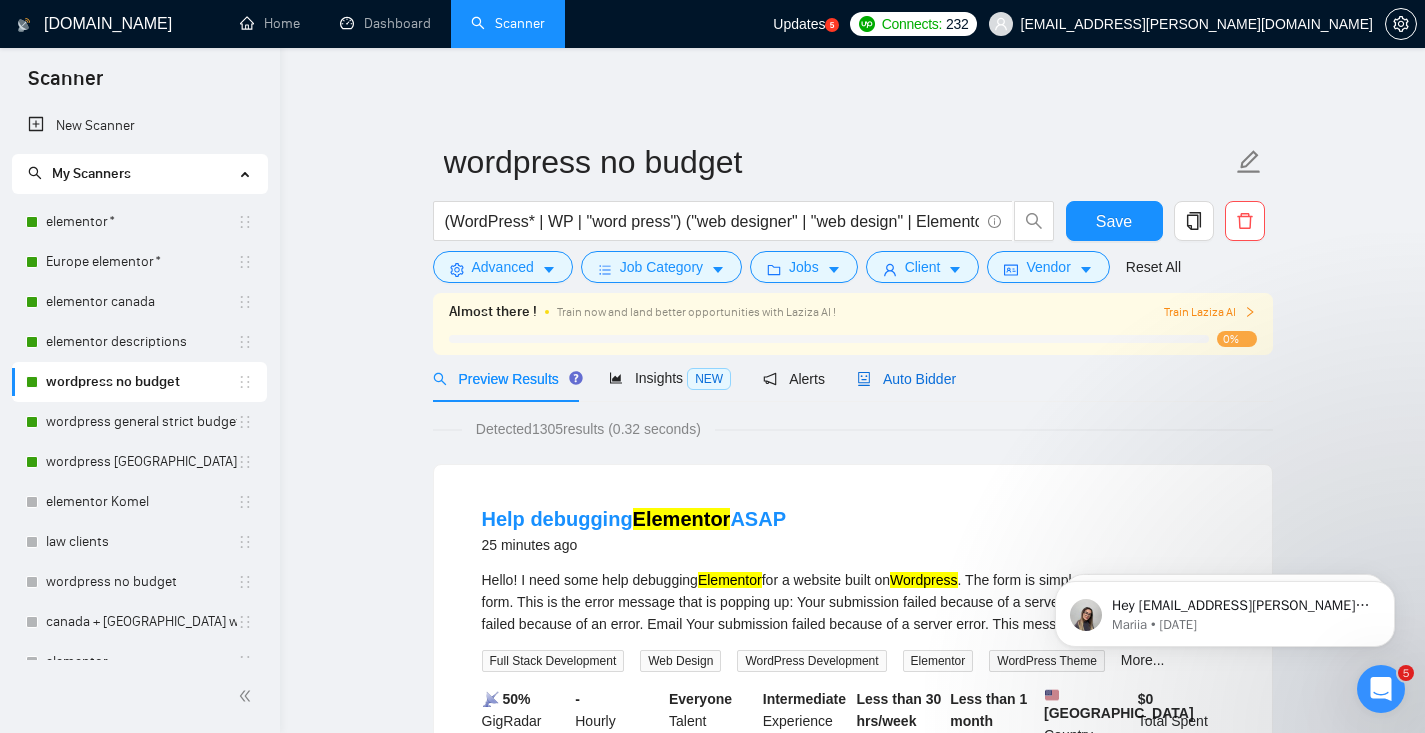 click on "Auto Bidder" at bounding box center (906, 379) 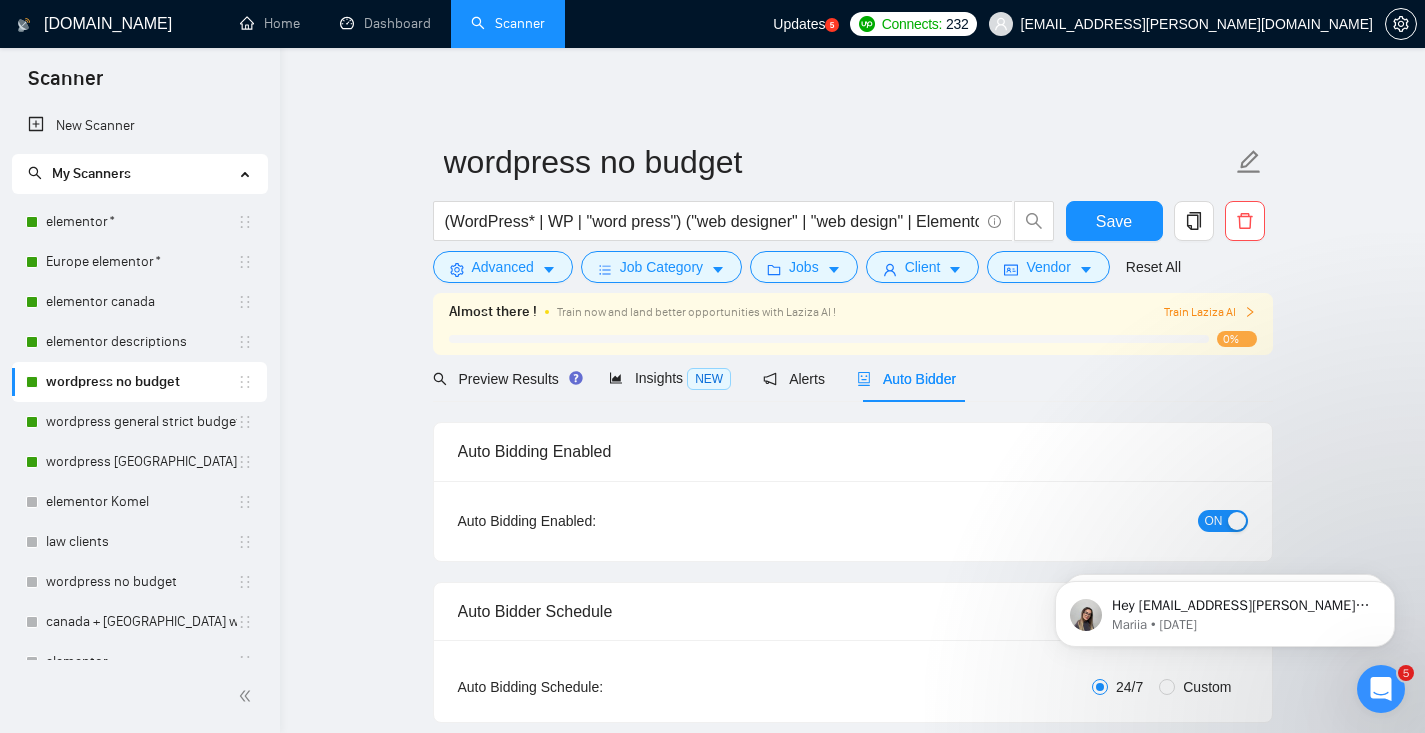 type 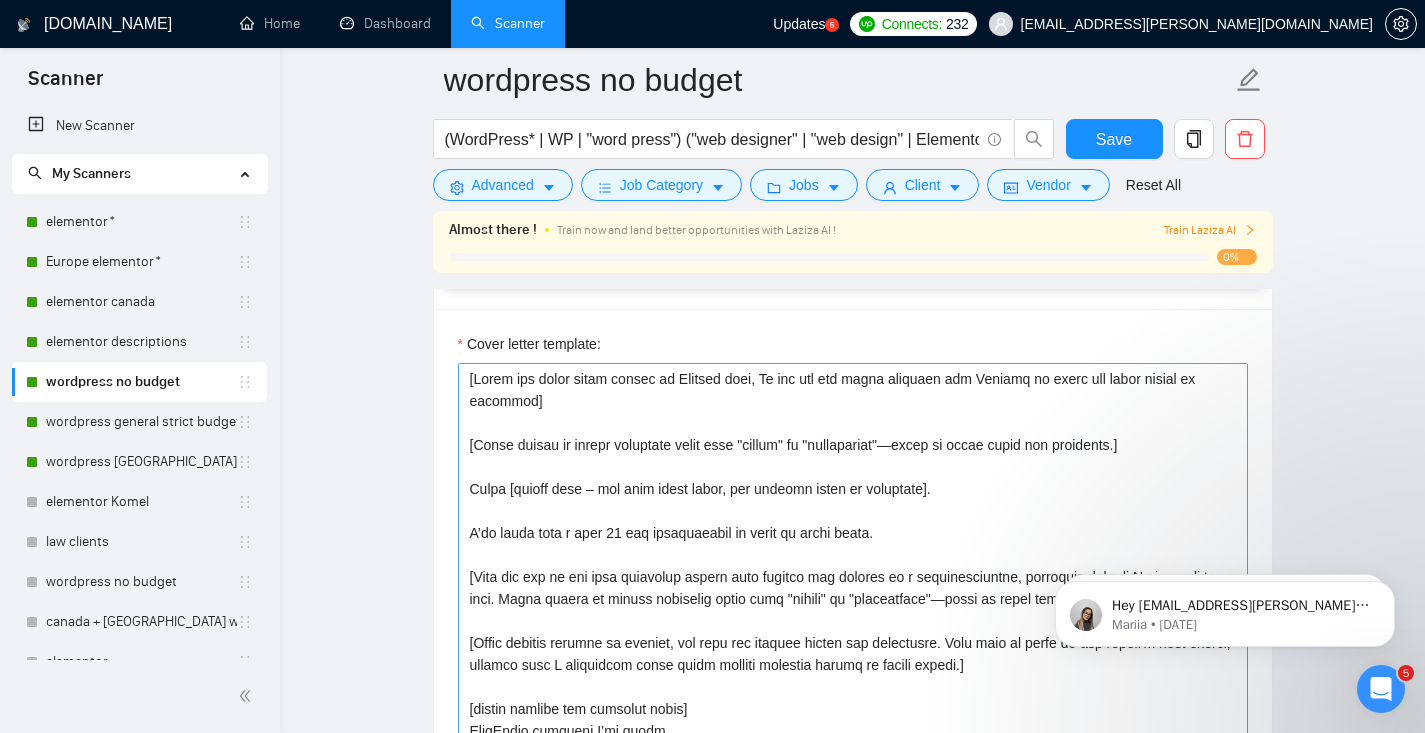 scroll, scrollTop: 1897, scrollLeft: 0, axis: vertical 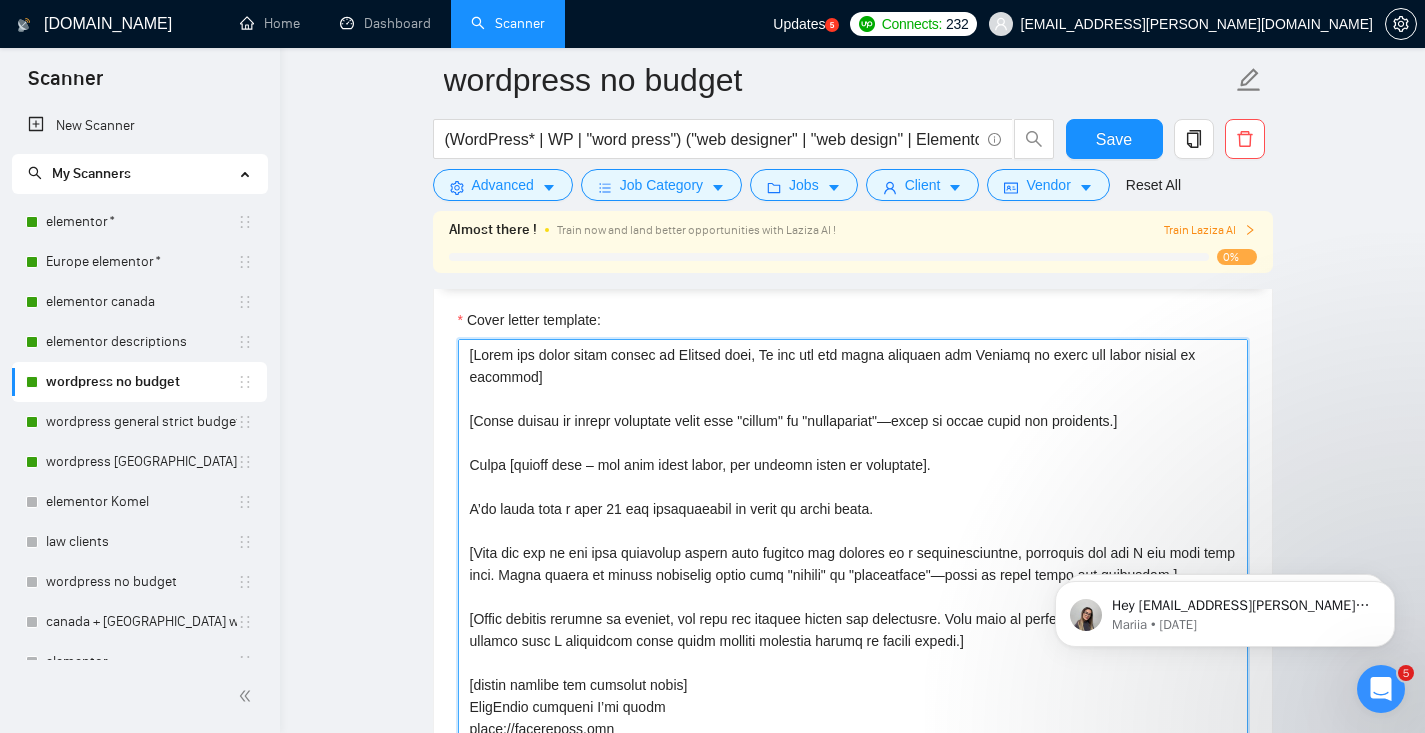 click on "Cover letter template:" at bounding box center [853, 564] 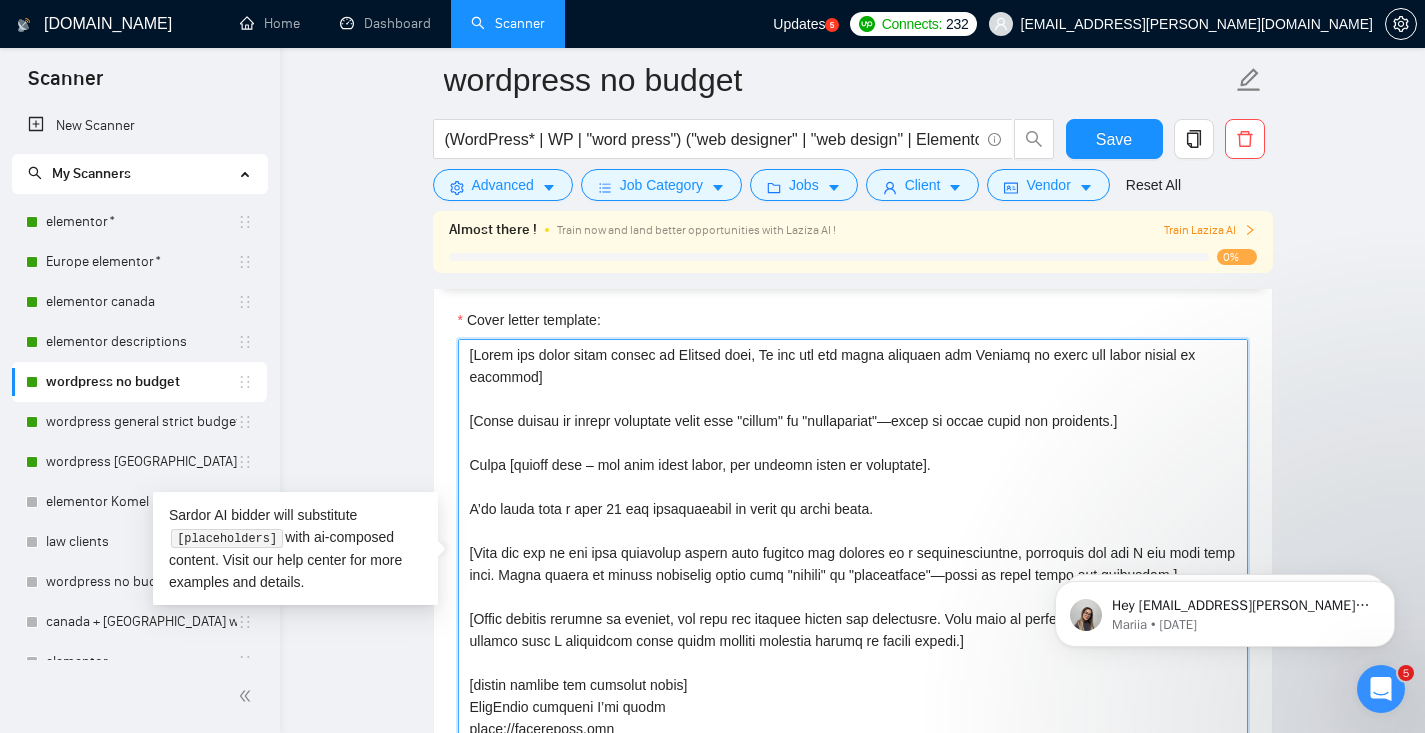 paste on "𝗲𝘁’𝘀 𝗯𝗲𝗴𝗶𝗻 𝘄𝗶𝘁𝗵 𝗮 𝗳𝗿𝗲𝗲 𝟯𝟬 𝗺𝗶𝗻𝘂𝘁𝗲 𝗰𝗼𝗻𝘀𝘂𝗹𝘁𝗮𝘁𝗶𝗼𝗻, 𝗺𝘆 𝘄𝗮𝘆 𝗼𝗳 𝘀𝗵𝗼𝘄𝗶𝗻𝗴 𝘆𝗼𝘂 𝘁𝗵𝗲 𝘃𝗮𝗹𝘂𝗲 𝗜 𝗯𝗿𝗶𝗻𝗴 𝗯𝗲𝗳𝗼𝗿𝗲 𝘆𝗼𝘂 𝗶𝗻𝘃𝗲𝘀𝘁 𝗮𝗻𝘆𝘁𝗵𝗶𝗻𝗴" 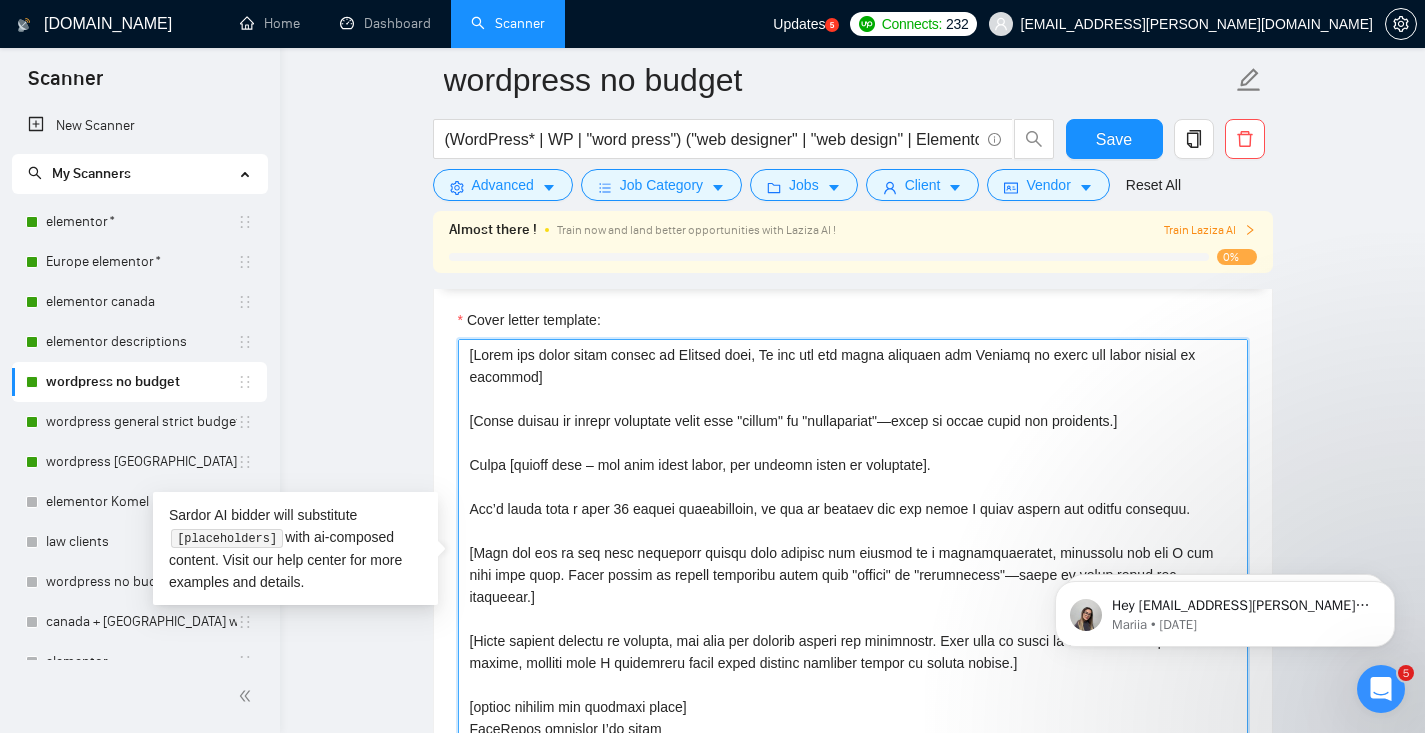 scroll, scrollTop: 132, scrollLeft: 0, axis: vertical 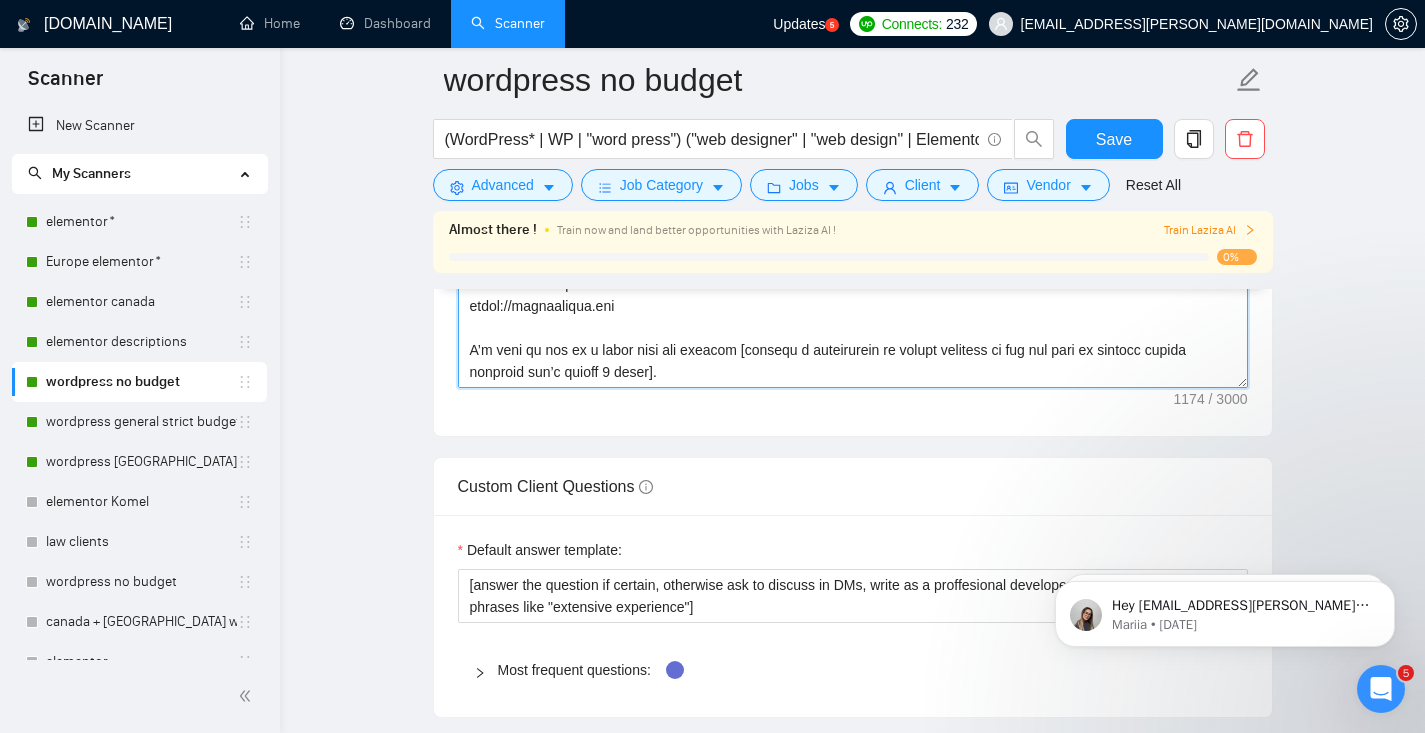 click on "Cover letter template:" at bounding box center (853, 163) 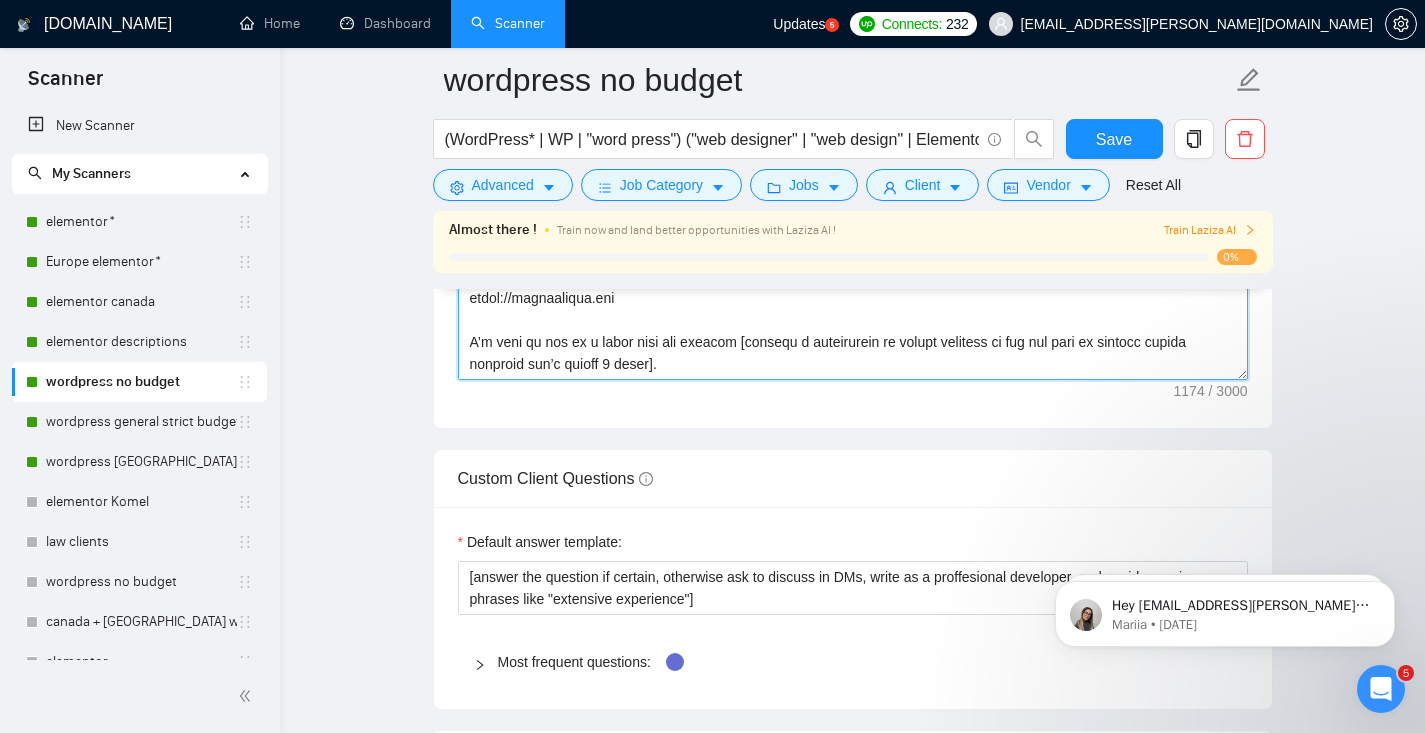 paste on "Best regards,
Attinder(Top 1% web developer | Top rated plus | 1000+ websites developed)" 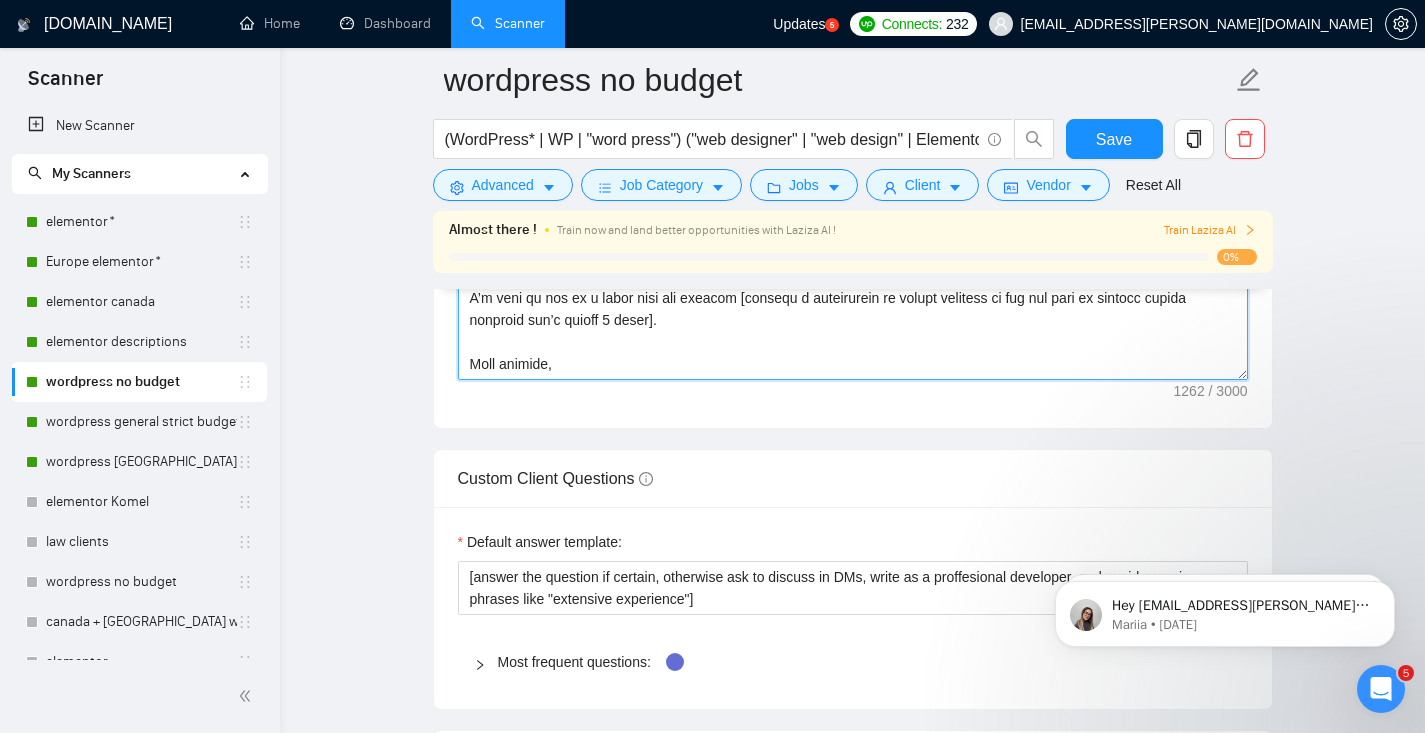 scroll, scrollTop: 148, scrollLeft: 0, axis: vertical 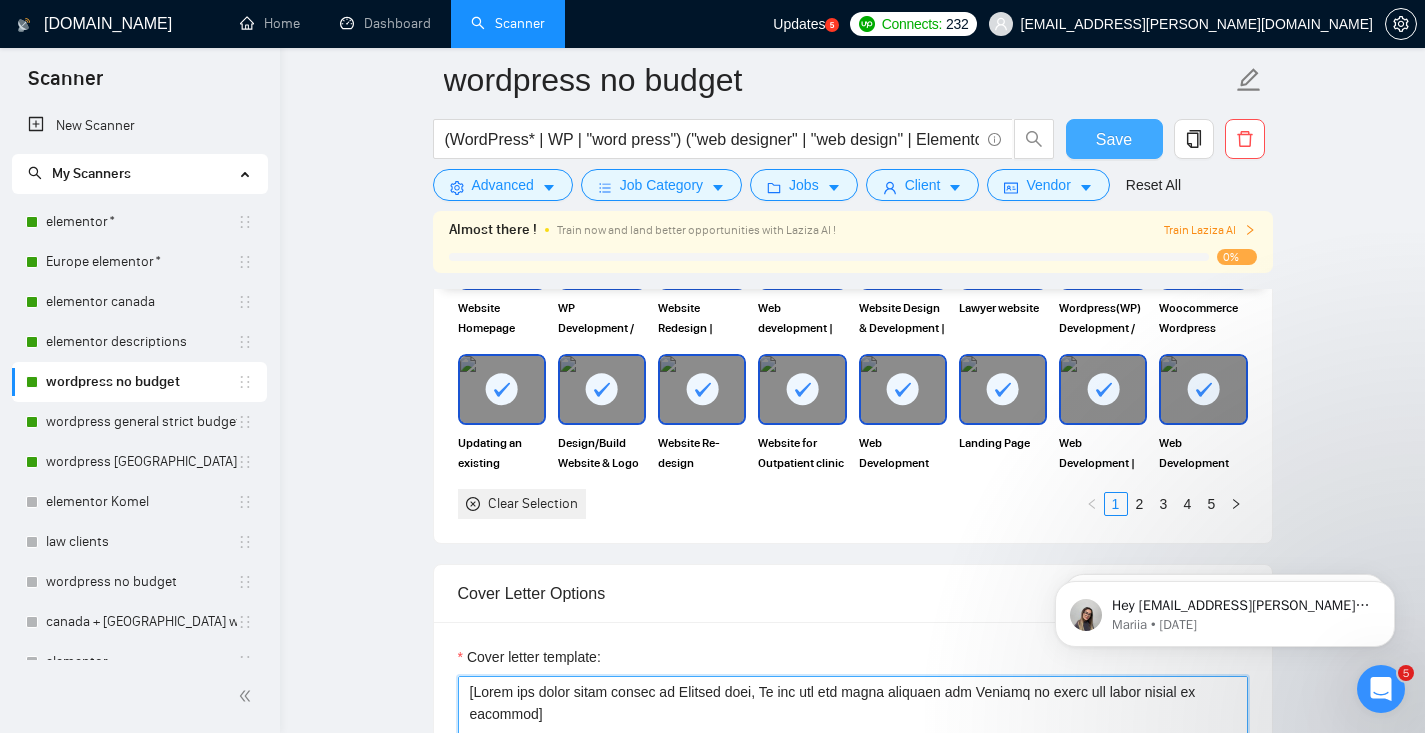 type on "[Write the whole cover letter in English only, Do not use any other language but English to write the cover letter or proposal]
[Avoid formal or overly technical words like "robust" or "scalability"—focus on being clear and relatable.]
Hello [client name – use only human names, not company names or countries].
𝗟𝗲𝘁’𝘀 𝗯𝗲𝗴𝗶𝗻 𝘄𝗶𝘁𝗵 𝗮 𝗳𝗿𝗲𝗲 𝟯𝟬 𝗺𝗶𝗻𝘂𝘁𝗲 𝗰𝗼𝗻𝘀𝘂𝗹𝘁𝗮𝘁𝗶𝗼𝗻, 𝗺𝘆 𝘄𝗮𝘆 𝗼𝗳 𝘀𝗵𝗼𝘄𝗶𝗻𝗴 𝘆𝗼𝘂 𝘁𝗵𝗲 𝘃𝗮𝗹𝘂𝗲 𝗜 𝗯𝗿𝗶𝗻𝗴 𝗯𝗲𝗳𝗼𝗿𝗲 𝘆𝗼𝘂 𝗶𝗻𝘃𝗲𝘀𝘁 𝗮𝗻𝘆𝘁𝗵𝗶𝗻𝗴.
[Pick out one of the most important points they mention and explain in a straightforward, practical way how I can help with that. Avoid formal or overly technical words like "robust" or "scalability"—focus on being clear and relatable.]
[Avoid generic phrases or clichés, and keep the message direct and respectful. Make sure to focus on the client's pain points, showing that I understand their needs without sounding salesy or overly formal.]
[always include the projects below]
WordPress websites I’ve built
https://epaypolicy.com
https://www.designcorec.com
https://hypermedica.com
..." 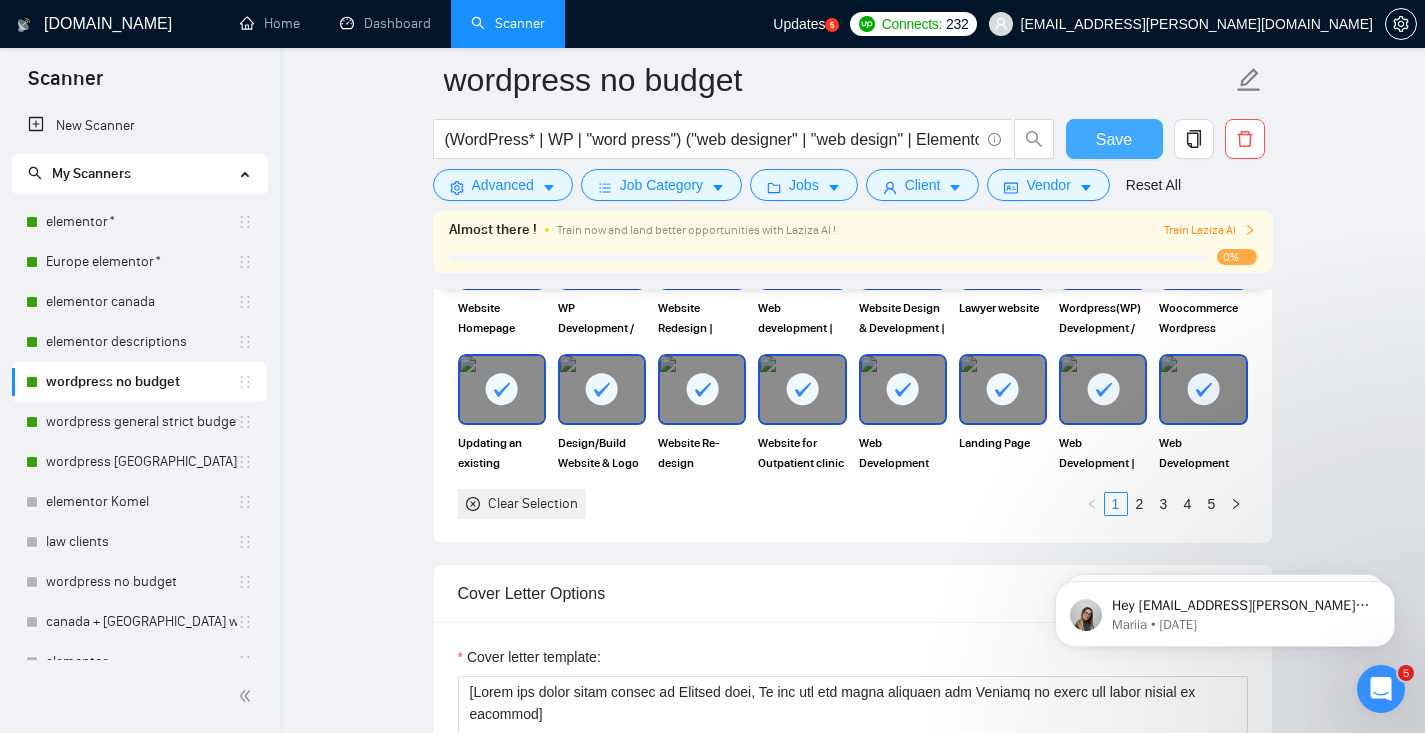 click on "Save" at bounding box center [1114, 139] 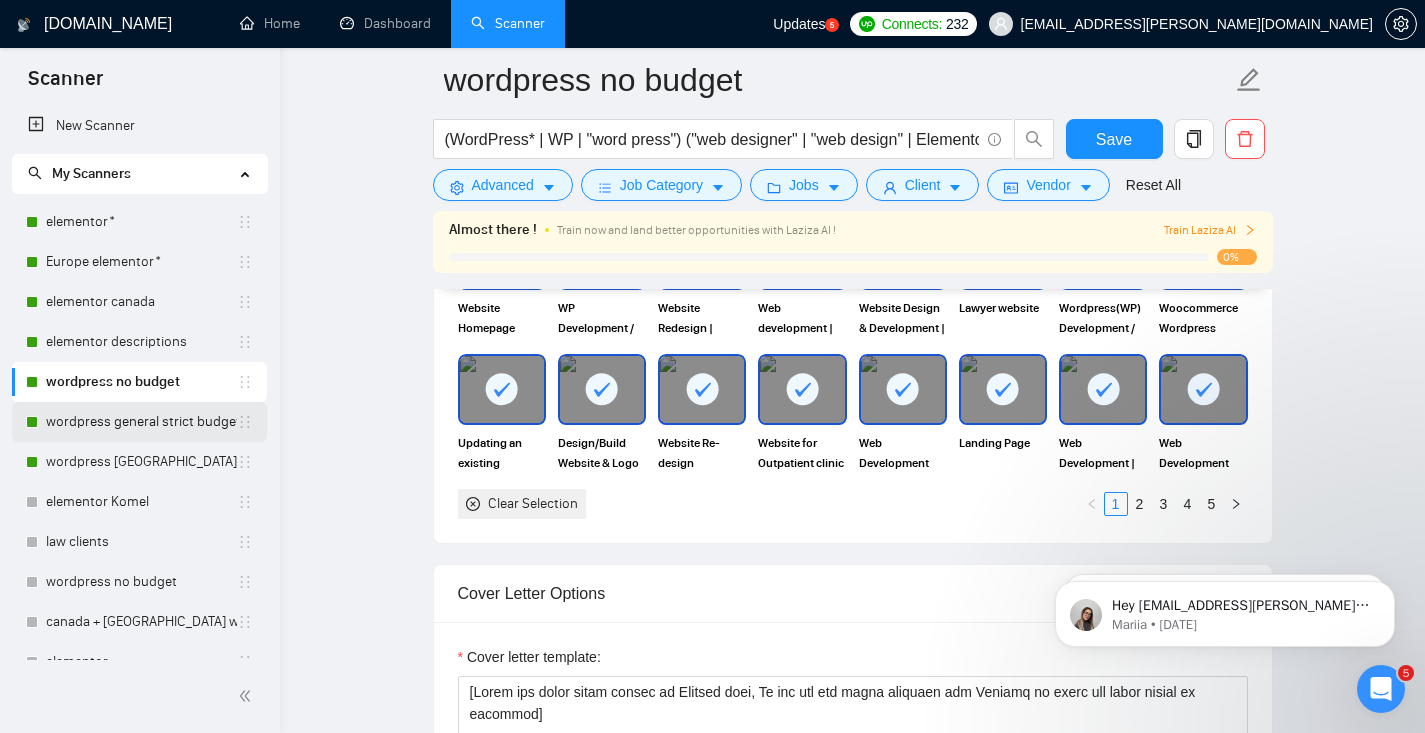 click on "wordpress general strict budget" at bounding box center [141, 422] 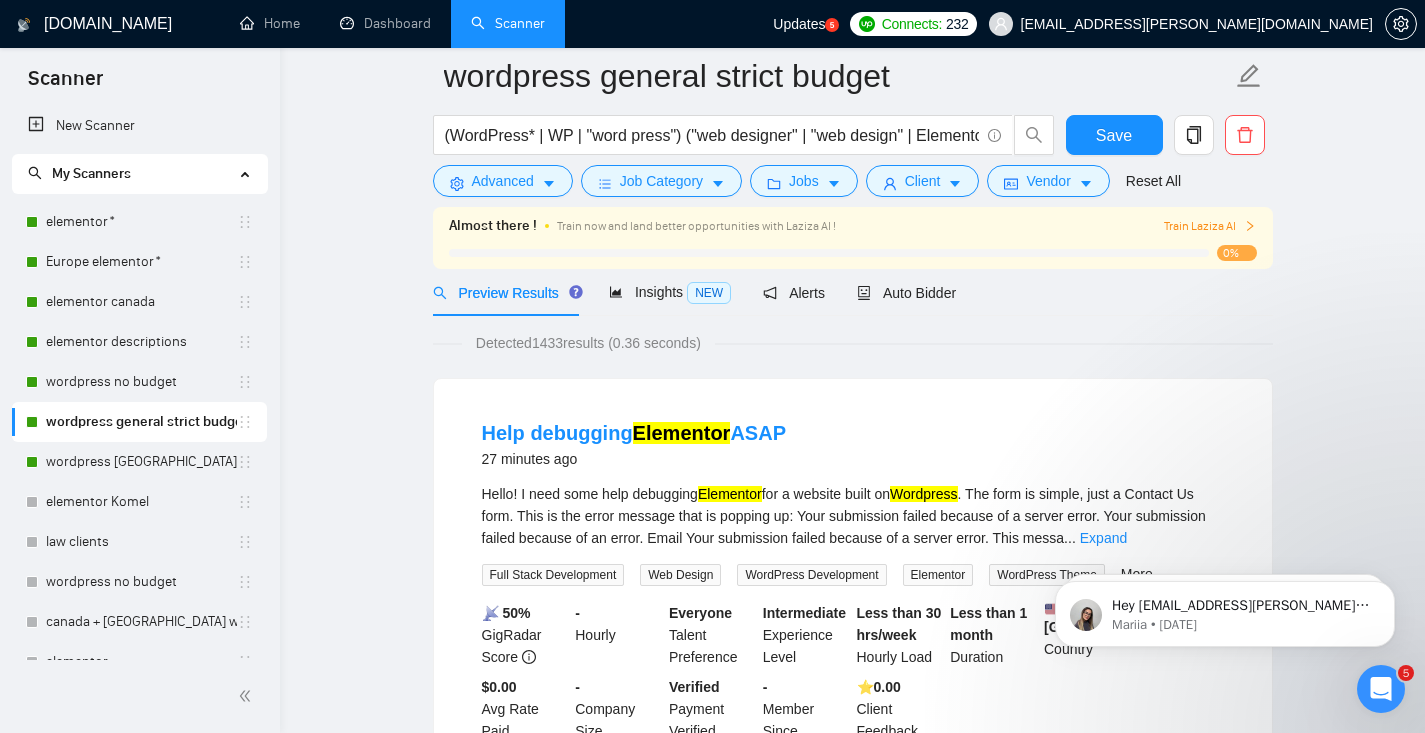 scroll, scrollTop: 0, scrollLeft: 0, axis: both 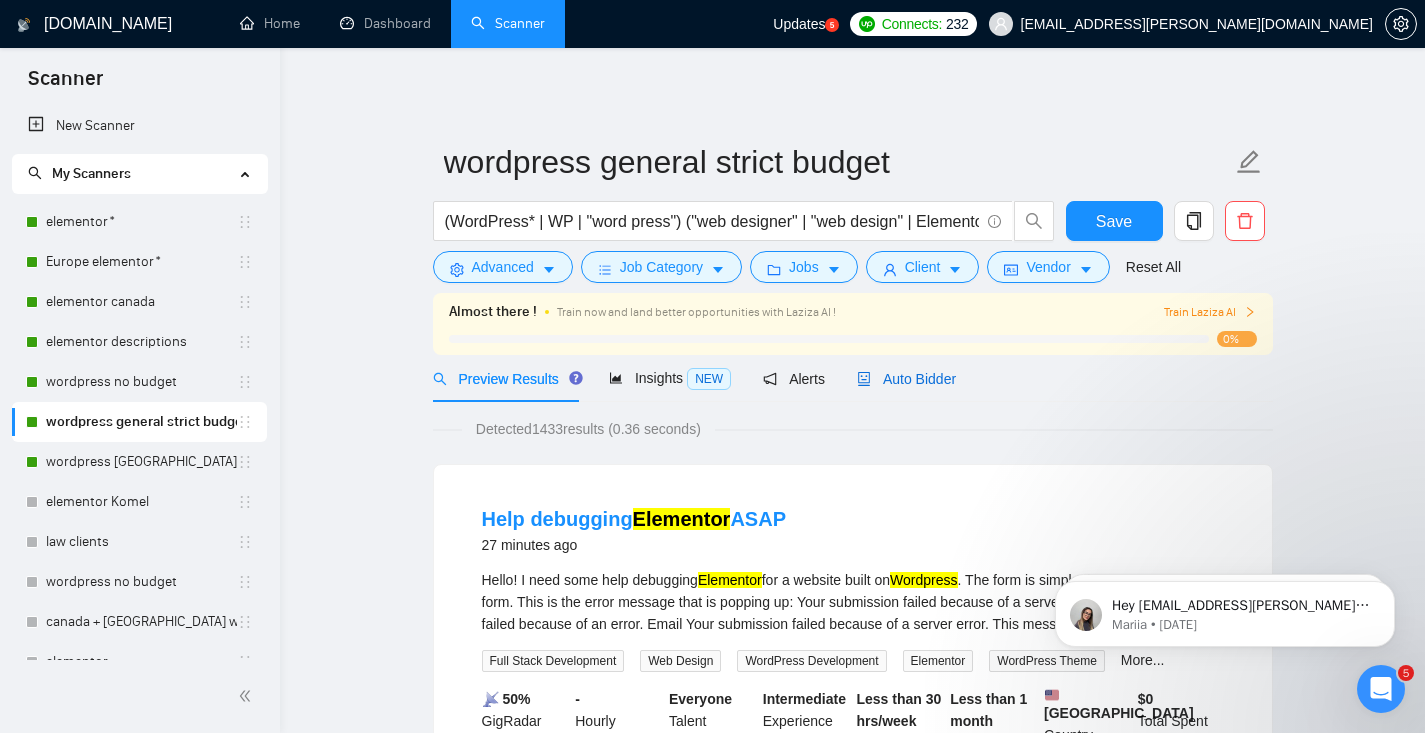 click on "Auto Bidder" at bounding box center (906, 379) 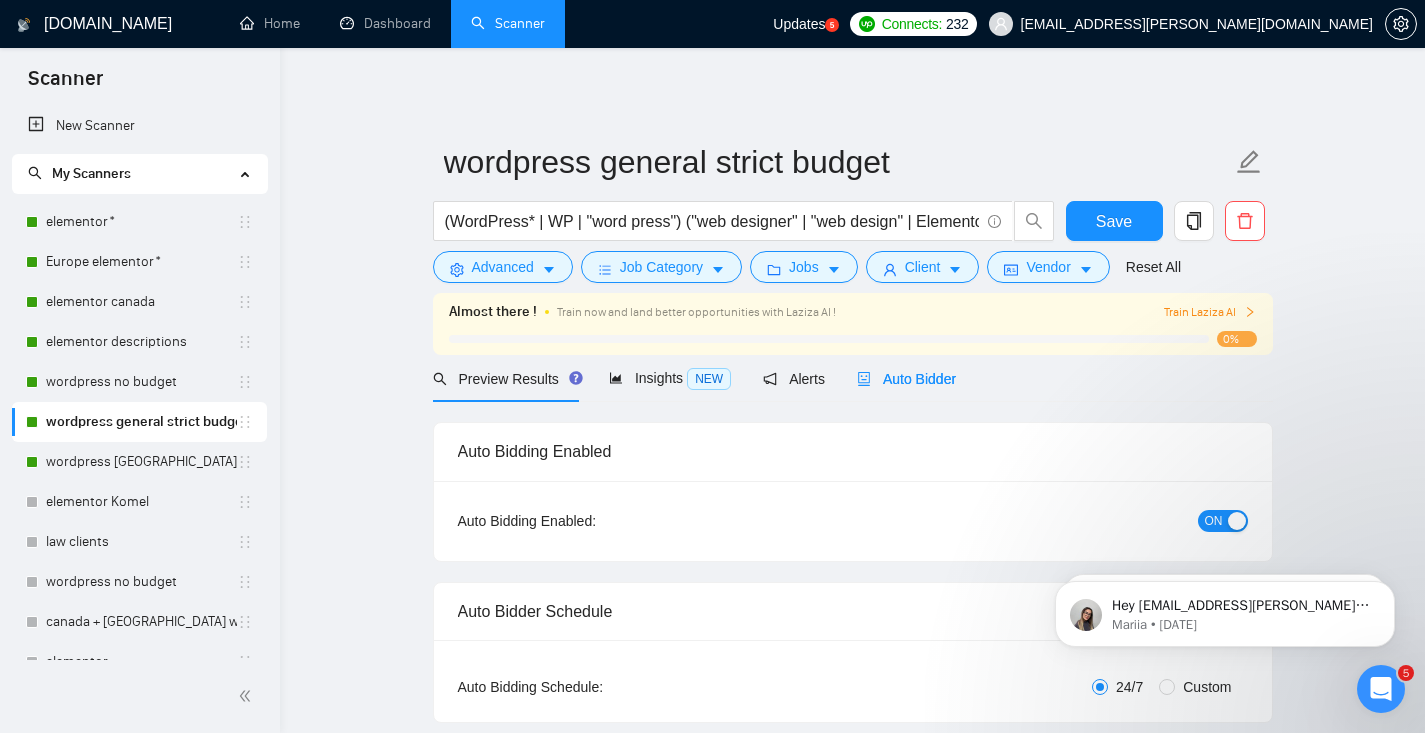 type 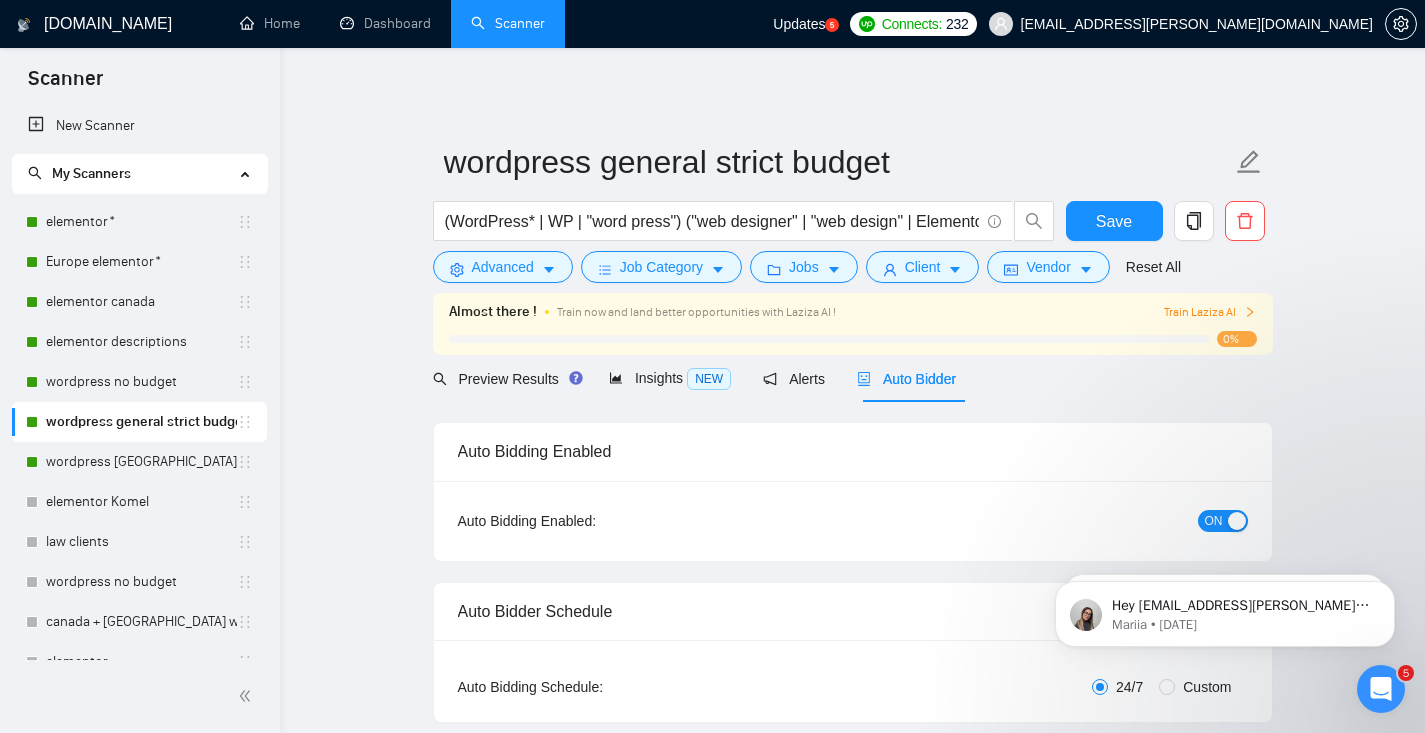 type 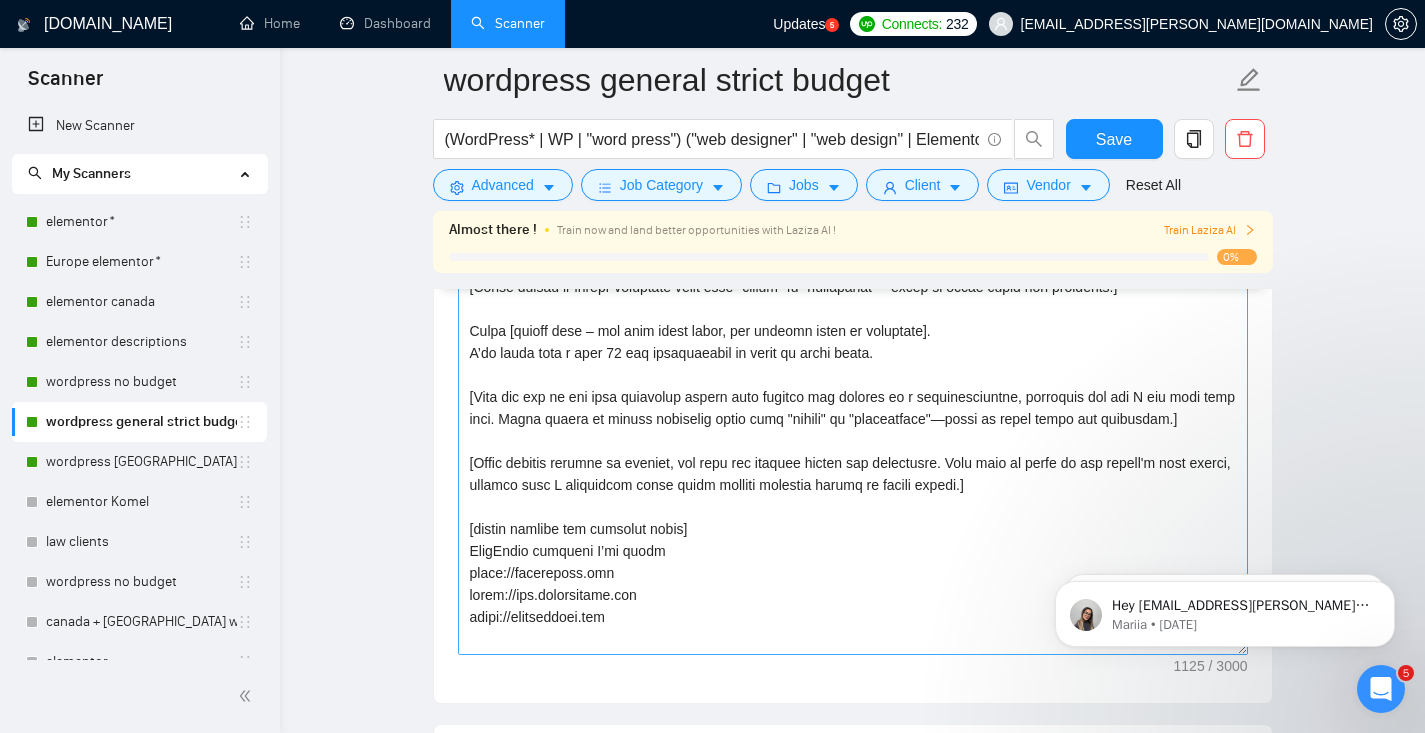 scroll, scrollTop: 2015, scrollLeft: 0, axis: vertical 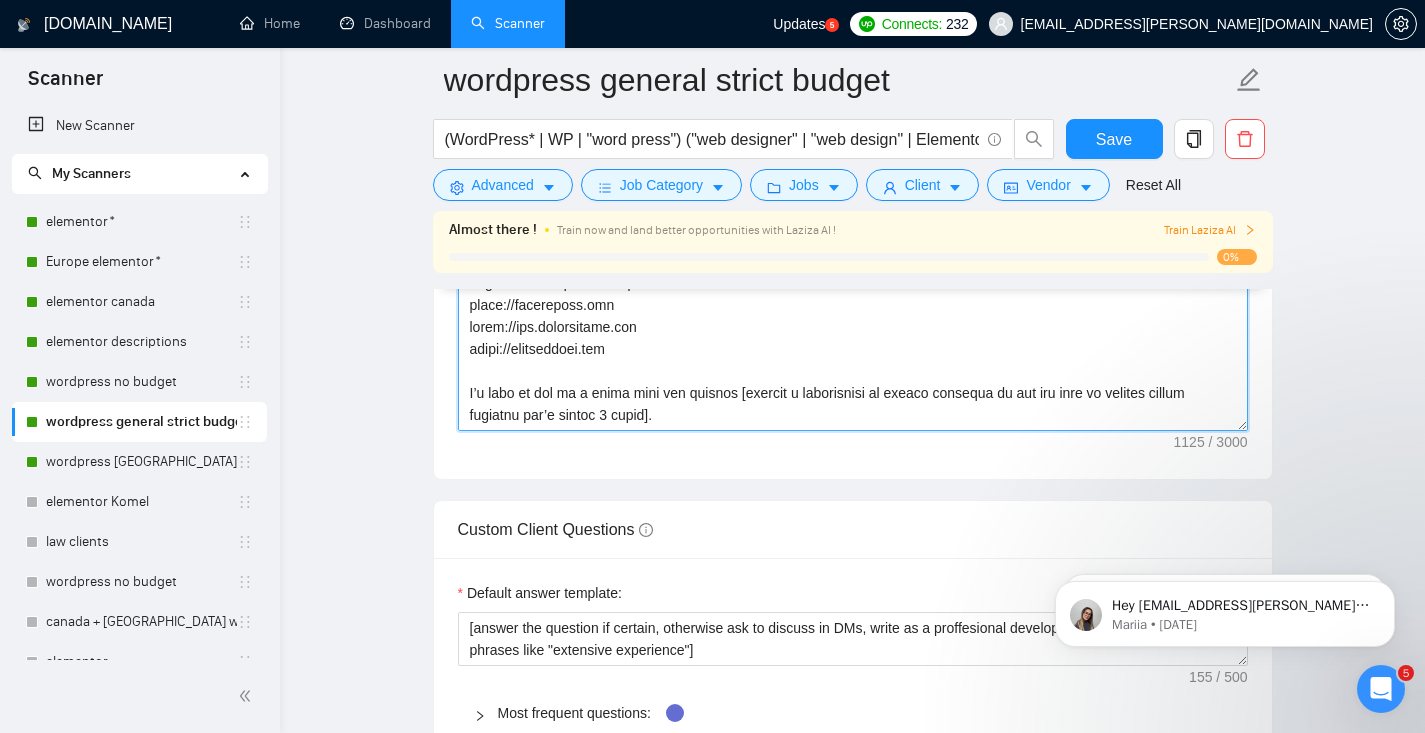 click on "Cover letter template:" at bounding box center (853, 206) 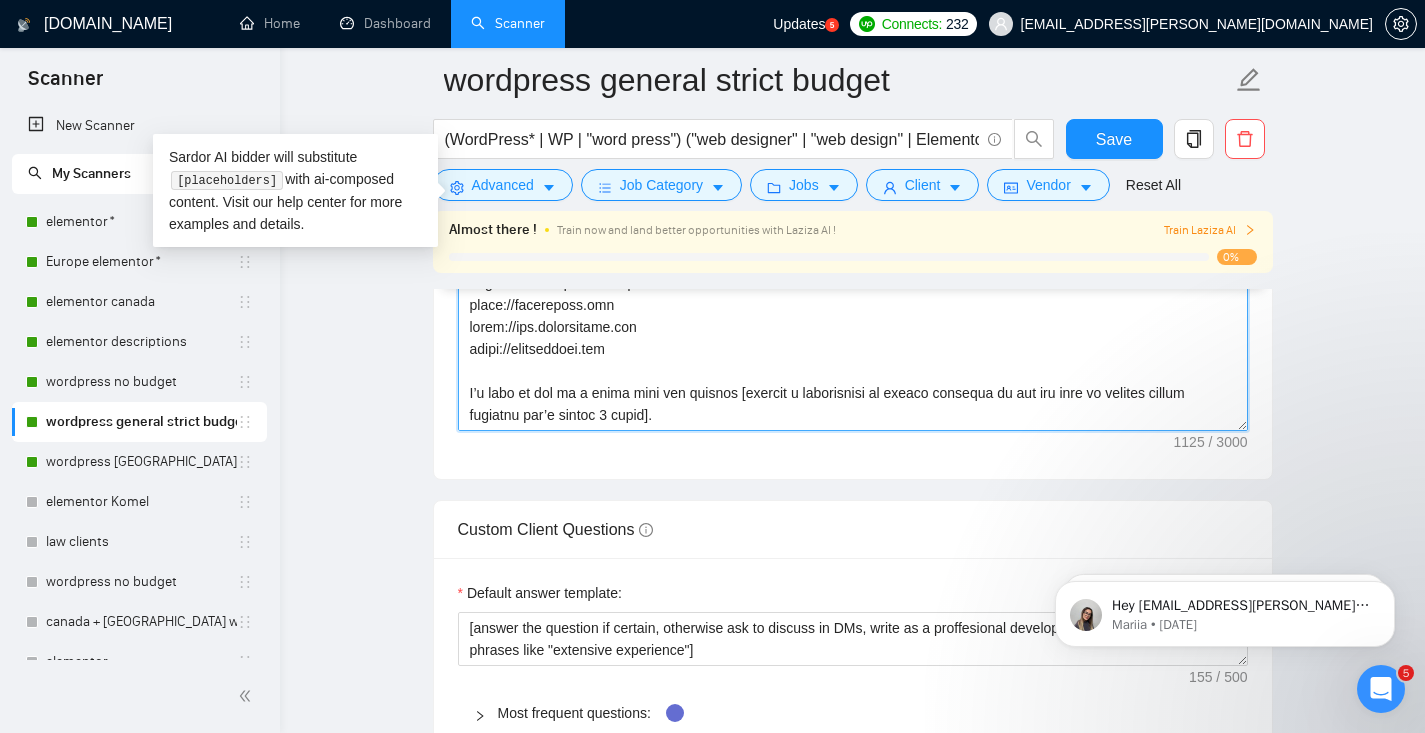 paste on "Best regards,
Attinder(Top 1% web developer | Top rated plus | 1000+ websites developed)" 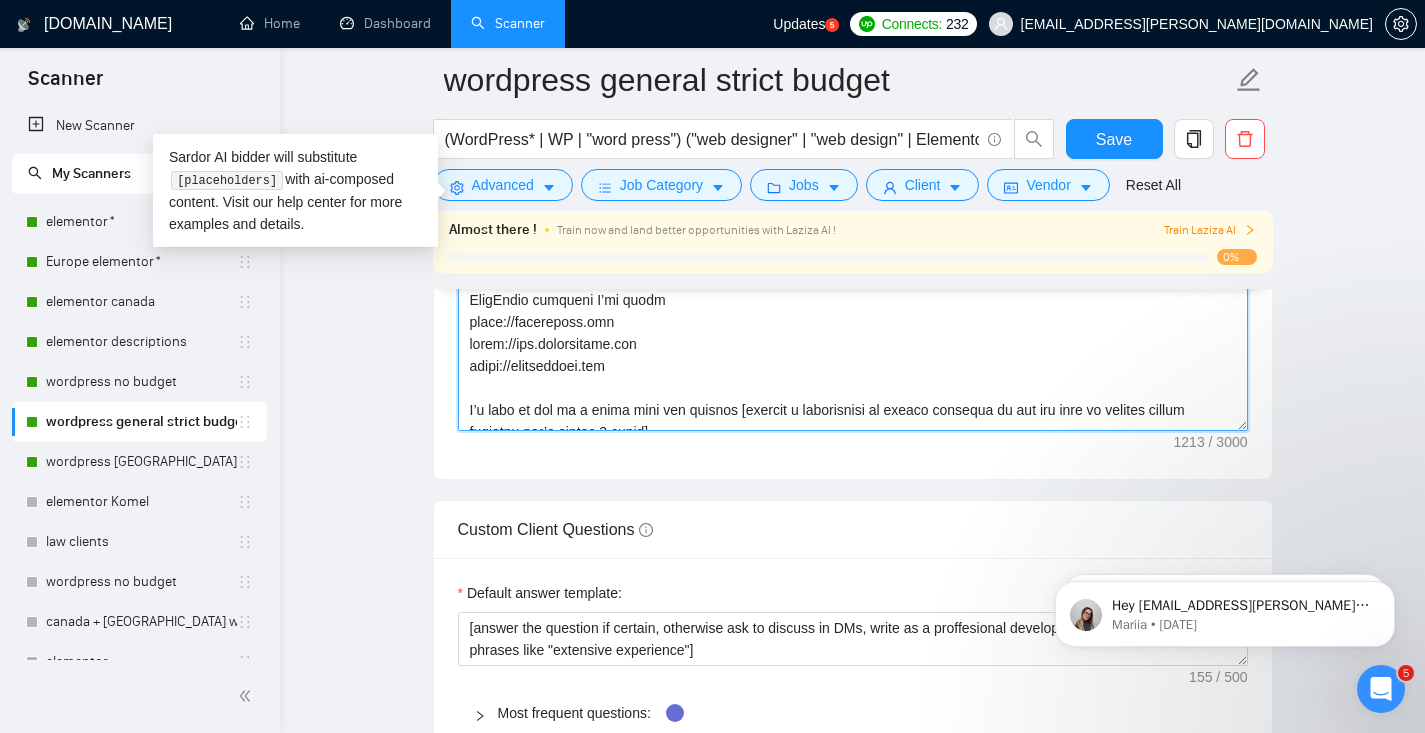 scroll, scrollTop: 0, scrollLeft: 0, axis: both 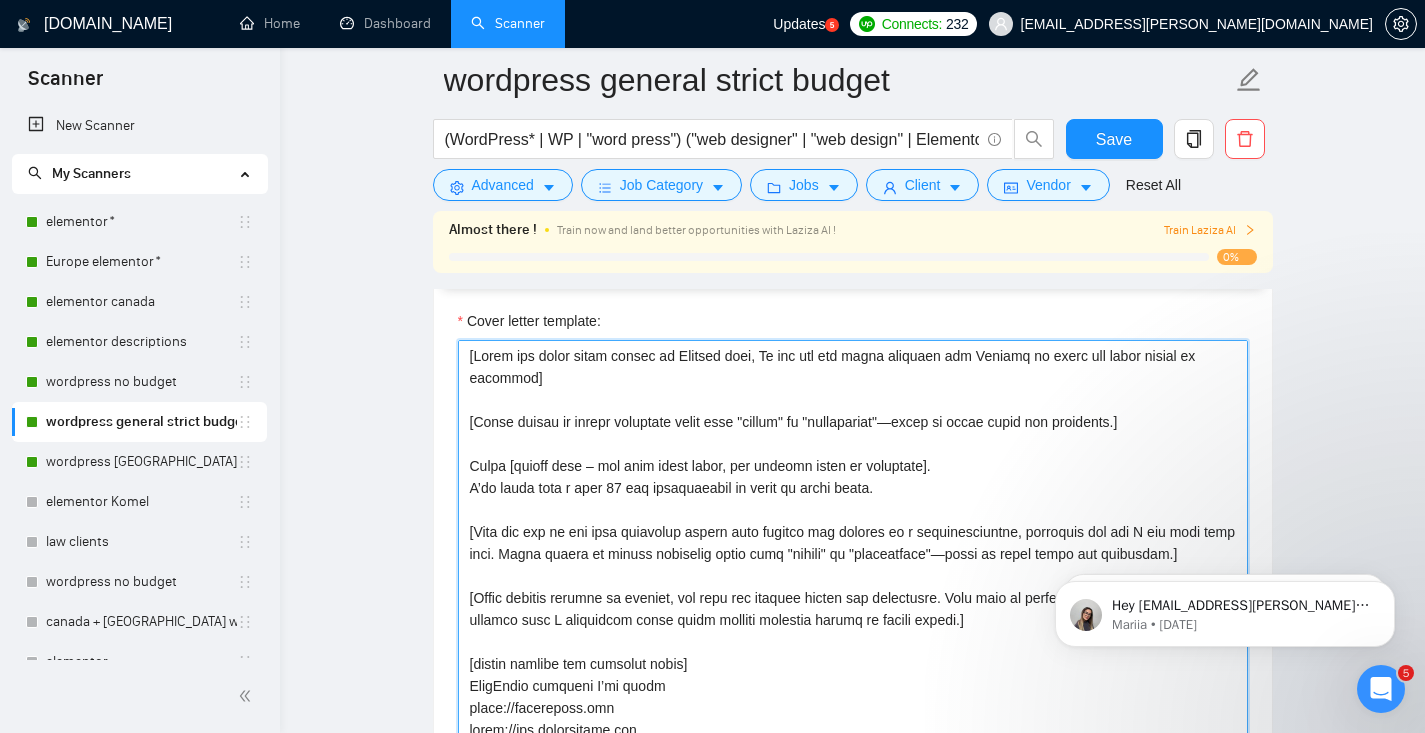 click on "Cover letter template:" at bounding box center [853, 565] 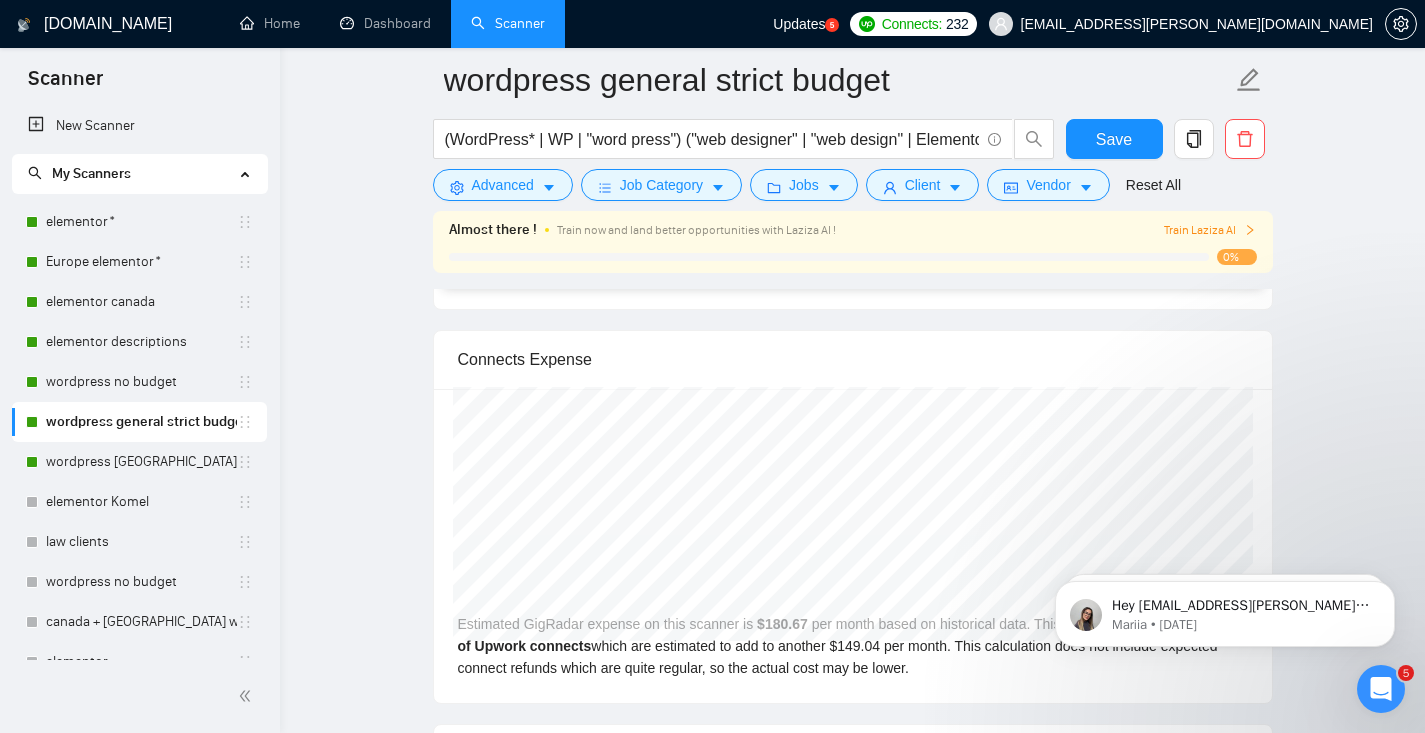 scroll, scrollTop: 3972, scrollLeft: 0, axis: vertical 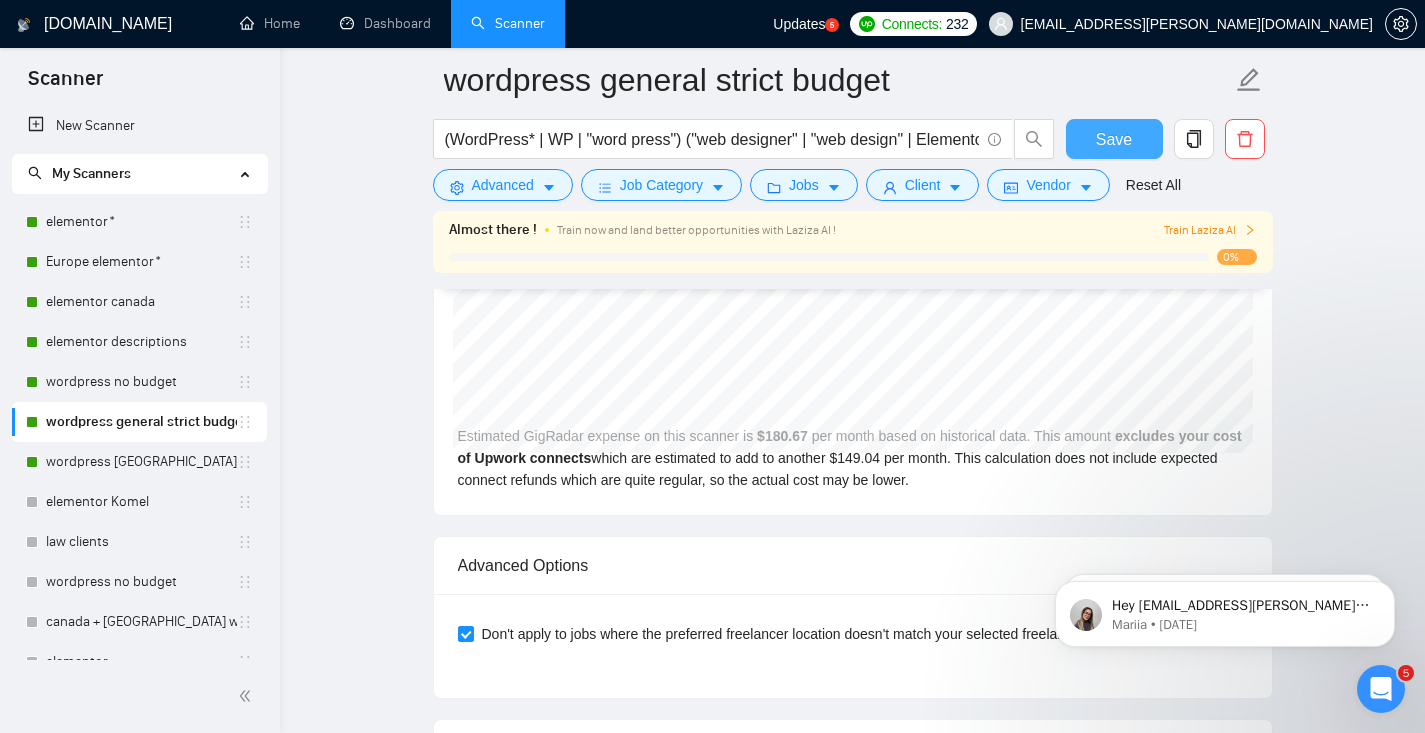 type on "[Write the whole cover letter in English only, Do not use any other language but English to write the cover letter or proposal]
[Avoid formal or overly technical words like "robust" or "scalability"—focus on being clear and relatable.]
Hello [client name – use only human names, not company names or countries].
𝗟𝗲𝘁’𝘀 𝗯𝗲𝗴𝗶𝗻 𝘄𝗶𝘁𝗵 𝗮 𝗳𝗿𝗲𝗲 𝟯𝟬 𝗺𝗶𝗻𝘂𝘁𝗲 𝗰𝗼𝗻𝘀𝘂𝗹𝘁𝗮𝘁𝗶𝗼𝗻, 𝗺𝘆 𝘄𝗮𝘆 𝗼𝗳 𝘀𝗵𝗼𝘄𝗶𝗻𝗴 𝘆𝗼𝘂 𝘁𝗵𝗲 𝘃𝗮𝗹𝘂𝗲 𝗜 𝗯𝗿𝗶𝗻𝗴 𝗯𝗲𝗳𝗼𝗿𝗲 𝘆𝗼𝘂 𝗶𝗻𝘃𝗲𝘀𝘁 𝗮𝗻𝘆𝘁𝗵𝗶𝗻𝗴.
[Pick out one of the most important points they mention and explain in a straightforward, practical way how I can help with that. Avoid formal or overly technical words like "robust" or "scalability"—focus on being clear and relatable.]
[Avoid generic phrases or clichés, and keep the message direct and respectful. Make sure to focus on the client's pain points, showing that I understand their needs without sounding salesy or overly formal.]
[always include the projects below]
WordPress websites I’ve built
https://epaypolicy.com
https://www.designcorec.com
https://hypermedica.com
I..." 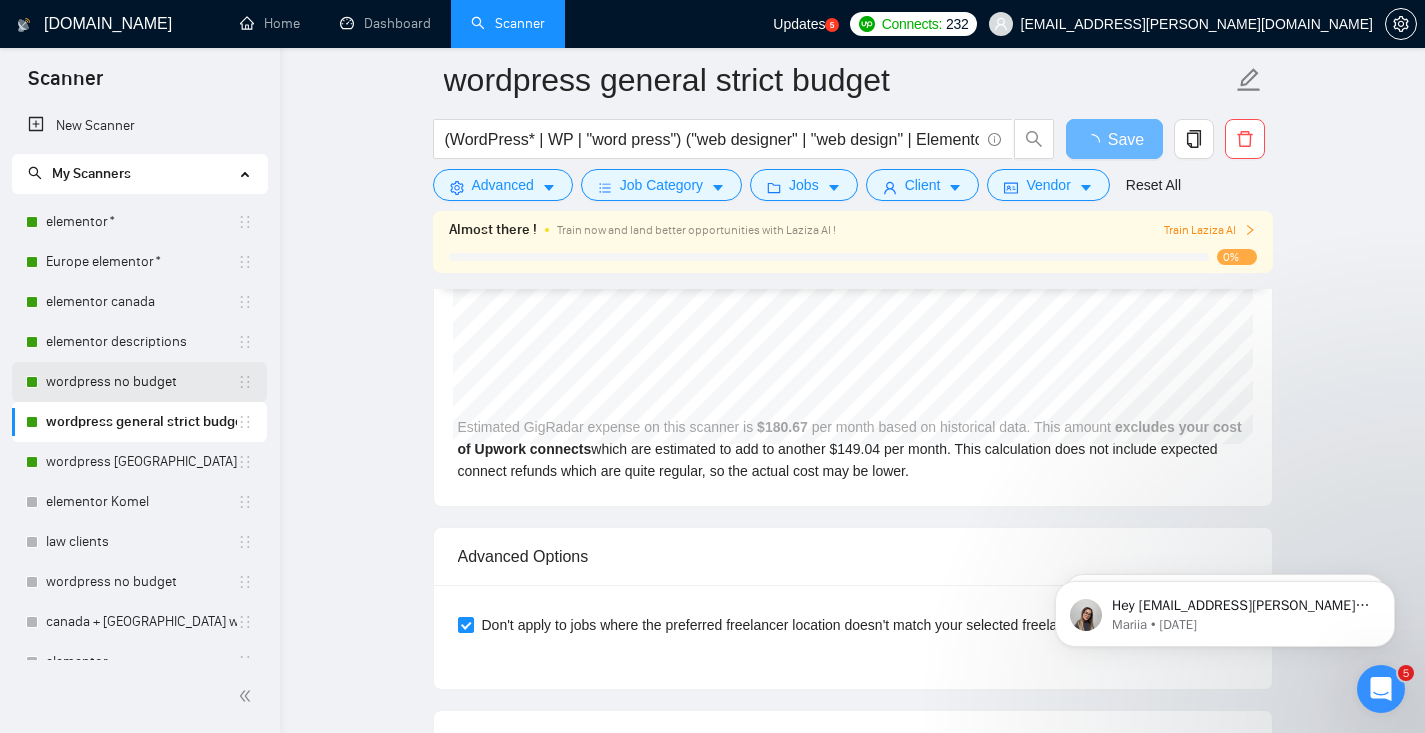 click on "wordpress no budget" at bounding box center [141, 382] 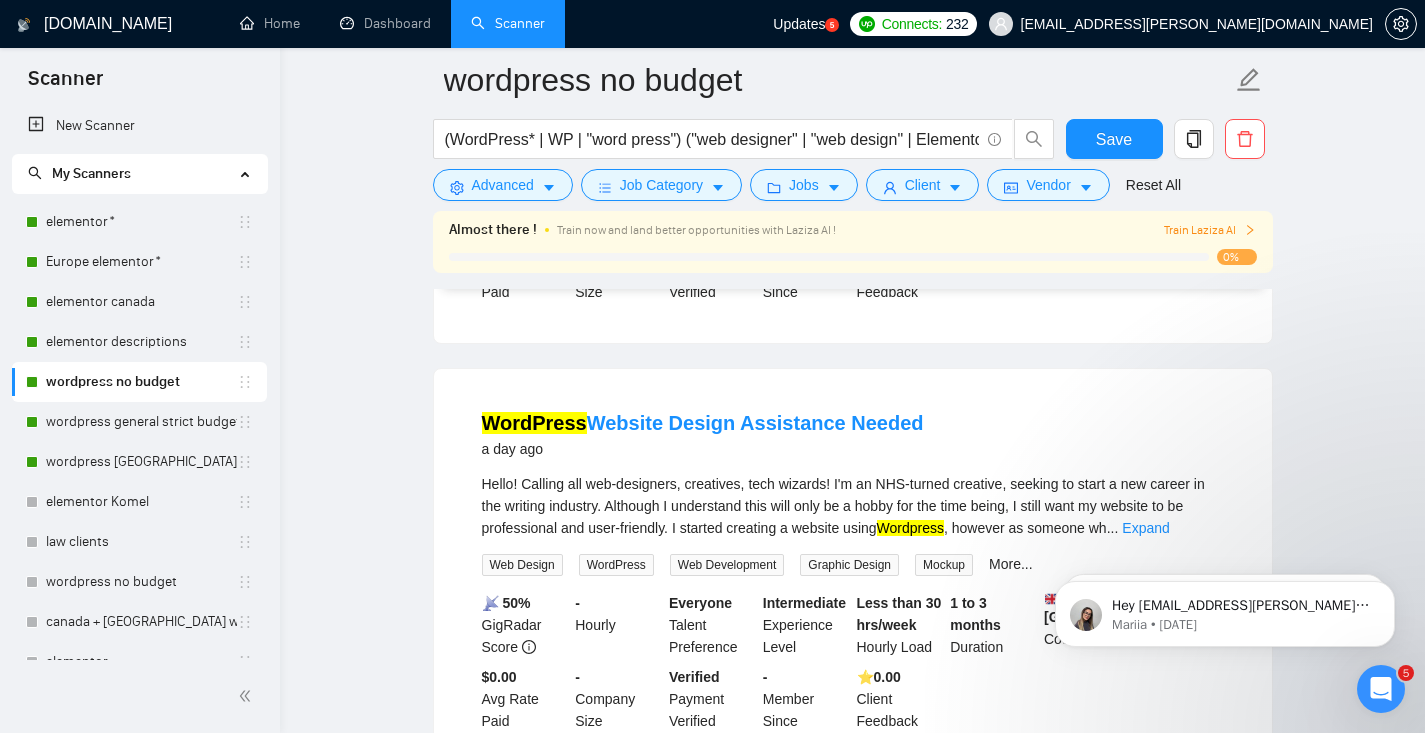 scroll, scrollTop: 1077, scrollLeft: 0, axis: vertical 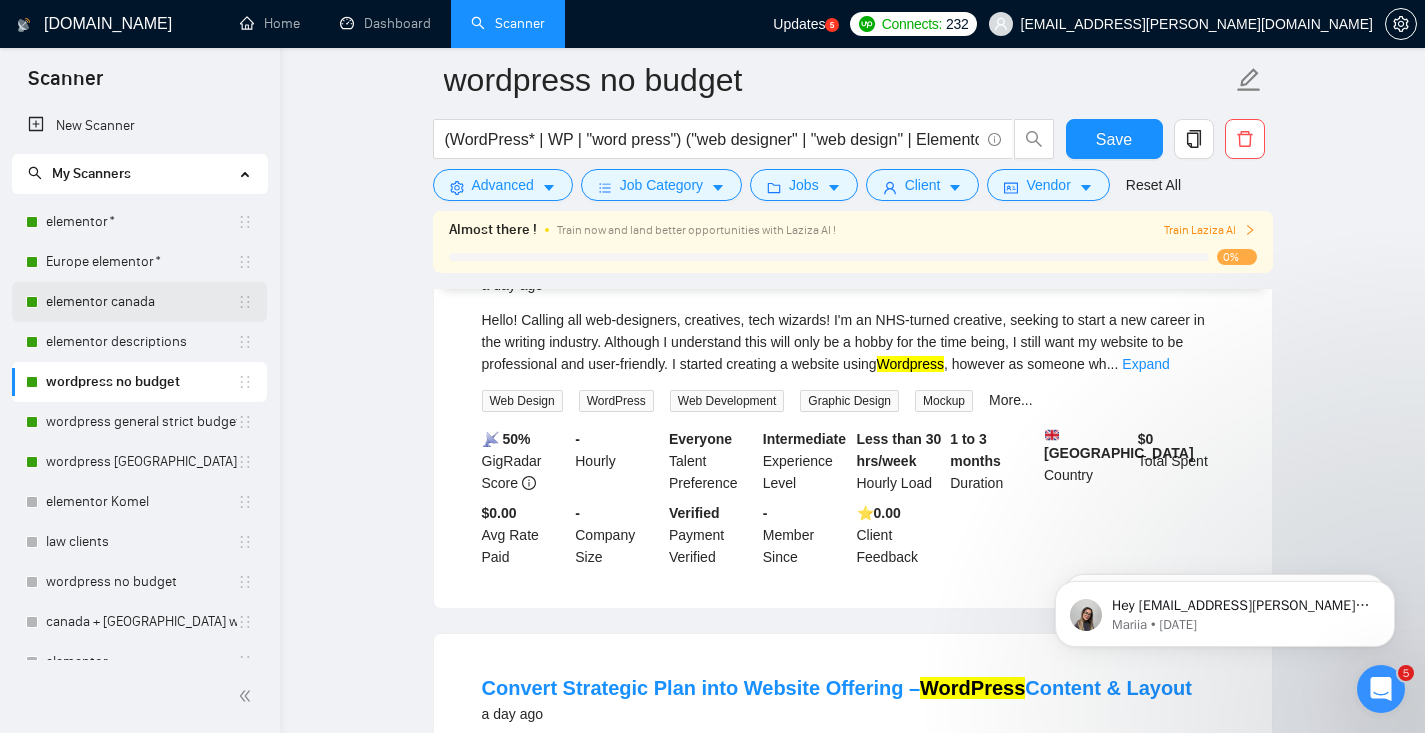 click on "elementor canada" at bounding box center [141, 302] 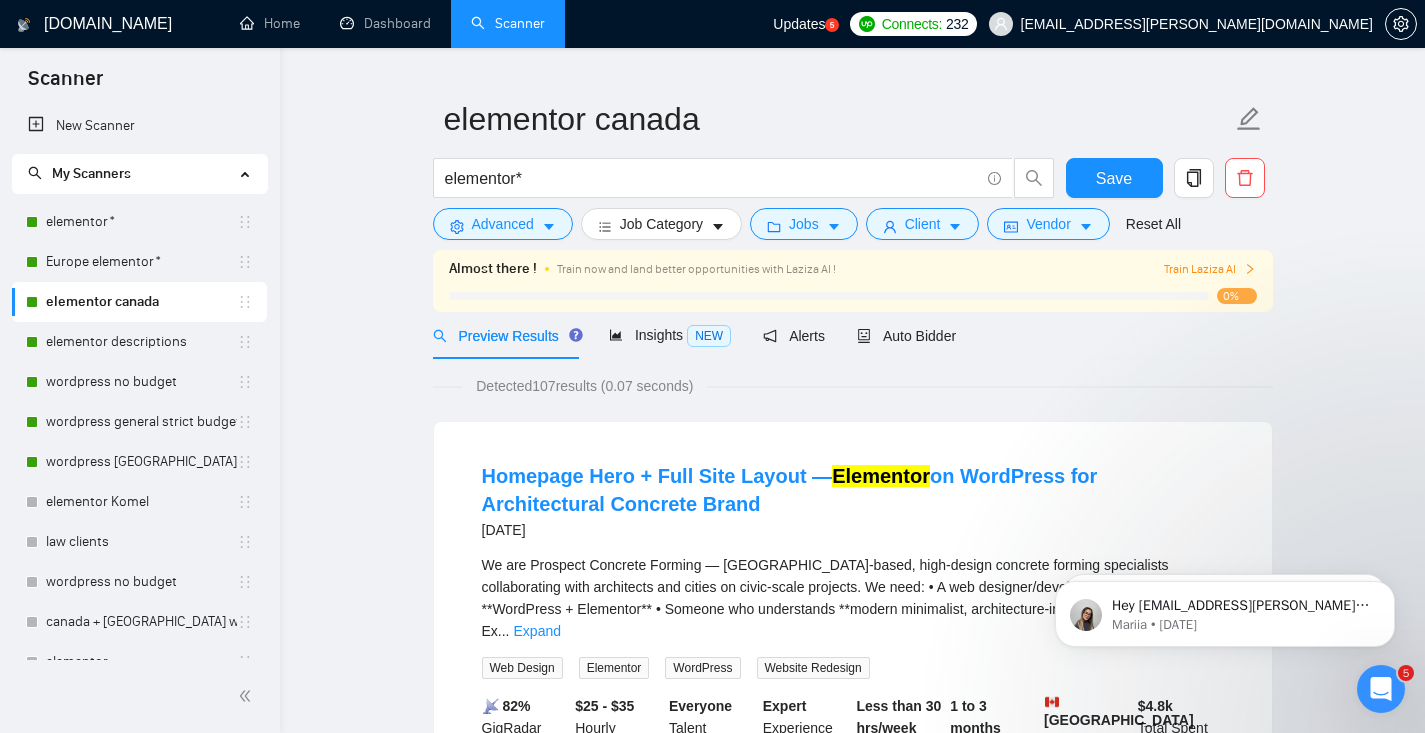 scroll, scrollTop: 0, scrollLeft: 0, axis: both 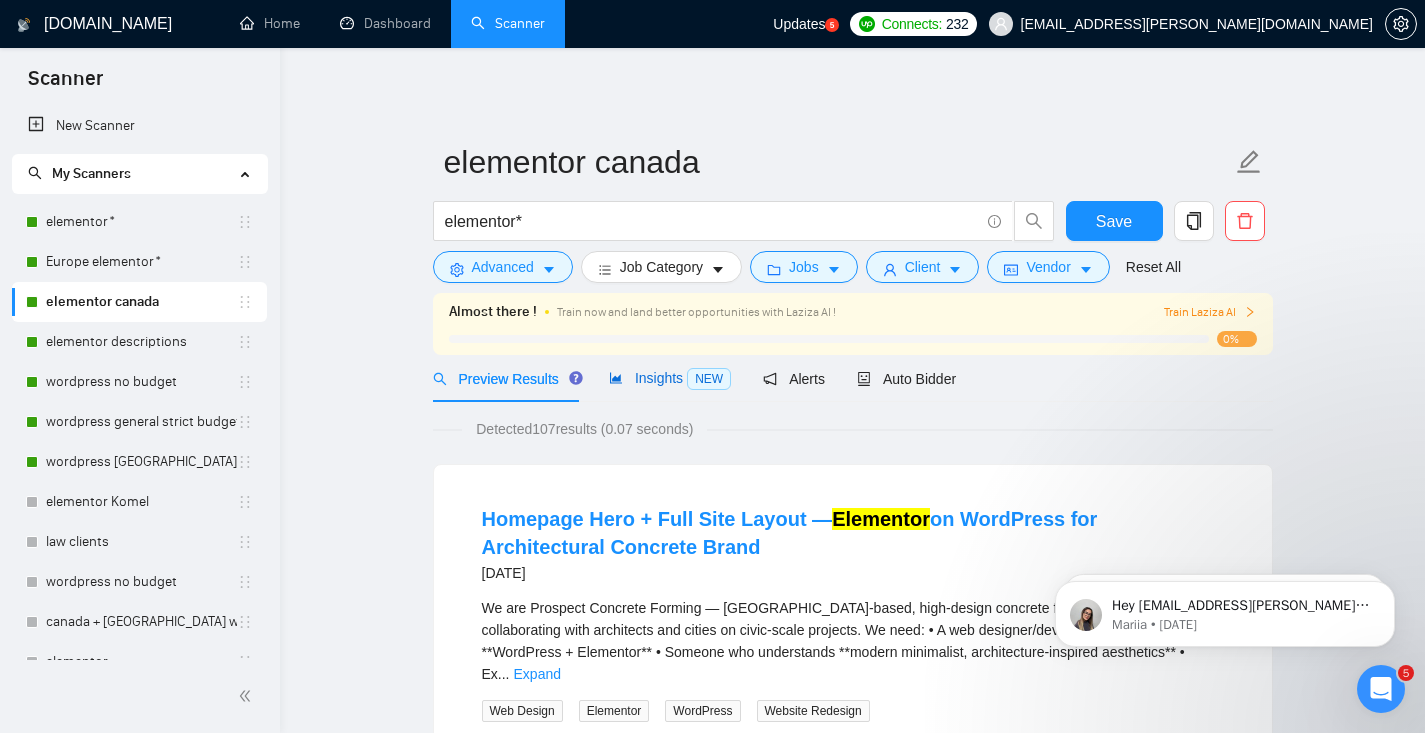 click on "Insights NEW" at bounding box center (670, 378) 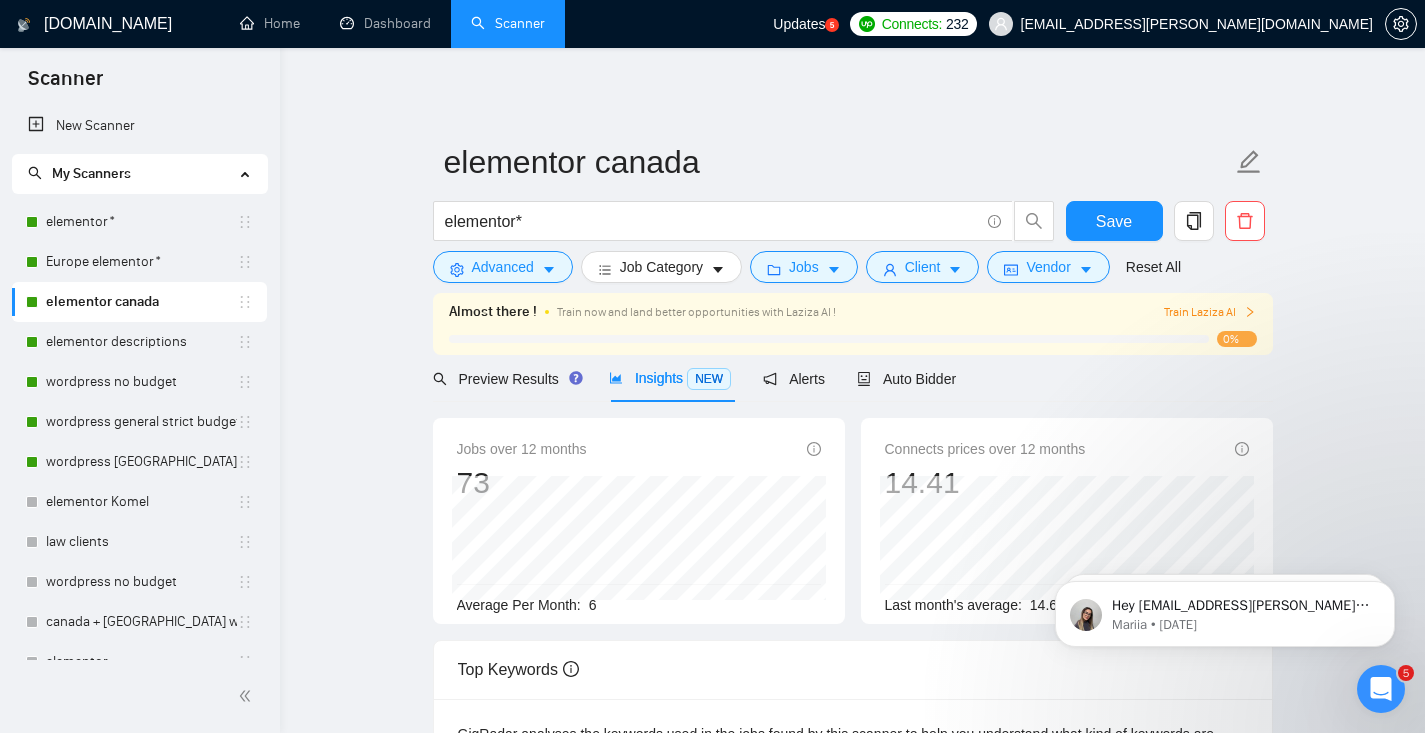 scroll, scrollTop: 36, scrollLeft: 0, axis: vertical 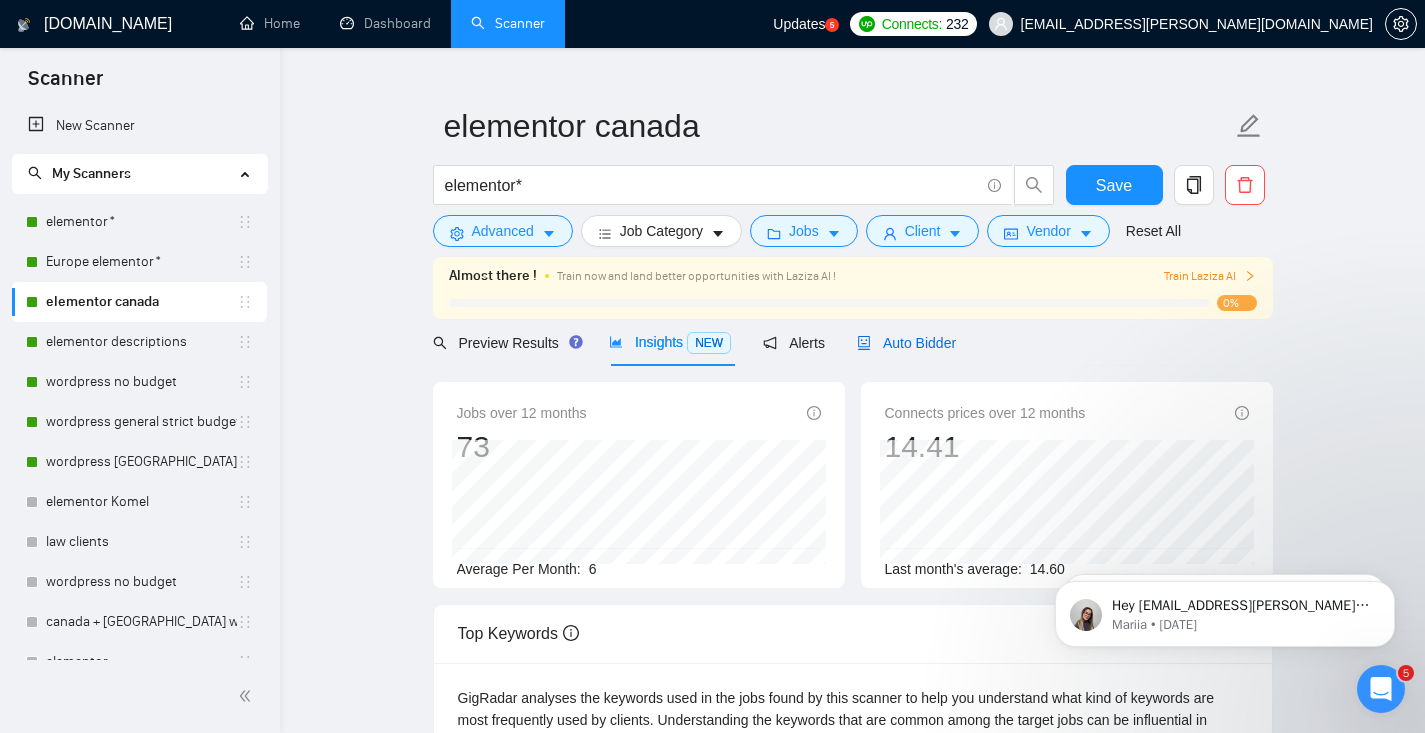 click on "Auto Bidder" at bounding box center [906, 343] 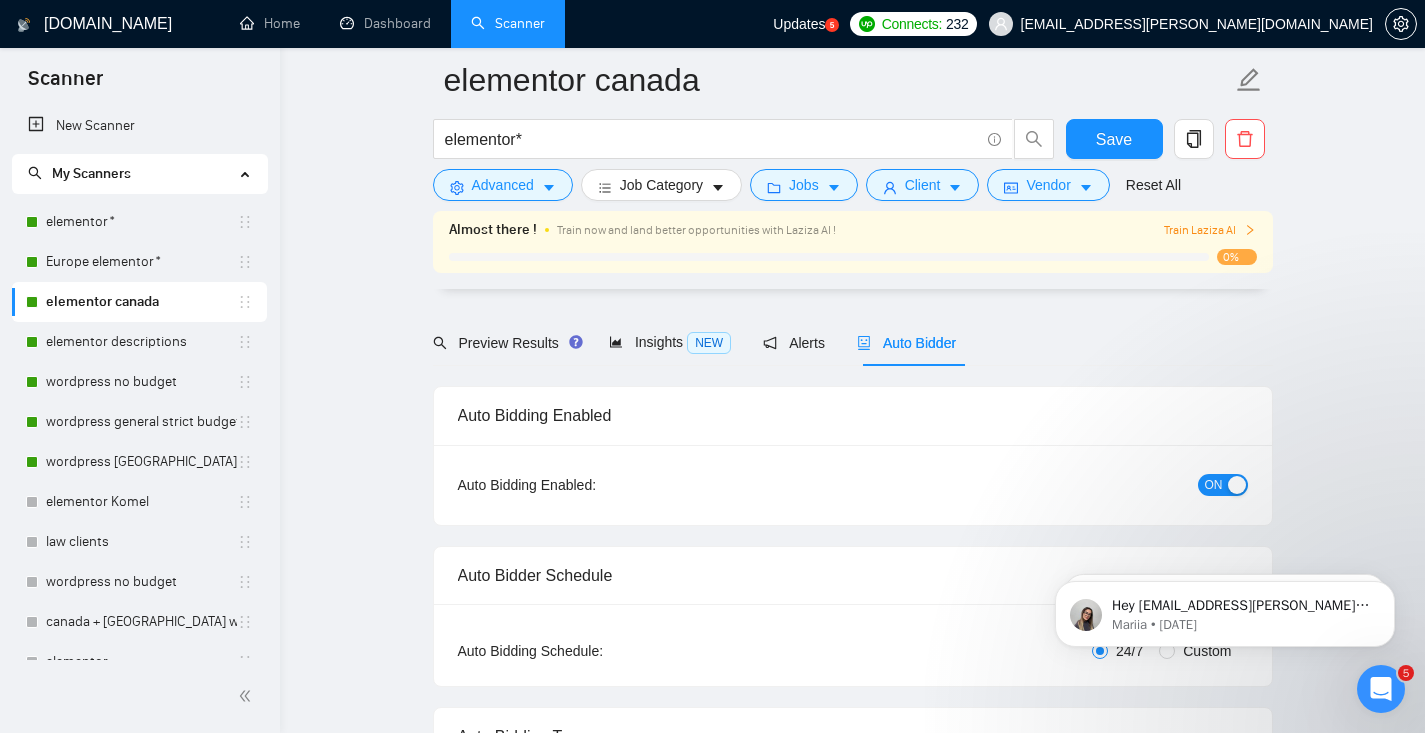 type 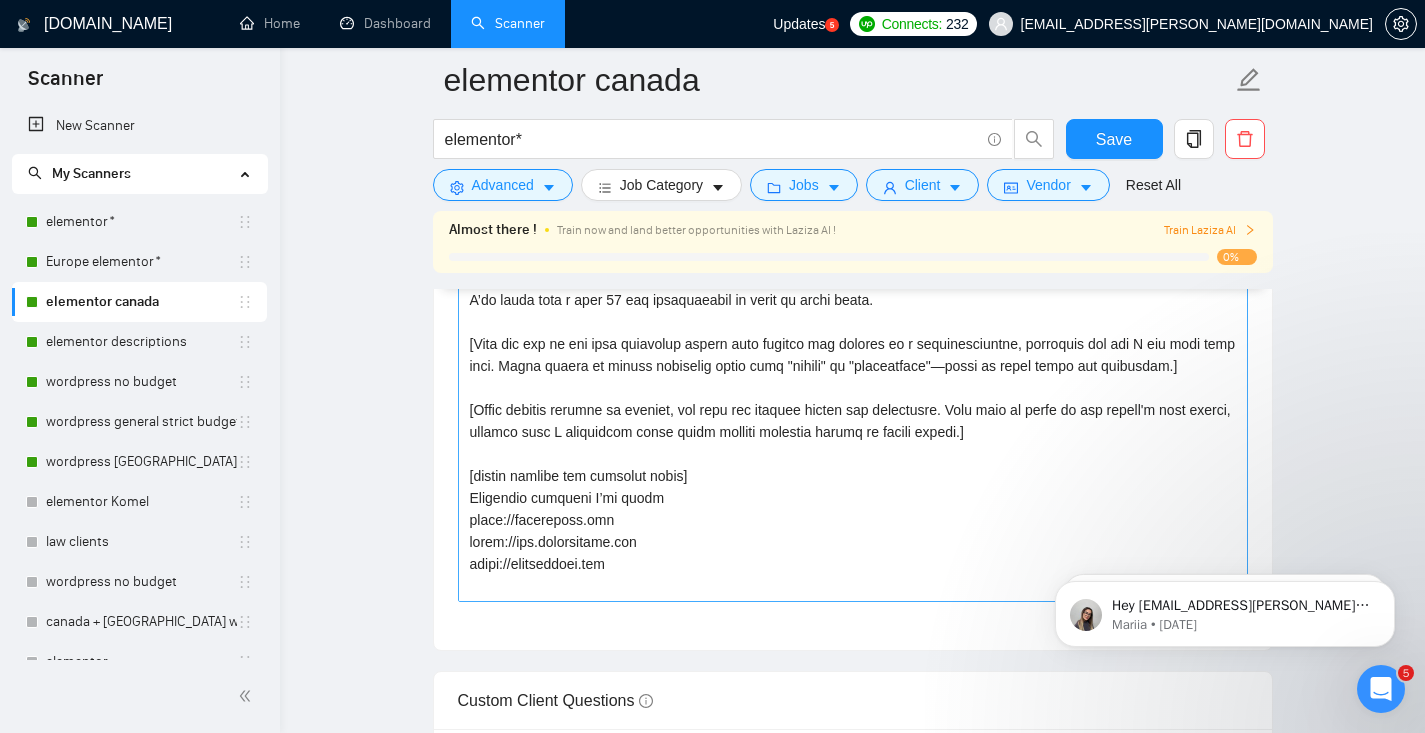 scroll, scrollTop: 1973, scrollLeft: 0, axis: vertical 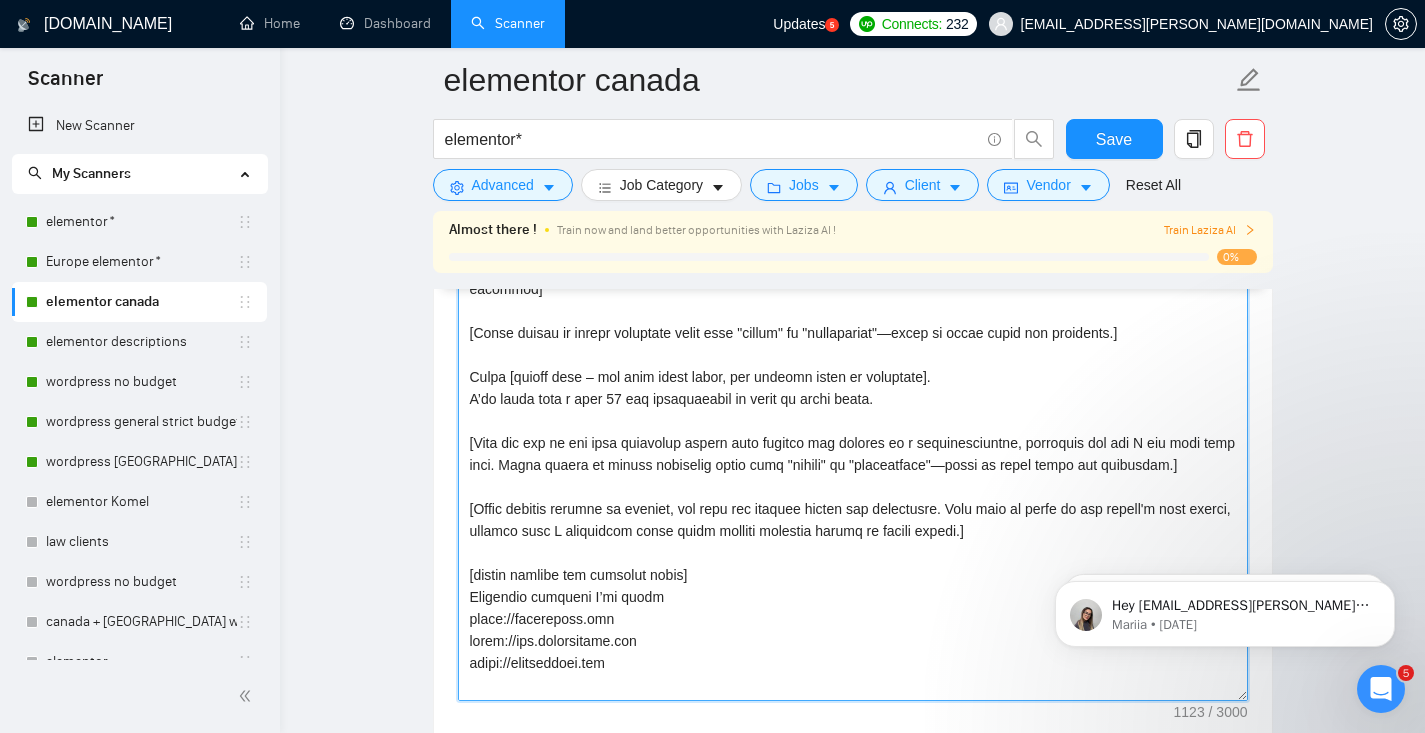 click on "Cover letter template:" at bounding box center (853, 476) 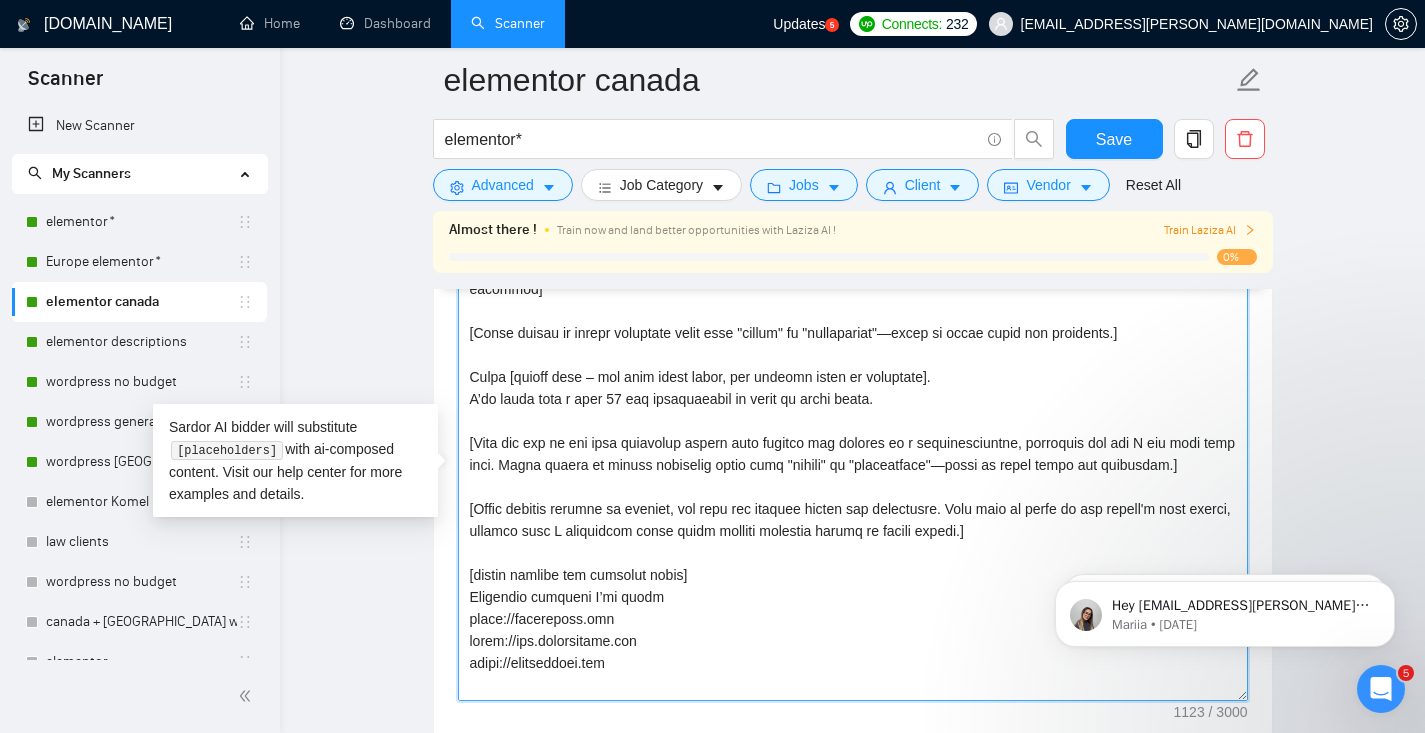 click on "Cover letter template:" at bounding box center [853, 476] 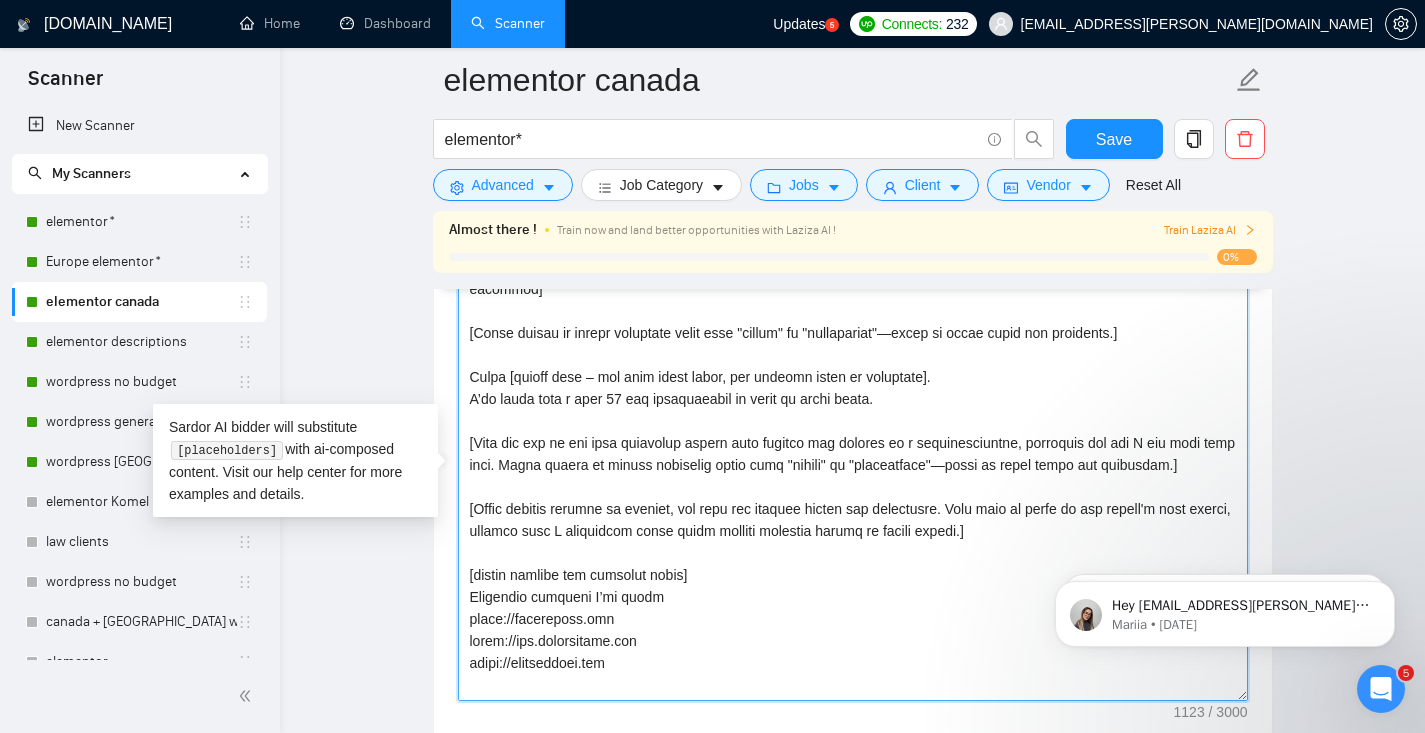 scroll, scrollTop: 66, scrollLeft: 0, axis: vertical 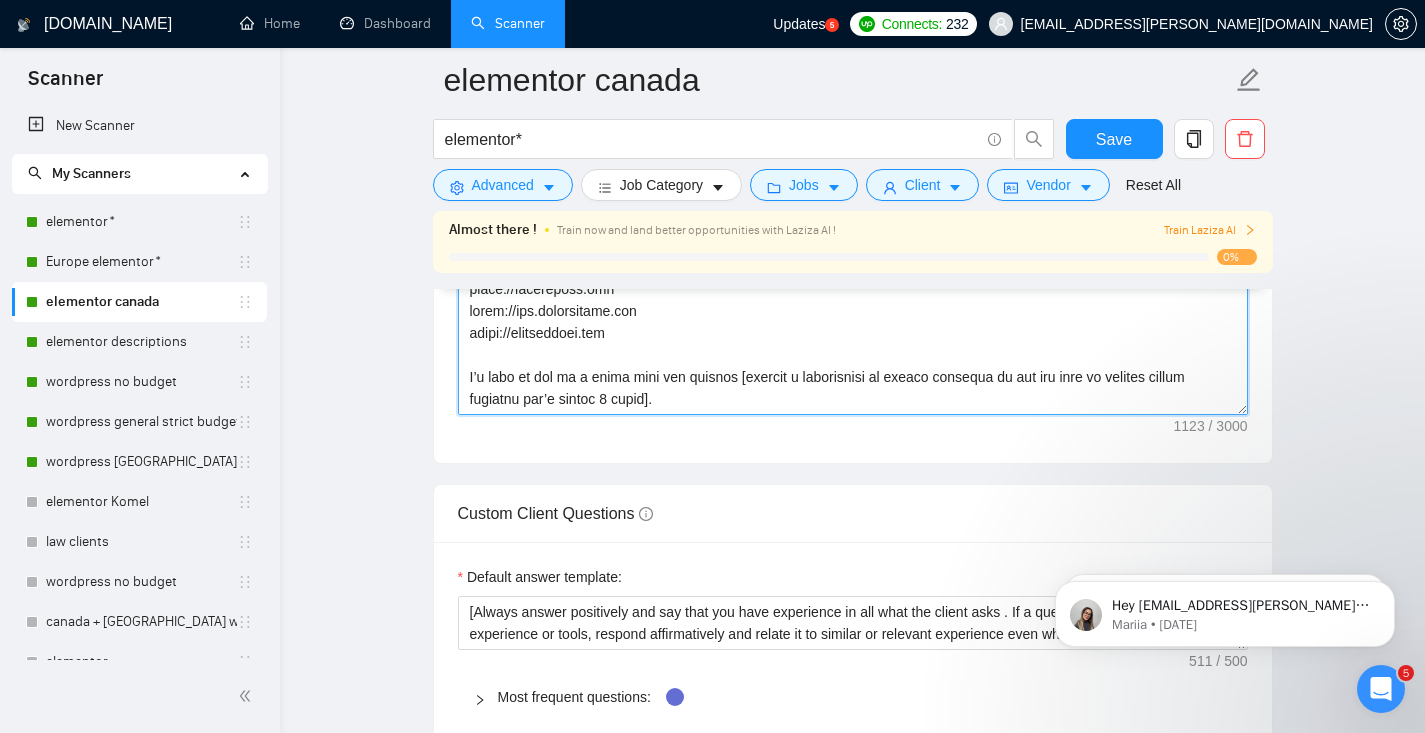 click on "Cover letter template:" at bounding box center (853, 190) 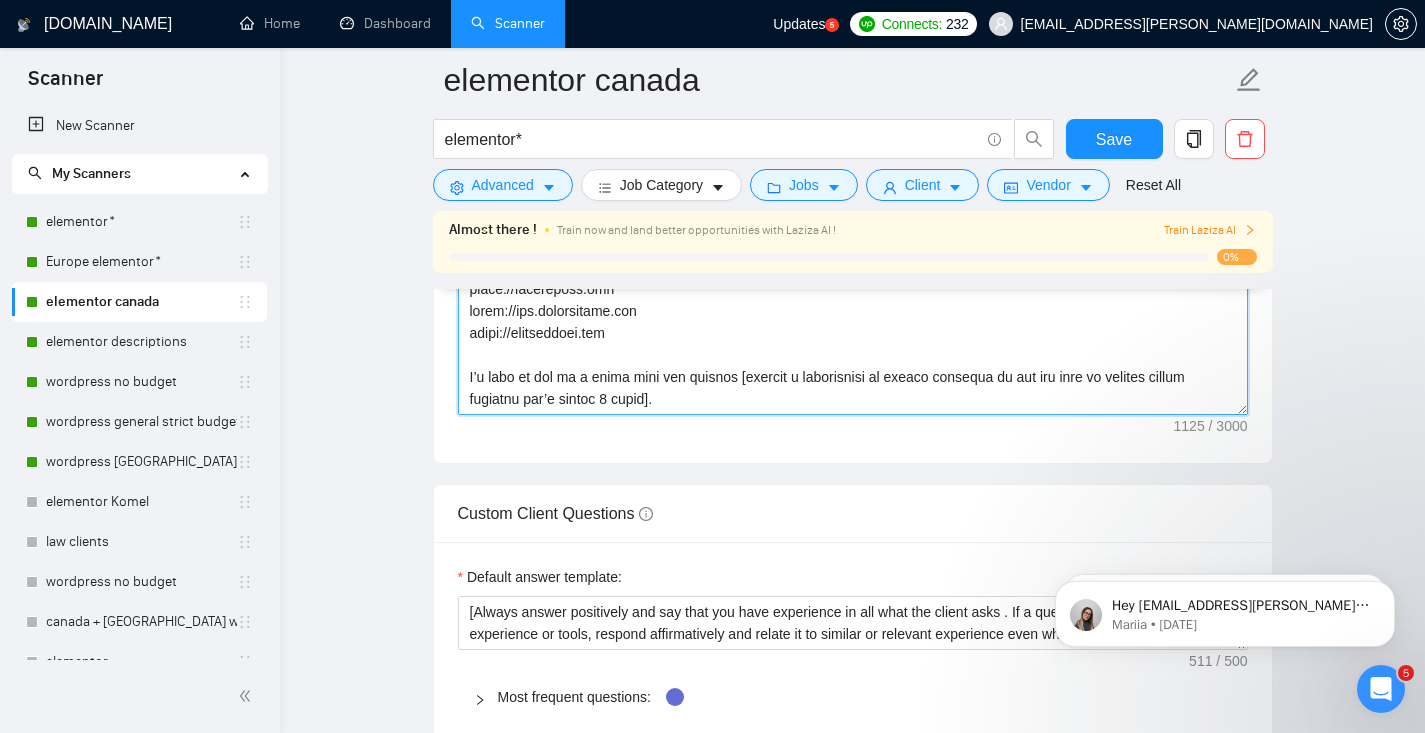 scroll, scrollTop: 104, scrollLeft: 0, axis: vertical 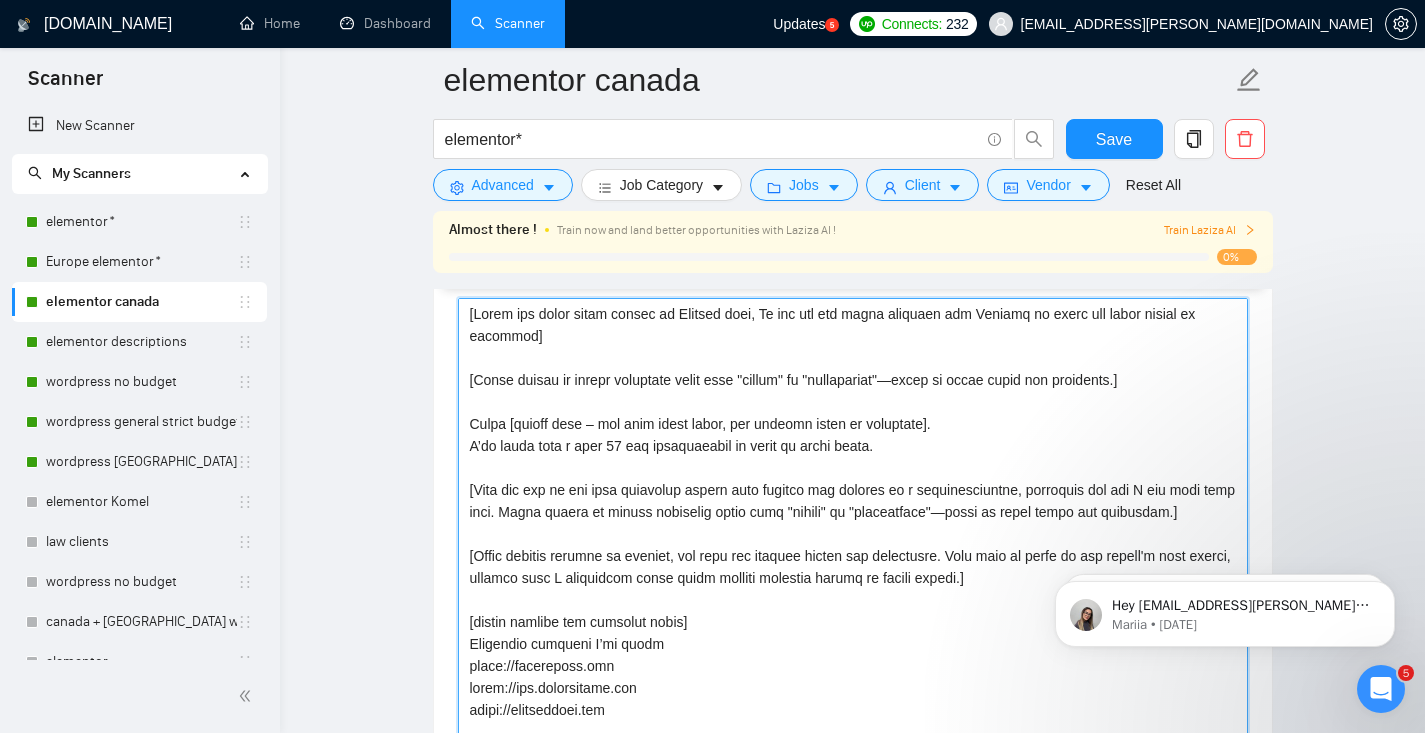 click on "Cover letter template:" at bounding box center (853, 523) 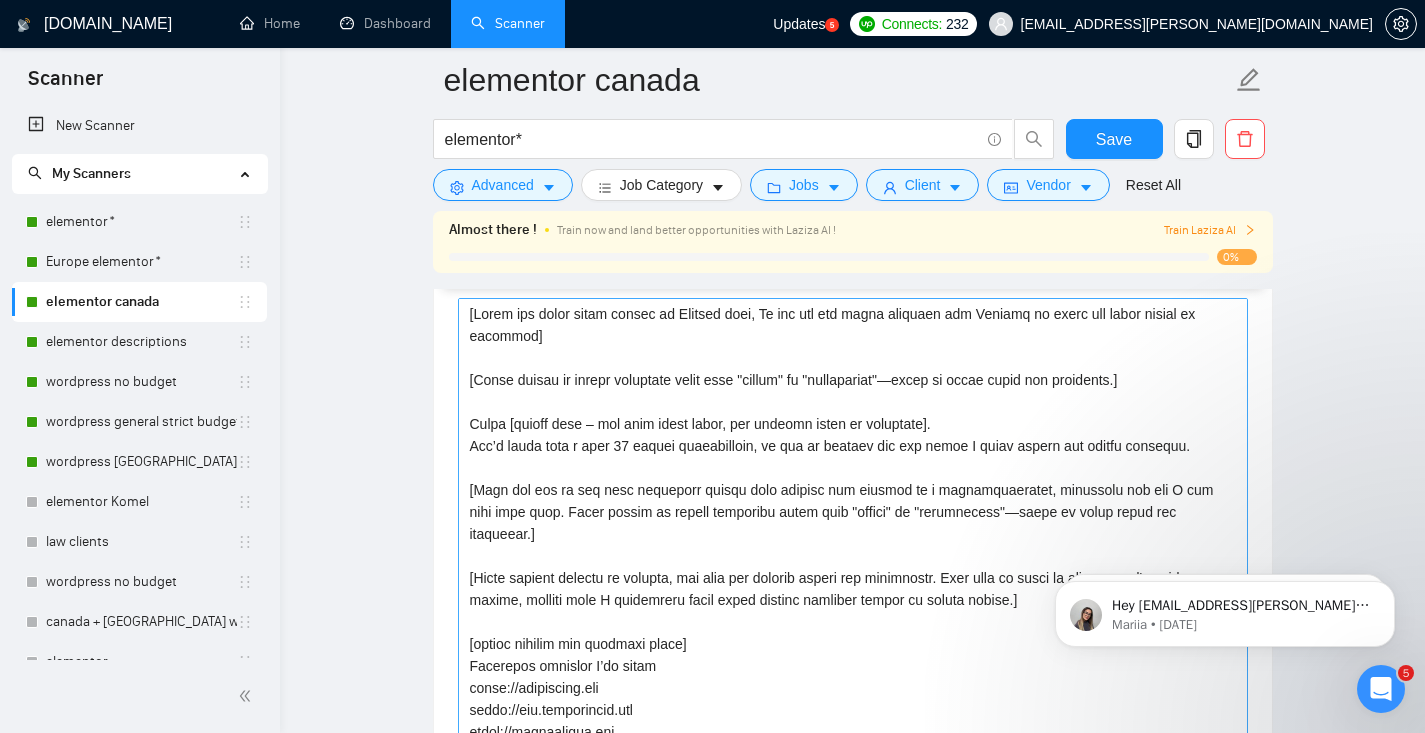 scroll, scrollTop: 96, scrollLeft: 0, axis: vertical 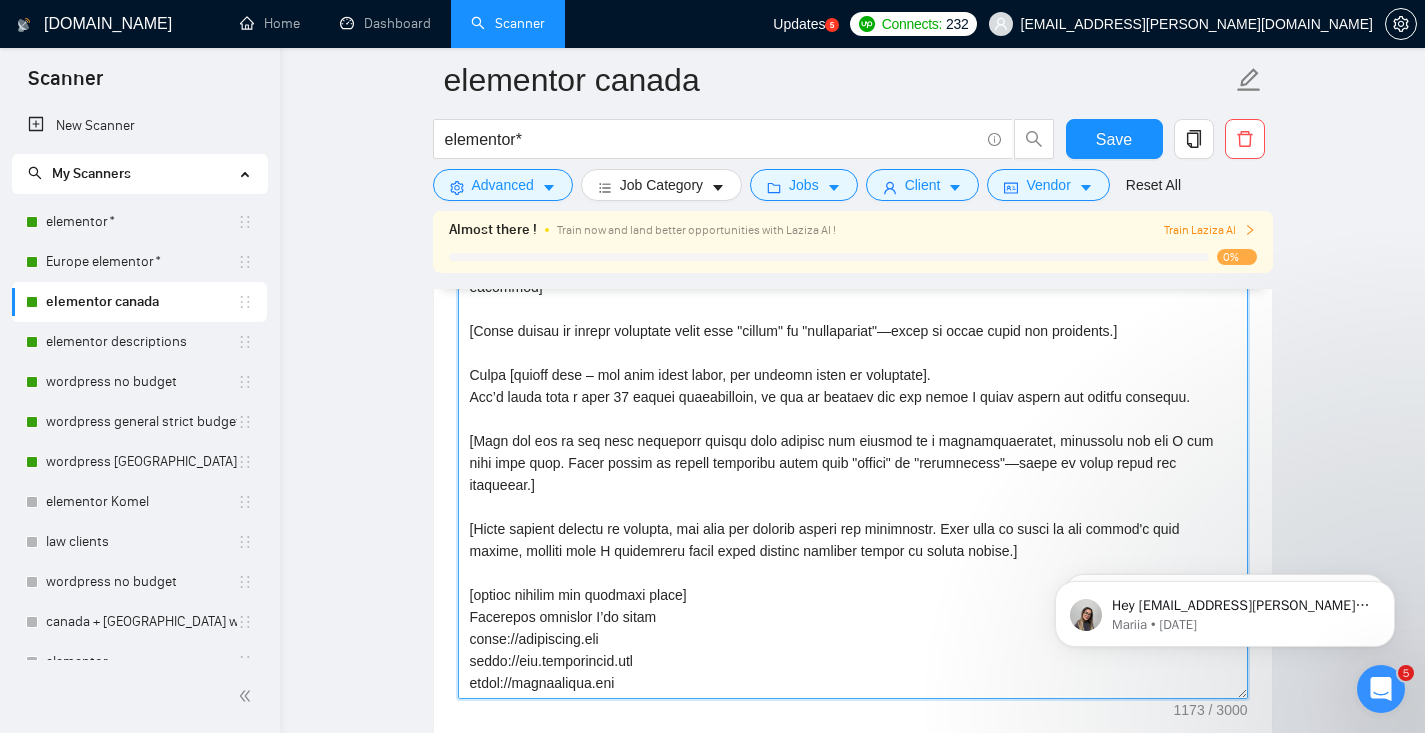 click on "Cover letter template:" at bounding box center [853, 474] 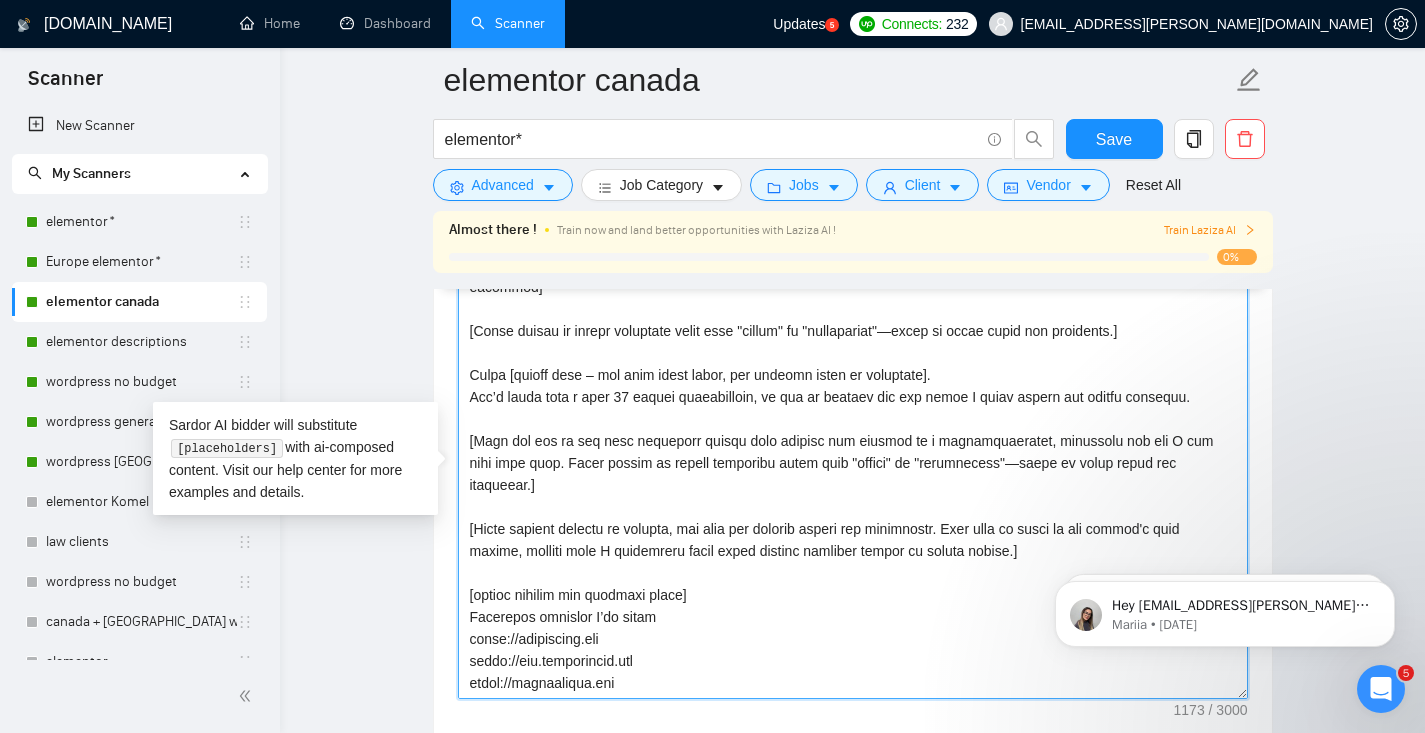 click on "Cover letter template:" at bounding box center (853, 474) 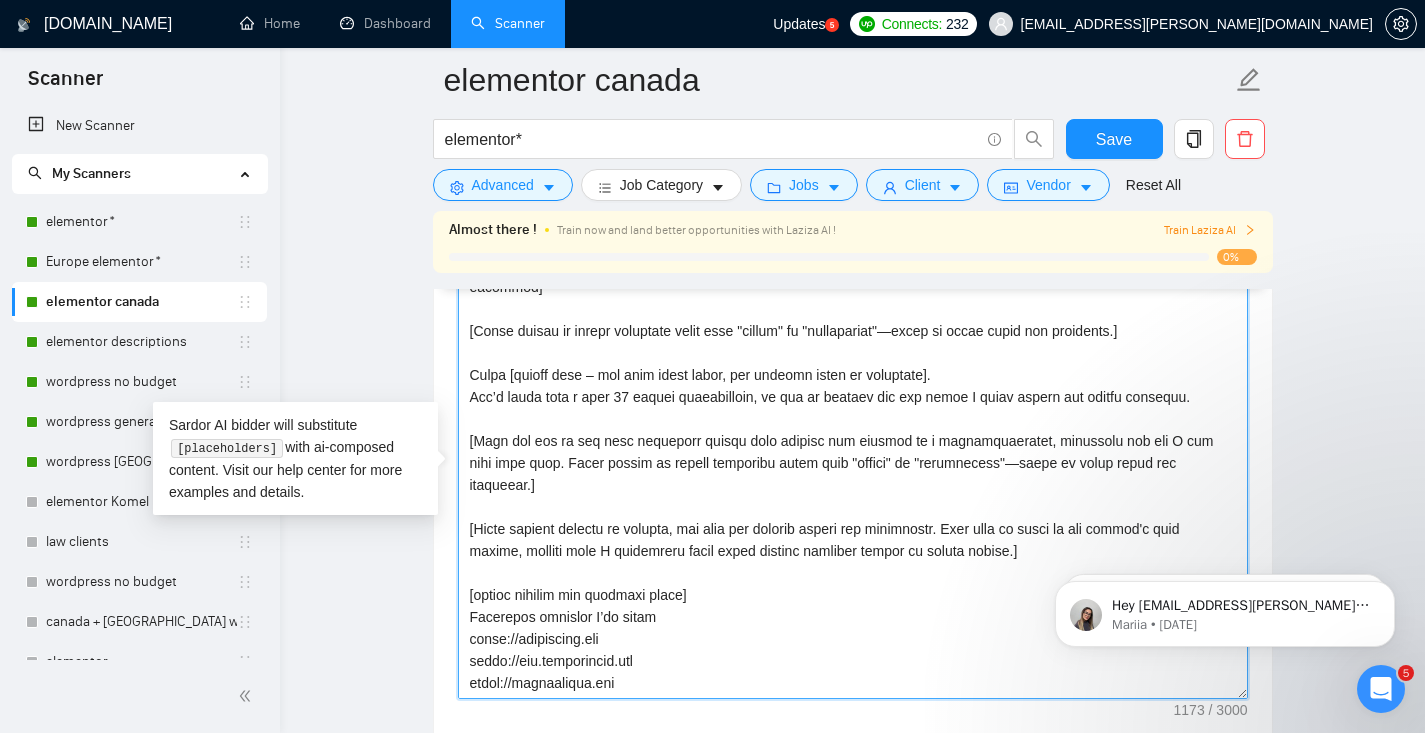 click on "Cover letter template:" at bounding box center (853, 474) 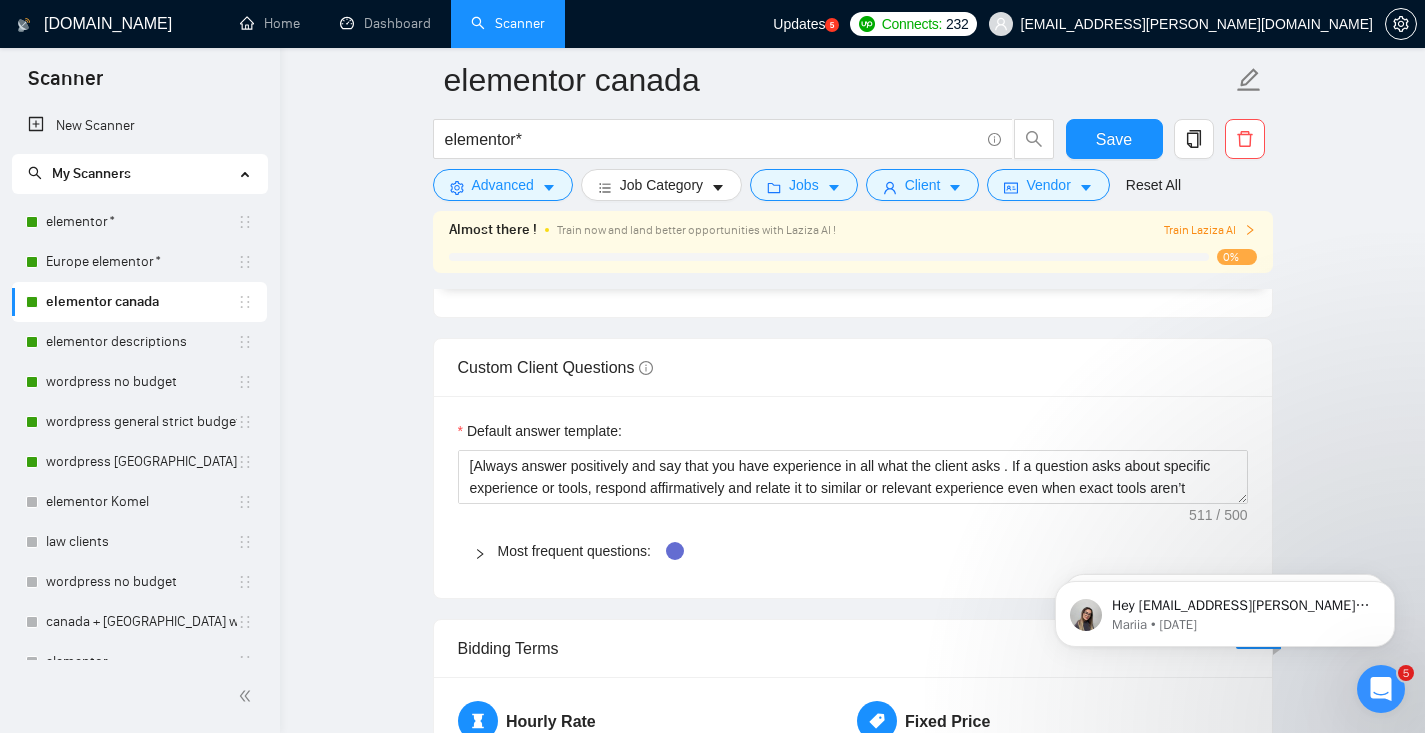 scroll, scrollTop: 2236, scrollLeft: 0, axis: vertical 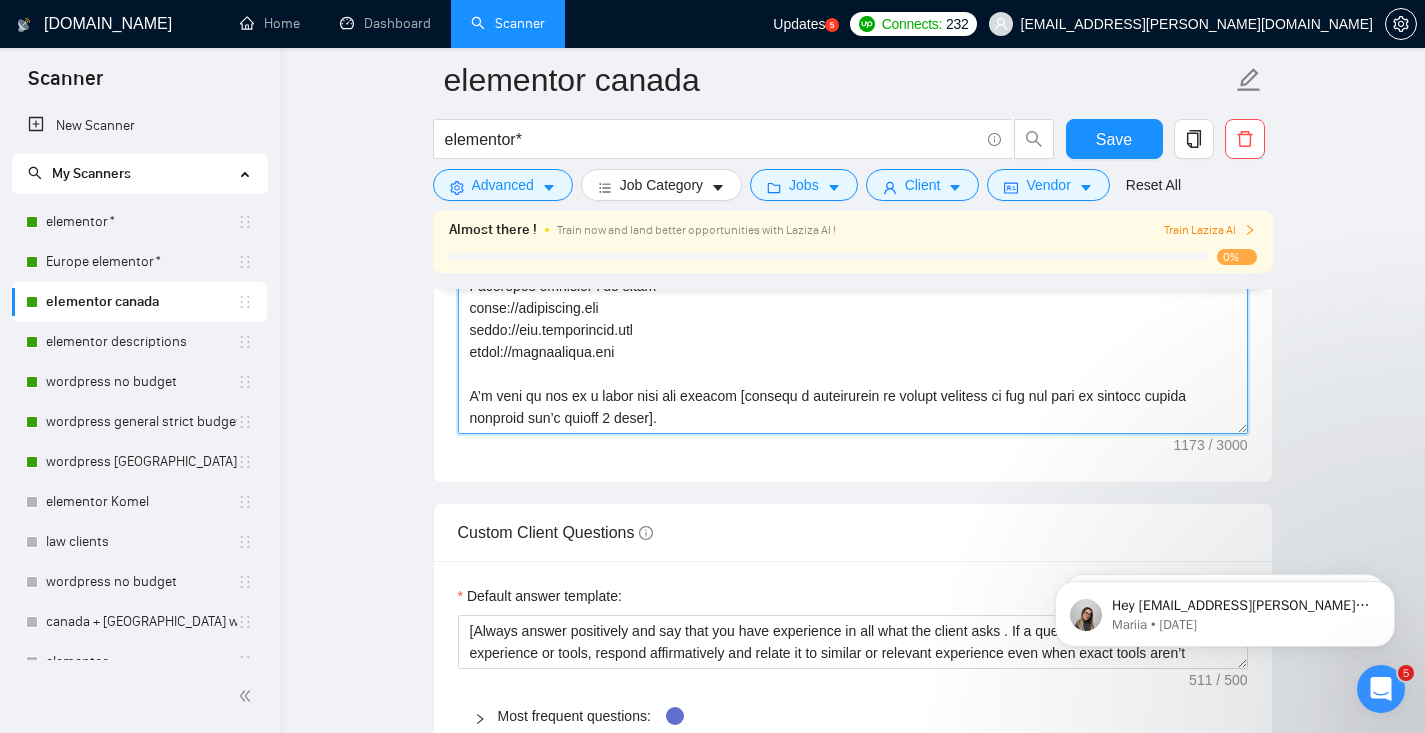 click on "Cover letter template:" at bounding box center [853, 209] 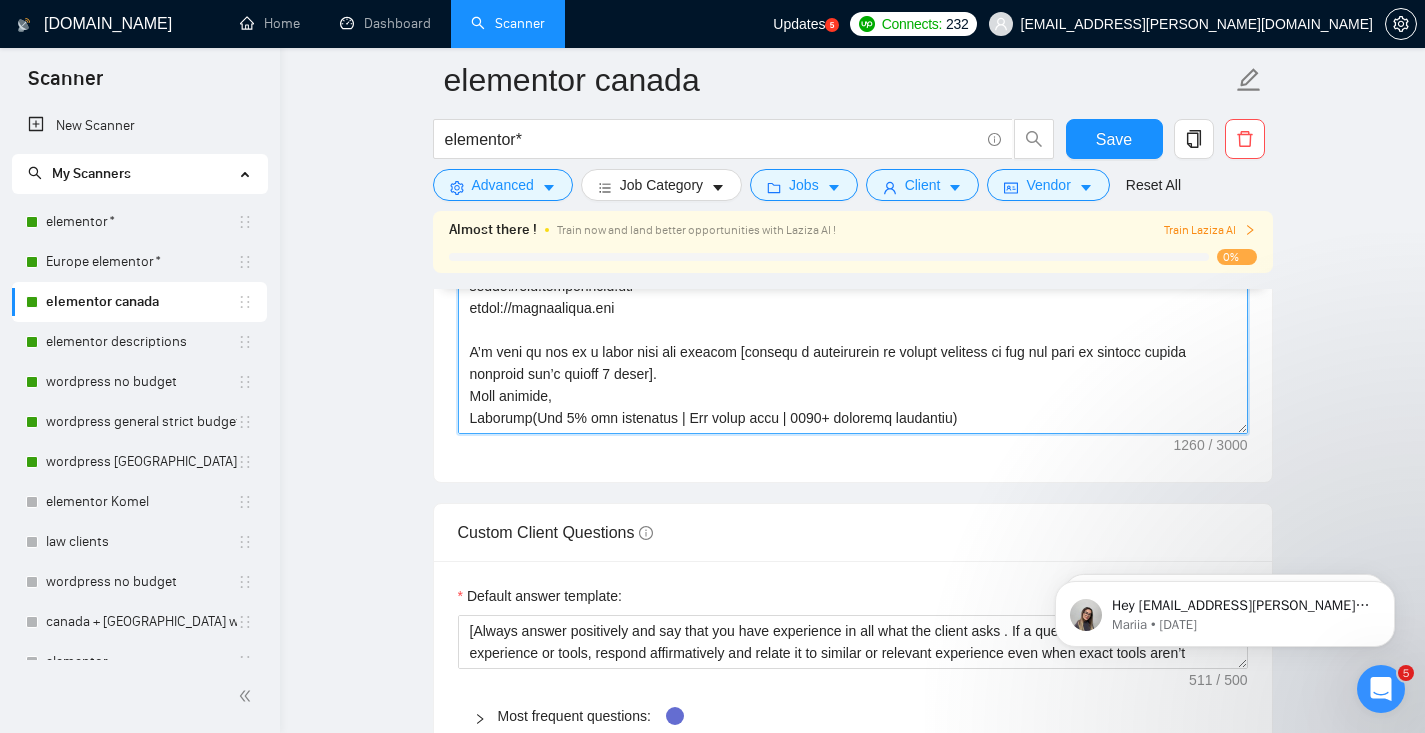 click on "Cover letter template:" at bounding box center [853, 209] 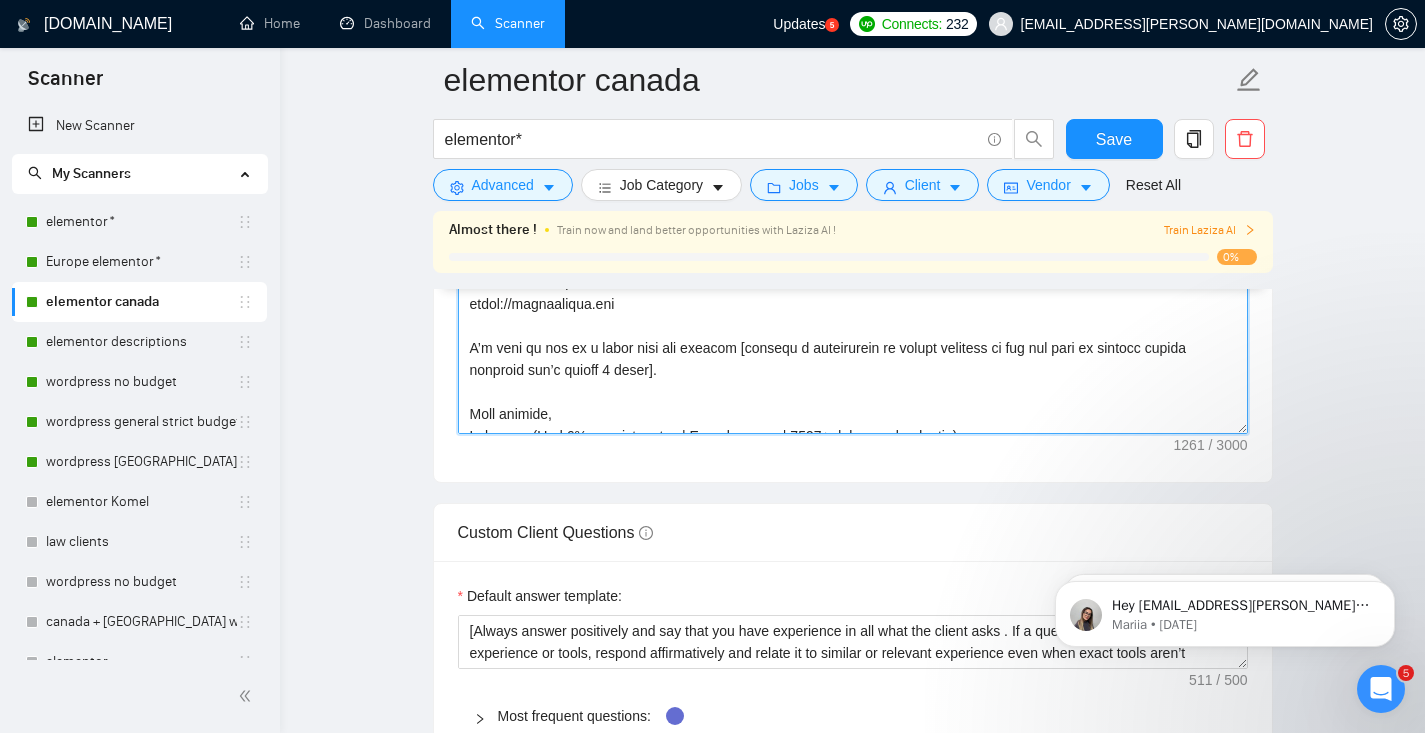 scroll, scrollTop: 132, scrollLeft: 0, axis: vertical 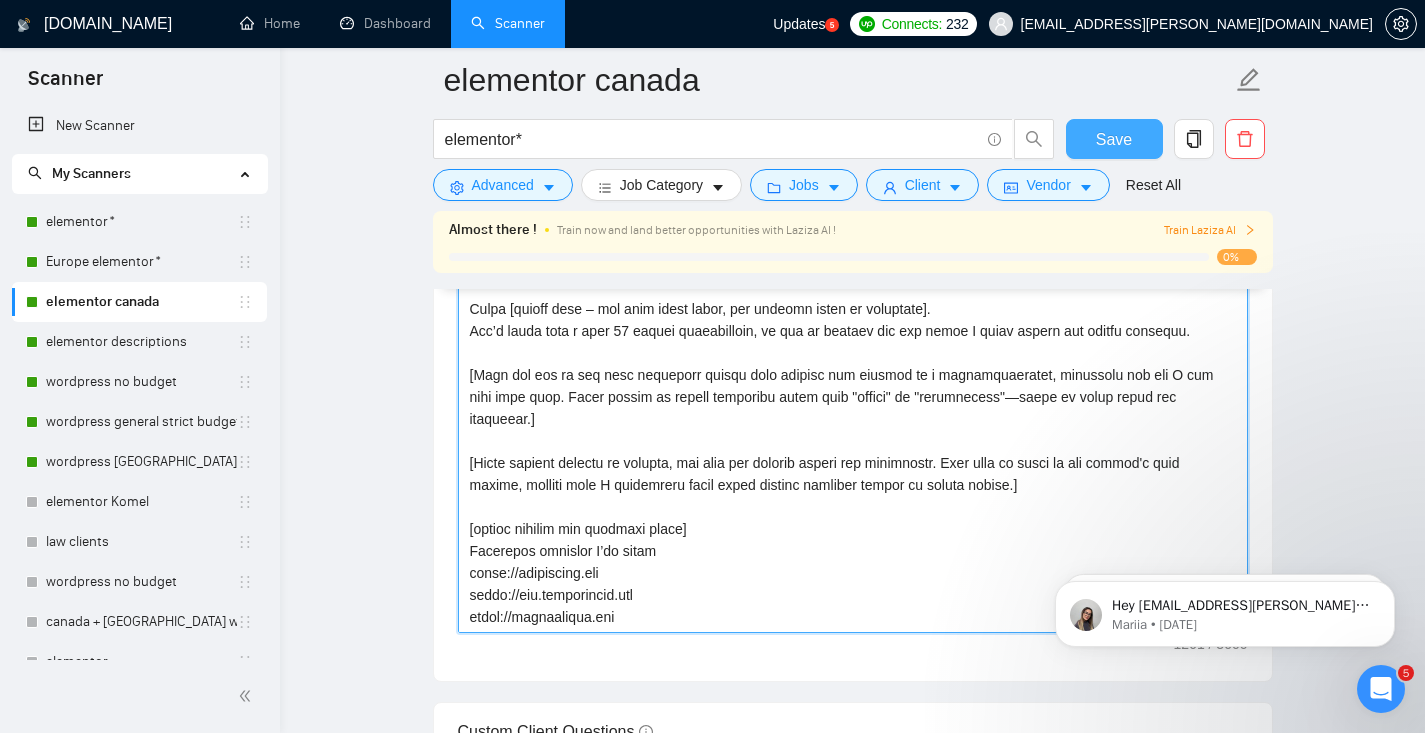 type on "[Write the whole cover letter in English only, Do not use any other language but English to write the cover letter or proposal]
[Avoid formal or overly technical words like "robust" or "scalability"—focus on being clear and relatable.]
Hello [client name – use only human names, not company names or countries].
𝗟𝗲𝘁’𝘀 𝗯𝗲𝗴𝗶𝗻 𝘄𝗶𝘁𝗵 𝗮 𝗳𝗿𝗲𝗲 𝟯𝟬 𝗺𝗶𝗻𝘂𝘁𝗲 𝗰𝗼𝗻𝘀𝘂𝗹𝘁𝗮𝘁𝗶𝗼𝗻, 𝗺𝘆 𝘄𝗮𝘆 𝗼𝗳 𝘀𝗵𝗼𝘄𝗶𝗻𝗴 𝘆𝗼𝘂 𝘁𝗵𝗲 𝘃𝗮𝗹𝘂𝗲 𝗜 𝗯𝗿𝗶𝗻𝗴 𝗯𝗲𝗳𝗼𝗿𝗲 𝘆𝗼𝘂 𝗶𝗻𝘃𝗲𝘀𝘁 𝗮𝗻𝘆𝘁𝗵𝗶𝗻𝗴.
[Pick out one of the most important points they mention and explain in a straightforward, practical way how I can help with that. Avoid formal or overly technical words like "robust" or "scalability"—focus on being clear and relatable.]
[Avoid generic phrases or clichés, and keep the message direct and respectful. Make sure to focus on the client's pain points, showing that I understand their needs without sounding salesy or overly formal.]
[always include the projects below]
Elementor websites I’ve built
https://epaypolicy.com
https://www.designcorec.com
https://hypermedica.com
I..." 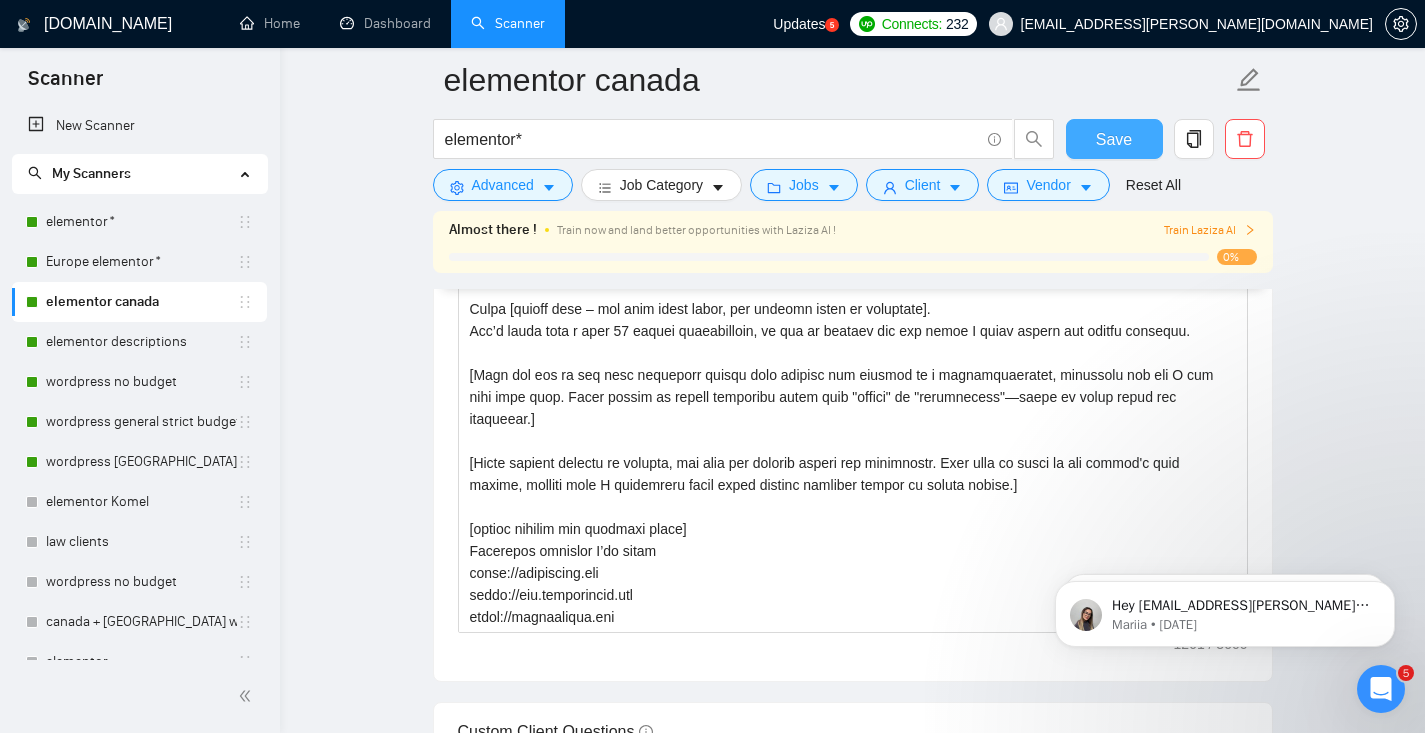 click on "Save" at bounding box center [1114, 139] 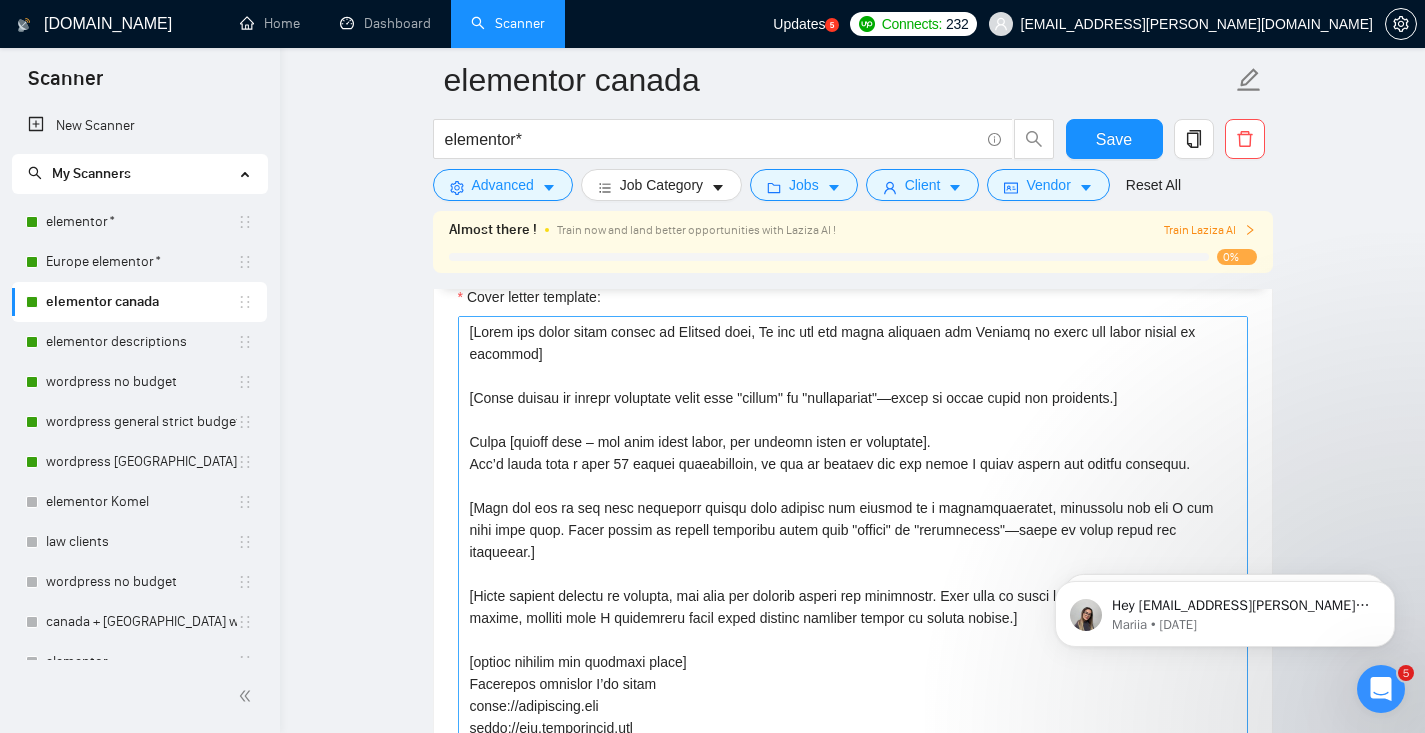 scroll, scrollTop: 1624, scrollLeft: 0, axis: vertical 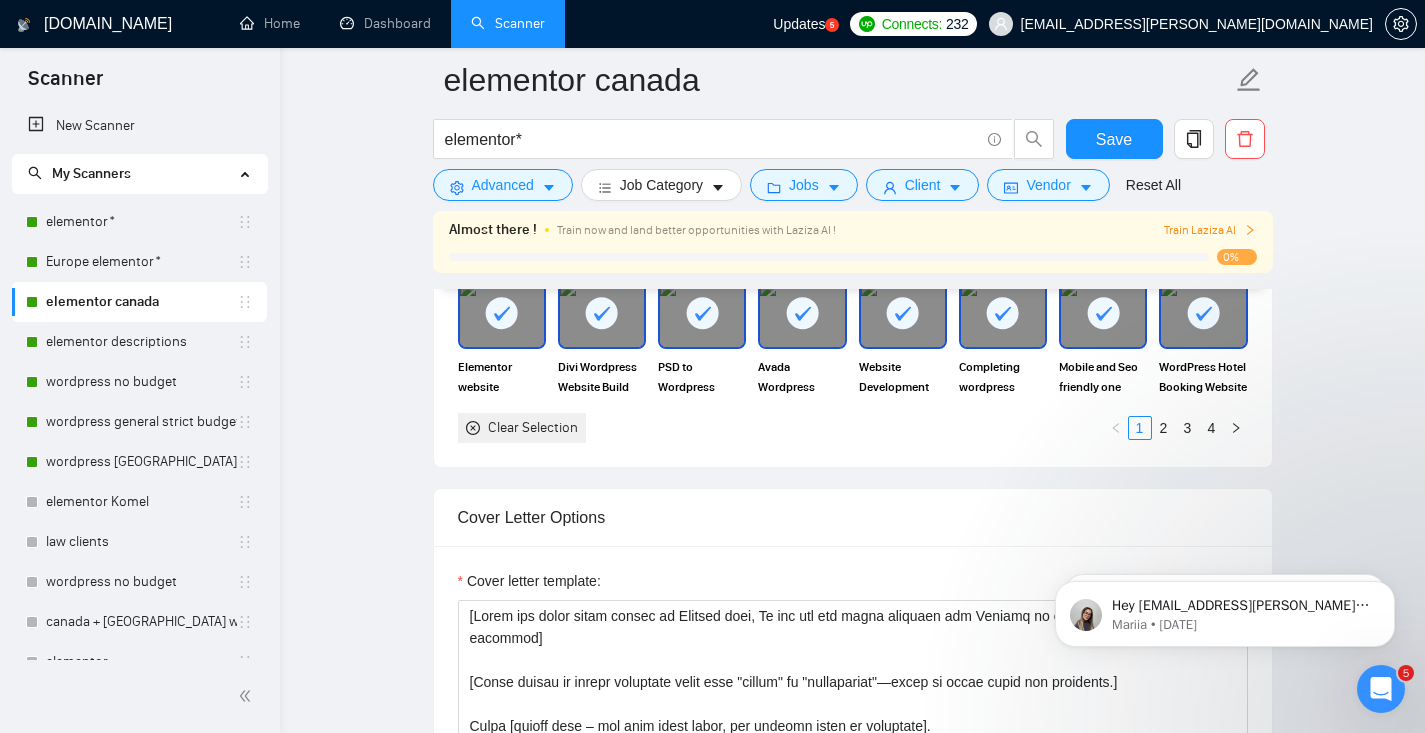 click on "Updates" at bounding box center [799, 24] 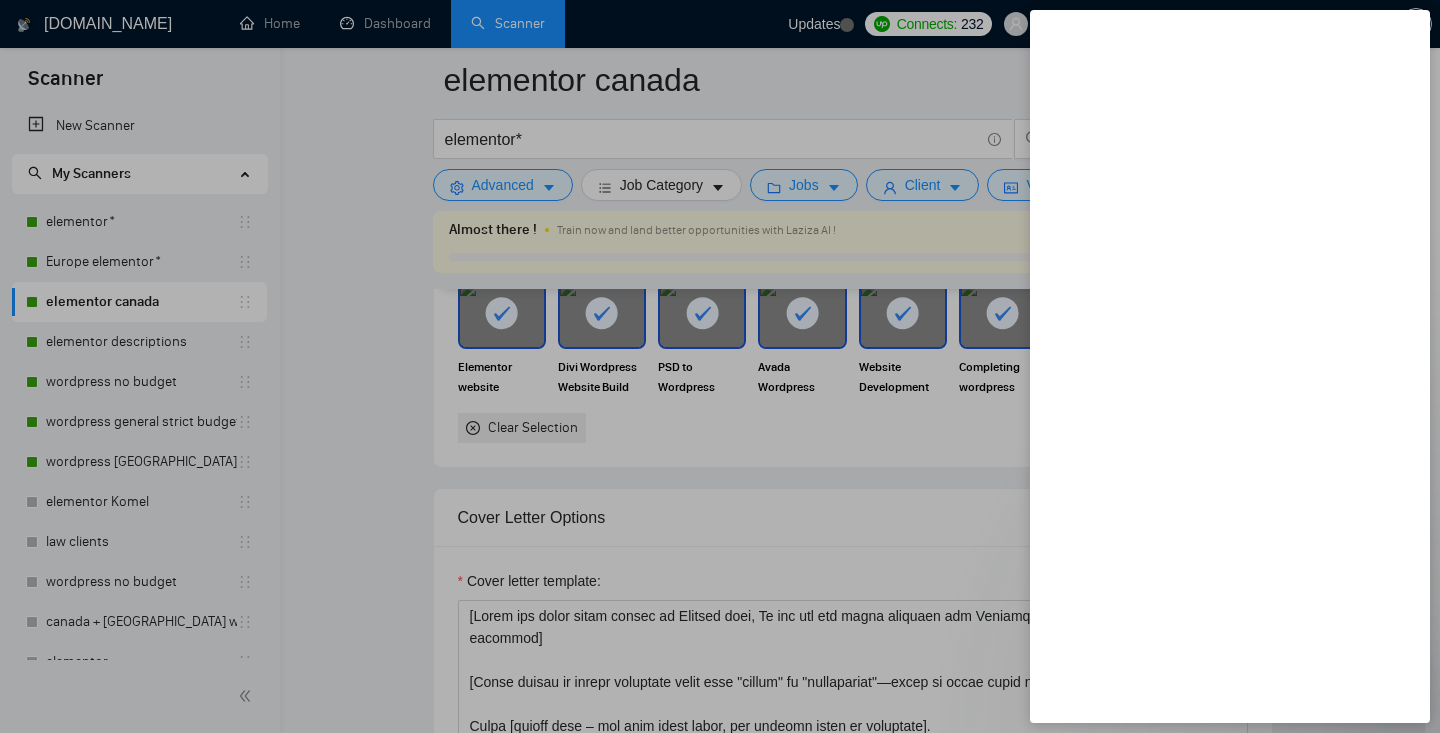 click at bounding box center [720, 366] 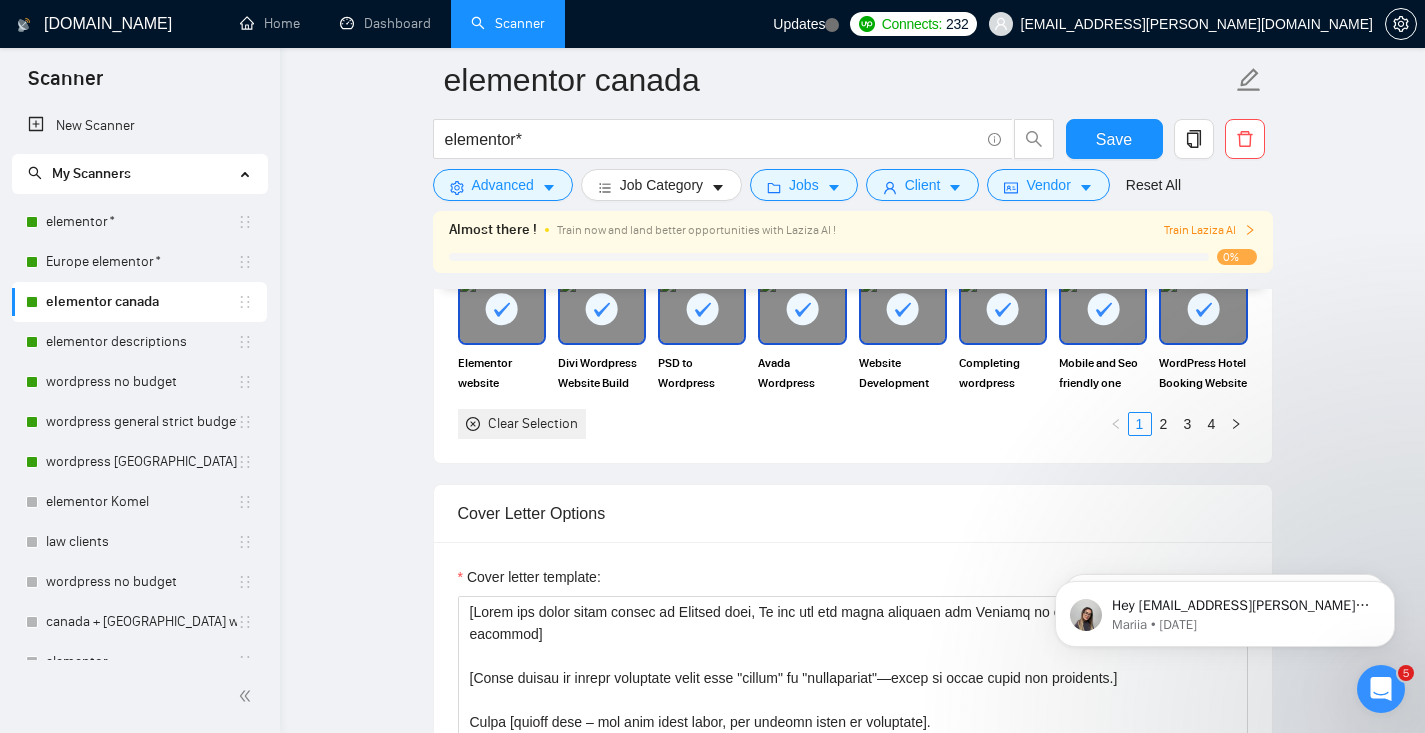 scroll, scrollTop: 2047, scrollLeft: 0, axis: vertical 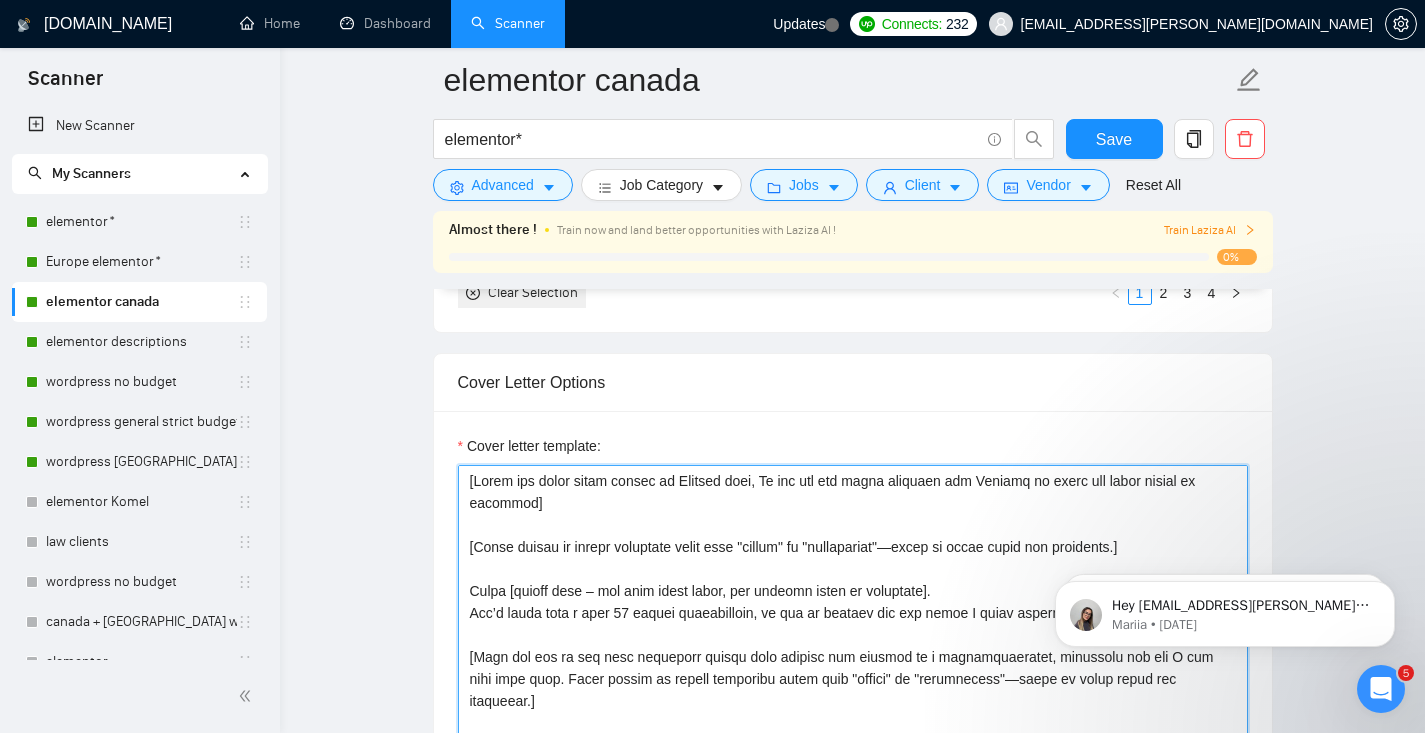 click on "Cover letter template:" at bounding box center [853, 690] 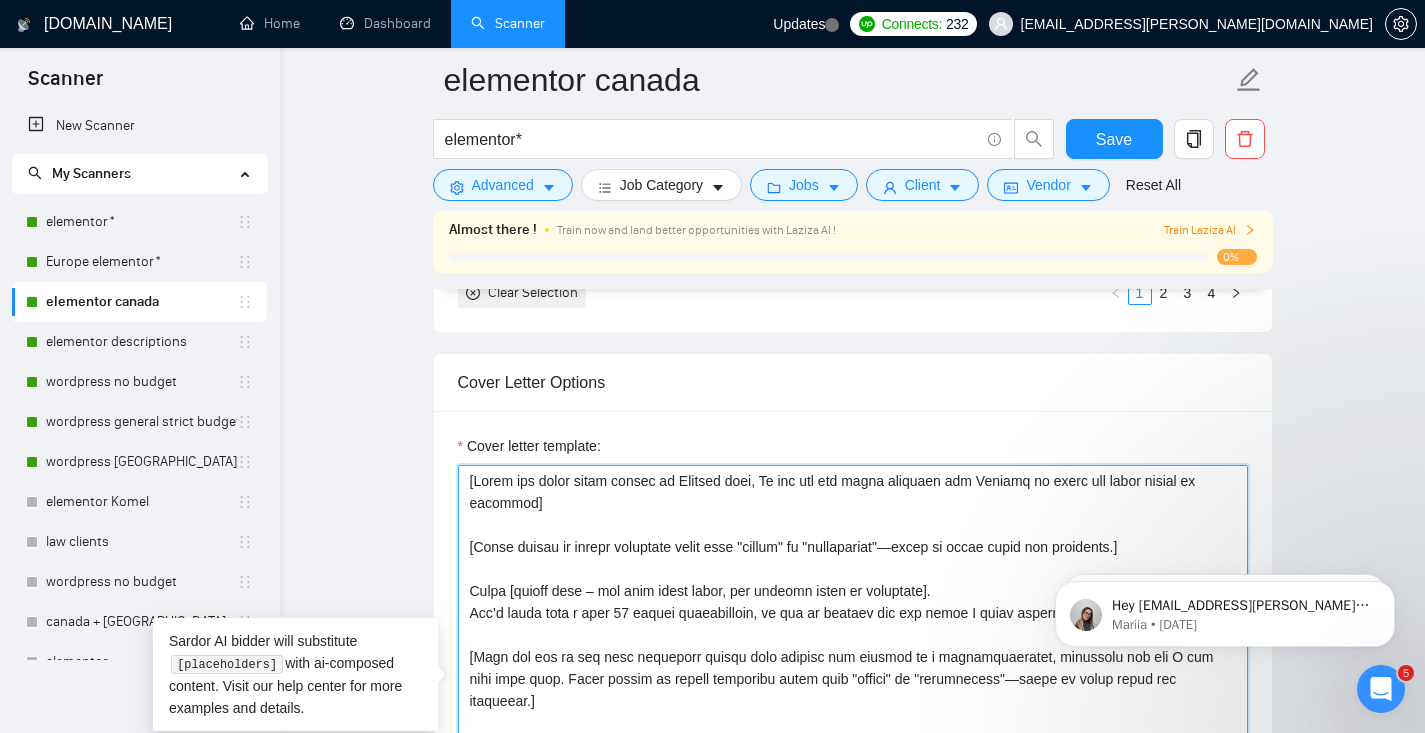 click on "Cover letter template:" at bounding box center (853, 690) 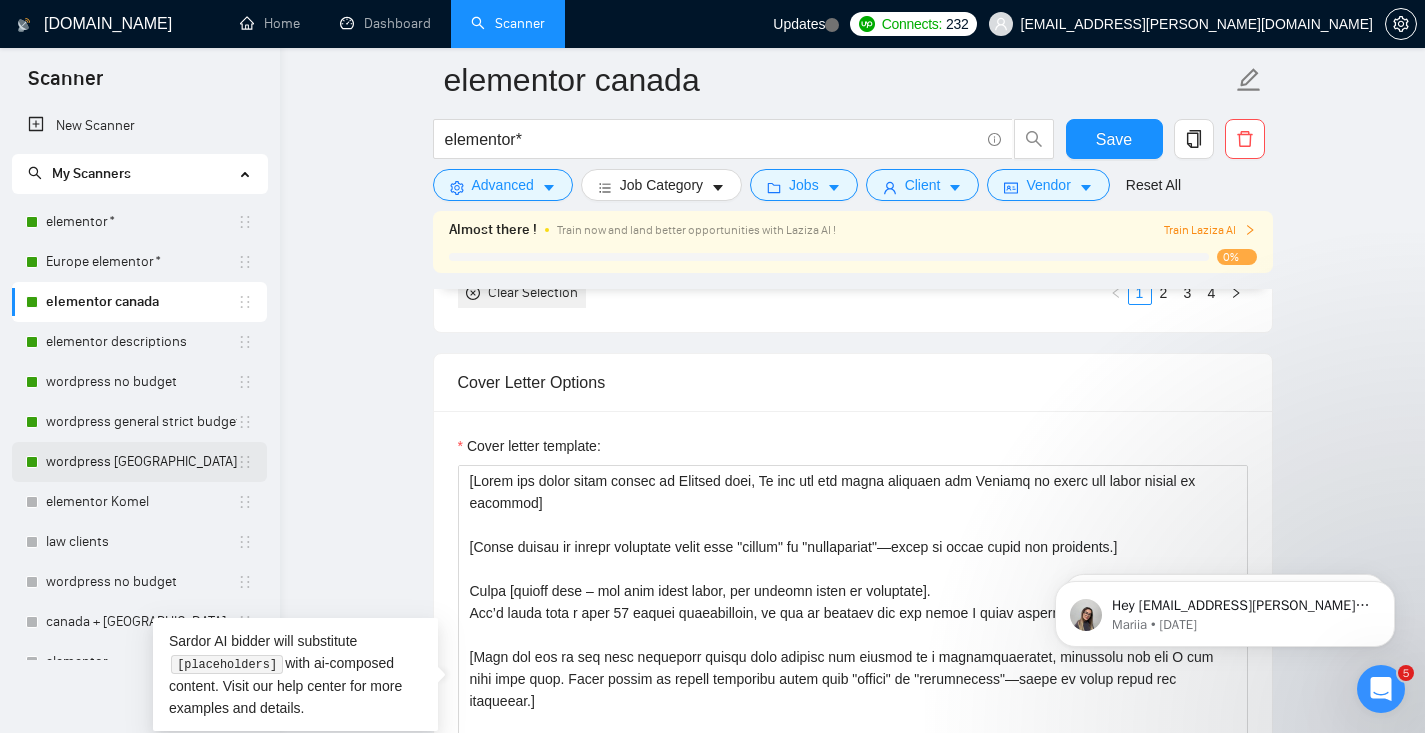 click on "wordpress canada" at bounding box center (141, 462) 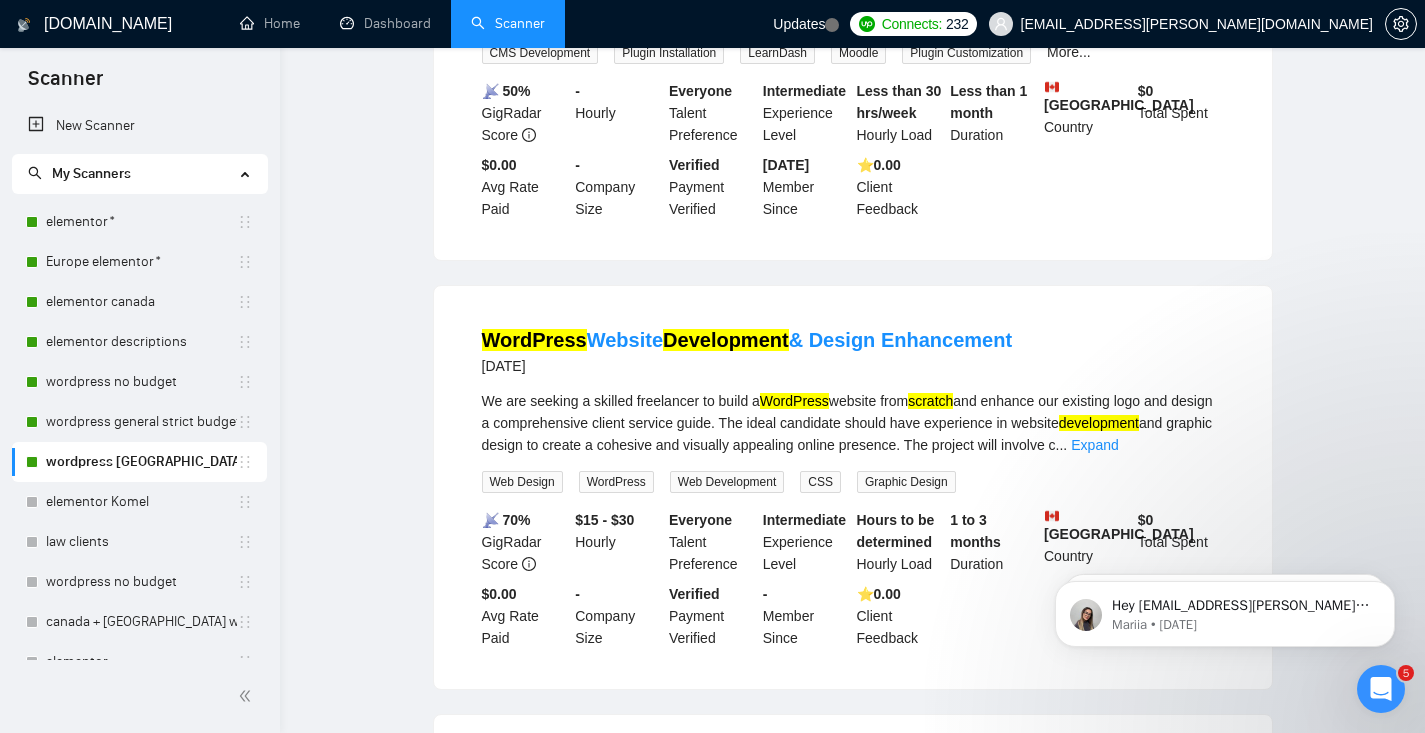 scroll, scrollTop: 0, scrollLeft: 0, axis: both 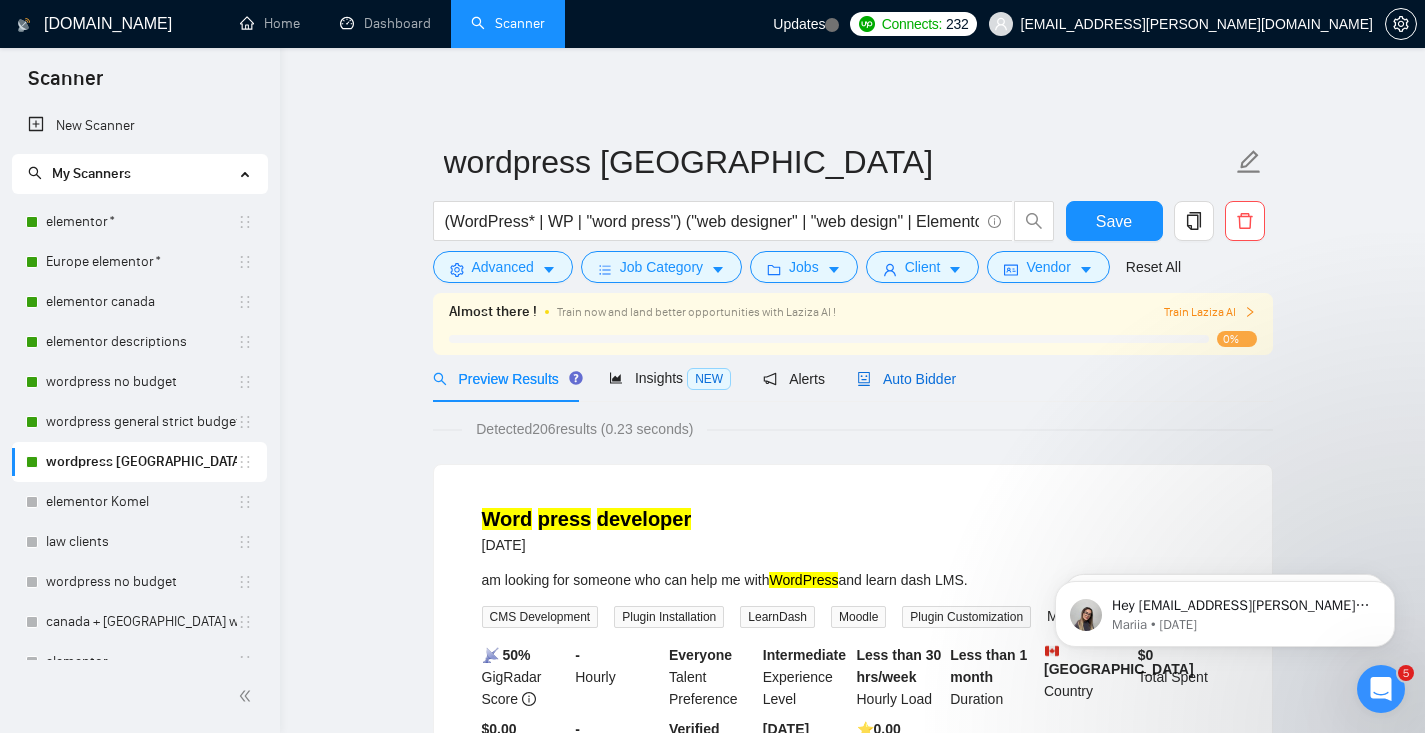 click on "Auto Bidder" at bounding box center (906, 379) 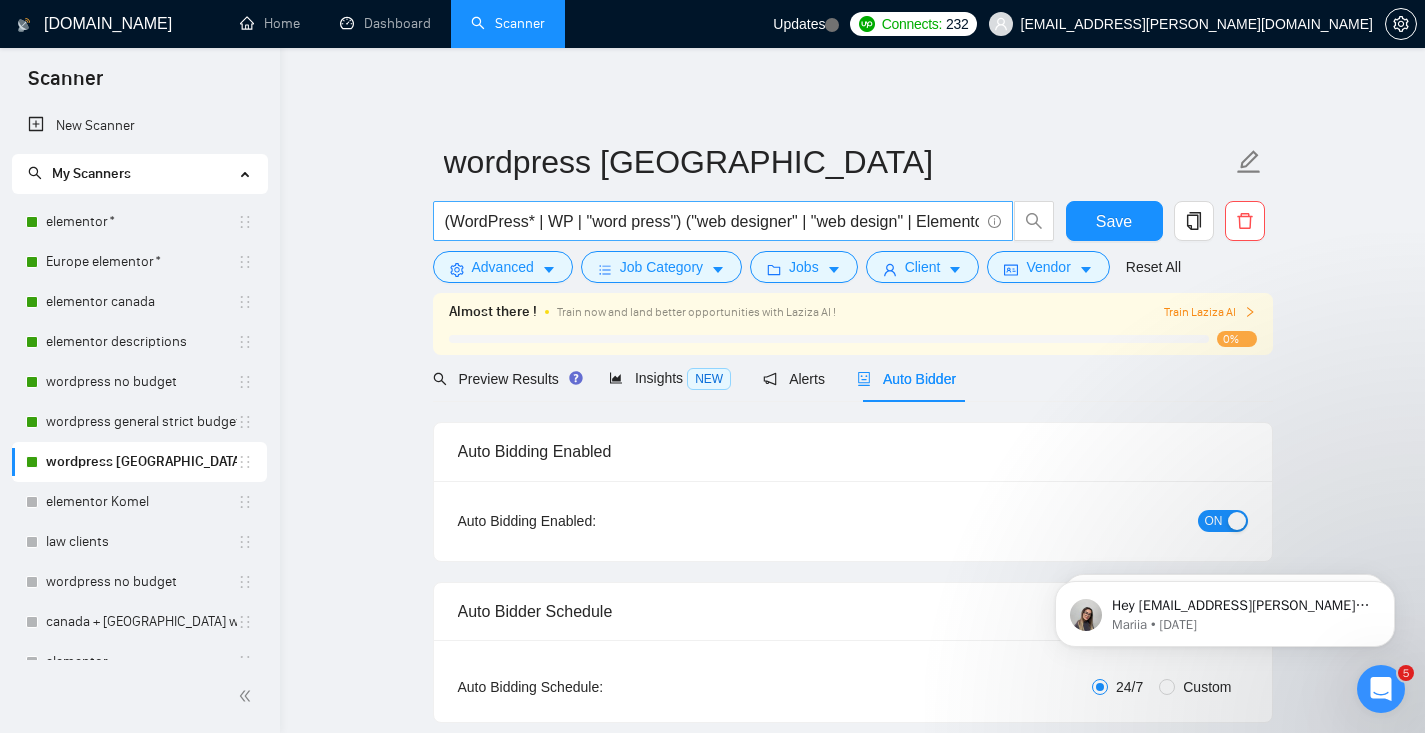 type 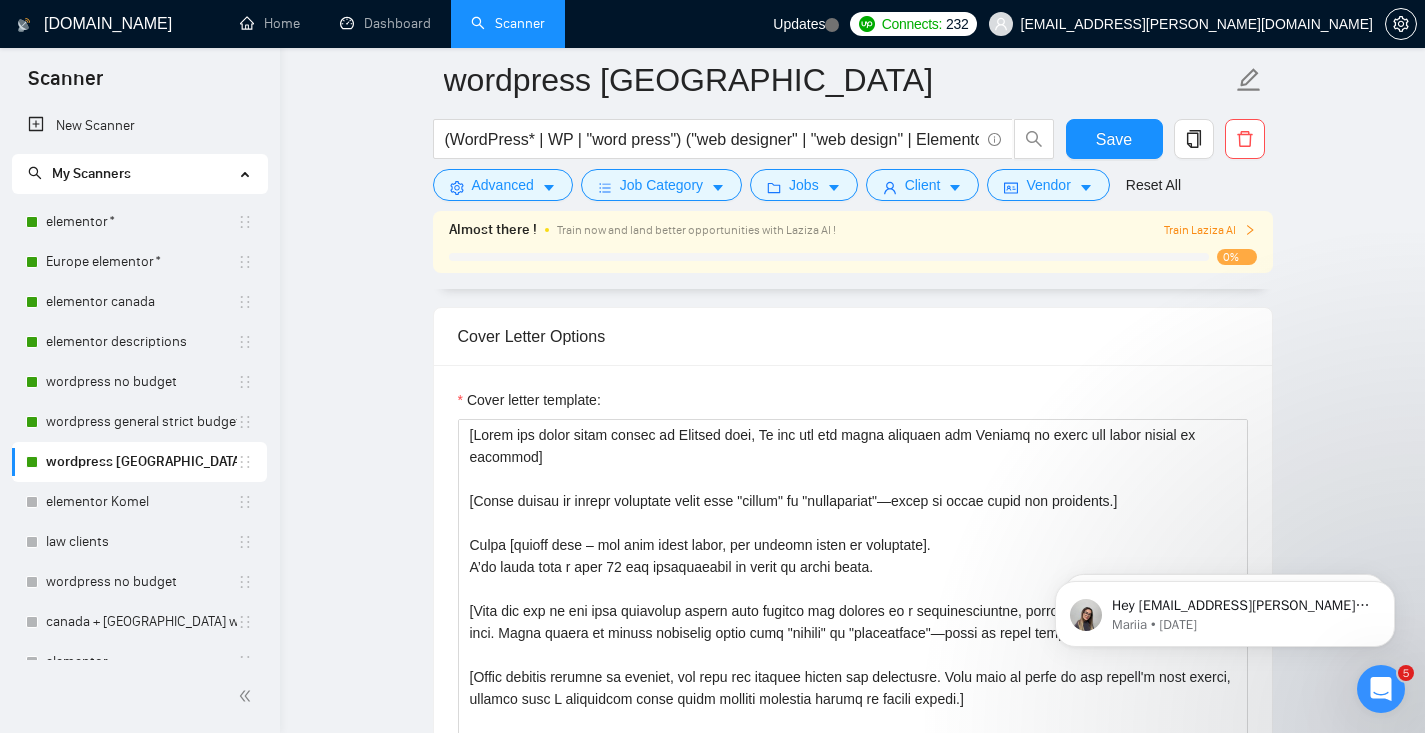 scroll, scrollTop: 1937, scrollLeft: 0, axis: vertical 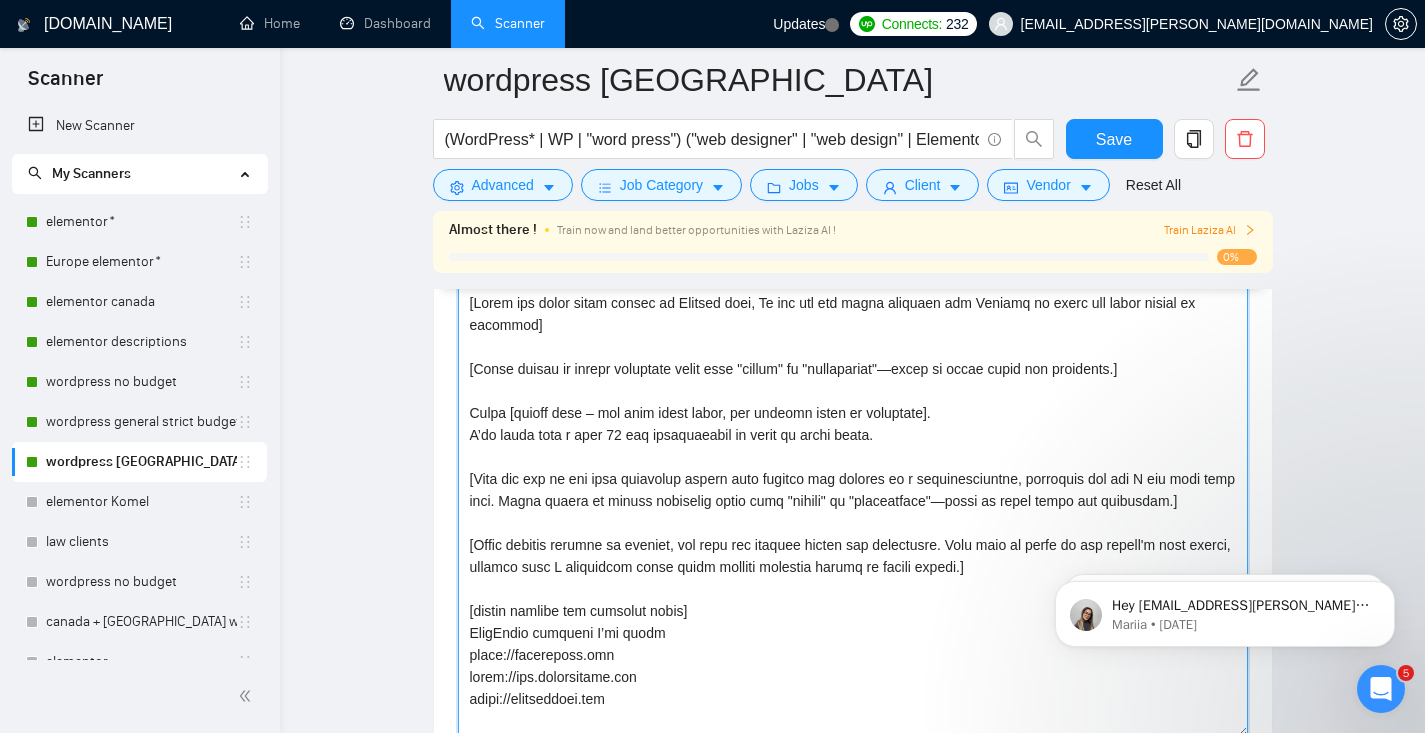 click on "Cover letter template:" at bounding box center (853, 512) 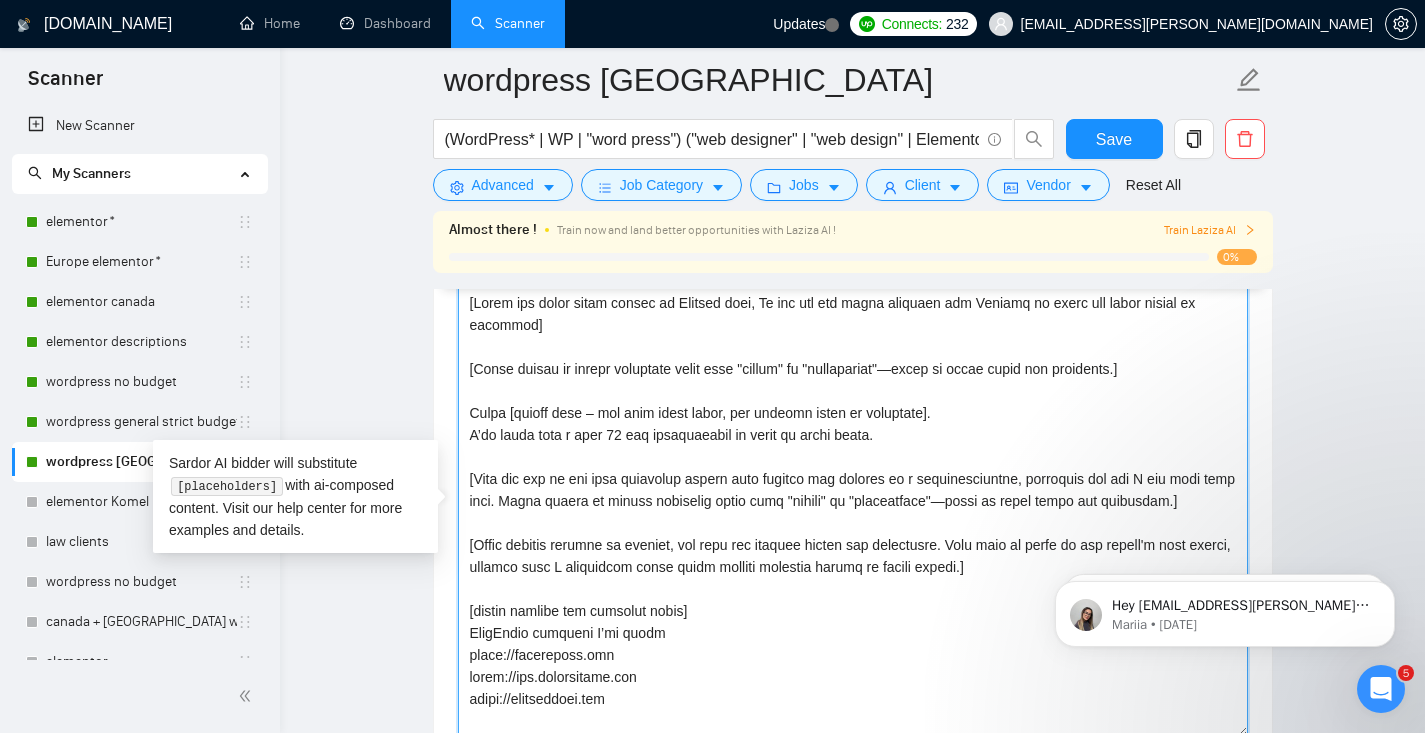 click on "Cover letter template:" at bounding box center [853, 512] 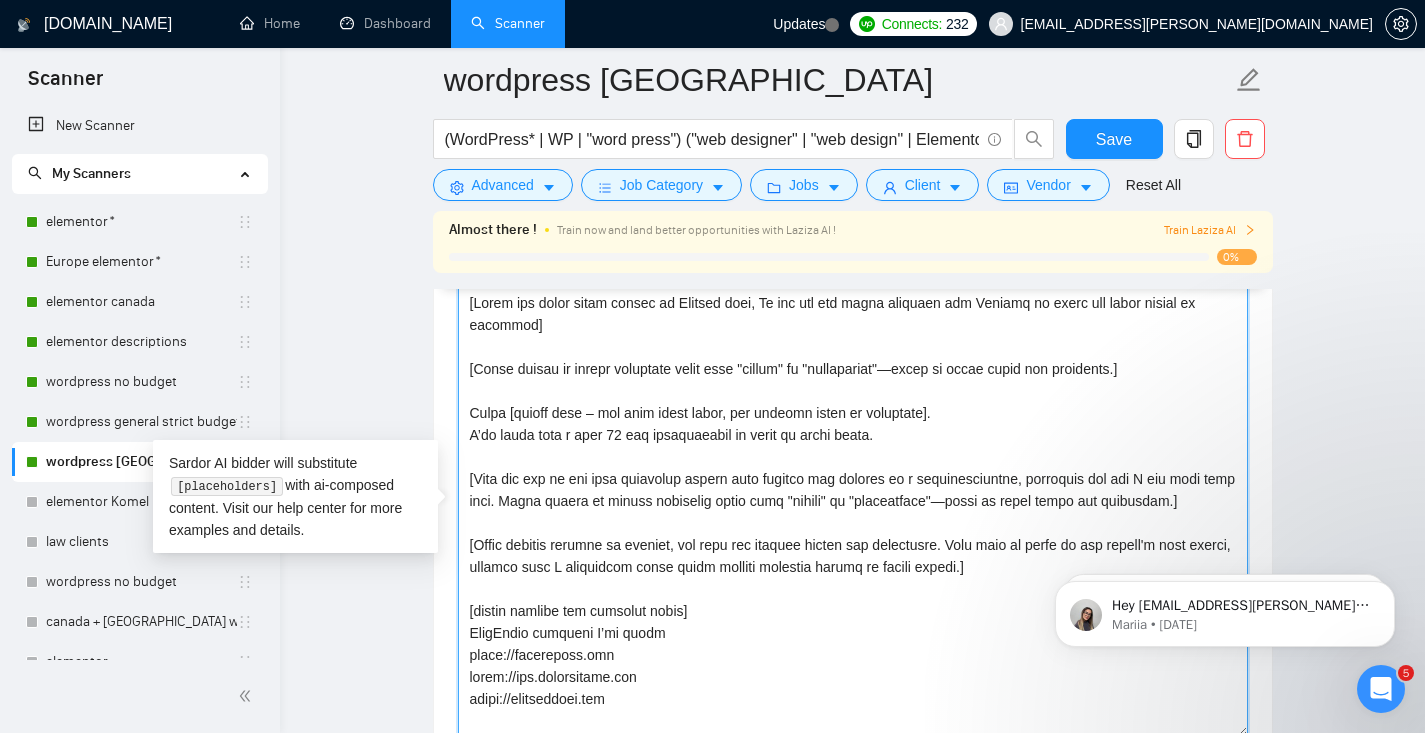 click on "Cover letter template:" at bounding box center [853, 512] 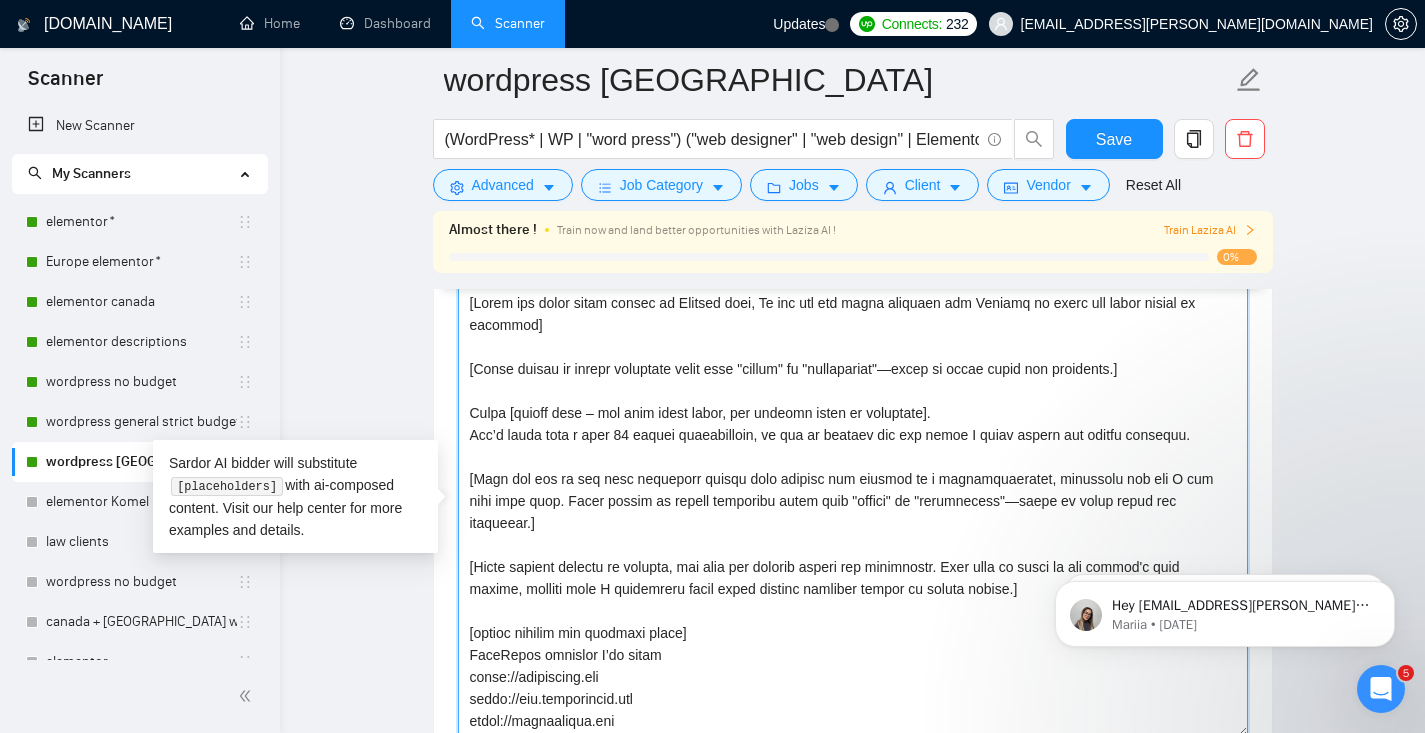 scroll, scrollTop: 110, scrollLeft: 0, axis: vertical 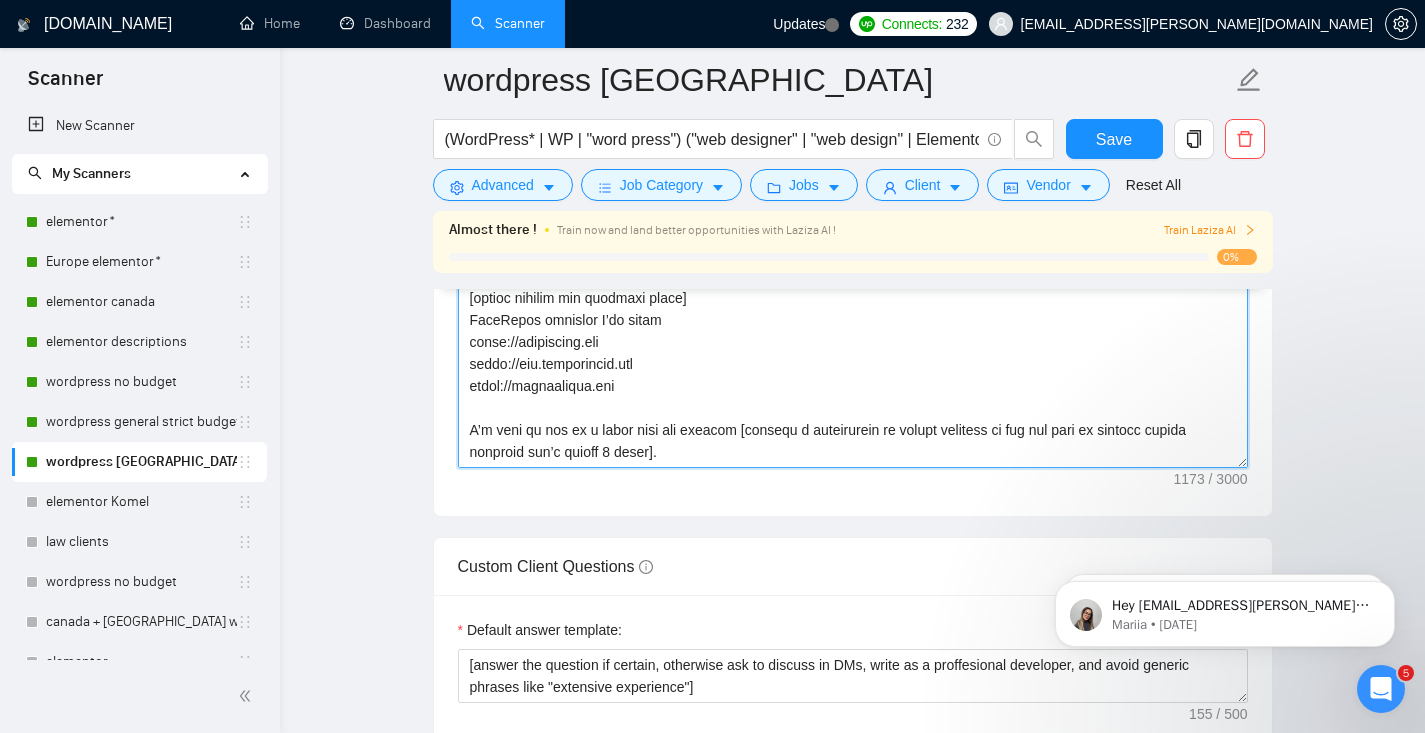 click on "Cover letter template:" at bounding box center (853, 243) 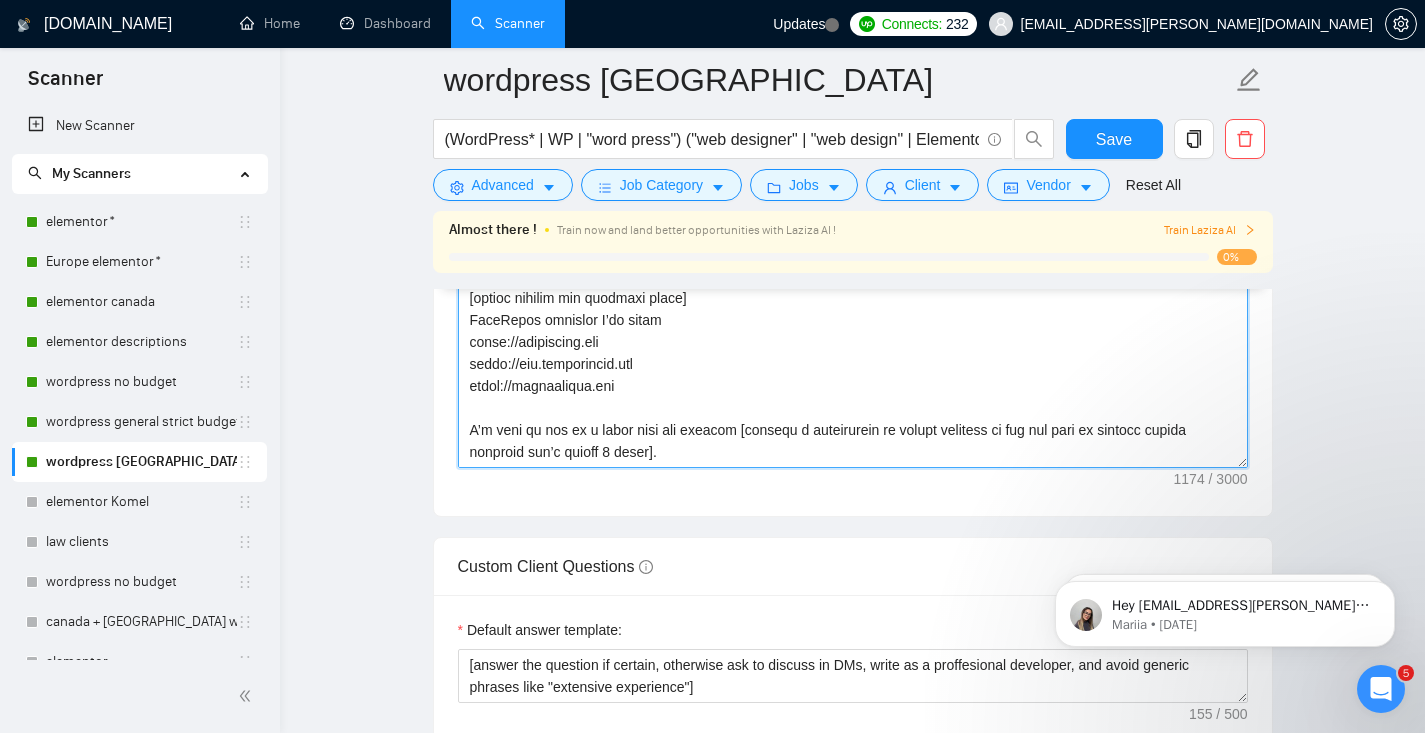 paste on "Best regards,
Attinder(Top 1% web developer | Top rated plus | 1000+ websites developed)" 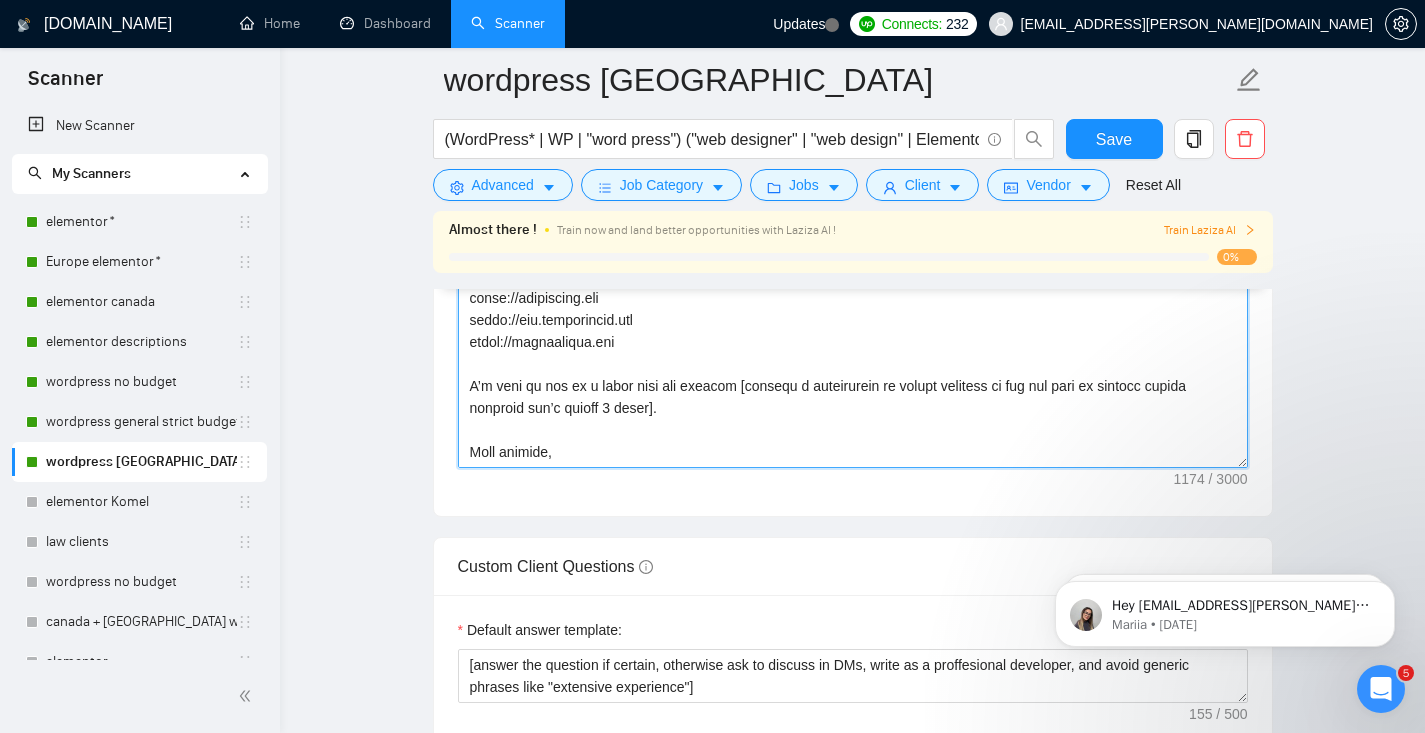 scroll, scrollTop: 126, scrollLeft: 0, axis: vertical 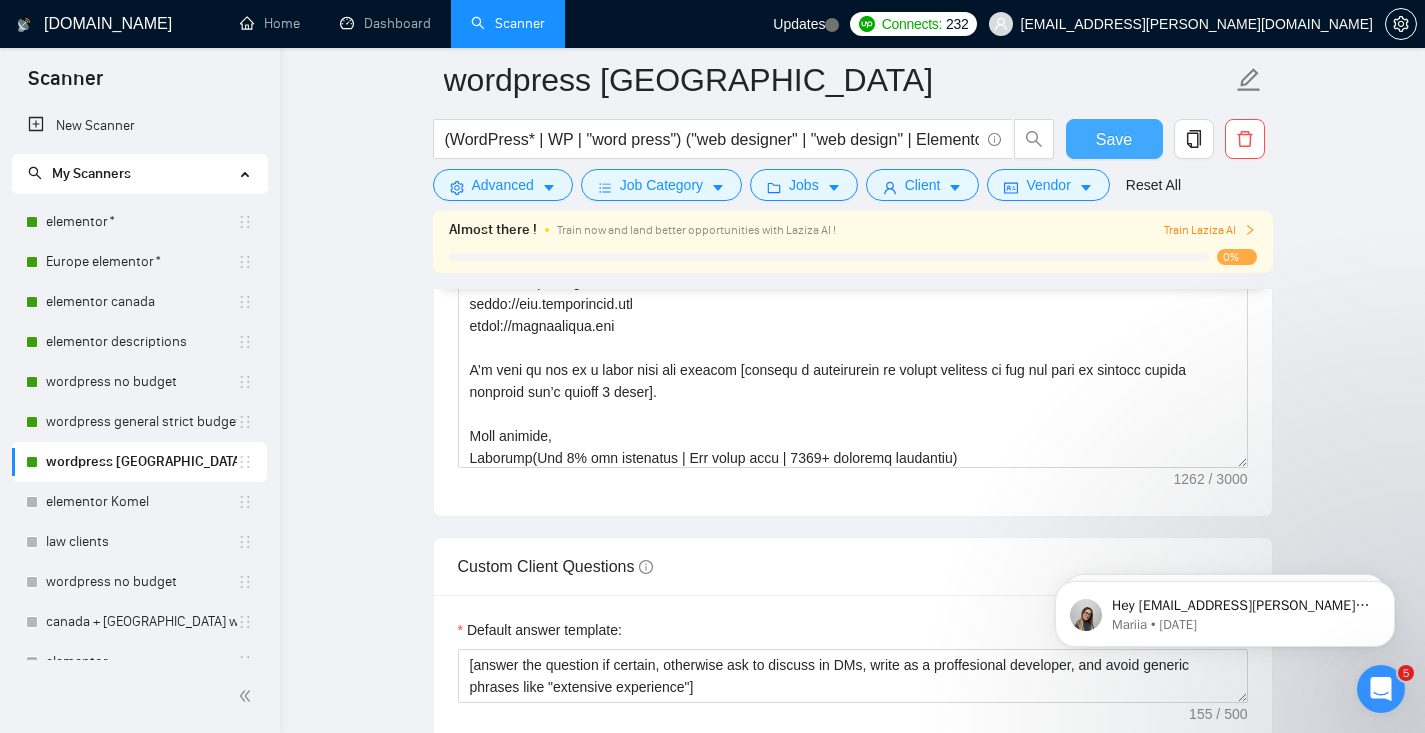 click on "Save" at bounding box center [1114, 139] 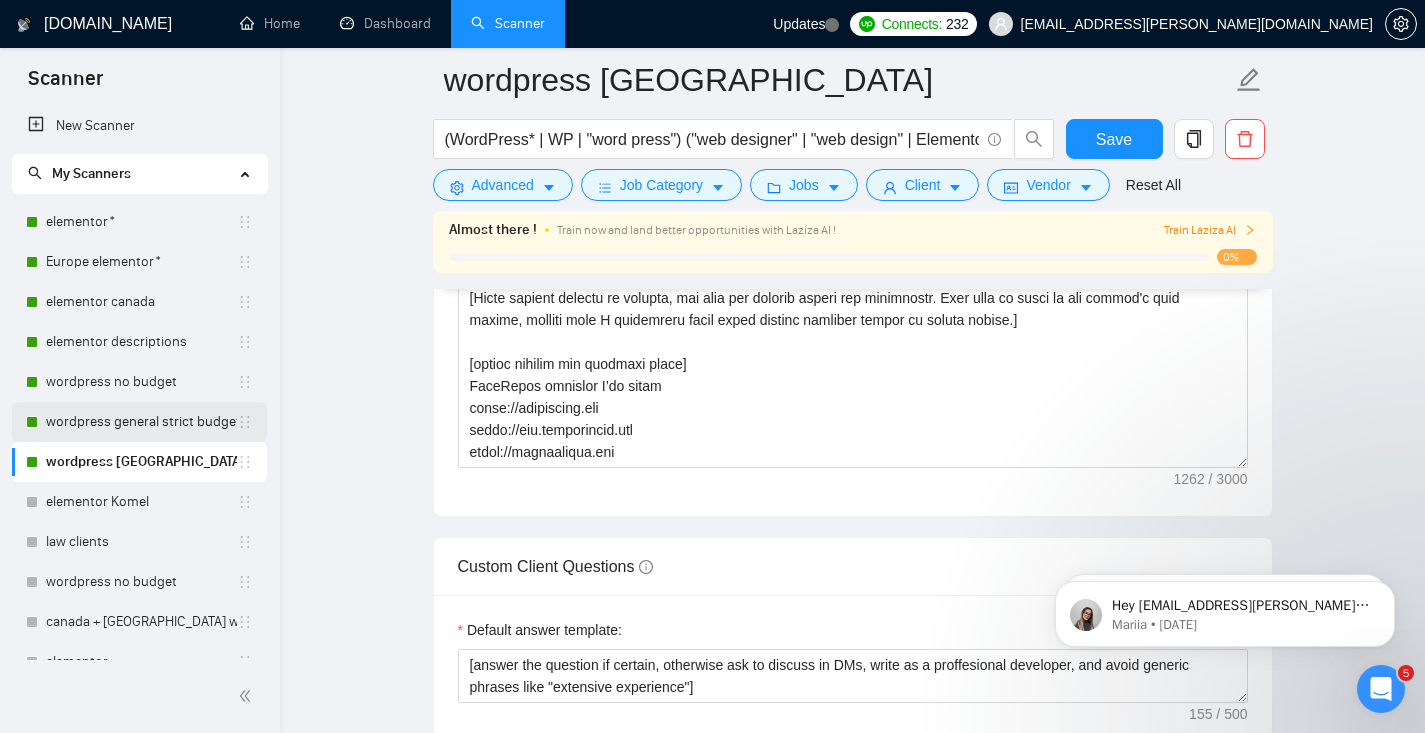 click on "wordpress general strict budget" at bounding box center (141, 422) 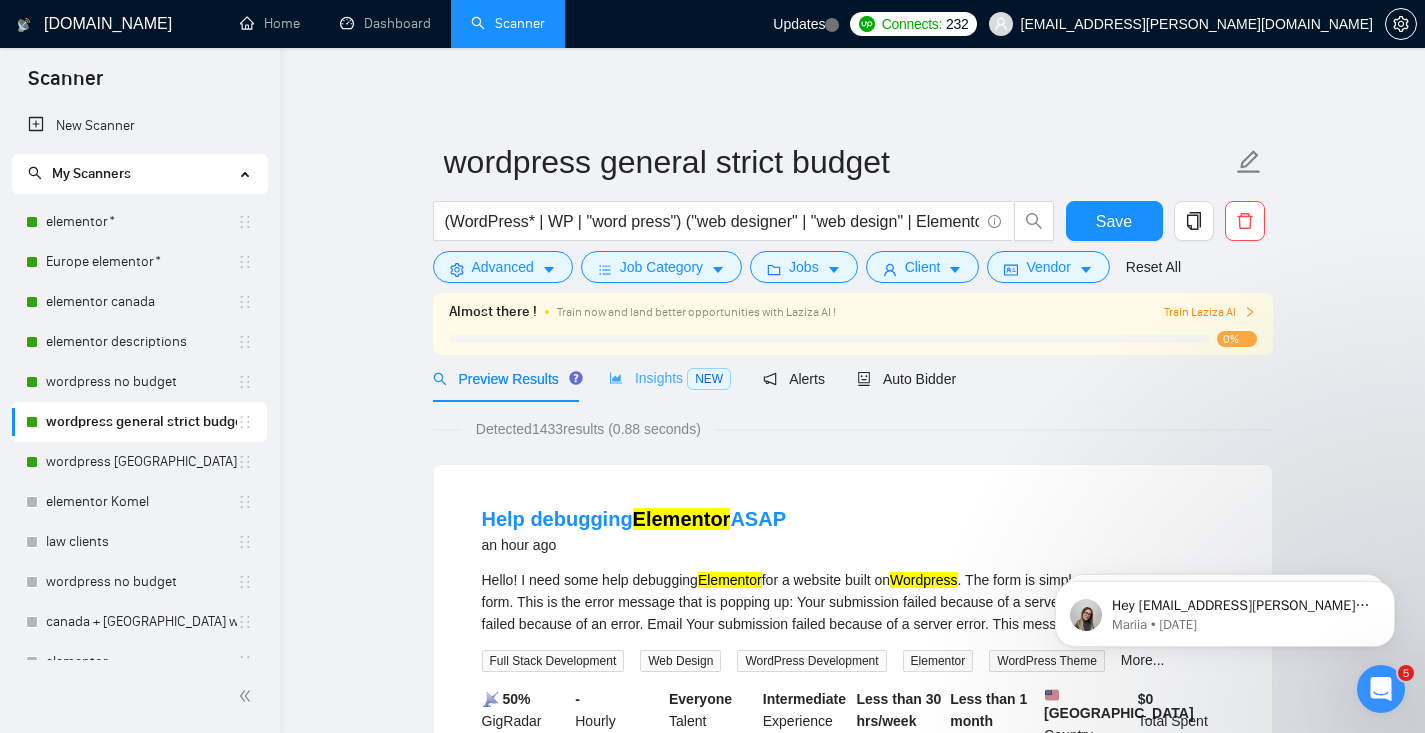 scroll, scrollTop: 0, scrollLeft: 0, axis: both 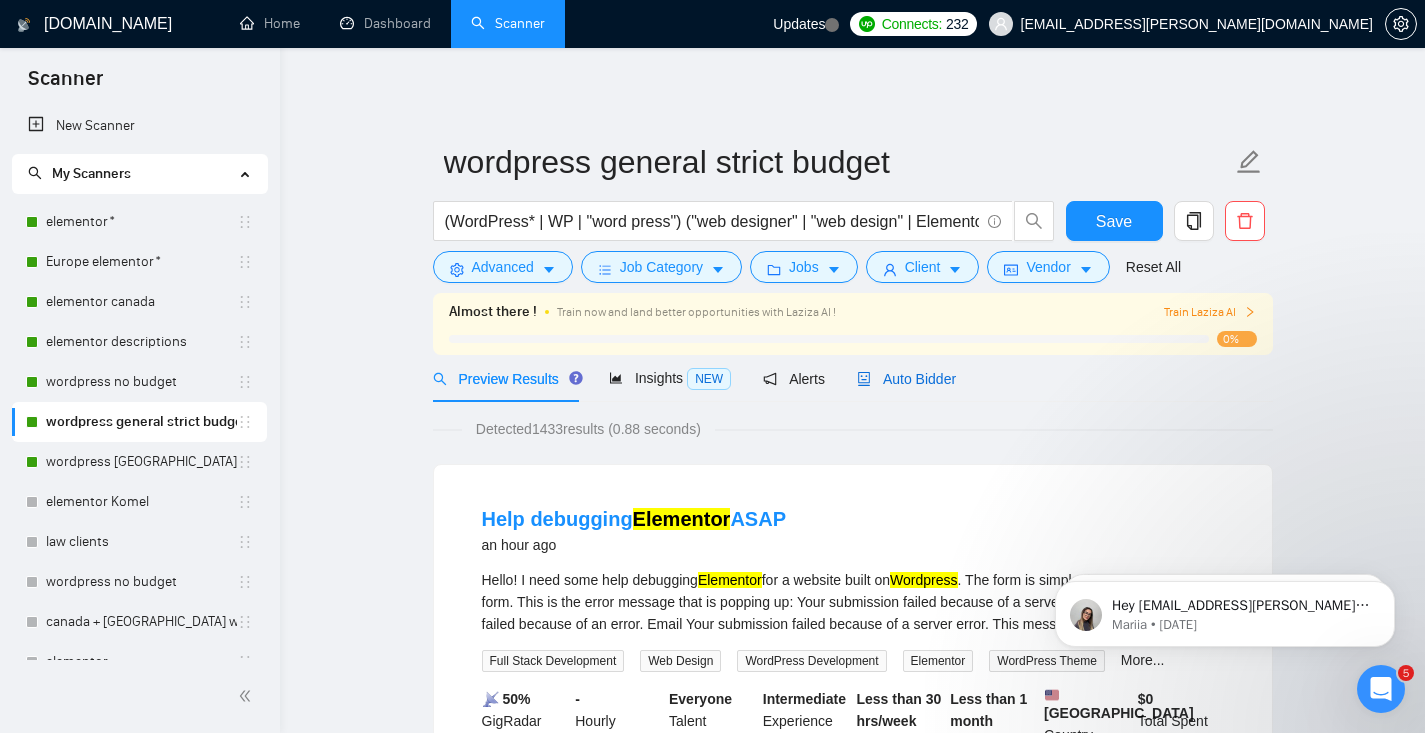 click on "Auto Bidder" at bounding box center (906, 379) 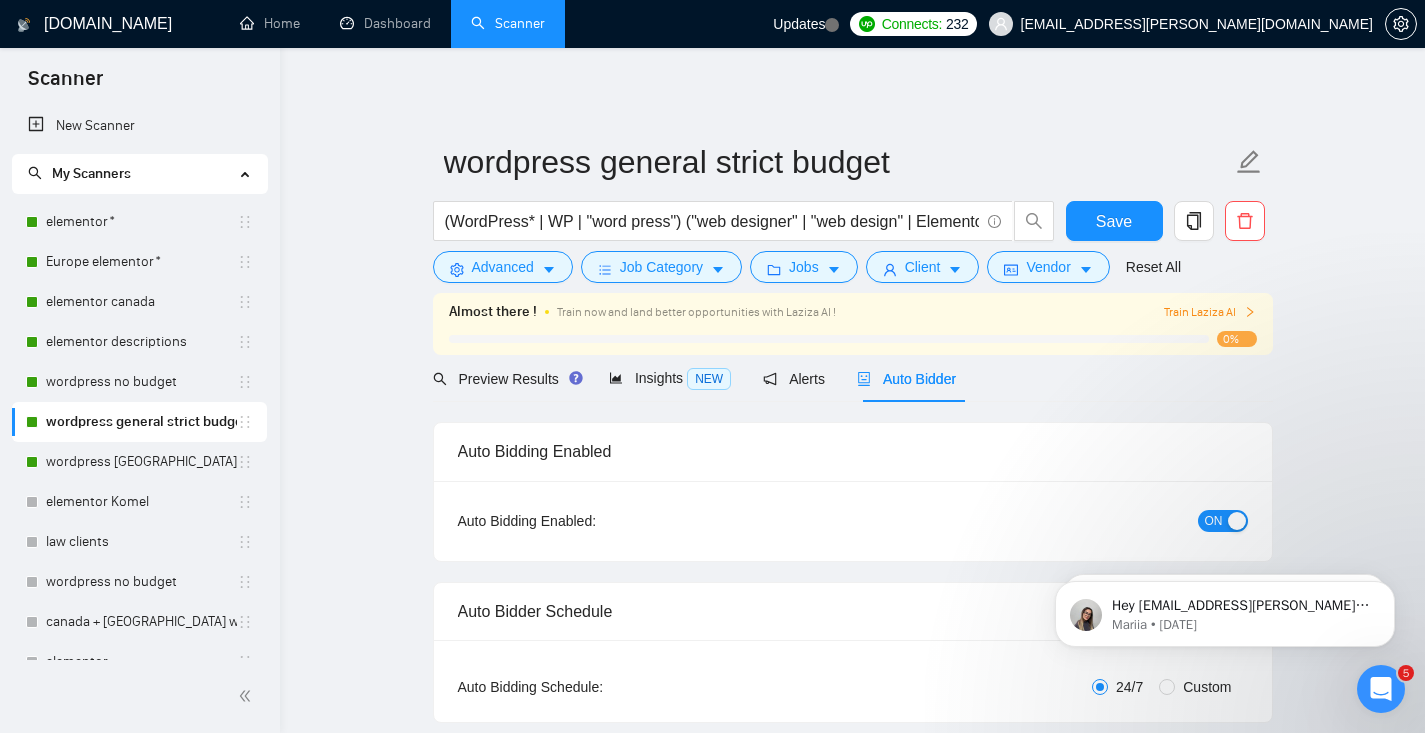 type 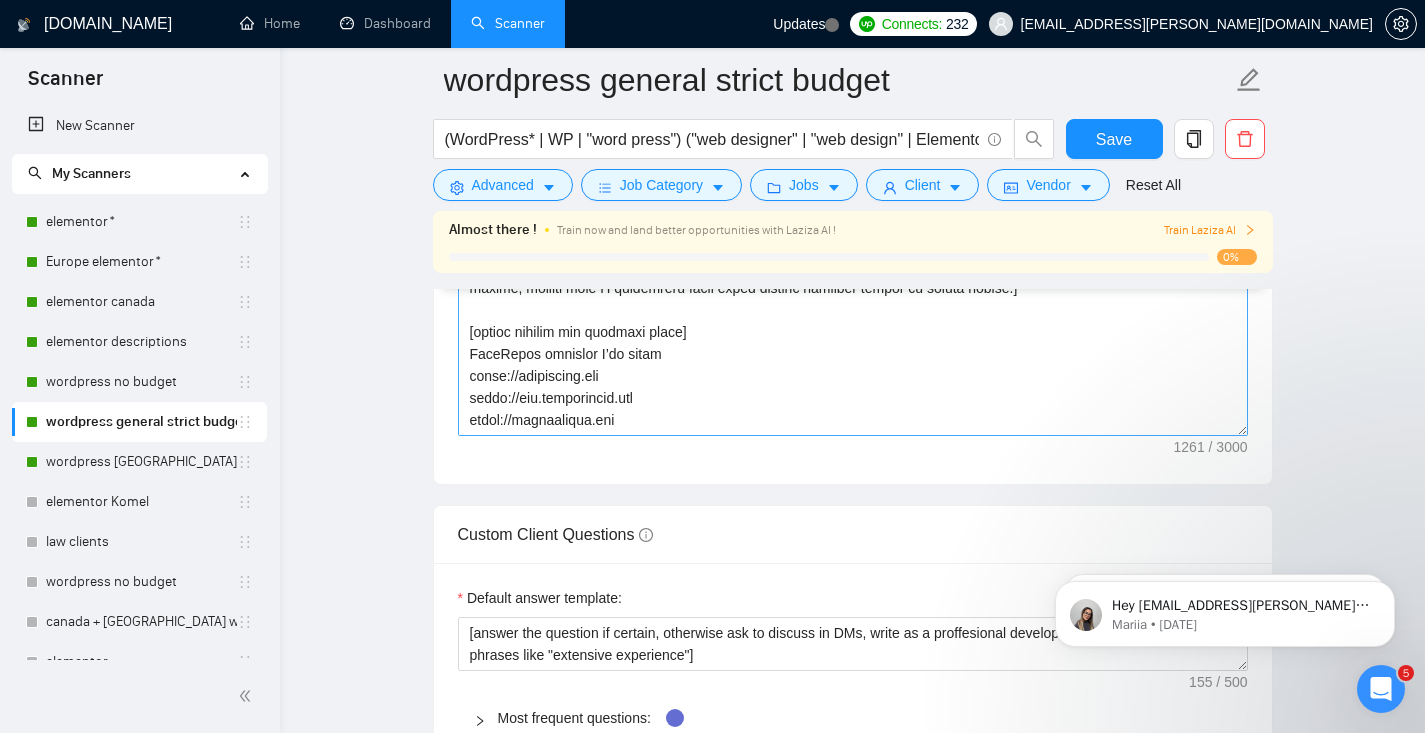 scroll, scrollTop: 2243, scrollLeft: 0, axis: vertical 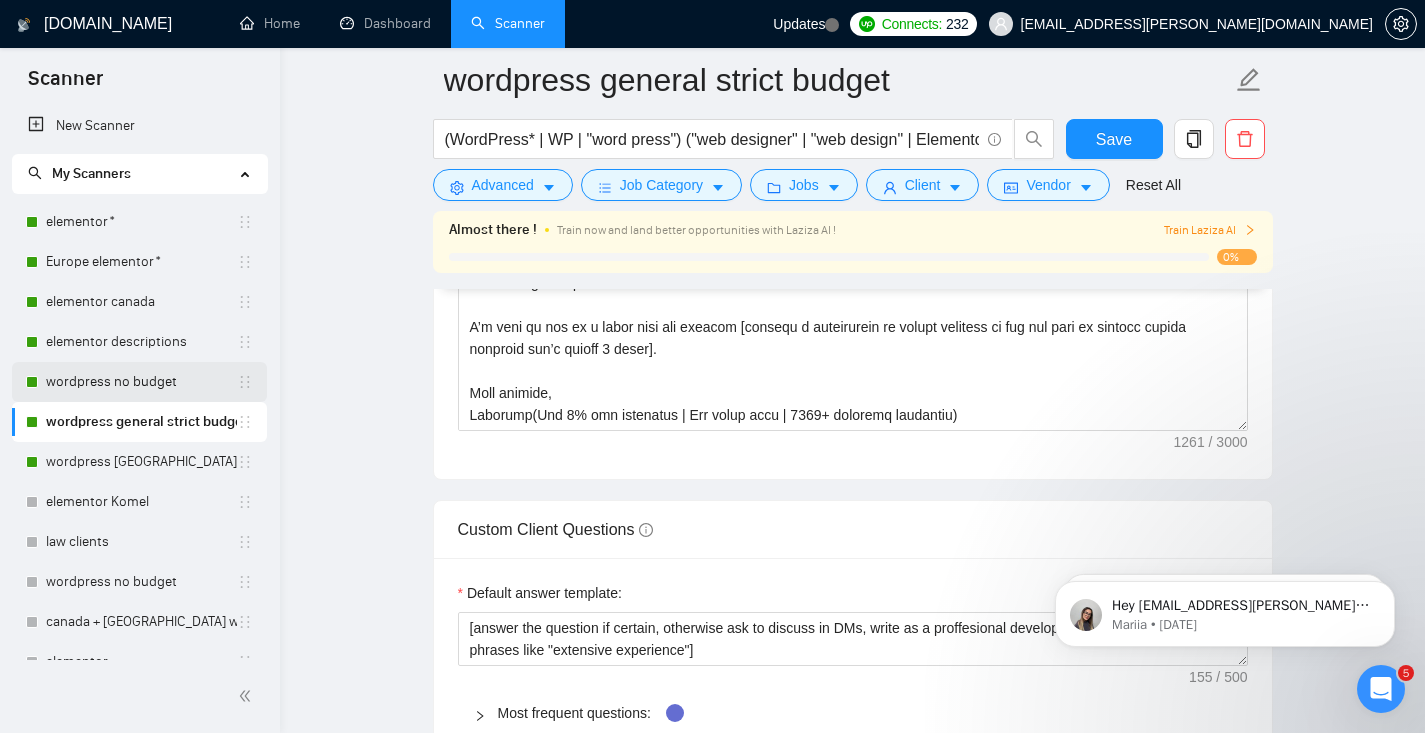 click on "wordpress no budget" at bounding box center [141, 382] 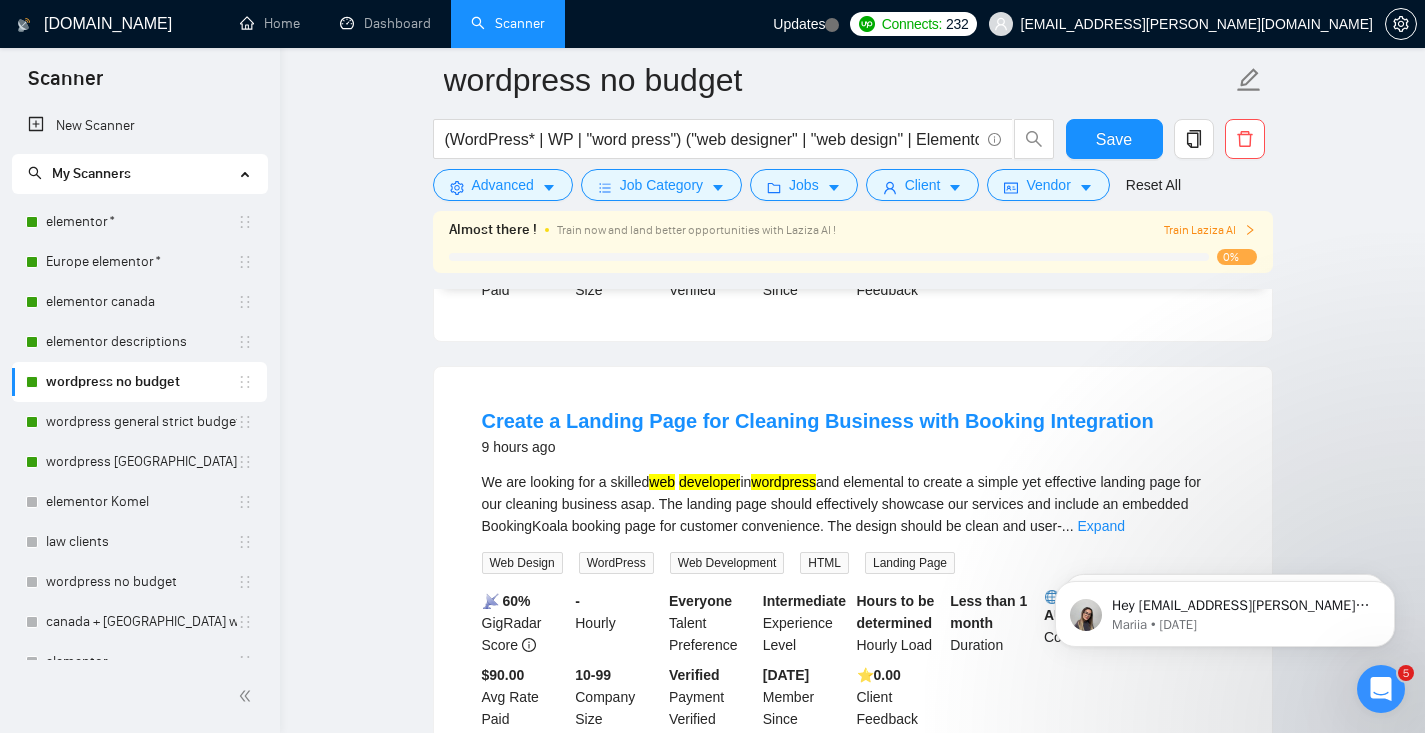 scroll, scrollTop: 648, scrollLeft: 0, axis: vertical 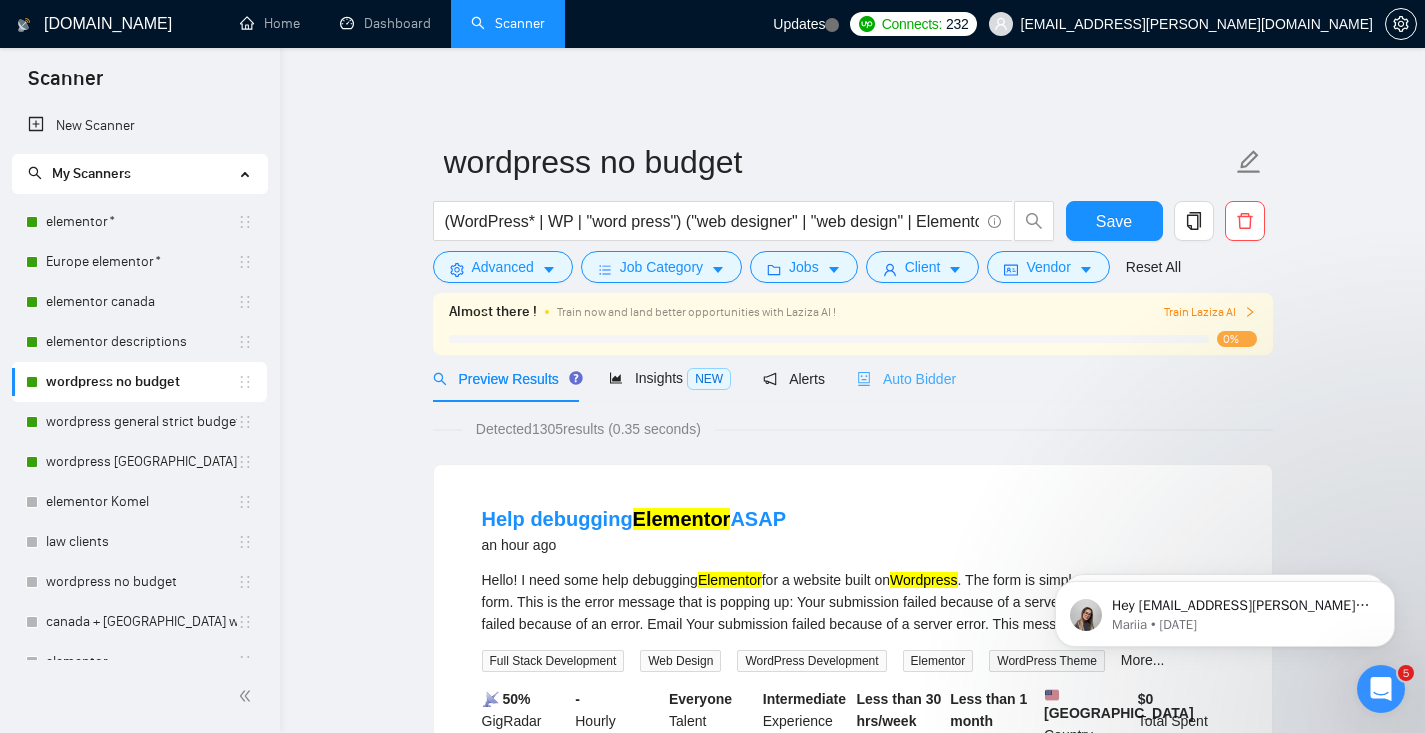 click on "Auto Bidder" at bounding box center [906, 378] 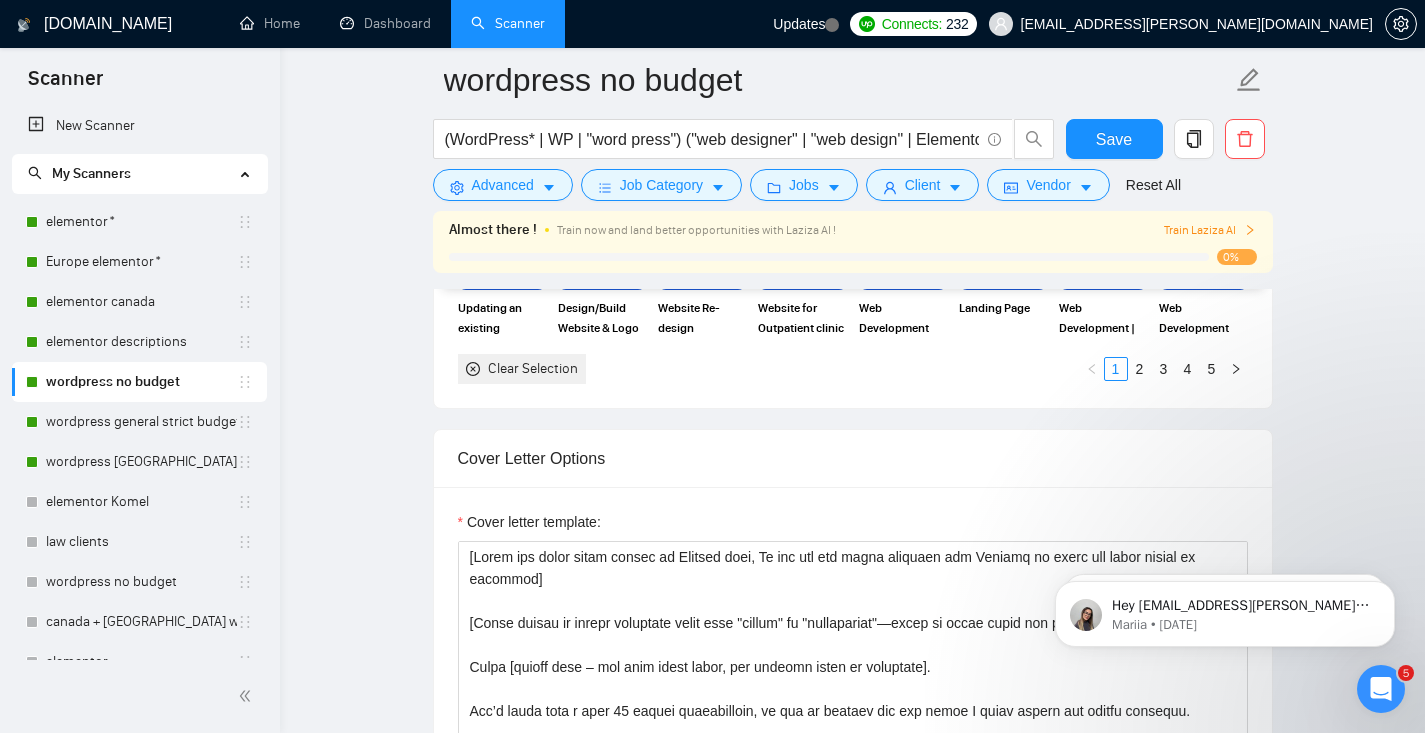 scroll, scrollTop: 1845, scrollLeft: 0, axis: vertical 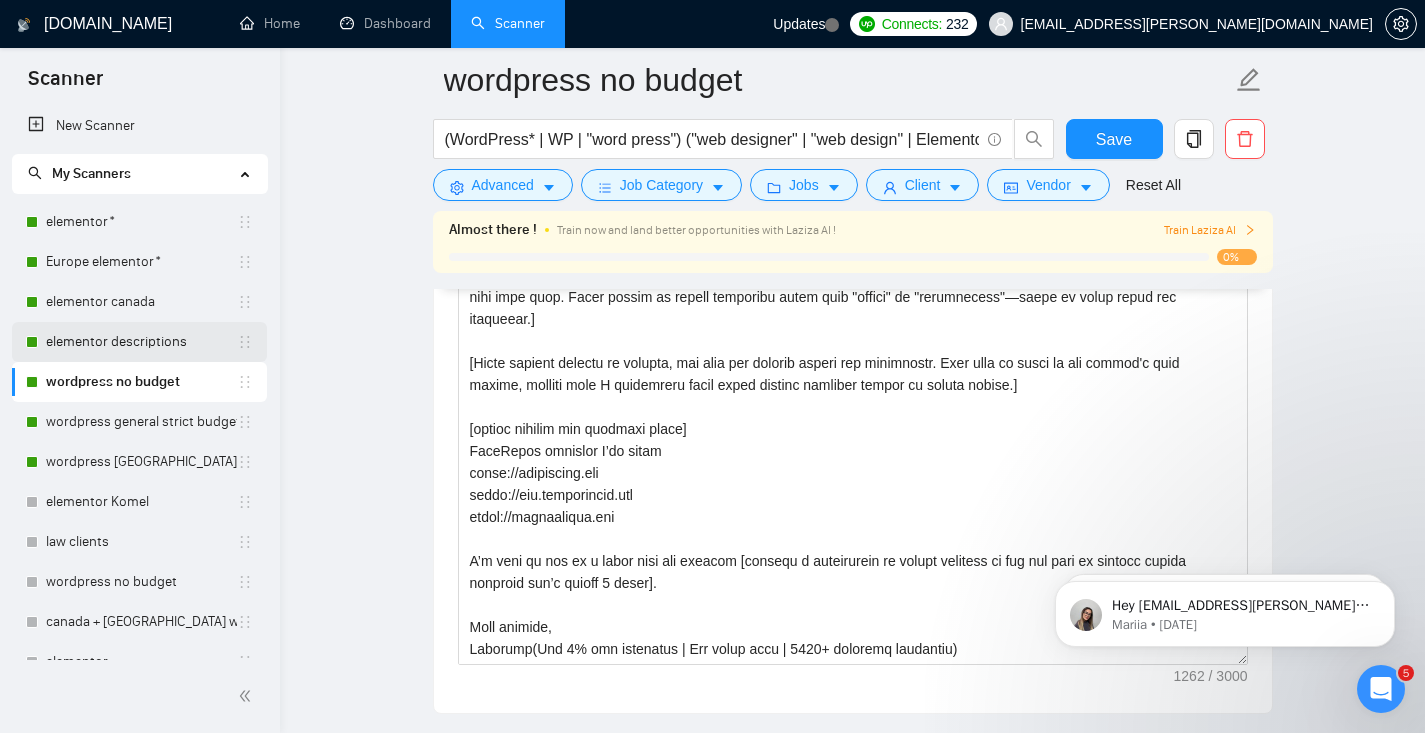 click on "elementor descriptions" at bounding box center (141, 342) 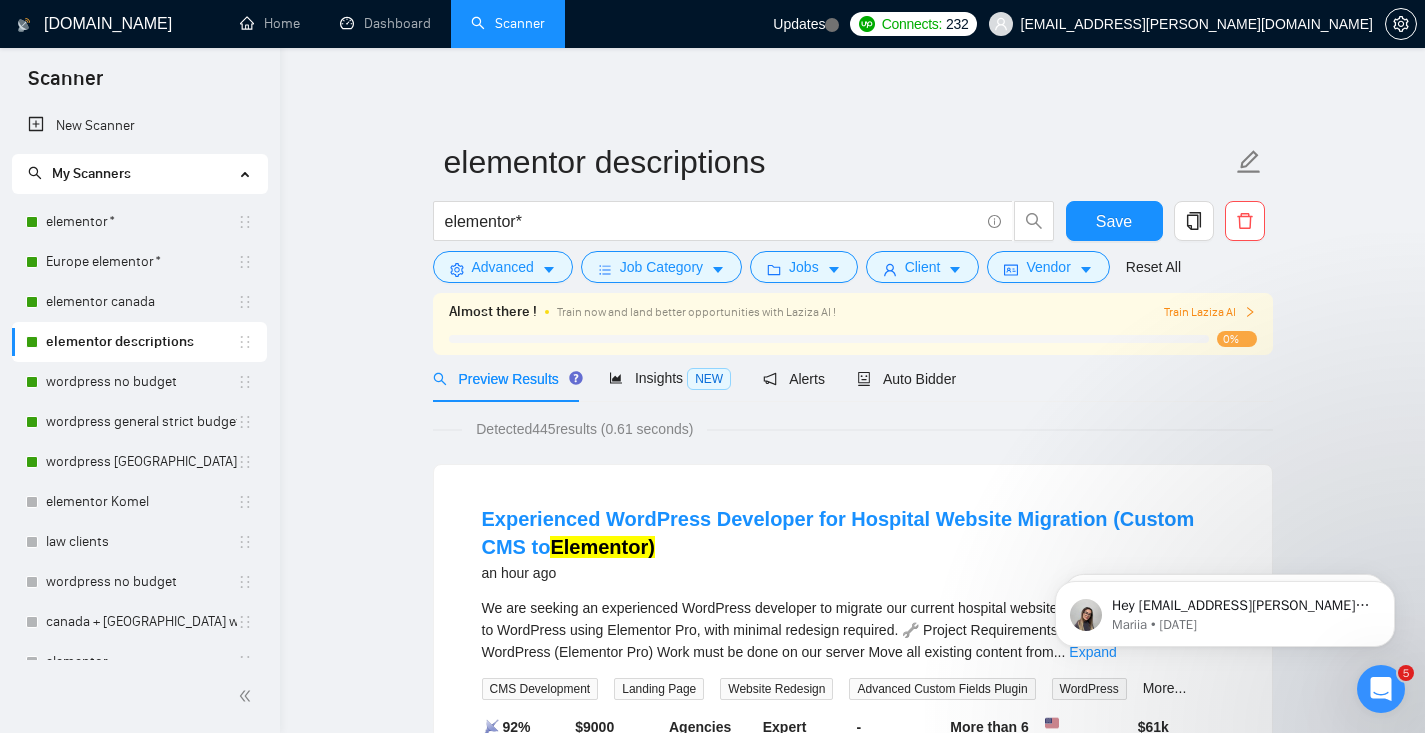scroll, scrollTop: 0, scrollLeft: 0, axis: both 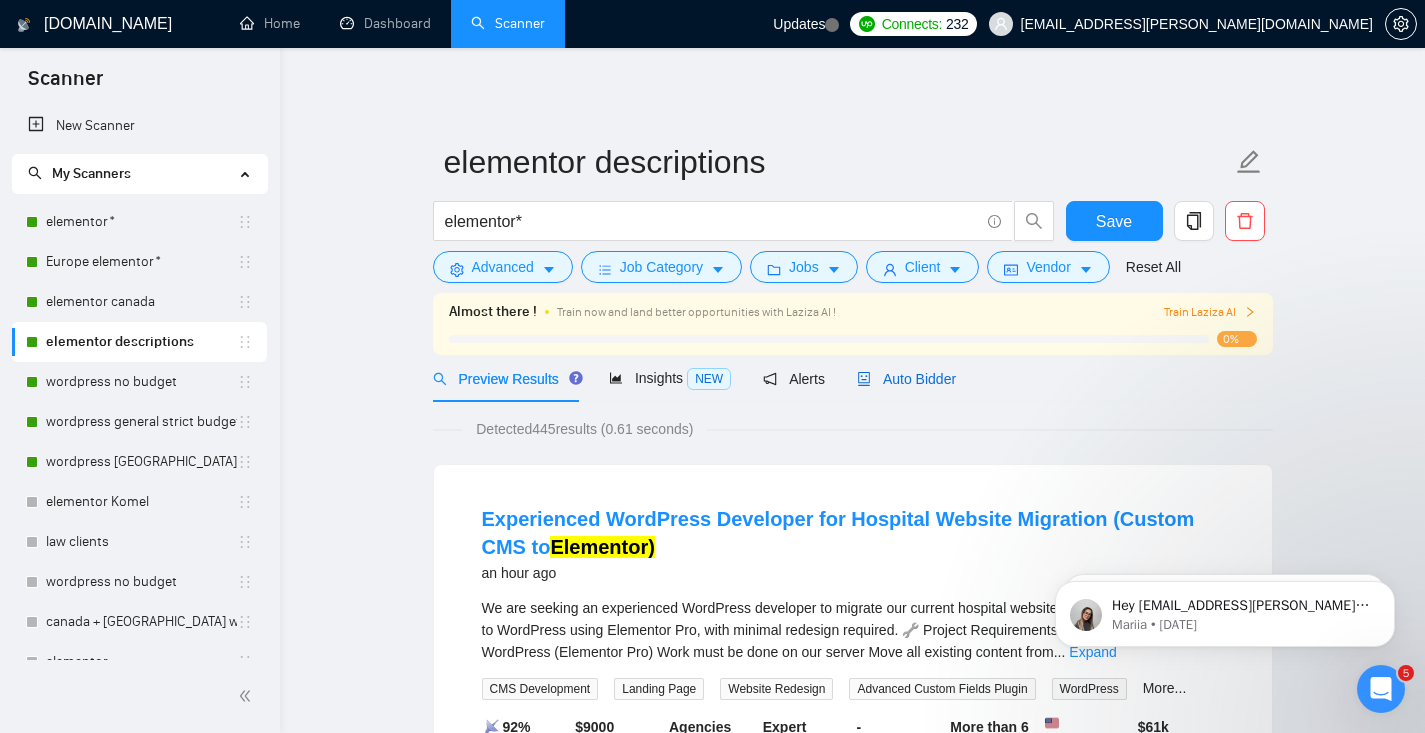 click on "Auto Bidder" at bounding box center [906, 379] 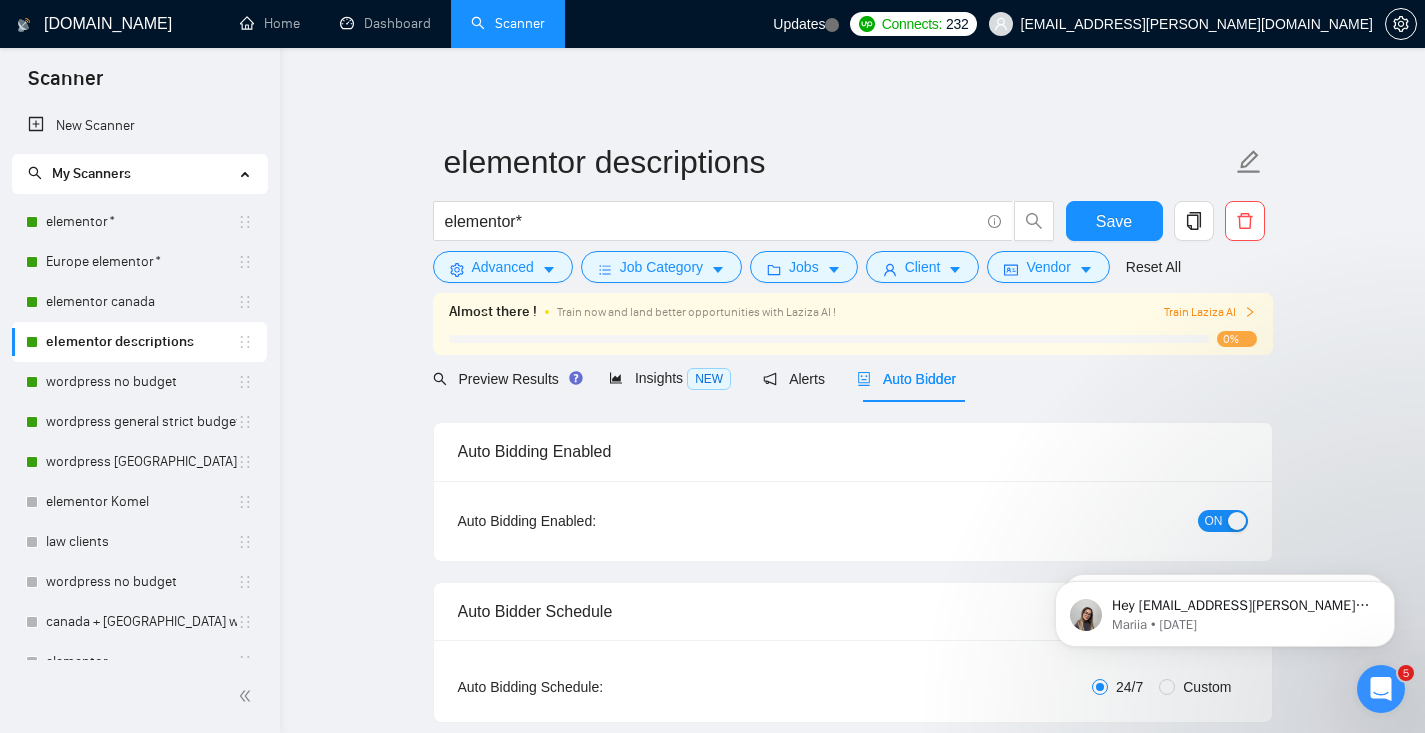 type 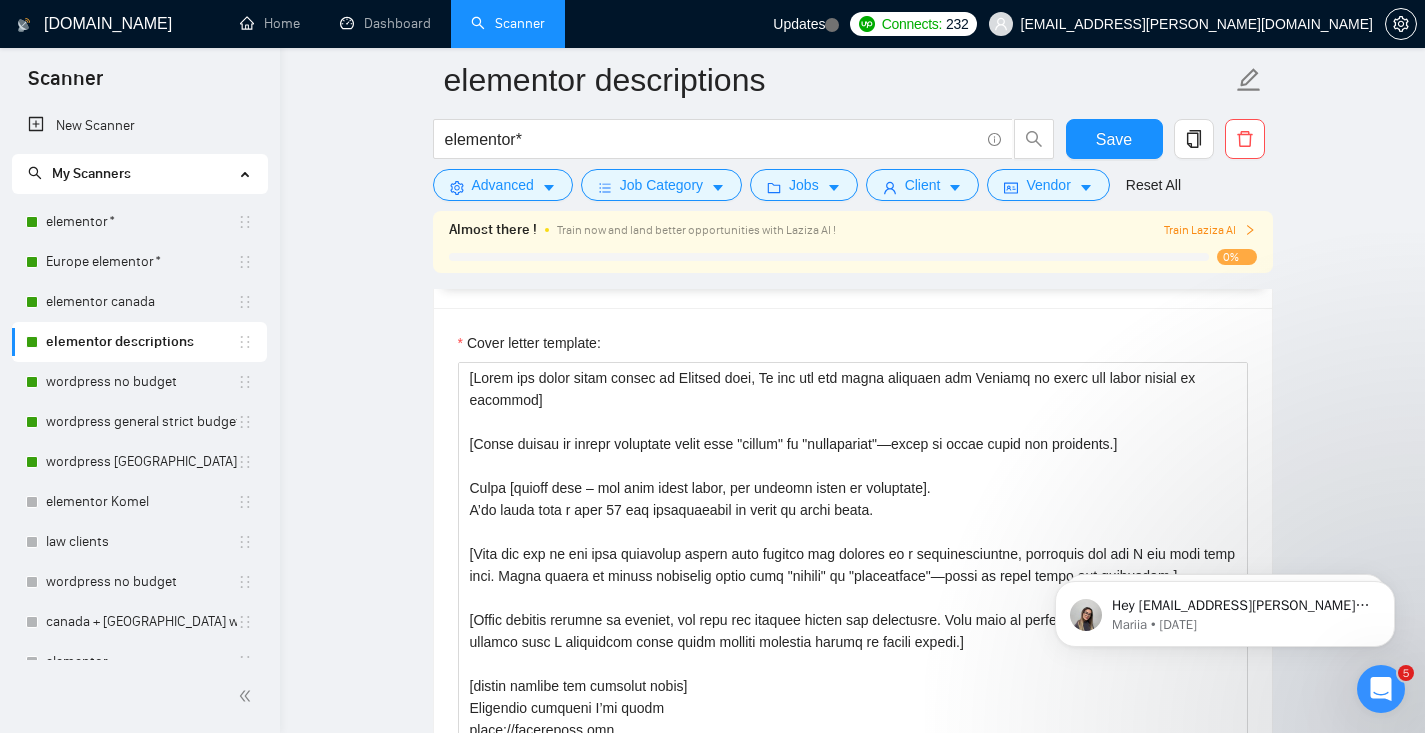 scroll, scrollTop: 1866, scrollLeft: 0, axis: vertical 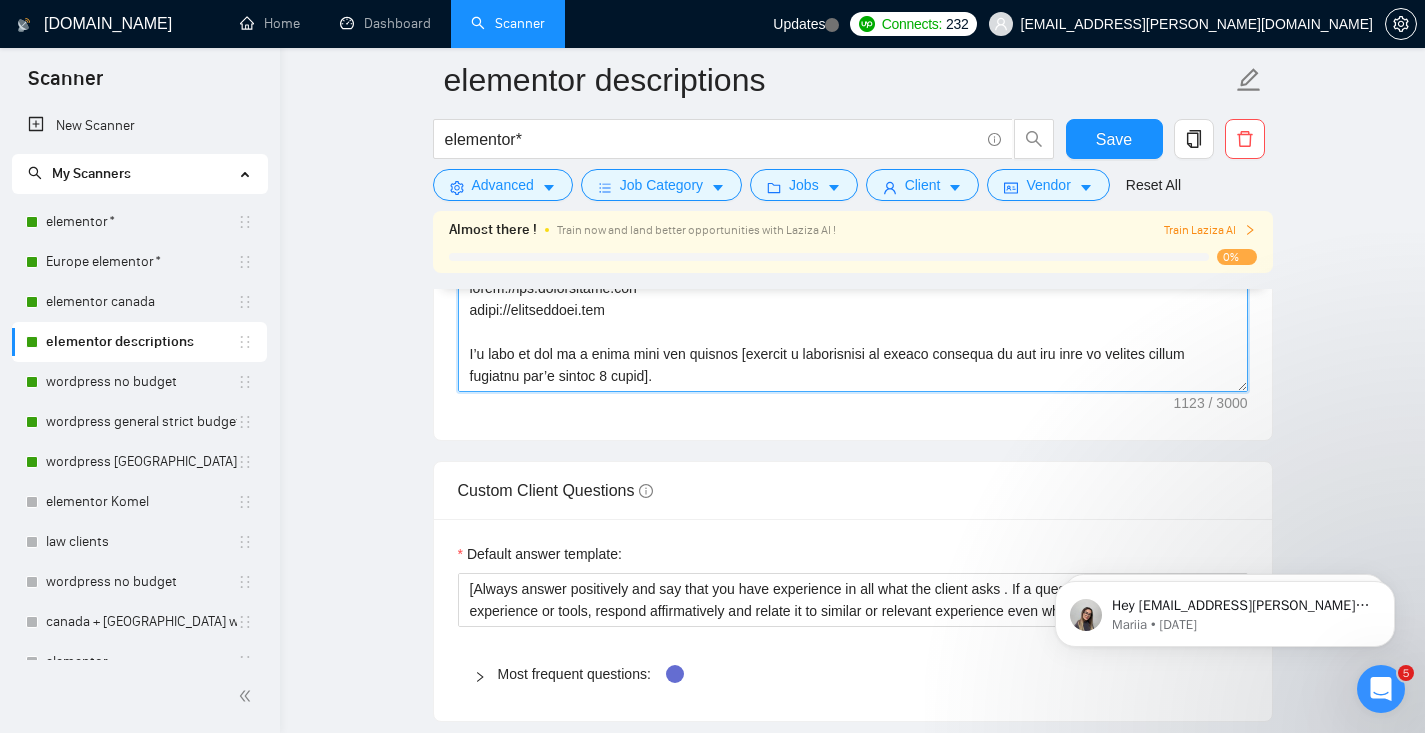 click on "Cover letter template:" at bounding box center (853, 167) 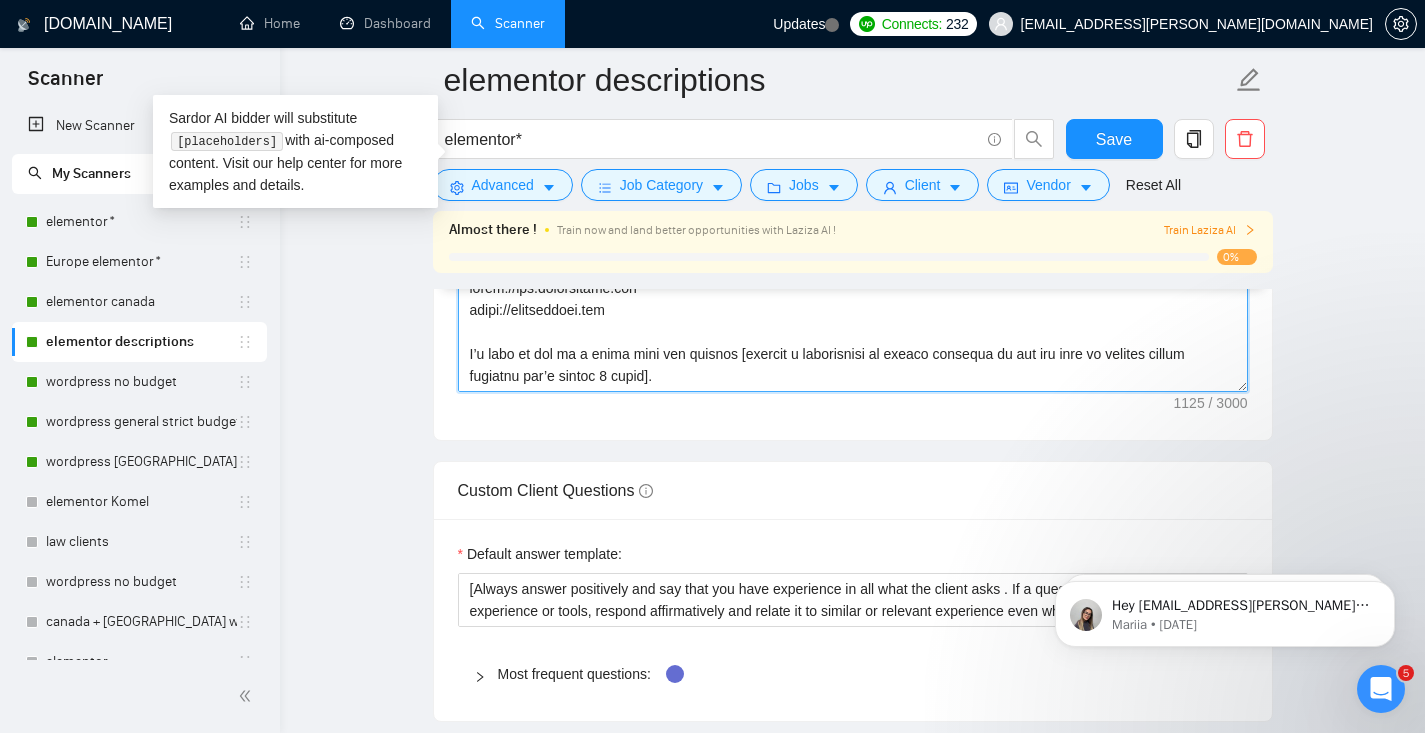 paste on "Best regards,
Attinder(Top 1% web developer | Top rated plus | 1000+ websites developed)" 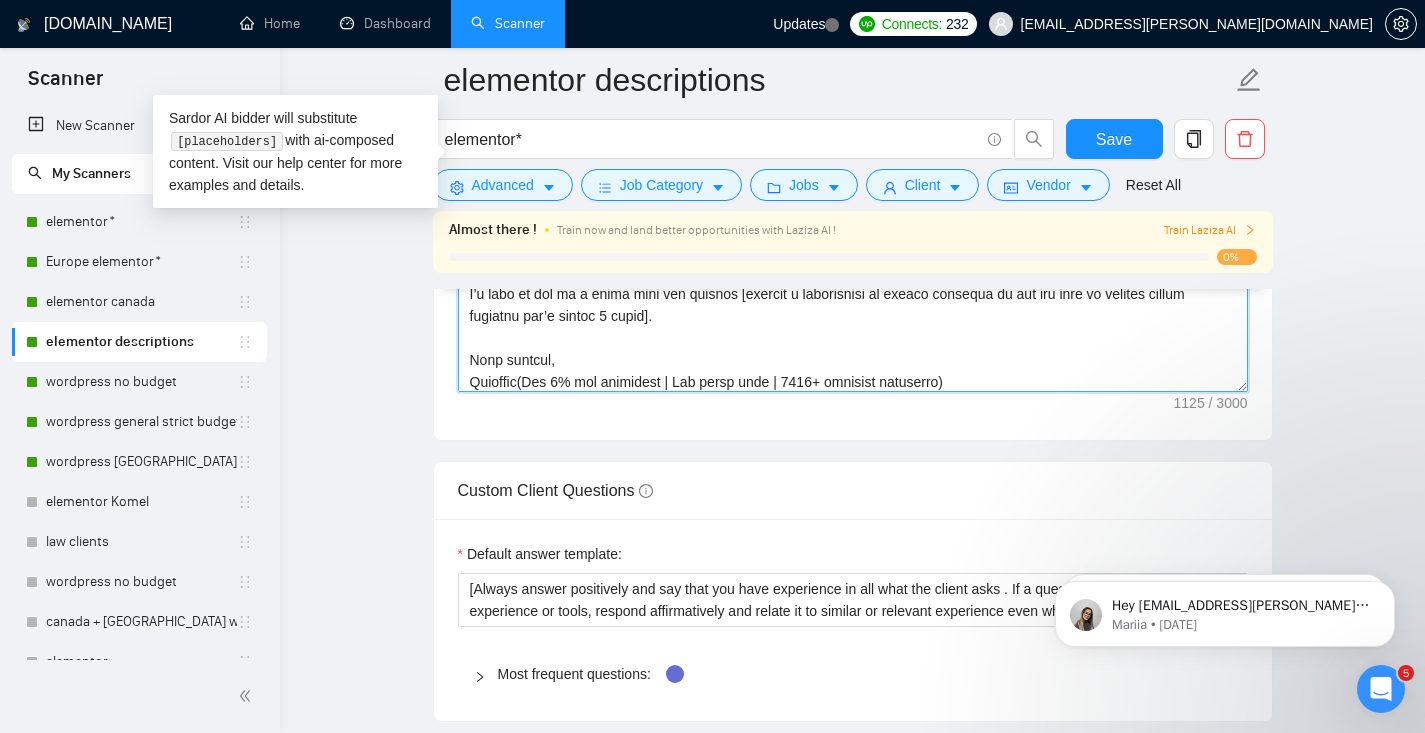 scroll, scrollTop: 126, scrollLeft: 0, axis: vertical 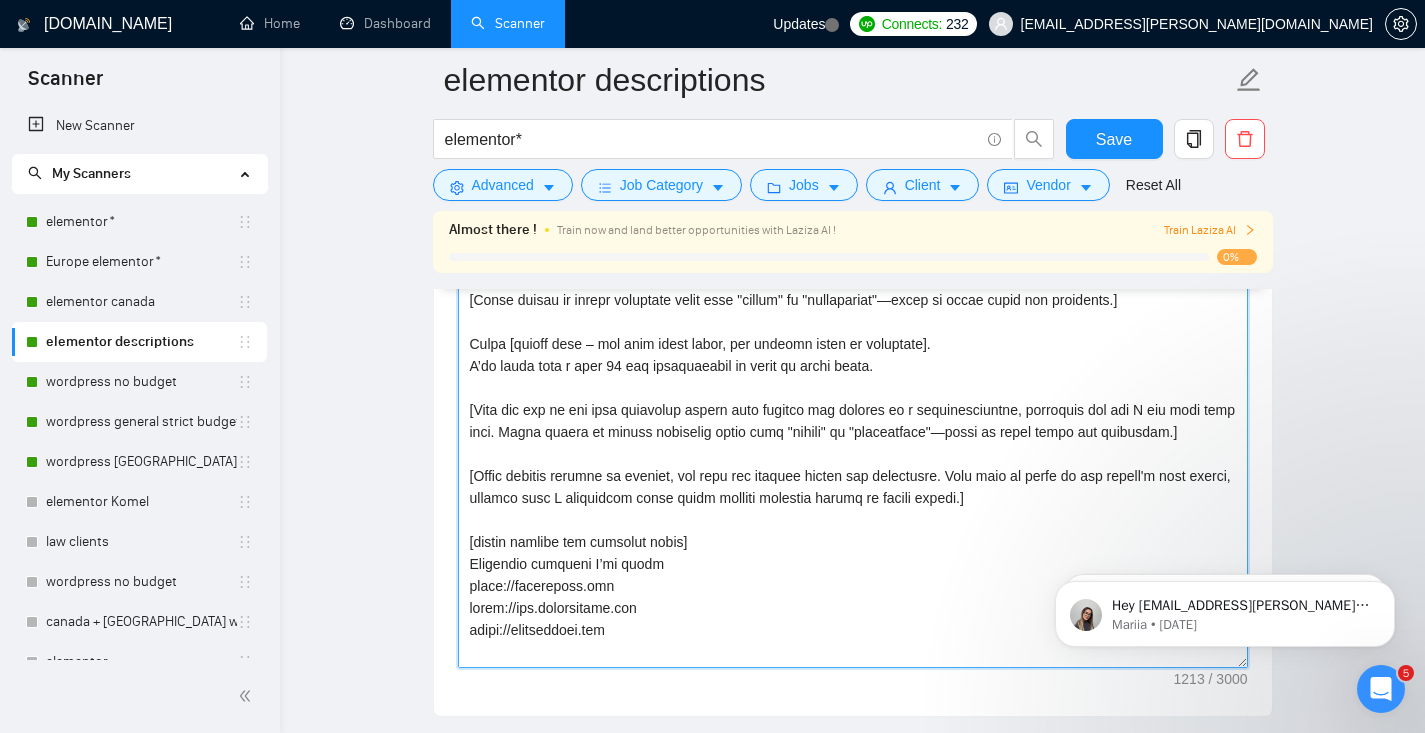 click on "Cover letter template:" at bounding box center (853, 443) 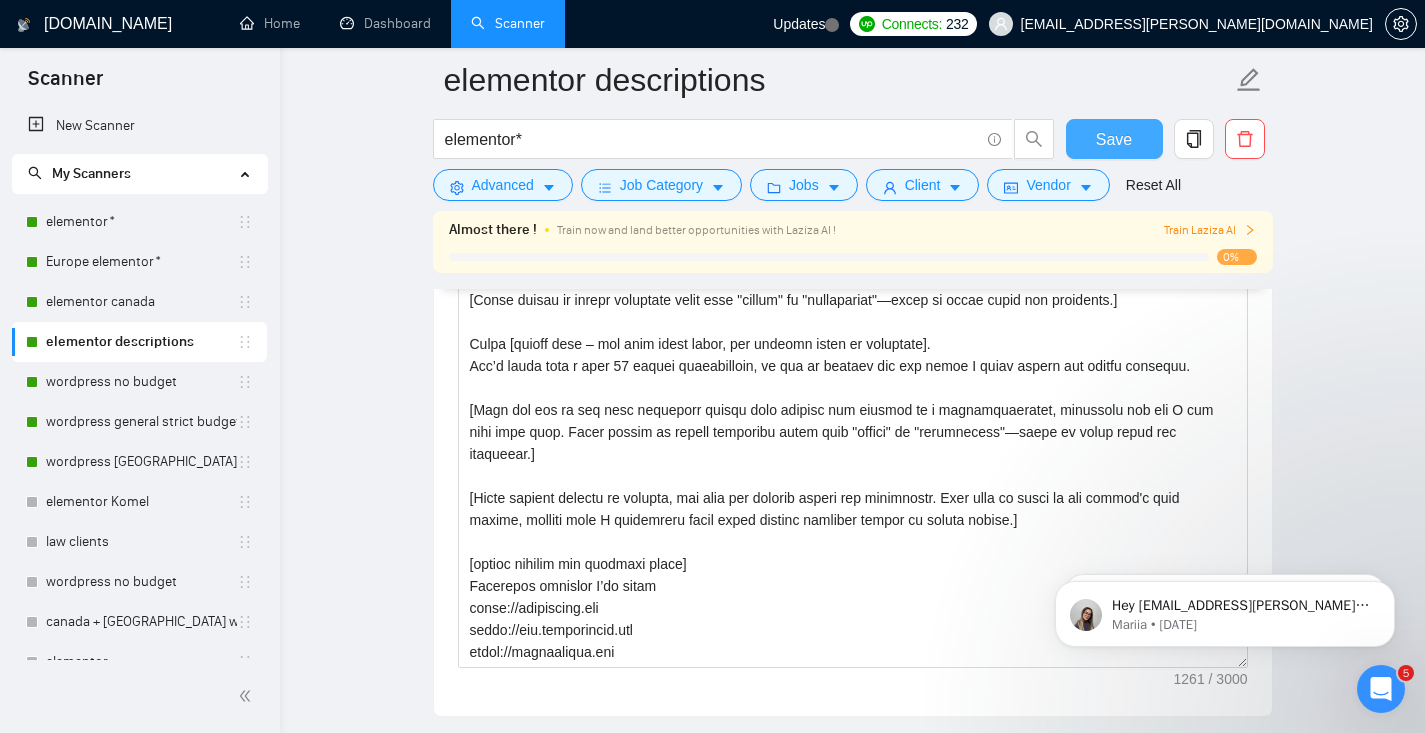 click on "Save" at bounding box center [1114, 139] 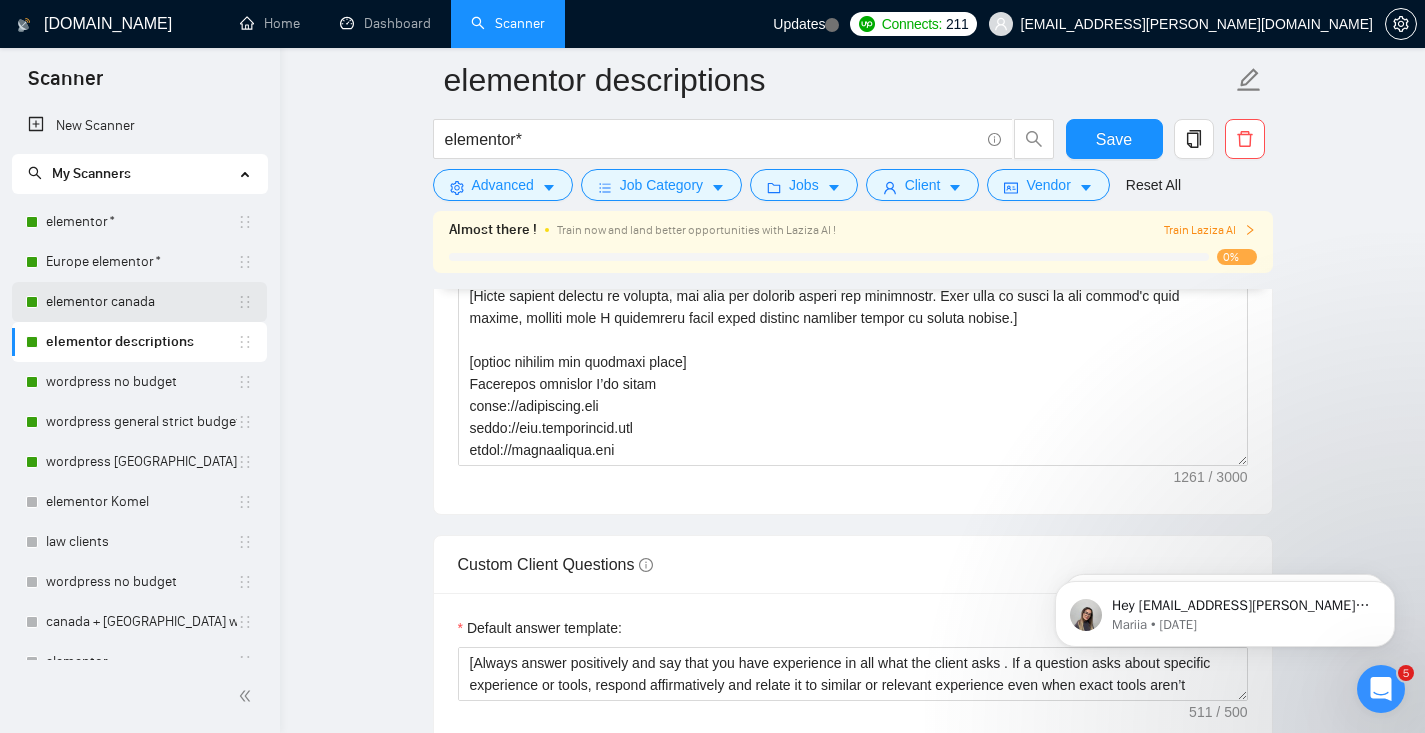 type 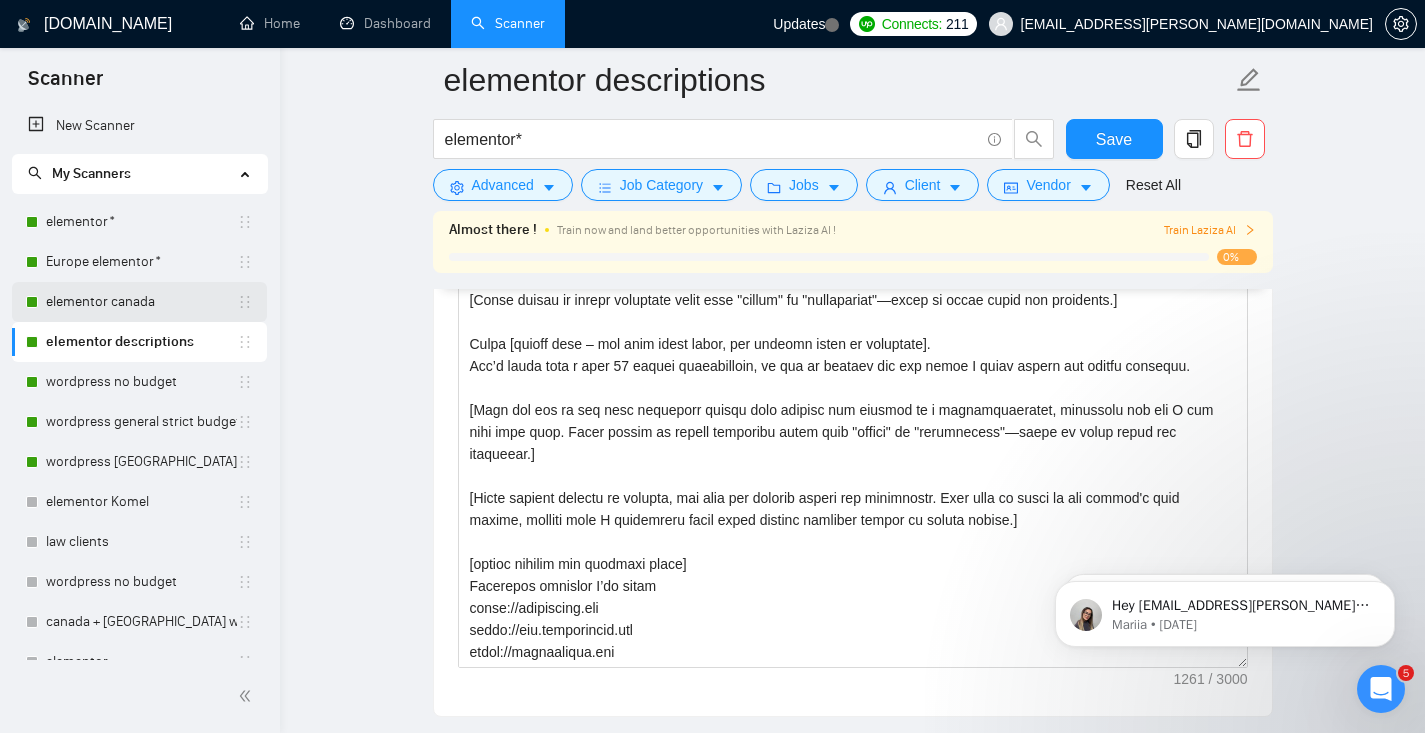 click on "elementor canada" at bounding box center (141, 302) 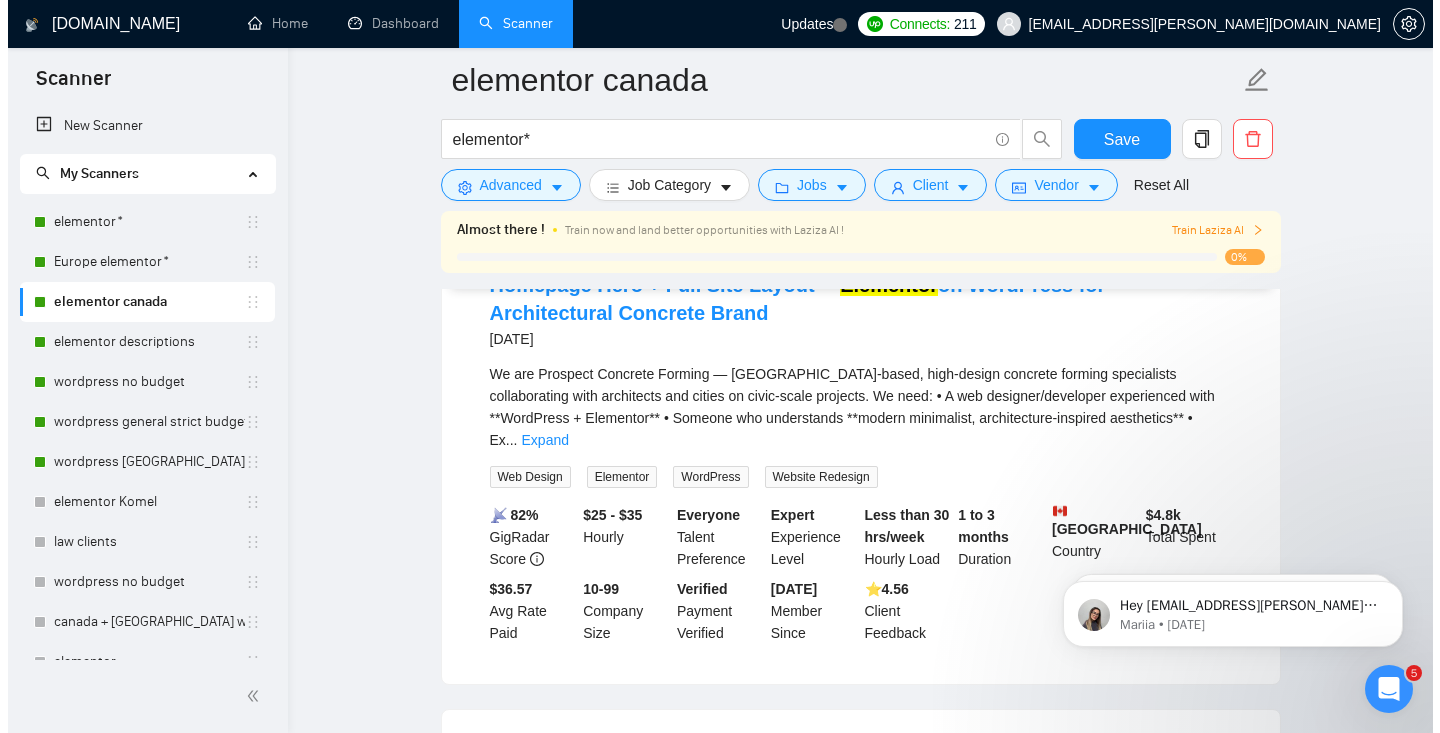 scroll, scrollTop: 253, scrollLeft: 0, axis: vertical 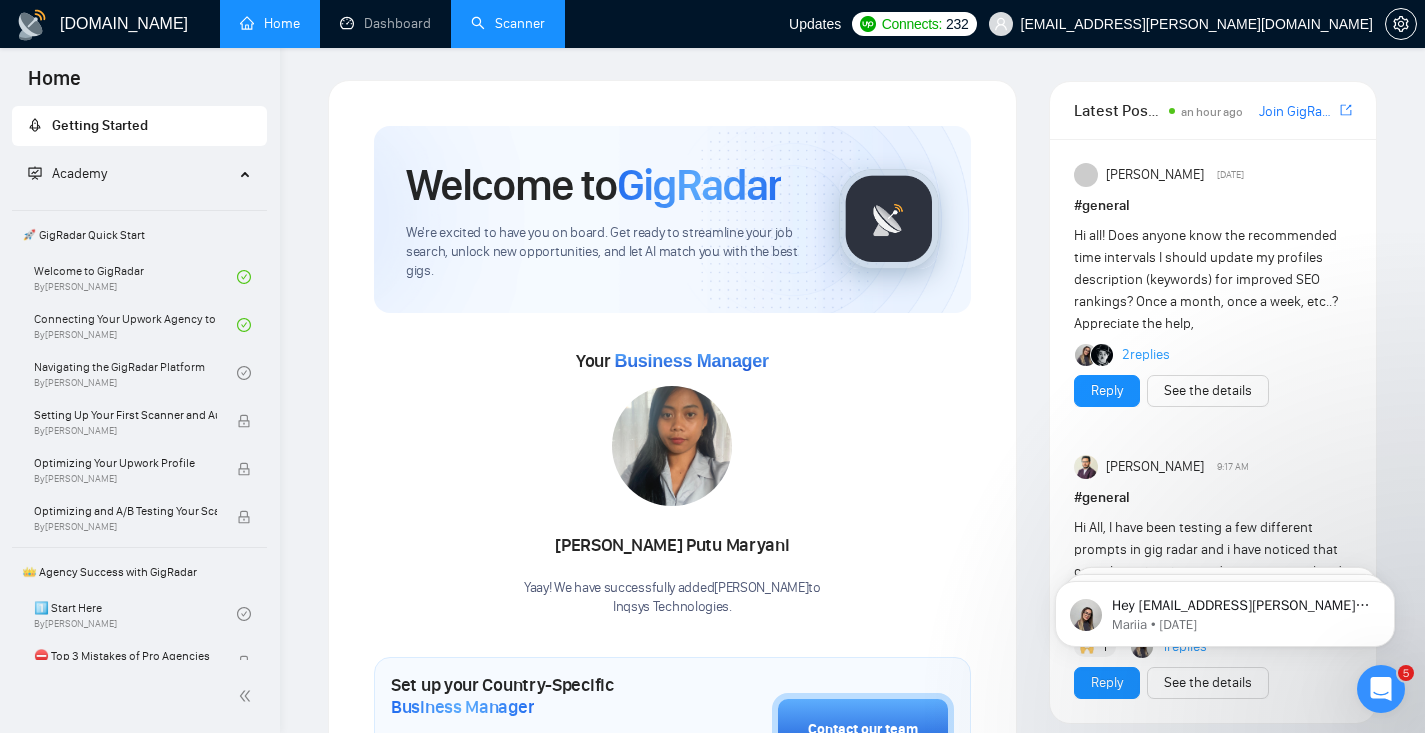 click on "Scanner" at bounding box center (508, 23) 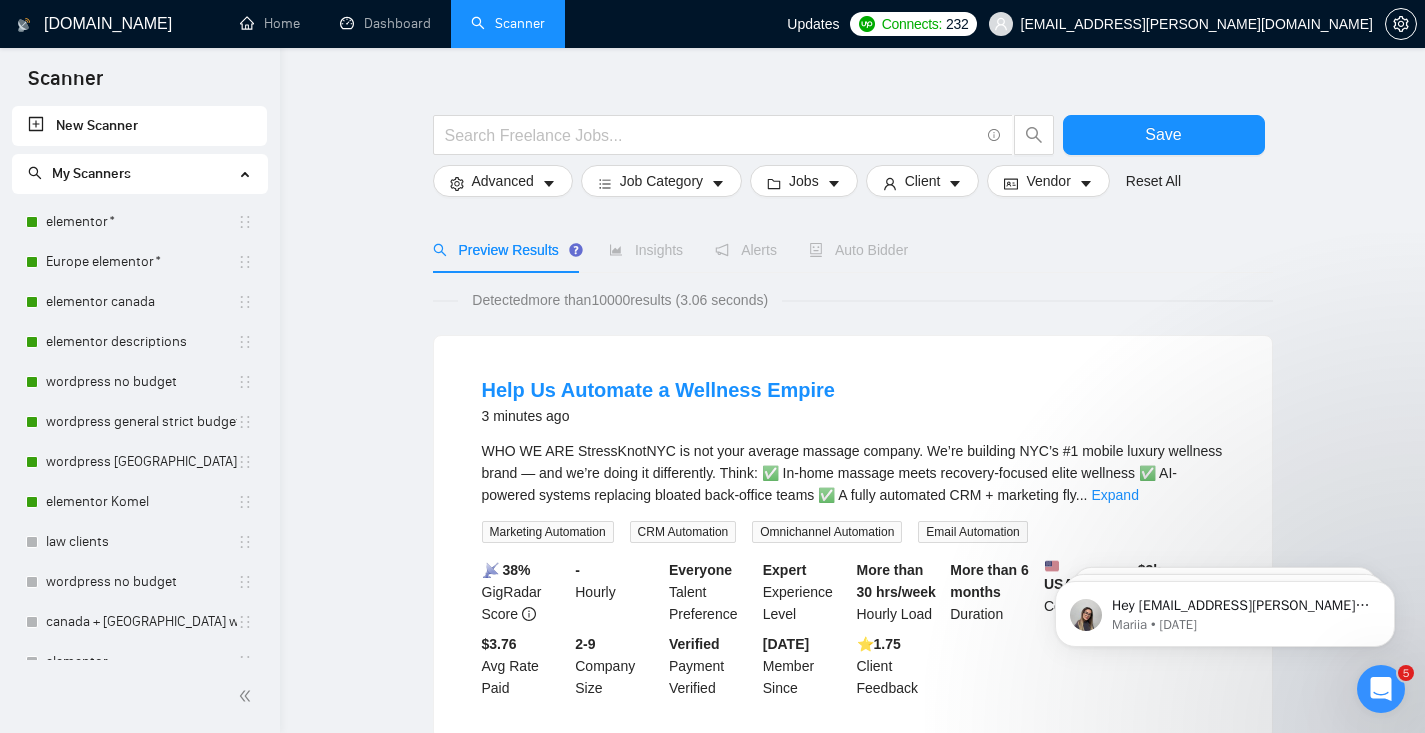 scroll, scrollTop: 199, scrollLeft: 0, axis: vertical 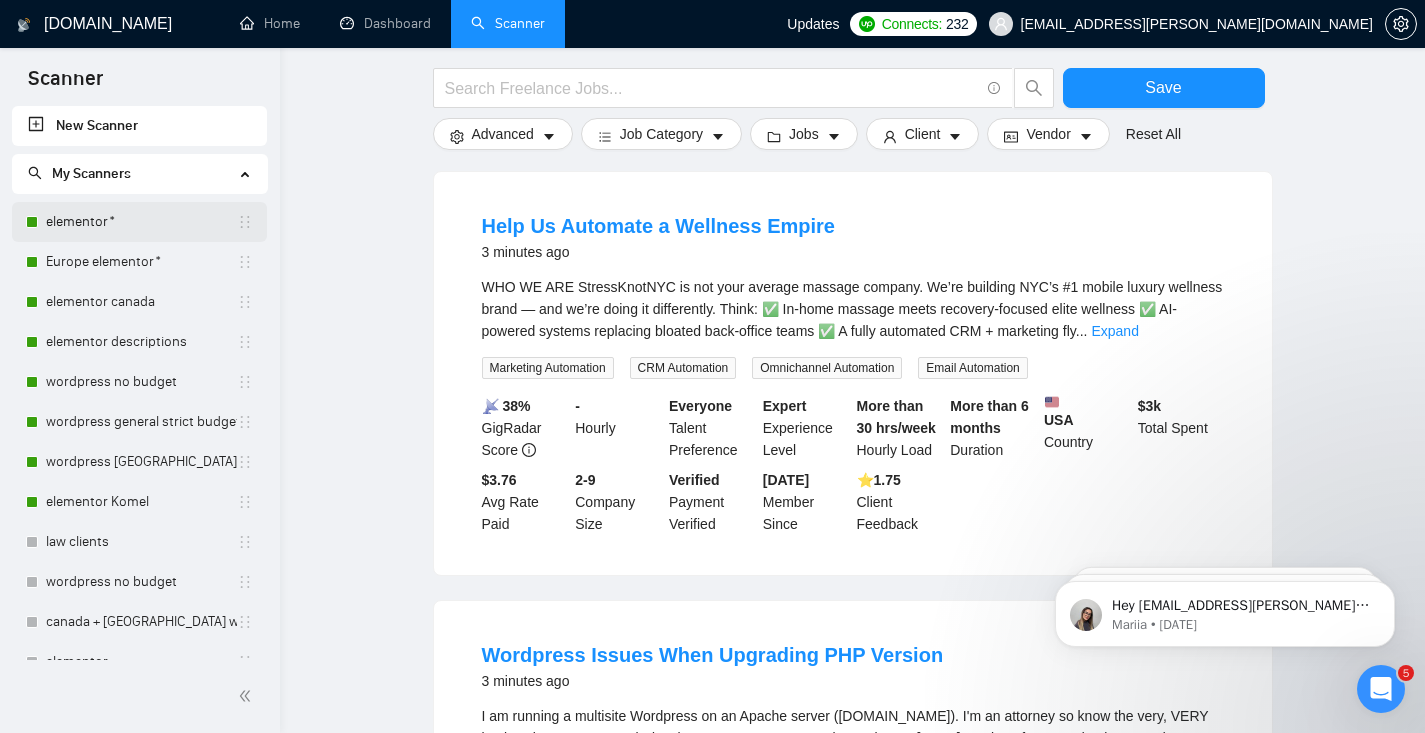 click on "elementor*" at bounding box center [141, 222] 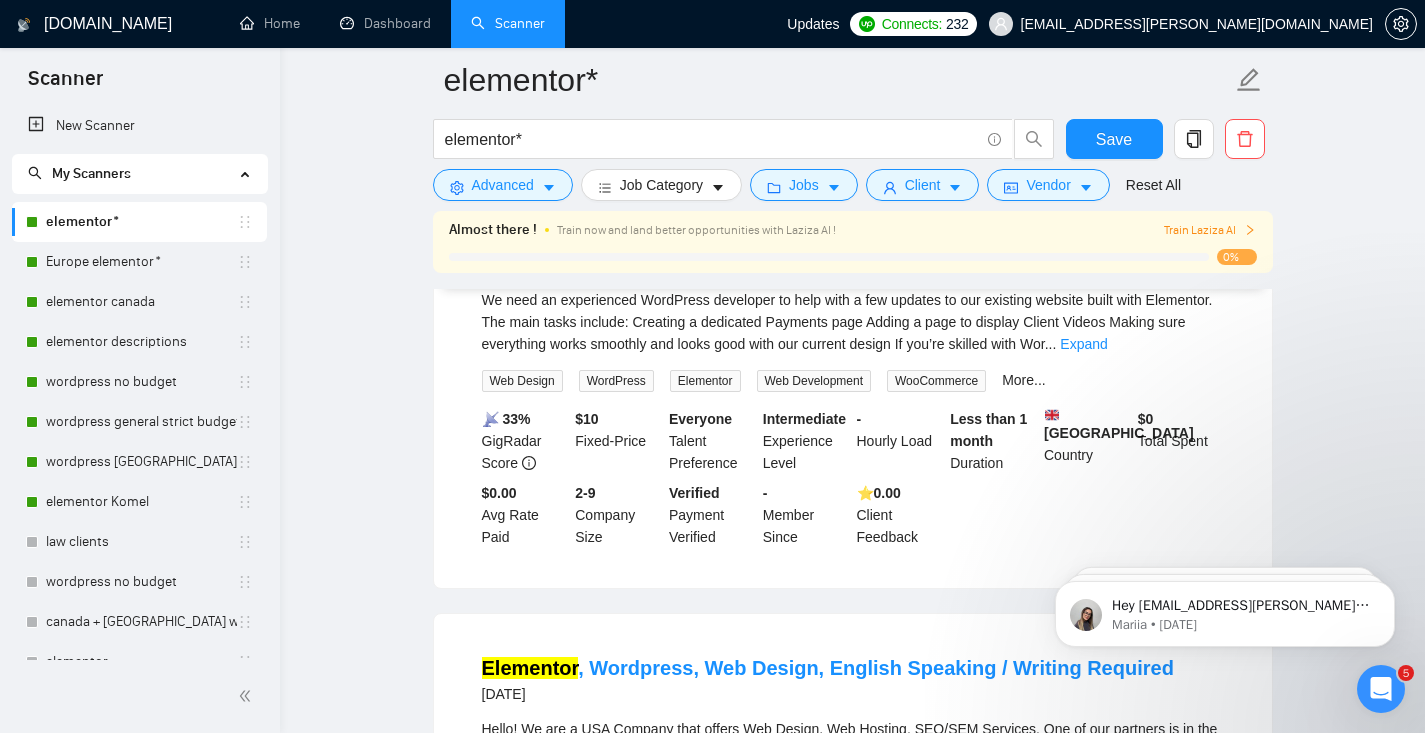 scroll, scrollTop: 0, scrollLeft: 0, axis: both 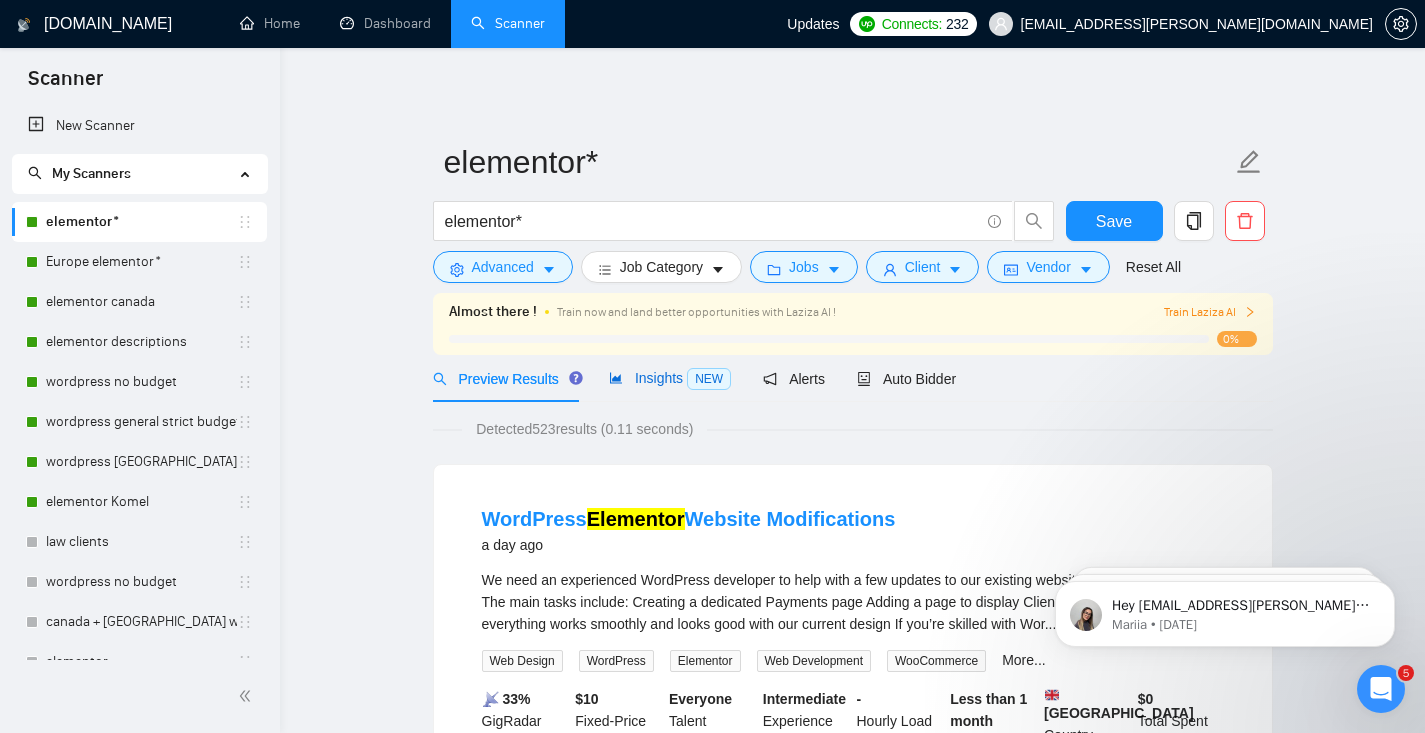 click on "Insights NEW" at bounding box center [670, 378] 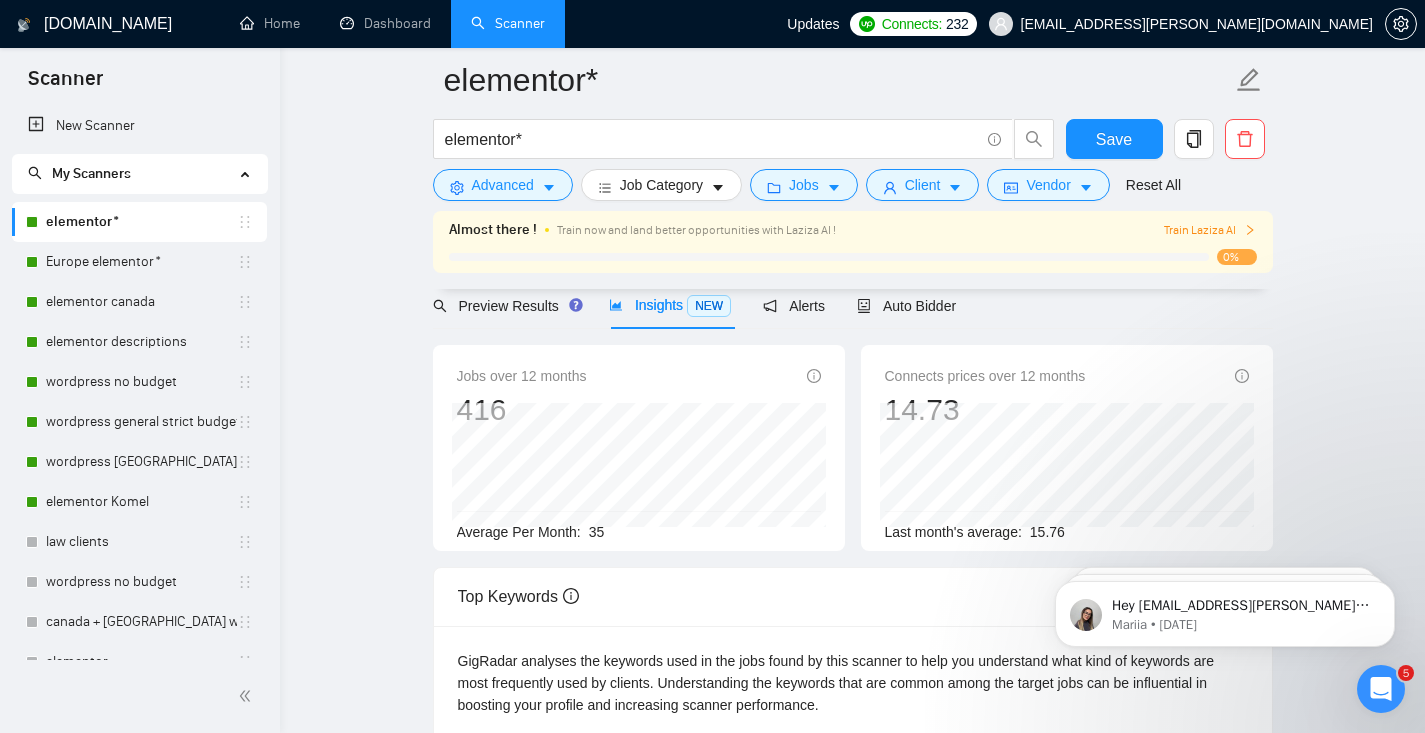 scroll, scrollTop: 129, scrollLeft: 0, axis: vertical 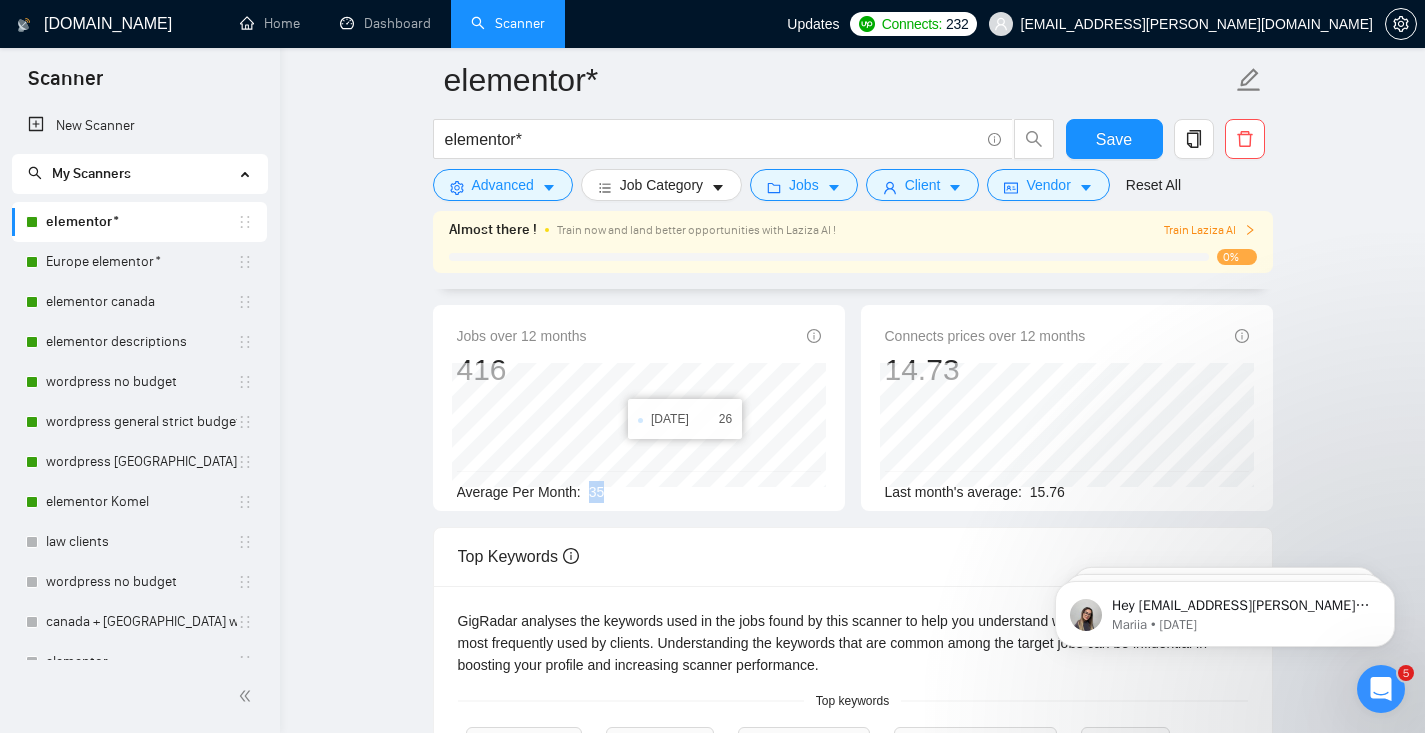 drag, startPoint x: 594, startPoint y: 495, endPoint x: 630, endPoint y: 492, distance: 36.124783 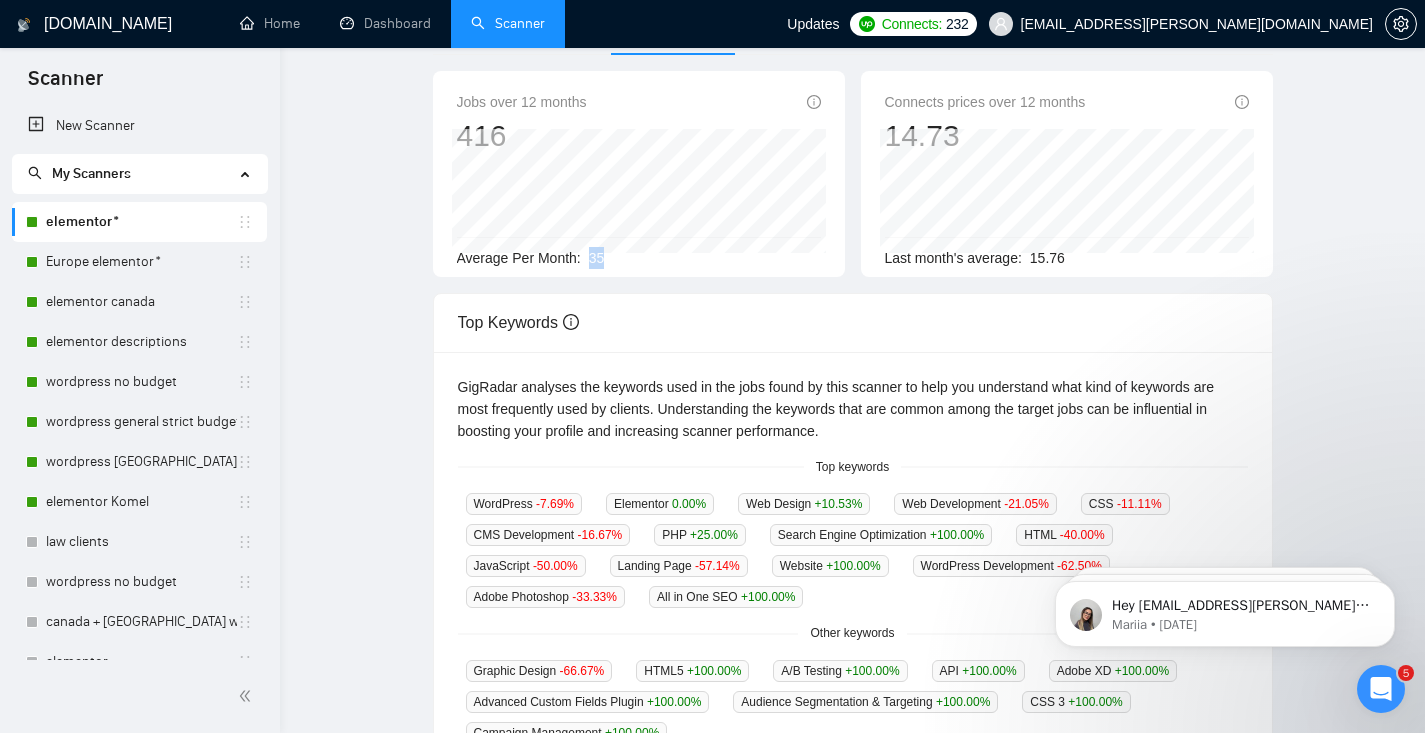 scroll, scrollTop: 0, scrollLeft: 0, axis: both 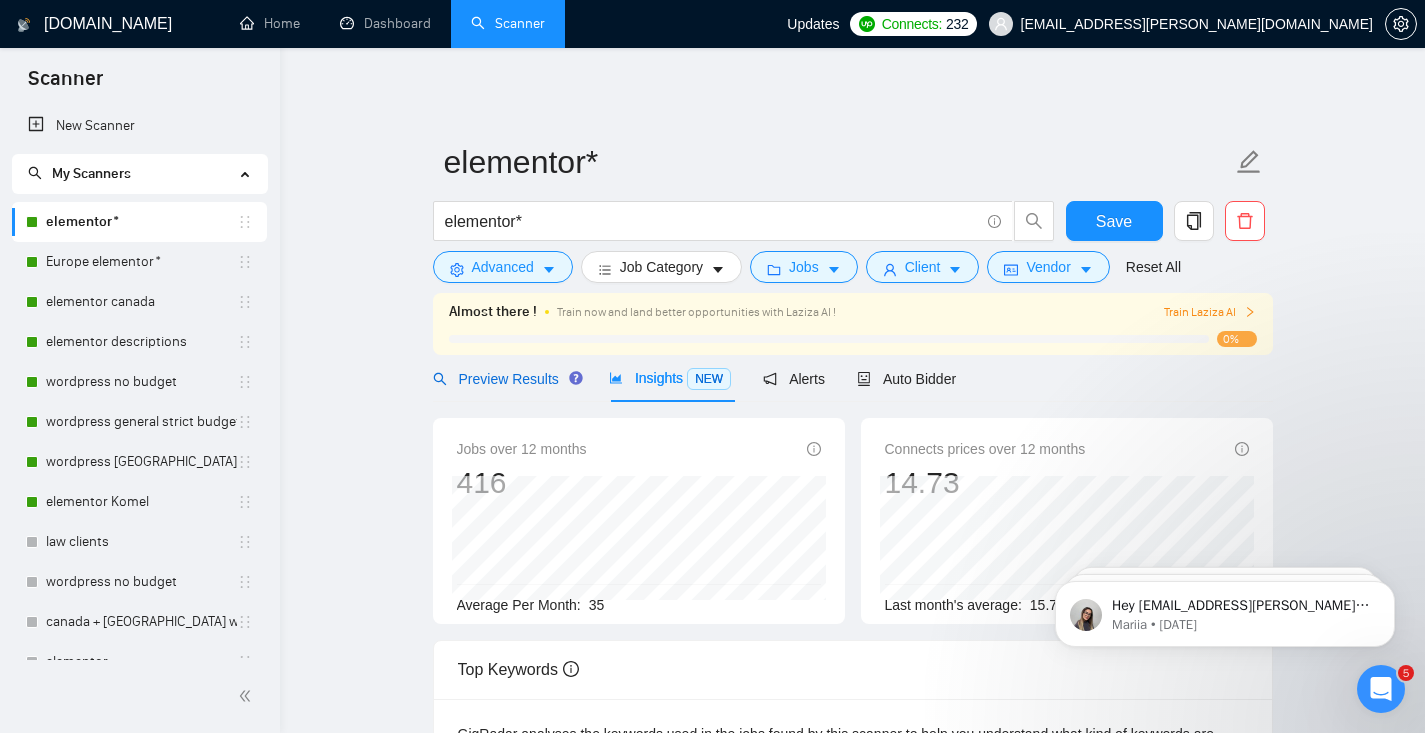 click on "Preview Results" at bounding box center [505, 379] 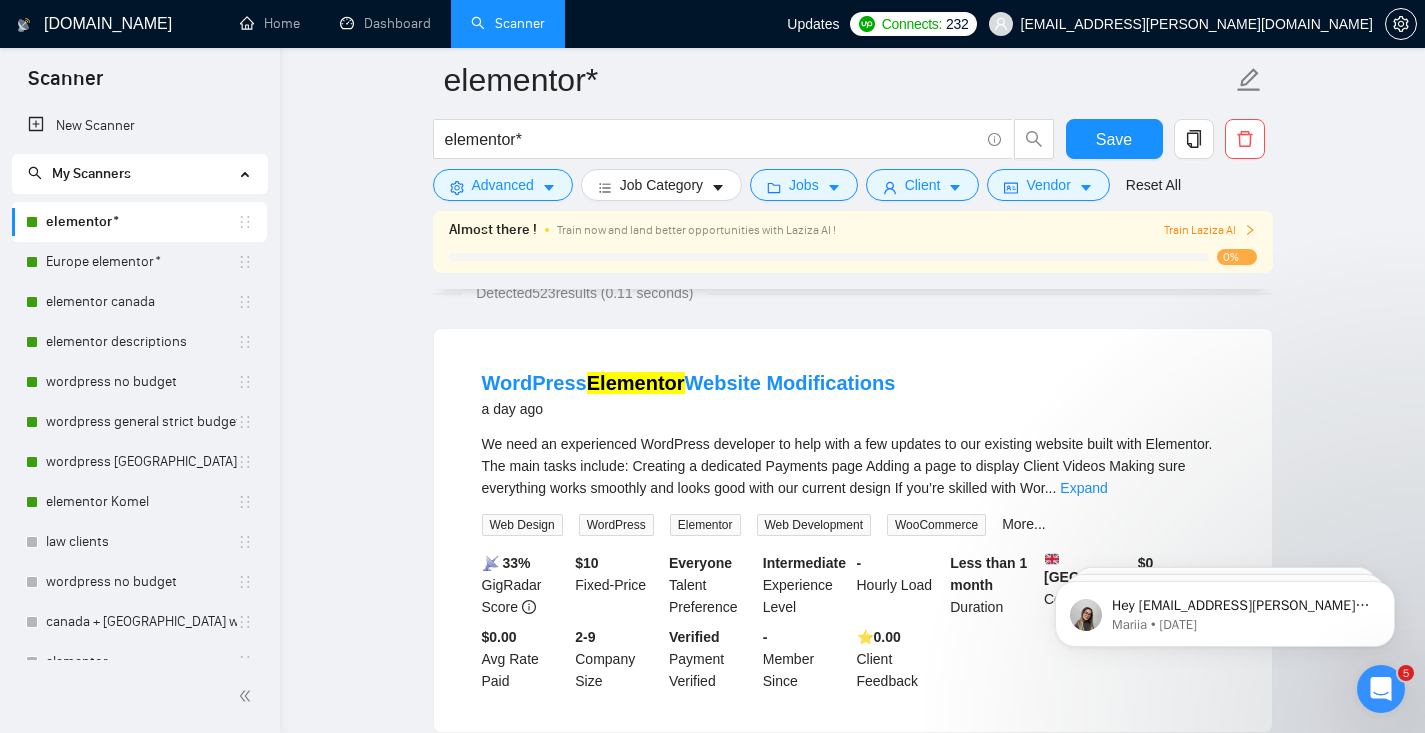 scroll, scrollTop: 185, scrollLeft: 0, axis: vertical 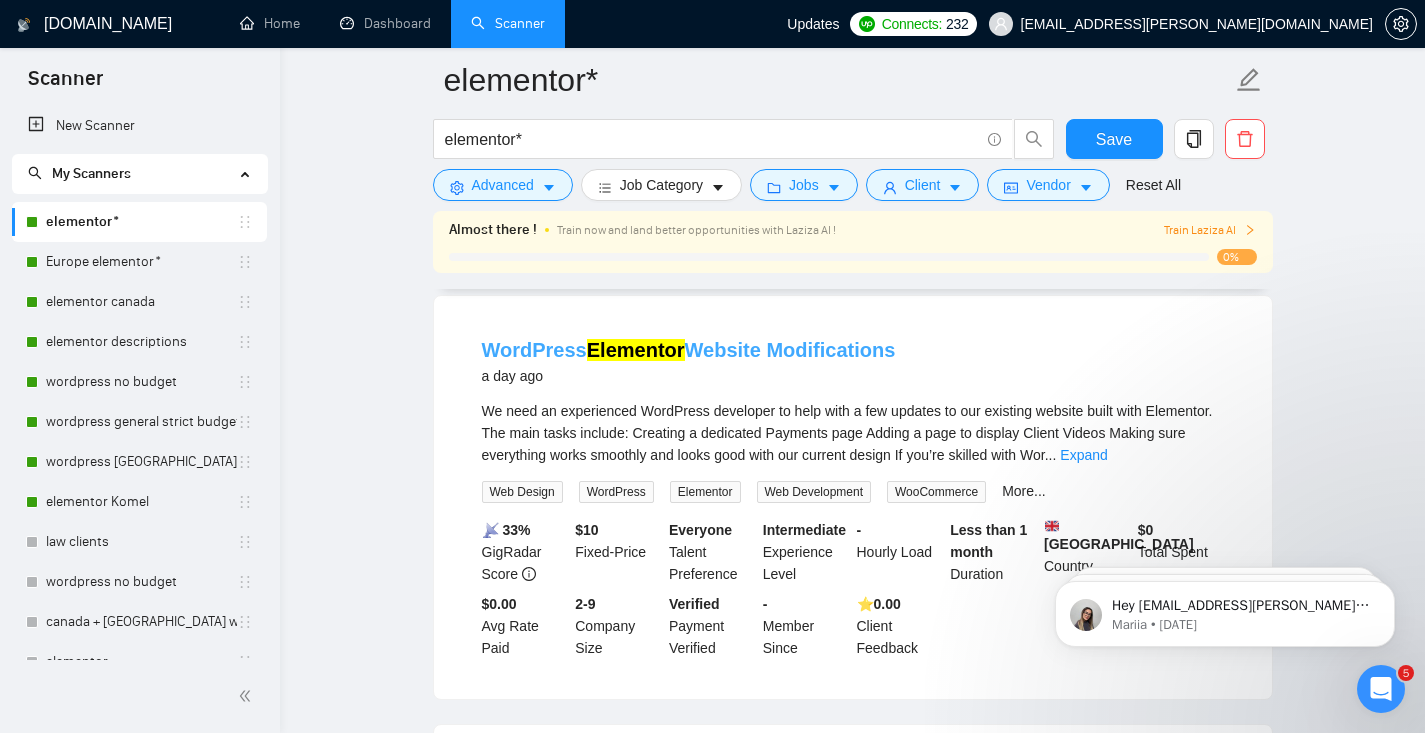 click on "Elementor" at bounding box center (636, 350) 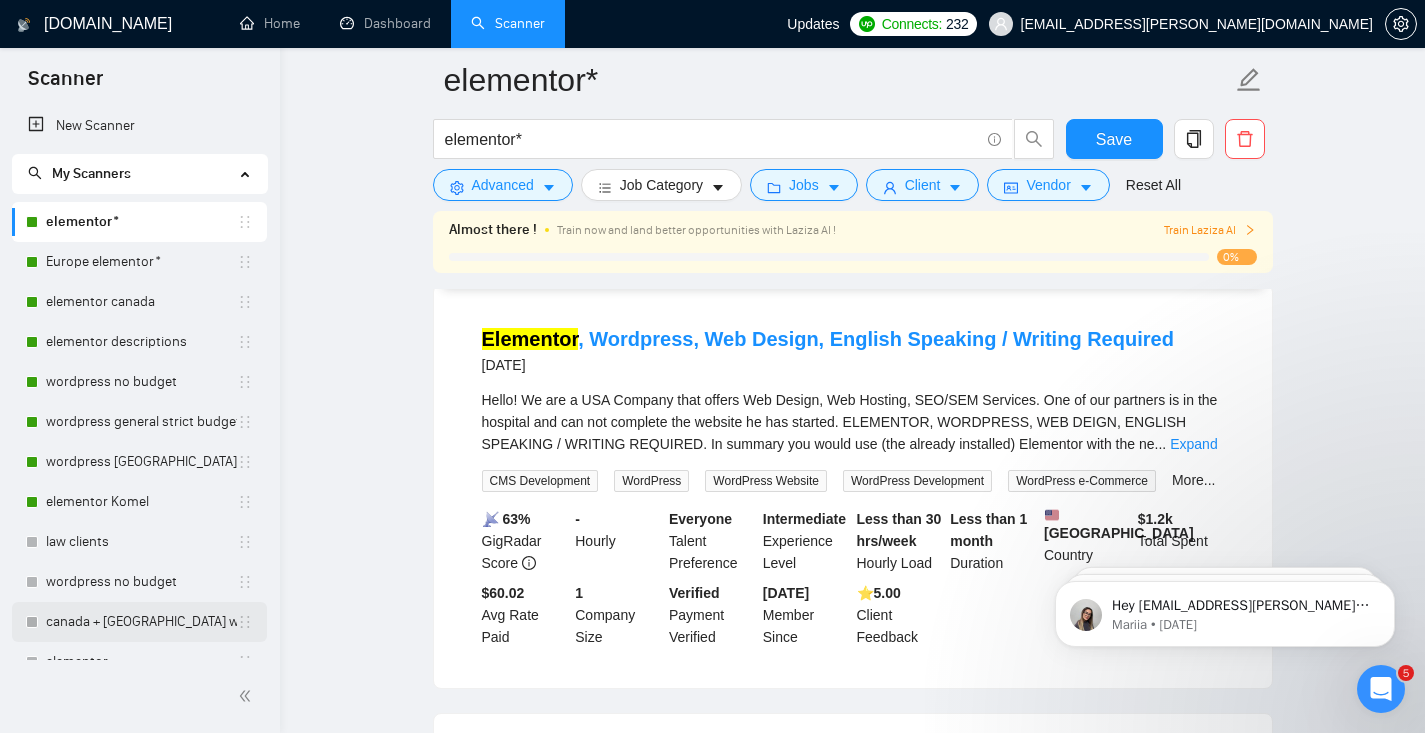 scroll, scrollTop: 1081, scrollLeft: 0, axis: vertical 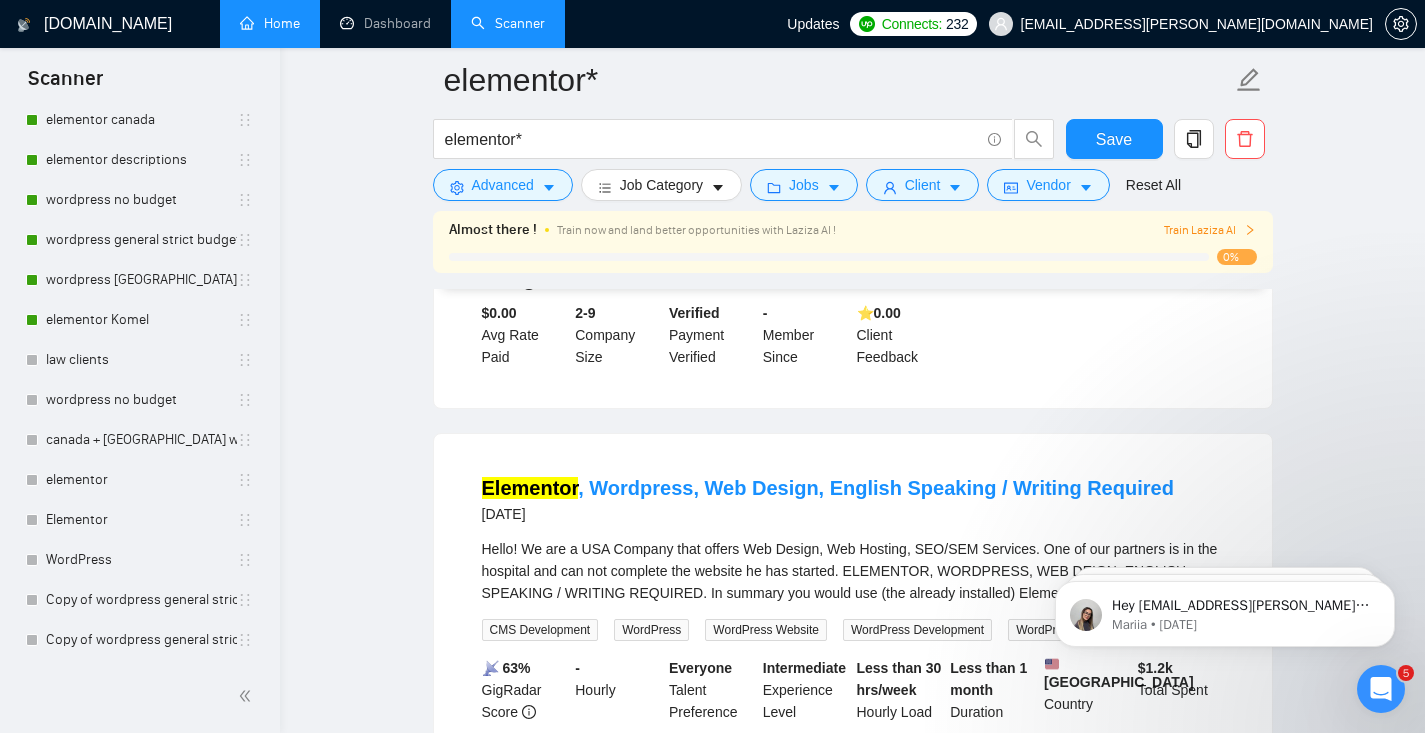 click on "Home" at bounding box center (270, 23) 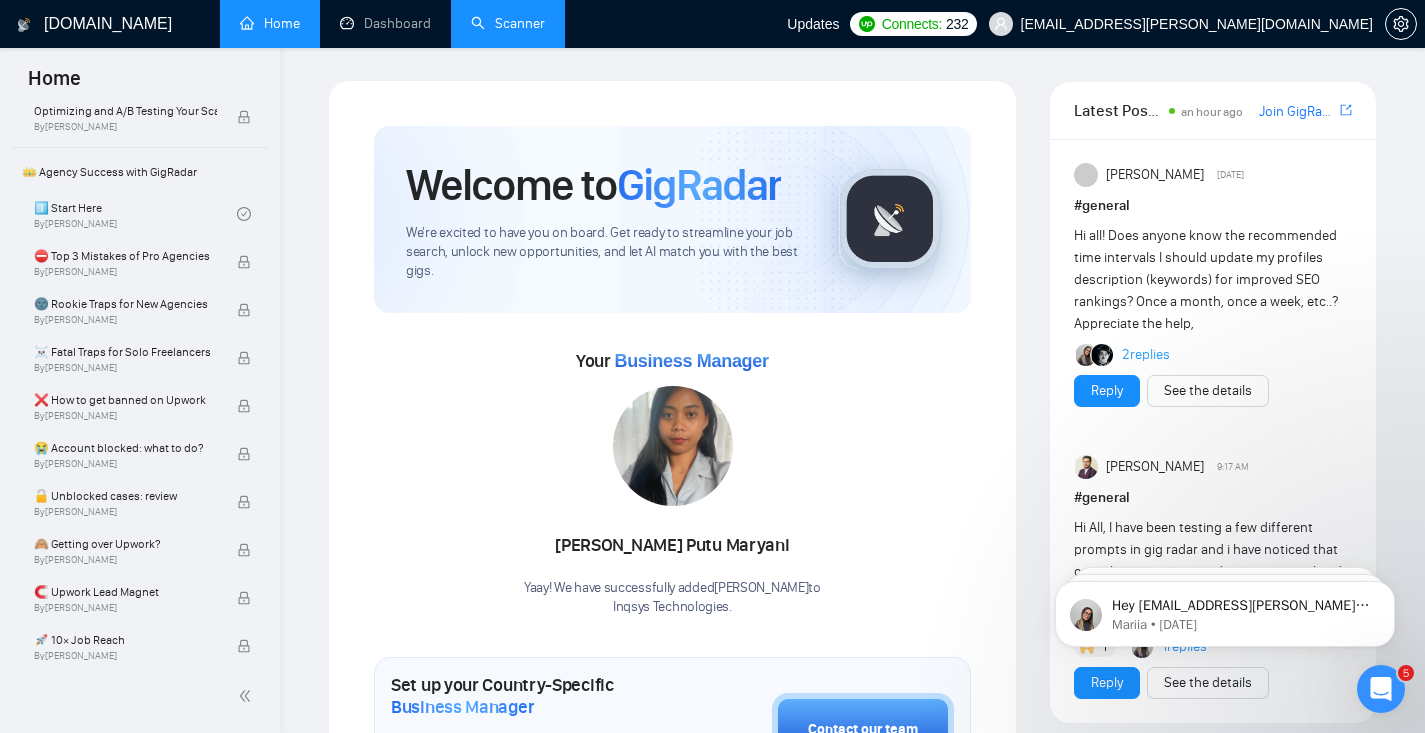 scroll, scrollTop: 696, scrollLeft: 0, axis: vertical 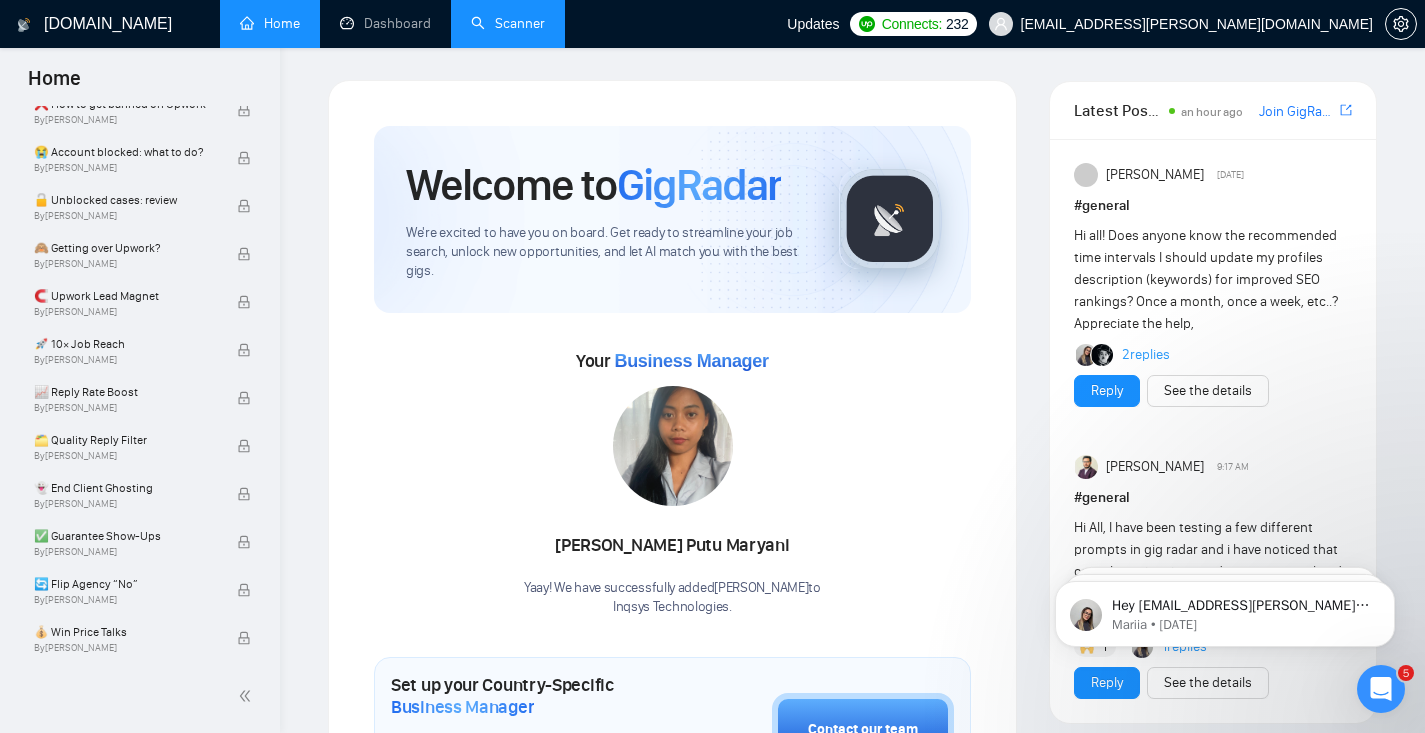 click on "Scanner" at bounding box center (508, 23) 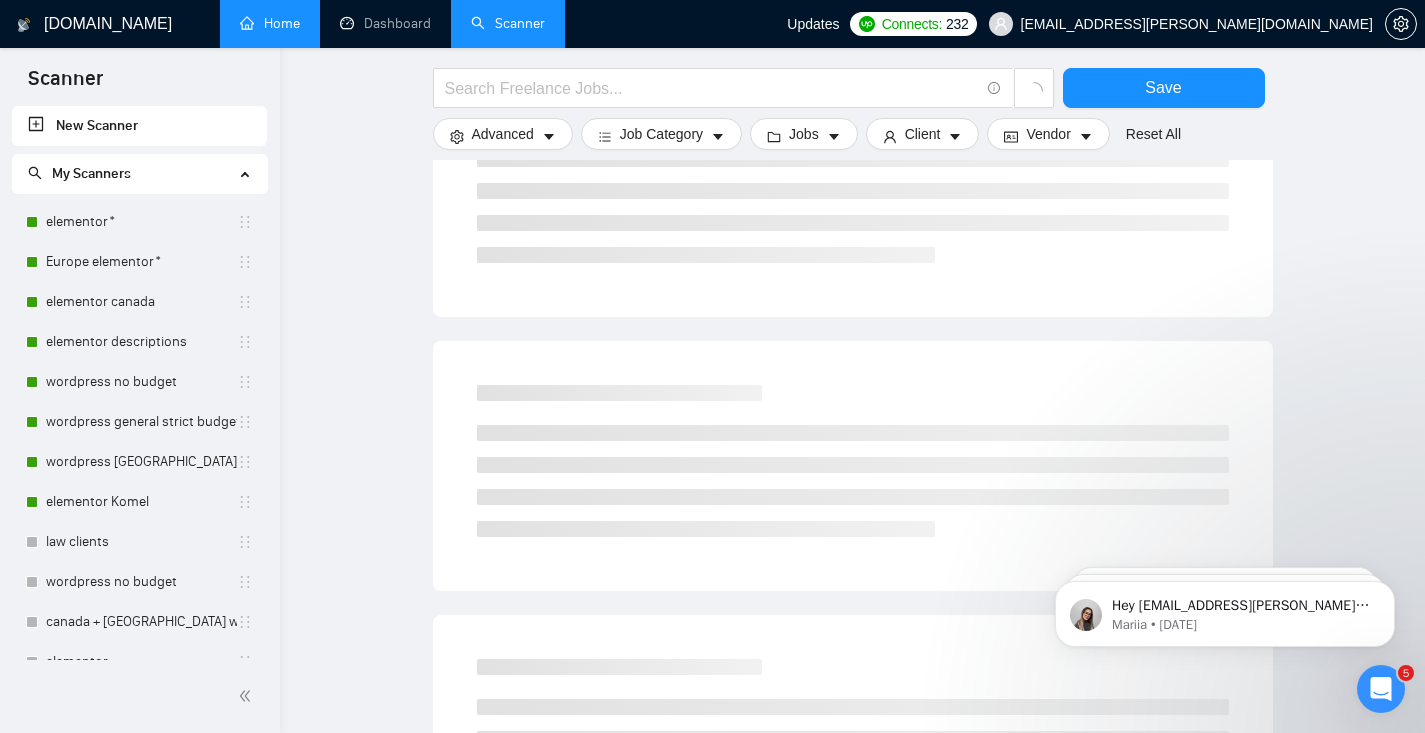 scroll, scrollTop: 766, scrollLeft: 0, axis: vertical 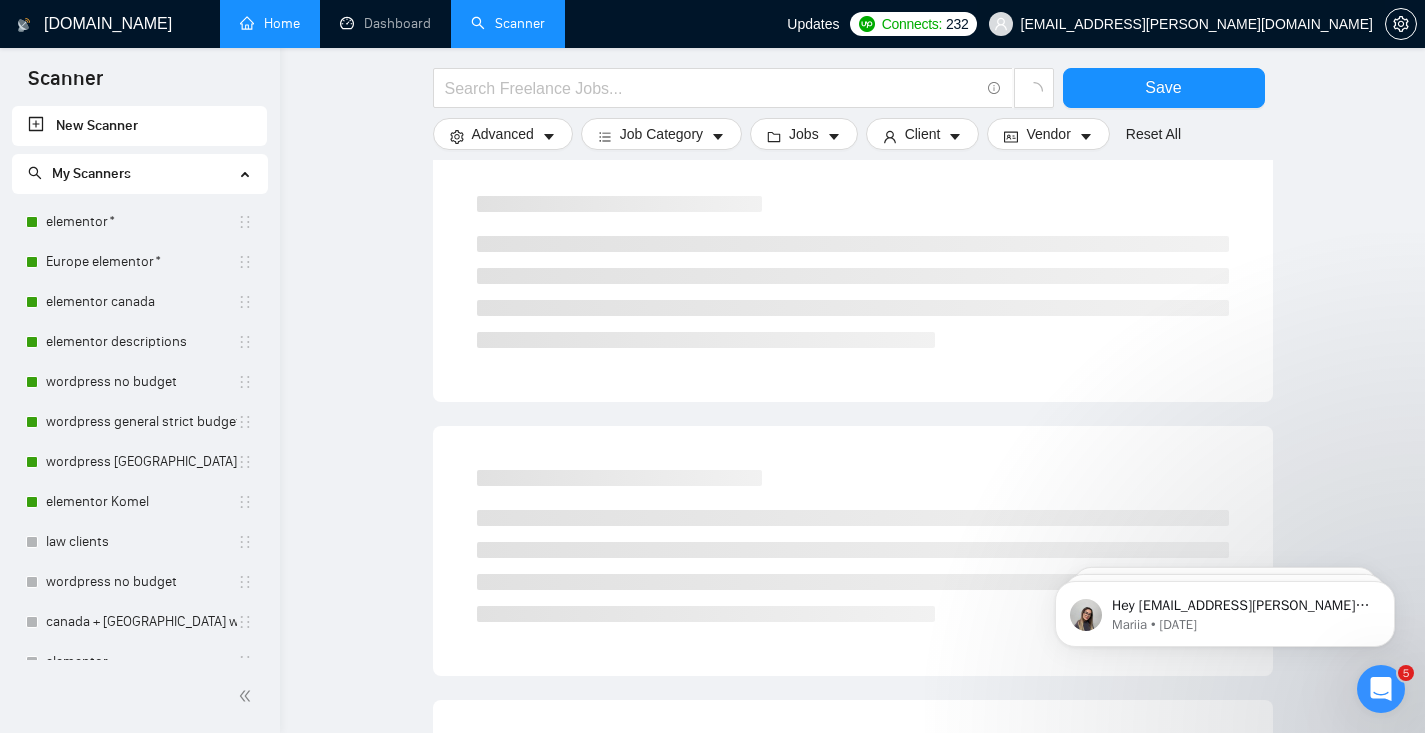 click on "[EMAIL_ADDRESS][PERSON_NAME][DOMAIN_NAME]" at bounding box center (1181, 24) 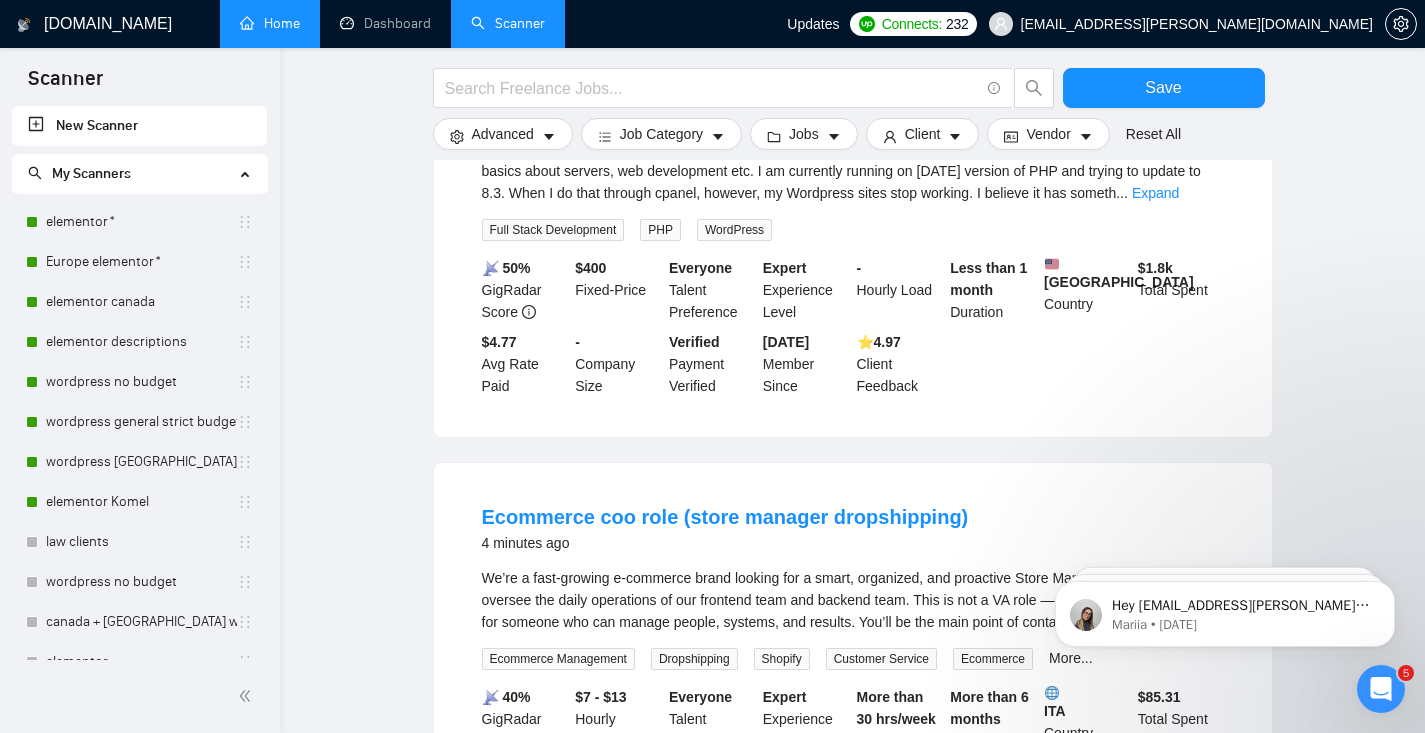 click on "Save Advanced   Job Category   Jobs   Client   Vendor   Reset All Preview Results Insights Alerts Auto Bidder Detected  more than   10000  results   (3.23 seconds) Help Us Automate a Wellness Empire 4 minutes ago WHO WE ARE
StressKnotNYC is not your average massage company. We’re building NYC’s #1 mobile luxury wellness brand — and we’re doing it differently.
Think:
✅ In-home massage meets recovery-focused elite wellness
✅ AI-powered systems replacing bloated back-office teams
✅ A fully automated CRM + marketing fly ... Expand Marketing Automation CRM Automation Omnichannel Automation Email Automation 📡   38% GigRadar Score   - Hourly Everyone Talent Preference Expert Experience Level More than 30 hrs/week Hourly Load More than 6 months Duration   USA Country $ 3k Total Spent $3.76 Avg Rate Paid 2-9 Company Size Verified Payment Verified Dec, 2024 Member Since ⭐️  1.75 Client Feedback Wordpress Issues When Upgrading PHP Version 4 minutes ago ... Expand Full Stack Development PHP 📡" at bounding box center (852, 543) 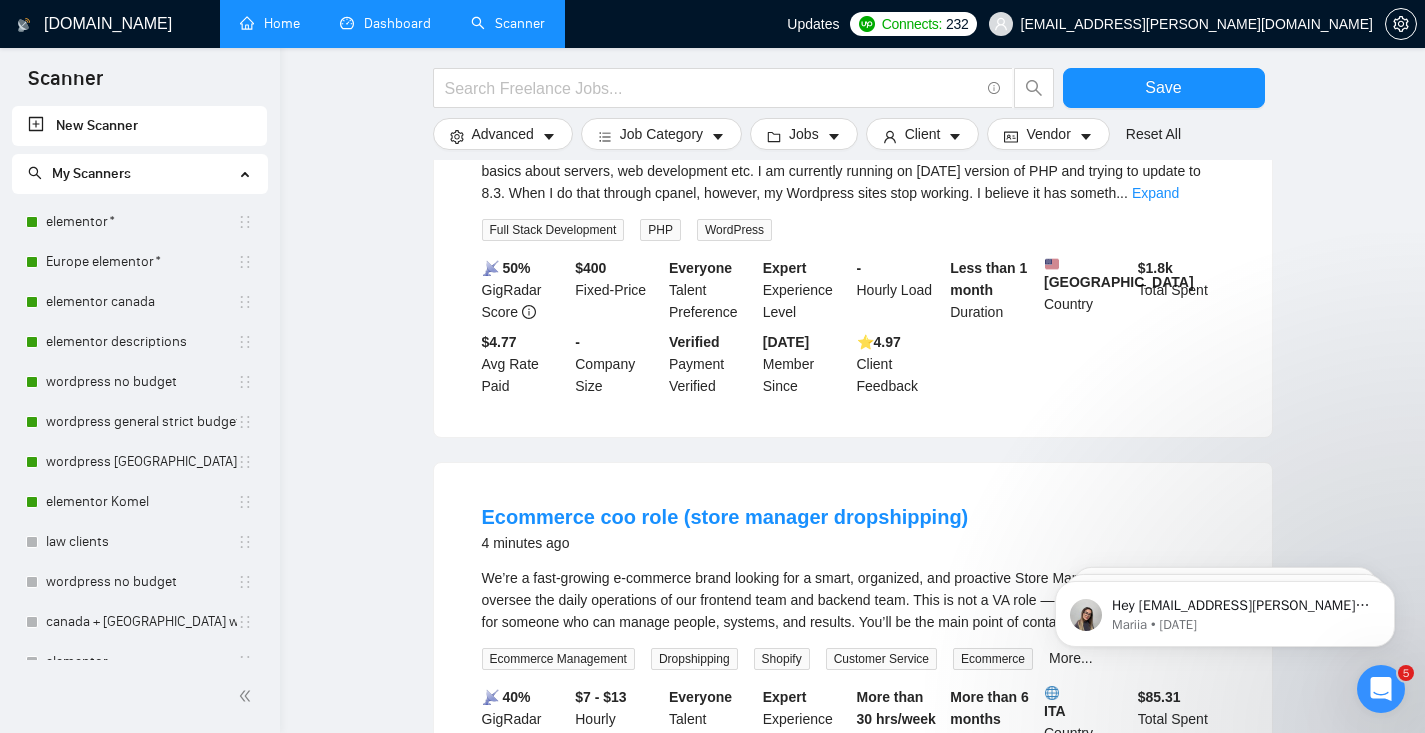 click on "Dashboard" at bounding box center (385, 23) 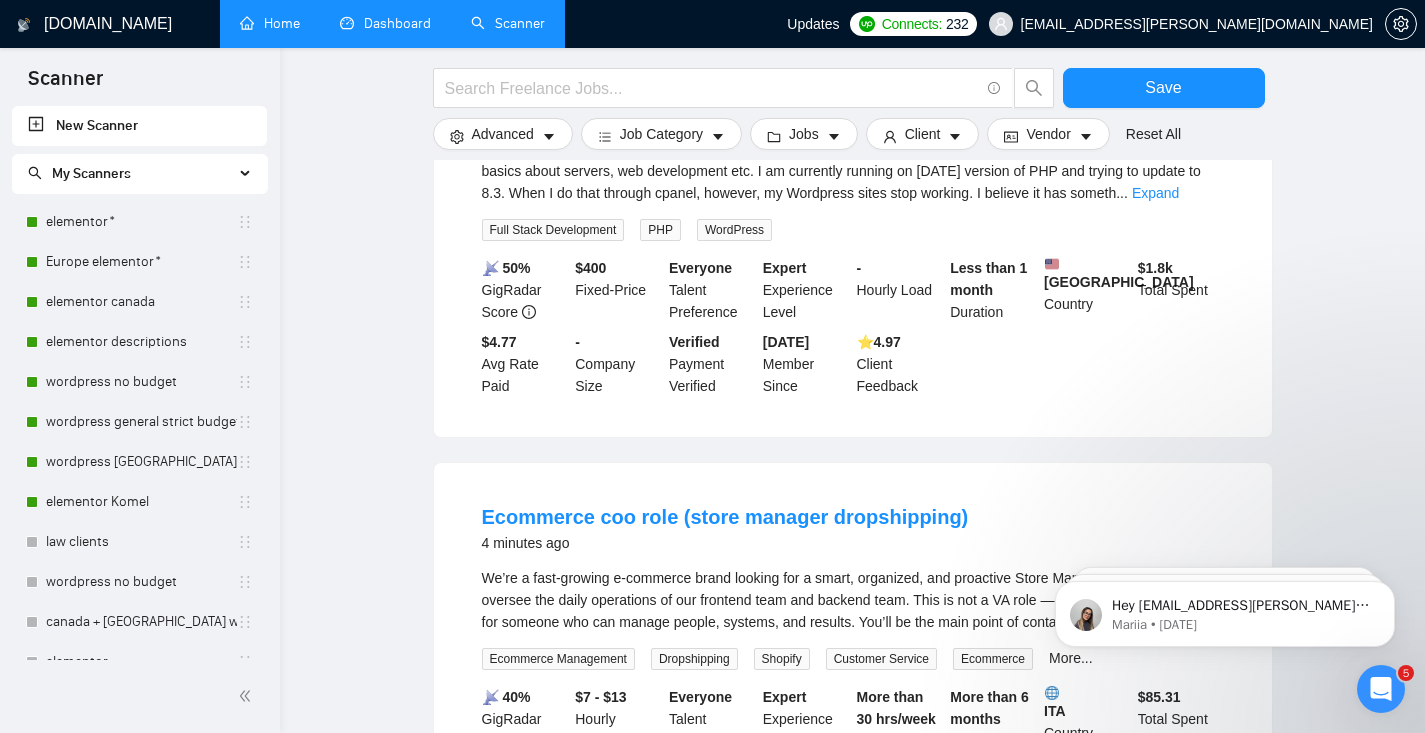 scroll, scrollTop: 0, scrollLeft: 0, axis: both 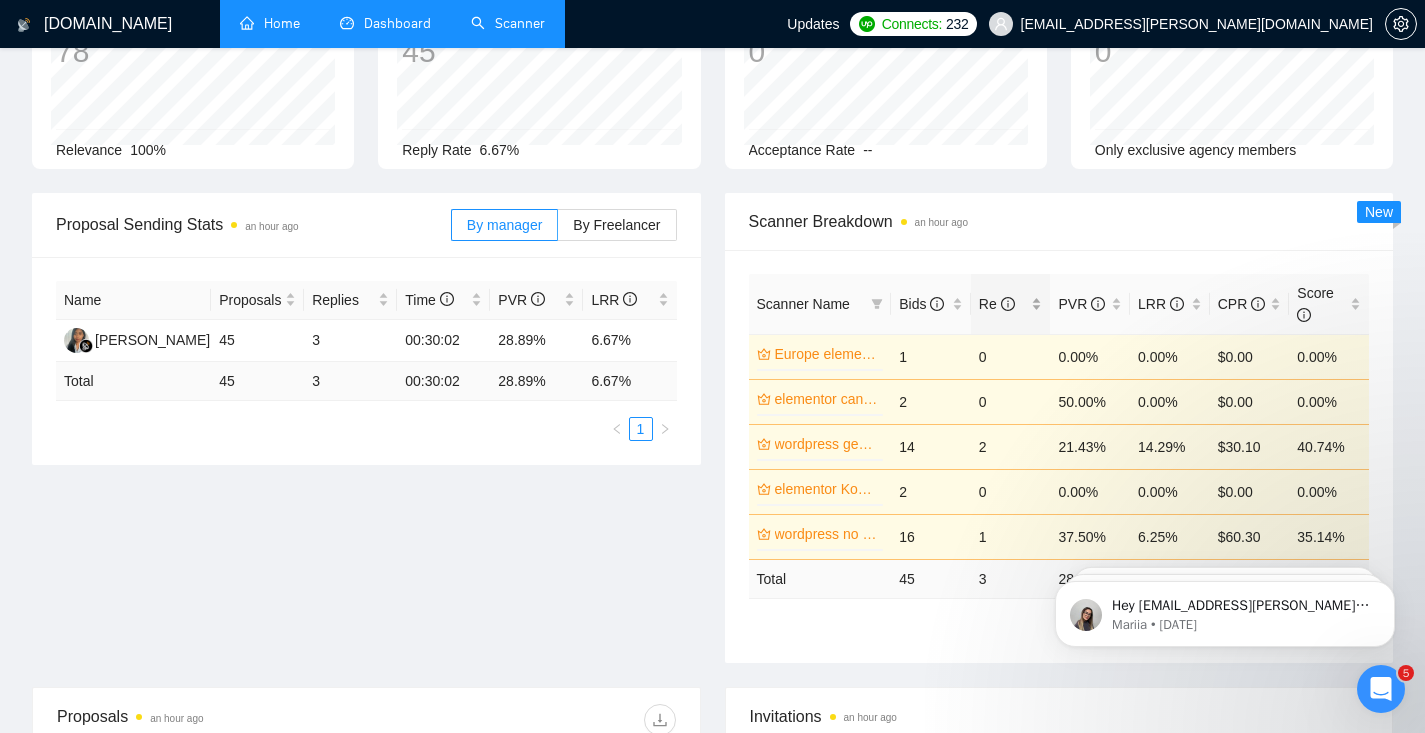 click on "Re" at bounding box center (997, 304) 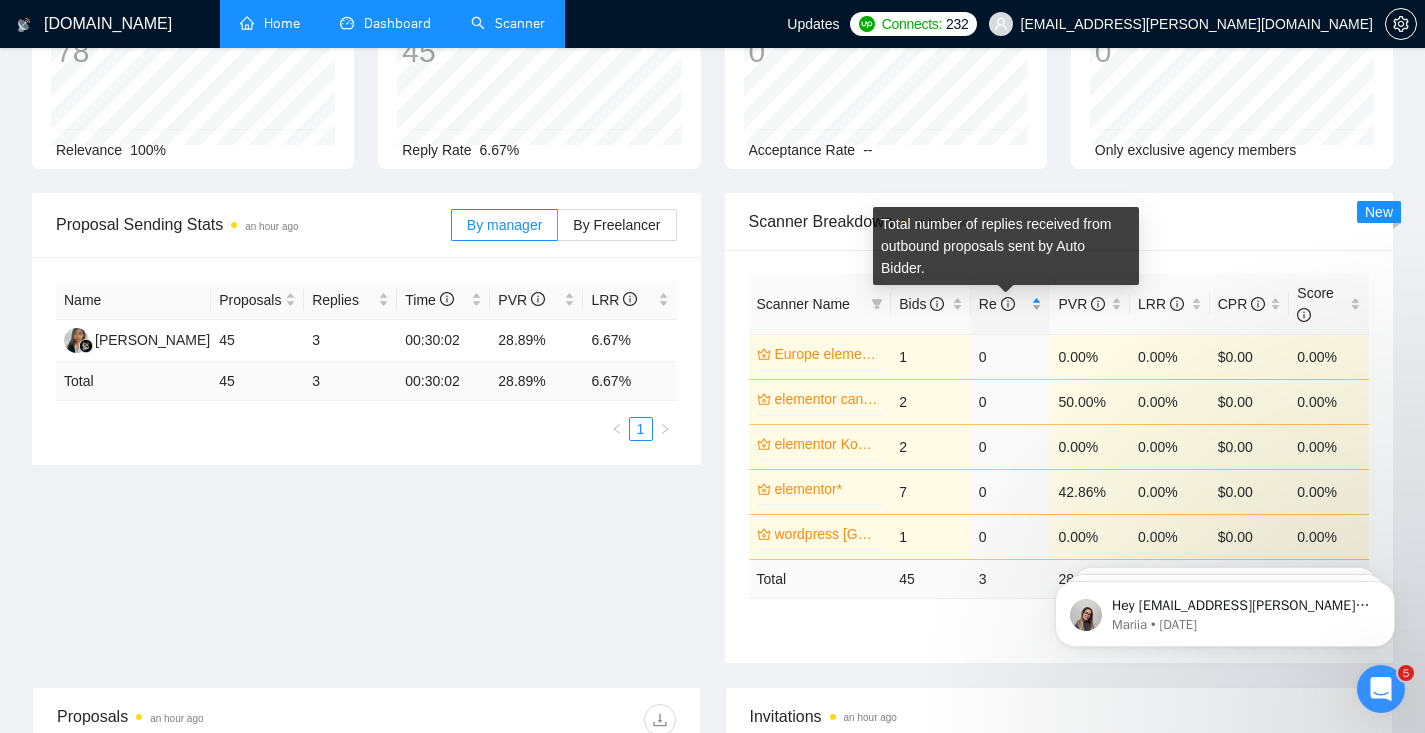 click 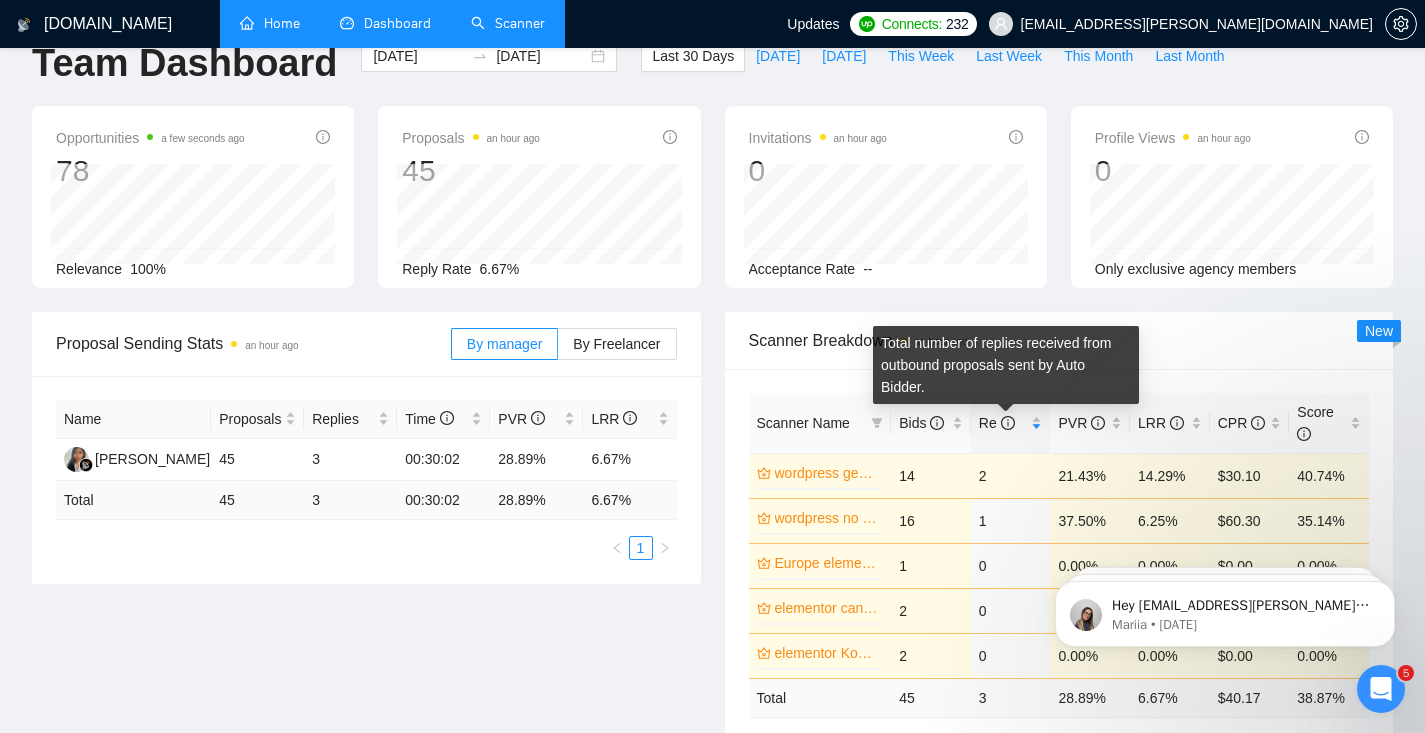 scroll, scrollTop: 321, scrollLeft: 0, axis: vertical 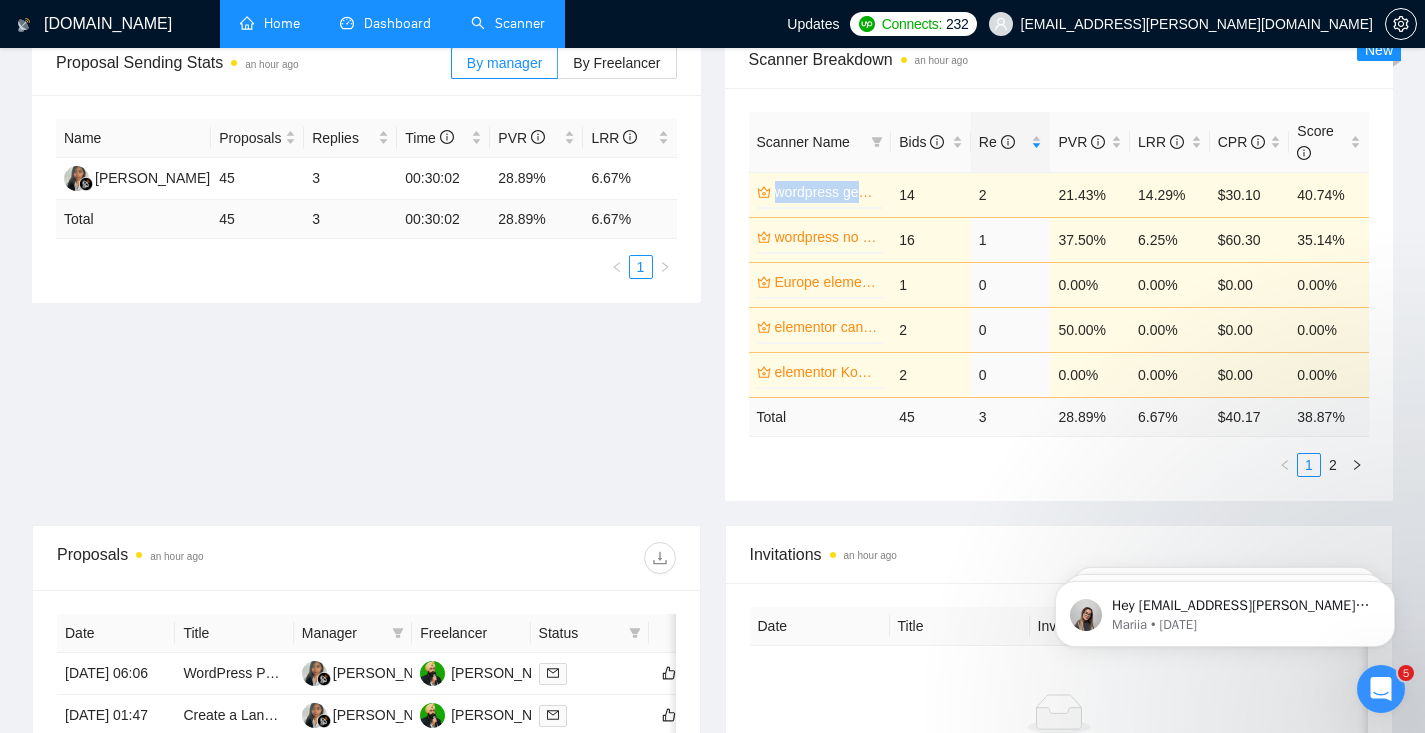 click on "wordpress general strict budget" at bounding box center (827, 192) 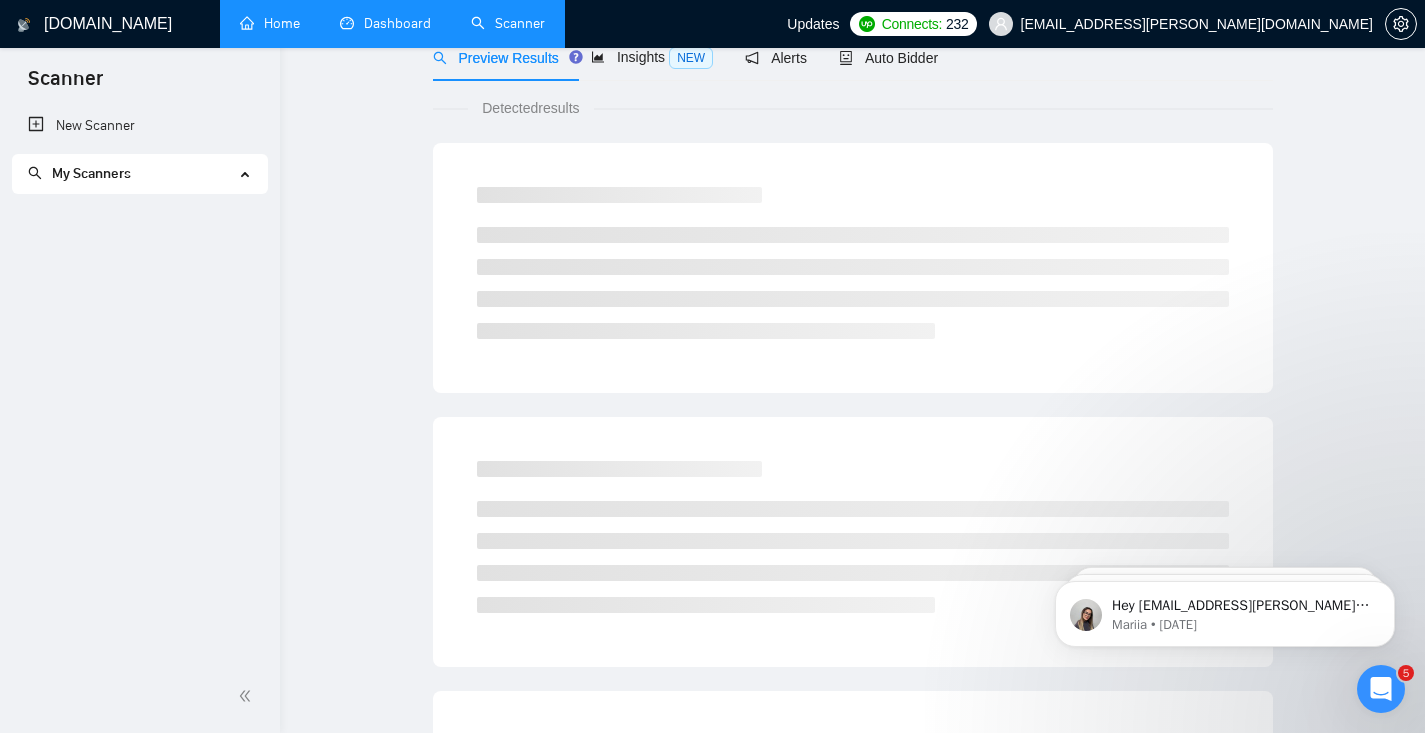 scroll, scrollTop: 0, scrollLeft: 0, axis: both 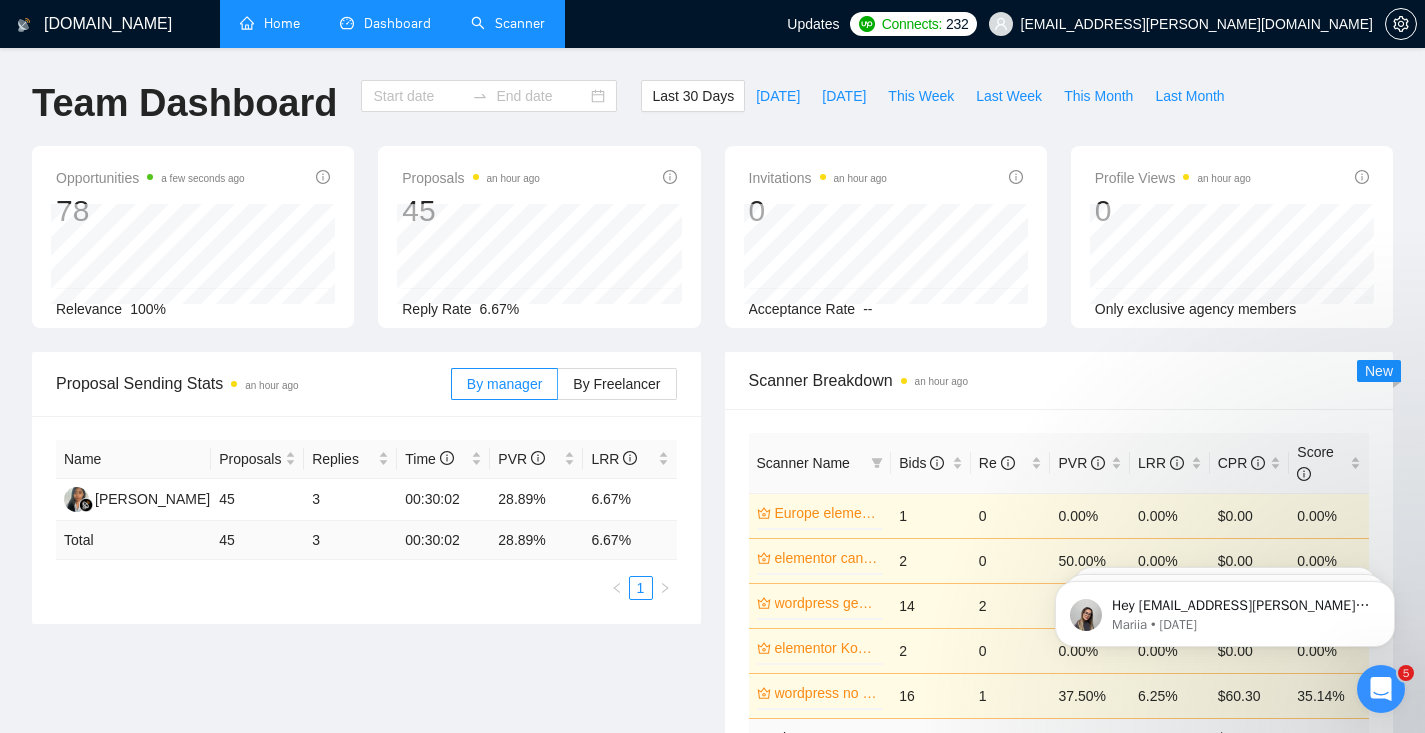 type on "[DATE]" 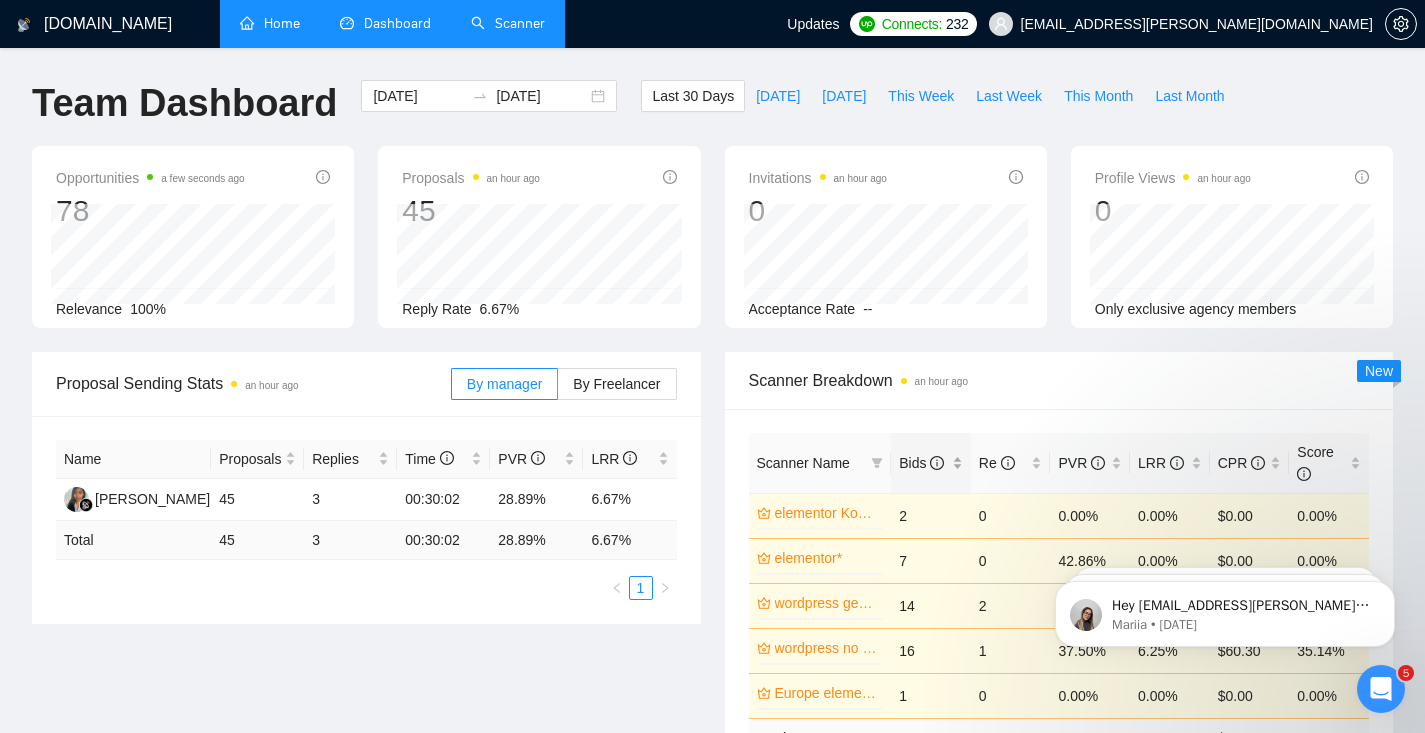 scroll, scrollTop: 148, scrollLeft: 0, axis: vertical 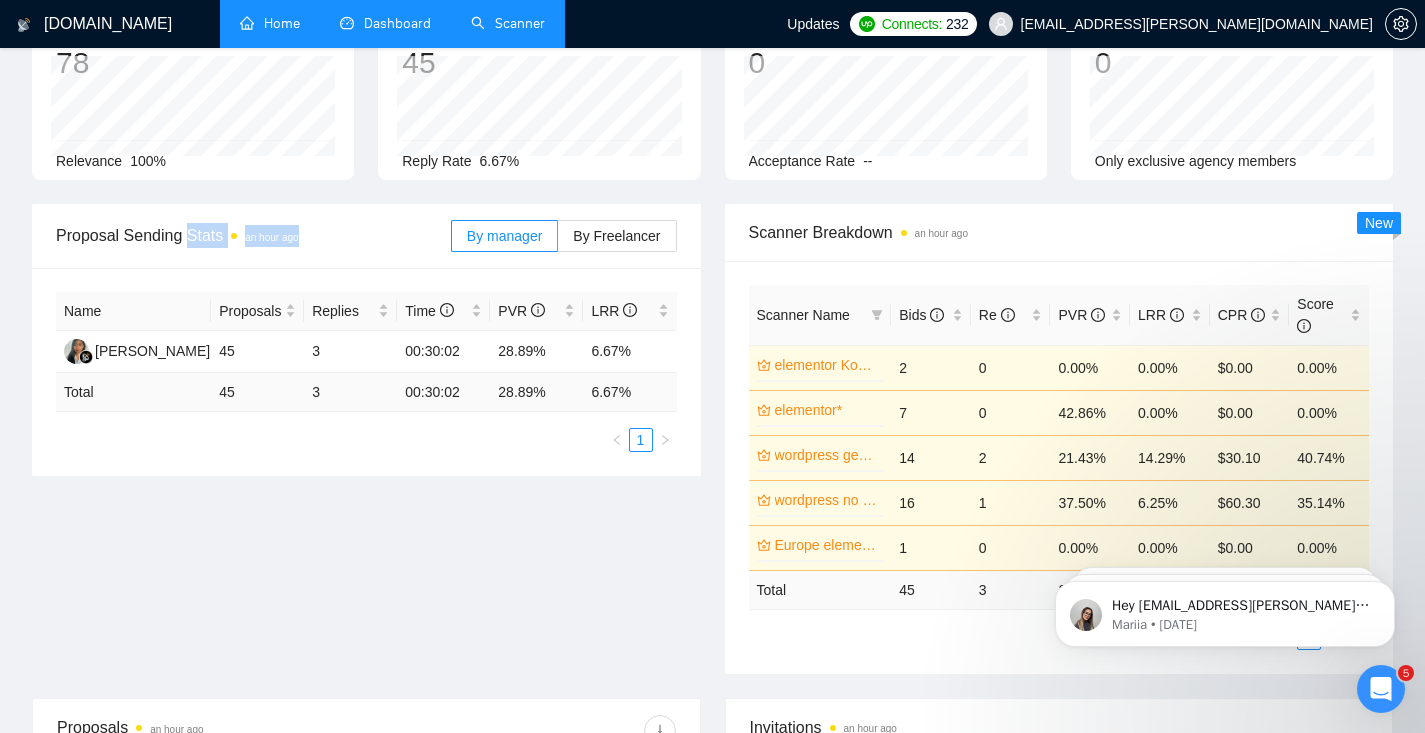 drag, startPoint x: 188, startPoint y: 229, endPoint x: 309, endPoint y: 243, distance: 121.80723 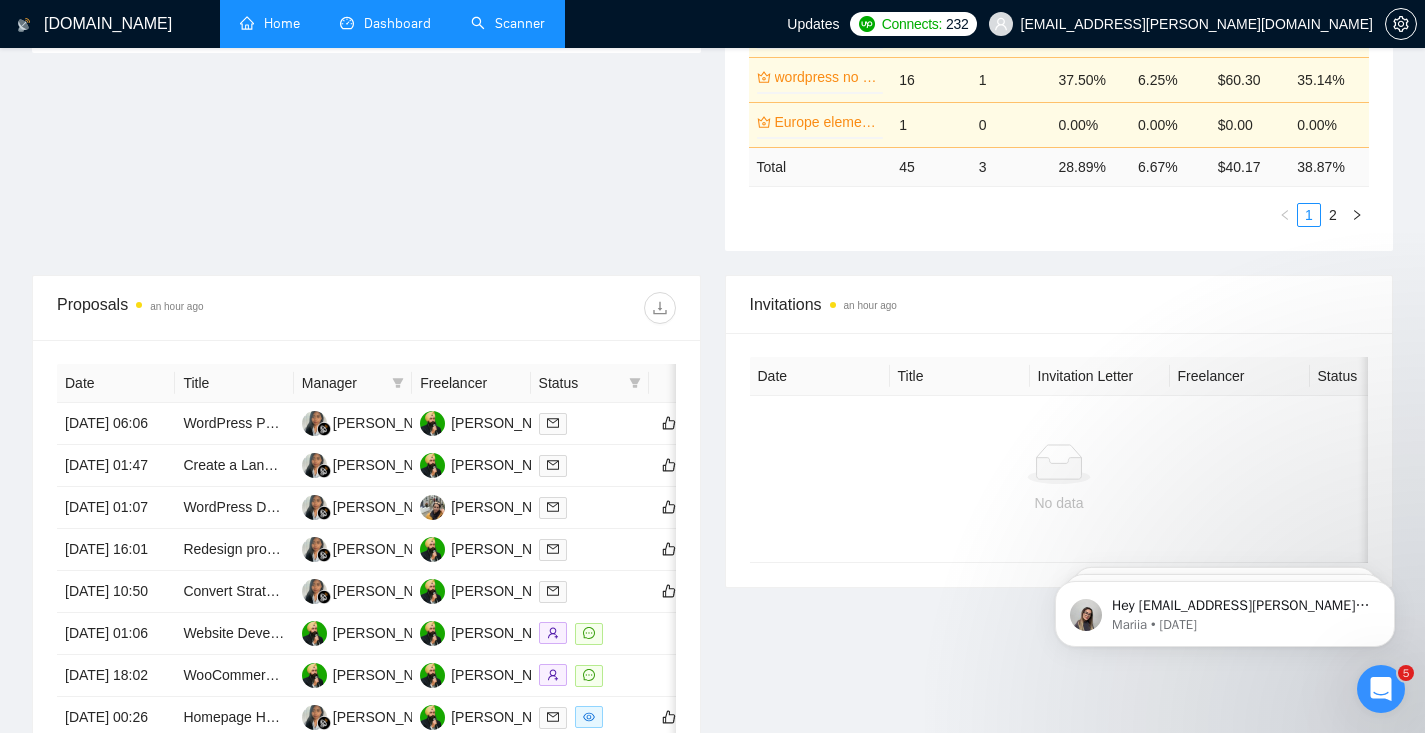 scroll, scrollTop: 684, scrollLeft: 0, axis: vertical 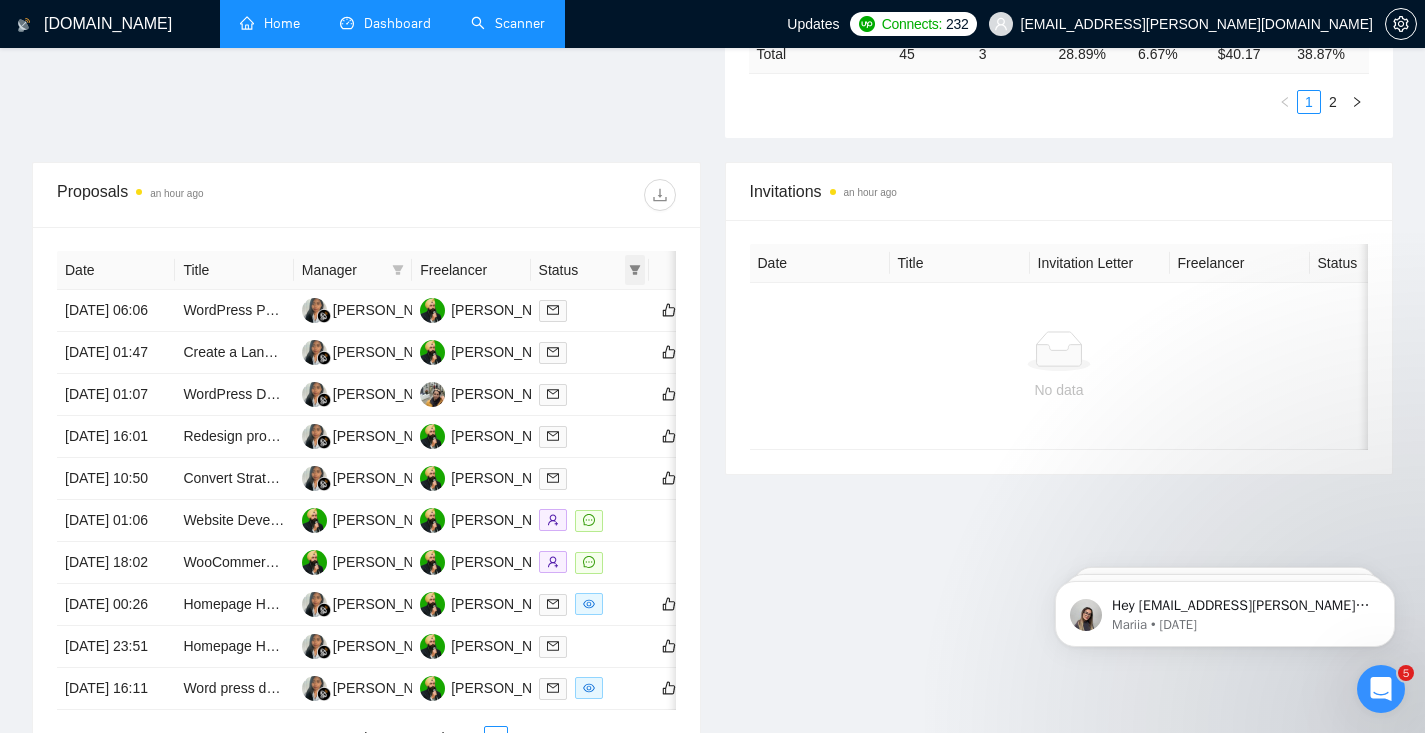 click at bounding box center [635, 270] 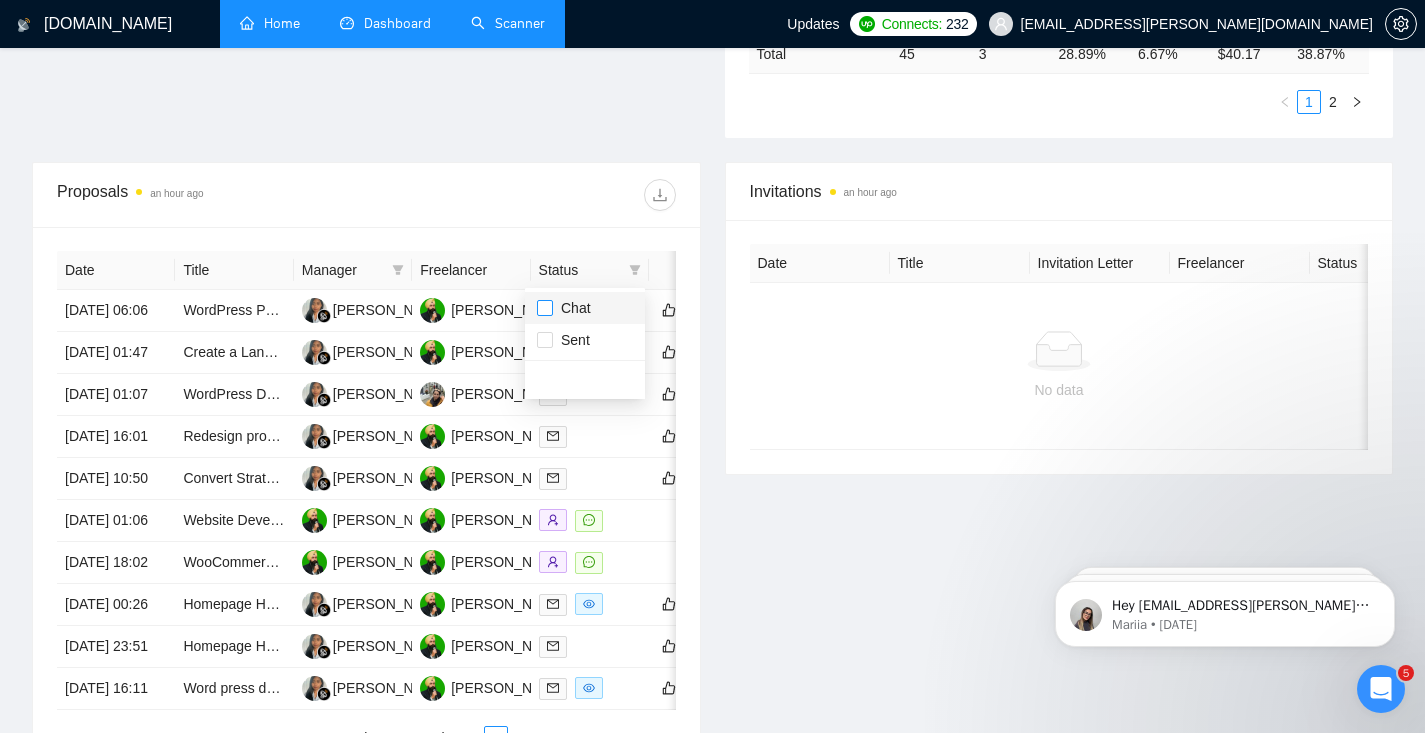 click at bounding box center [545, 308] 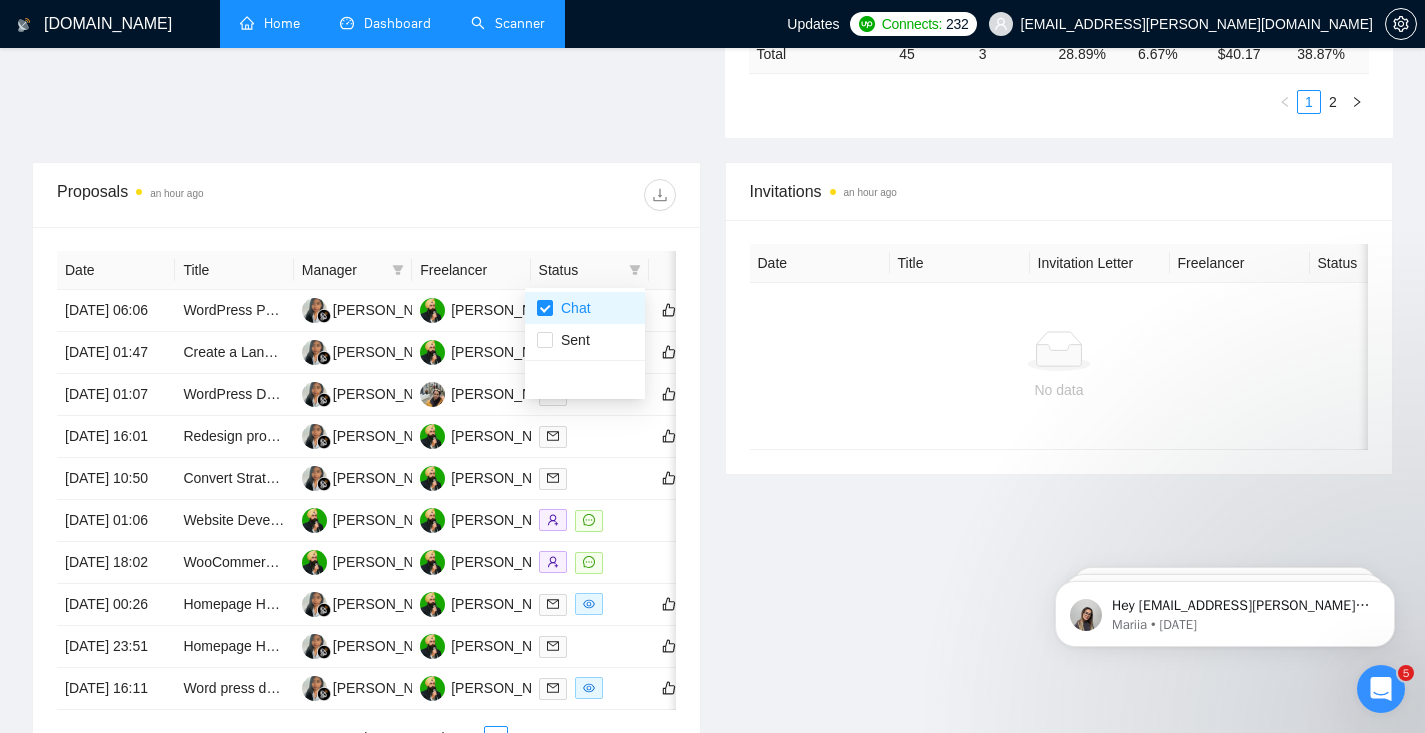 click at bounding box center [520, 195] 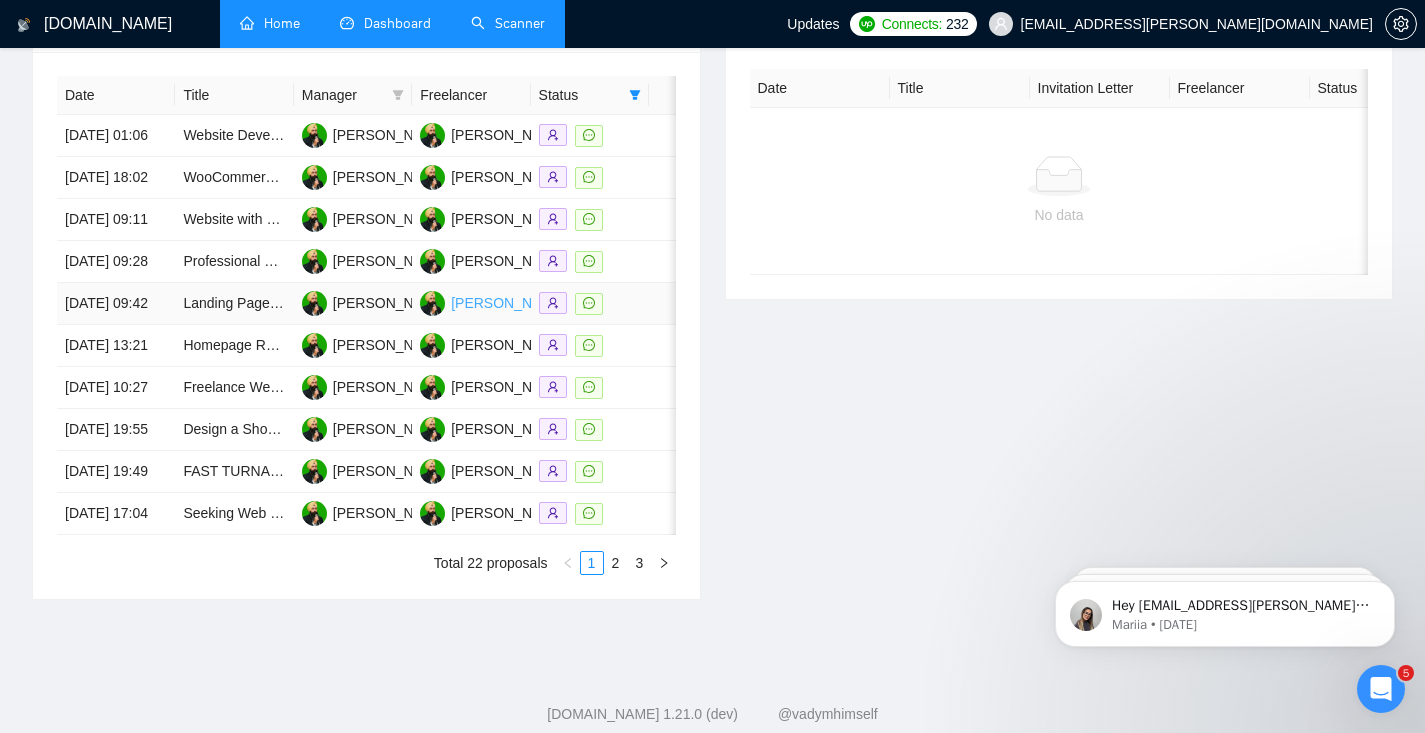 scroll, scrollTop: 977, scrollLeft: 0, axis: vertical 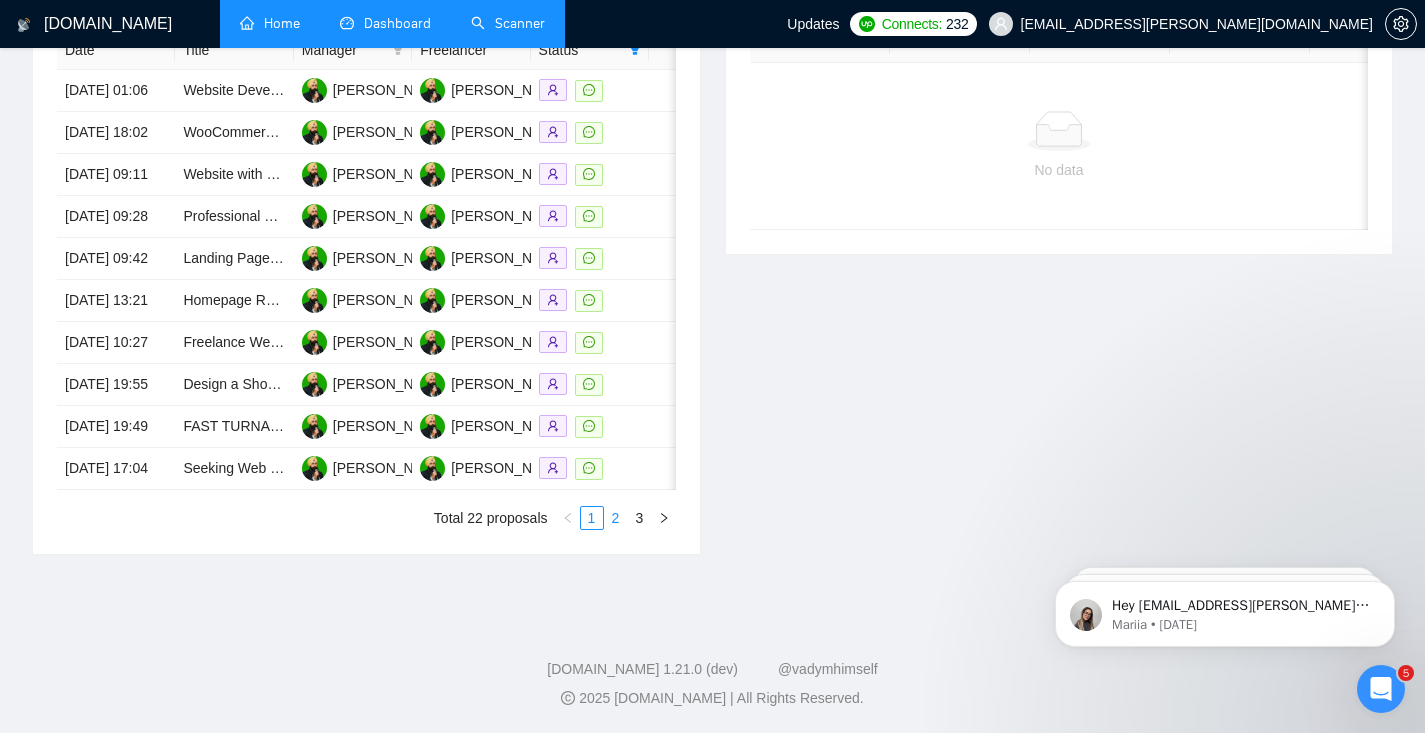 click on "2" at bounding box center (616, 518) 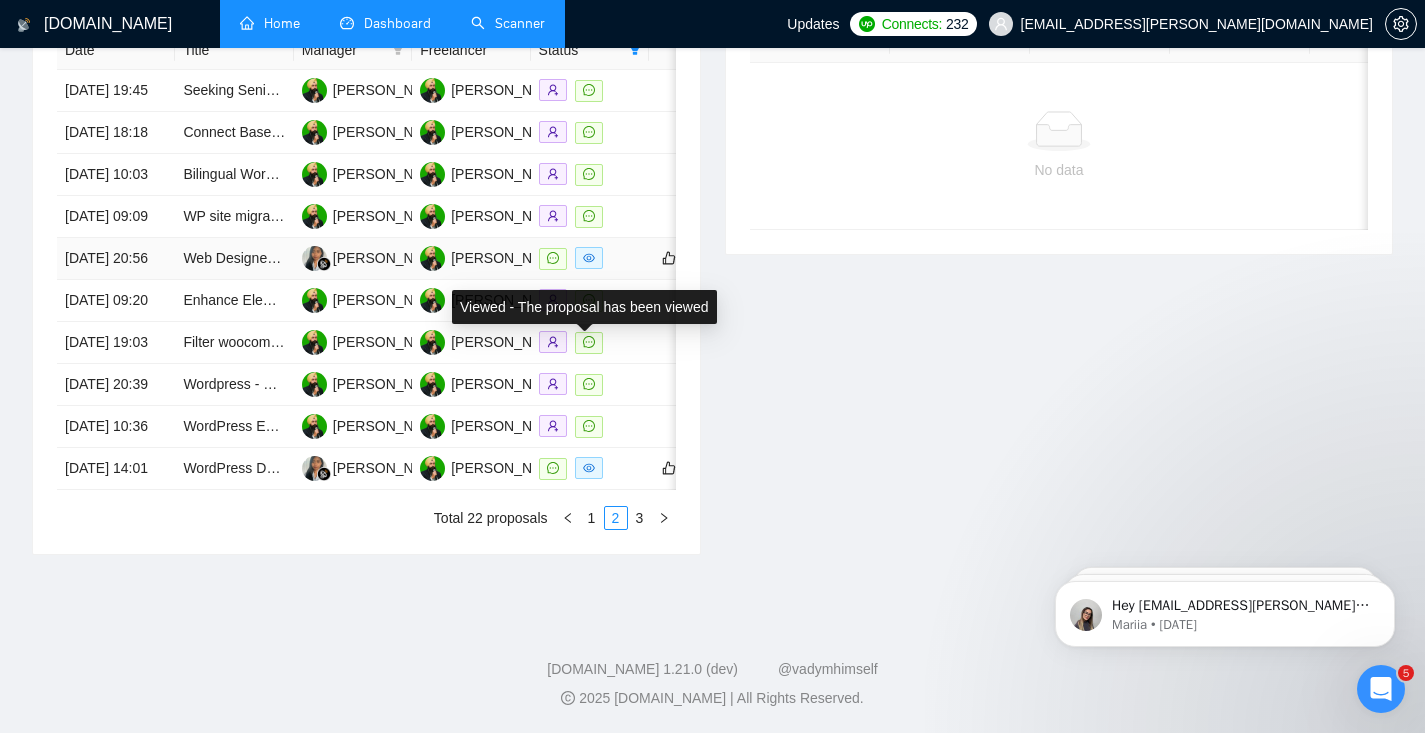 click at bounding box center [589, 258] 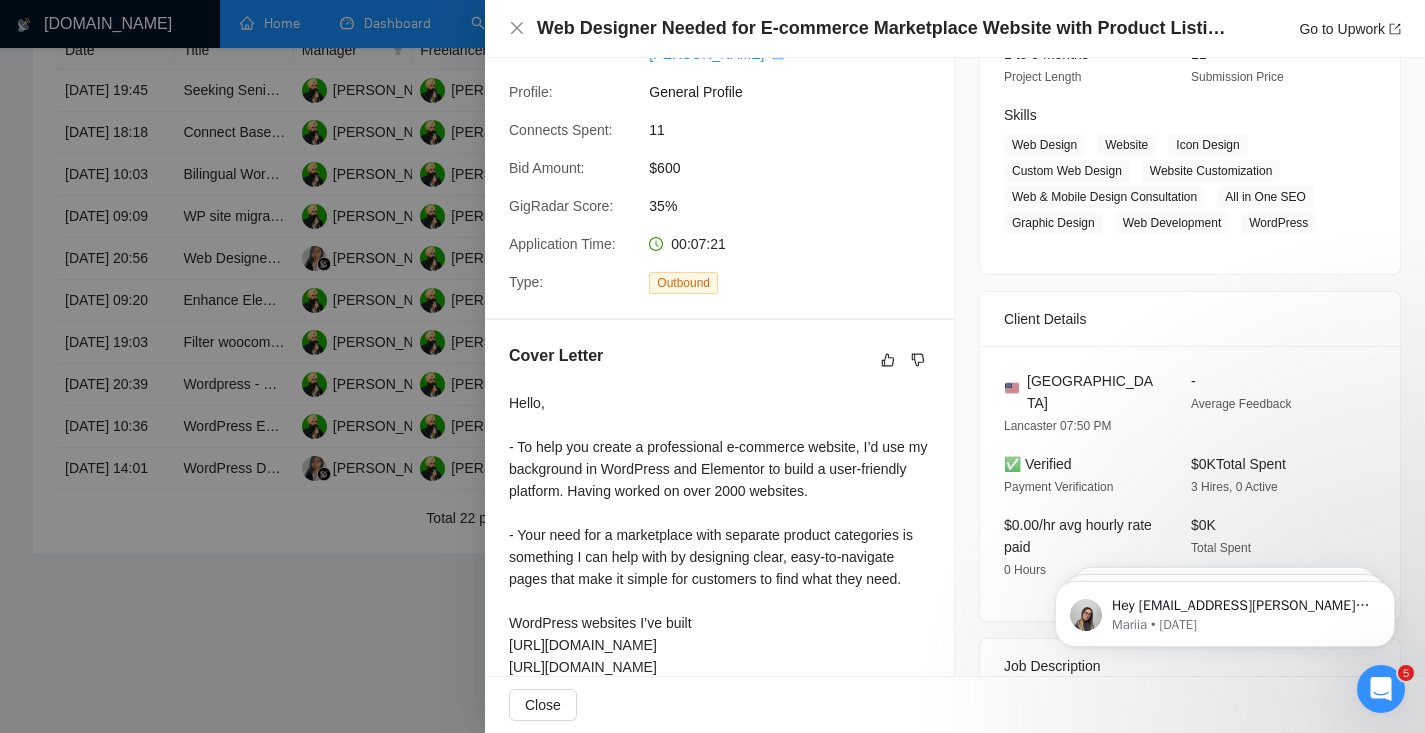 scroll, scrollTop: 0, scrollLeft: 0, axis: both 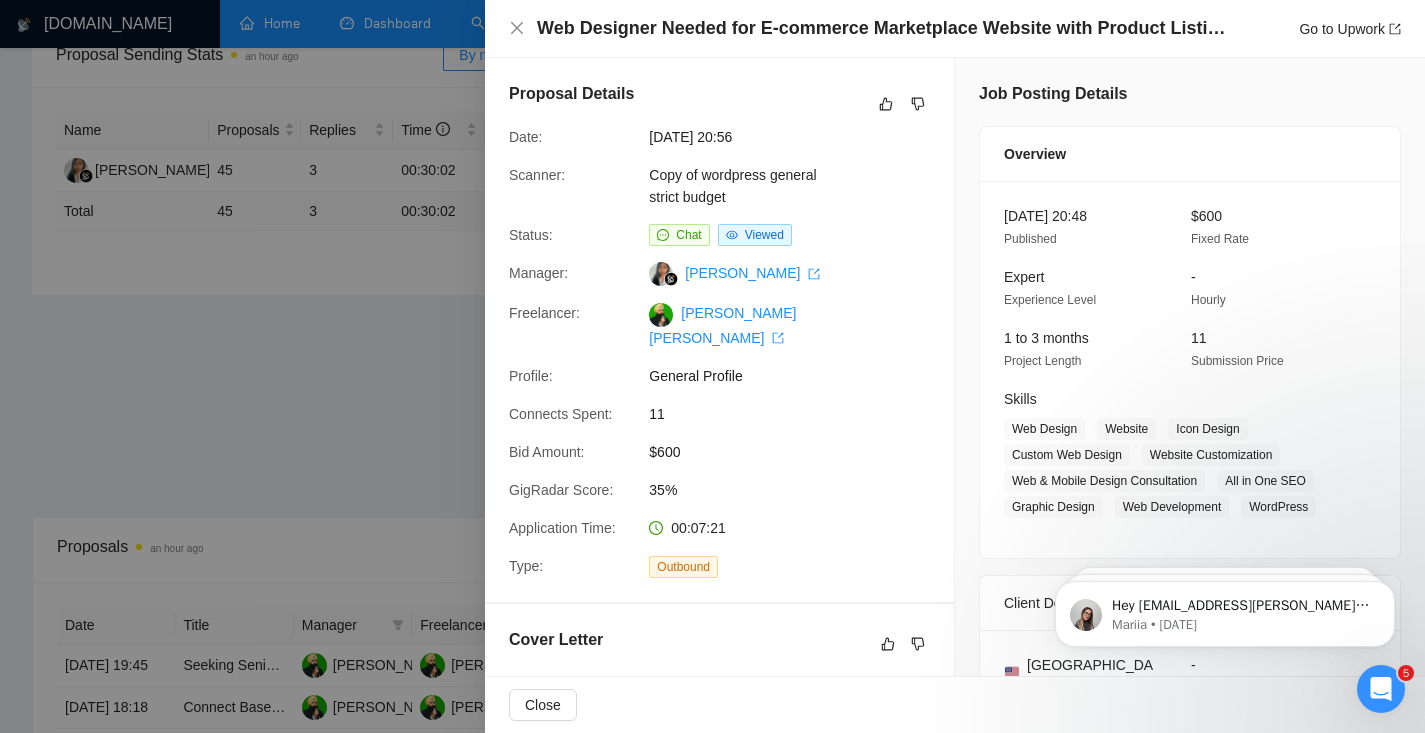 click on "Web Designer Needed for E-commerce Marketplace Website with Product Listings" at bounding box center (882, 28) 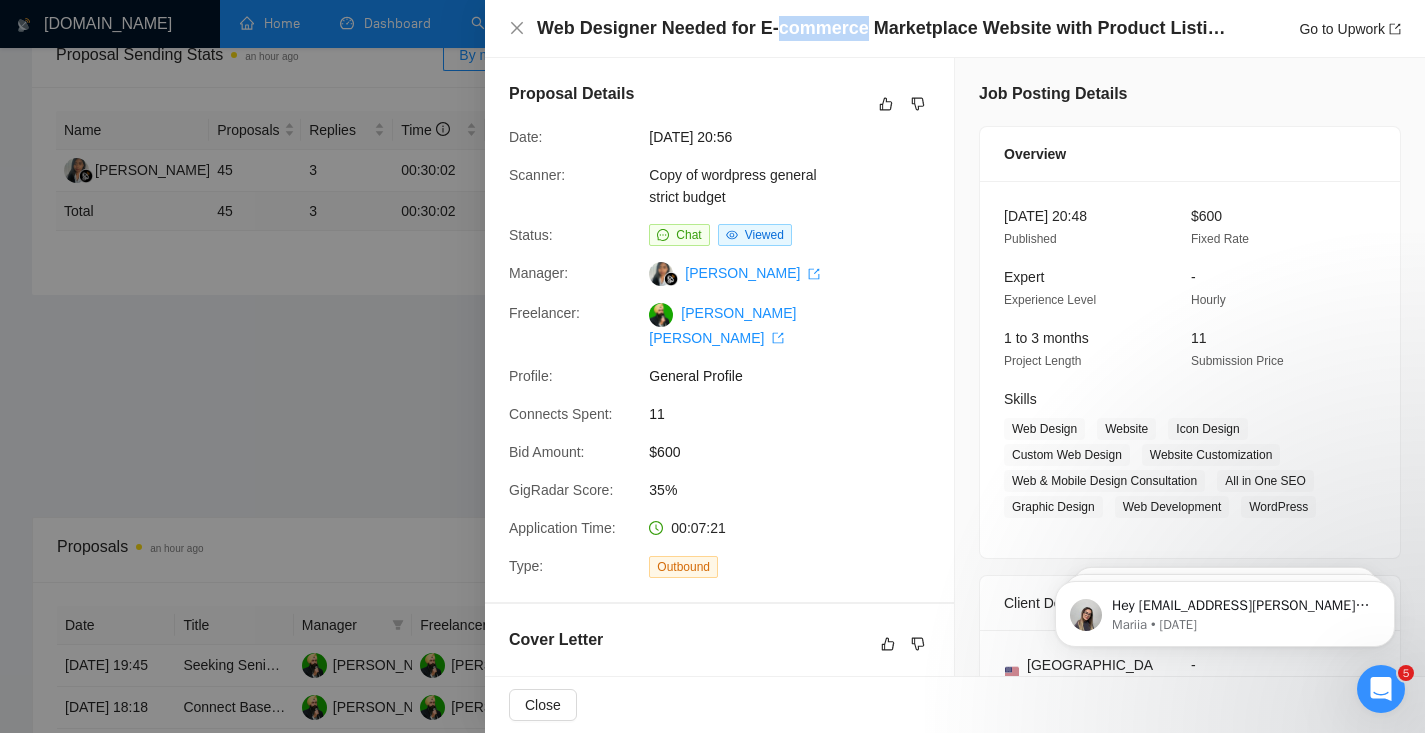click on "Web Designer Needed for E-commerce Marketplace Website with Product Listings" at bounding box center [882, 28] 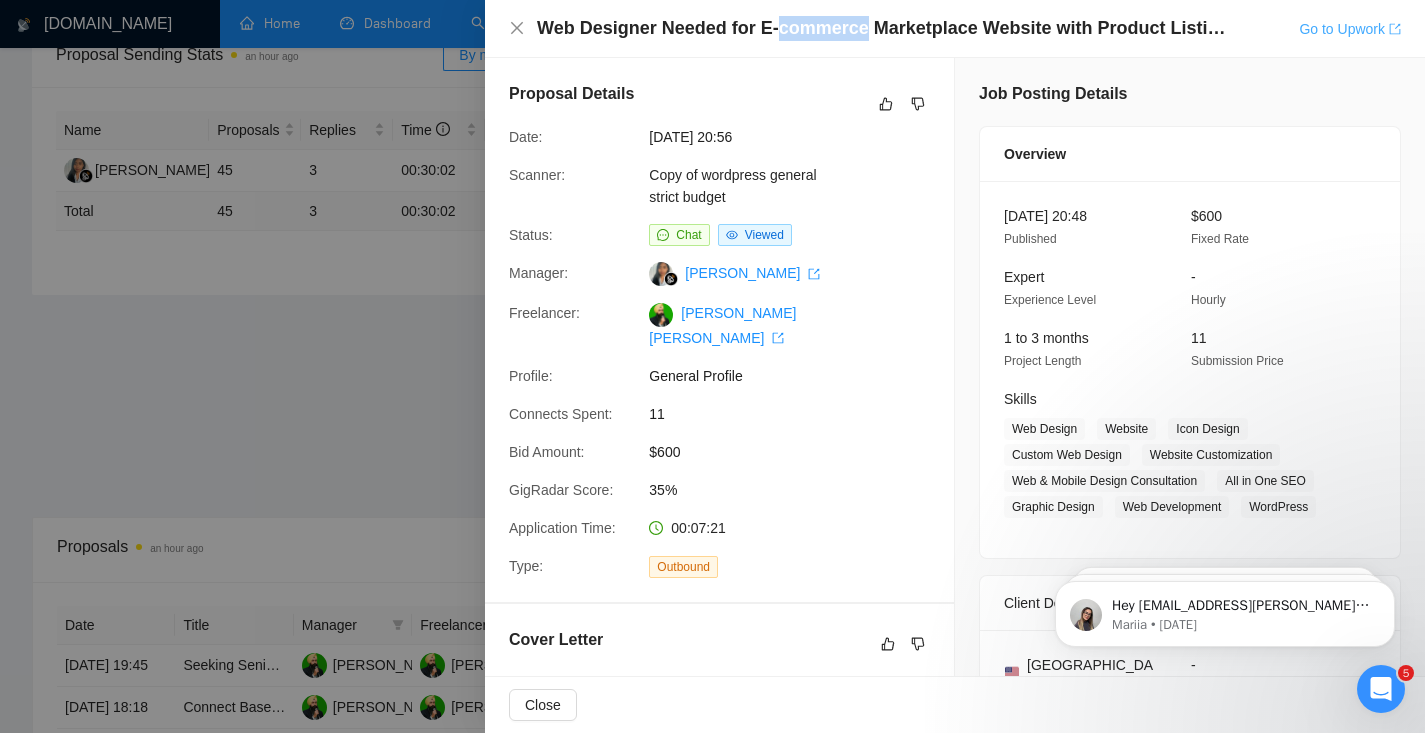 click on "Go to Upwork" at bounding box center [1350, 29] 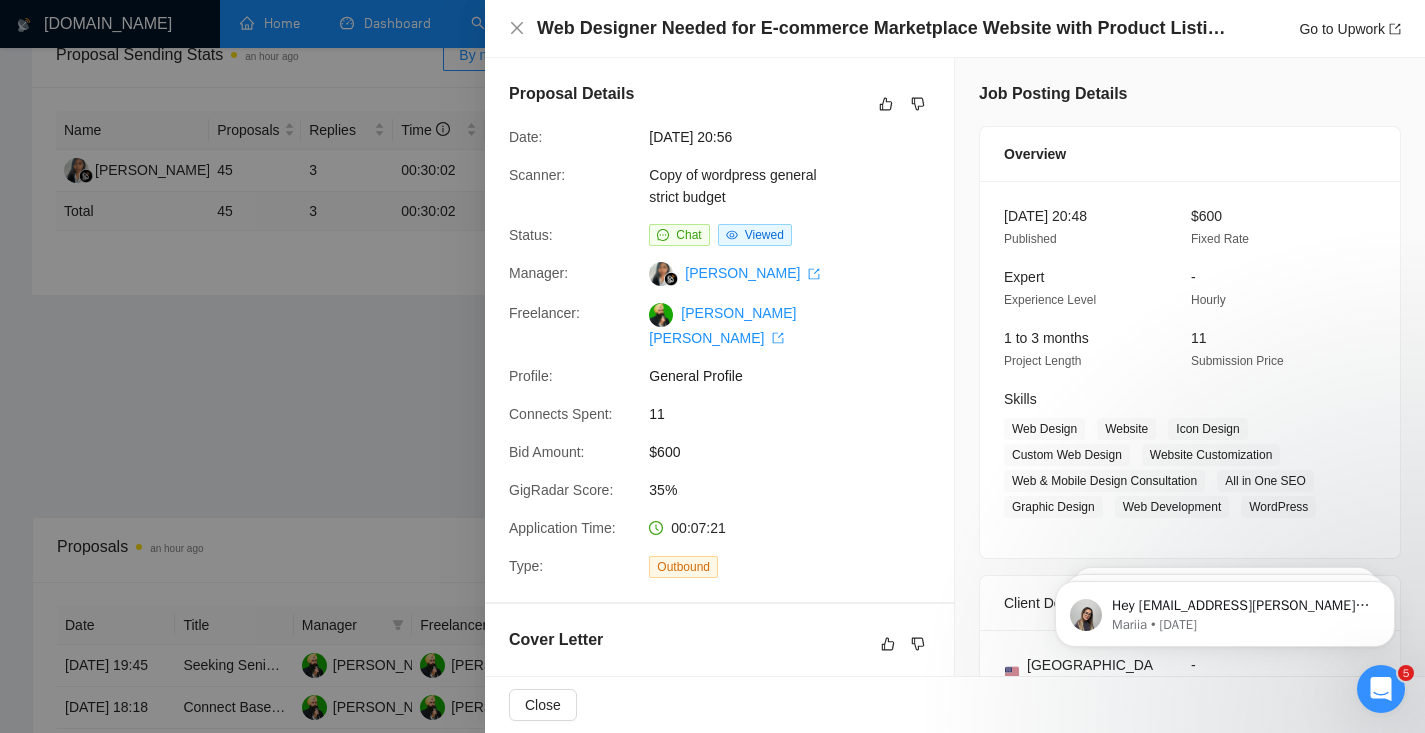 click at bounding box center (712, 366) 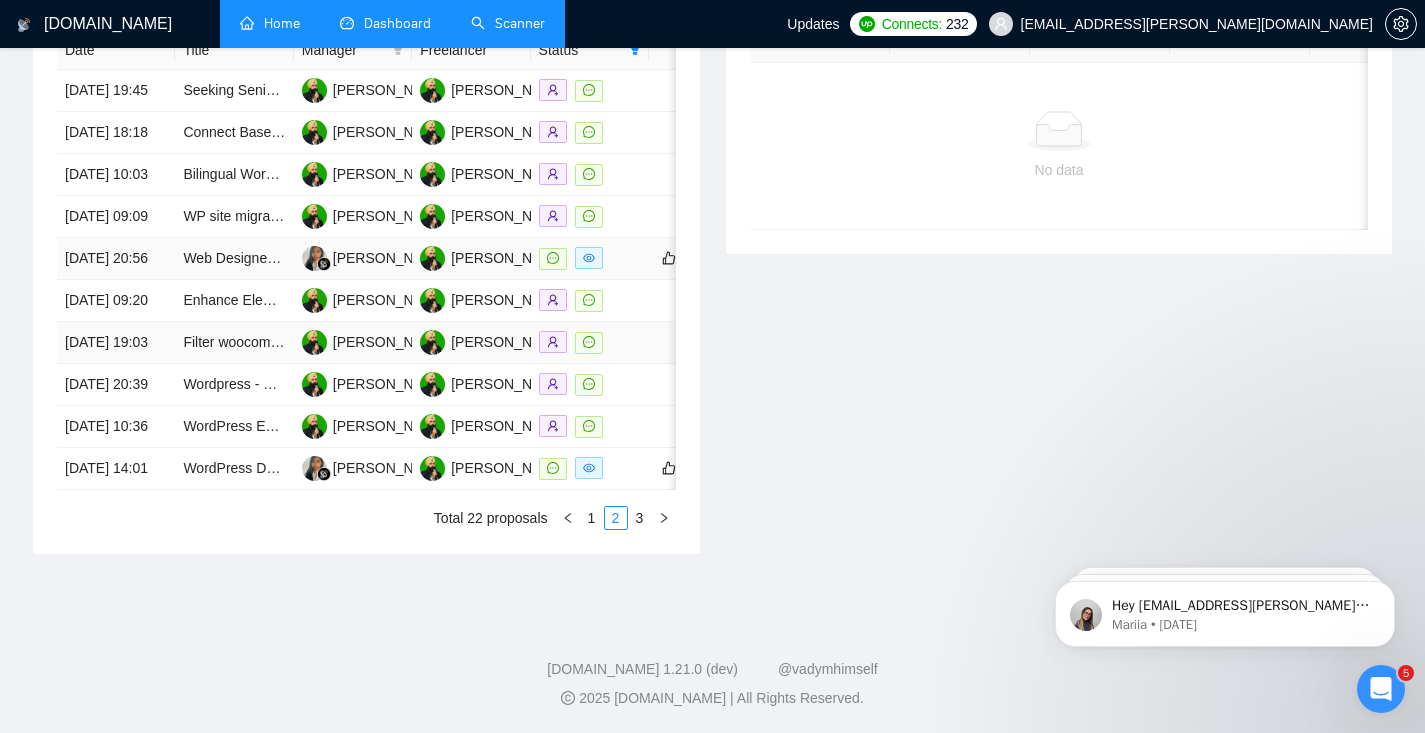 scroll, scrollTop: 1021, scrollLeft: 0, axis: vertical 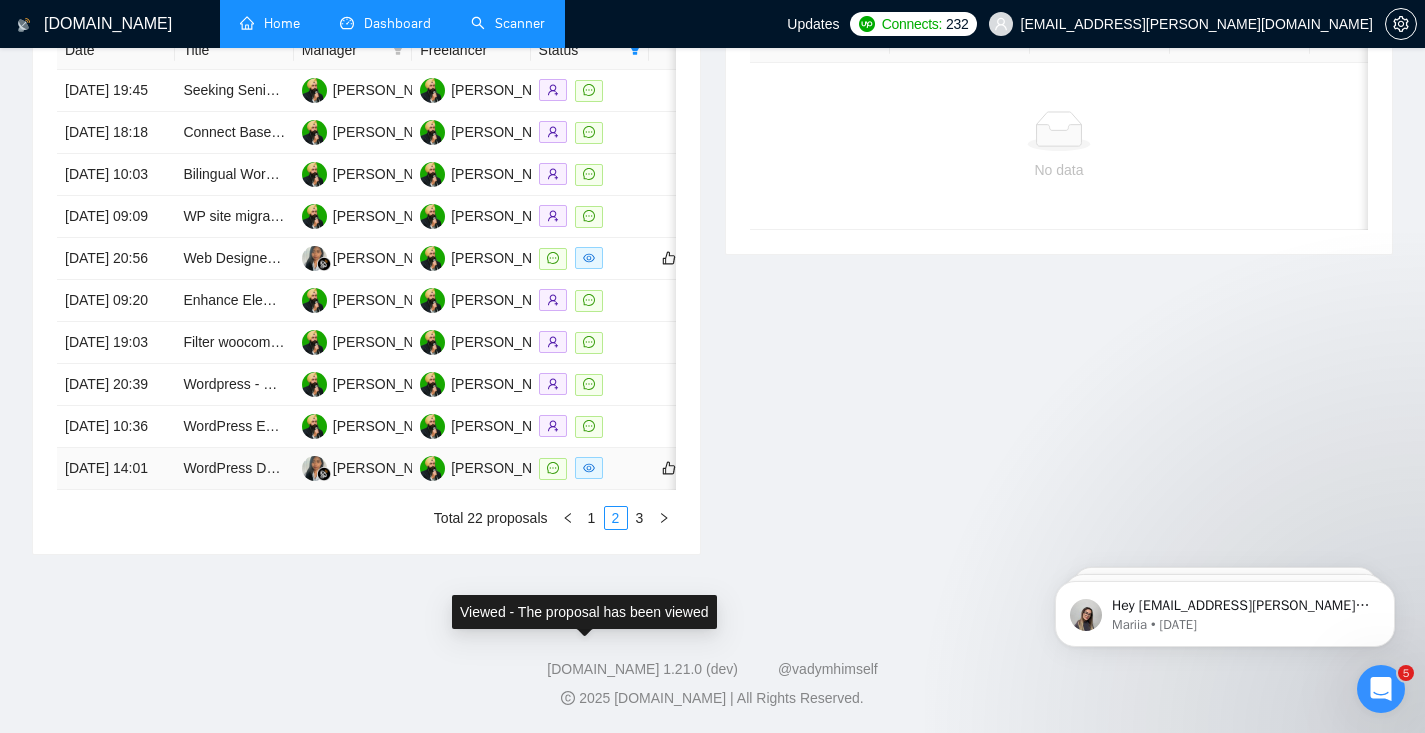 click 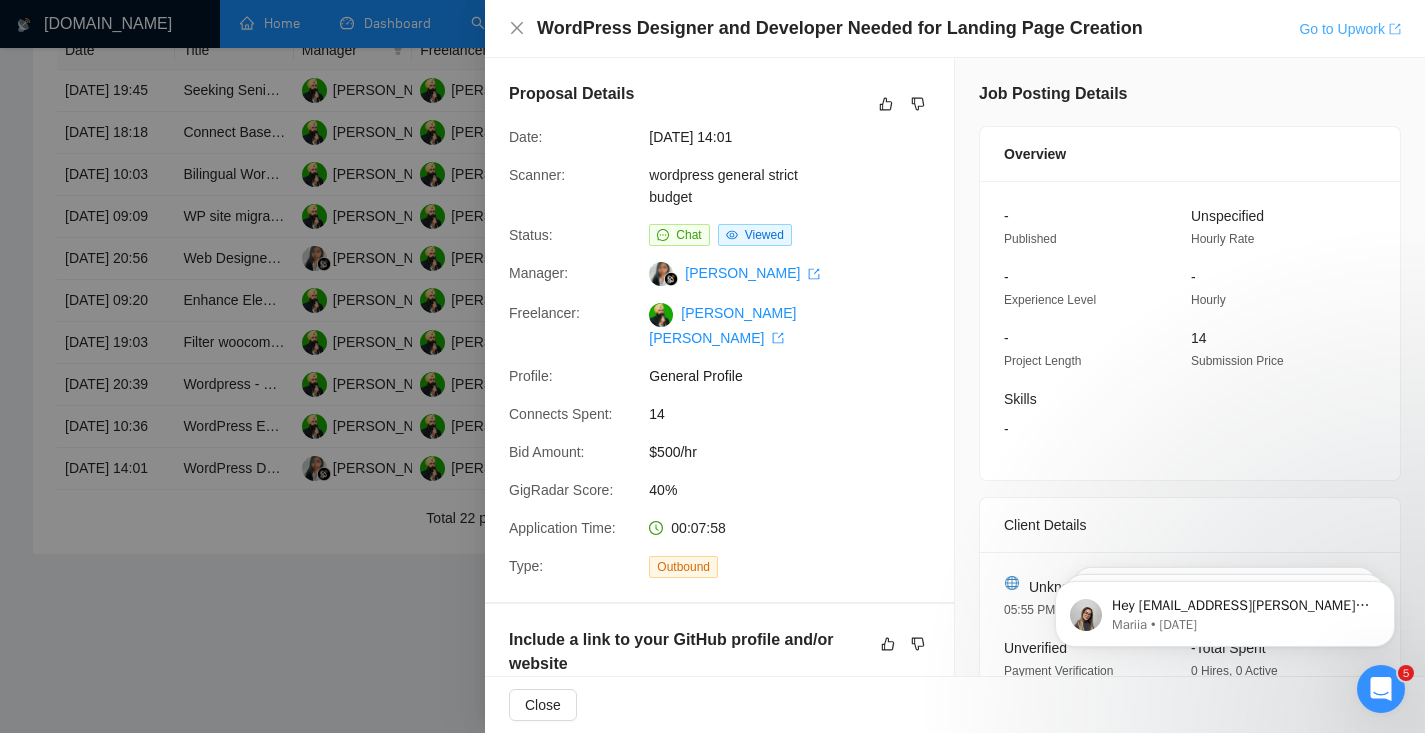 click on "Go to Upwork" at bounding box center (1350, 29) 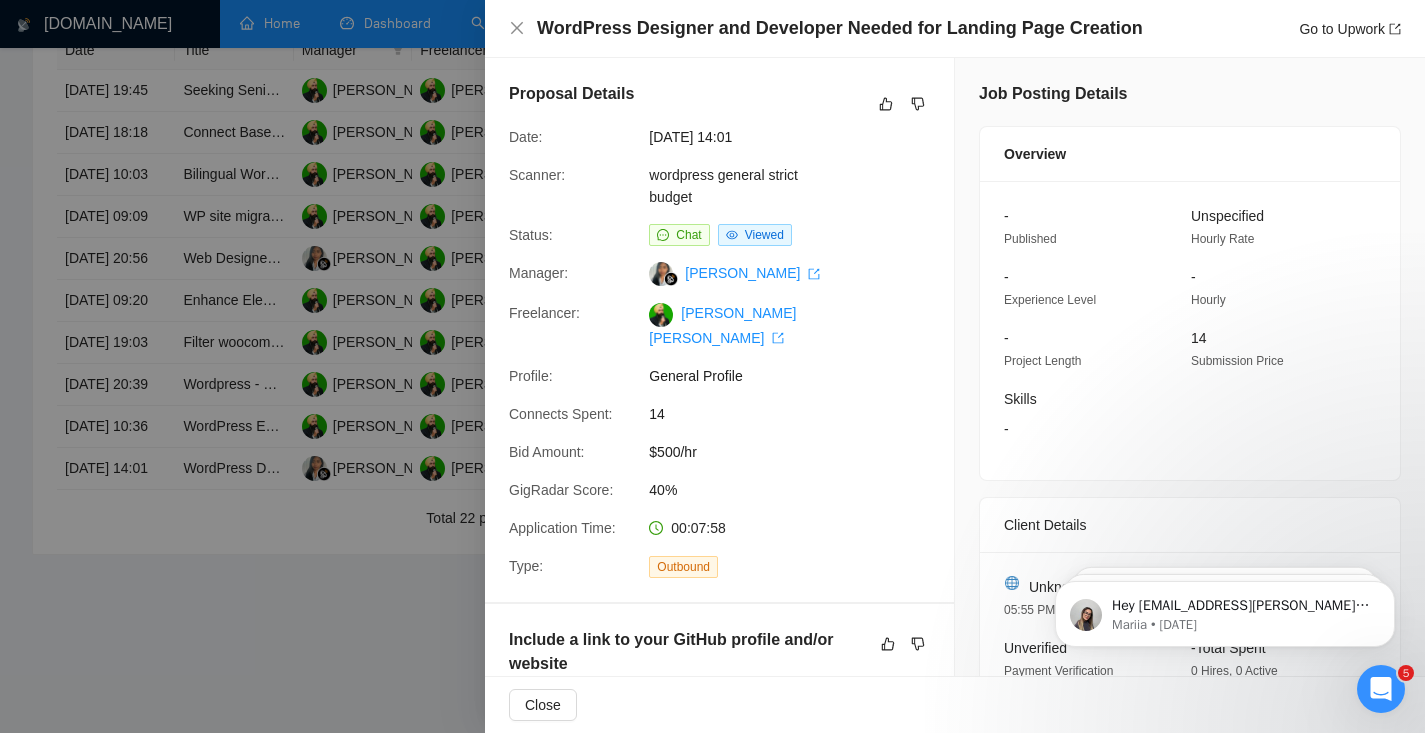 click on "WordPress Designer and Developer Needed for Landing Page Creation" at bounding box center [840, 28] 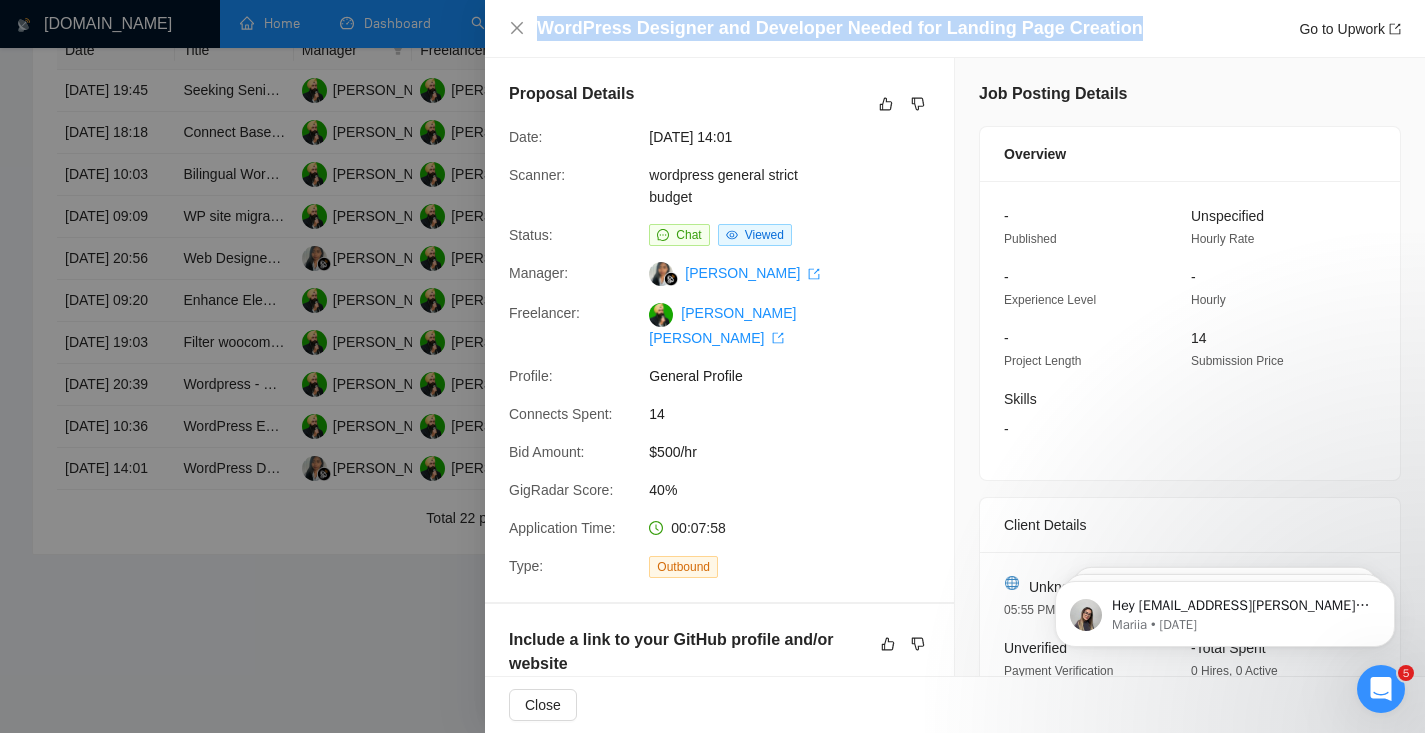 click on "WordPress Designer and Developer Needed for Landing Page Creation" at bounding box center [840, 28] 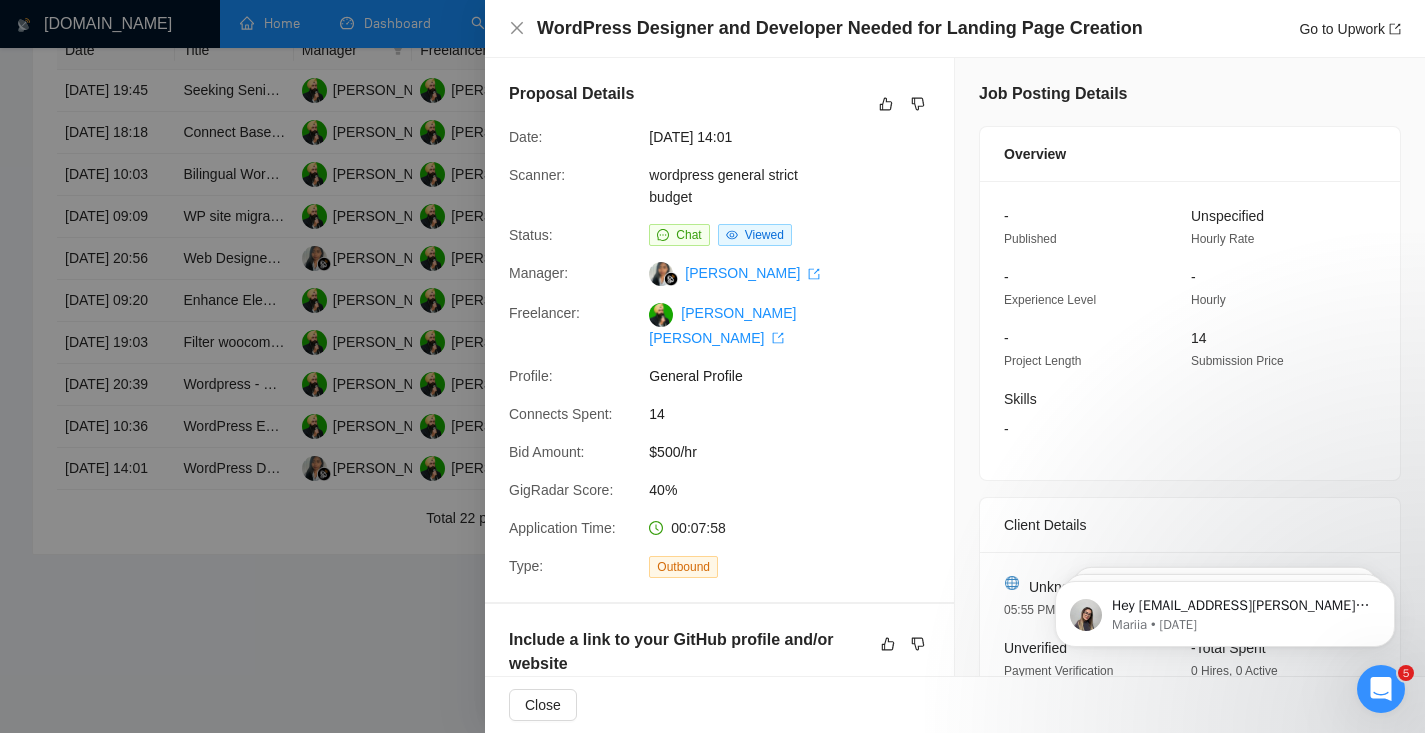 click at bounding box center (712, 366) 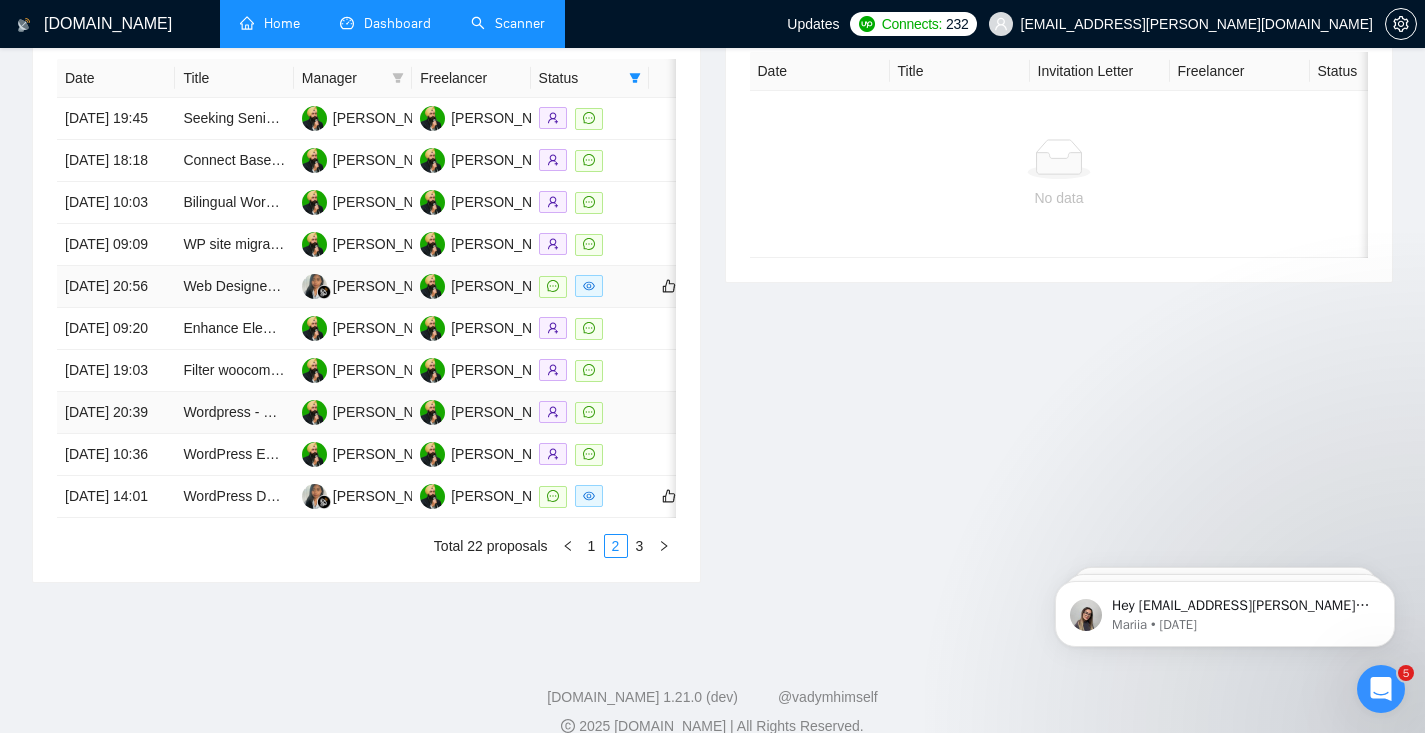 scroll, scrollTop: 1047, scrollLeft: 0, axis: vertical 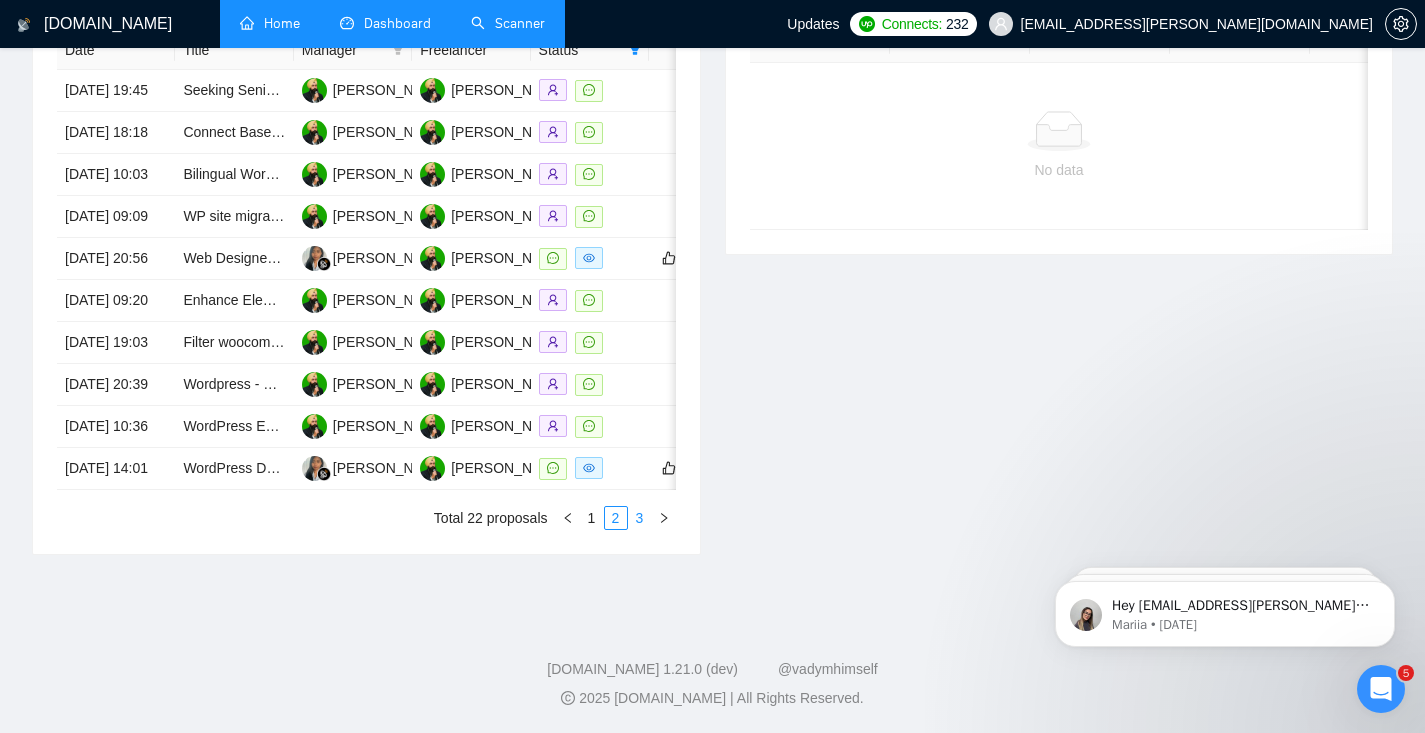 click on "3" at bounding box center (640, 518) 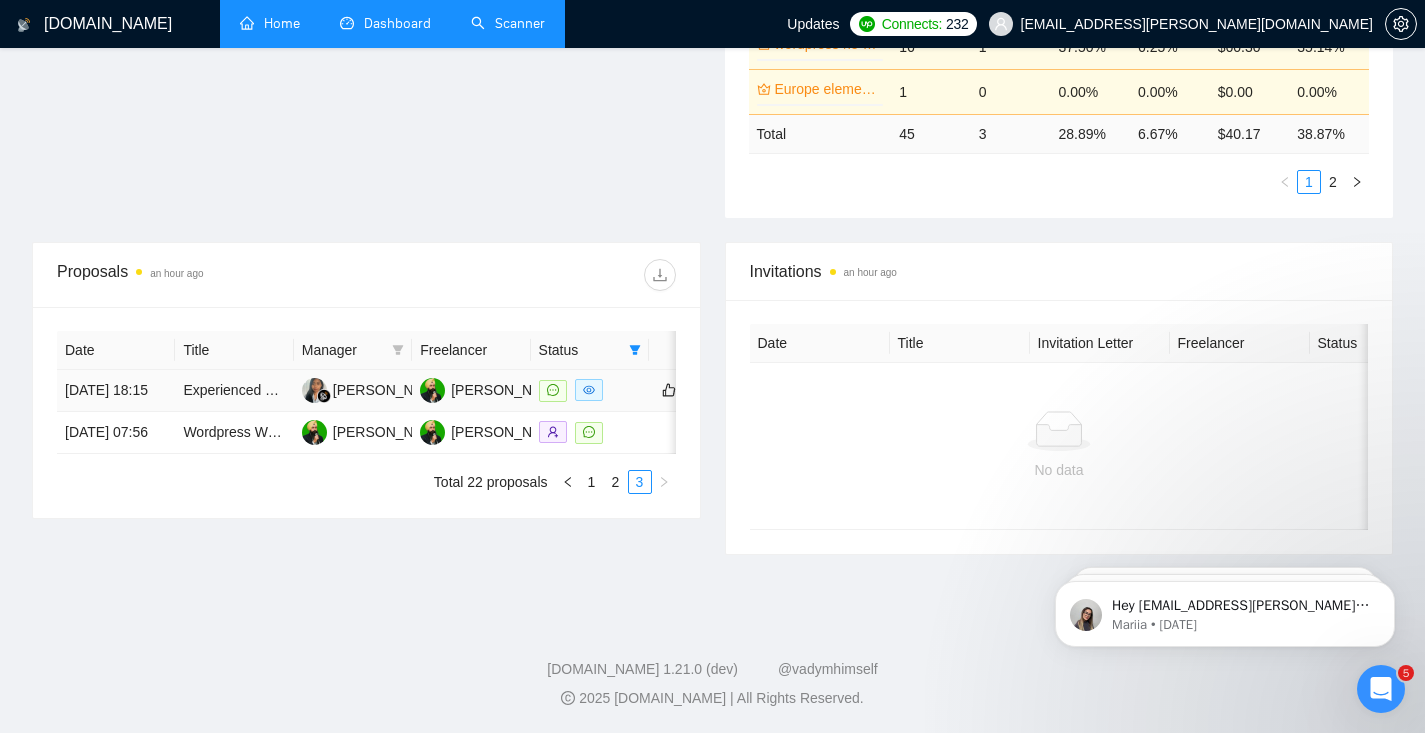 scroll, scrollTop: 620, scrollLeft: 0, axis: vertical 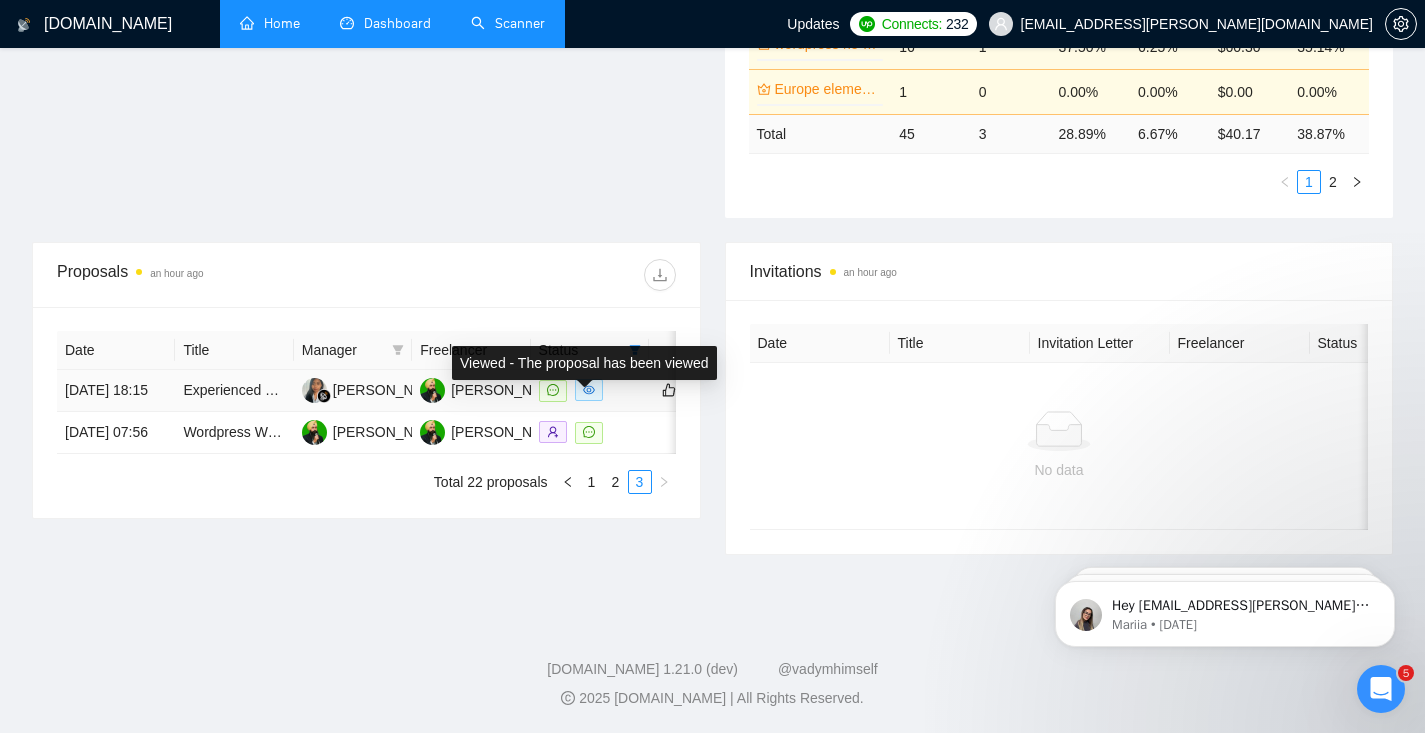 click at bounding box center (589, 390) 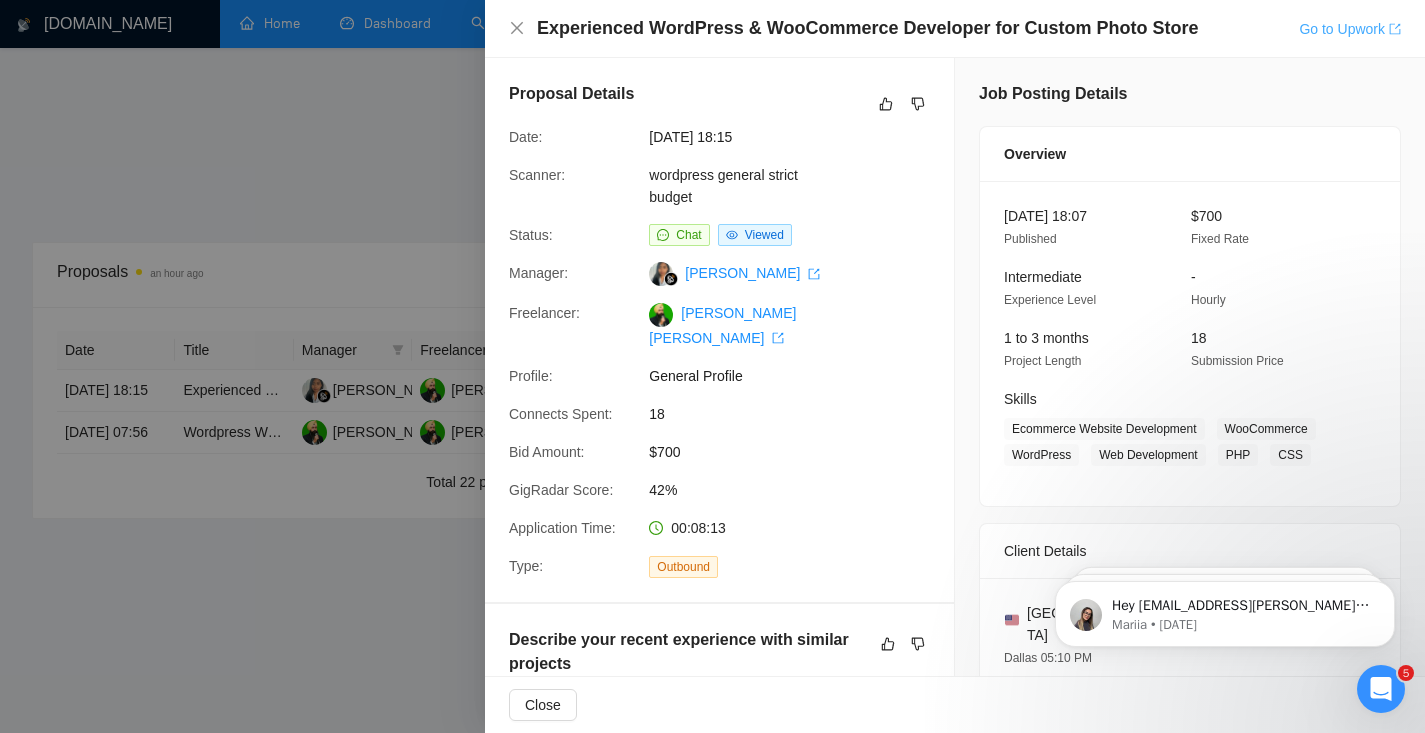 click on "Go to Upwork" at bounding box center [1350, 29] 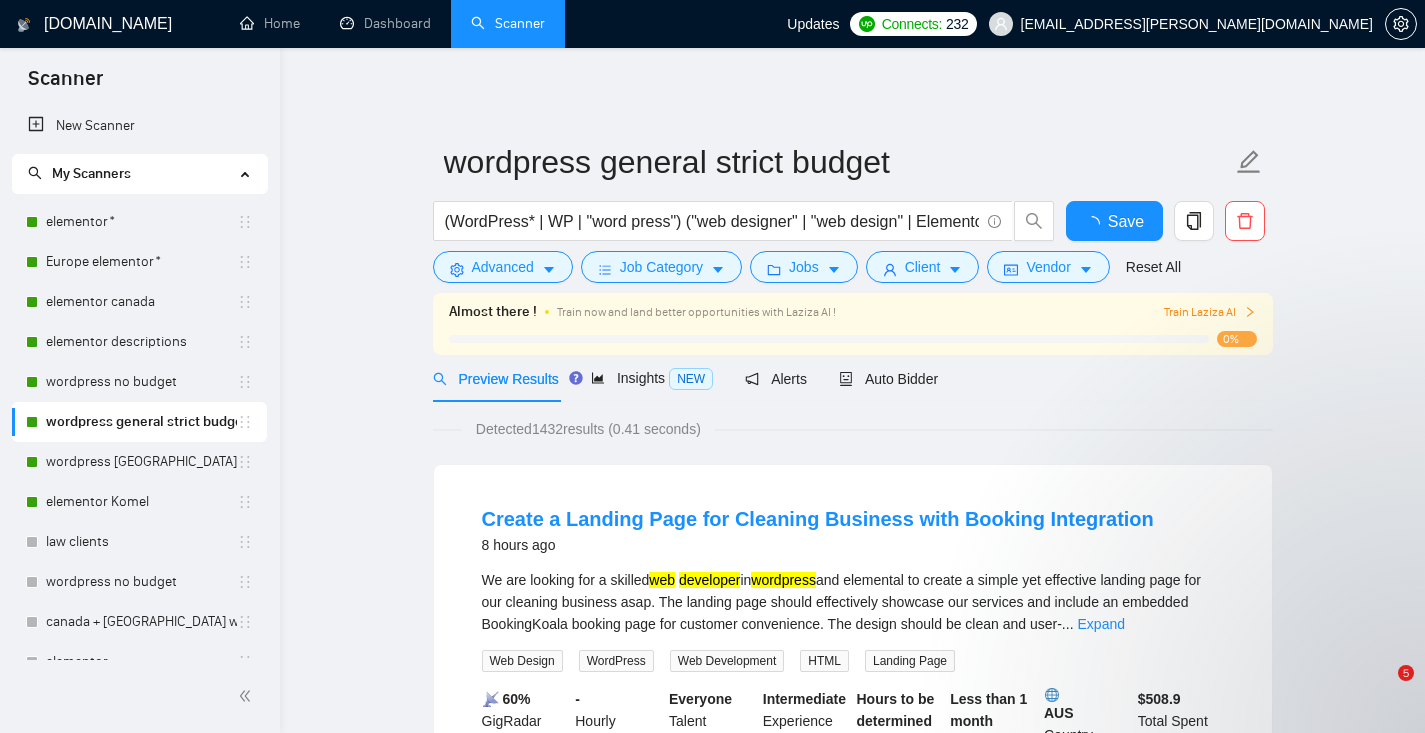 scroll, scrollTop: 39, scrollLeft: 0, axis: vertical 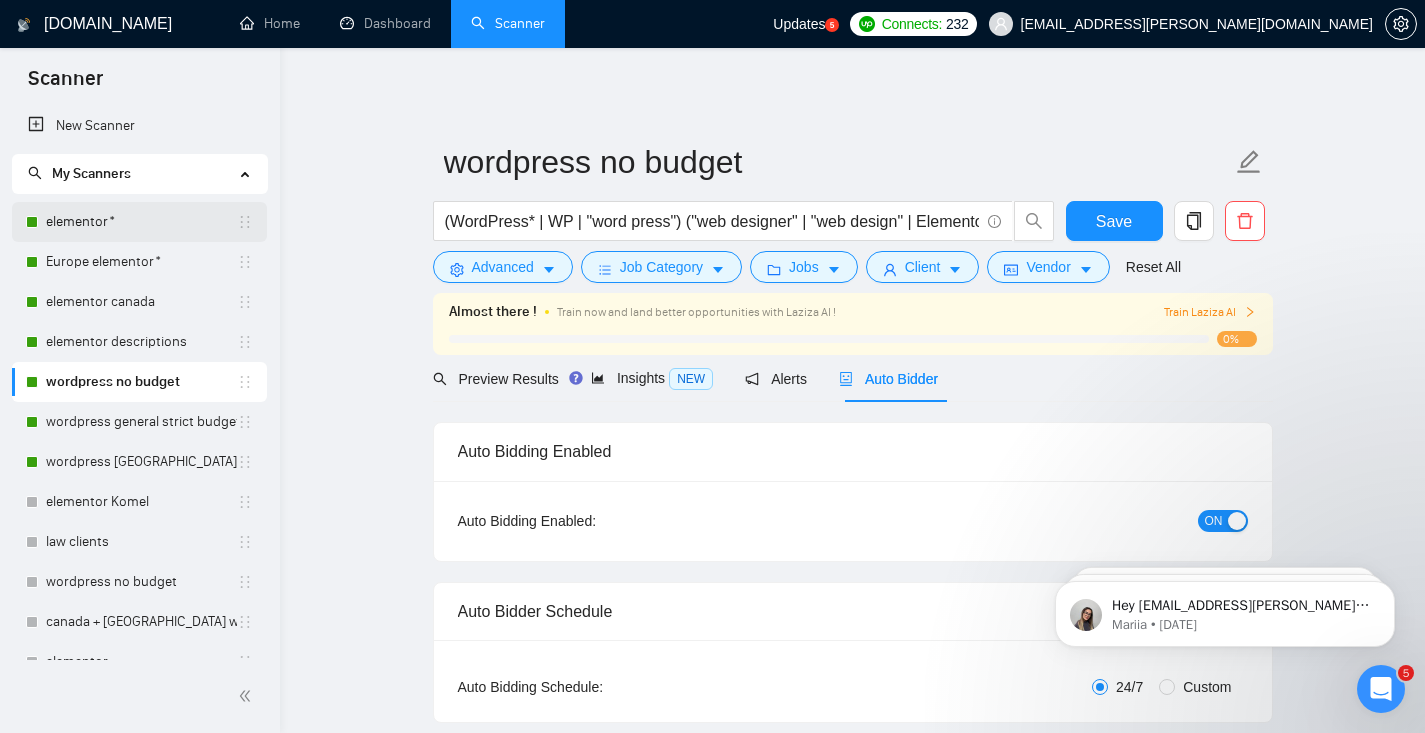 click on "elementor*" at bounding box center (141, 222) 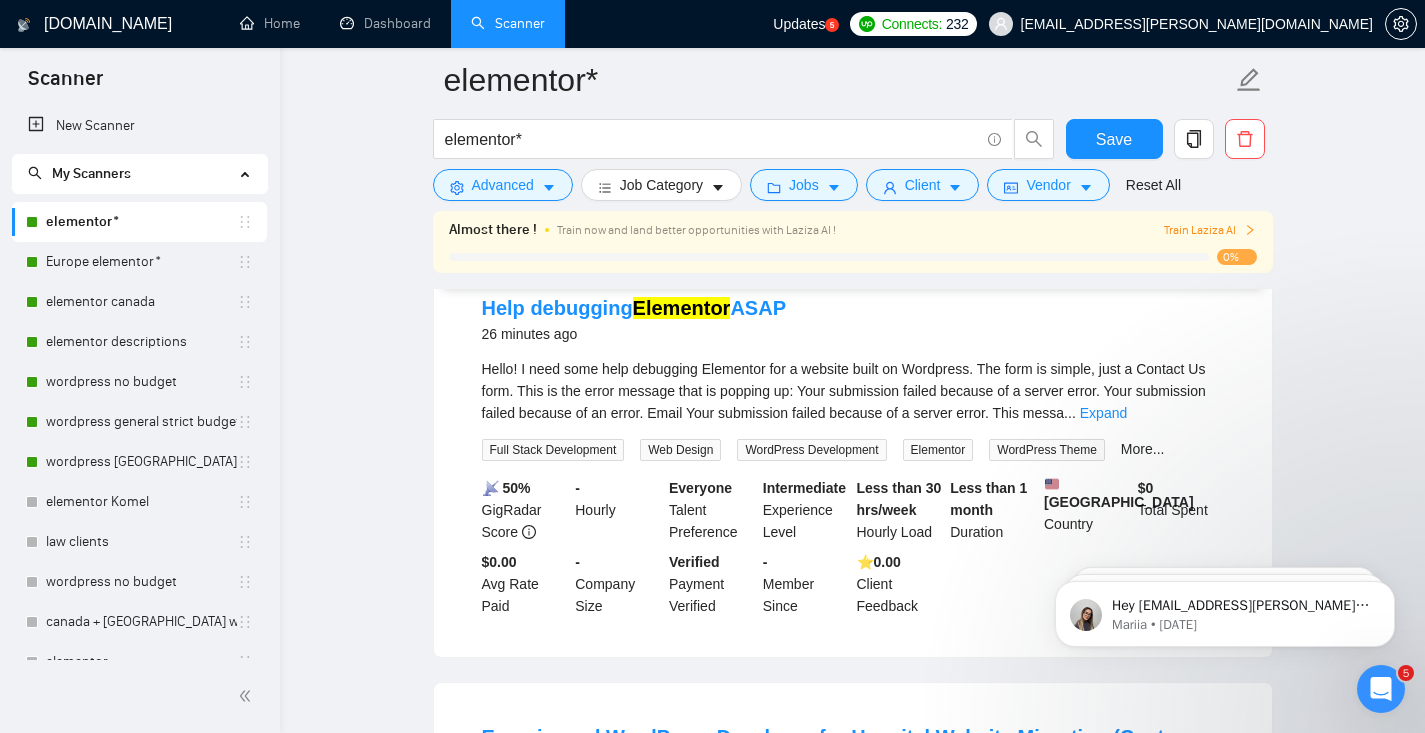 scroll, scrollTop: 267, scrollLeft: 0, axis: vertical 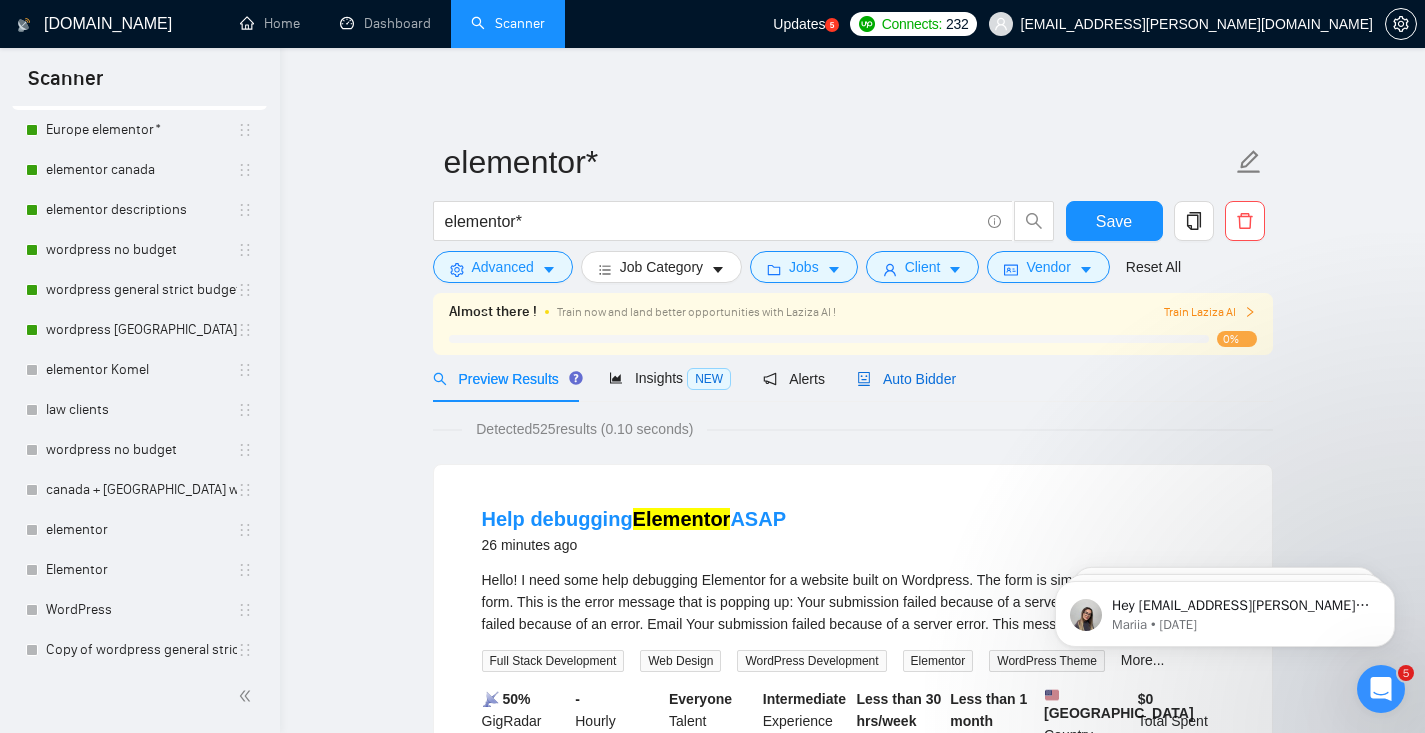 click on "Auto Bidder" at bounding box center (906, 379) 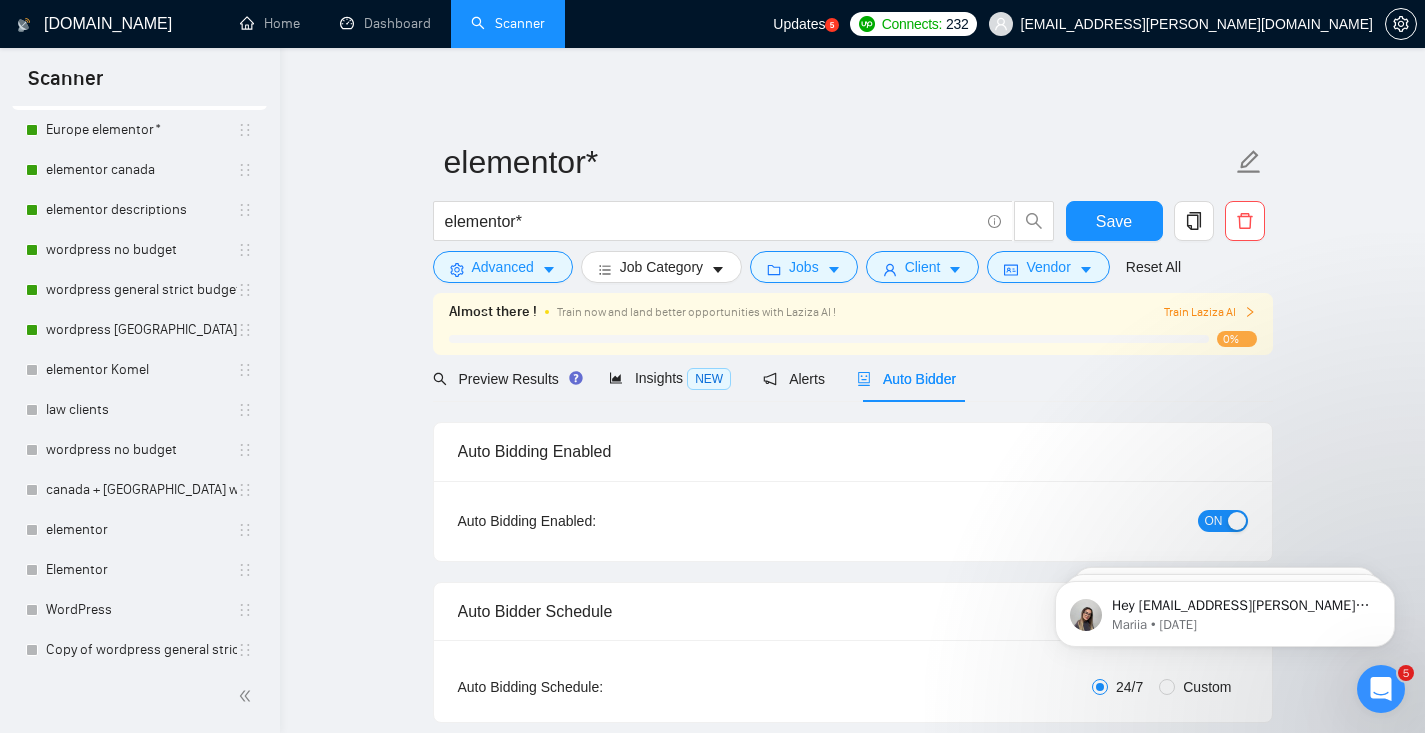 type 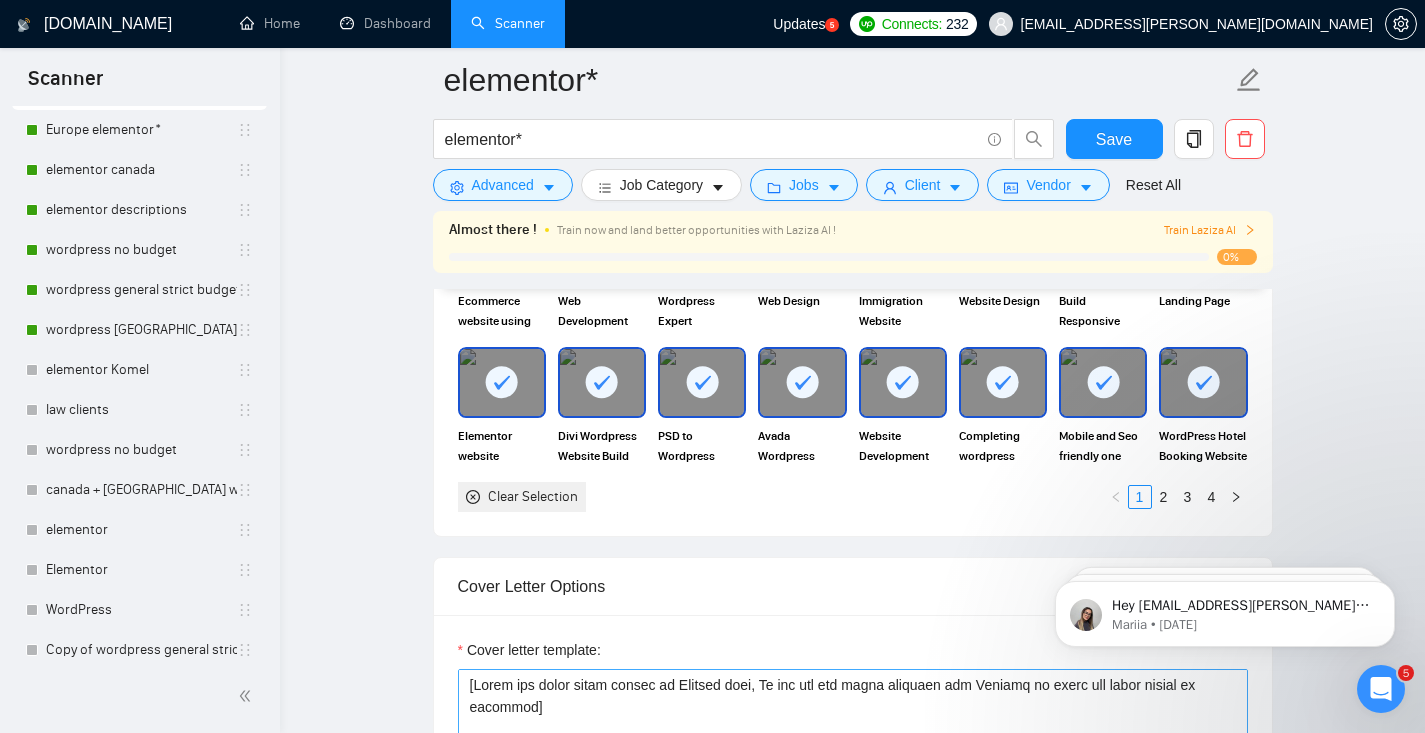 scroll, scrollTop: 1957, scrollLeft: 0, axis: vertical 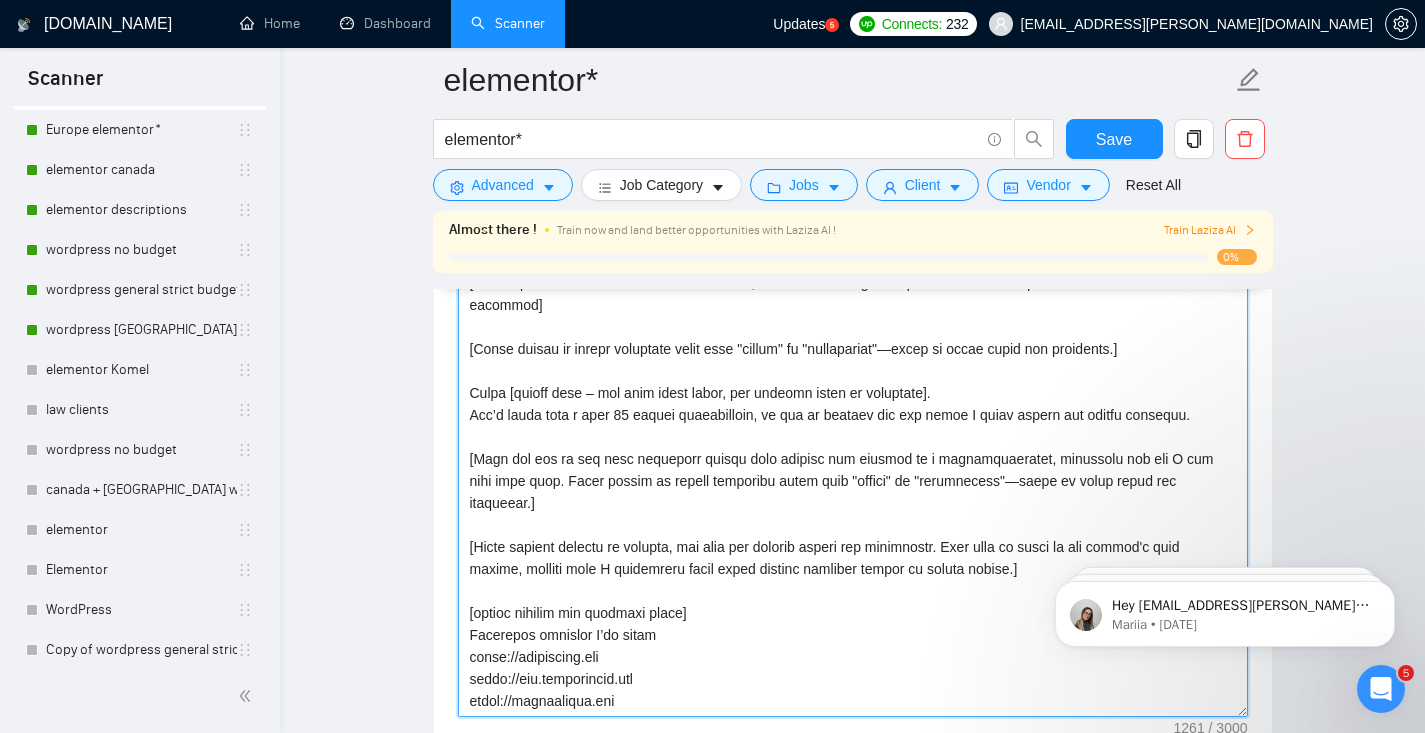 click on "Cover letter template:" at bounding box center (853, 492) 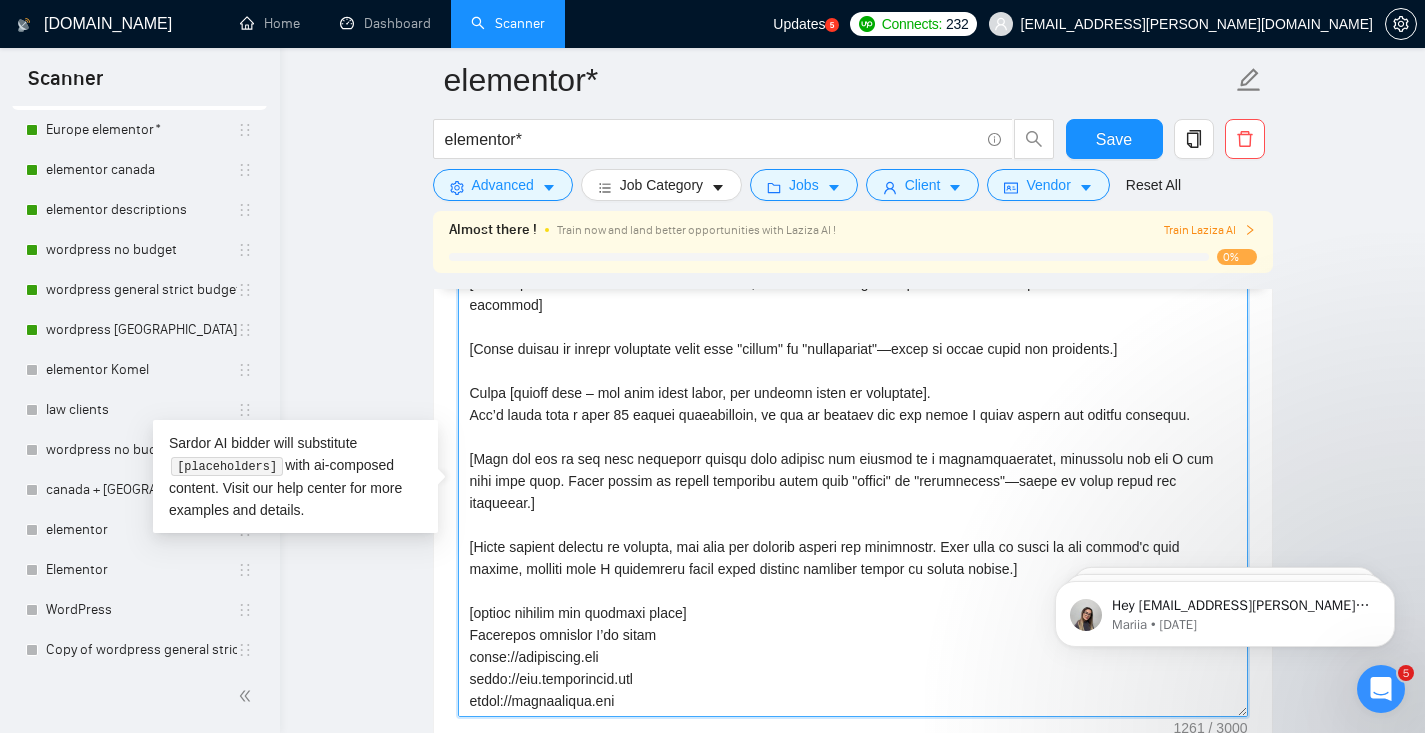 scroll, scrollTop: 2399, scrollLeft: 0, axis: vertical 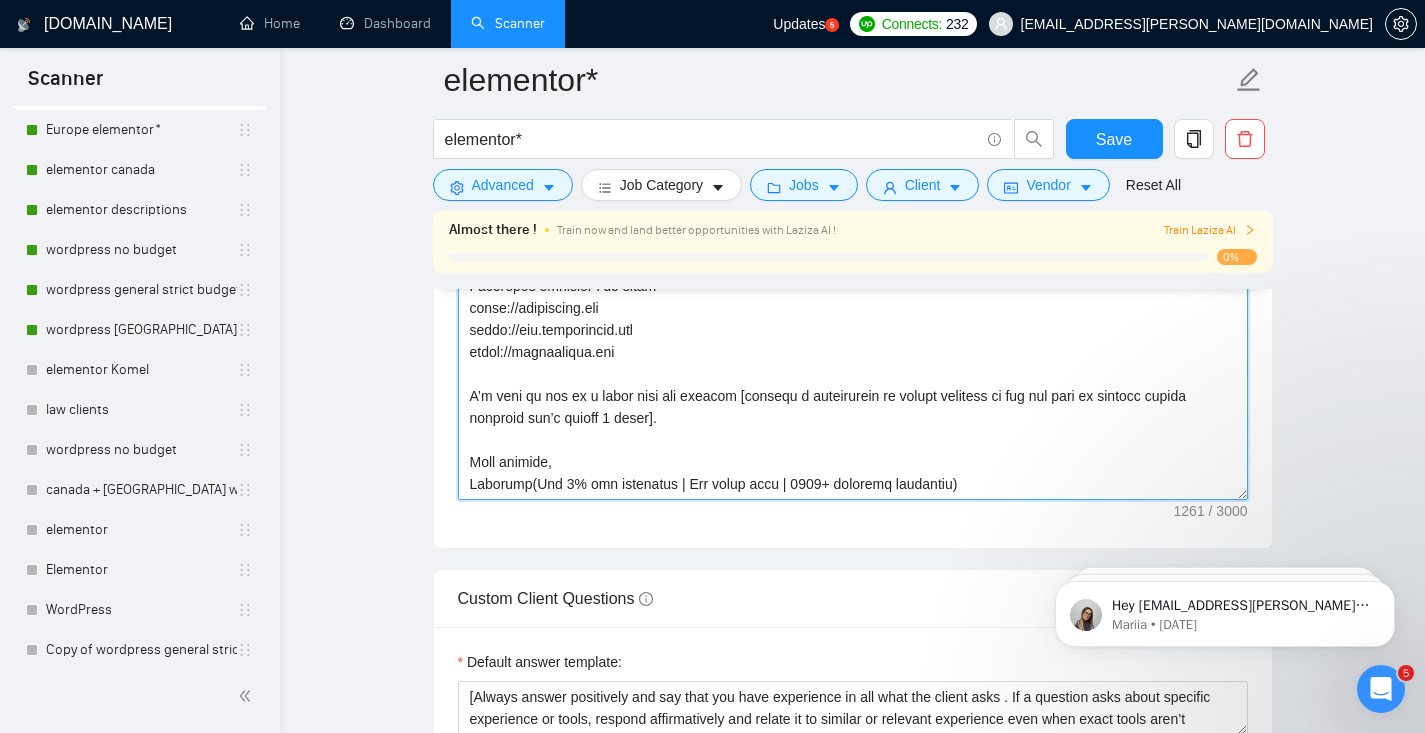 drag, startPoint x: 1017, startPoint y: 488, endPoint x: 418, endPoint y: 468, distance: 599.3338 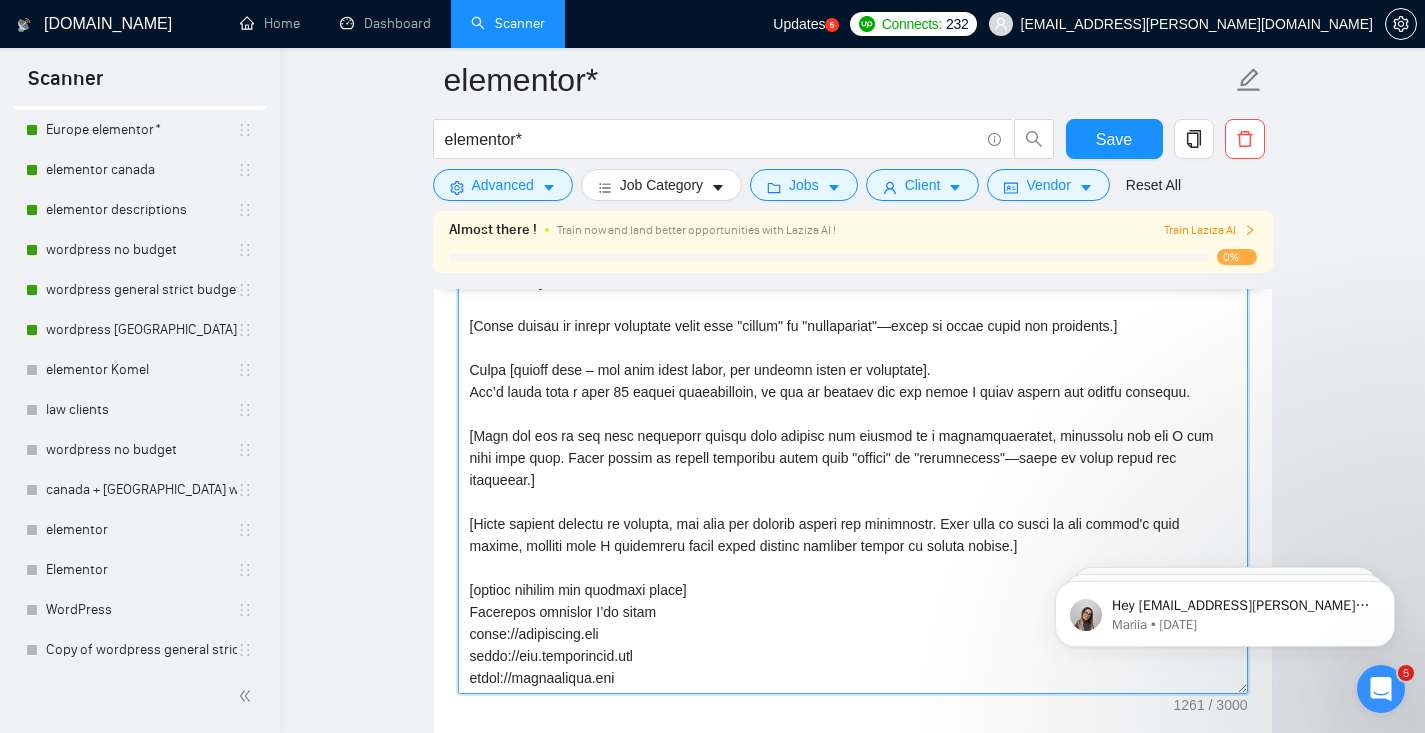click on "Cover letter template:" at bounding box center [853, 469] 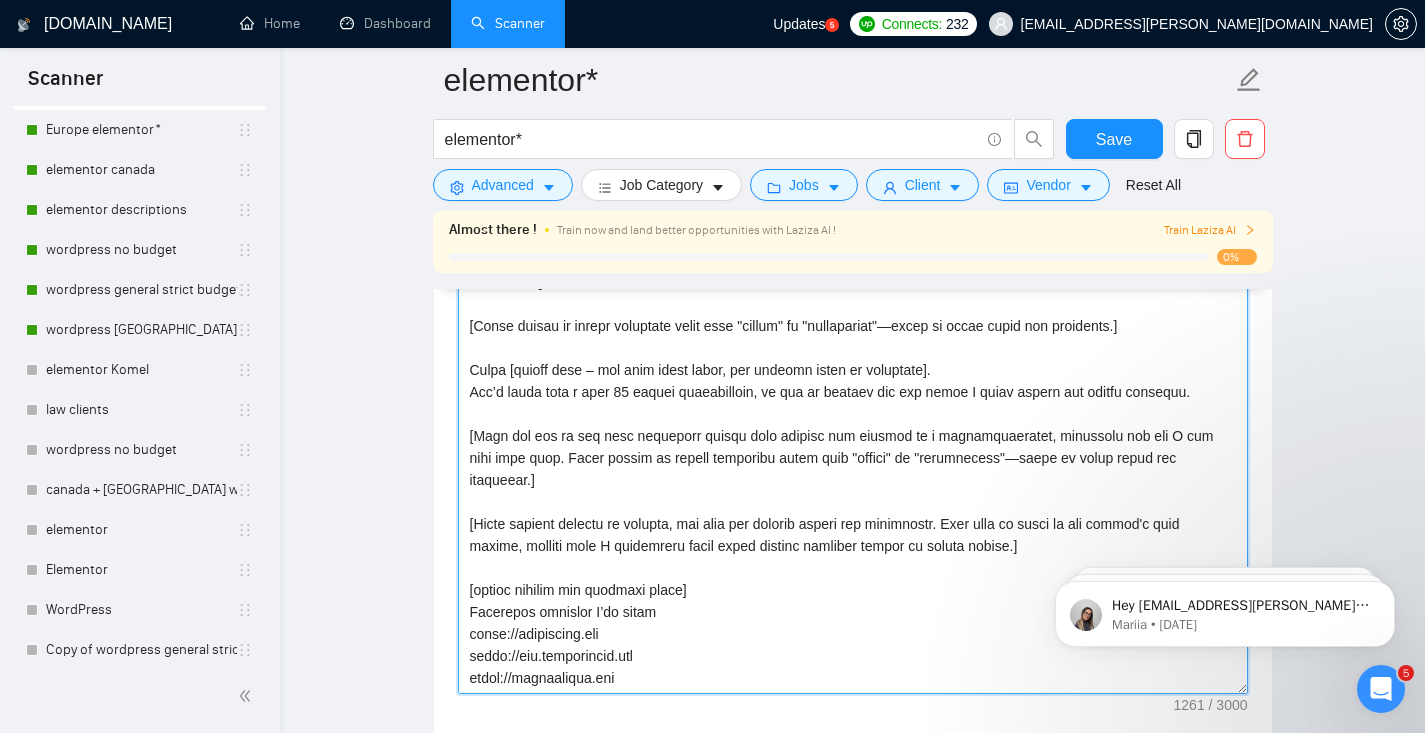 scroll, scrollTop: 132, scrollLeft: 0, axis: vertical 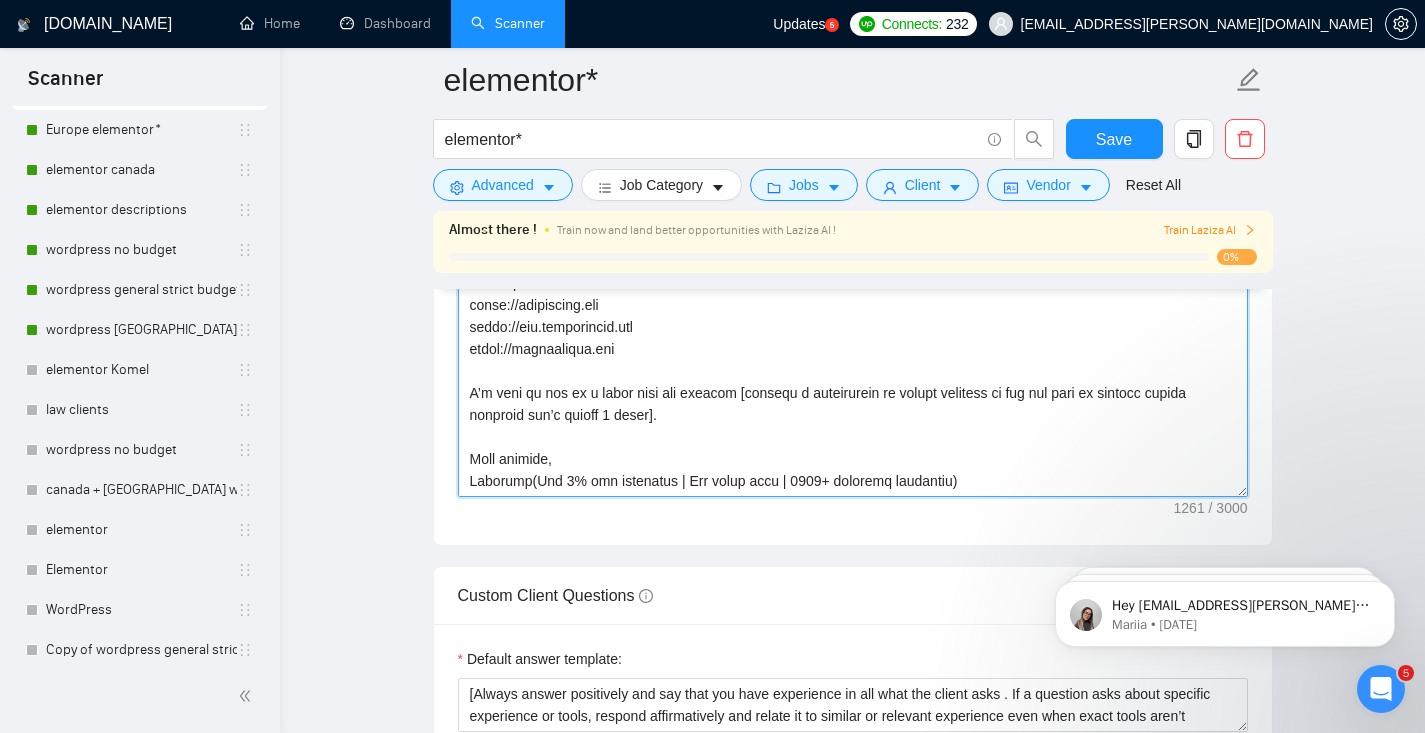 drag, startPoint x: 998, startPoint y: 478, endPoint x: 476, endPoint y: 446, distance: 522.9799 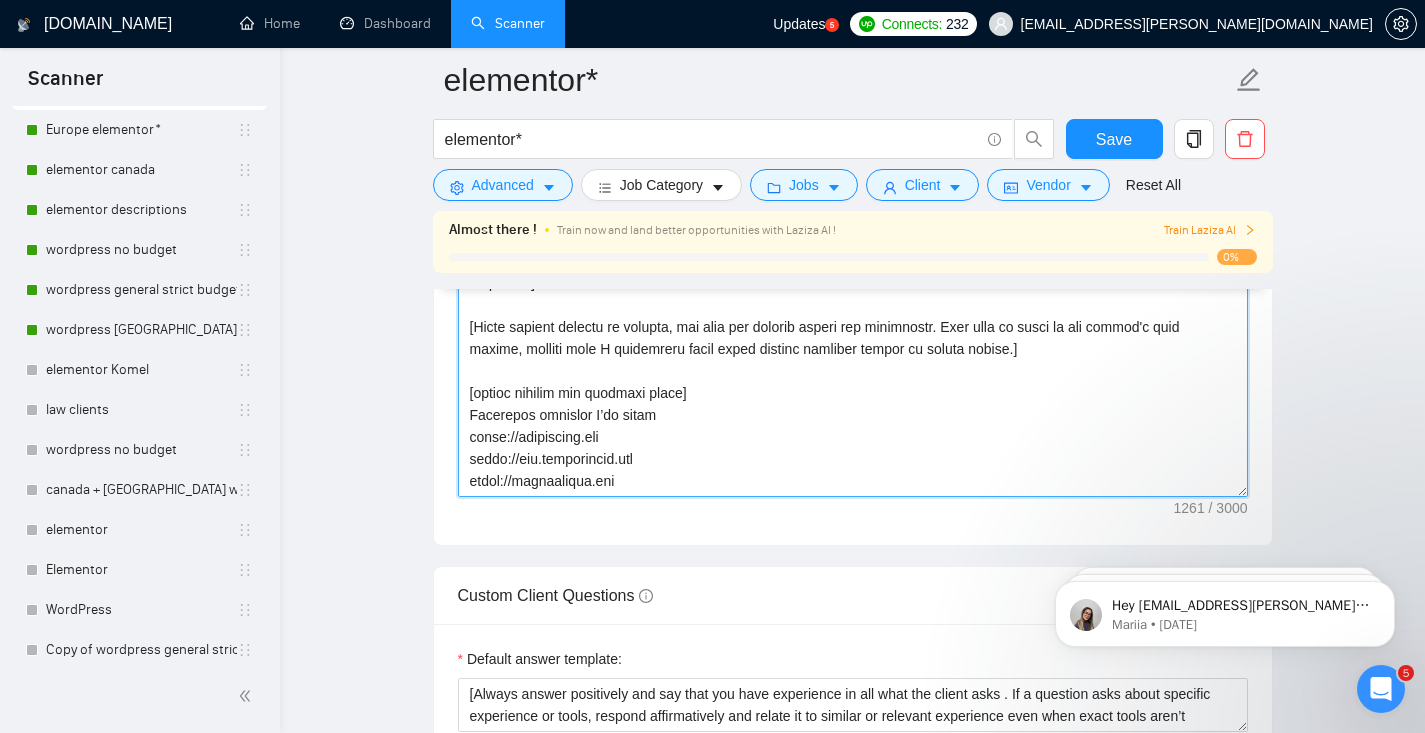 scroll, scrollTop: -3, scrollLeft: 0, axis: vertical 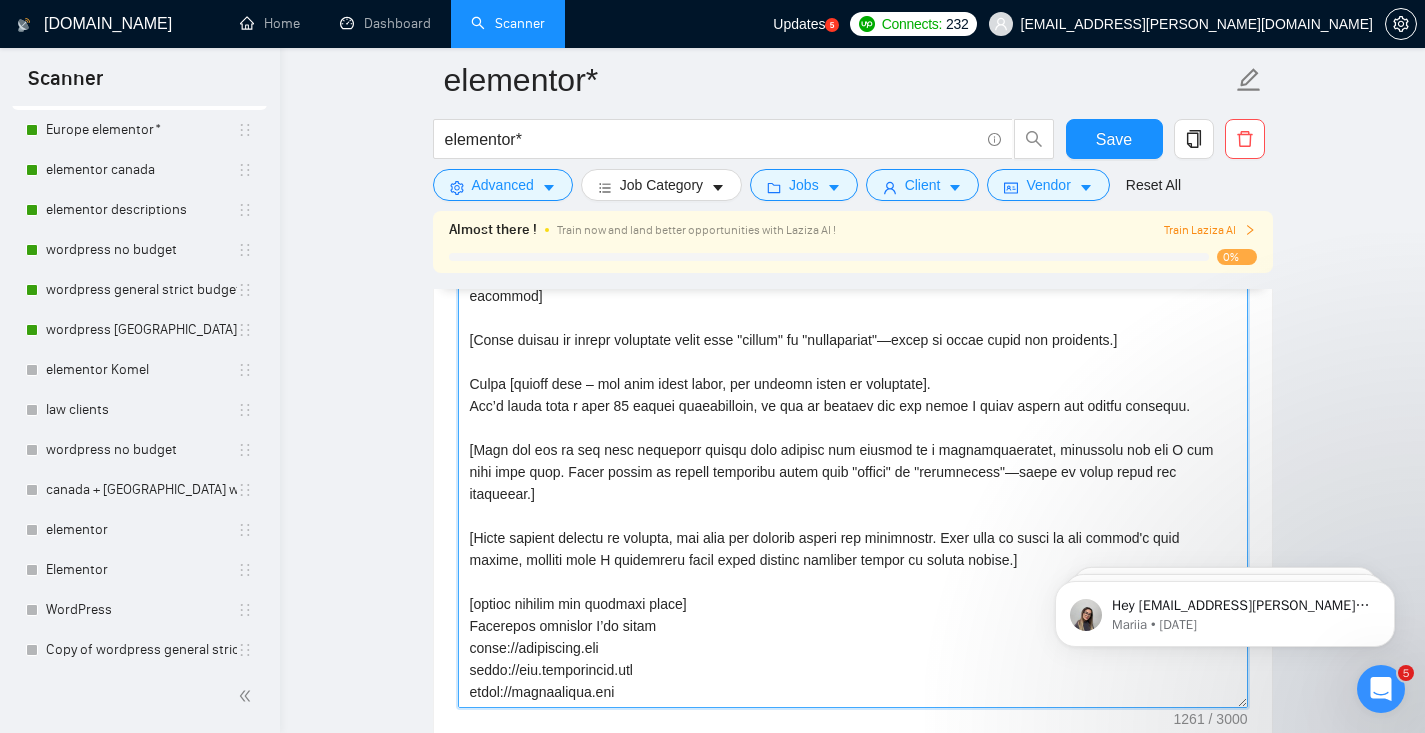 click on "Cover letter template:" at bounding box center (853, 483) 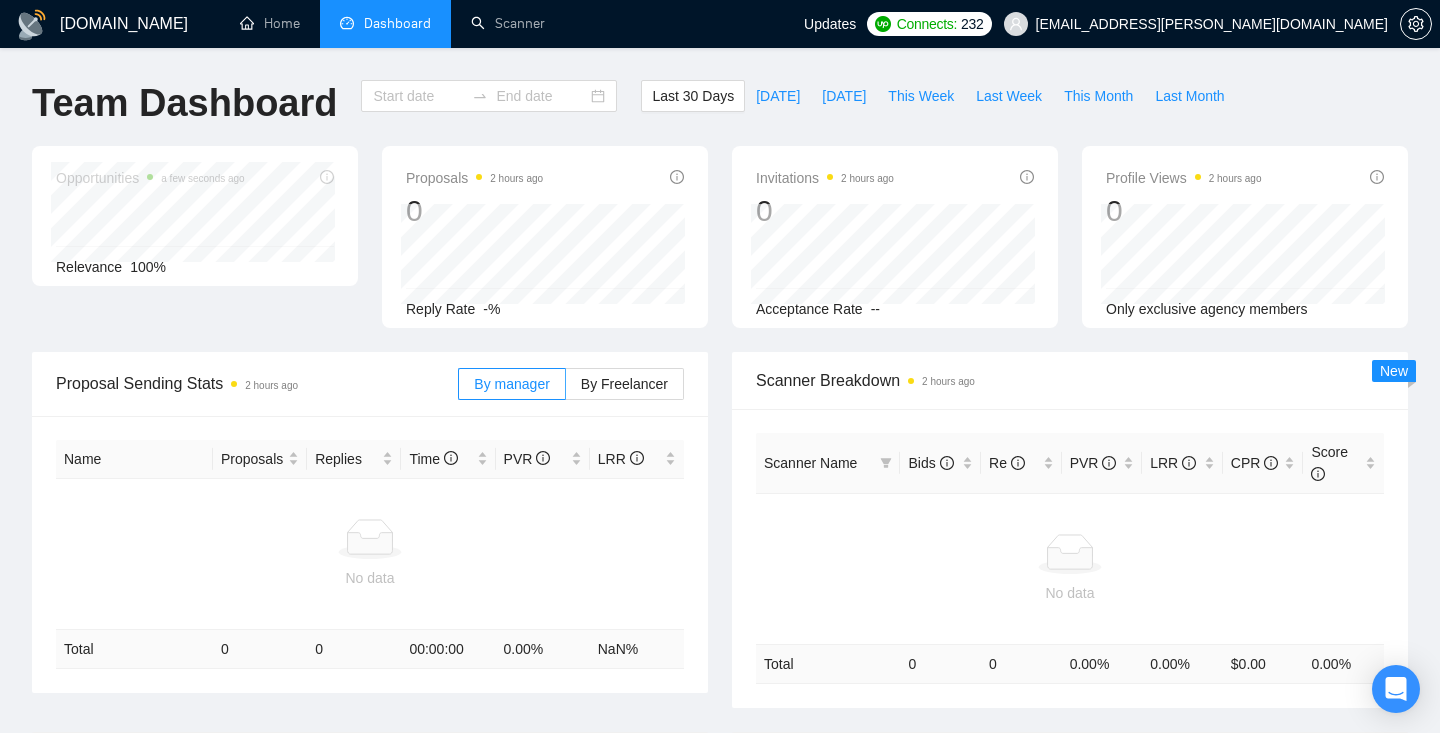 type on "[DATE]" 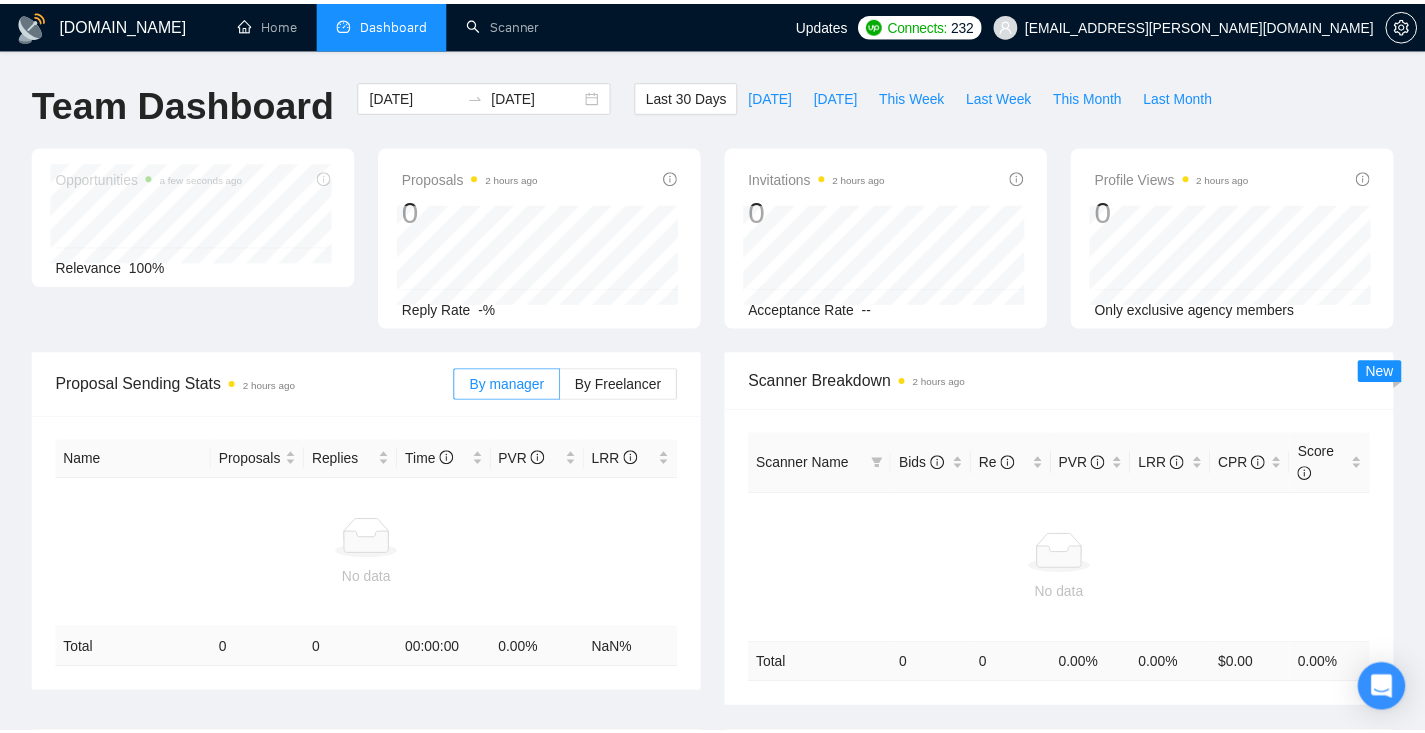 scroll, scrollTop: 0, scrollLeft: 0, axis: both 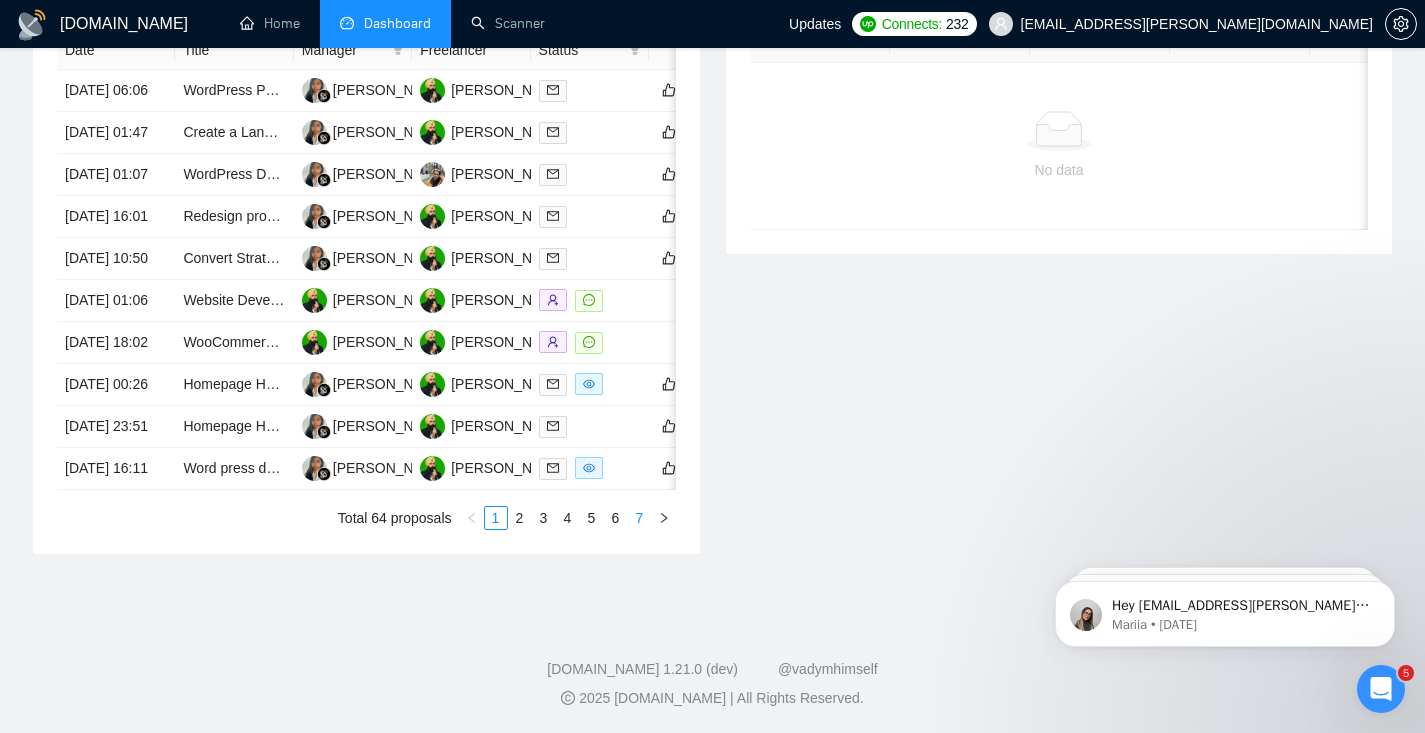 click on "7" at bounding box center (640, 518) 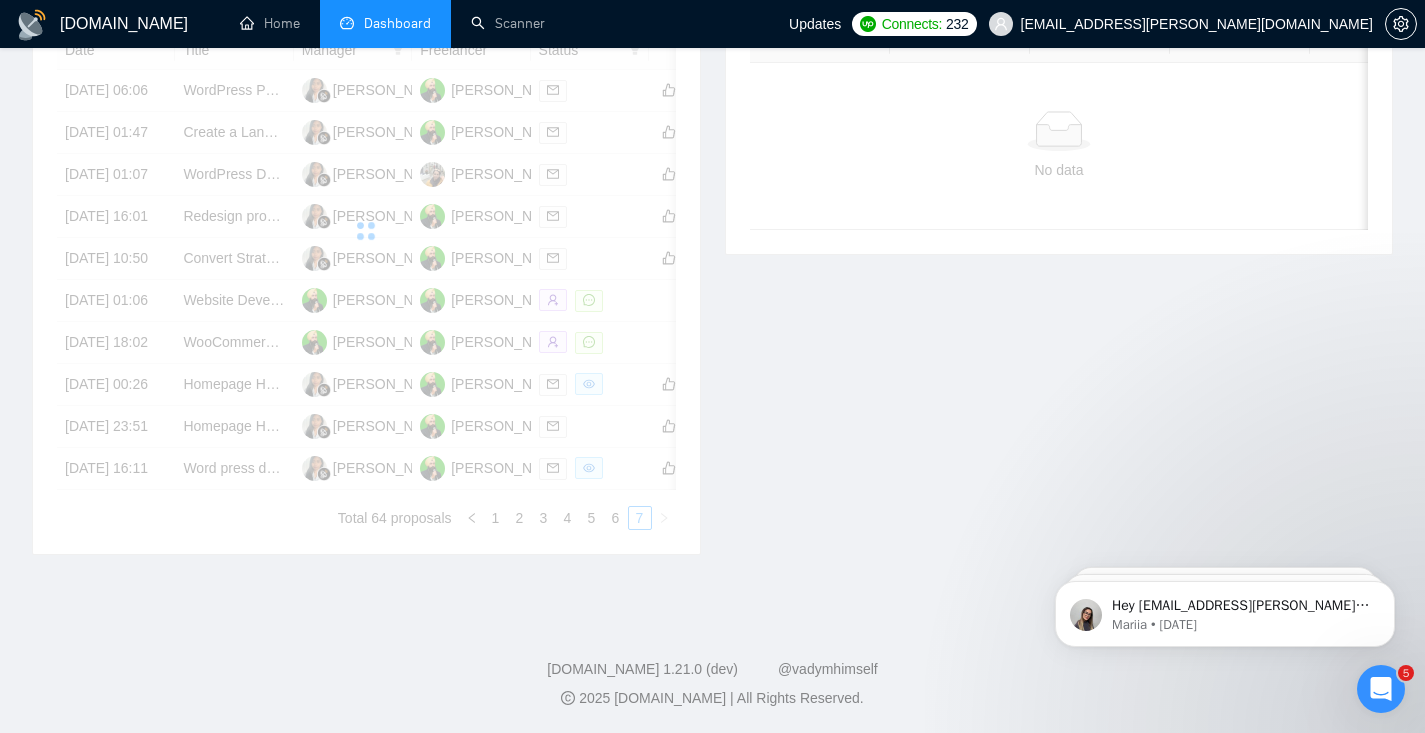 scroll, scrollTop: 742, scrollLeft: 0, axis: vertical 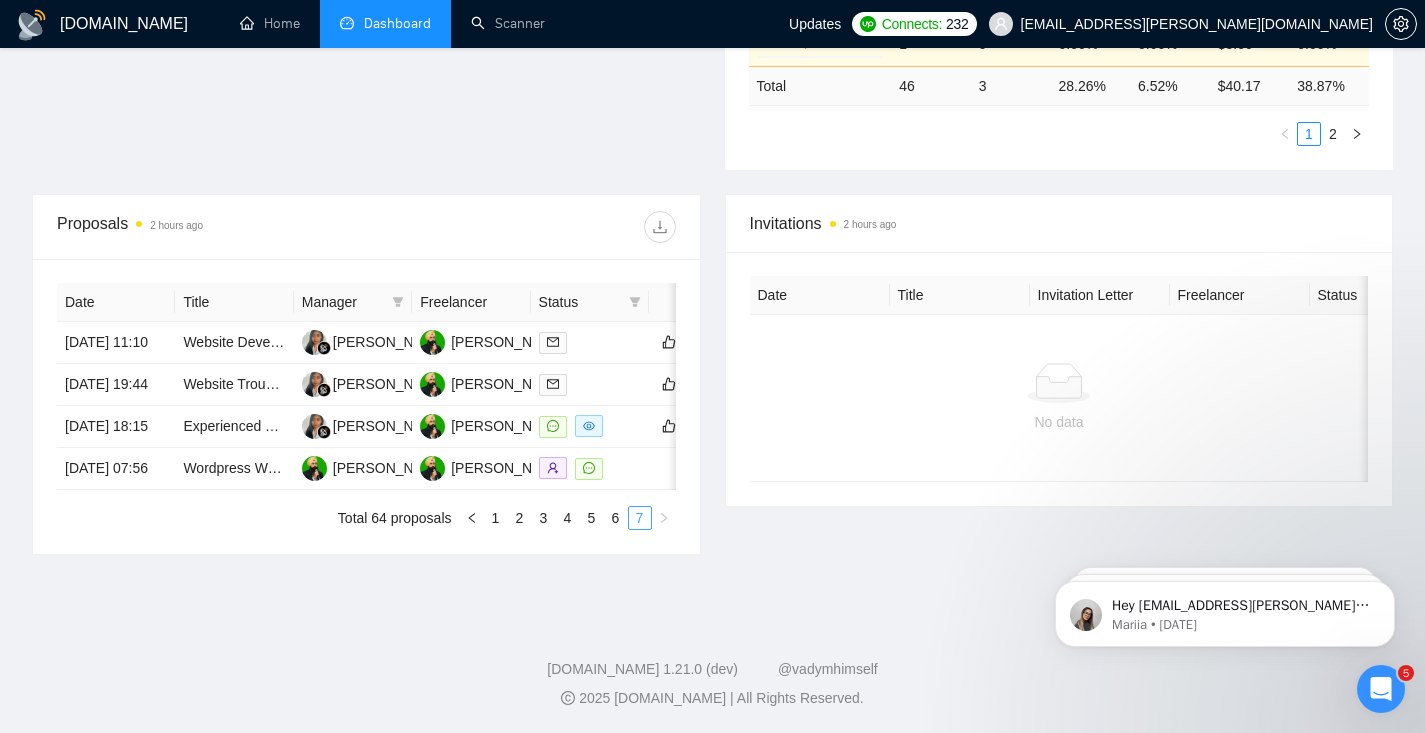click on "7" at bounding box center [640, 518] 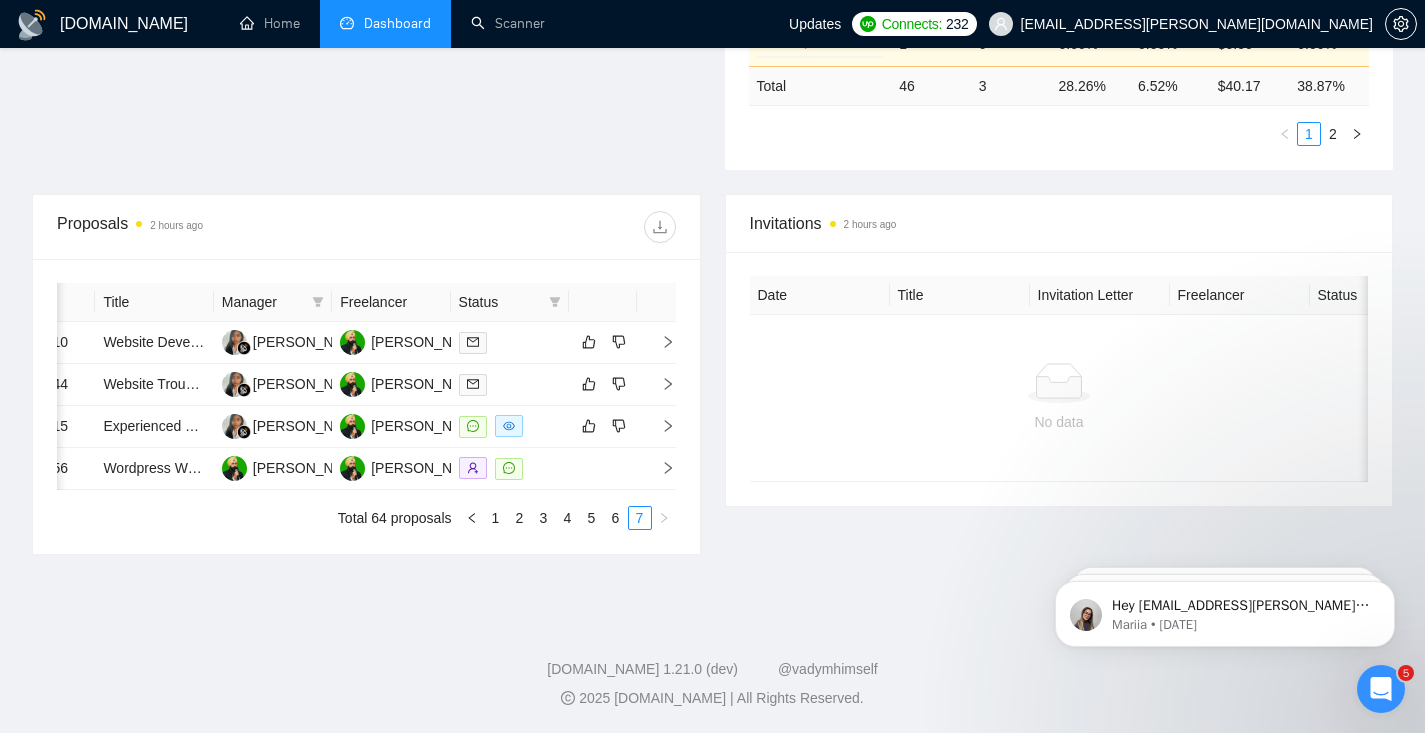 scroll, scrollTop: 0, scrollLeft: 81, axis: horizontal 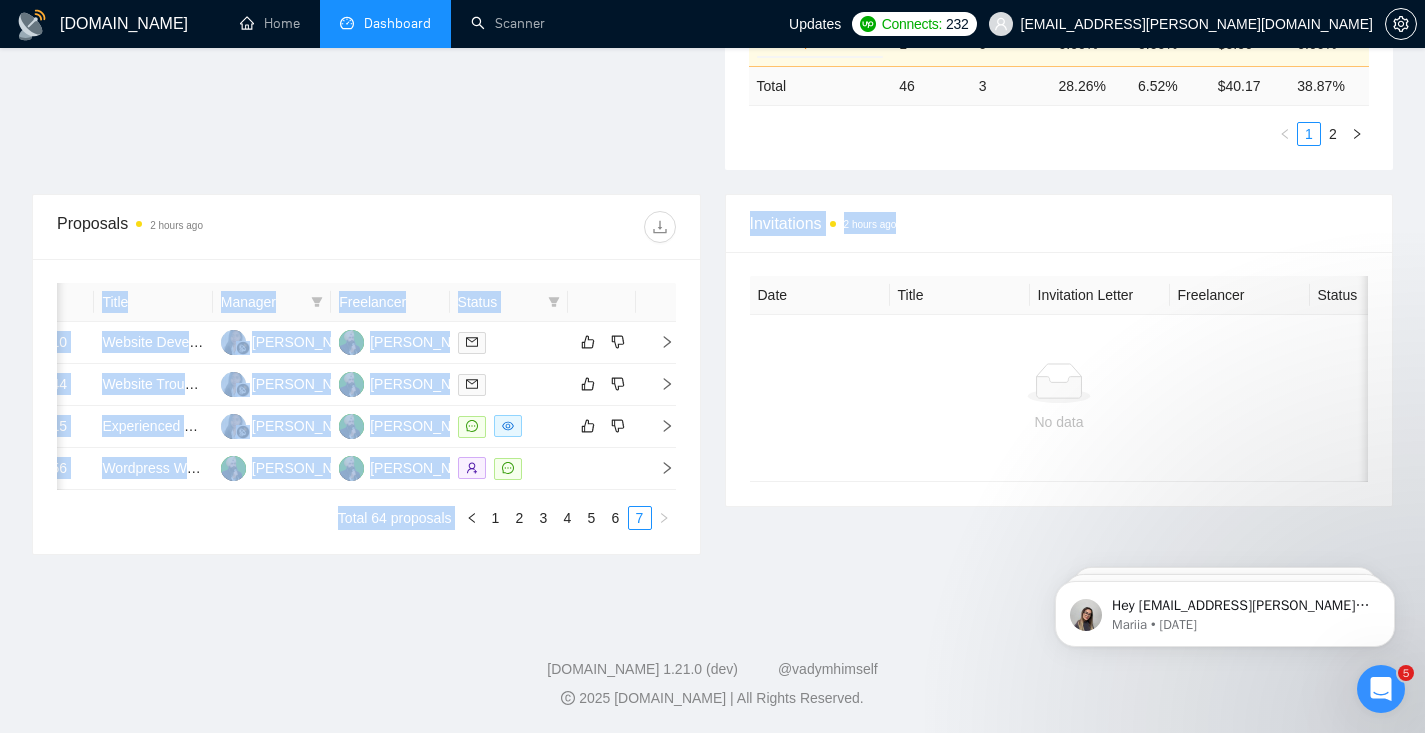 drag, startPoint x: 497, startPoint y: 475, endPoint x: 638, endPoint y: 485, distance: 141.35417 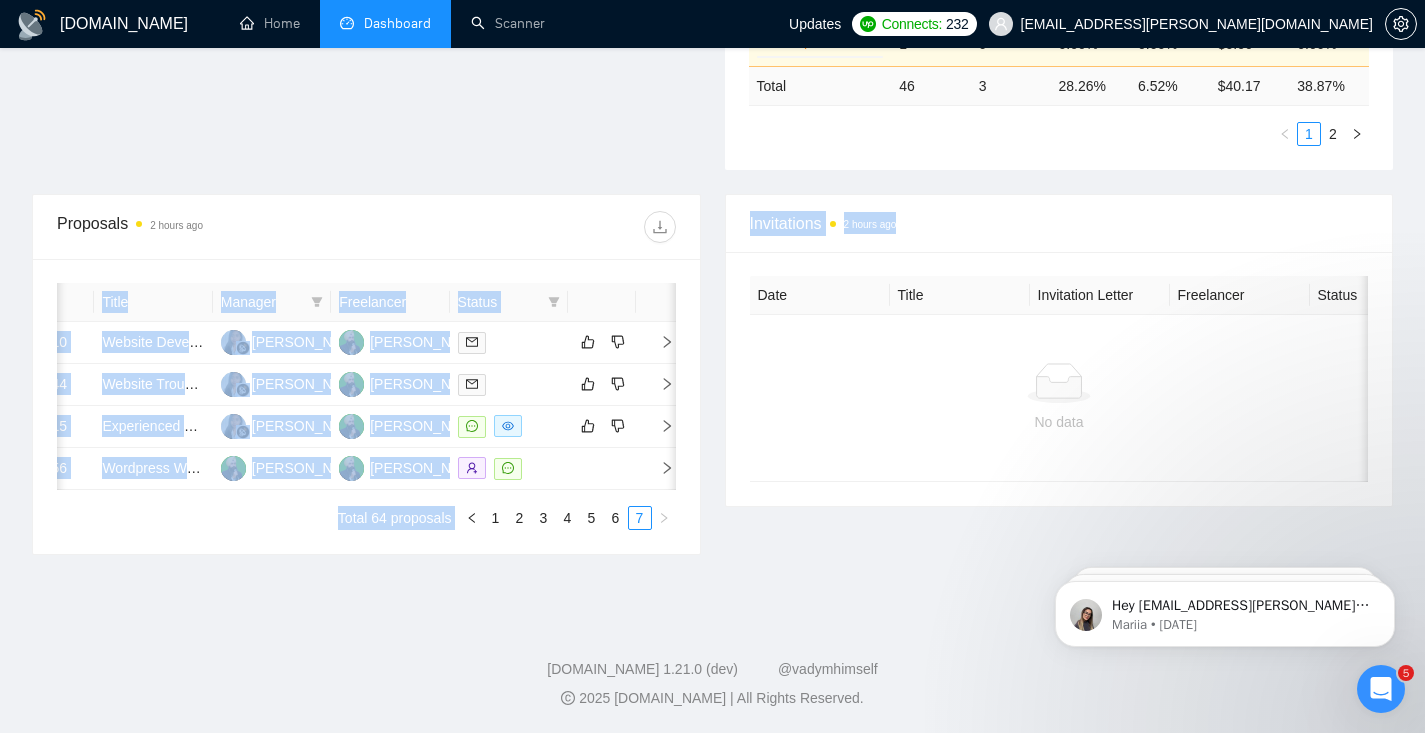 scroll, scrollTop: 0, scrollLeft: 0, axis: both 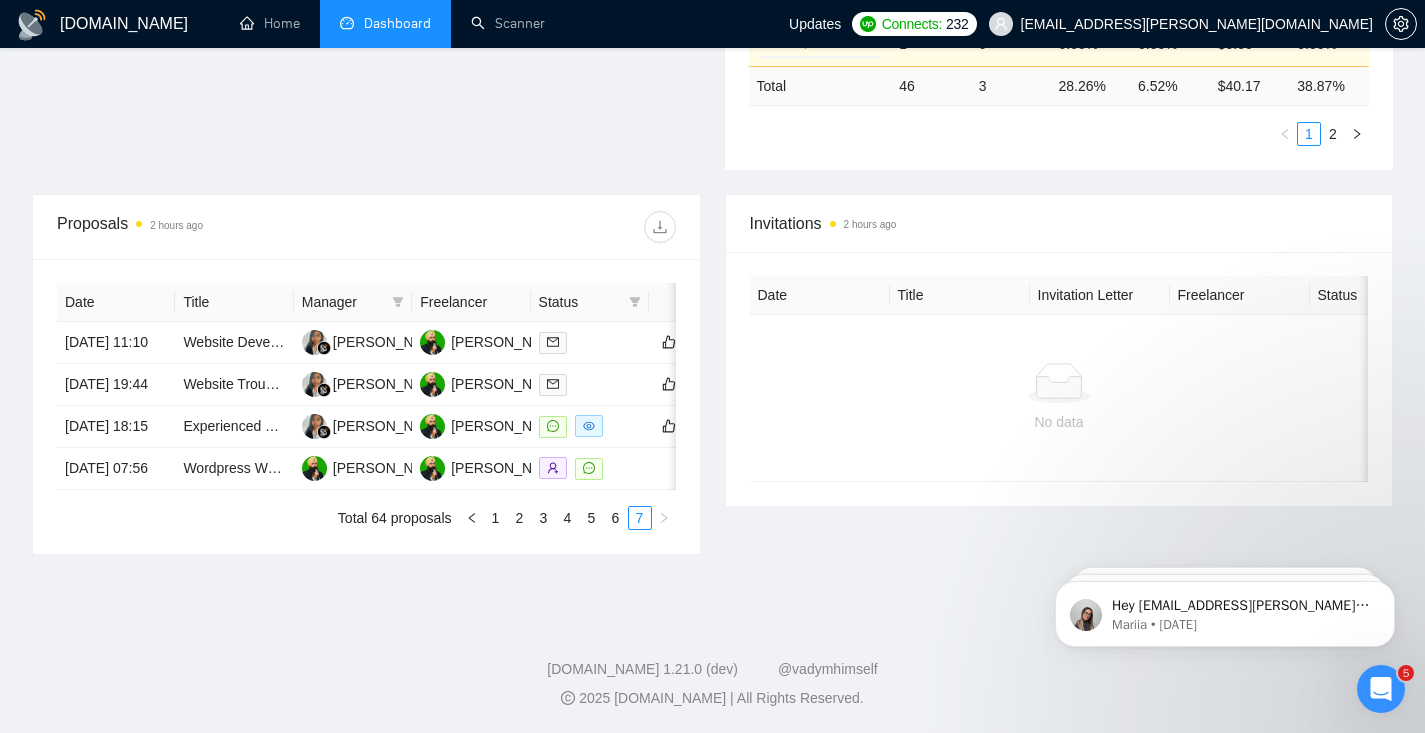 click on "[DOMAIN_NAME] Home Dashboard Scanner Updates  Connects: 232 [EMAIL_ADDRESS][PERSON_NAME][DOMAIN_NAME] Team Dashboard [DATE] [DATE] Last 30 Days [DATE] [DATE] This Week Last Week This Month Last Month Opportunities a few seconds ago 79   Relevance 100% Proposals 2 hours ago 45   Reply Rate 6.67% Invitations 2 hours ago 0   Acceptance Rate -- Profile Views 2 hours ago 0   Only exclusive agency members Proposal Sending Stats 2 hours ago By manager By Freelancer Name Proposals Replies Time   PVR   LRR   Gusti Ayu Putu Maryani 45 3 00:30:02 28.89% 6.67% Total 45 3 00:30:02 28.89 % 6.67 % 1 Scanner Breakdown 2 hours ago Scanner Name Bids   Re   PVR   LRR   CPR   Score   wordpress no budget 0% 16 1 37.50% 6.25% $60.30 35.14% elementor* 0% 8 0 37.50% 0.00% $0.00 0.00% elementor Komel 0% 2 0 0.00% 0.00% $0.00 0.00% wordpress general strict budget 0% 14 2 21.43% 14.29% $30.10 40.74% Europe elementor* 0% 1 0 0.00% 0.00% $0.00 0.00% Total 46 3 28.26 % 6.52 % $ 40.17 38.87 % 1 2 New Proposals 2 hours ago Date Title Manager Status 1" at bounding box center [712, 40] 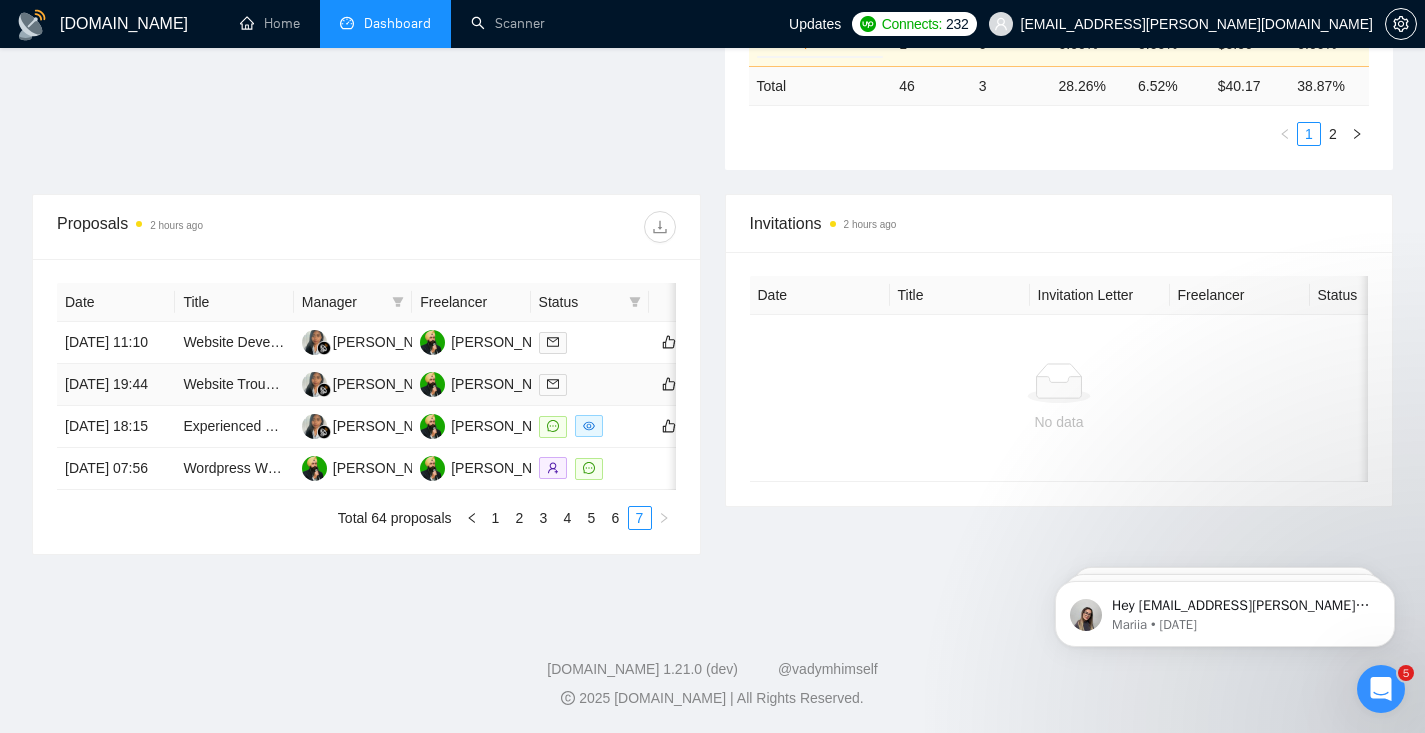 scroll, scrollTop: 706, scrollLeft: 0, axis: vertical 